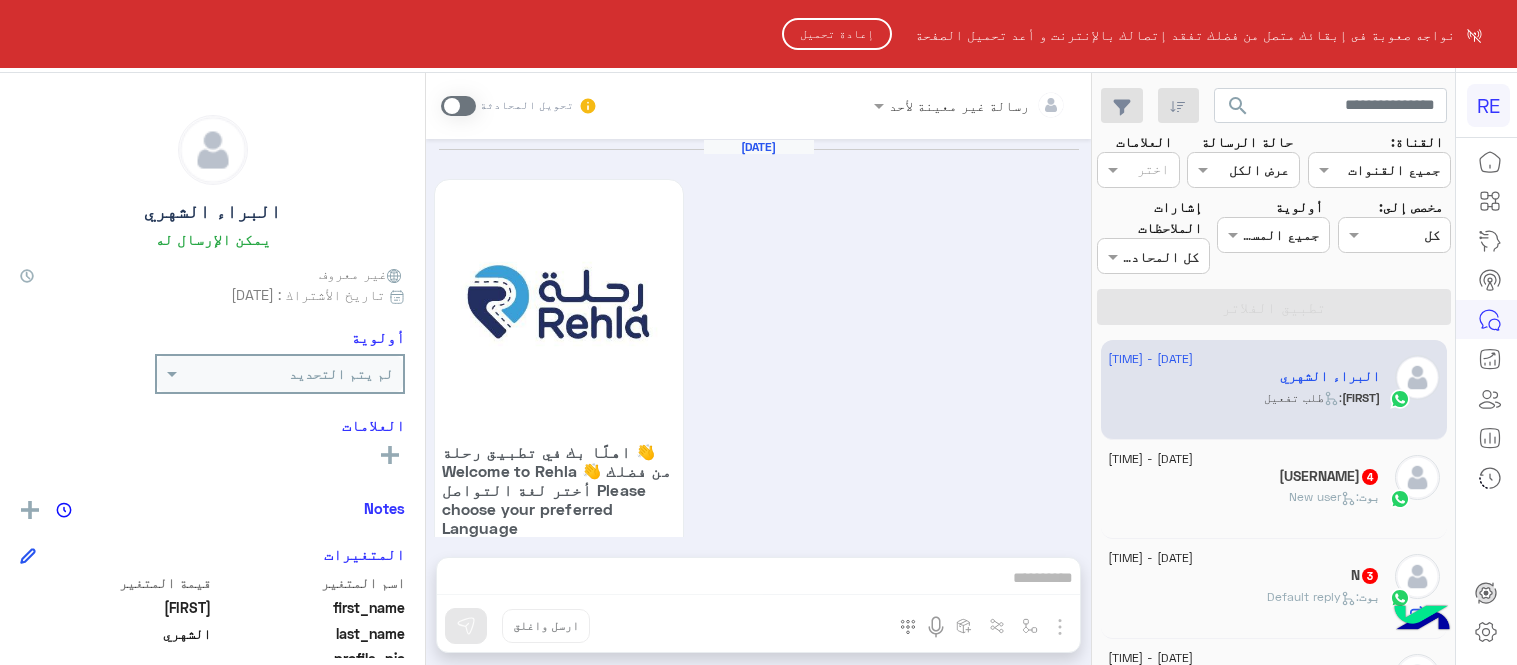 scroll, scrollTop: 0, scrollLeft: 0, axis: both 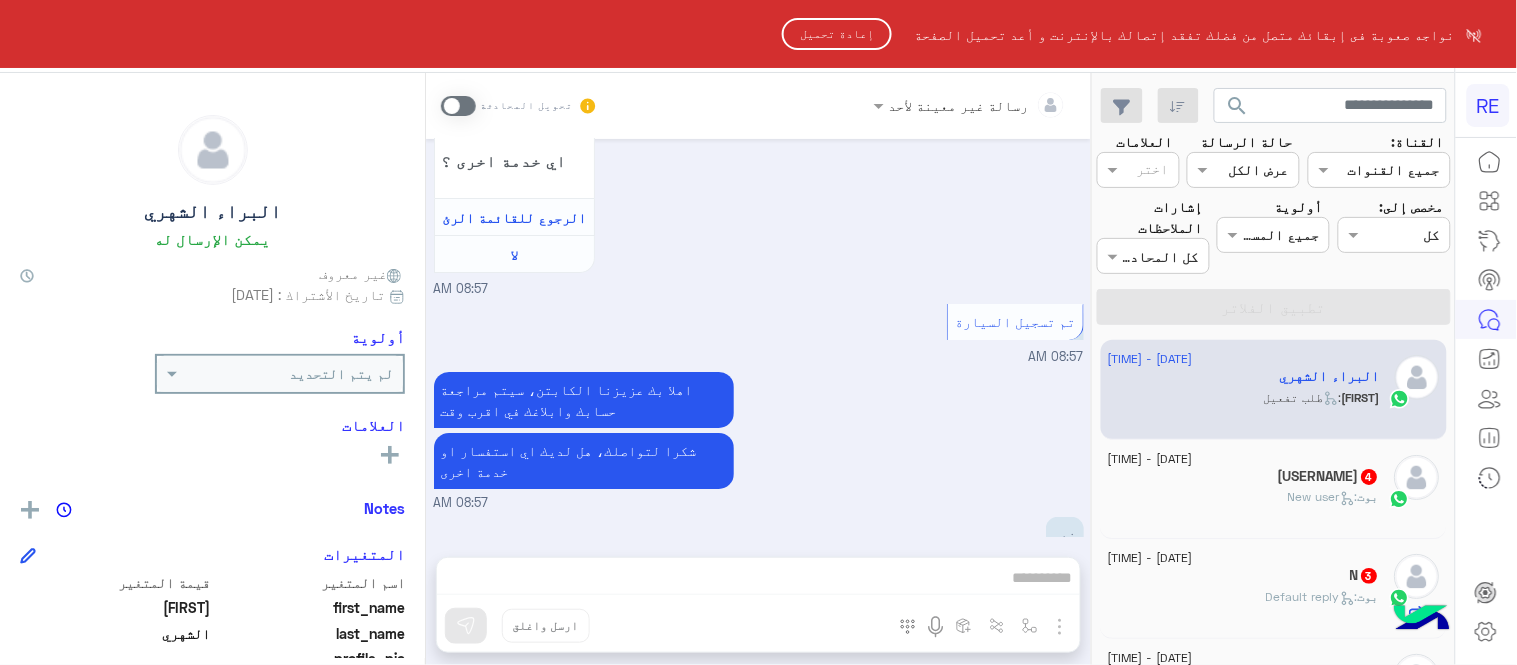 drag, startPoint x: 1095, startPoint y: 364, endPoint x: 895, endPoint y: 197, distance: 260.55518 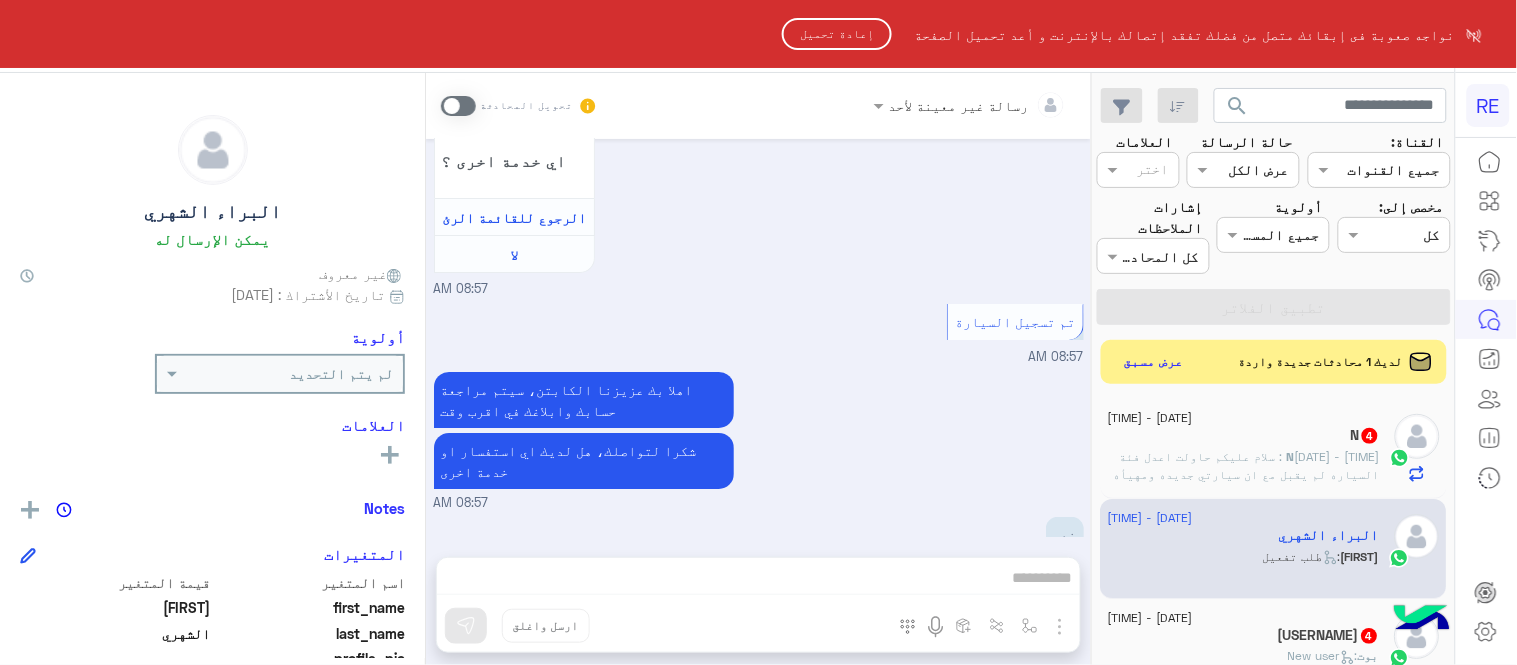 click on "إعادة تحميل" 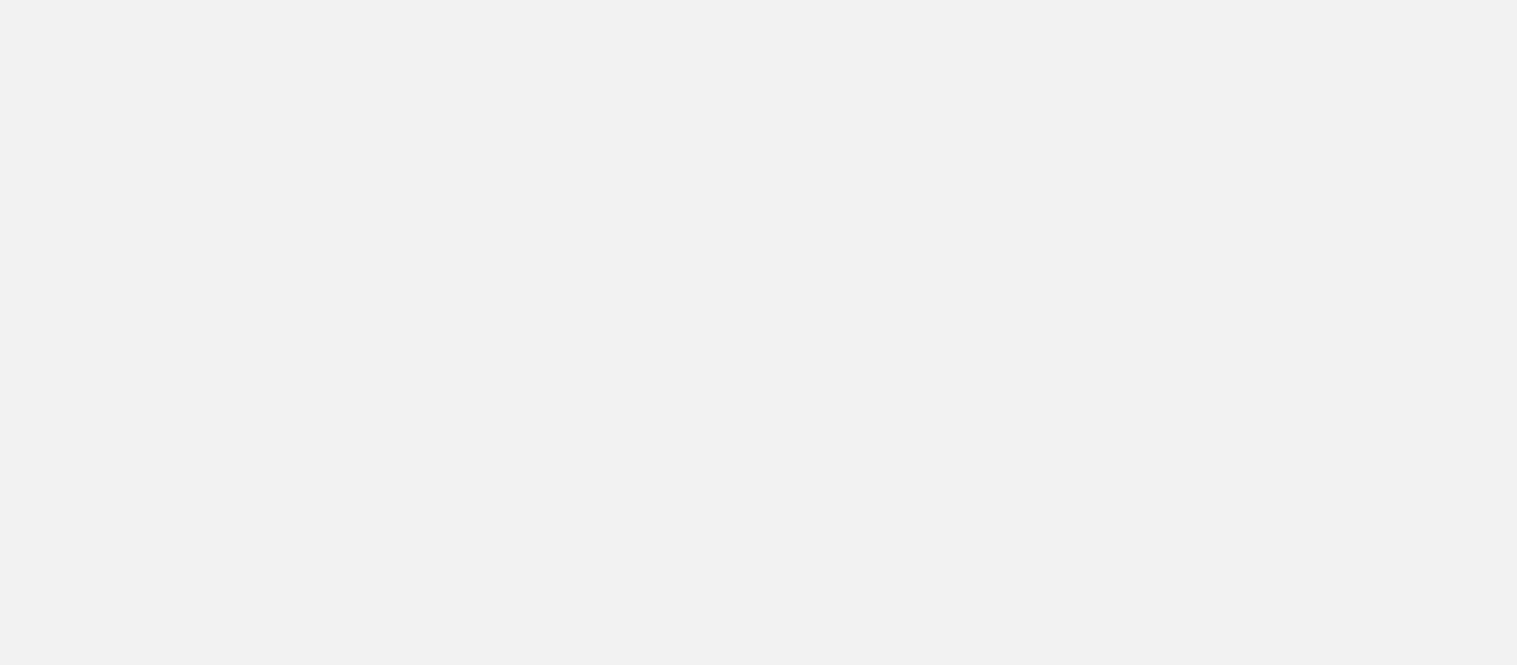 scroll, scrollTop: 0, scrollLeft: 0, axis: both 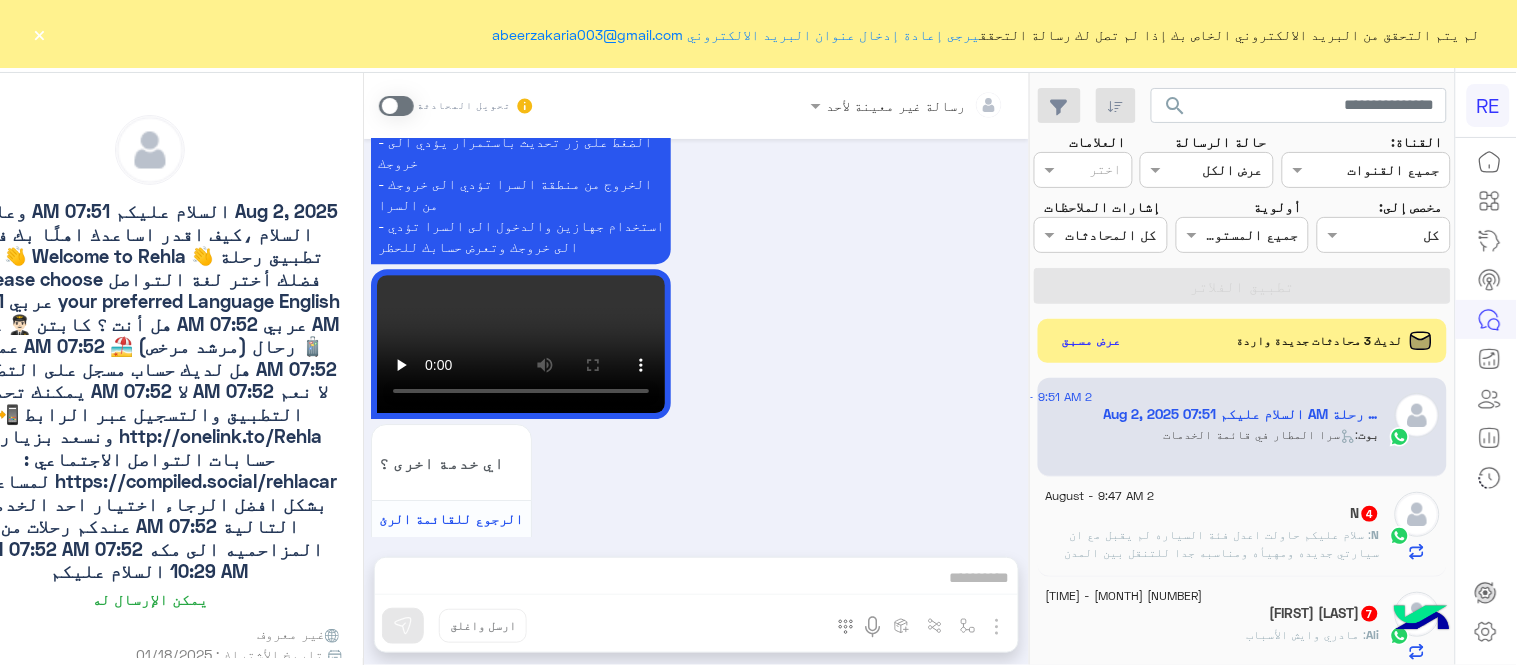 click on "×" 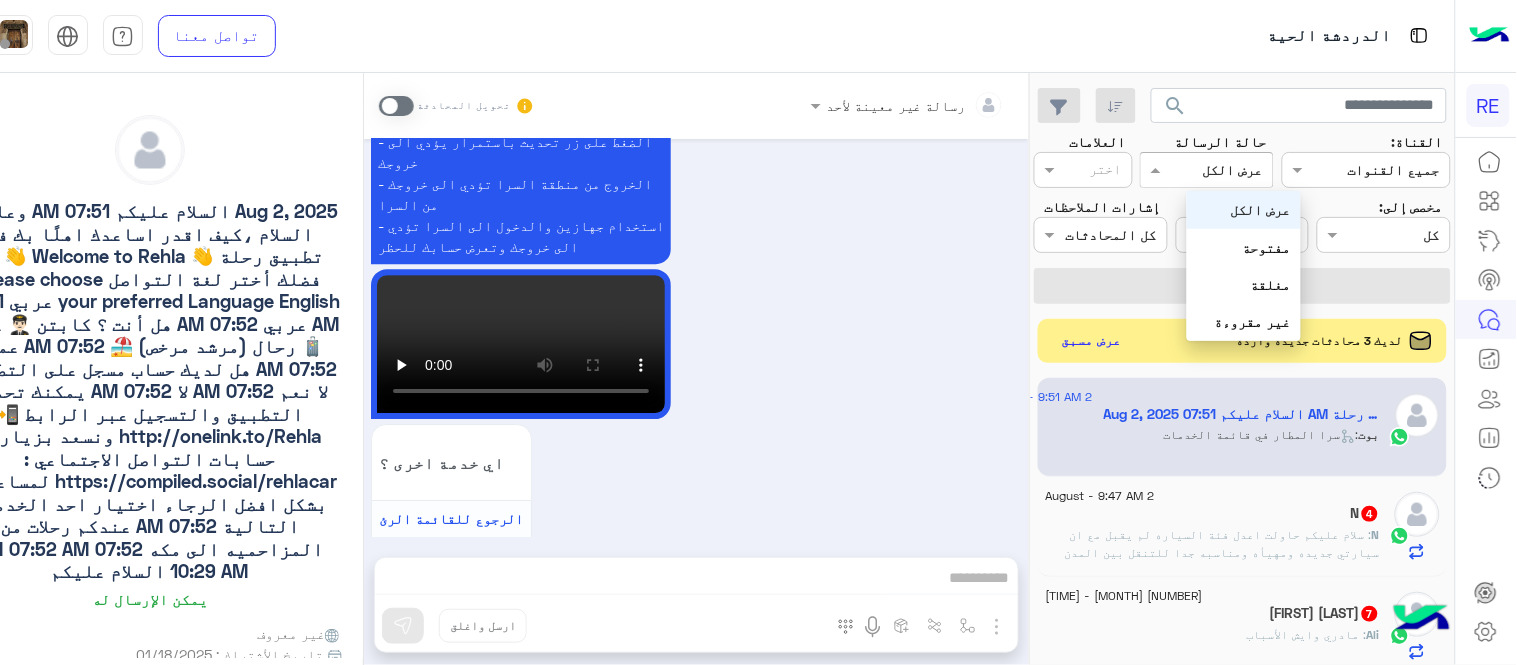 click at bounding box center (1230, 170) 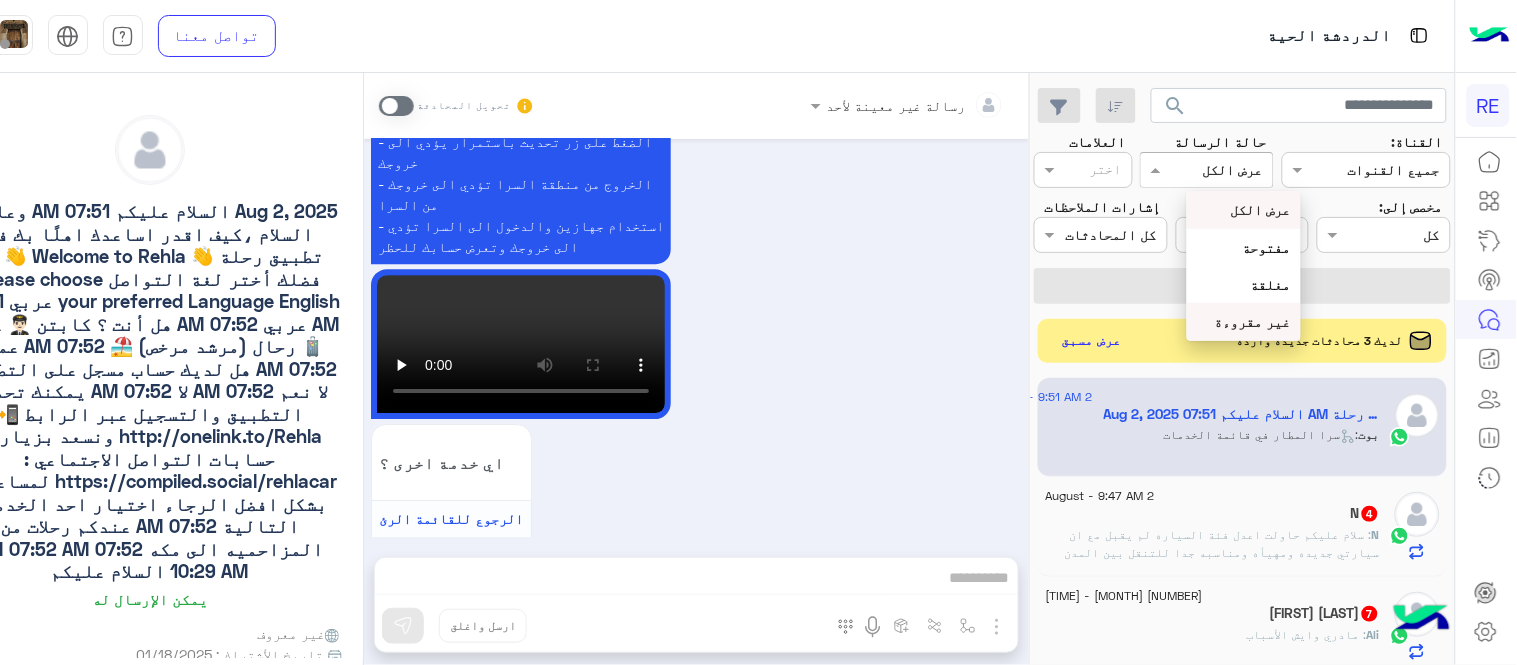 click on "غير مقروءة" at bounding box center (1253, 321) 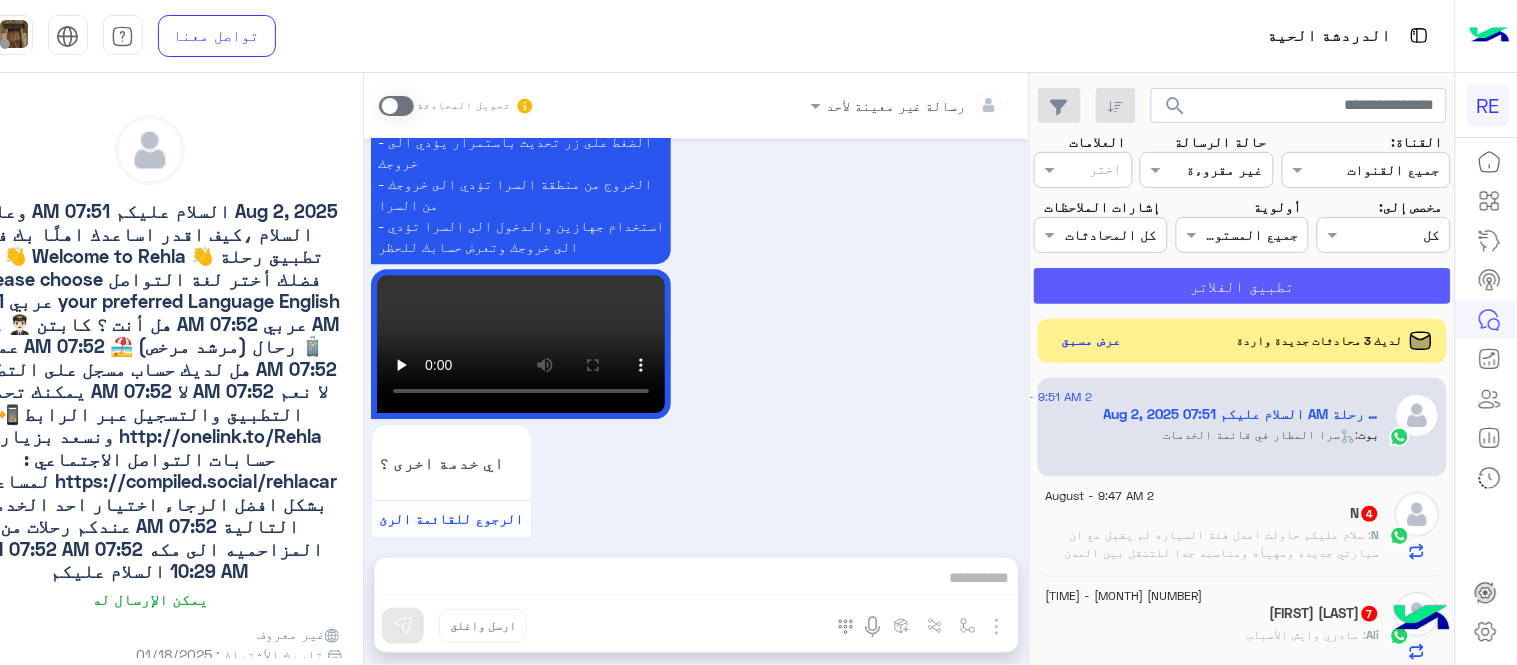 click on "تطبيق الفلاتر" 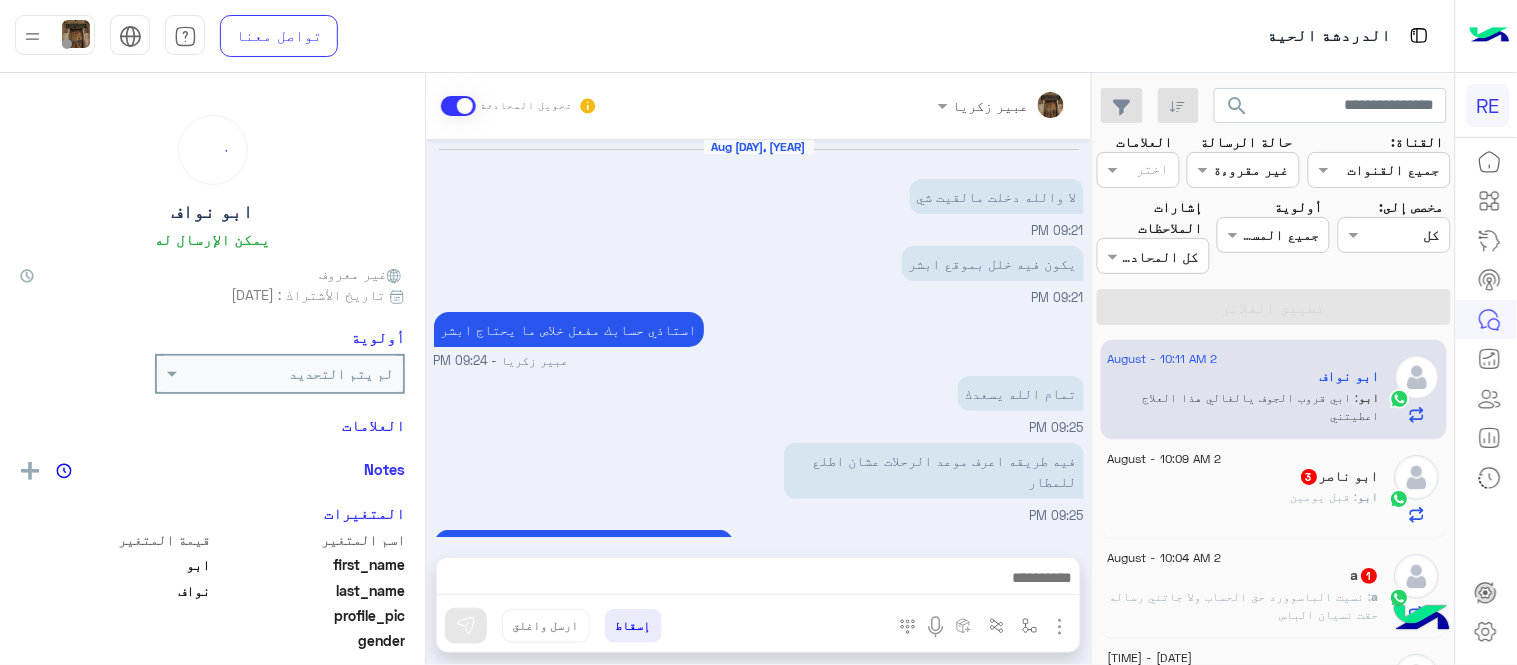 scroll, scrollTop: 388, scrollLeft: 0, axis: vertical 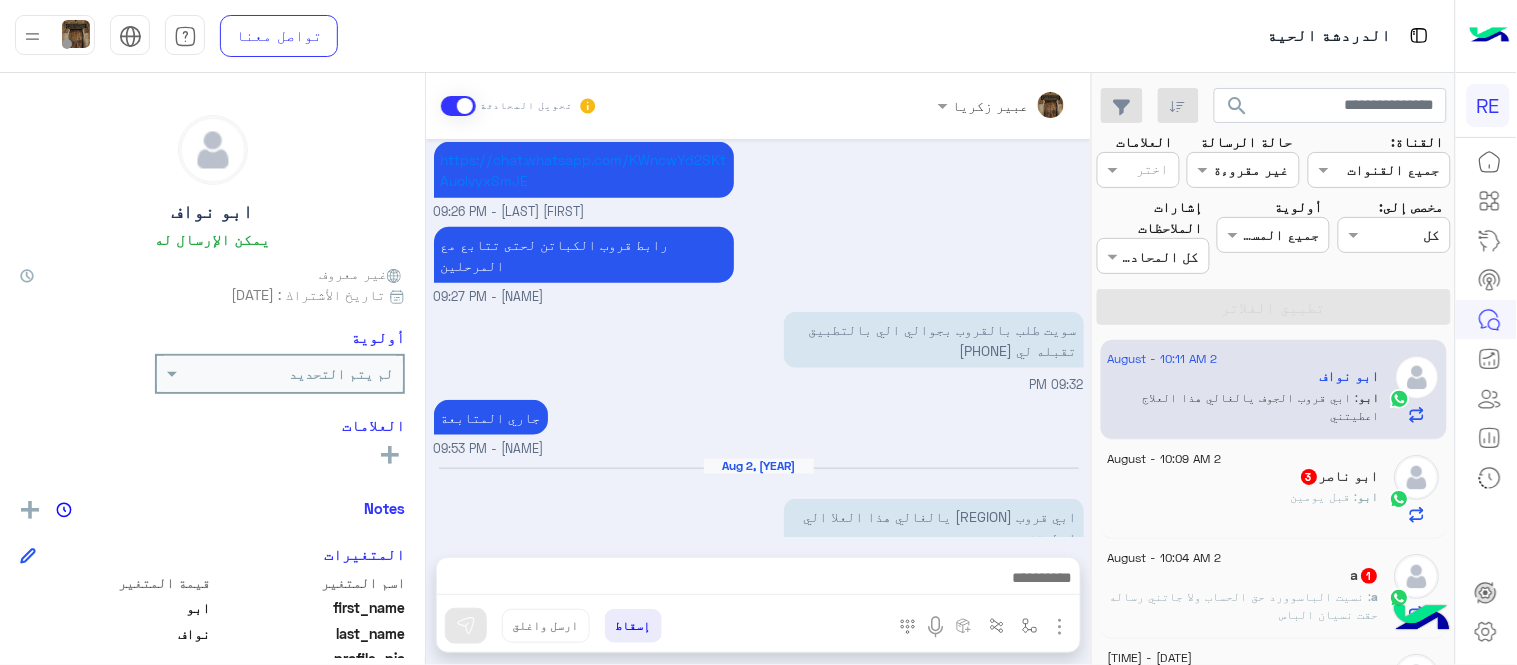 click on "2 August - 10:09 AM" 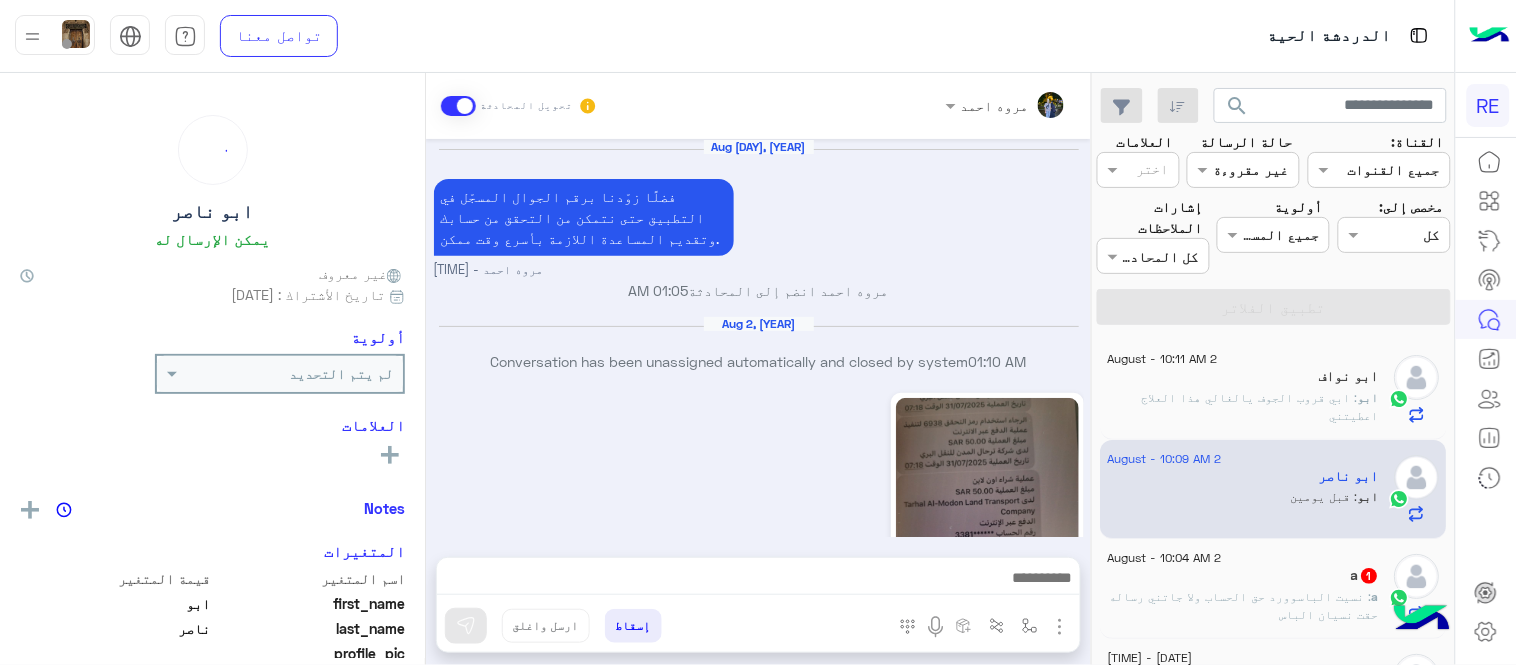 scroll, scrollTop: 525, scrollLeft: 0, axis: vertical 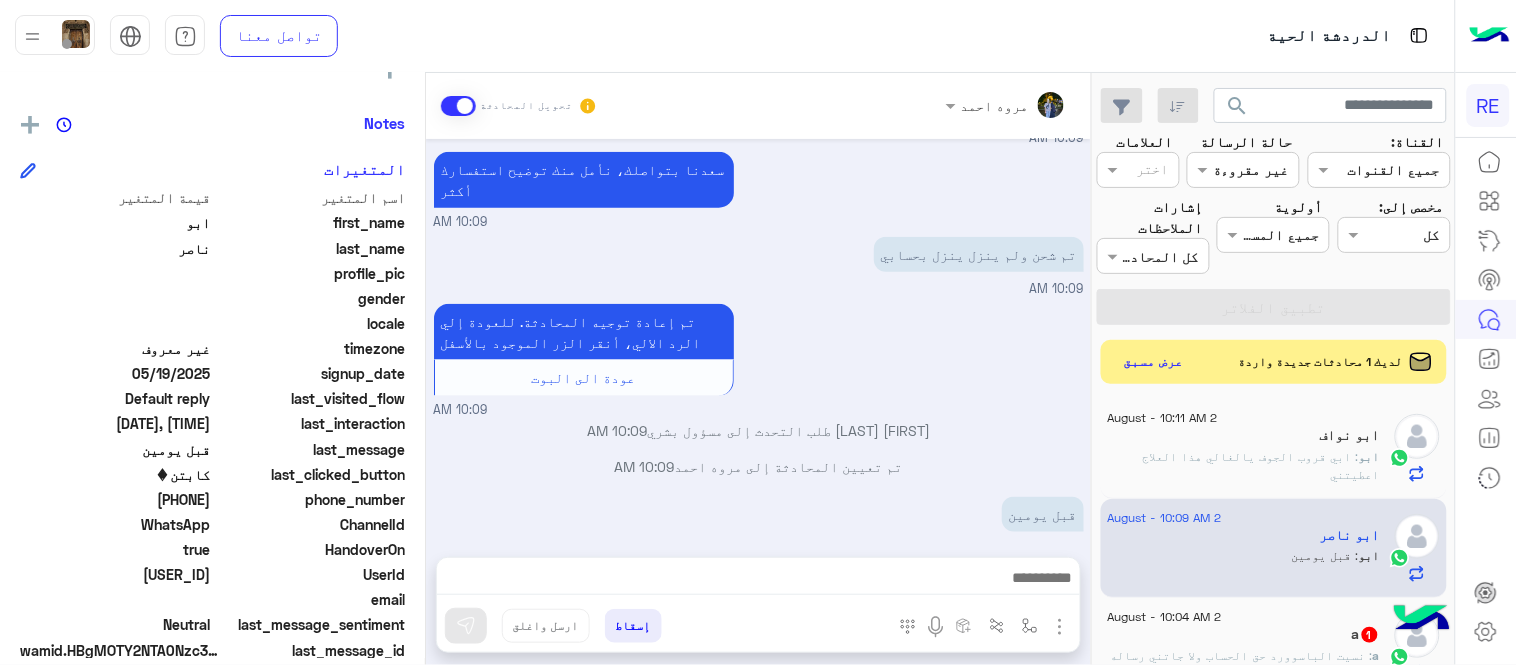 drag, startPoint x: 140, startPoint y: 504, endPoint x: 211, endPoint y: 497, distance: 71.34424 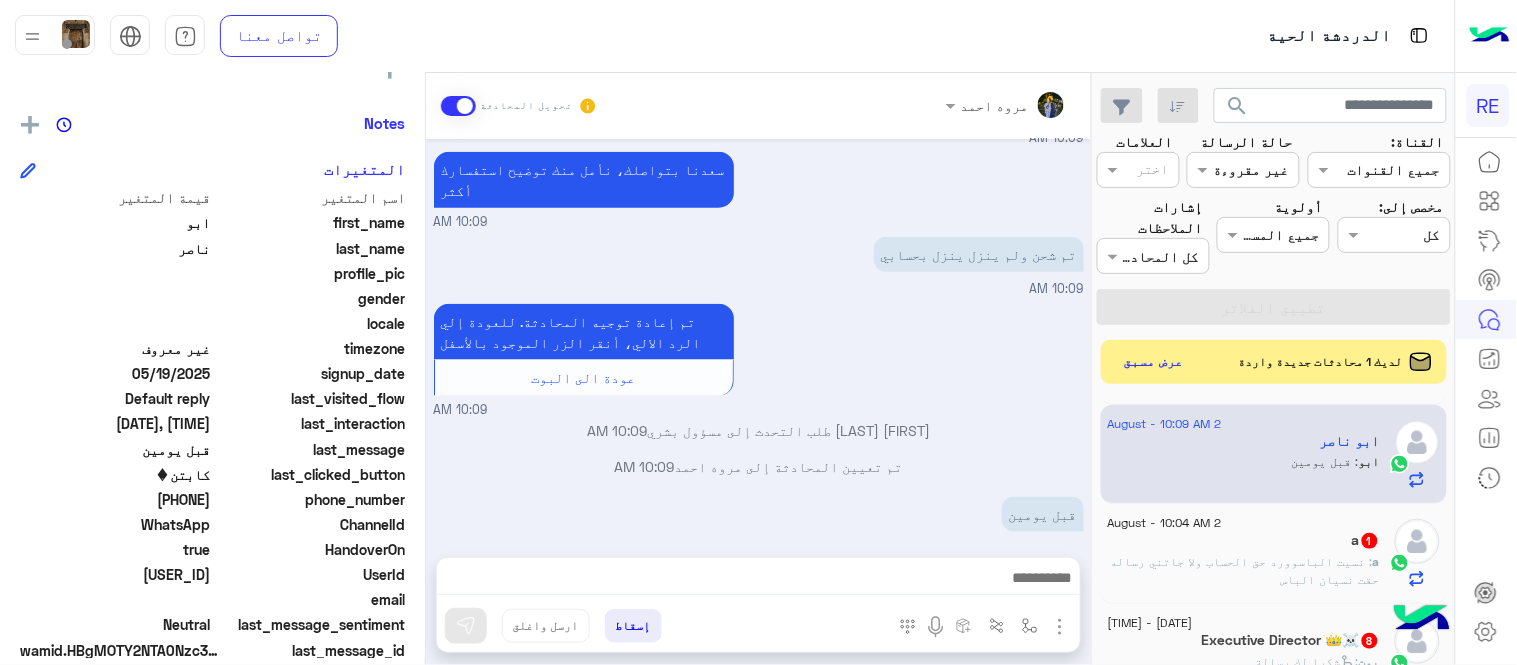 scroll, scrollTop: 143, scrollLeft: 0, axis: vertical 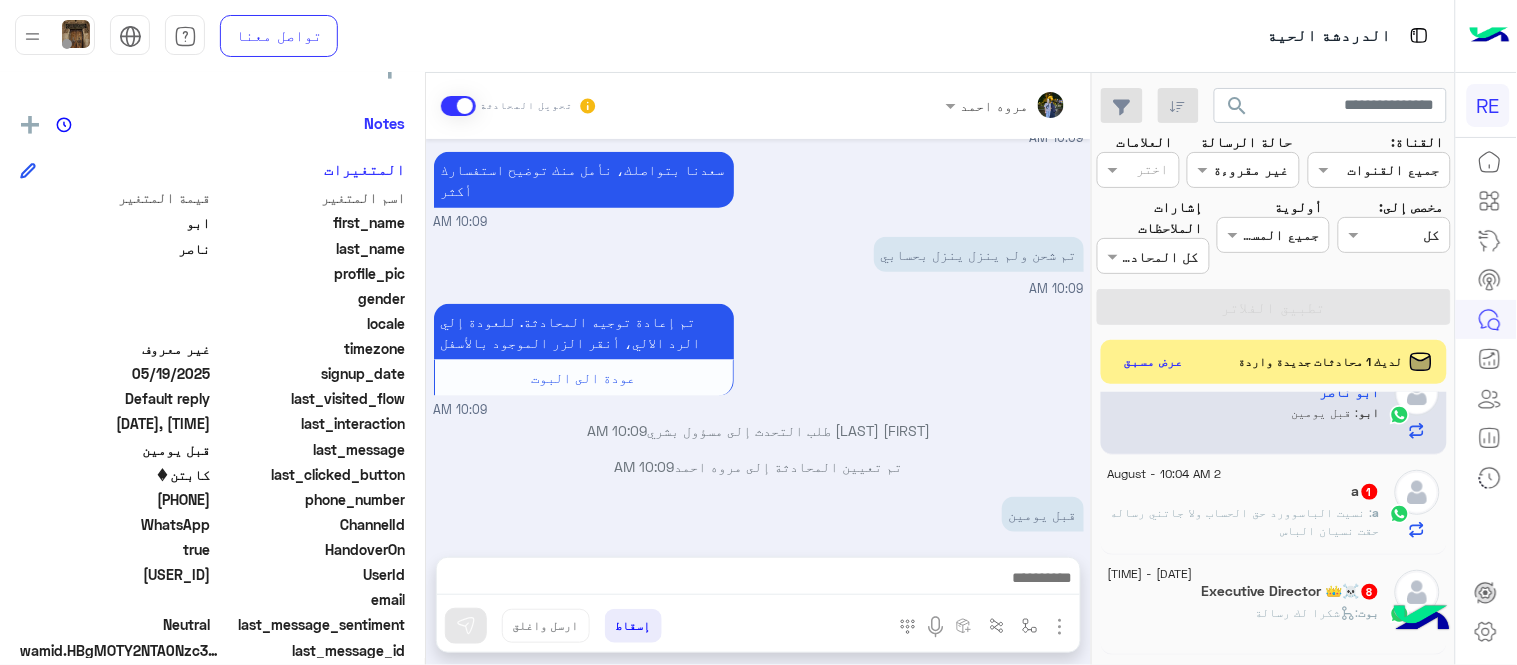 click on "a   1" 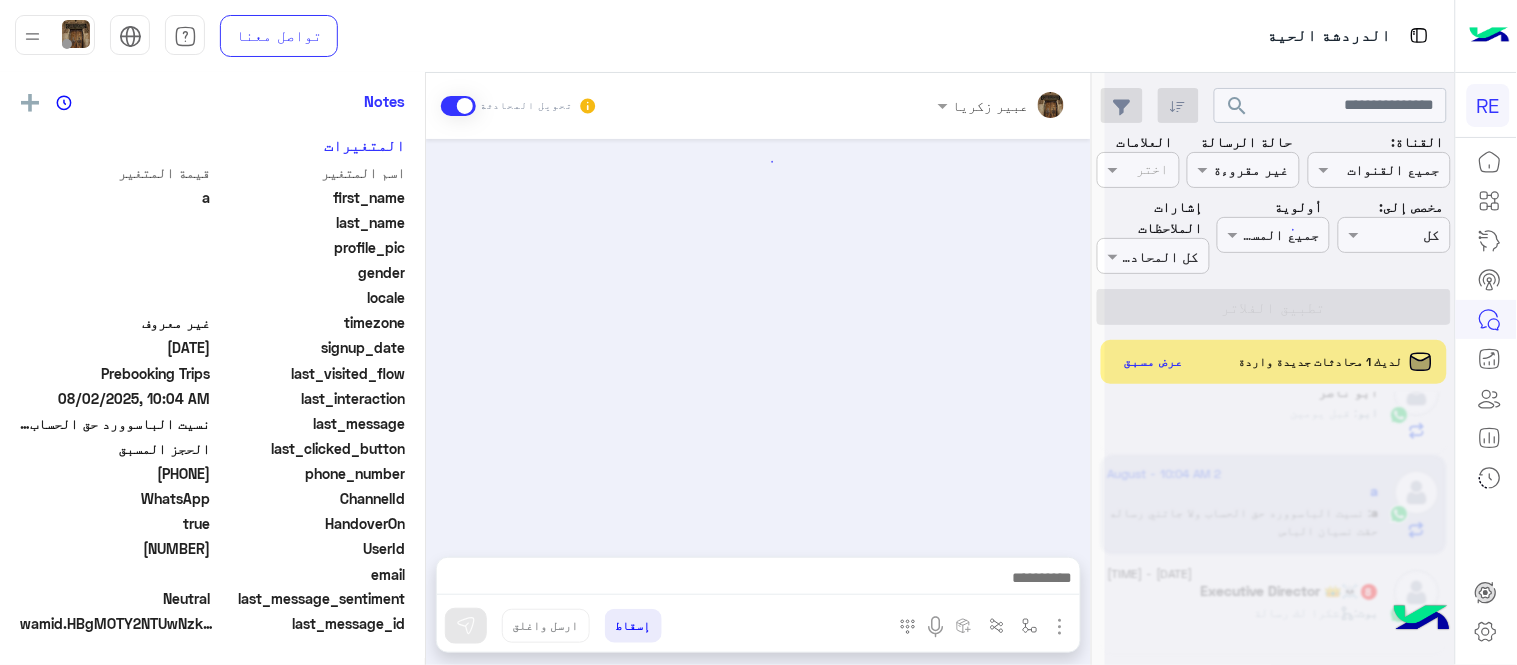 scroll, scrollTop: 405, scrollLeft: 0, axis: vertical 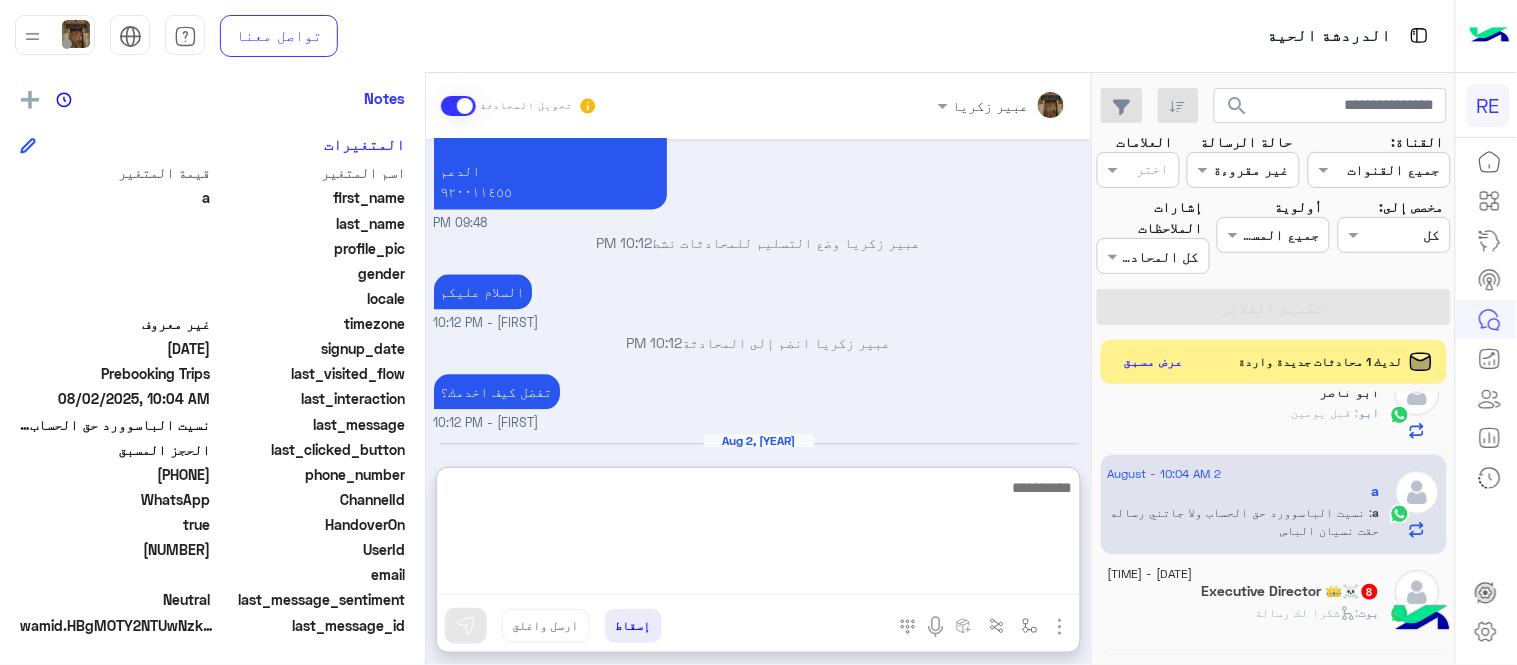 click at bounding box center (758, 535) 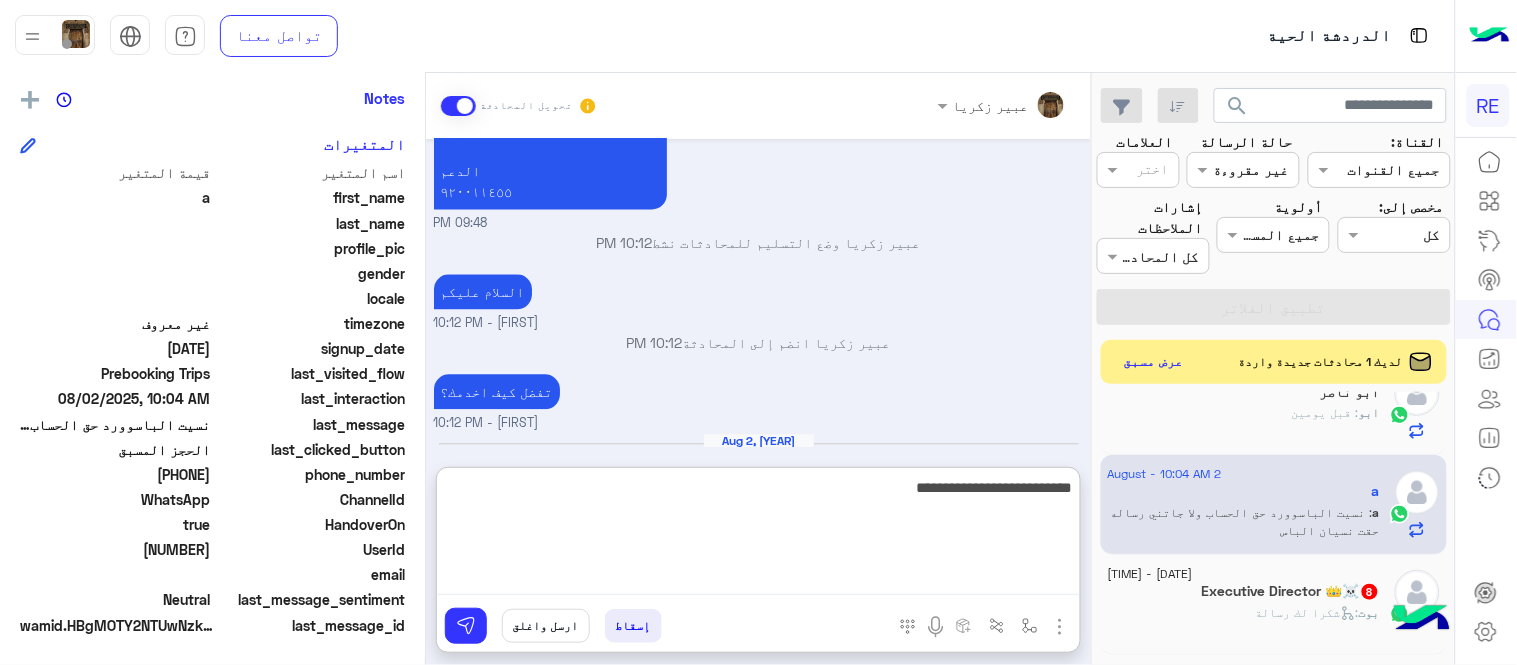 click on "**********" at bounding box center [758, 535] 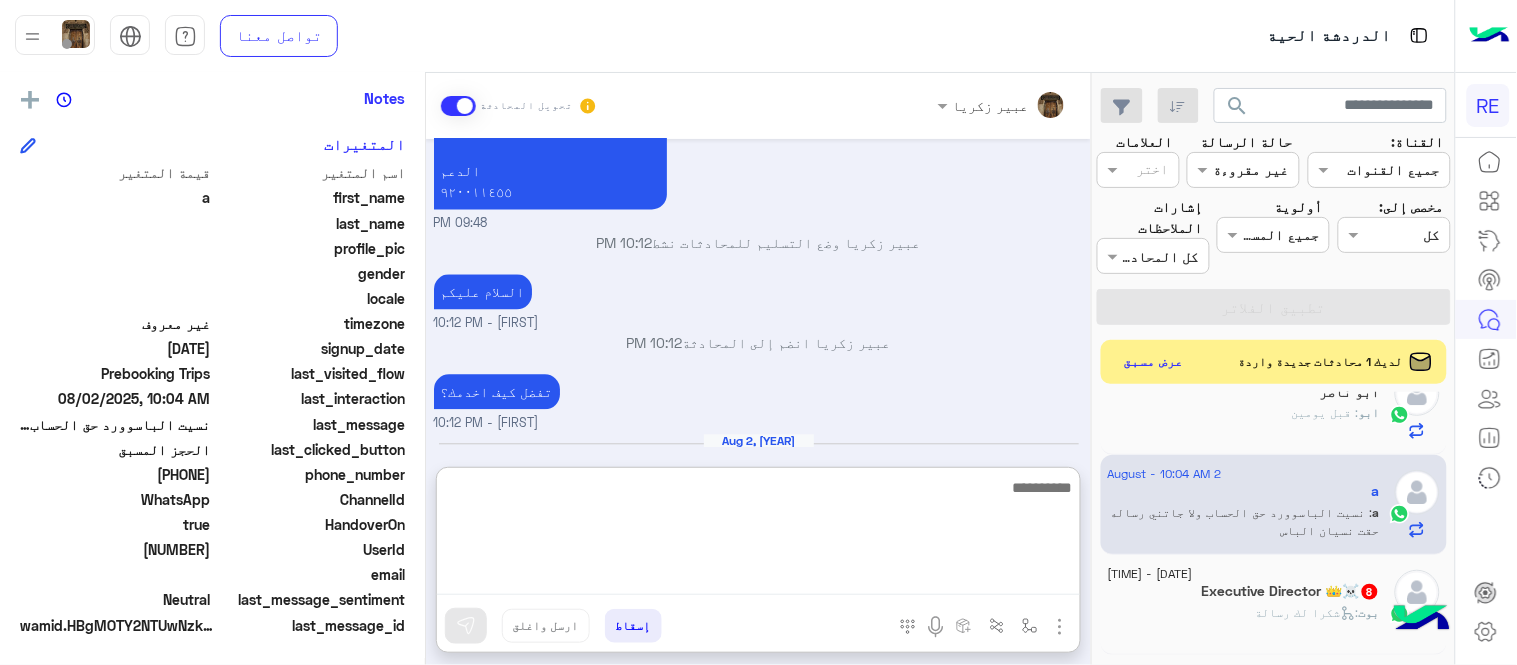 scroll, scrollTop: 1247, scrollLeft: 0, axis: vertical 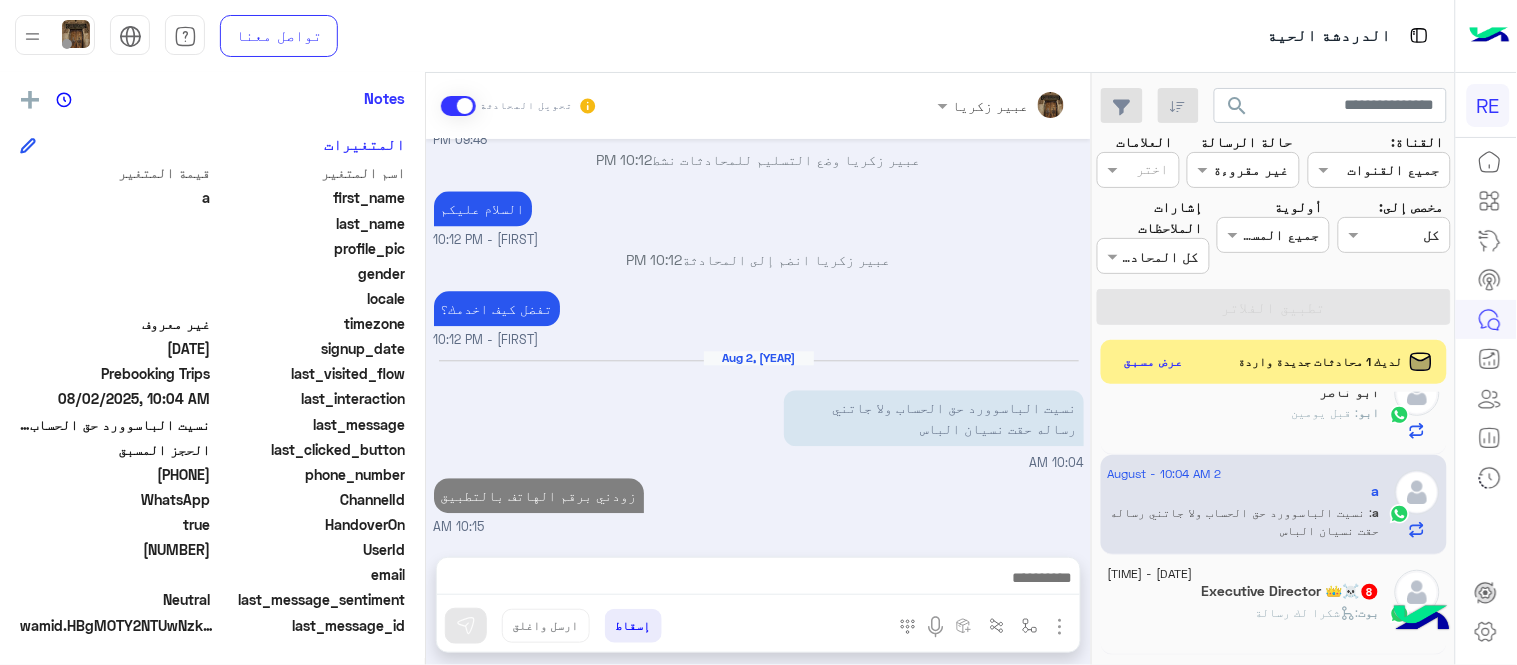 click on "Aug 1, [YEAR] هل لديك حساب مسجل على التطبيق لا نعم 09:47 PM نعم 09:47 PM لمساعدتك بشكل افضل
الرجاء اختيار احد الخدمات التالية 09:47 PM الحجز المسبق 09:48 PM تمتع بمزايا تنزيل تطبيق رحلة بجوالك : -الحصول على احدث العروض واروع الخصومات -الاطلاع على الخدمات الجديدة - سهولة الوصول للدعم - حفظ الحقوق - التواصل مع الدعم لأعادة أي مفقودات -مراجعة تقارير الرحلة وتفاصيلها - تقييم الخدمة لطلب حجز مسبق نأمل تزودينا بـ : التاريخ: الساعة: اسم العميل: رقم العميل: موقع الانطلاق: موقع الوصول: نوع السيارة: طريقة الدفع: الدعم ٩٢٠٠١١٤٥٥ 09:48 PM عبير زكريا وضع التسليم للمحادثات نشط" at bounding box center [758, 338] 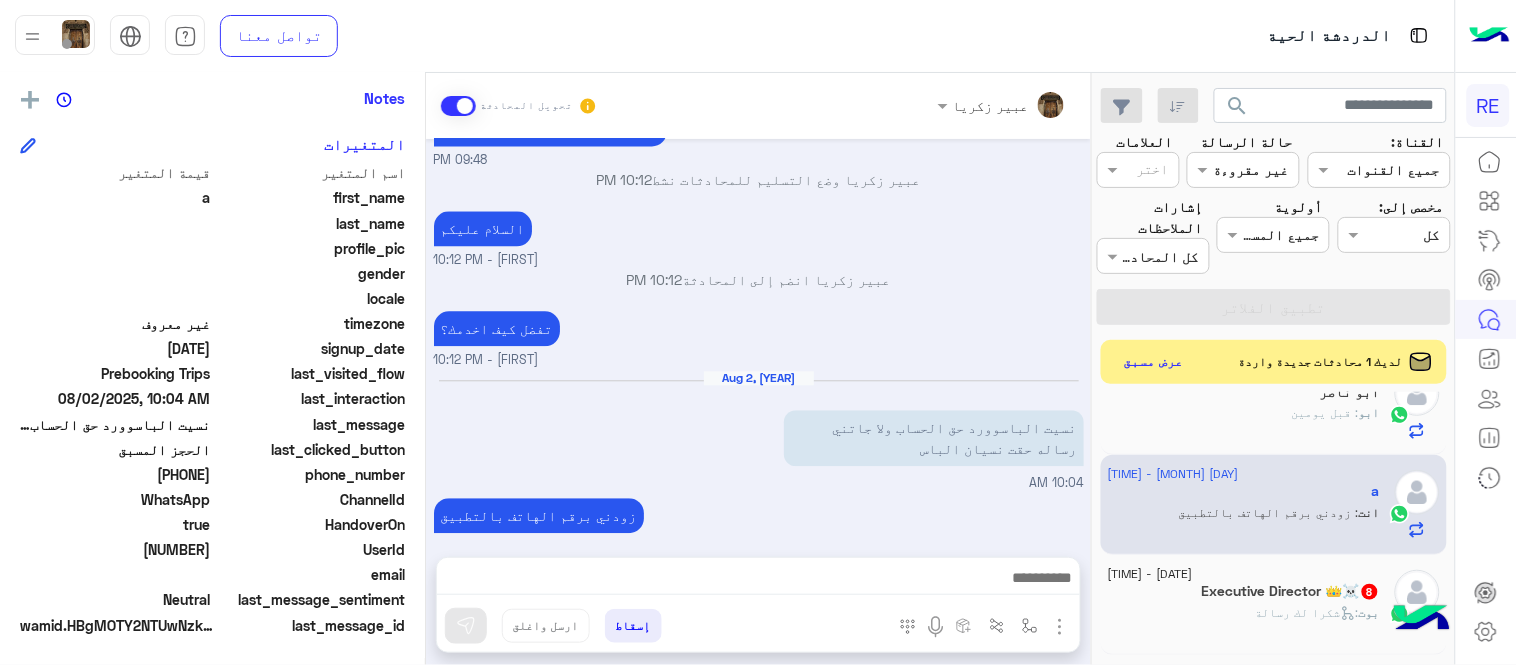 click on "[DATE] - [TIME]" 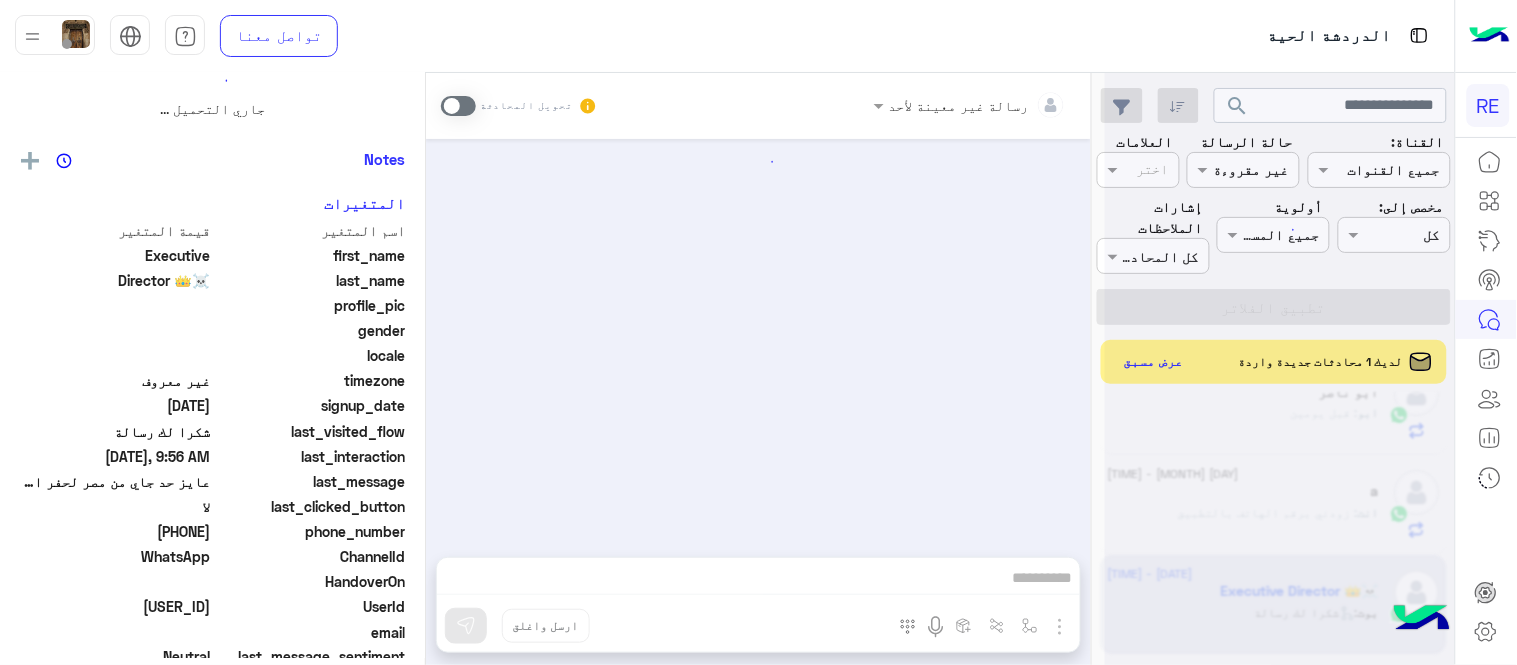 scroll, scrollTop: 0, scrollLeft: 0, axis: both 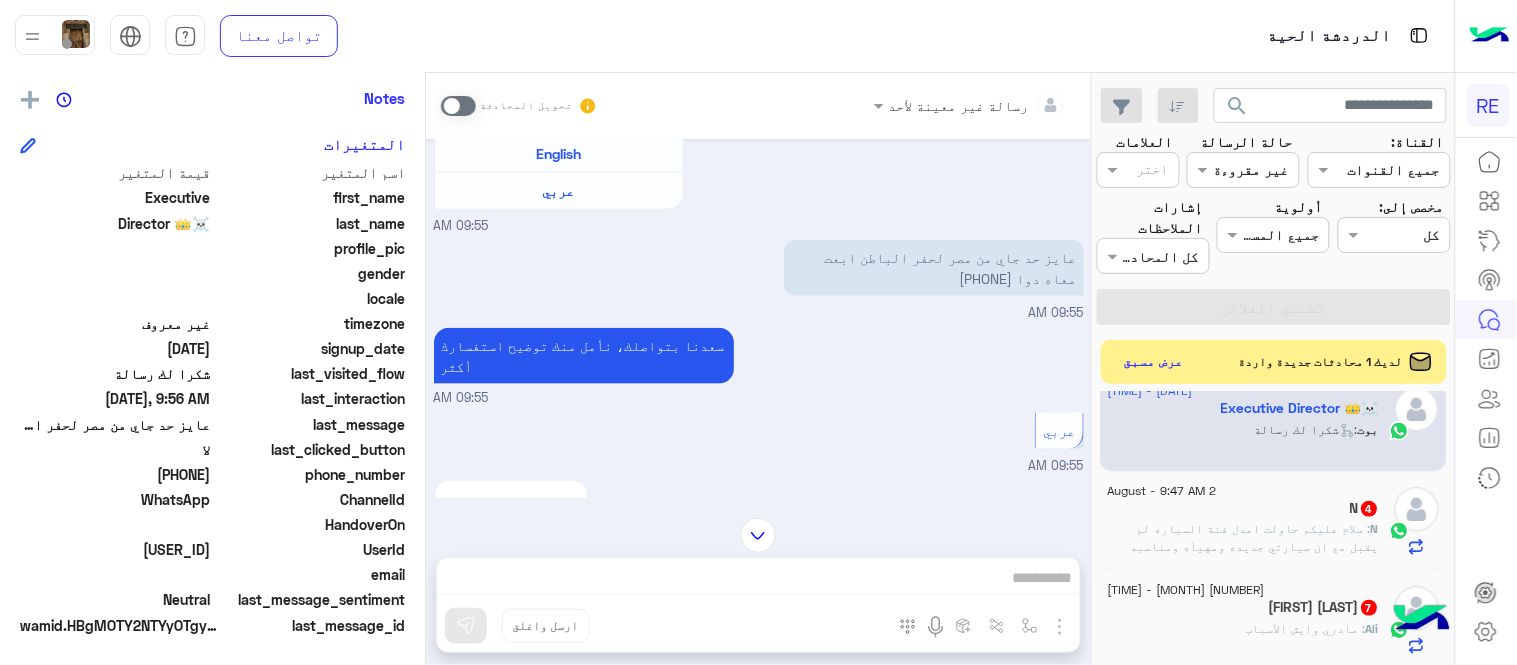 click on ": سلام عليكم حاولت اعدل فئة السياره لم يقبل
مع ان سيارتي جديده ومهيأه ومناسبه جدا للتنقل بين المدن" 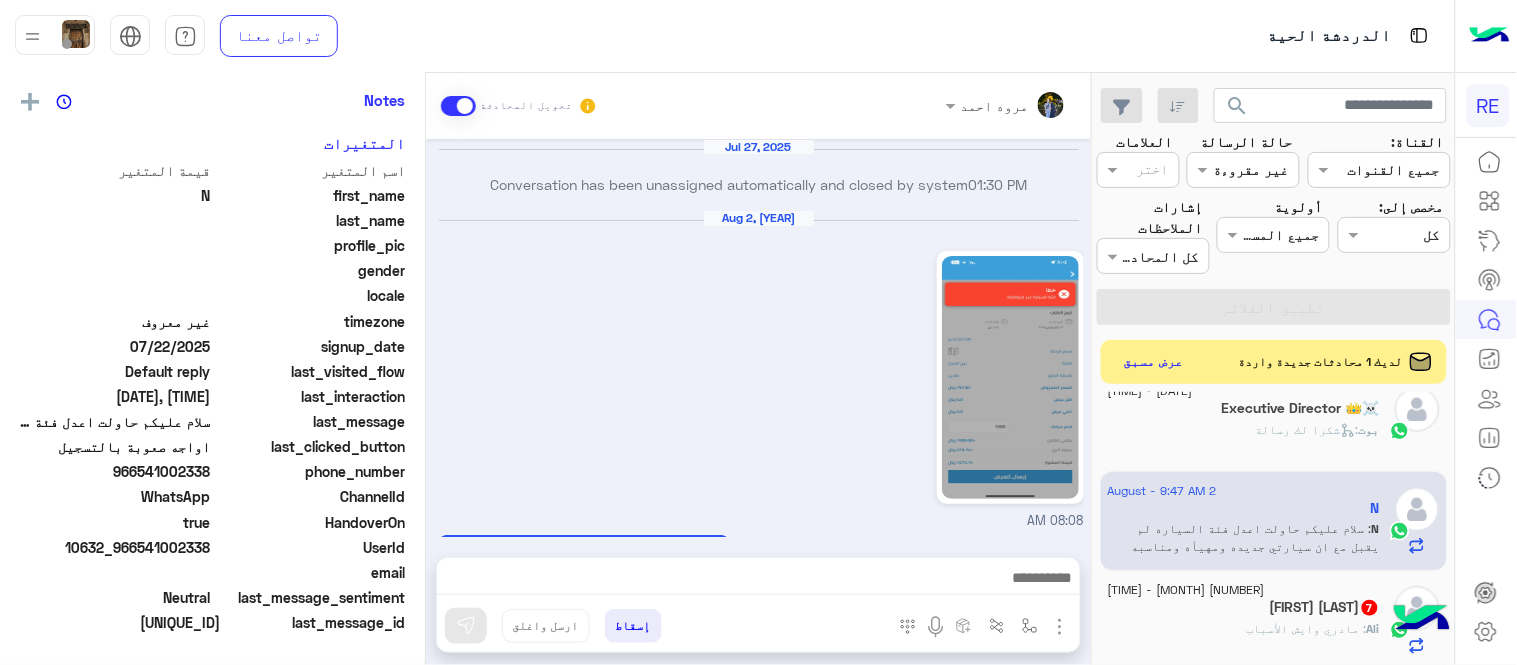 scroll, scrollTop: 405, scrollLeft: 0, axis: vertical 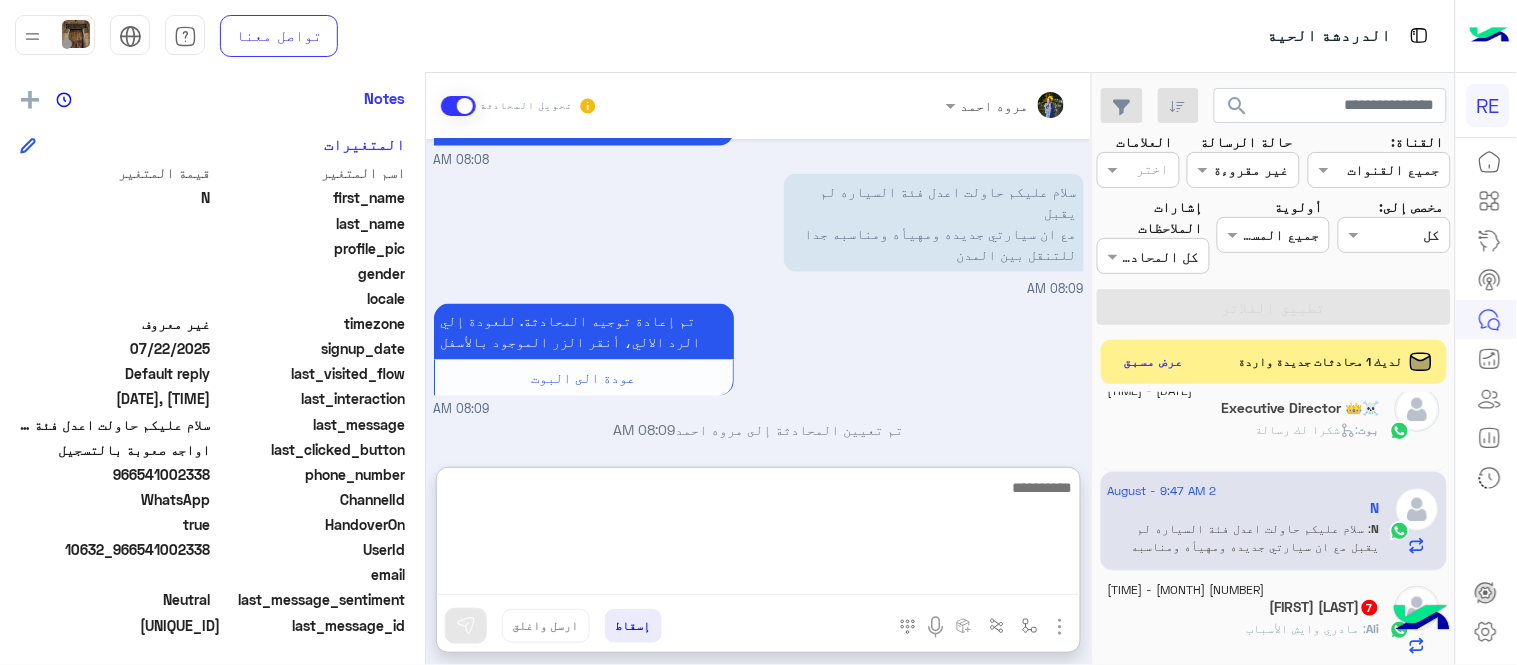 click at bounding box center [758, 535] 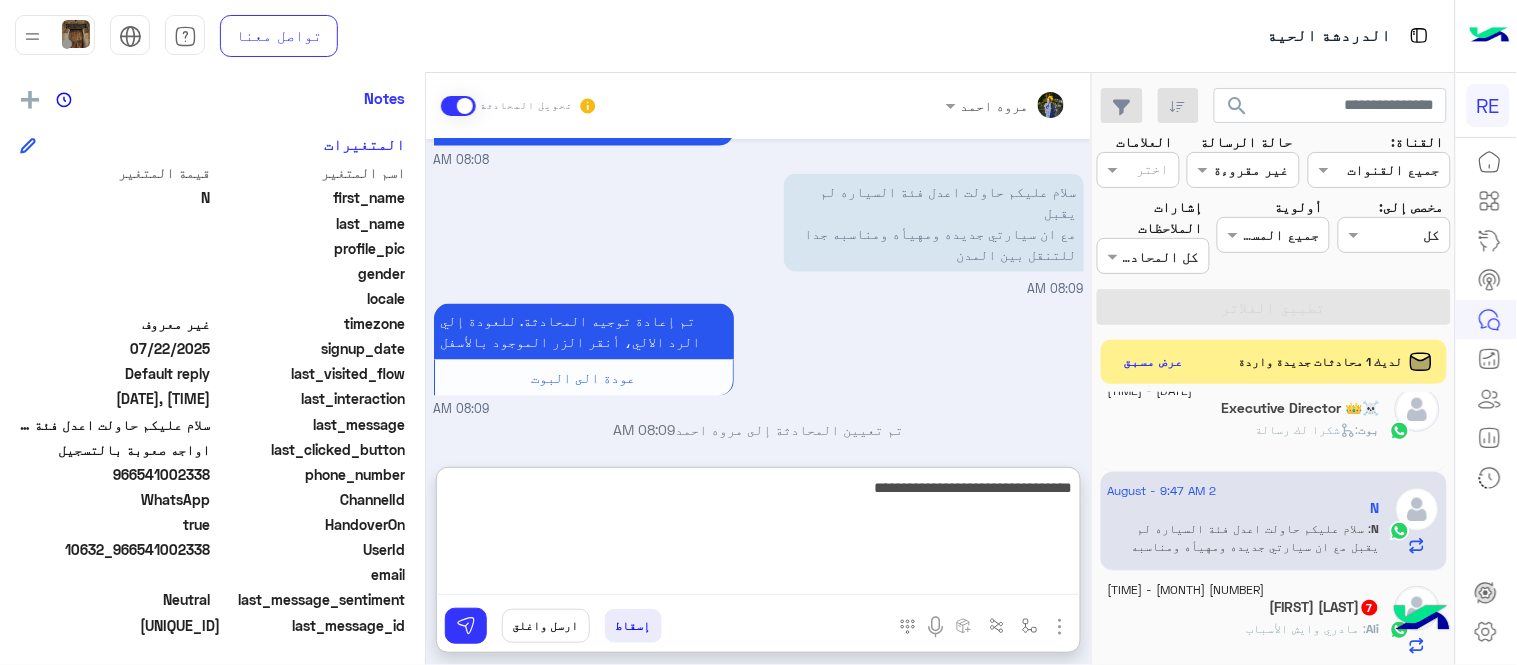 type on "**********" 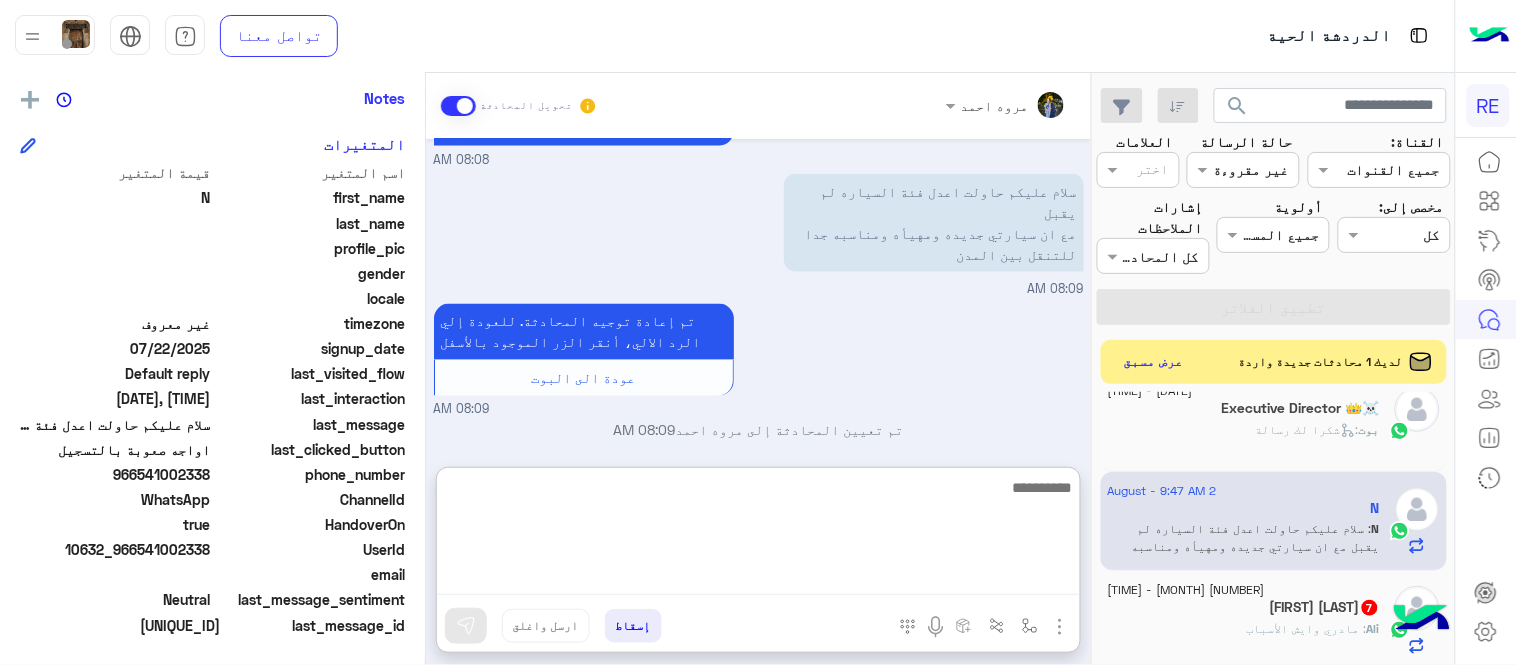 scroll, scrollTop: 968, scrollLeft: 0, axis: vertical 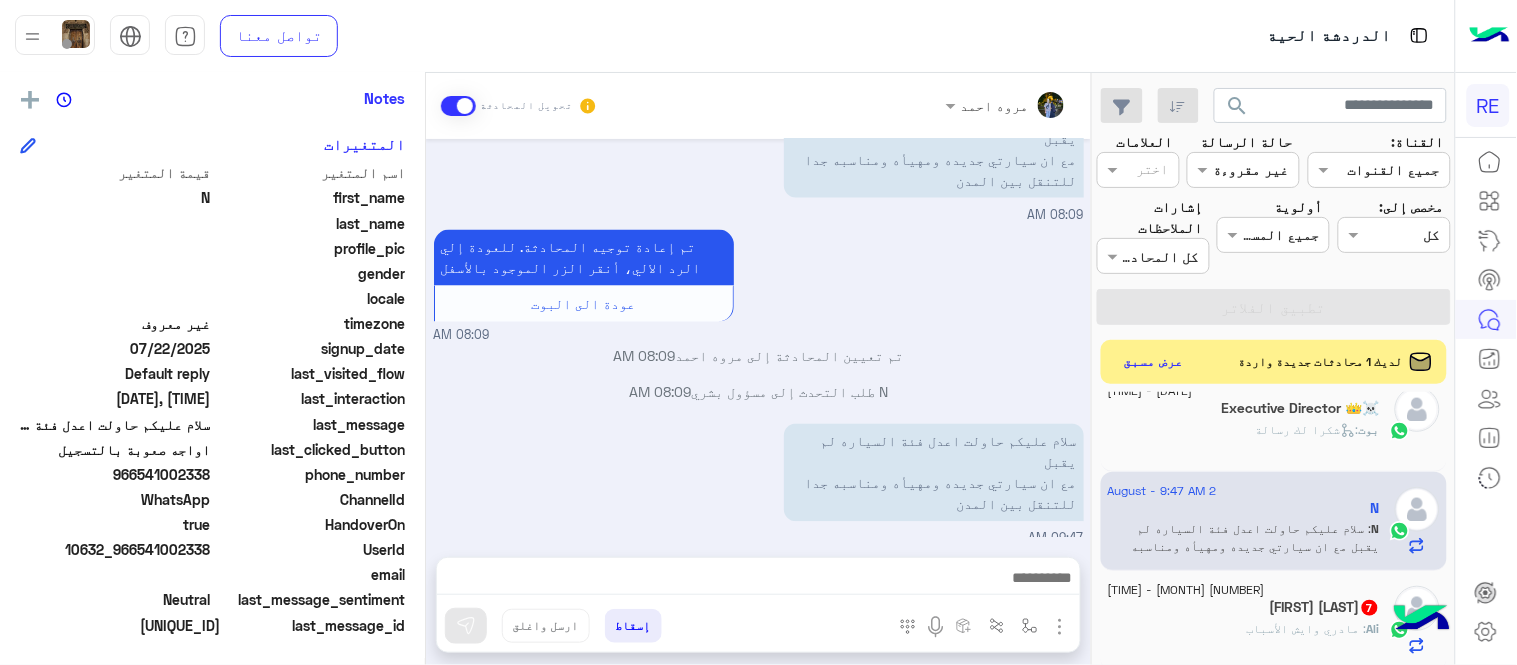 click on "Jul 27, [YEAR] Conversation has been unassigned automatically and closed by system 01:30 PM Aug 2, [YEAR] 08:08 AM
سعدنا بتواصلك، نأمل منك توضيح استفسارك أكثر 08:08 AM 08:08 AM
سعدنا بتواصلك، نأمل منك توضيح استفسارك أكثر 08:08 AM سلام عليكم حاولت اعدل فئة السياره لم يقبل مع ان سيارتي جديده ومهيأه ومناسبه جدا للتنقل بين المدن 08:09 AM تم إعادة توجيه المحادثة. للعودة إلي الرد الالي، أنقر الزر الموجود بالأسفل عودة الى البوت 08:09 AM تم تعيين المحادثة إلى مروه احمد 08:09 AM N طلب التحدث إلى مسؤول بشري 08:09 AM سلام عليكم حاولت اعدل فئة السياره لم يقبل مع ان سيارتي جديده ومهيأه ومناسبه جدا للتنقل بين المدن 09:47 AM" at bounding box center (758, 338) 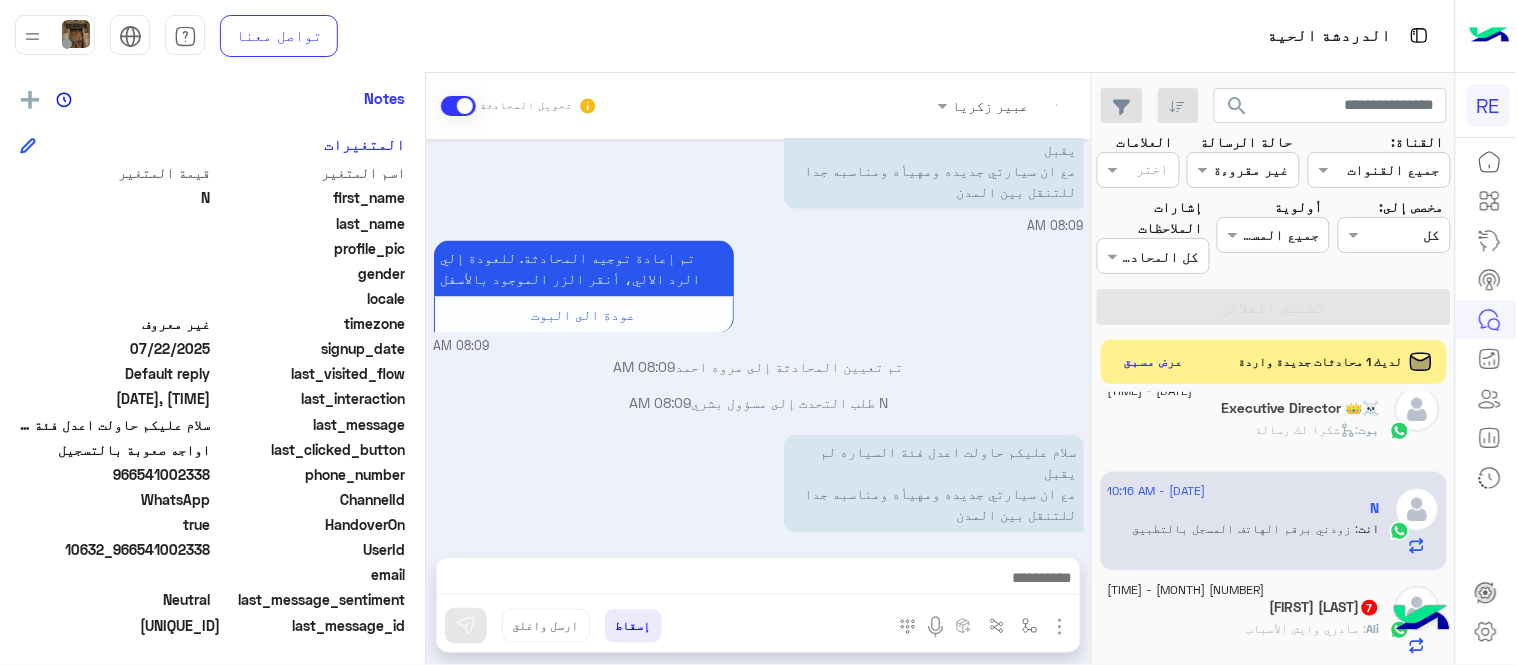 scroll, scrollTop: 915, scrollLeft: 0, axis: vertical 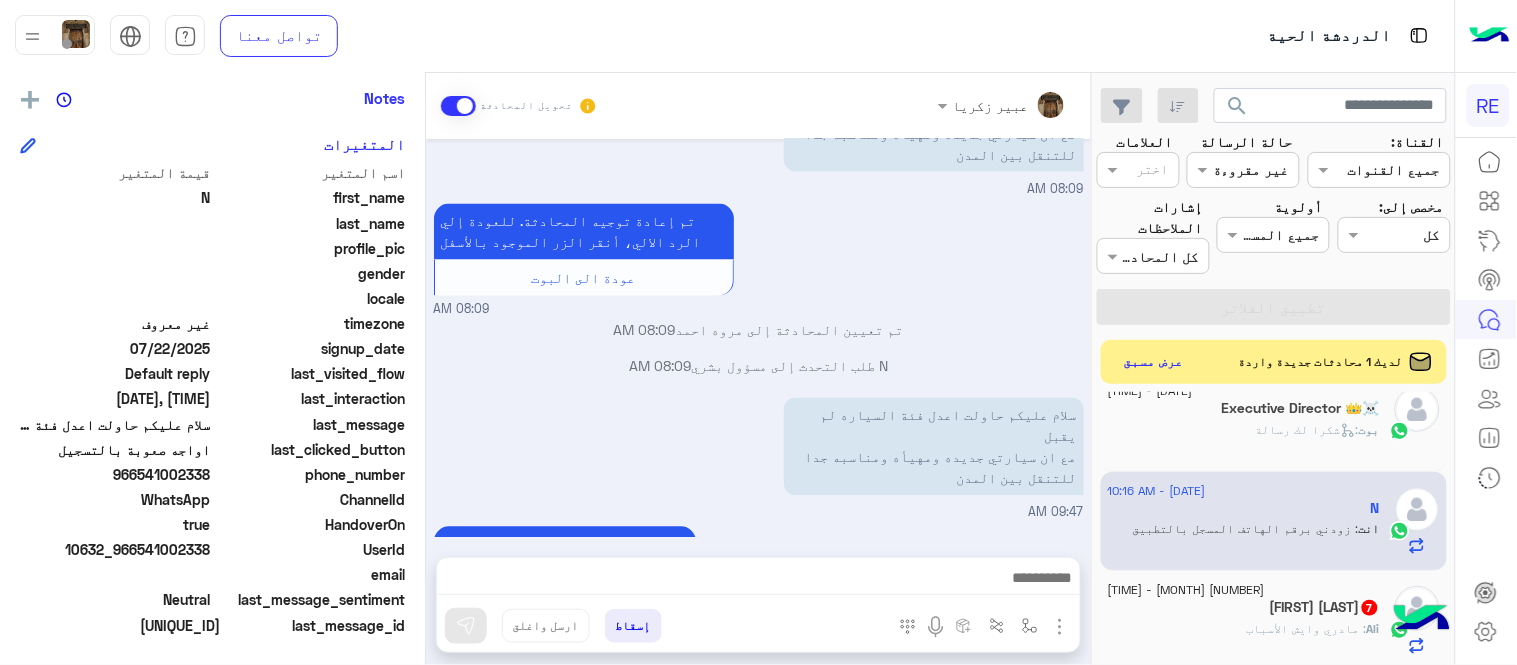 click on ": مادري وايش الأسباب" 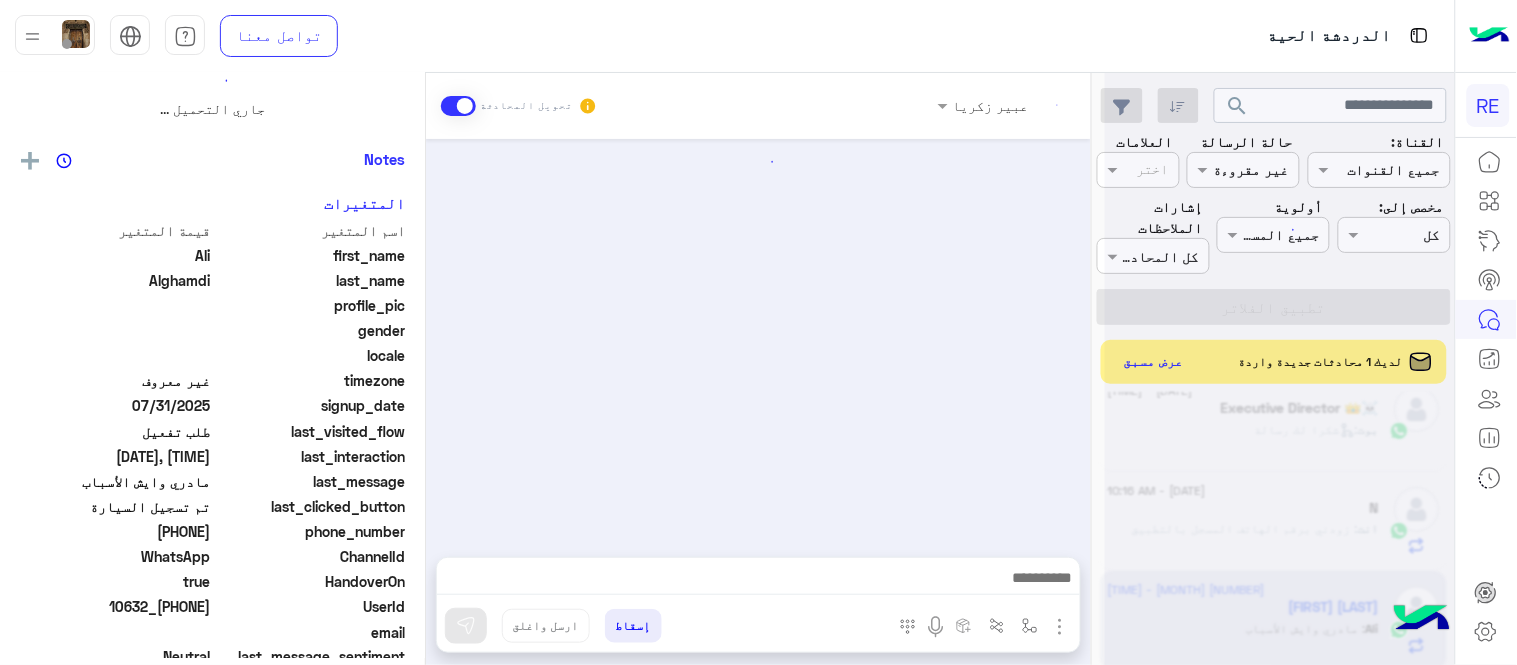 scroll, scrollTop: 0, scrollLeft: 0, axis: both 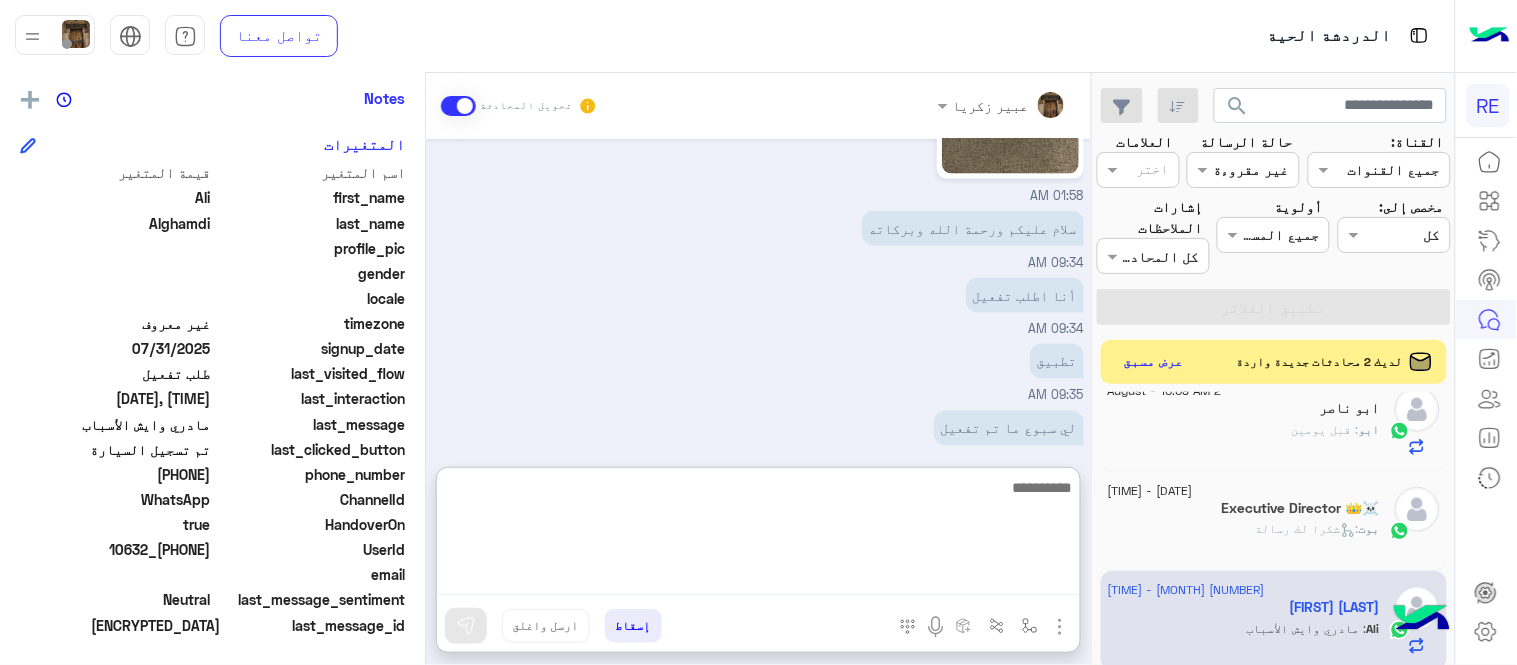 click at bounding box center [758, 535] 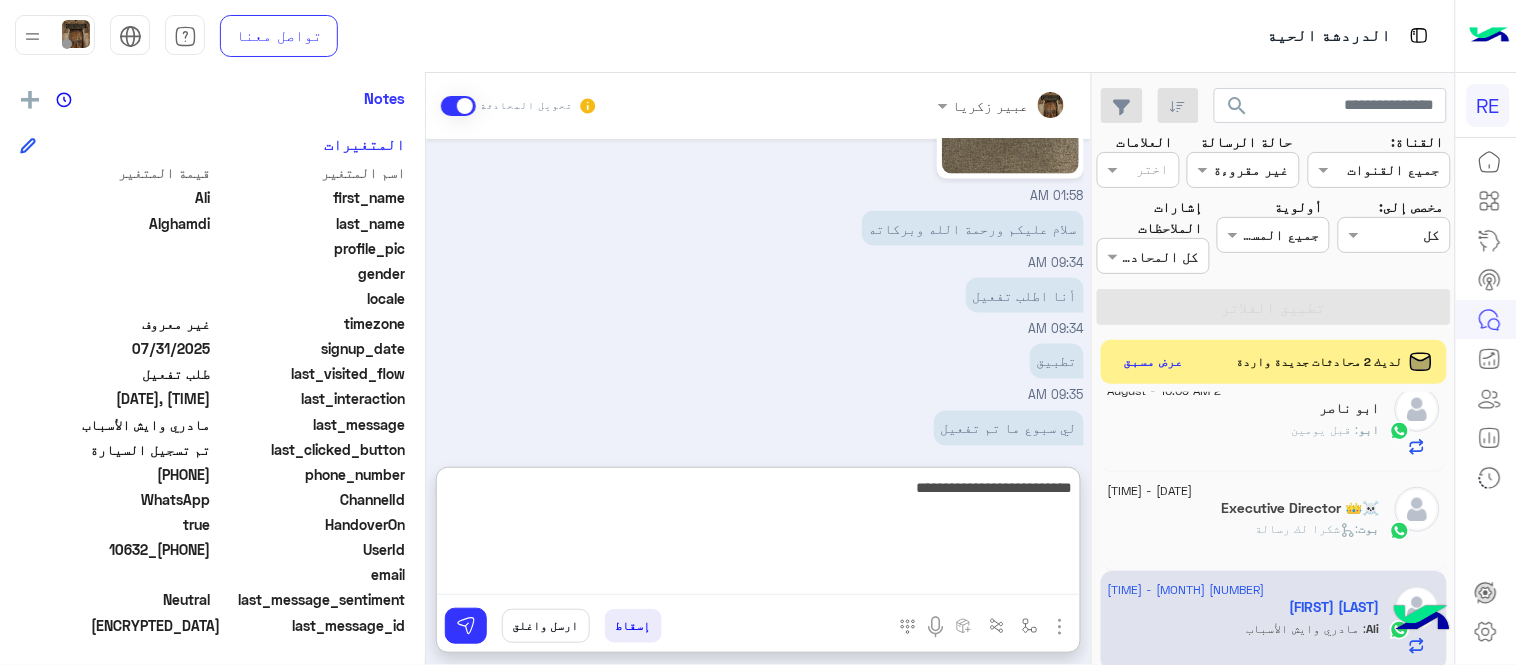 type on "**********" 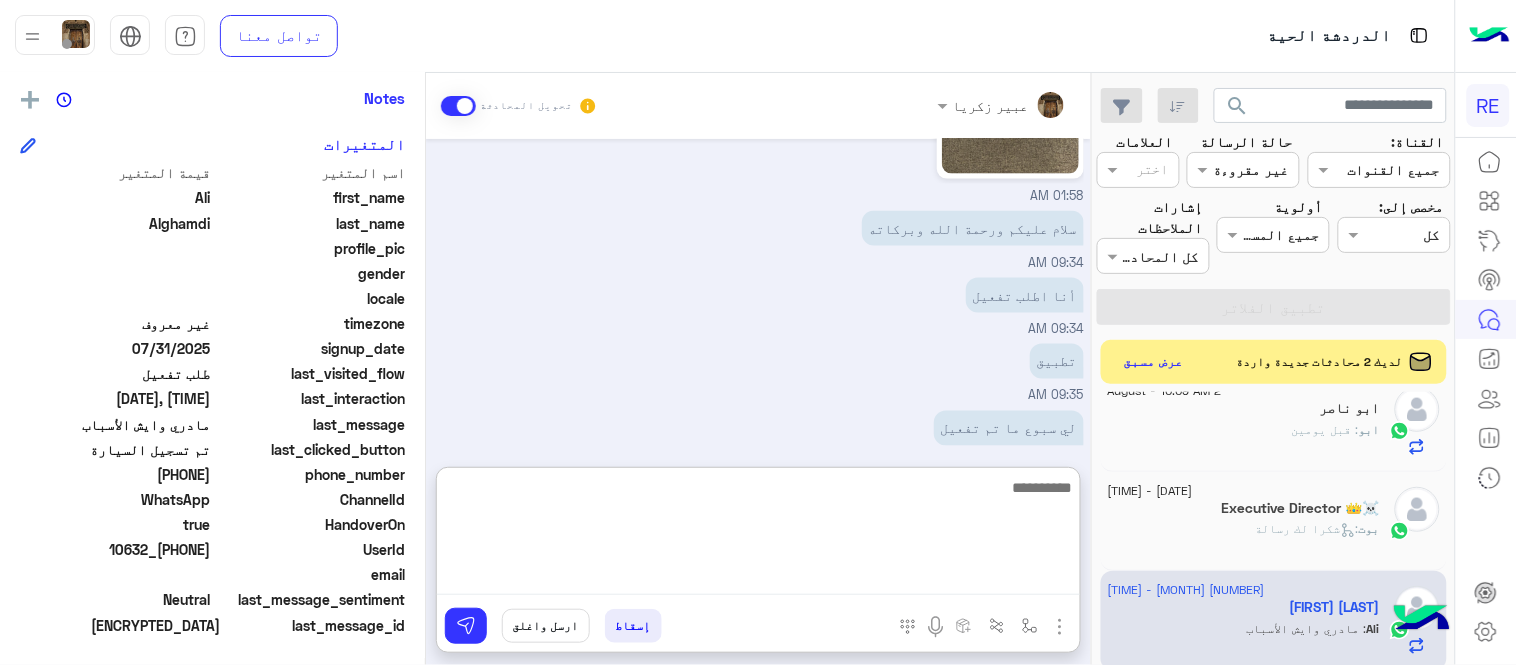 scroll, scrollTop: 958, scrollLeft: 0, axis: vertical 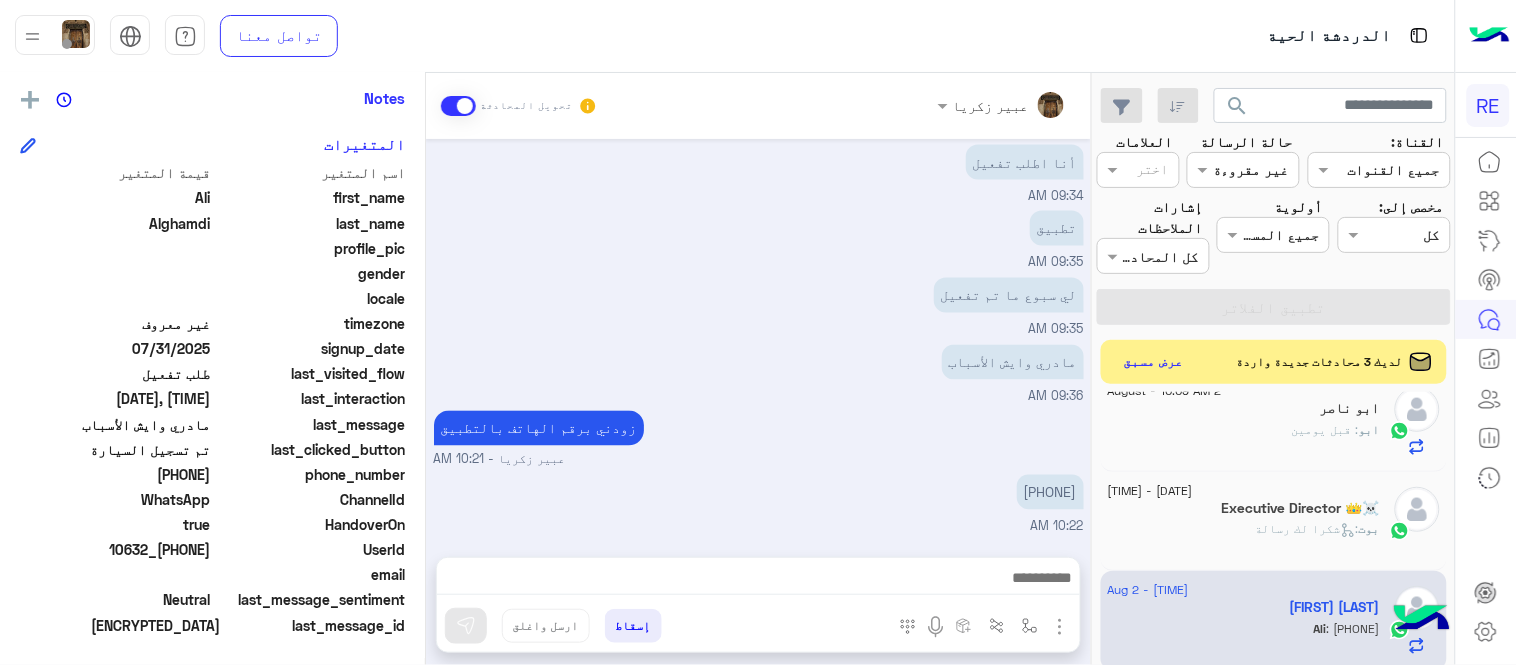 click on "Aug [DAY], [YEAR]  الباحه   [TIME]  من اي مدينة ؟ وارسلتها لكم   [TIME]  احتاج صورة الرخصة بشكل واضح  عبير زكريا -  [TIME]   Aug [DAY], [YEAR]    [TIME]    [TIME]  سلام عليكم ورحمة الله وبركاته   [TIME]  أنا اطلب تفعيل   [TIME]  تطبيق   [TIME]  لي سبوع ما تم تفعيل   [TIME]  مادري وايش الأسباب   [TIME]  زودني برقم الهاتف بالتطبيق  عبير زكريا -  [TIME]  [PHONE]   [TIME]" at bounding box center [758, 338] 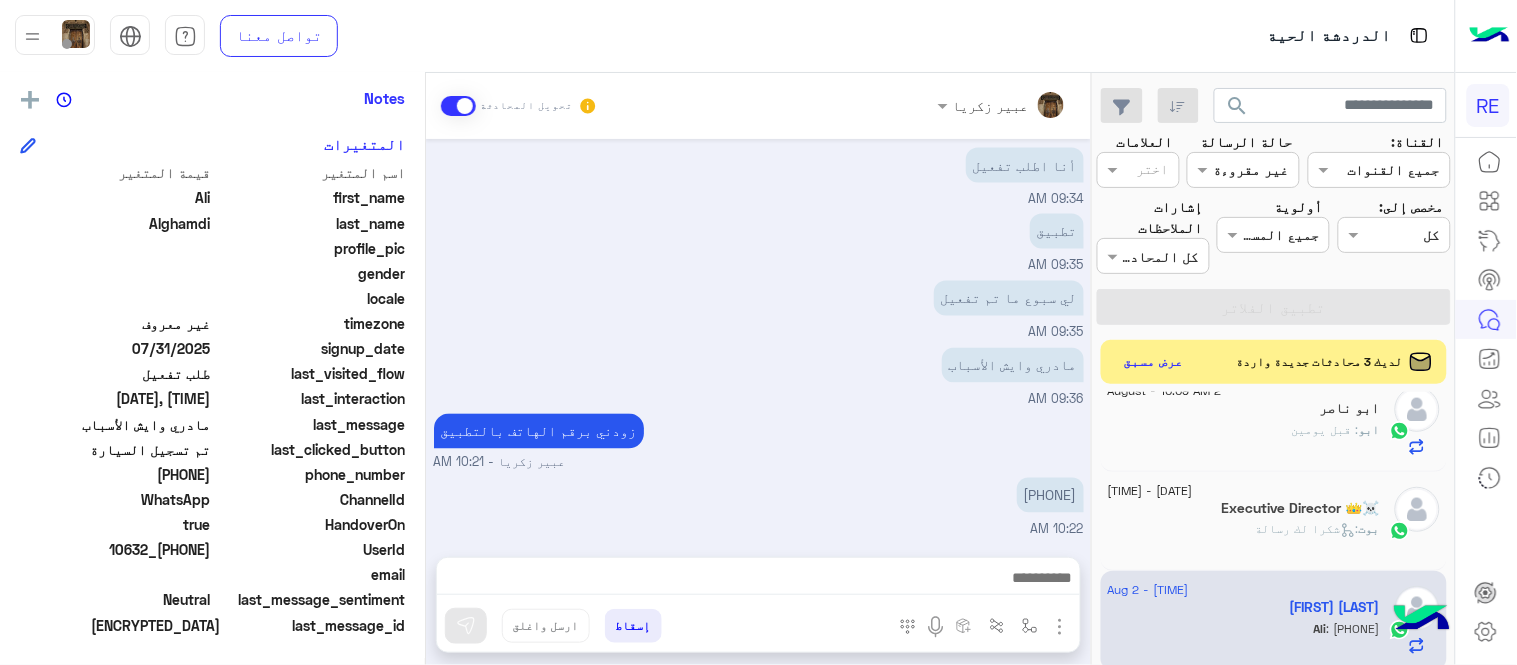 drag, startPoint x: 140, startPoint y: 468, endPoint x: 214, endPoint y: 478, distance: 74.672615 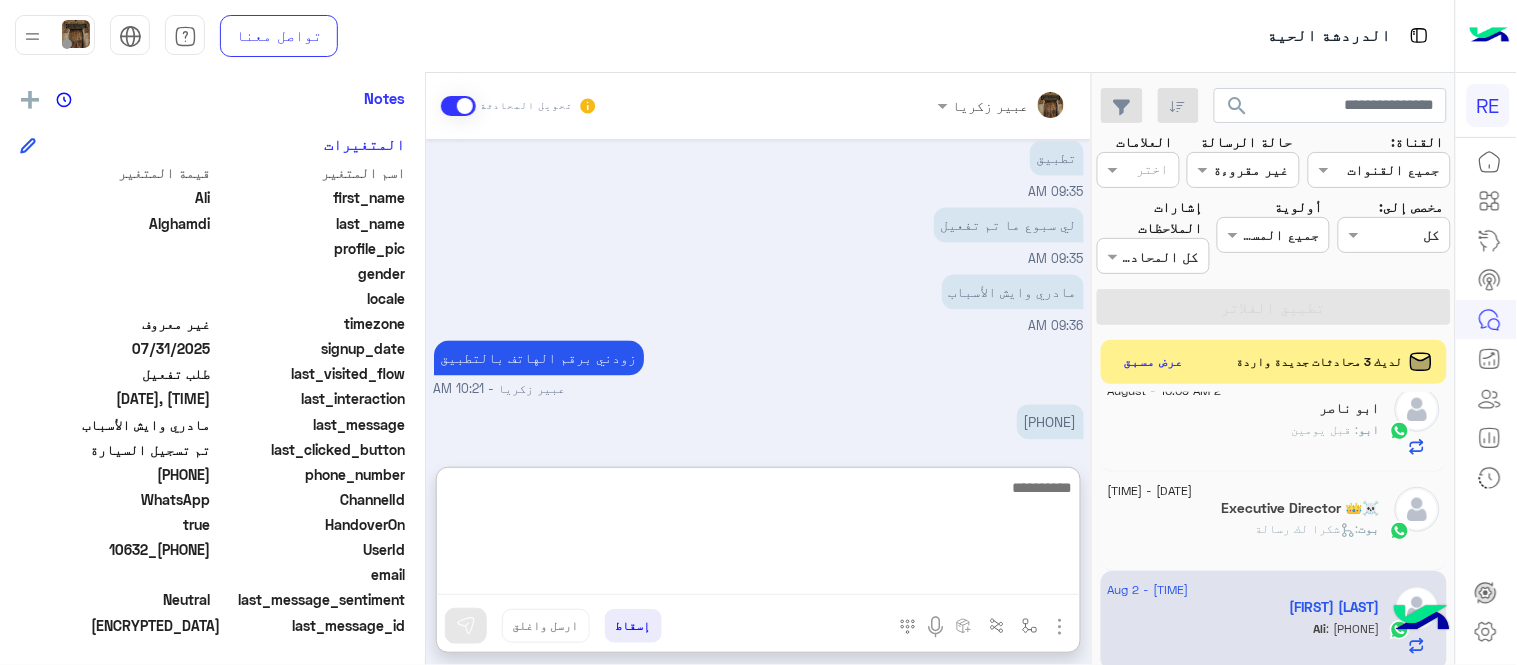 click at bounding box center [758, 535] 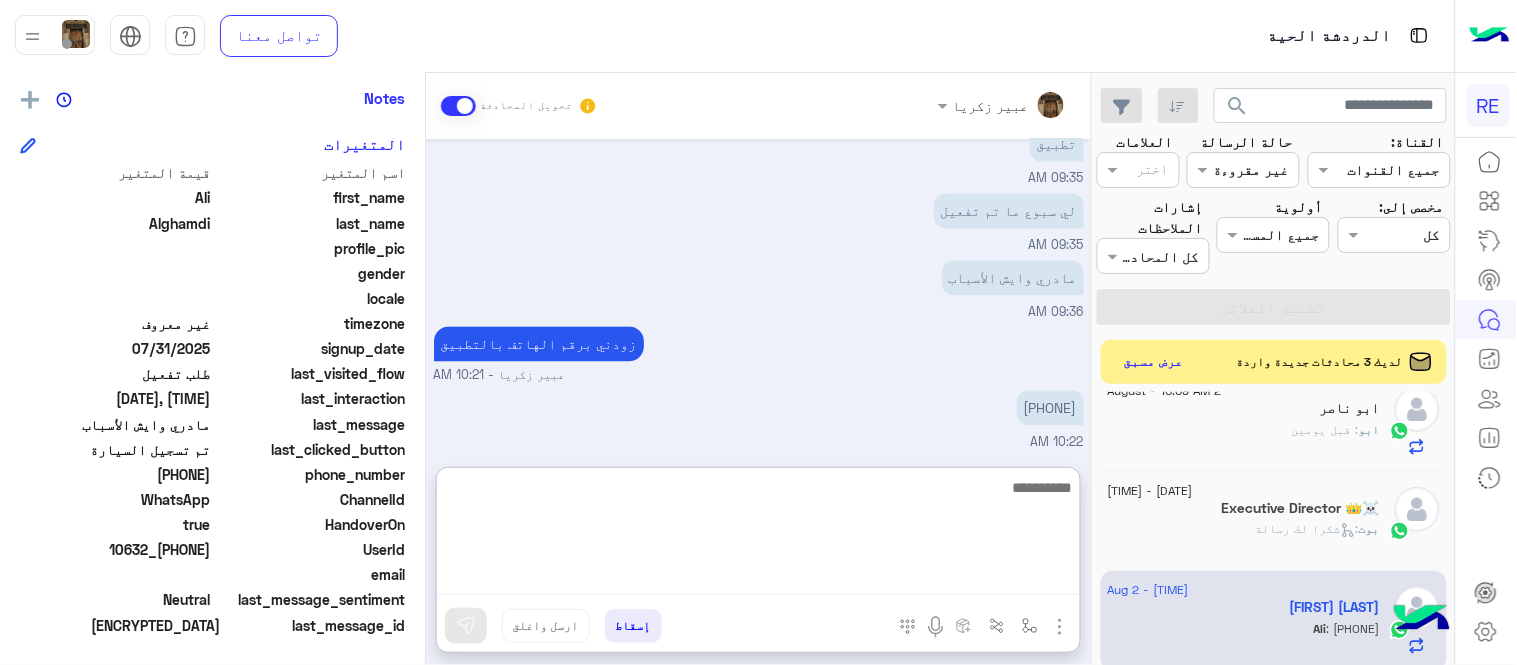 scroll, scrollTop: 1025, scrollLeft: 0, axis: vertical 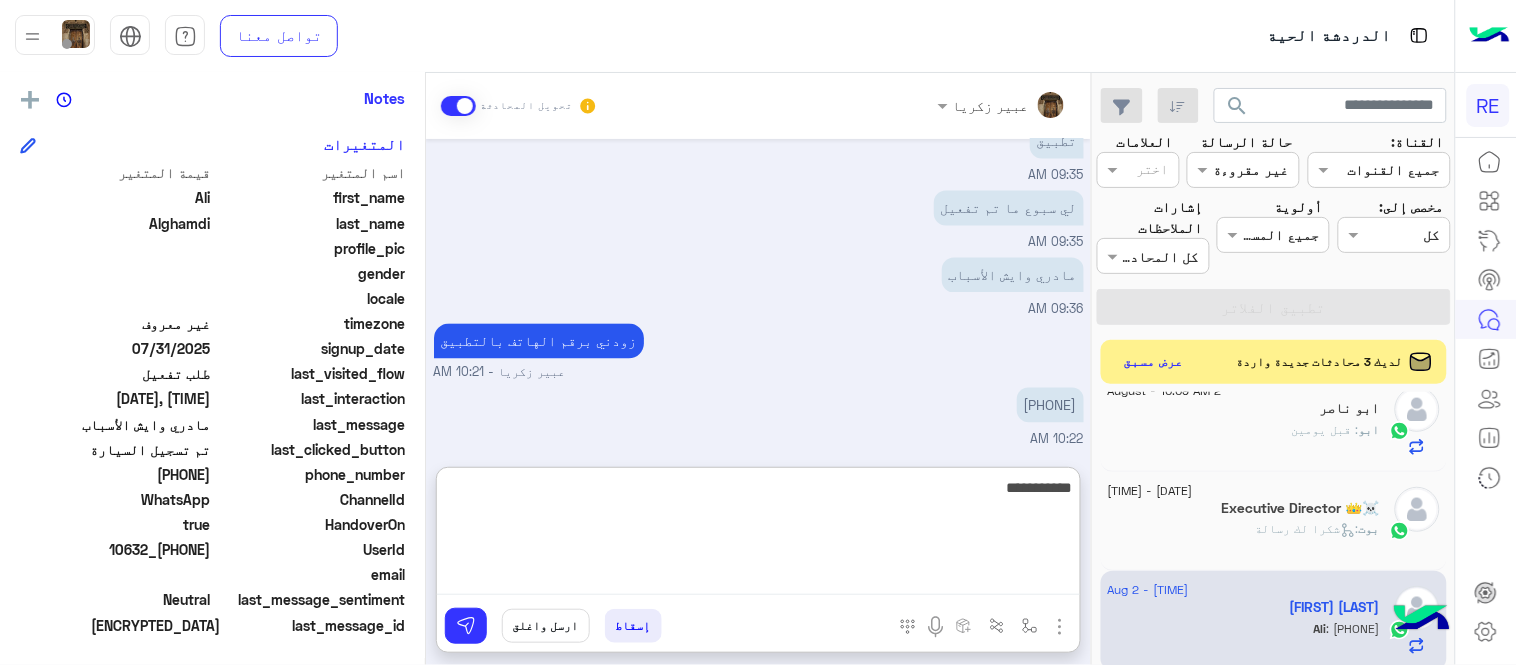 type on "**********" 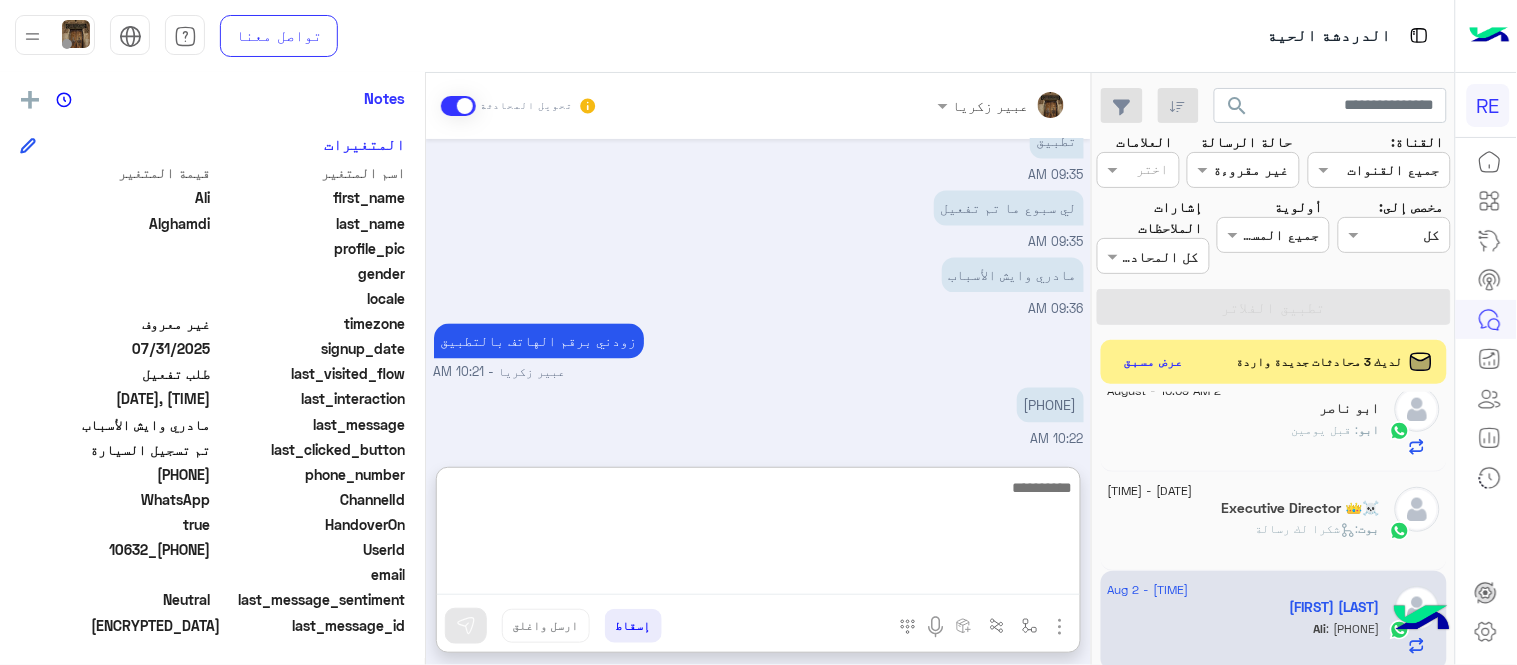 scroll, scrollTop: 1088, scrollLeft: 0, axis: vertical 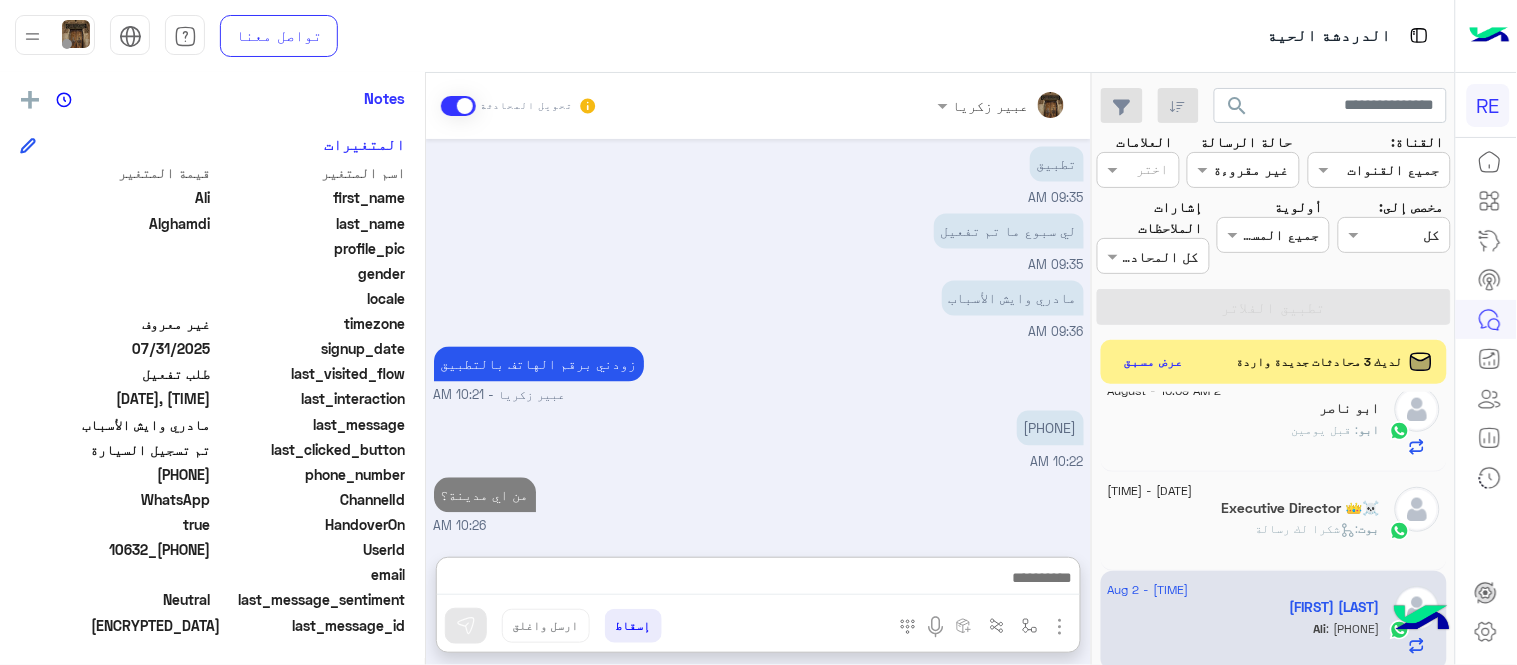click on "Aug 1, 2025  [CITY]   07:53 PM  من اي مدينة ؟ وارسلتها لكم   07:54 PM  احتاج صورة الرخصة بشكل واضح  [NAME] -  08:36 PM   Aug 2, 2025    01:58 AM    01:58 AM  سلام عليكم ورحمة الله وبركاته   09:34 AM  أنا اطلب تفعيل   09:34 AM  تطبيق   09:35 AM  لي سبوع ما تم تفعيل   09:35 AM  مادري وايش الأسباب   09:36 AM  زودني برقم الهاتف بالتطبيق  [NAME] -  10:21 AM  [PHONE]   10:22 AM  من اي مدينة؟   10:26 AM" at bounding box center (758, 338) 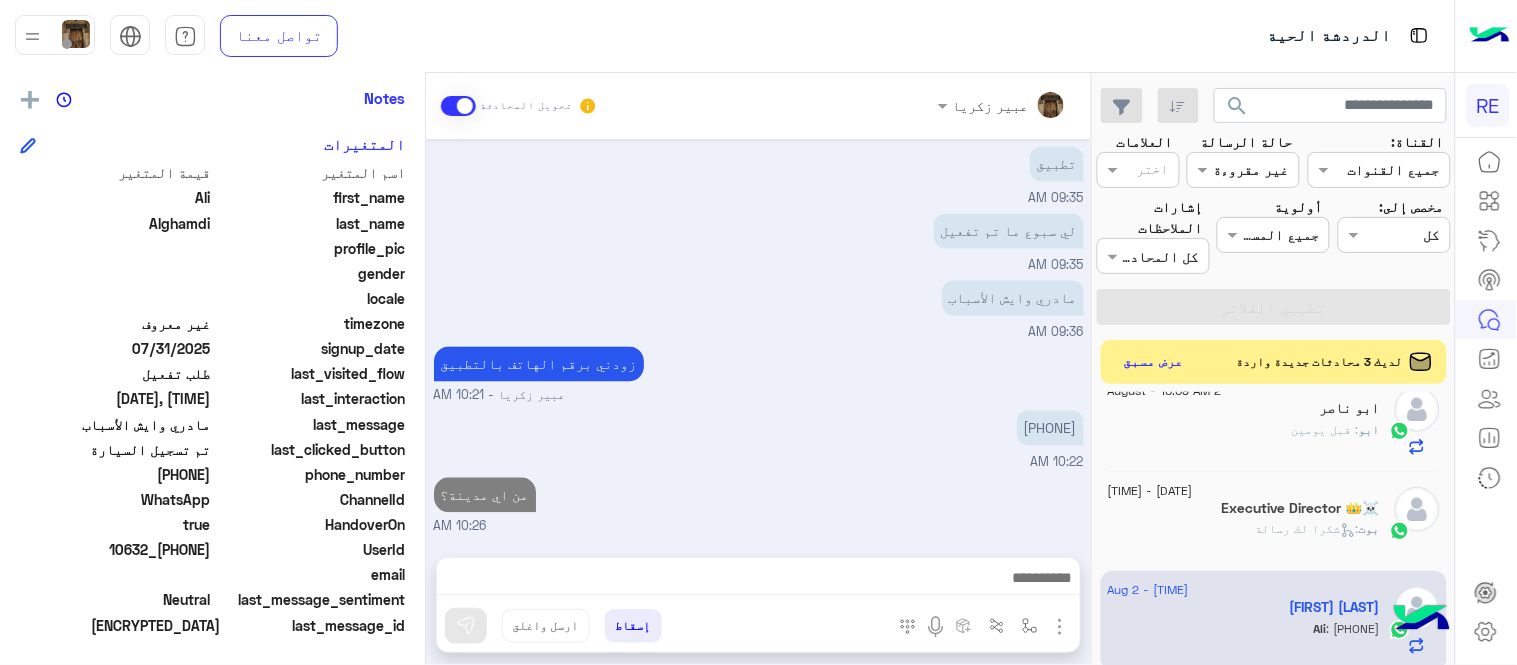 scroll, scrollTop: 998, scrollLeft: 0, axis: vertical 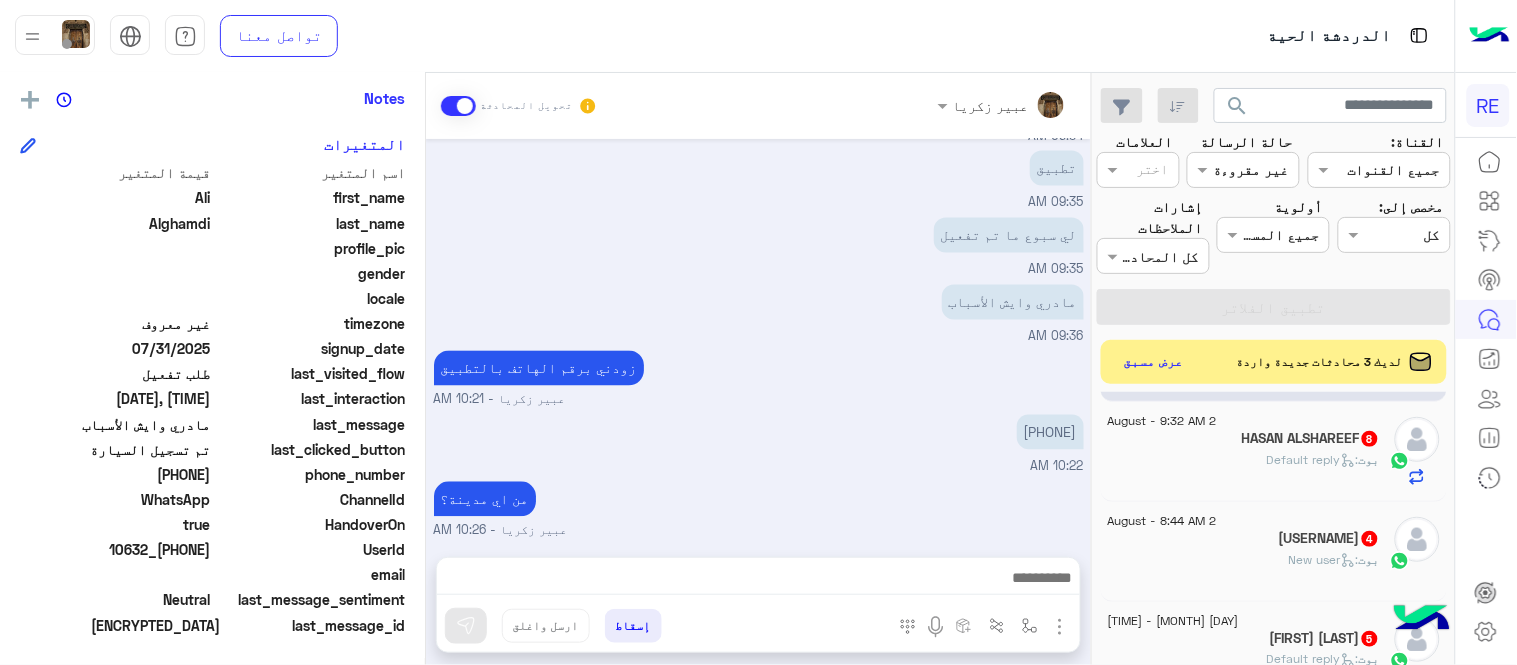 click on "بوت :   Default reply" 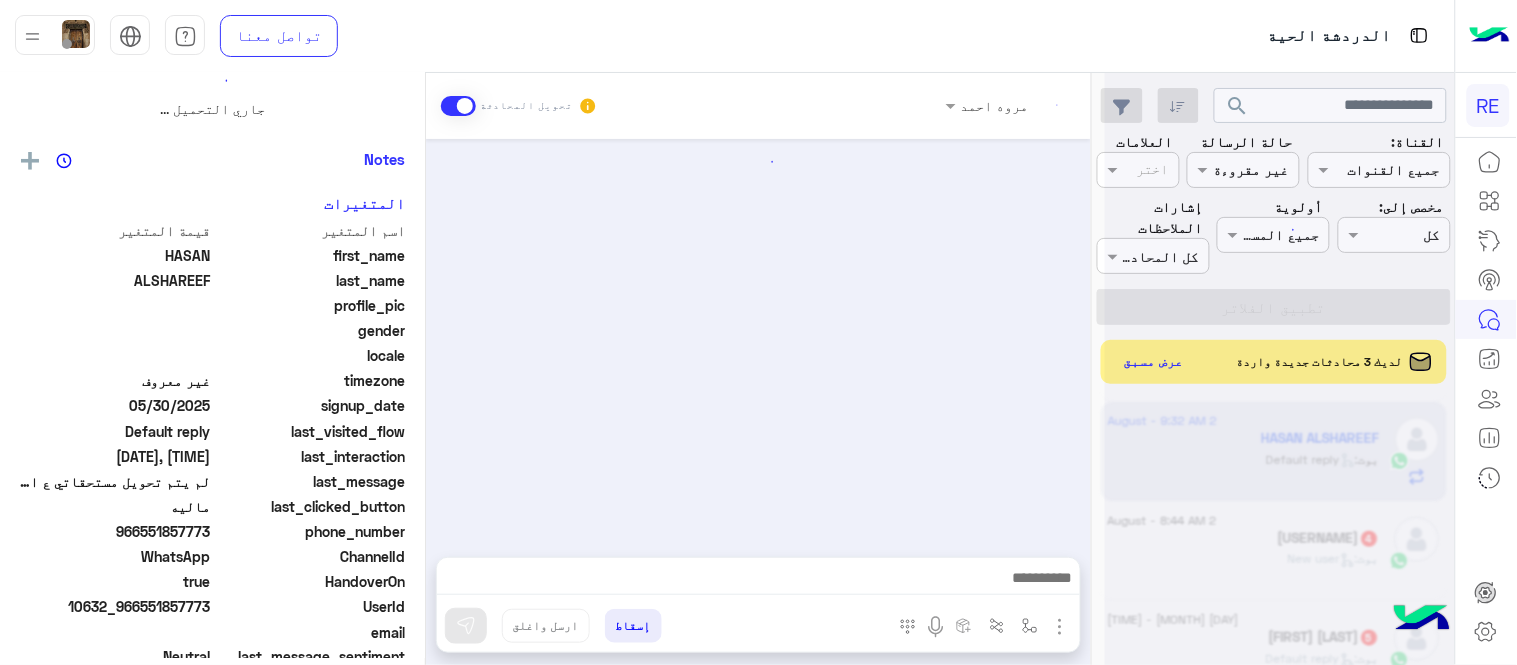 scroll, scrollTop: 0, scrollLeft: 0, axis: both 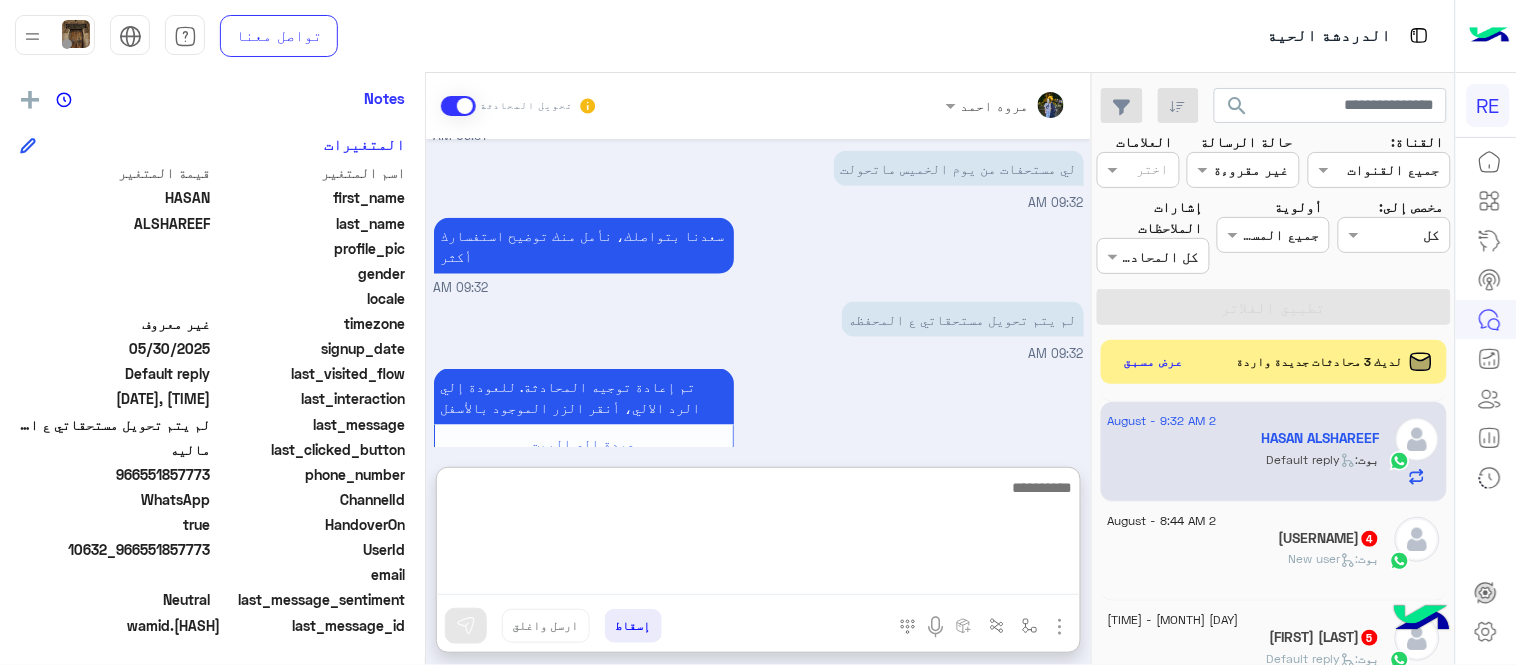 click at bounding box center [758, 535] 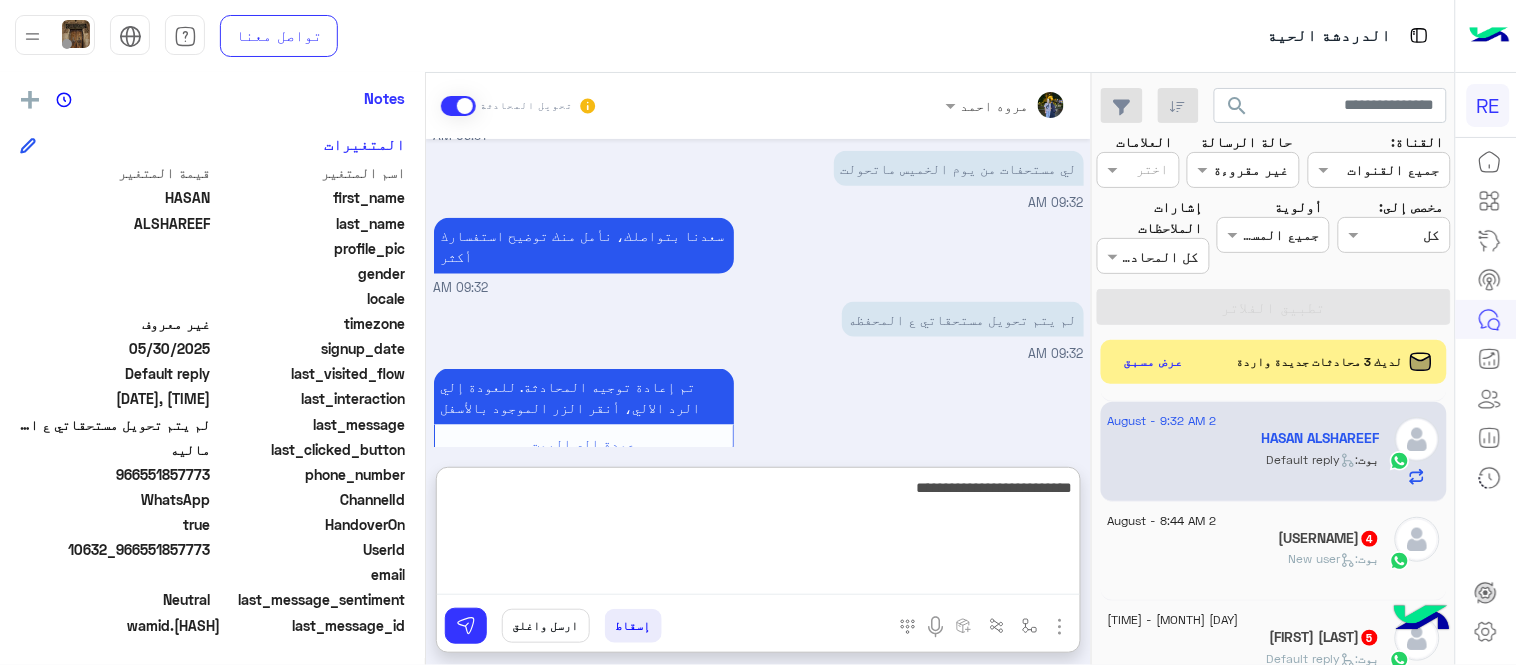 type on "**********" 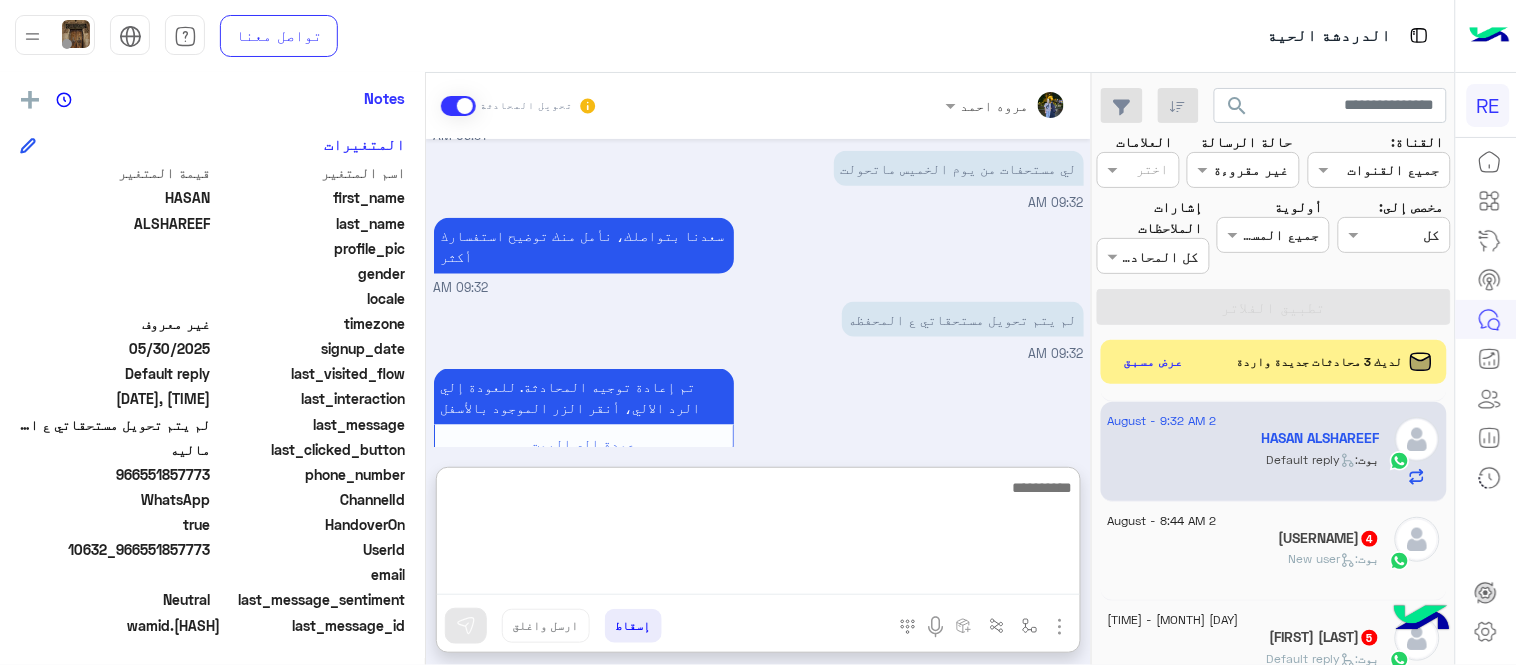 scroll, scrollTop: 743, scrollLeft: 0, axis: vertical 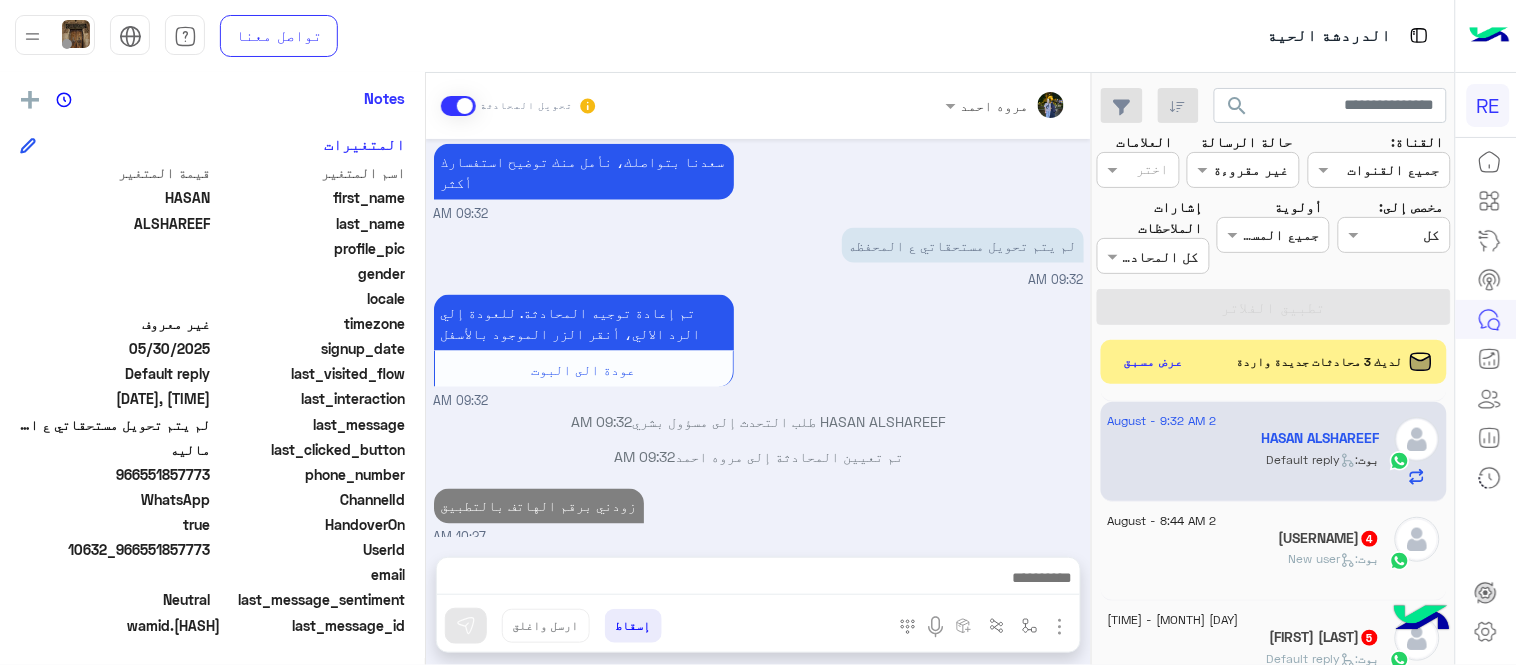click on "[FIRST] [LAST] تحويل المحادثة     Aug 2, 2025   شكاوى    09:31 AM  فضلا اختر نوع الشكوى  ماليه   تقنية   اخرى     09:31 AM   ماليه    09:31 AM  عزيزي العميل  سعدنا بتواصلك معنا ، زودنا بجميع  التفاصيل مع ارفاق الصور الخاصة بالمشكلة  ليتم مباشرة المعالجة مع القسم المختص باسرع وقت اي خدمة اخرى ؟  الرجوع للقائمة الرئ   لا     09:31 AM  لي مستحقات من يوم الخميس ماتحولت   09:32 AM  سعدنا بتواصلك، نأمل منك توضيح استفسارك أكثر    09:32 AM  لم يتم تحويل مستحقاتي ع المحفظه   09:32 AM  تم إعادة توجيه المحادثة. للعودة إلي الرد الالي، أنقر الزر الموجود بالأسفل  عودة الى البوت     09:32 AM   [FIRST] [LAST] طلب التحدث إلى مسؤول بشري   09:32 AM" at bounding box center (758, 373) 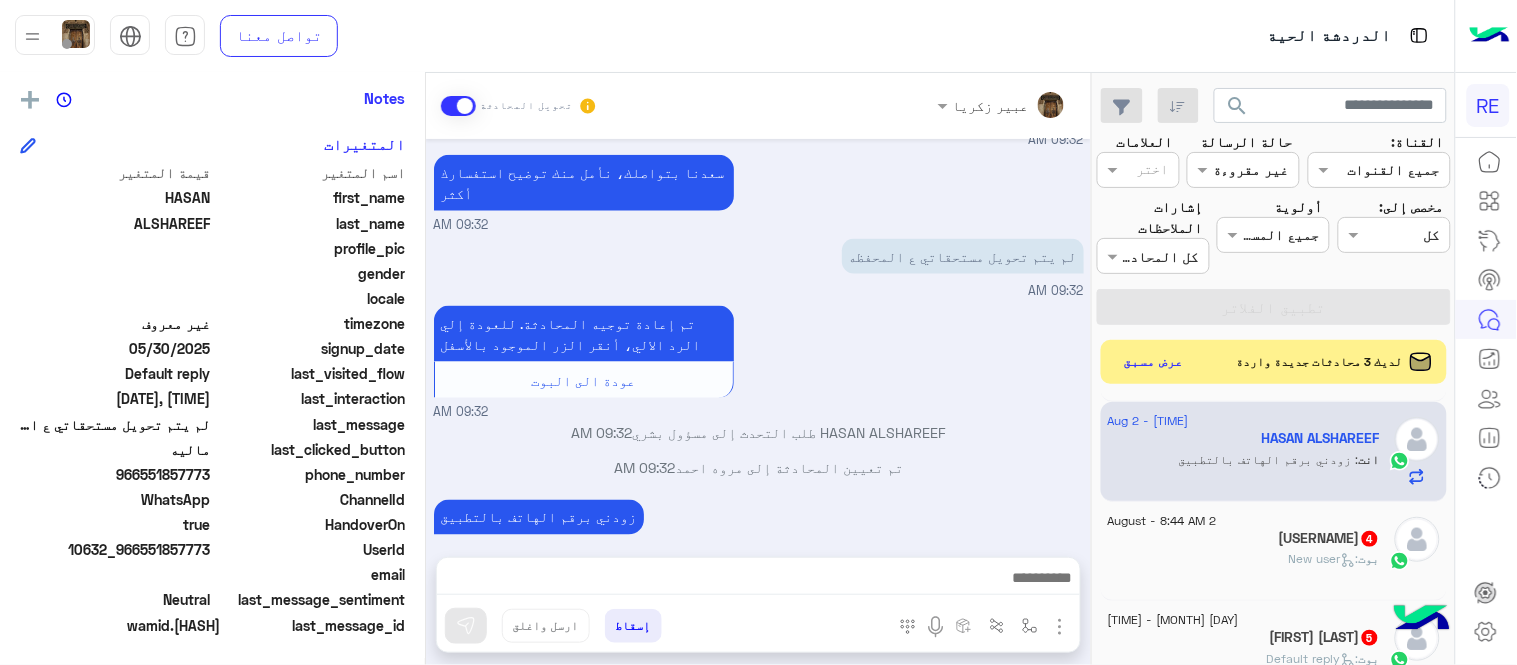 scroll, scrollTop: 690, scrollLeft: 0, axis: vertical 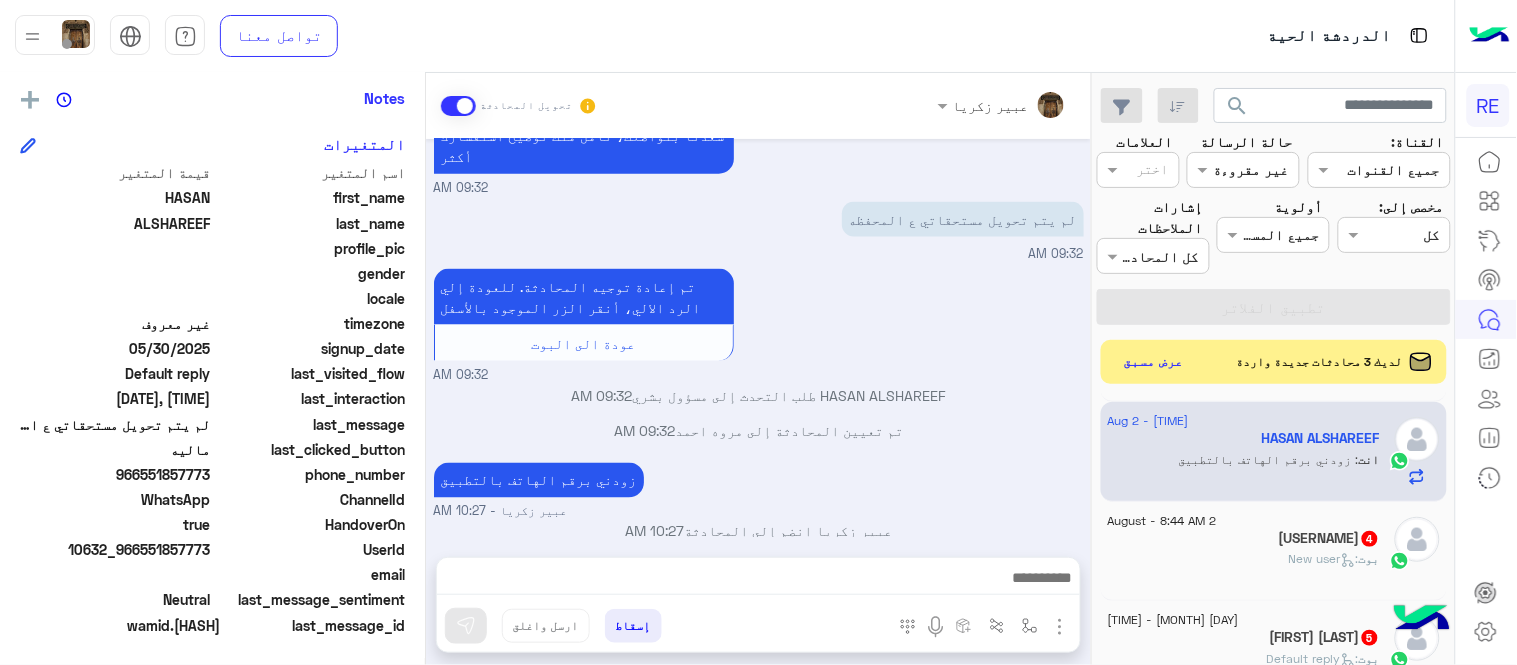 click on "بوت :   New user" 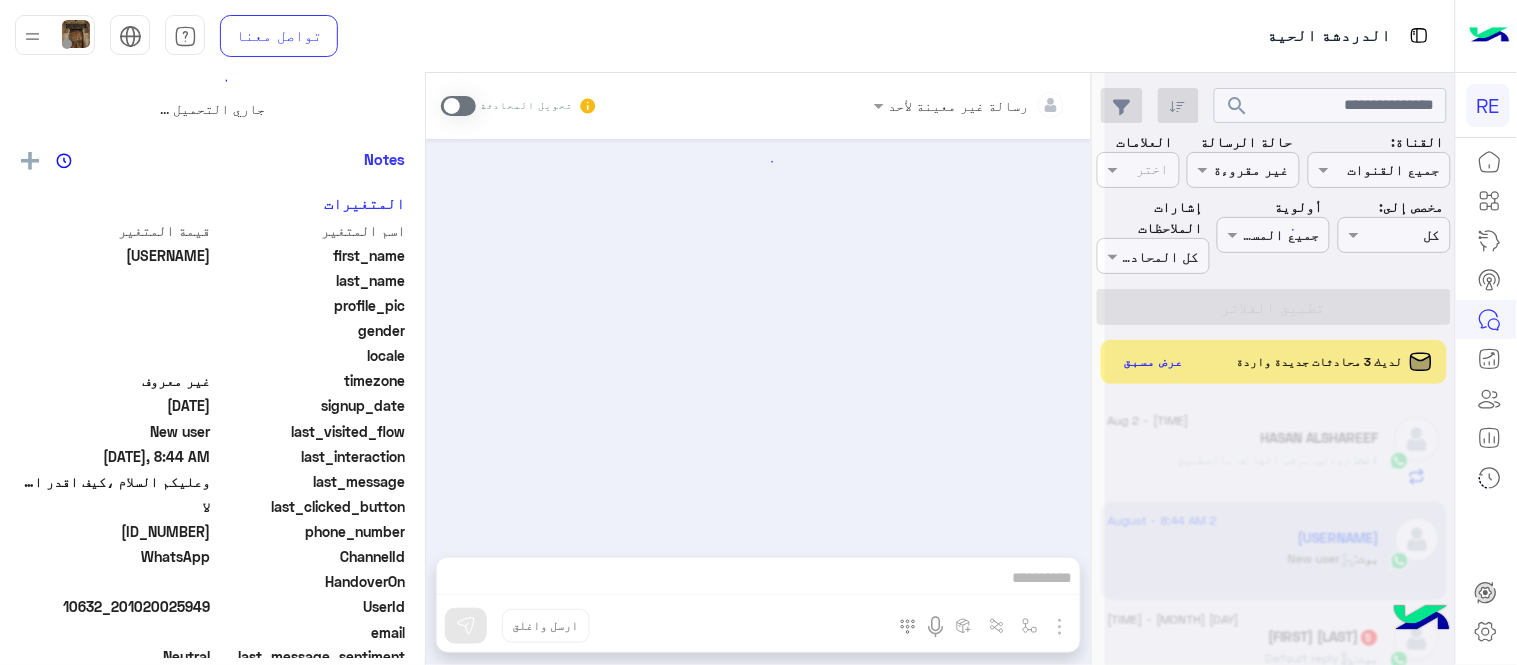 scroll, scrollTop: 0, scrollLeft: 0, axis: both 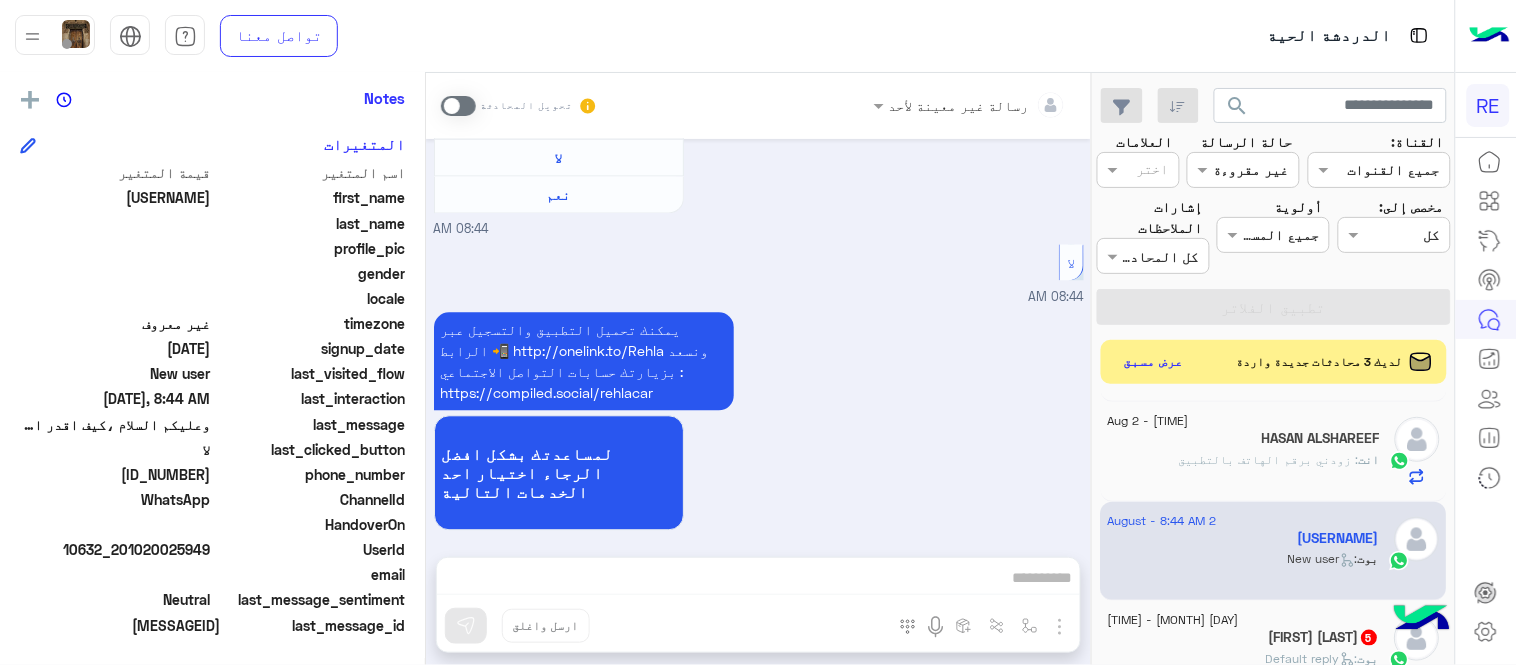 click at bounding box center [458, 106] 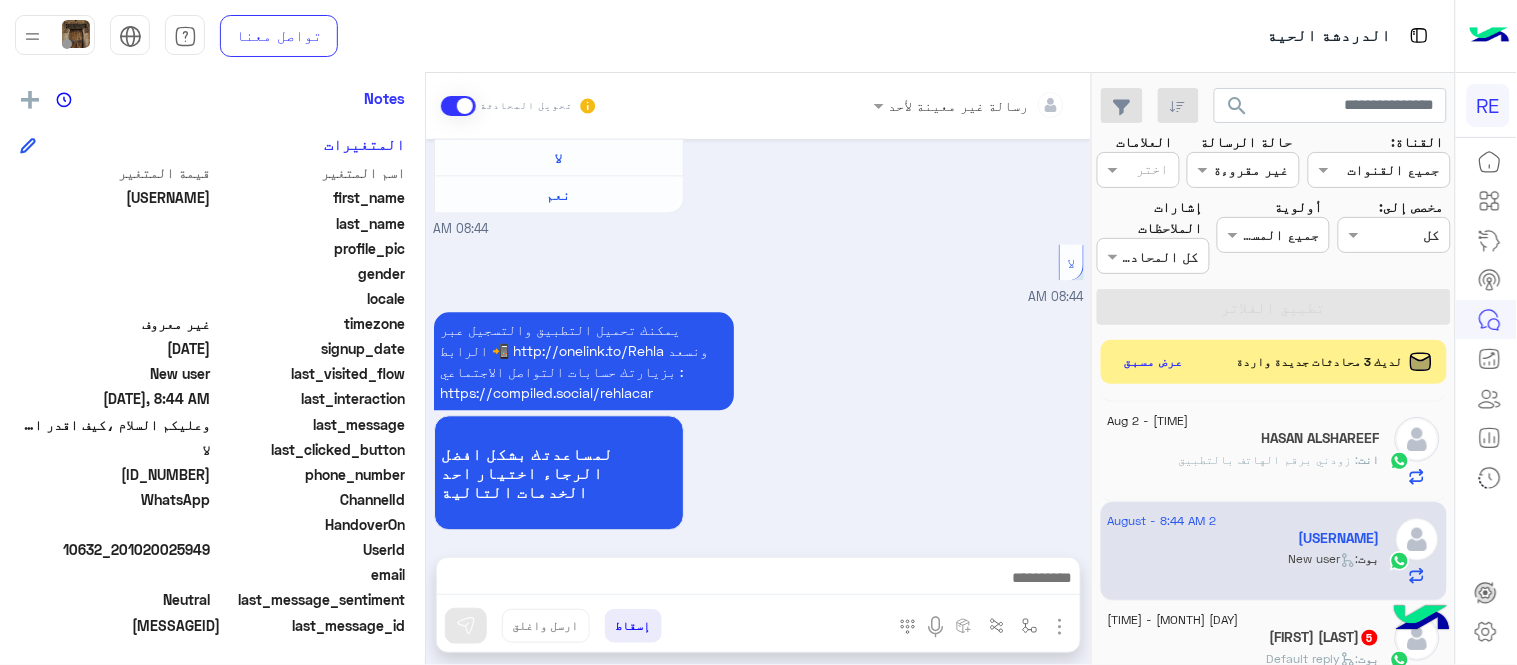 scroll, scrollTop: 1124, scrollLeft: 0, axis: vertical 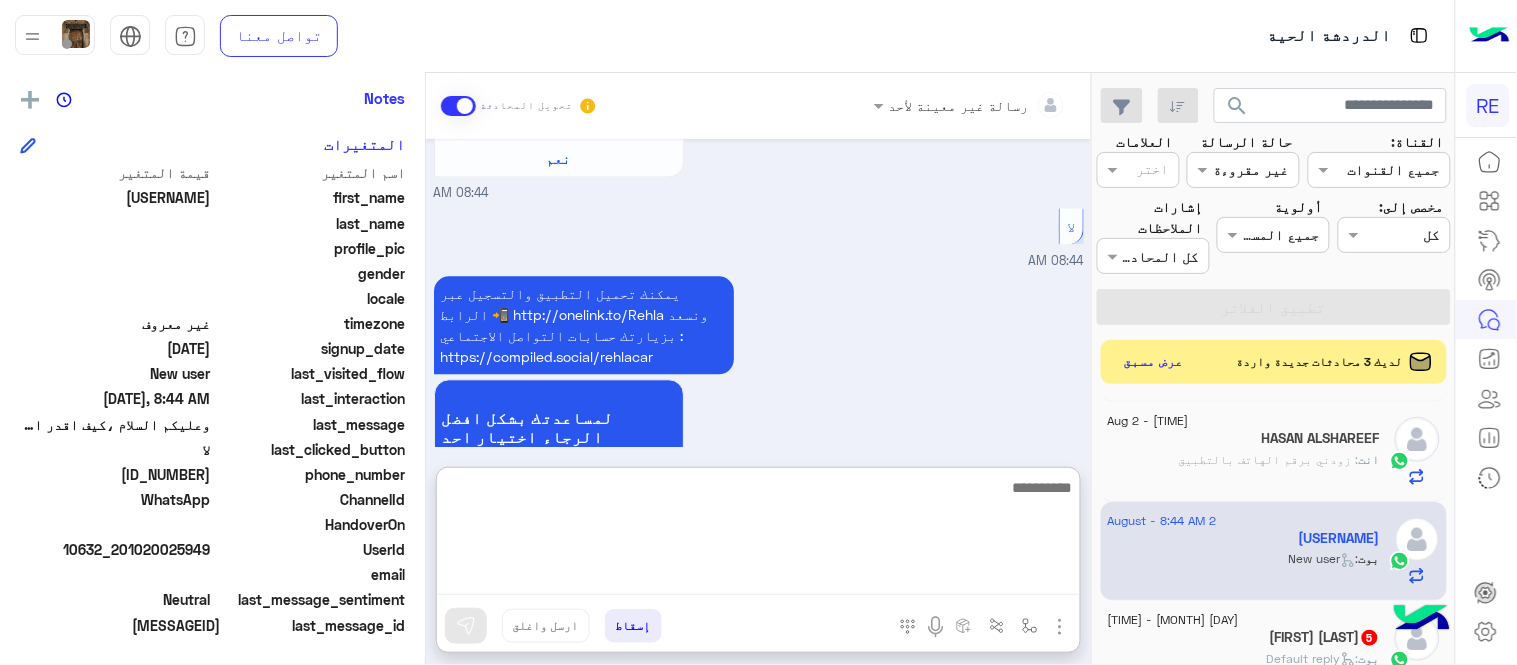 click at bounding box center [758, 535] 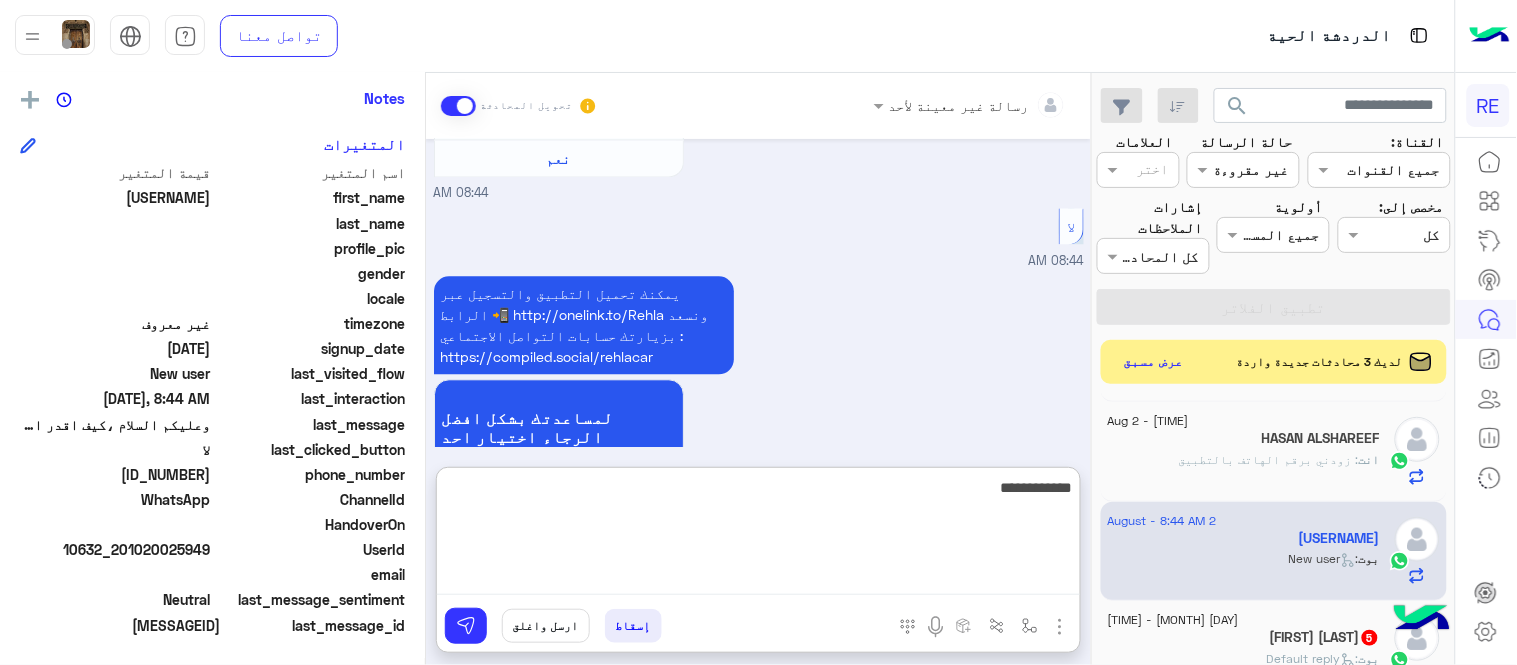 type on "**********" 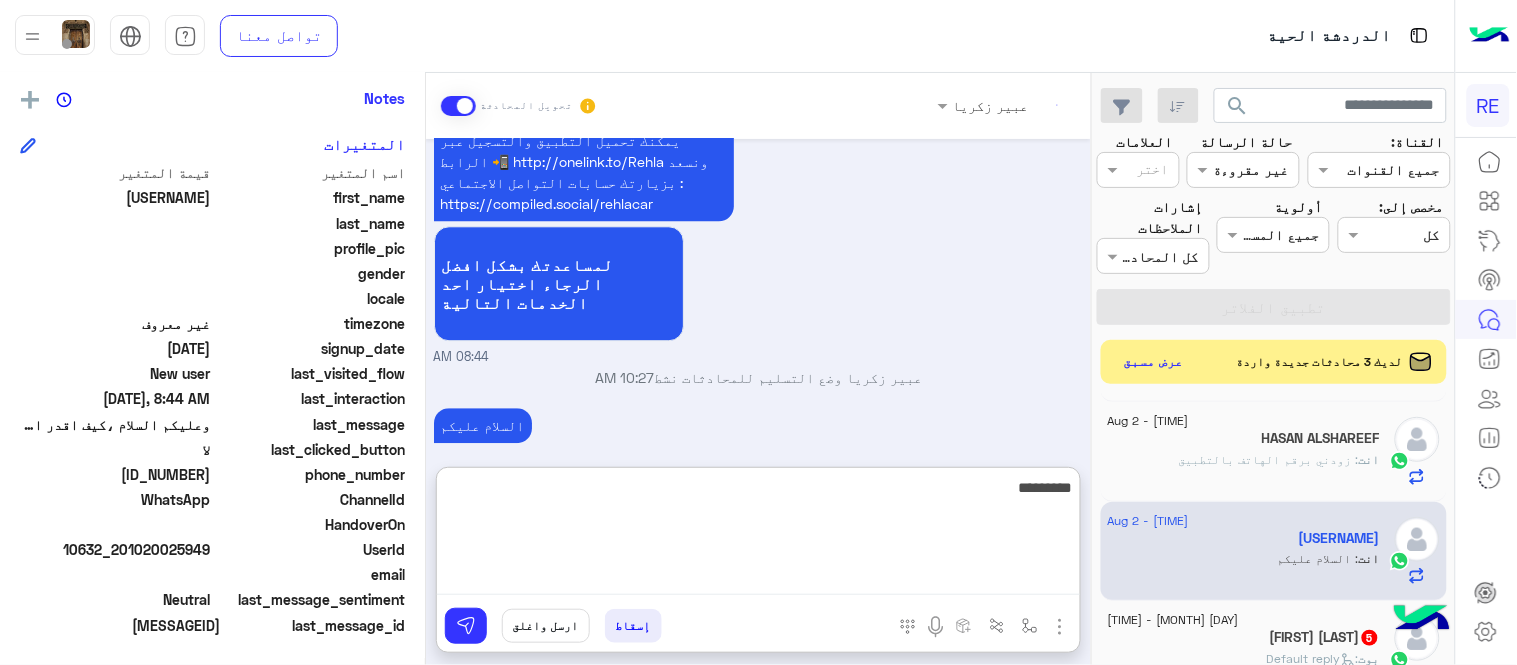 scroll, scrollTop: 1314, scrollLeft: 0, axis: vertical 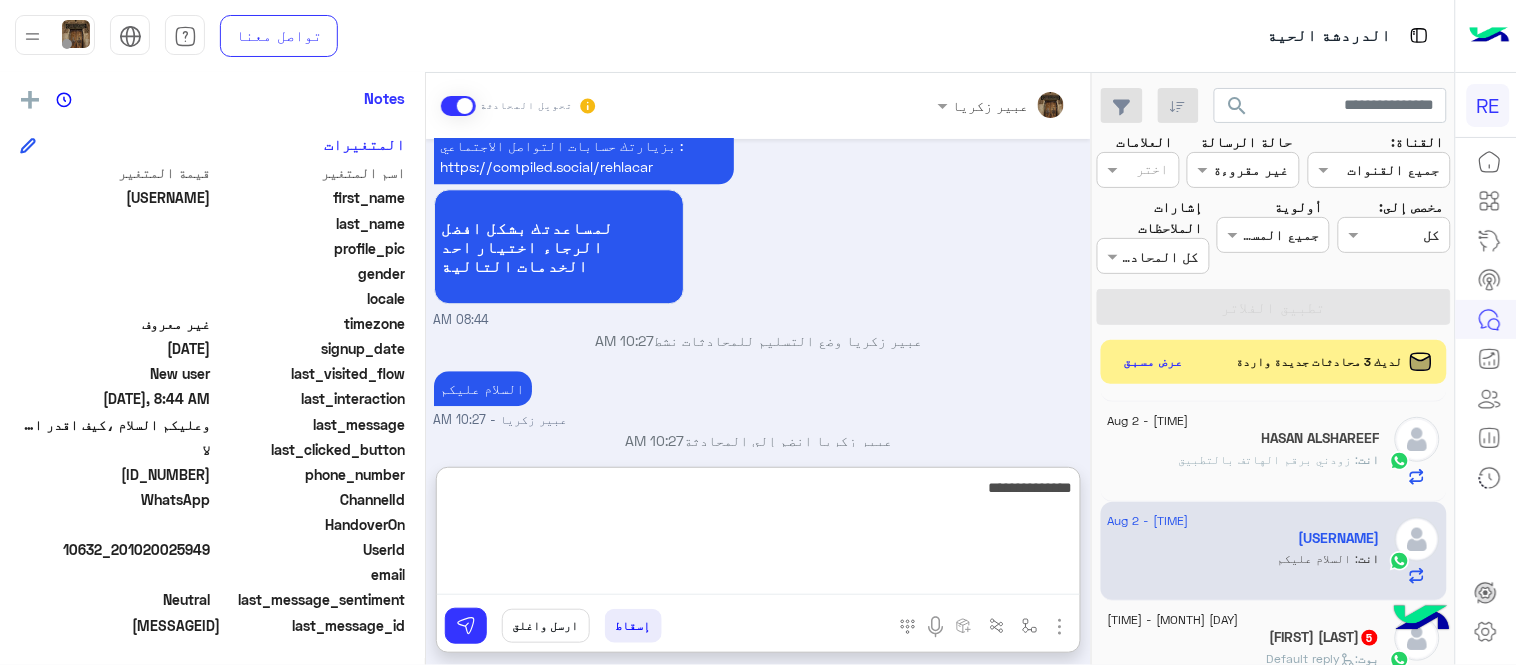 type on "**********" 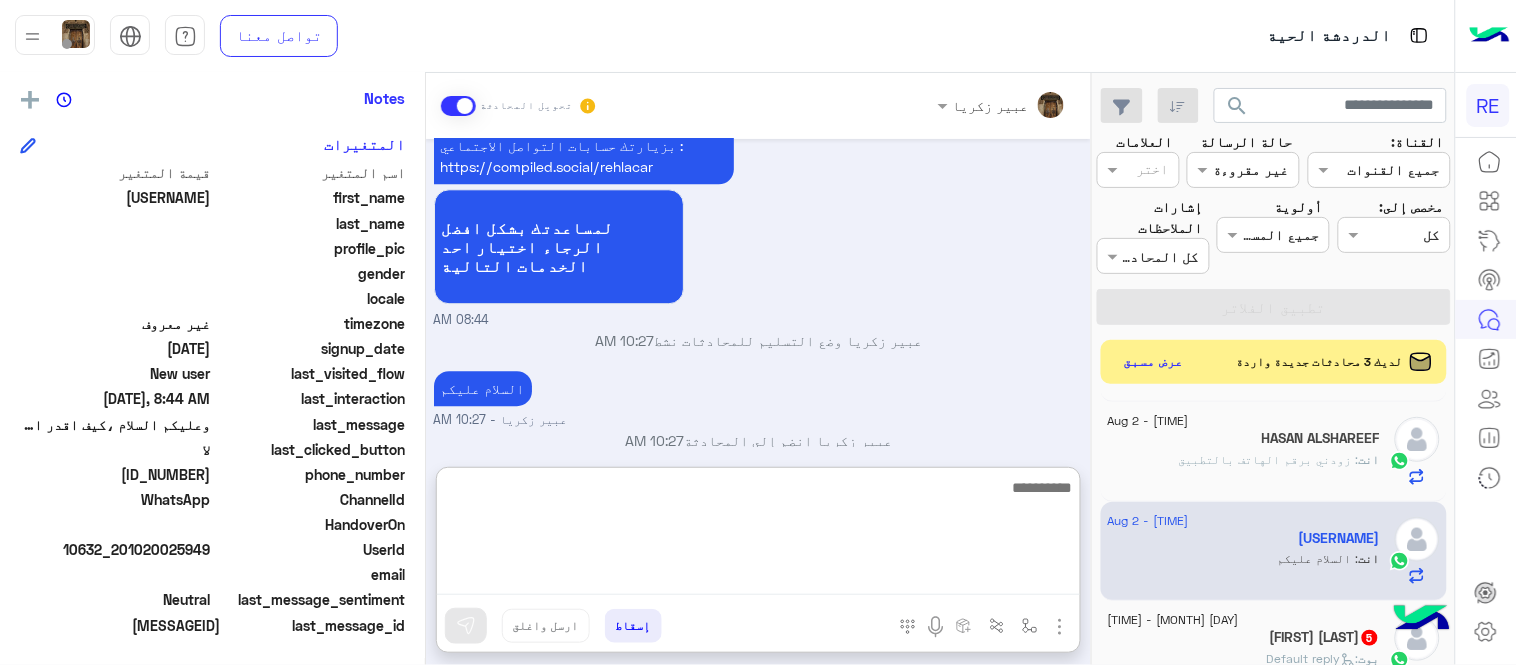 scroll, scrollTop: 1377, scrollLeft: 0, axis: vertical 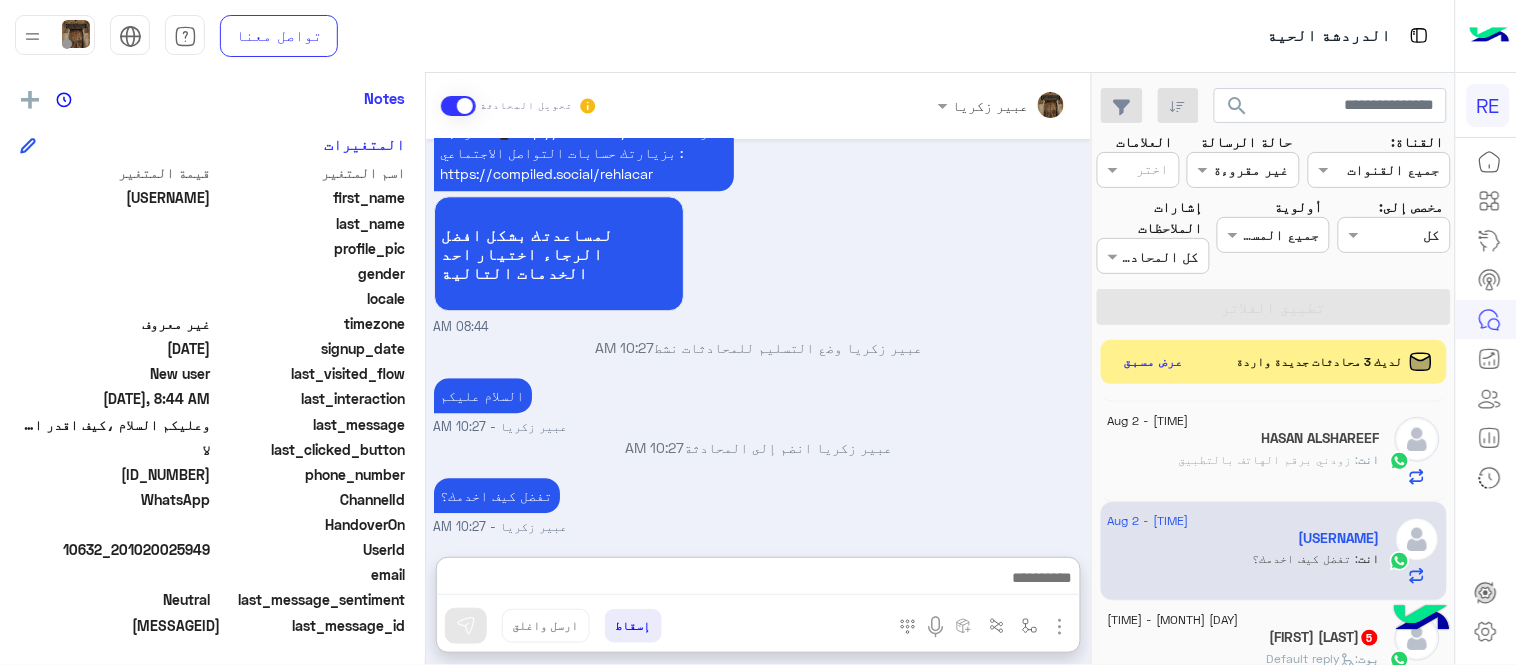 click on "Aug 2, 2025  السلام عليكم   08:43 AM  وعليكم السلام ،كيف اقدر اساعدك
اهلًا بك في تطبيق رحلة 👋
Welcome to Rehla  👋
من فضلك أختر لغة التواصل
Please choose your preferred Language
English   عربي     08:43 AM   عربي    08:43 AM  هل أنت ؟   كابتن 👨🏻‍✈️   عميل 🧳   رحال (مرشد مرخص) 🏖️     08:43 AM   عميل     08:44 AM  هل لديك حساب مسجل على التطبيق   لا   نعم     08:44 AM   لا    08:44 AM  يمكنك تحميل التطبيق والتسجيل عبر الرابط 📲
http://onelink.to/Rehla
ونسعد بزيارتك حسابات التواصل الاجتماعي :
https://compiled.social/rehlacar    لمساعدتك بشكل افضل
الرجاء اختيار احد الخدمات التالية     08:44 AM   [FIRST] [LAST] وضع التسليم للمحادثات نشط   10:27 AM      السلام عليكم  10:27 AM" at bounding box center [758, 338] 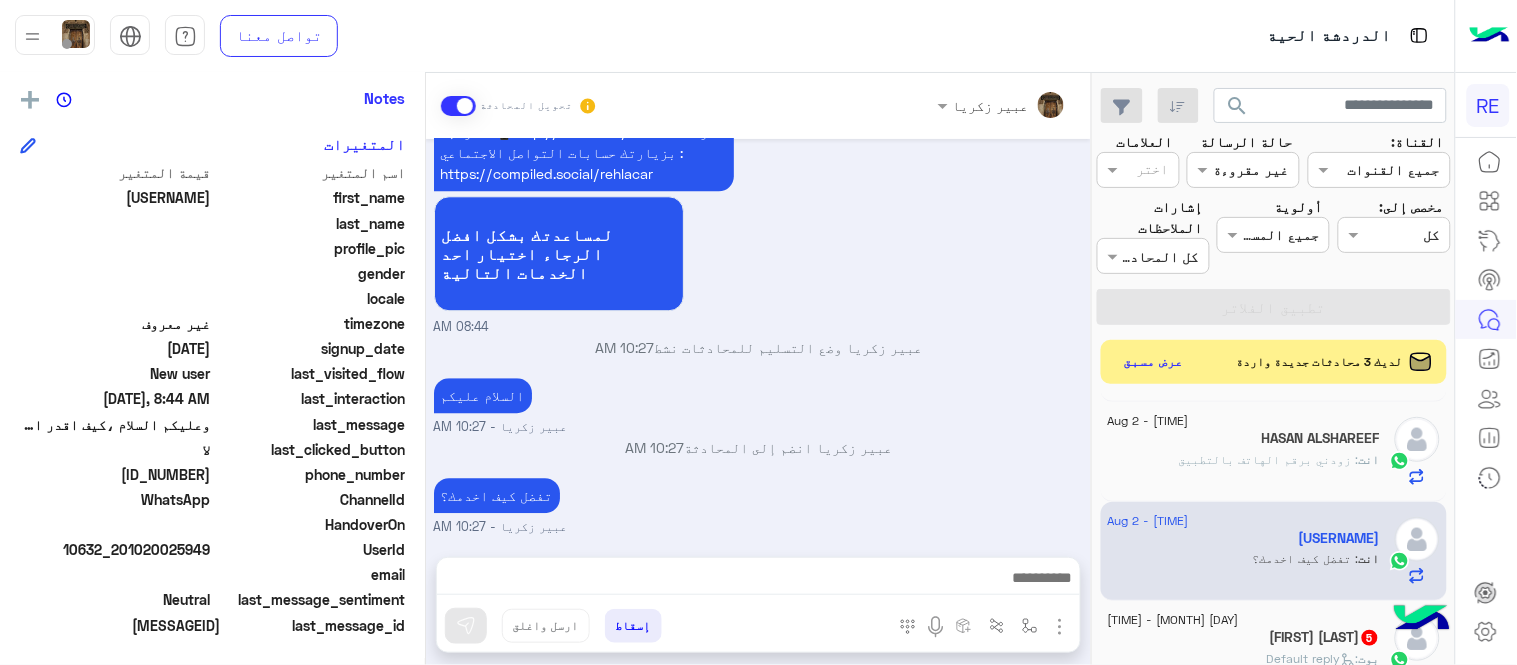 scroll, scrollTop: 1287, scrollLeft: 0, axis: vertical 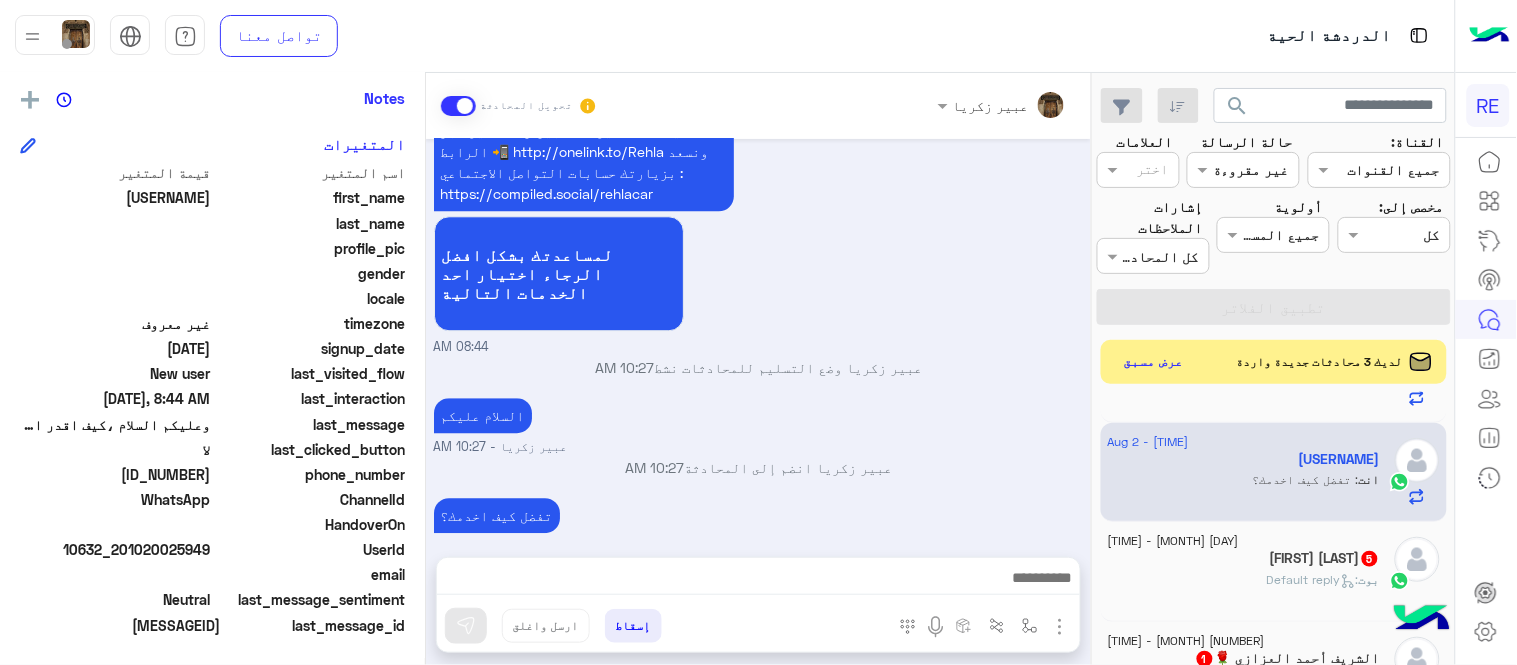 click on "بوت :   Default reply" 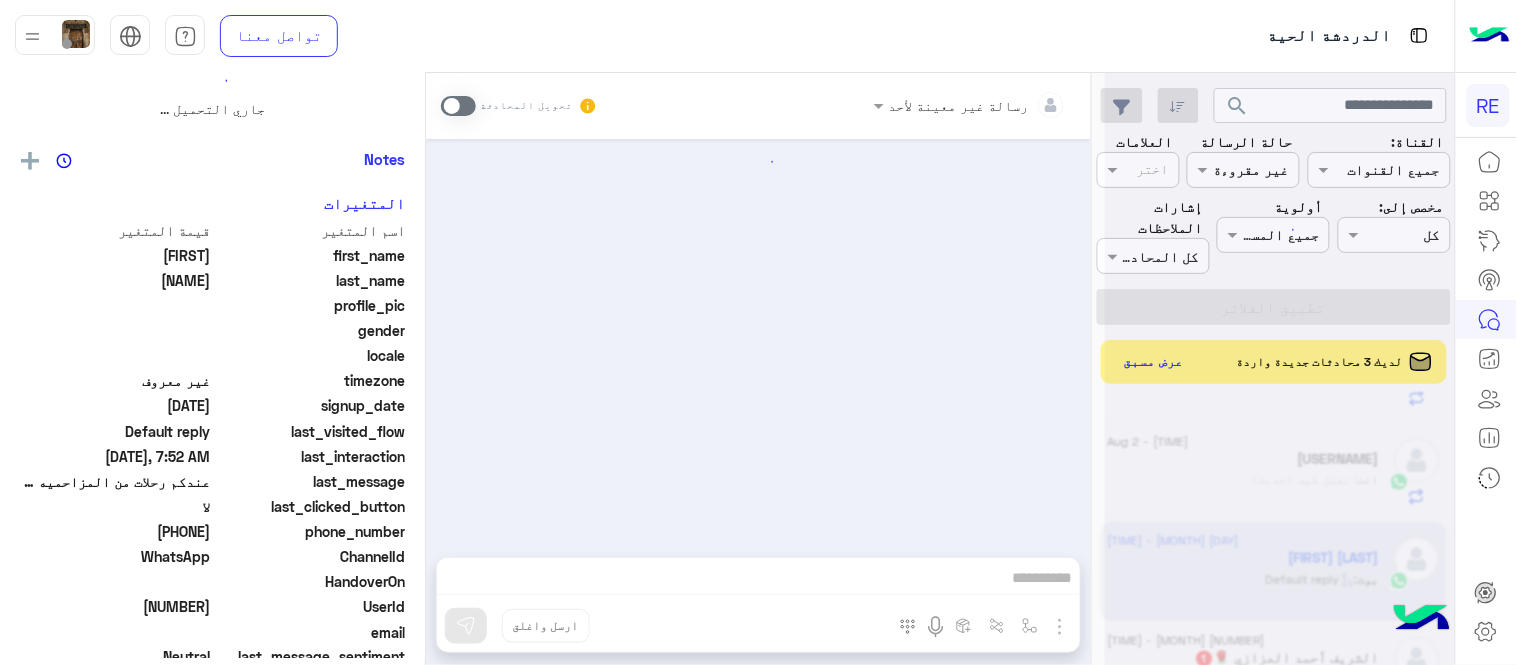 scroll, scrollTop: 0, scrollLeft: 0, axis: both 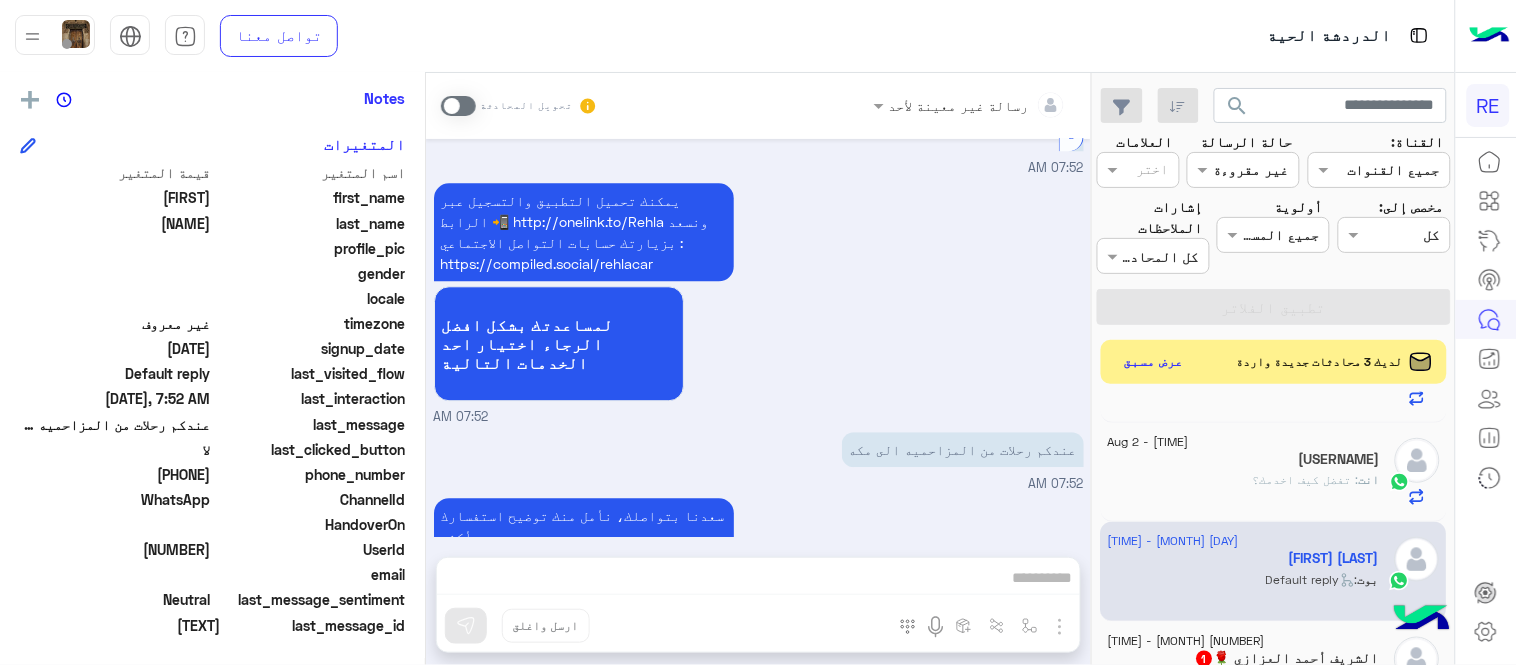 click at bounding box center (458, 106) 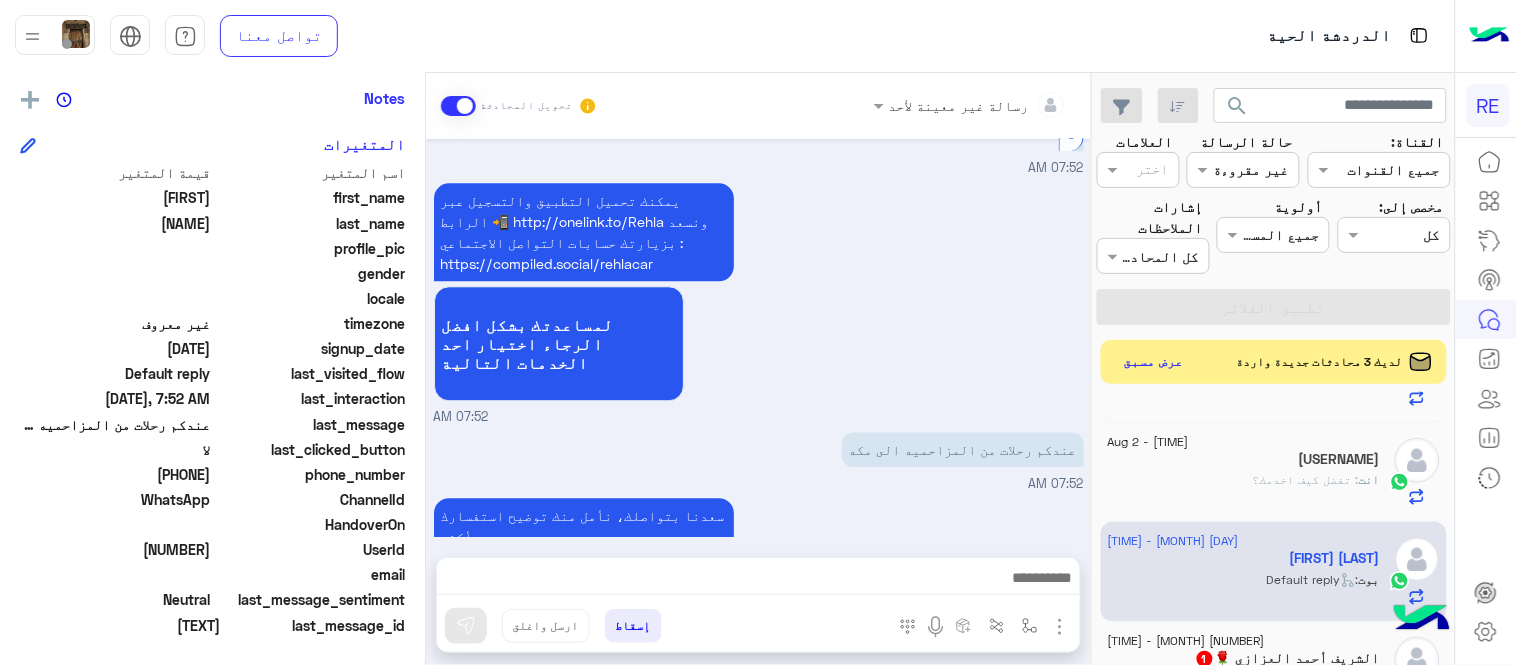 scroll, scrollTop: 1254, scrollLeft: 0, axis: vertical 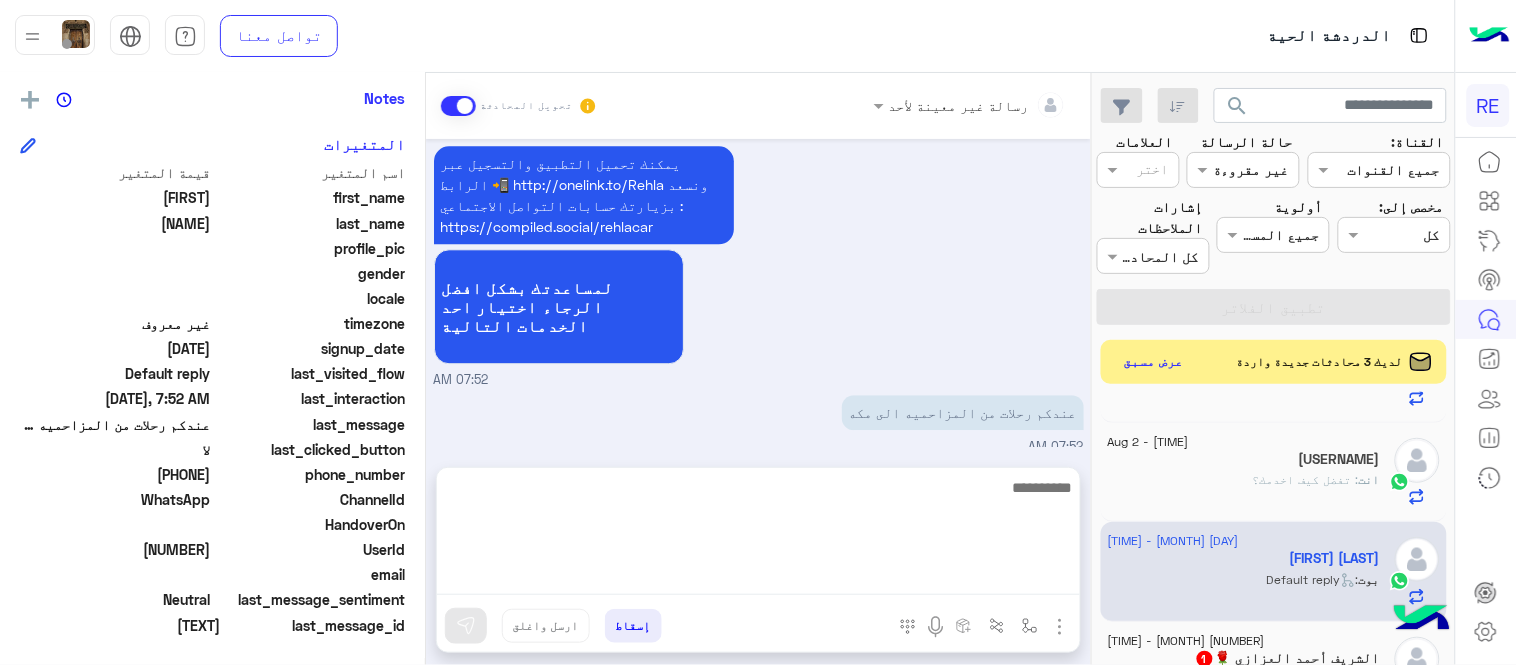 click at bounding box center [758, 535] 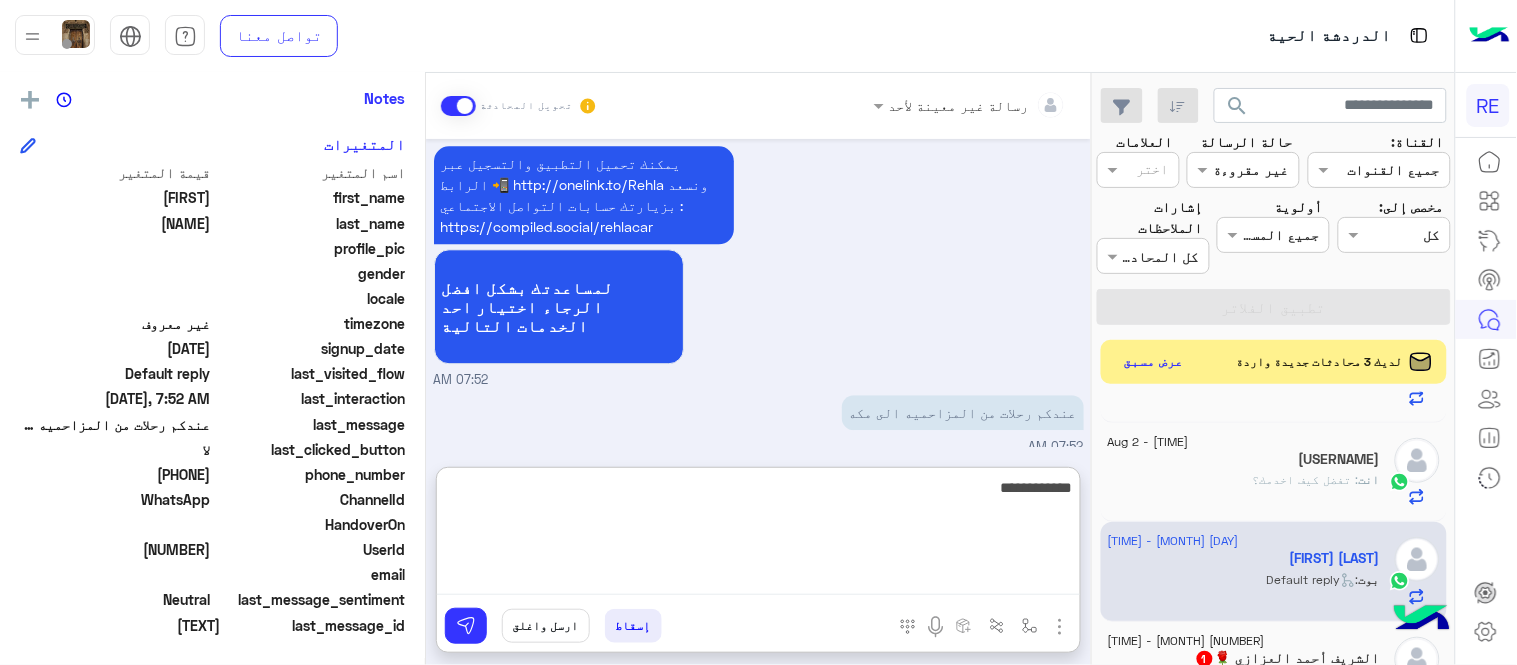 type on "**********" 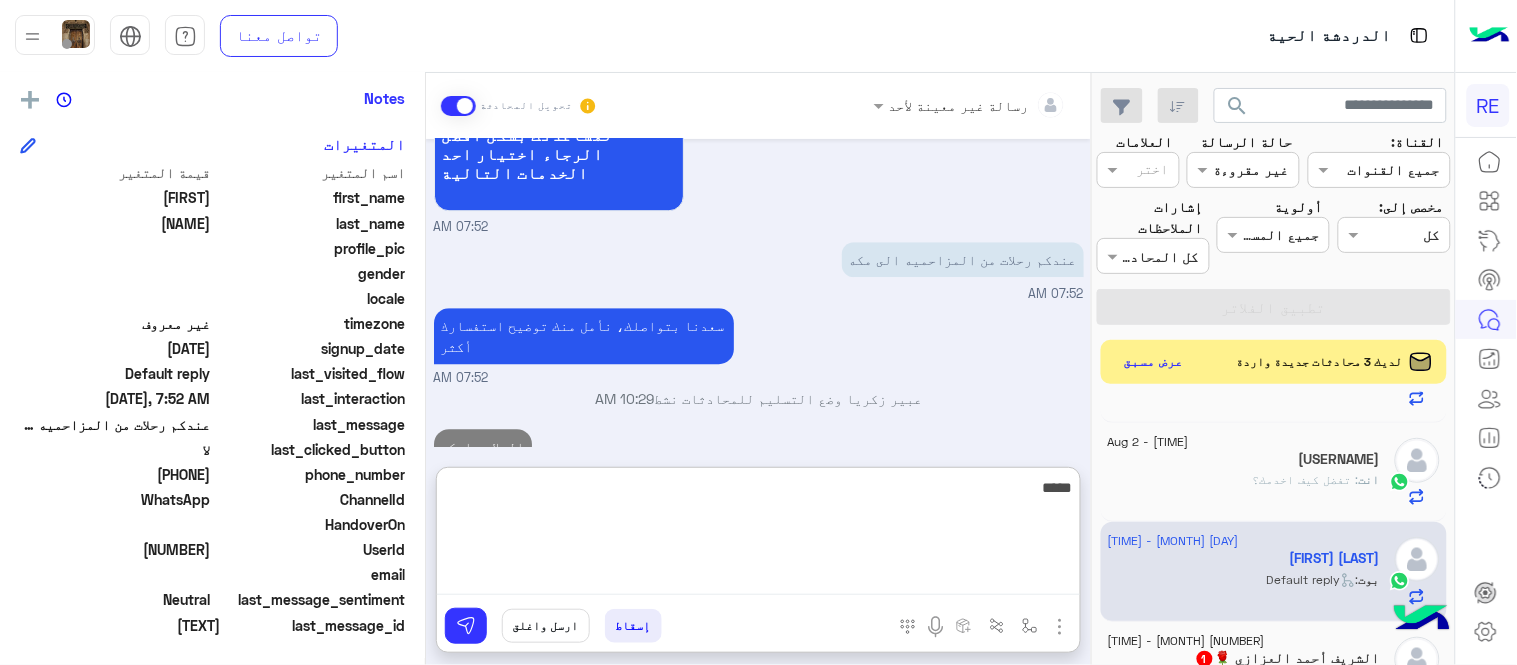 scroll, scrollTop: 1444, scrollLeft: 0, axis: vertical 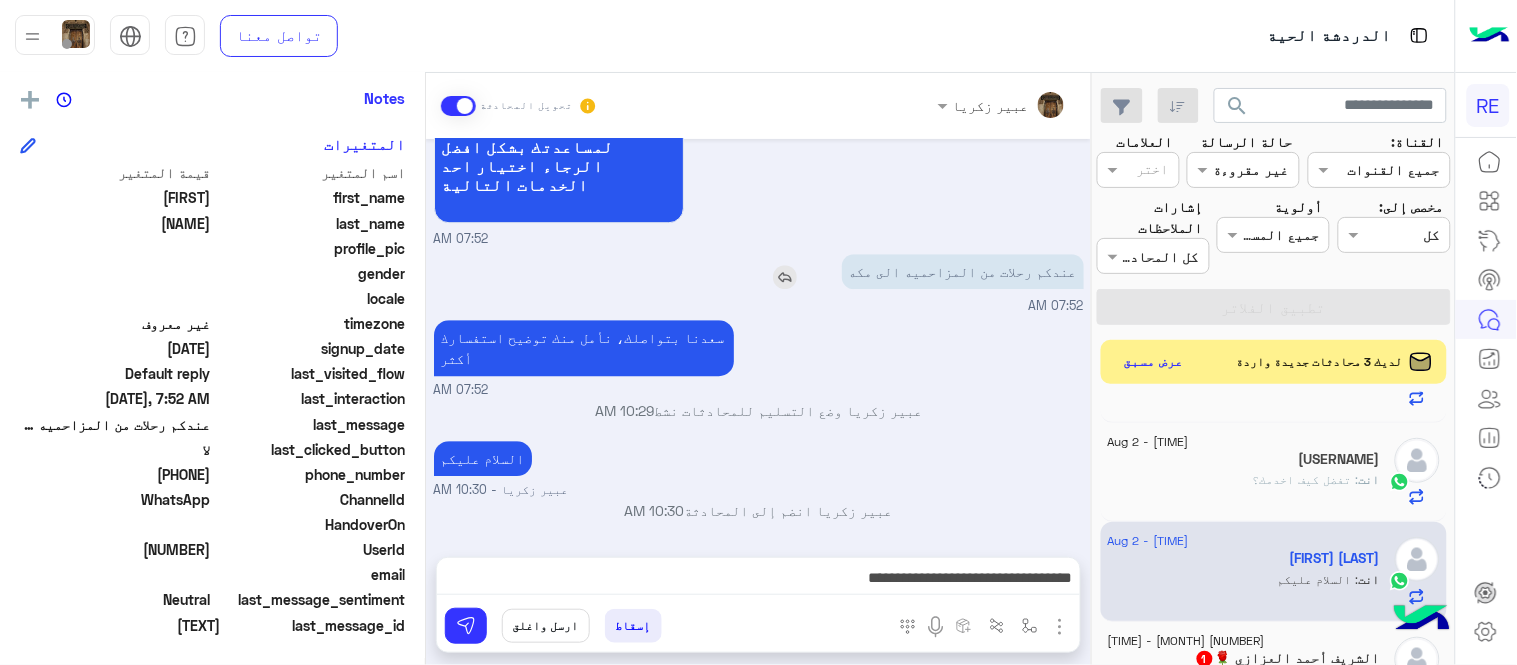 click on "ابو فارس" at bounding box center [758, 338] 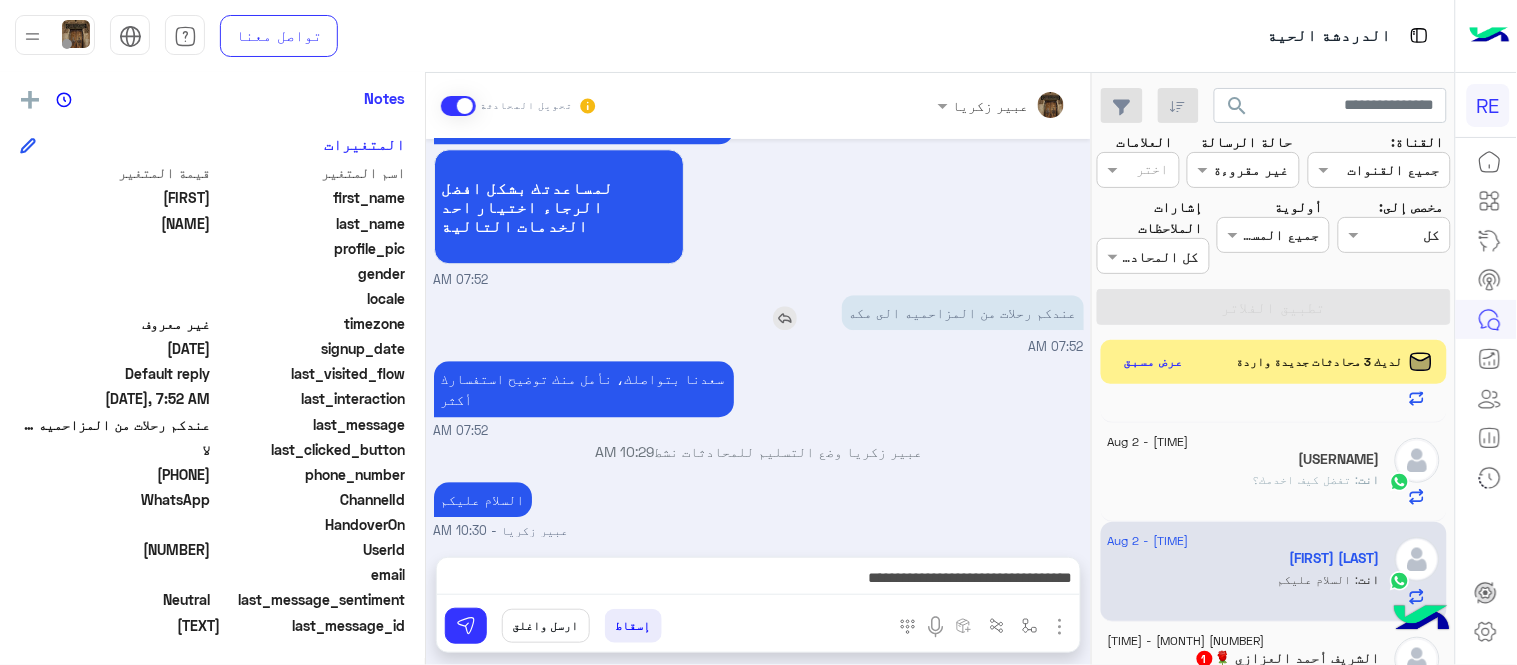 click at bounding box center (785, 318) 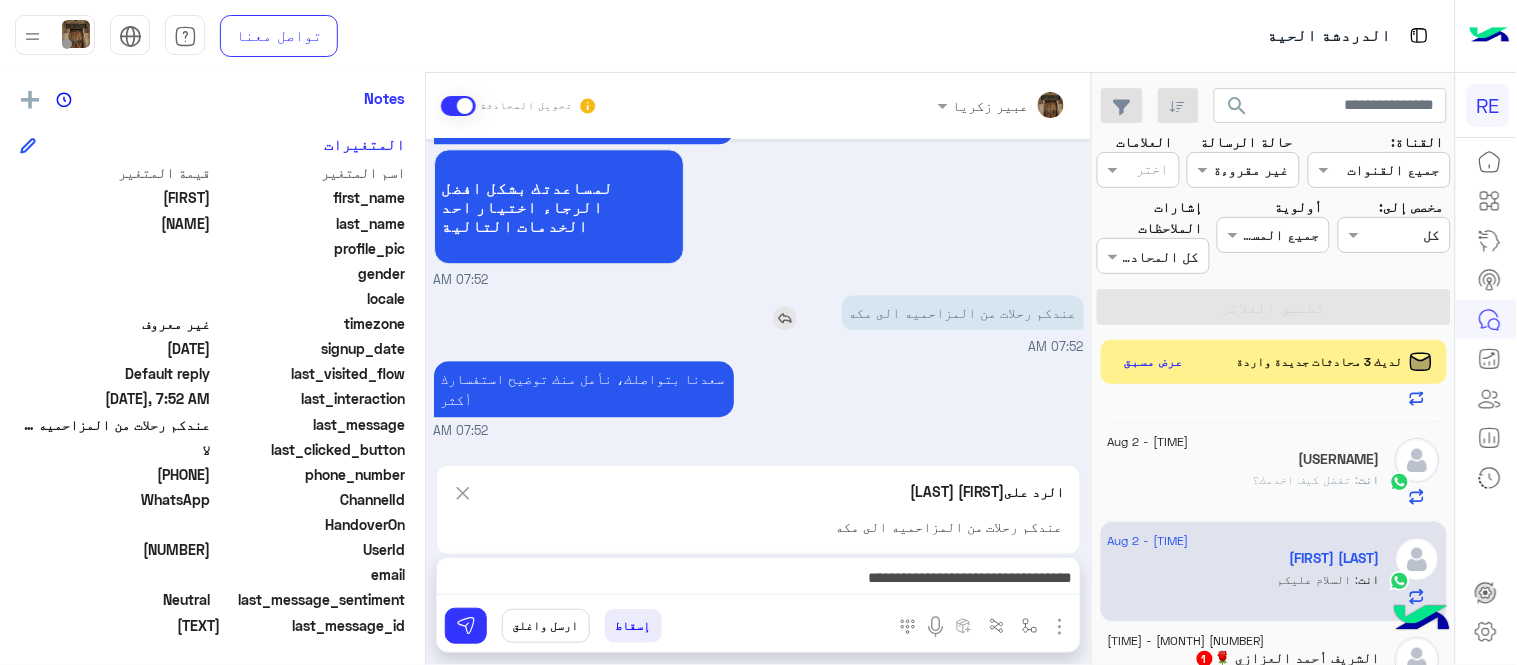 scroll, scrollTop: 1444, scrollLeft: 0, axis: vertical 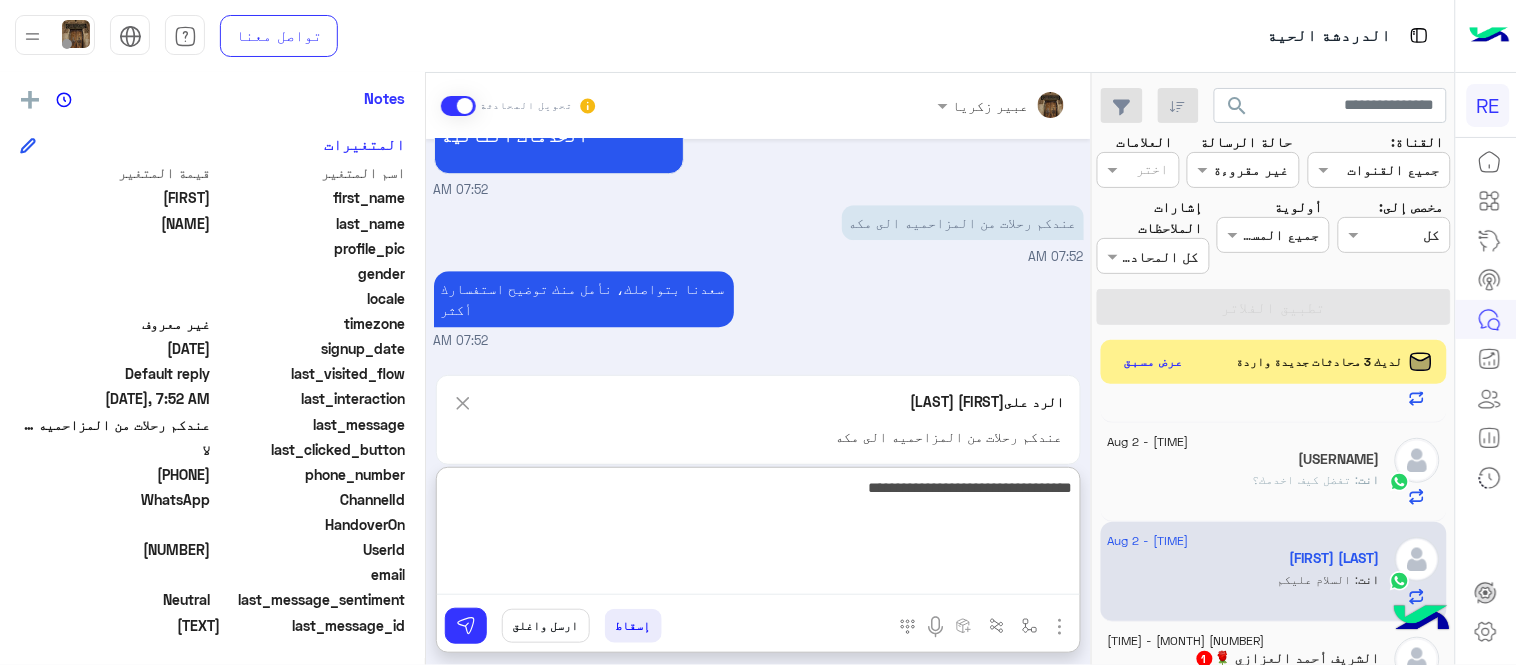 click on "**********" at bounding box center (758, 535) 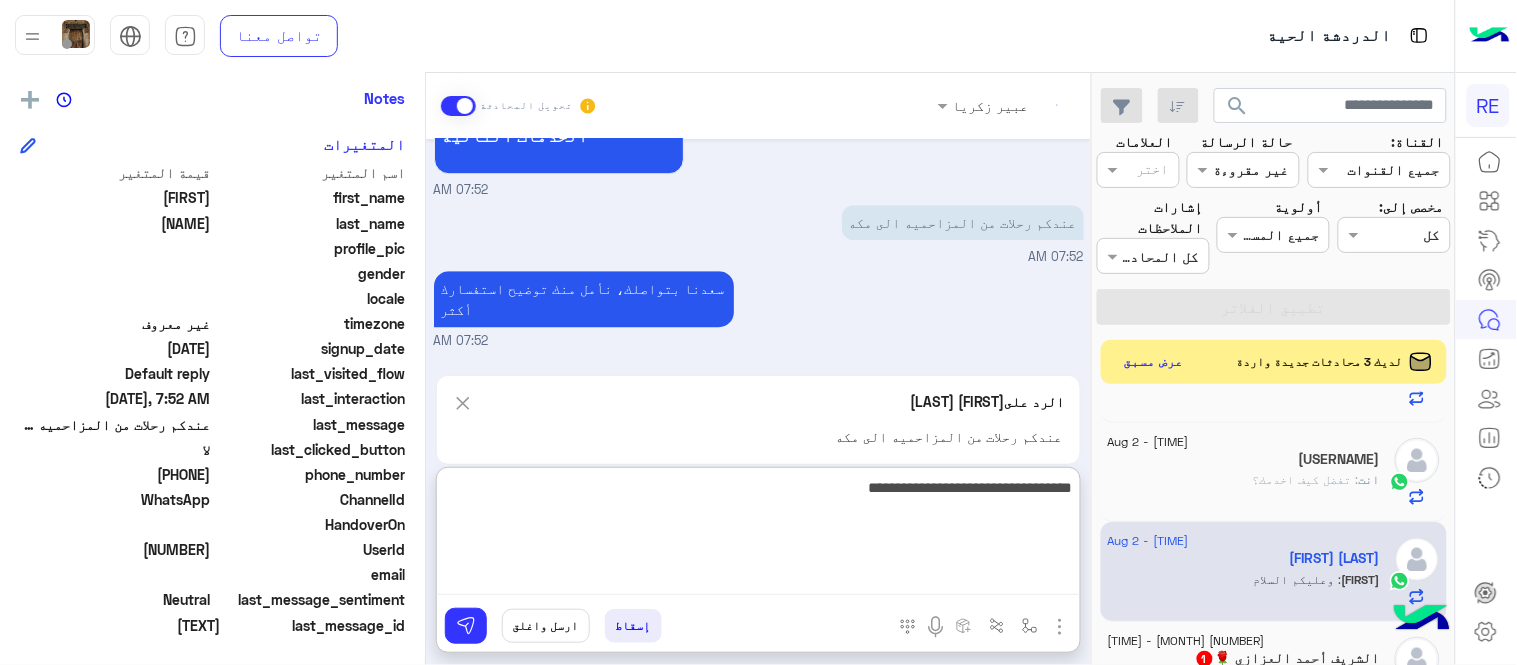 scroll, scrollTop: 1601, scrollLeft: 0, axis: vertical 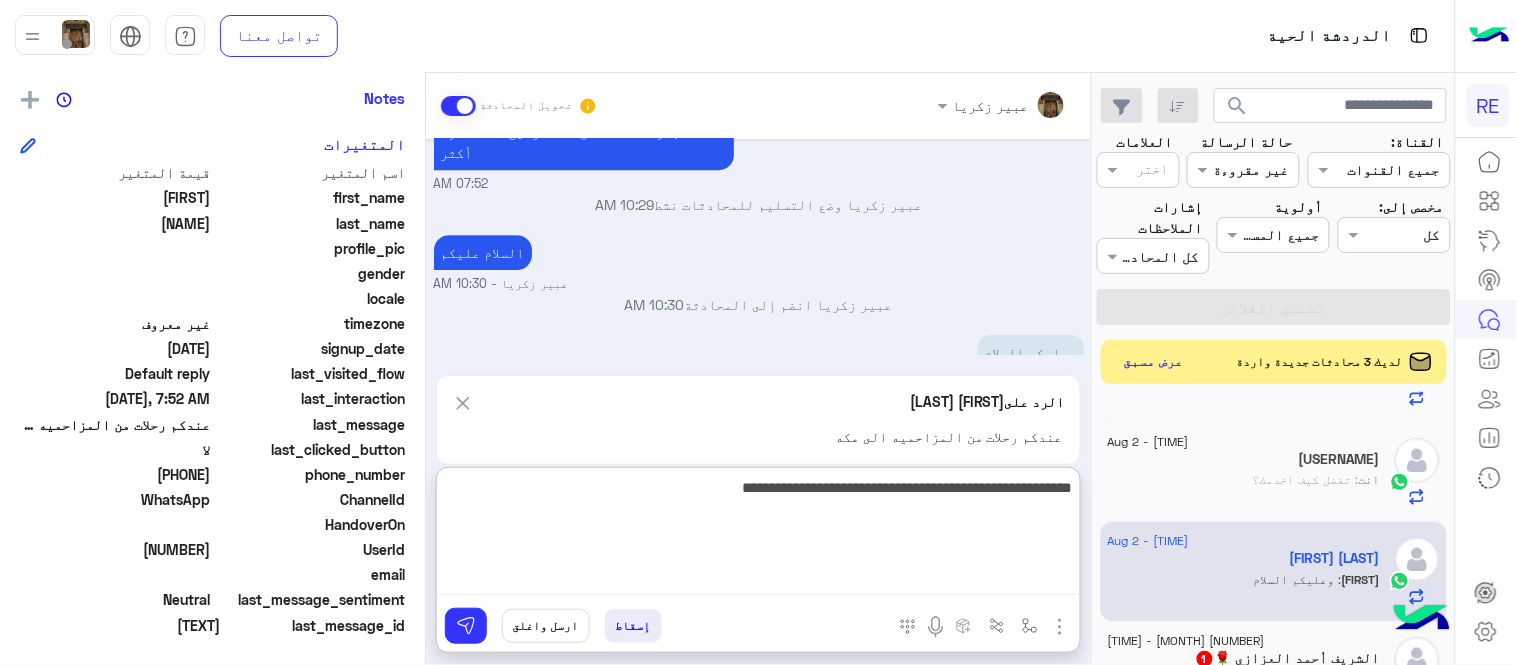 click on "**********" at bounding box center (758, 535) 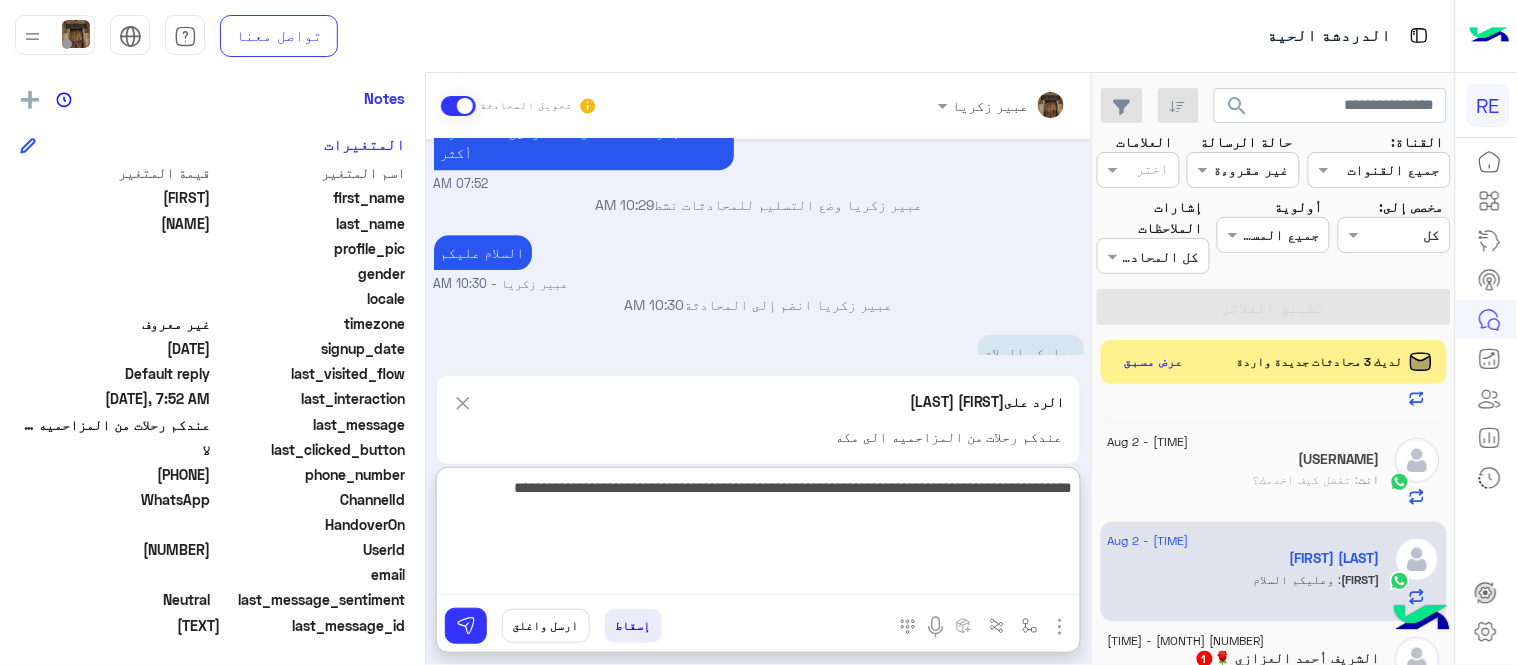 type on "**********" 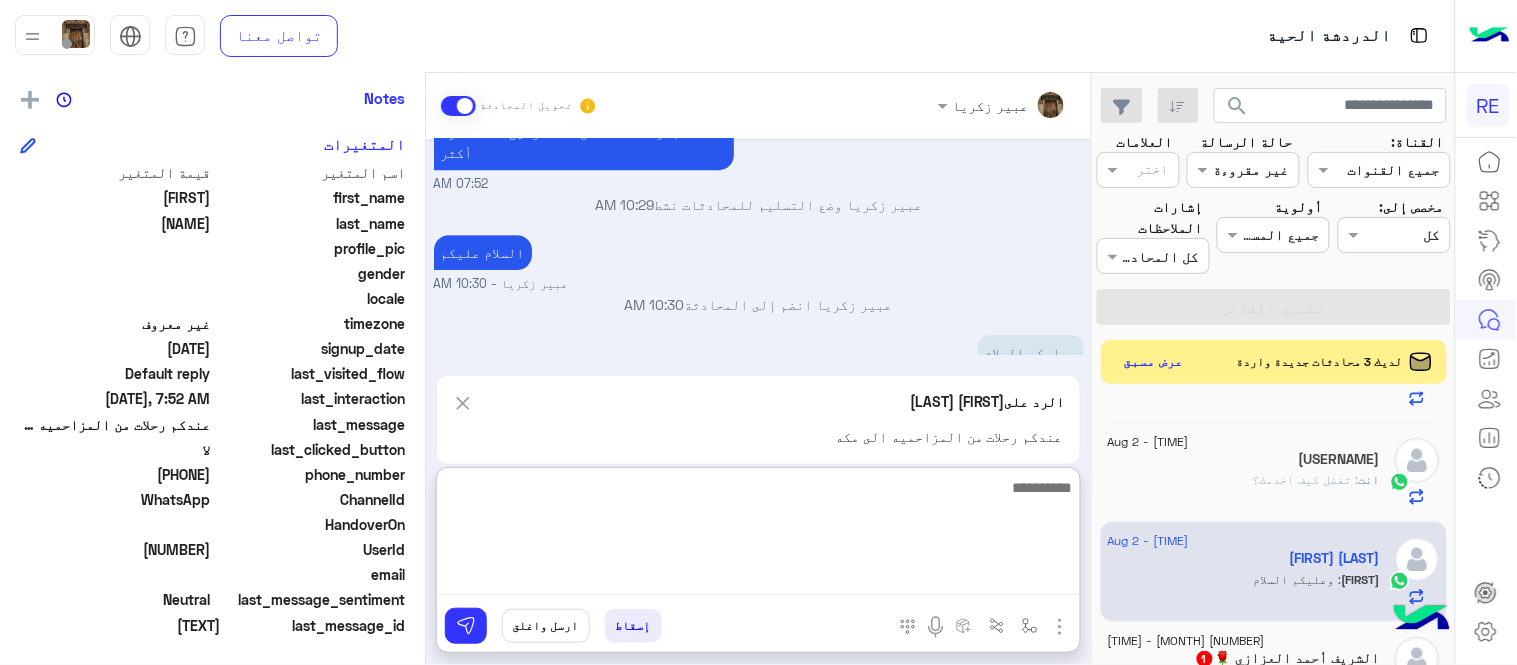 scroll, scrollTop: 1651, scrollLeft: 0, axis: vertical 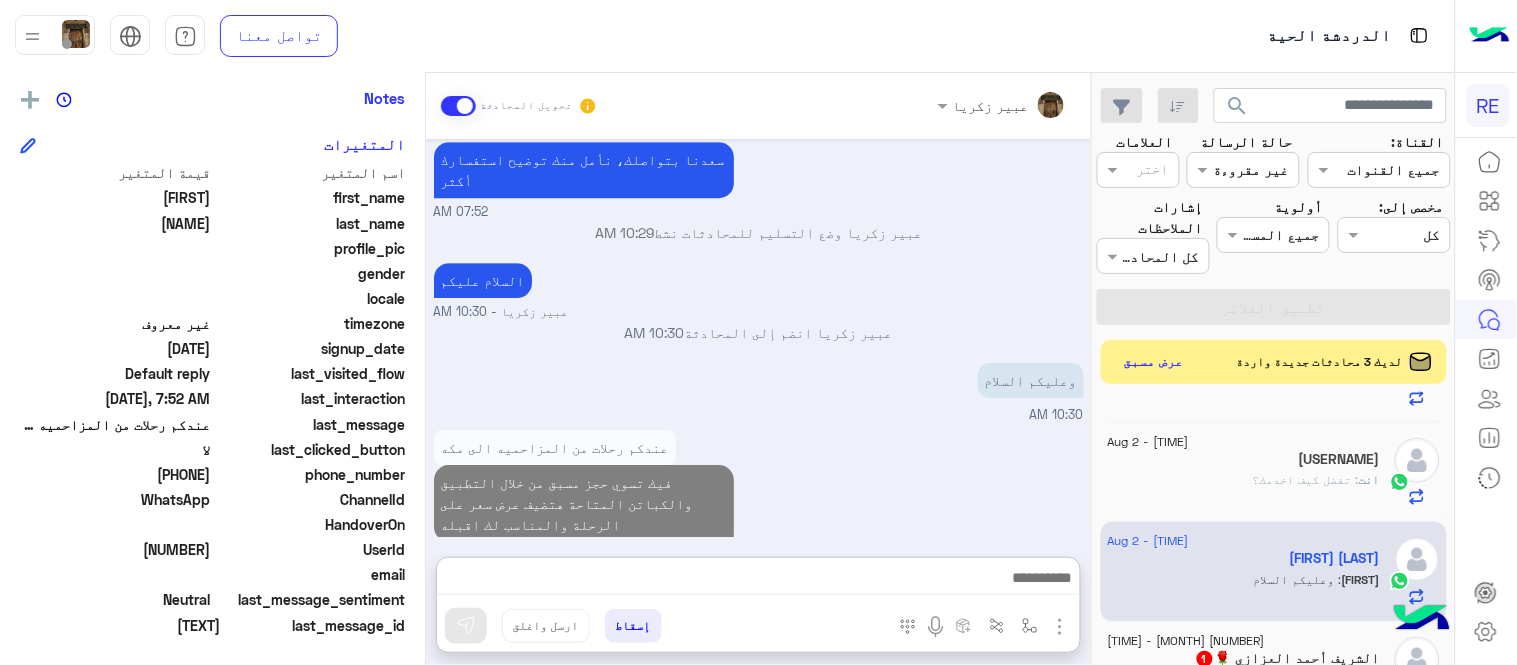 click on "ابو فارس" at bounding box center [758, 338] 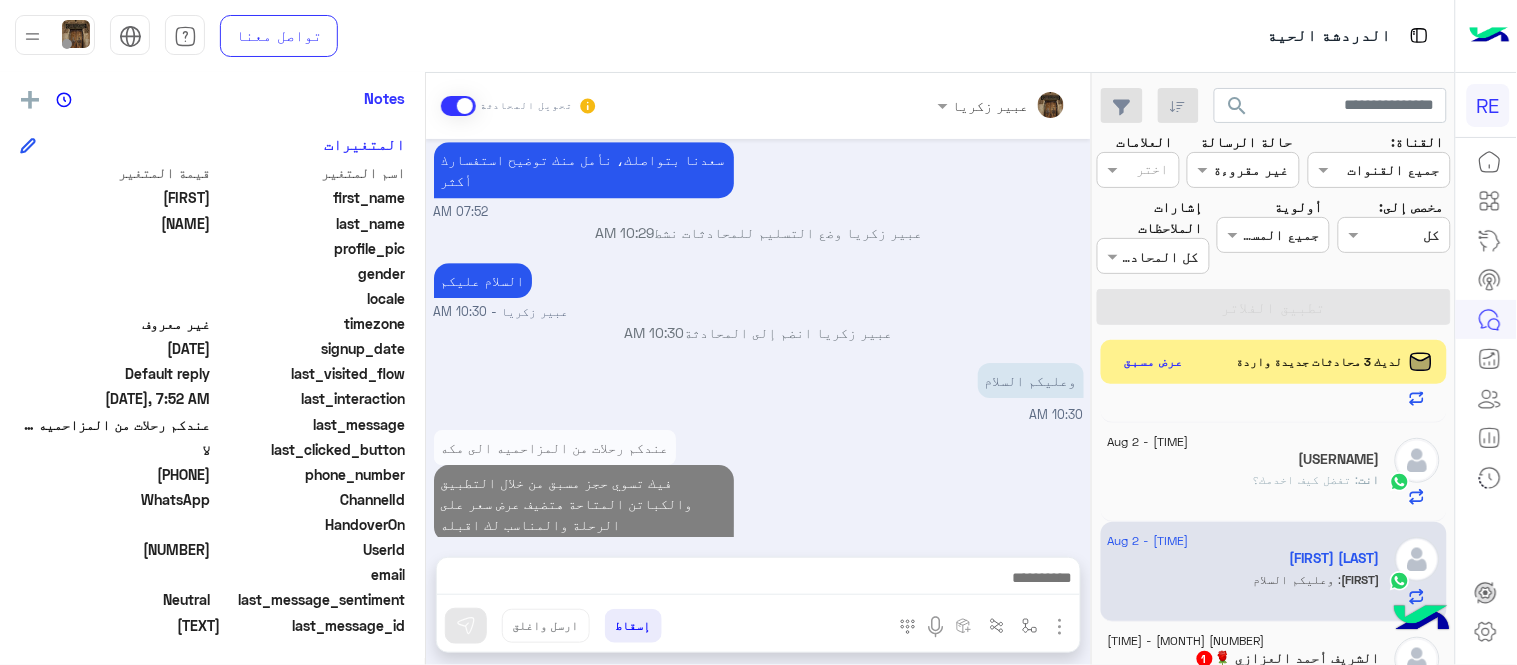 scroll, scrollTop: 1561, scrollLeft: 0, axis: vertical 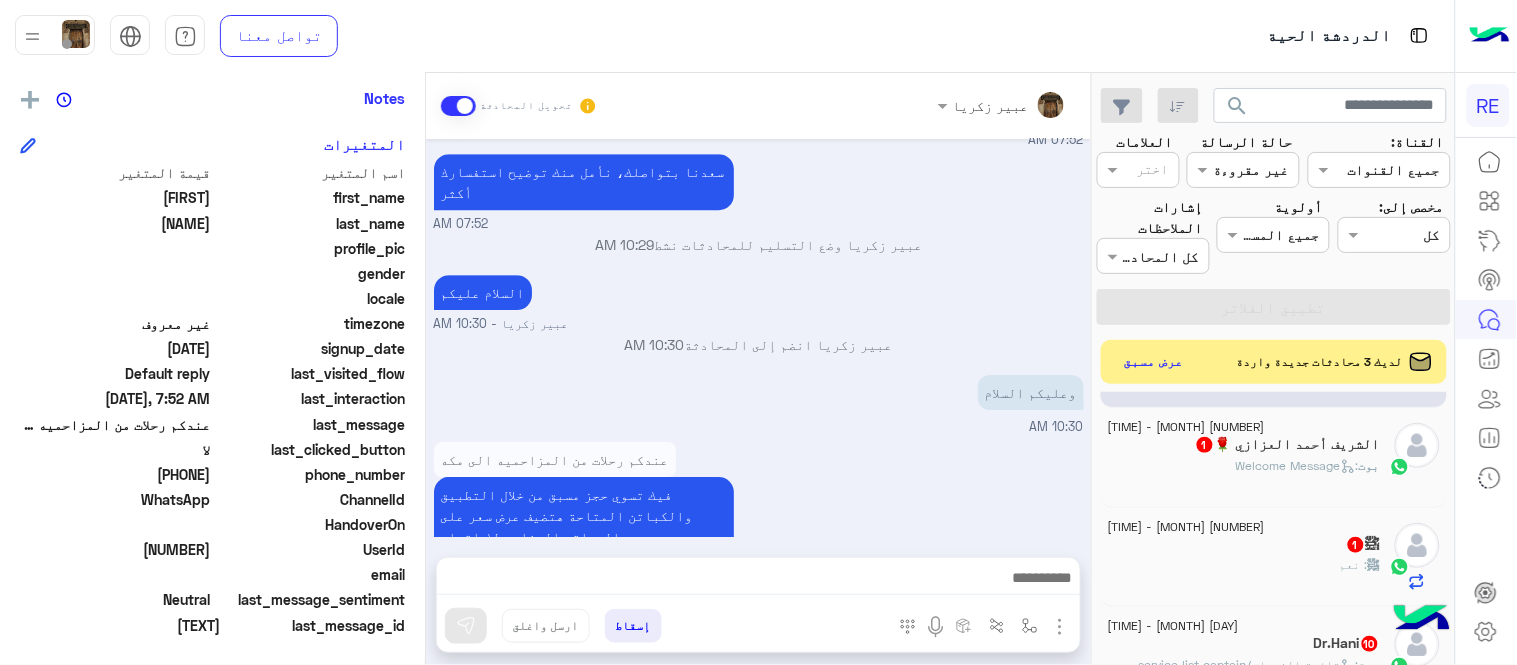 click on "بوت :   Welcome Message" 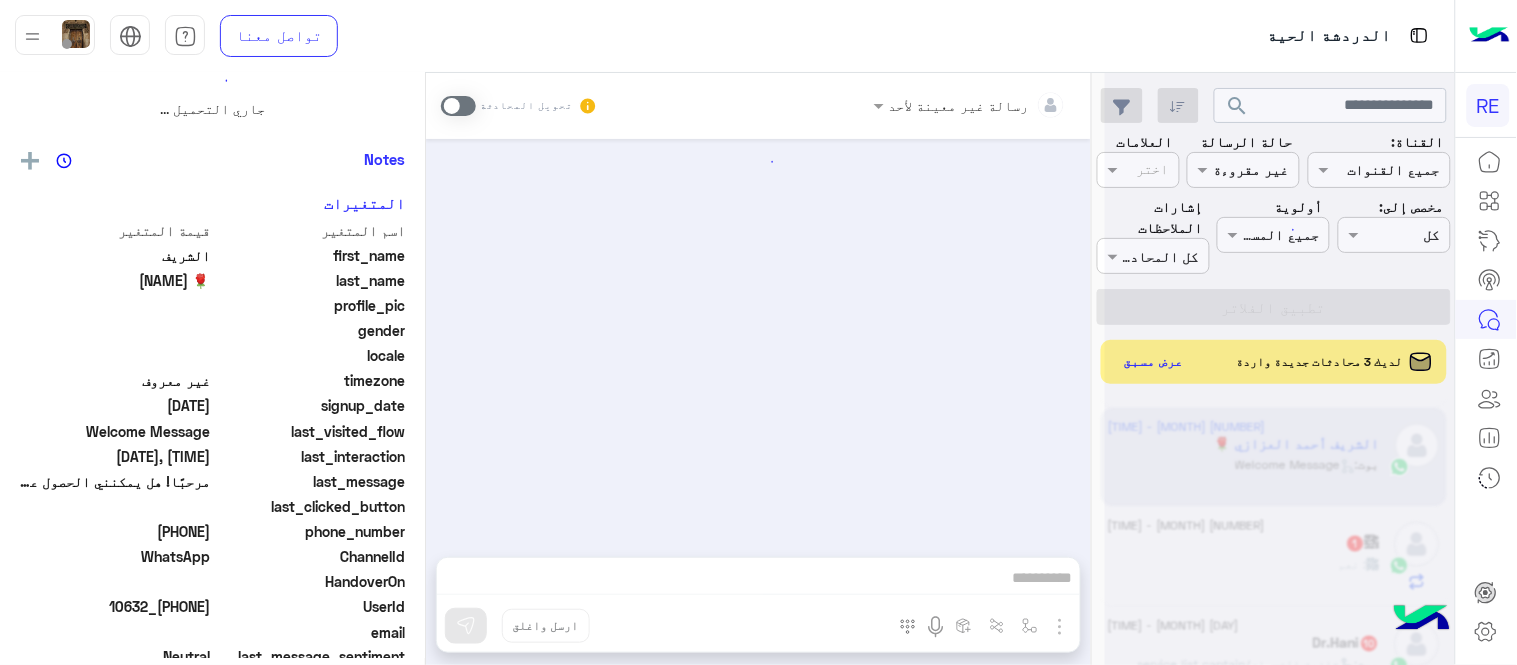scroll, scrollTop: 0, scrollLeft: 0, axis: both 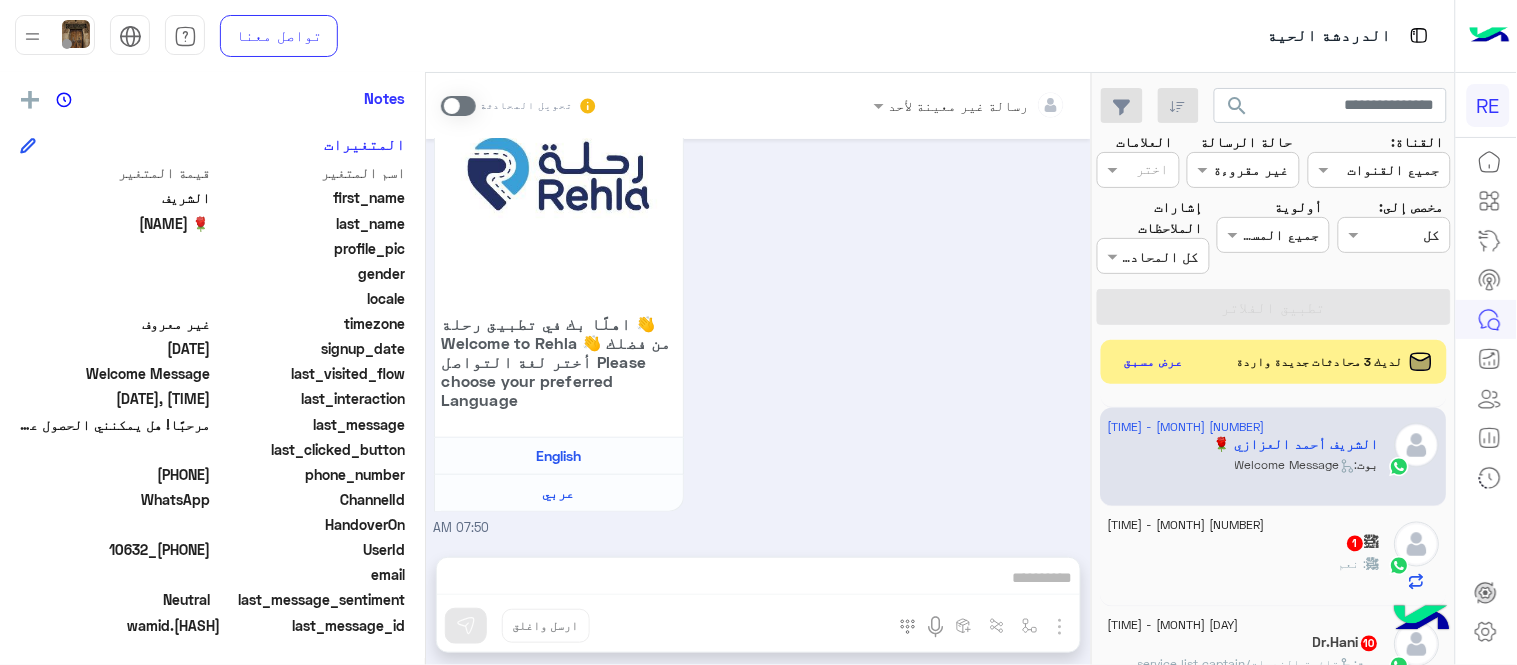 click at bounding box center [458, 106] 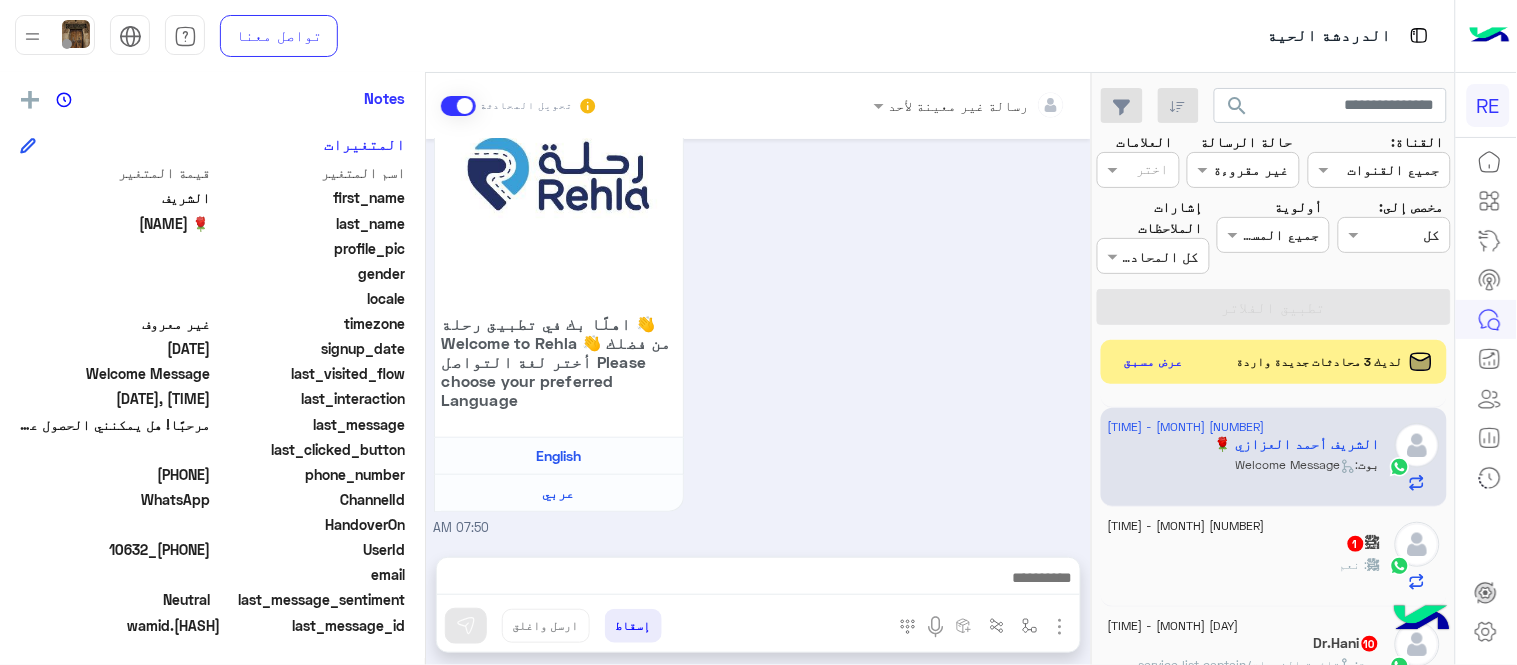 scroll, scrollTop: 253, scrollLeft: 0, axis: vertical 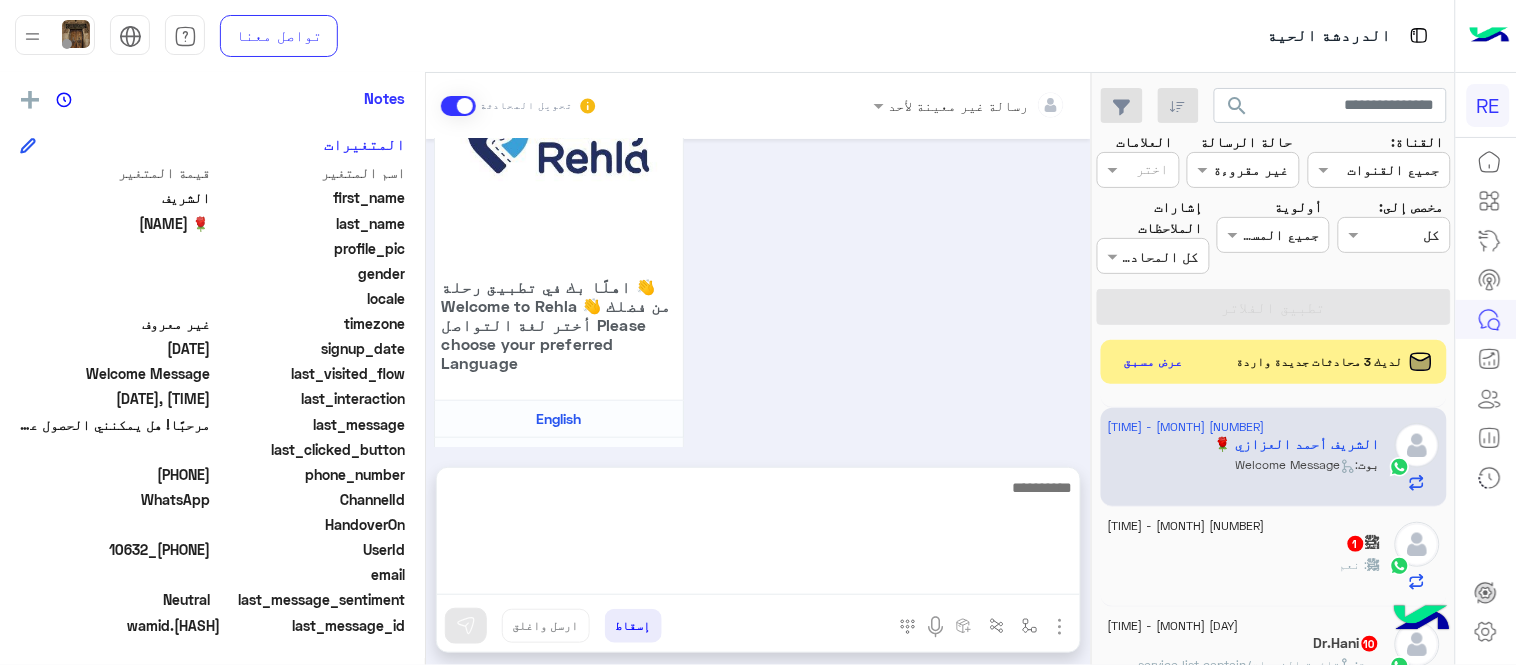 click at bounding box center (758, 535) 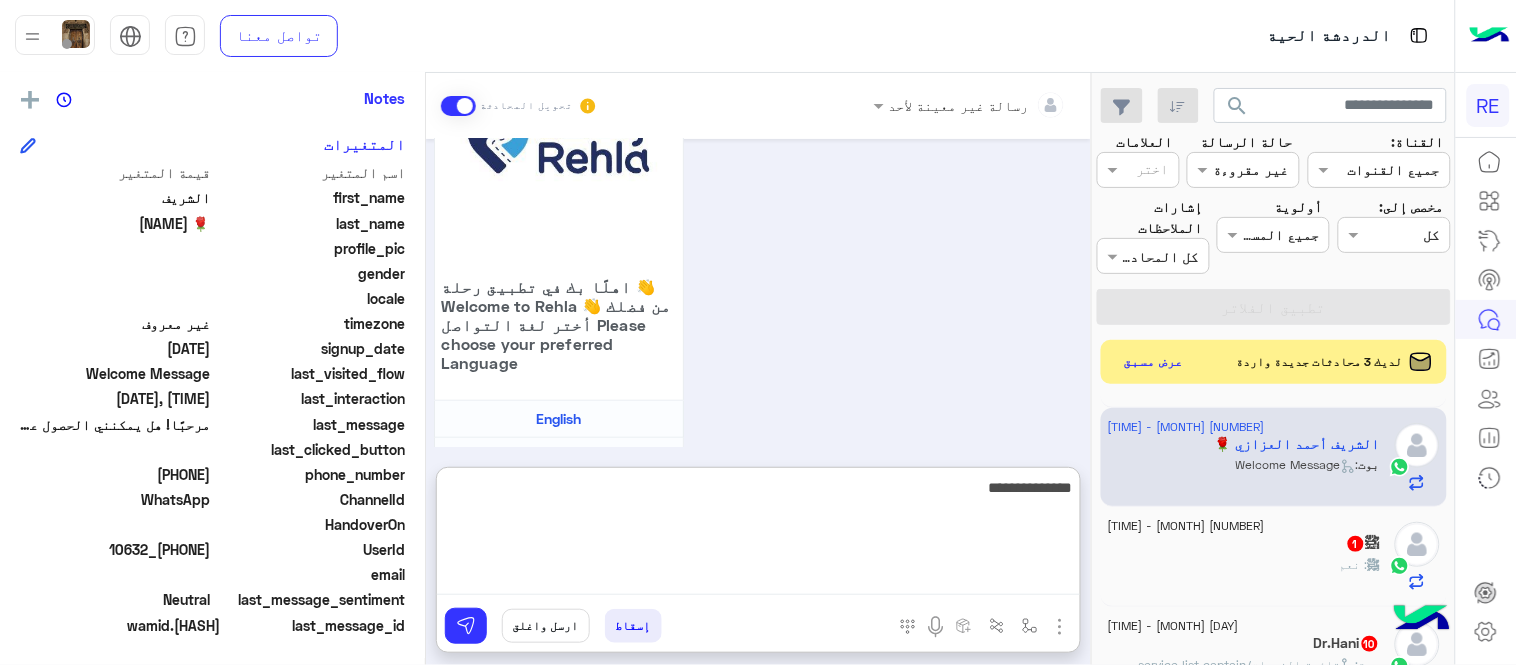 type on "**********" 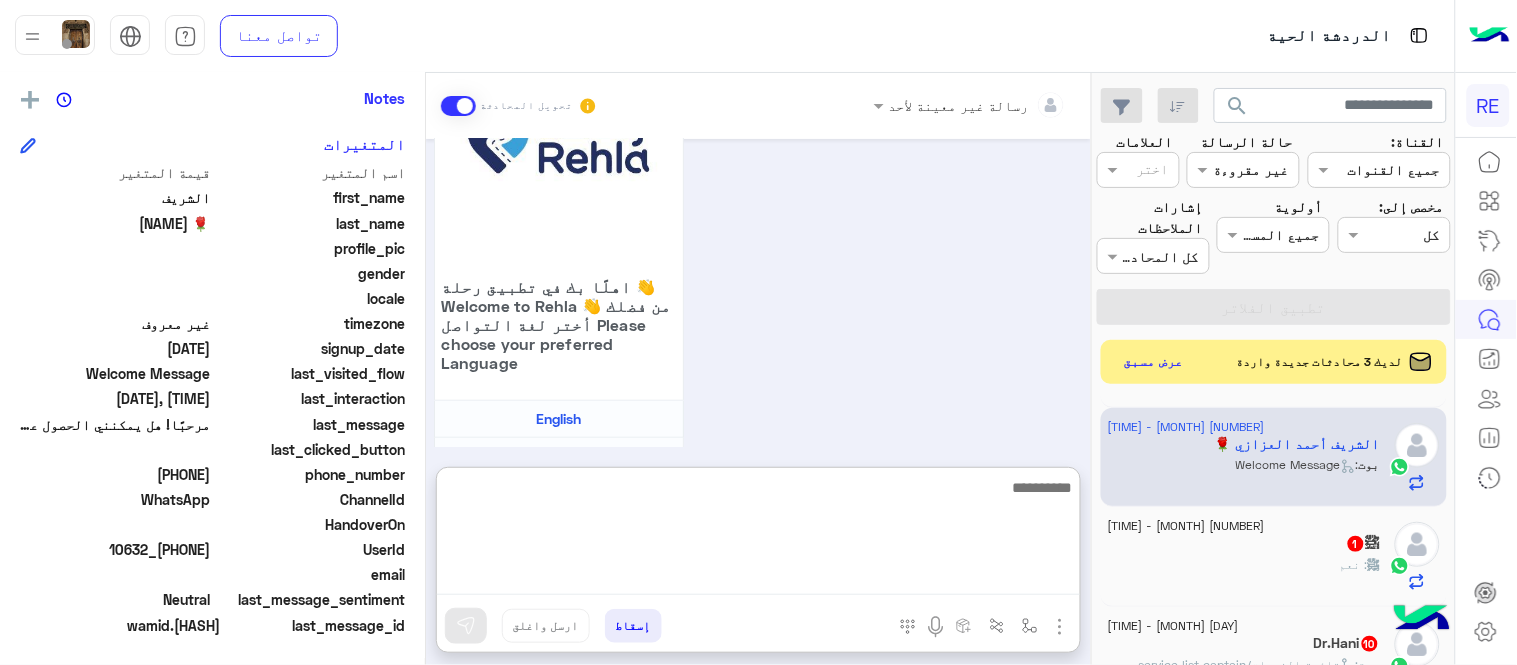scroll, scrollTop: 406, scrollLeft: 0, axis: vertical 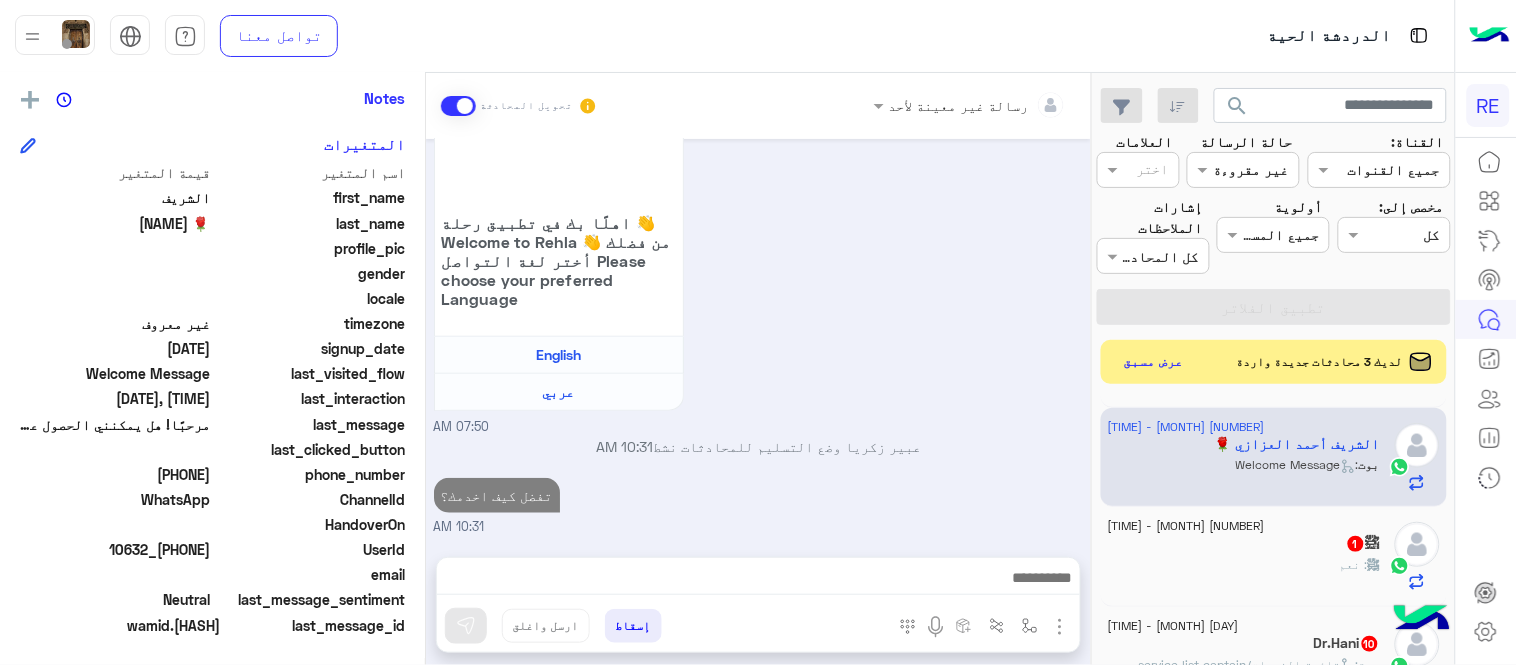 click on "ﷺ   1" 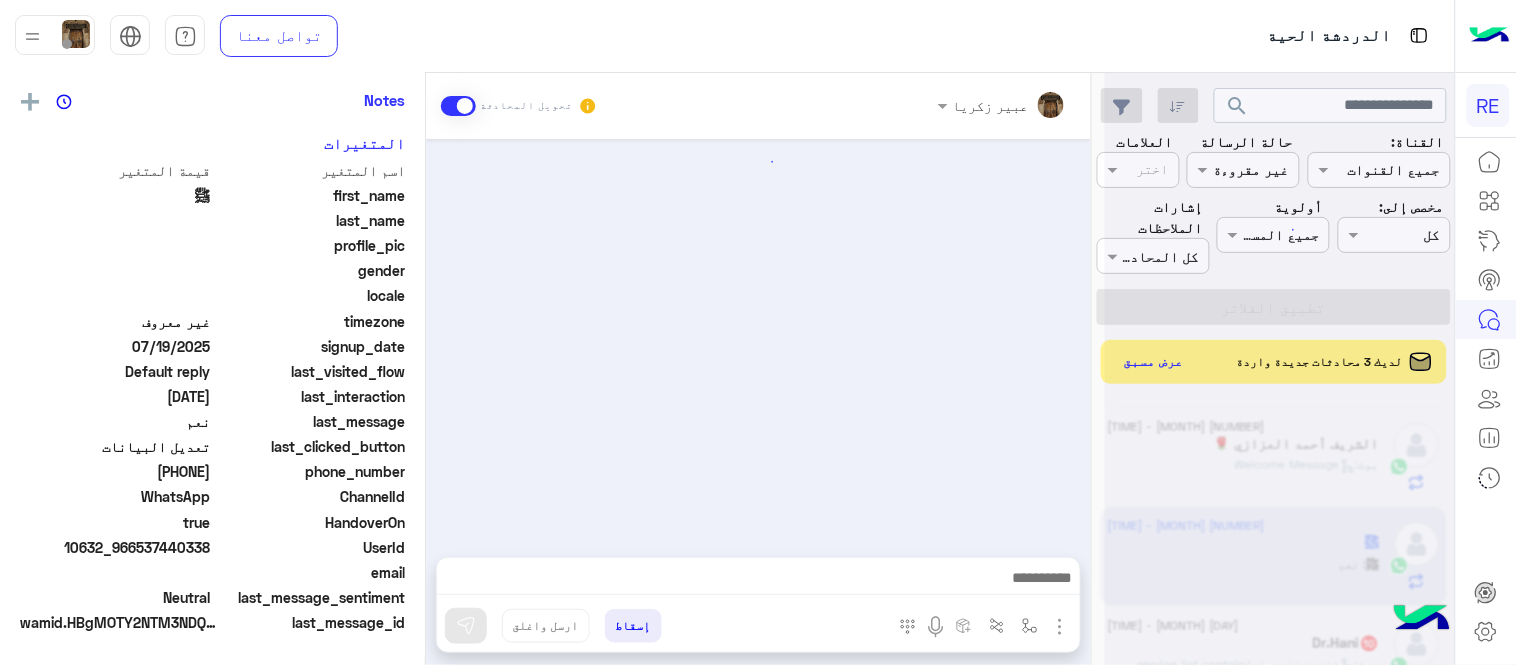 scroll, scrollTop: 405, scrollLeft: 0, axis: vertical 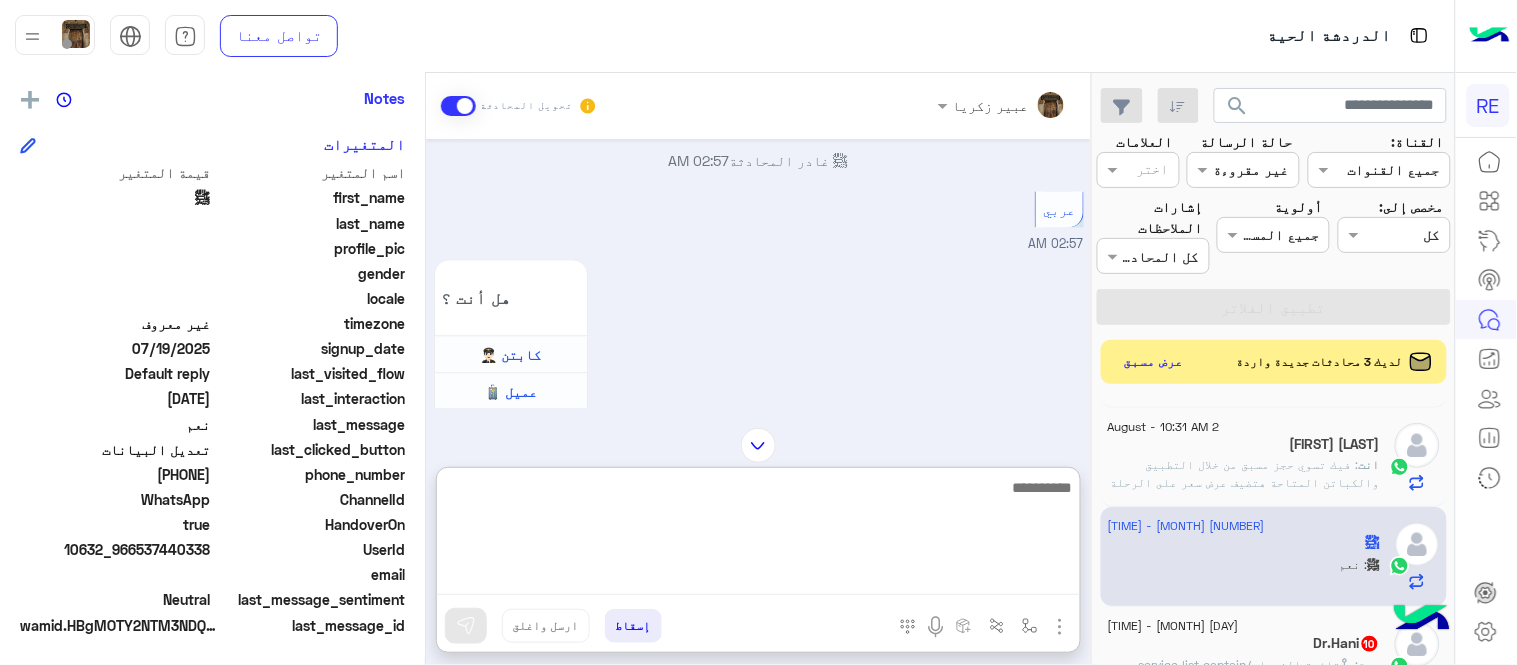 click at bounding box center (758, 535) 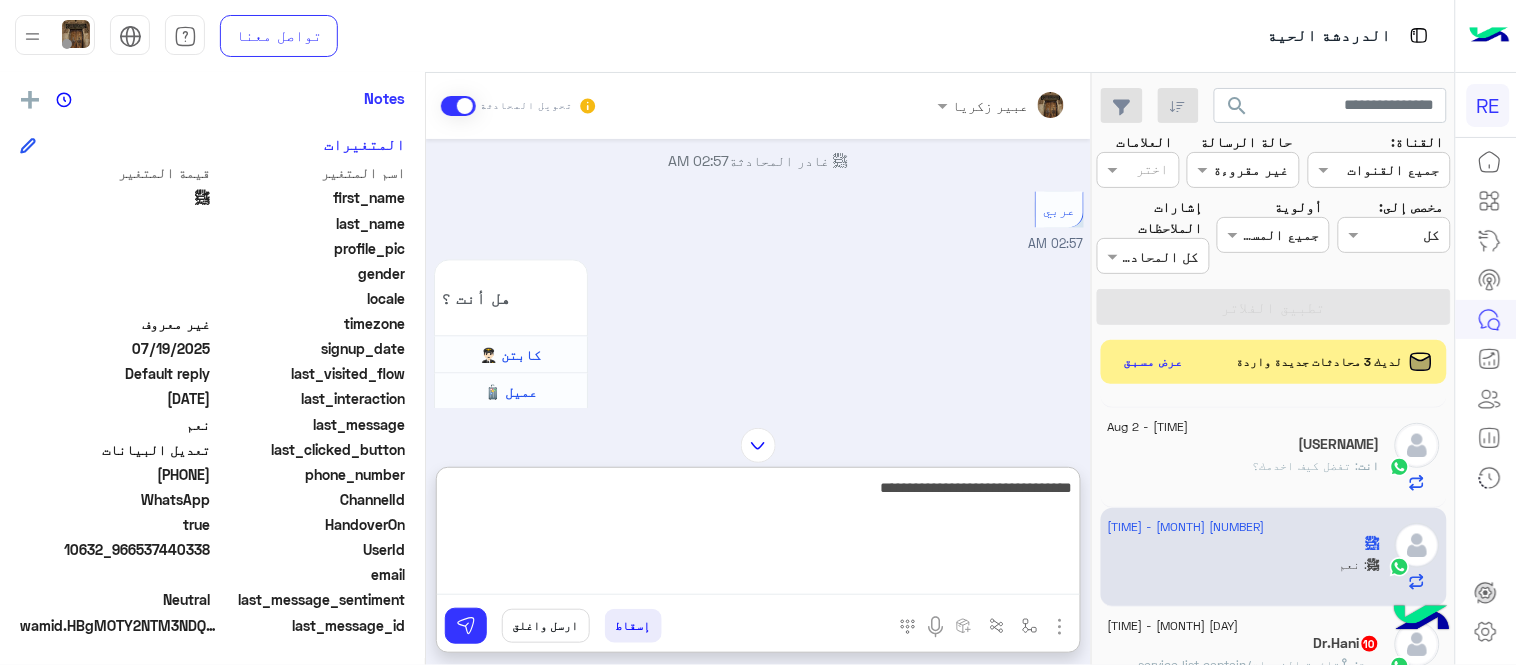 type on "**********" 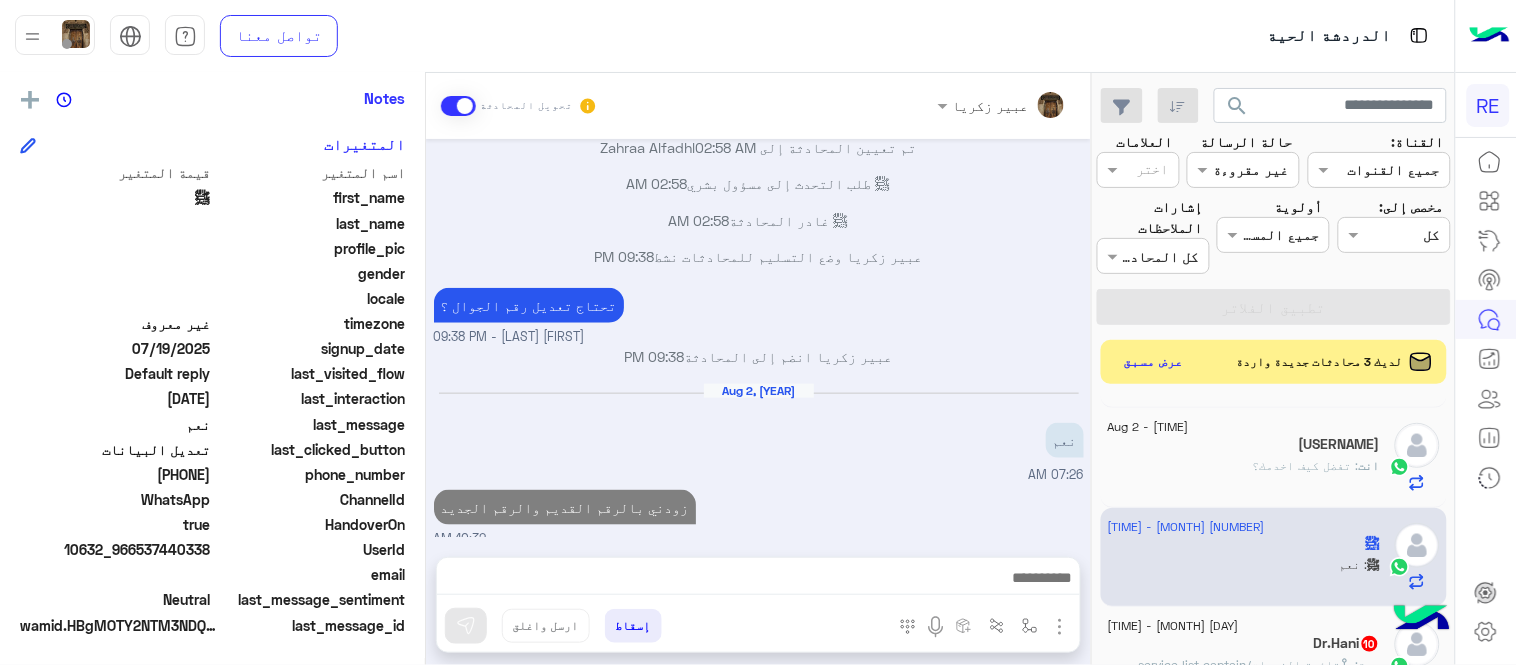 scroll, scrollTop: 2358, scrollLeft: 0, axis: vertical 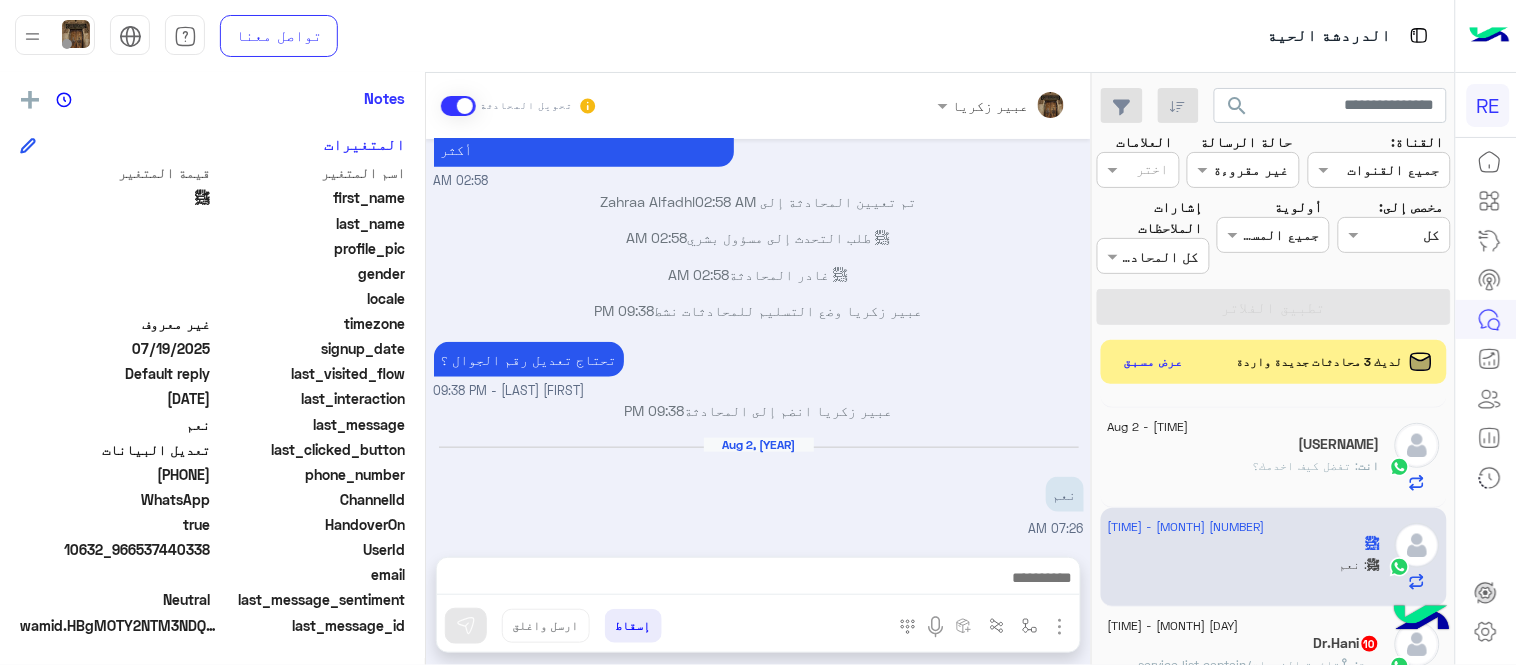 click on "[FIRST] [LAST] تحويل المحادثة     Aug 1, 2025  ٥٣ ٨٧٢ ٤٠٧٦   02:56 AM  سعدنا بتواصلك، نأمل منك توضيح استفسارك أكثر    02:56 AM   ﷺ  طلب التحدث إلى مسؤول بشري   02:57 AM       تم تعيين المحادثة إلى [FIRST] [LAST]   02:57 AM       ﷺ  غادر المحادثة   02:57 AM      أ   02:57 AM  تم إعادة توجيه المحادثة. للعودة إلي الرد الالي، أنقر الزر الموجود بالأسفل  عودة الى البوت     02:57 AM   عودة الى البوت    02:57 AM
اهلًا بك في تطبيق رحلة 👋
Welcome to Rehla  👋
من فضلك أختر لغة التواصل
Please choose your preferred Language
English   عربي     02:57 AM   ﷺ  طلب التحدث إلى مسؤول بشري   02:57 AM       تم تعيين المحادثة إلى [FIRST] [LAST]   02:57 AM       ﷺ  غادر المحادثة   02:57 AM       عربي    02:57 AM" at bounding box center [758, 373] 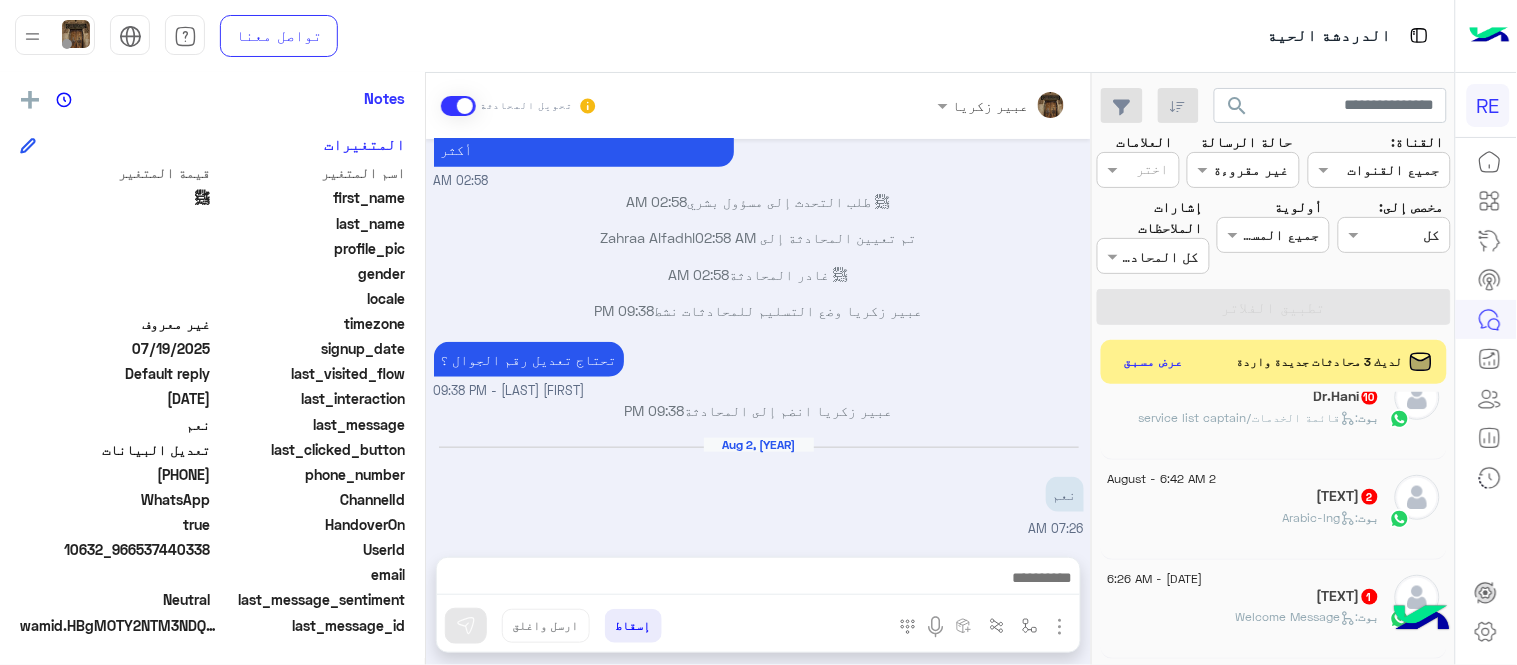 scroll, scrollTop: 1118, scrollLeft: 0, axis: vertical 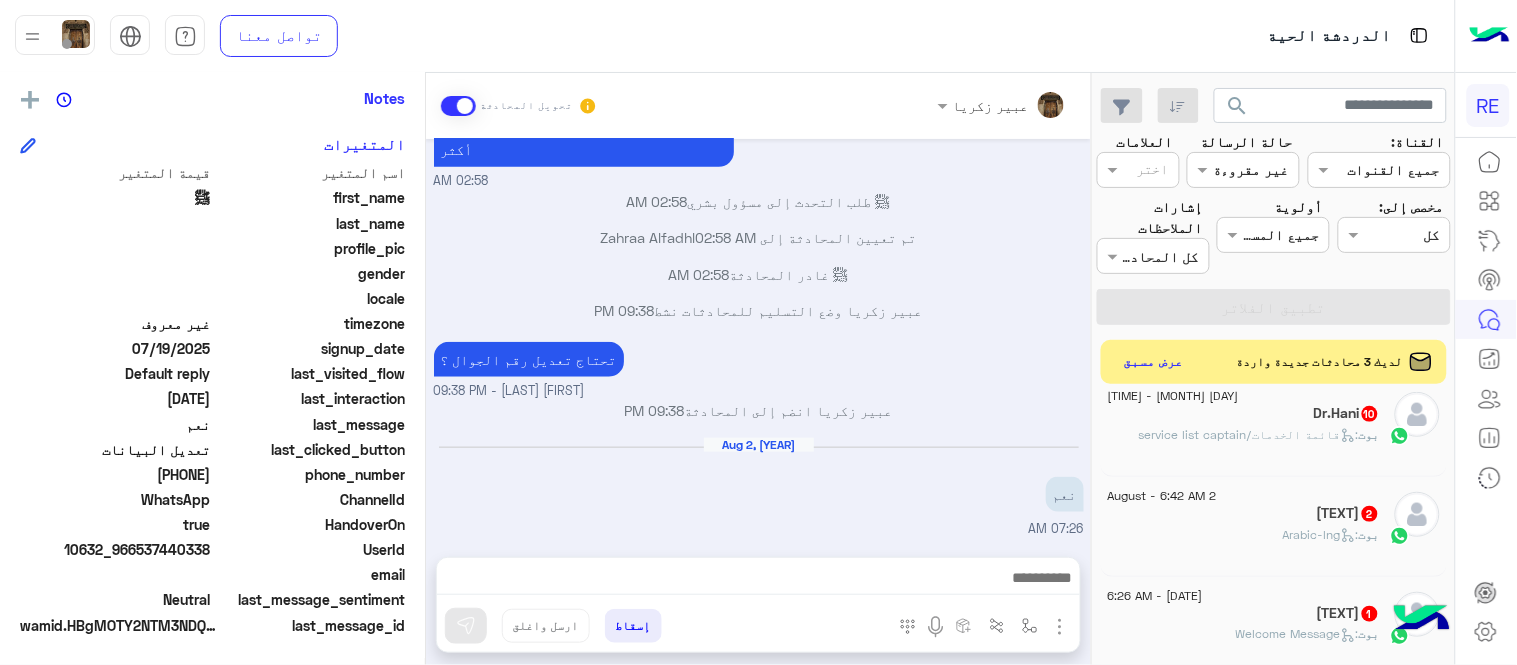 click on "بوت :   قائمة الخدمات/service list captain" 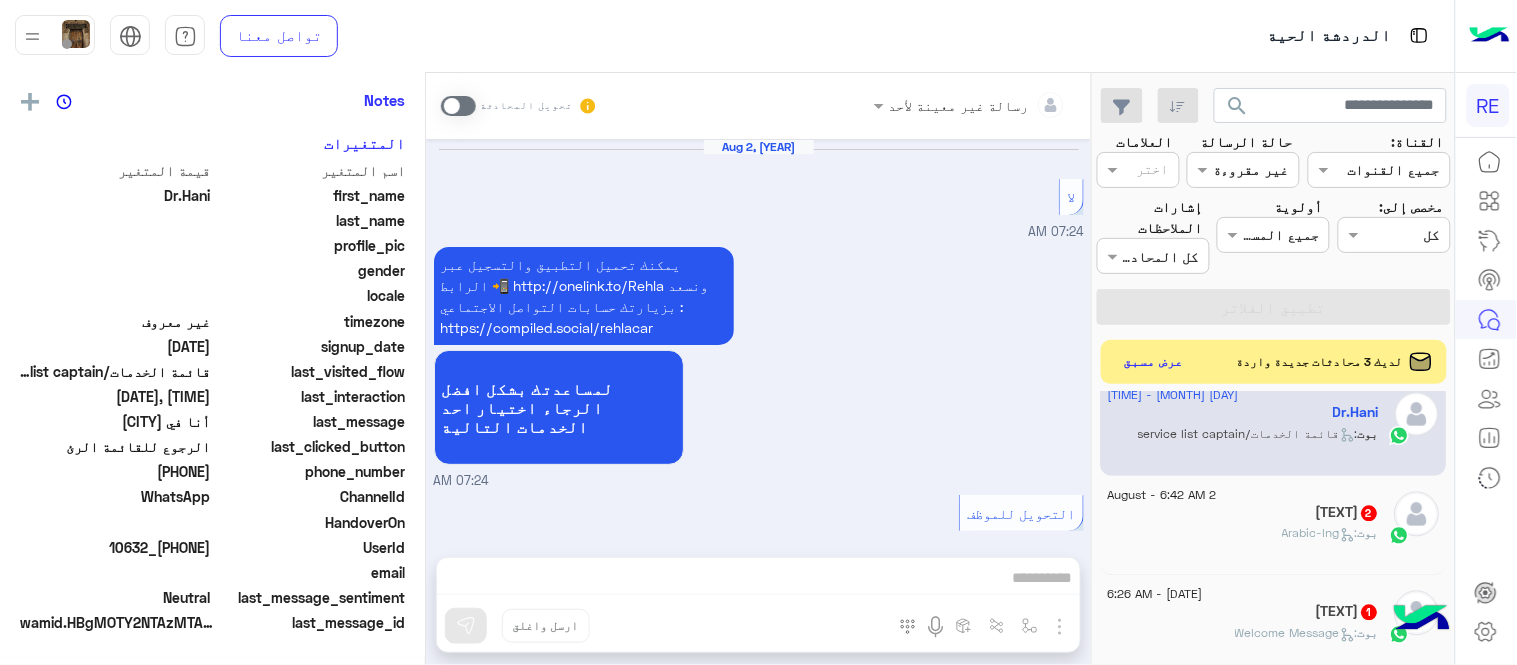 scroll, scrollTop: 1484, scrollLeft: 0, axis: vertical 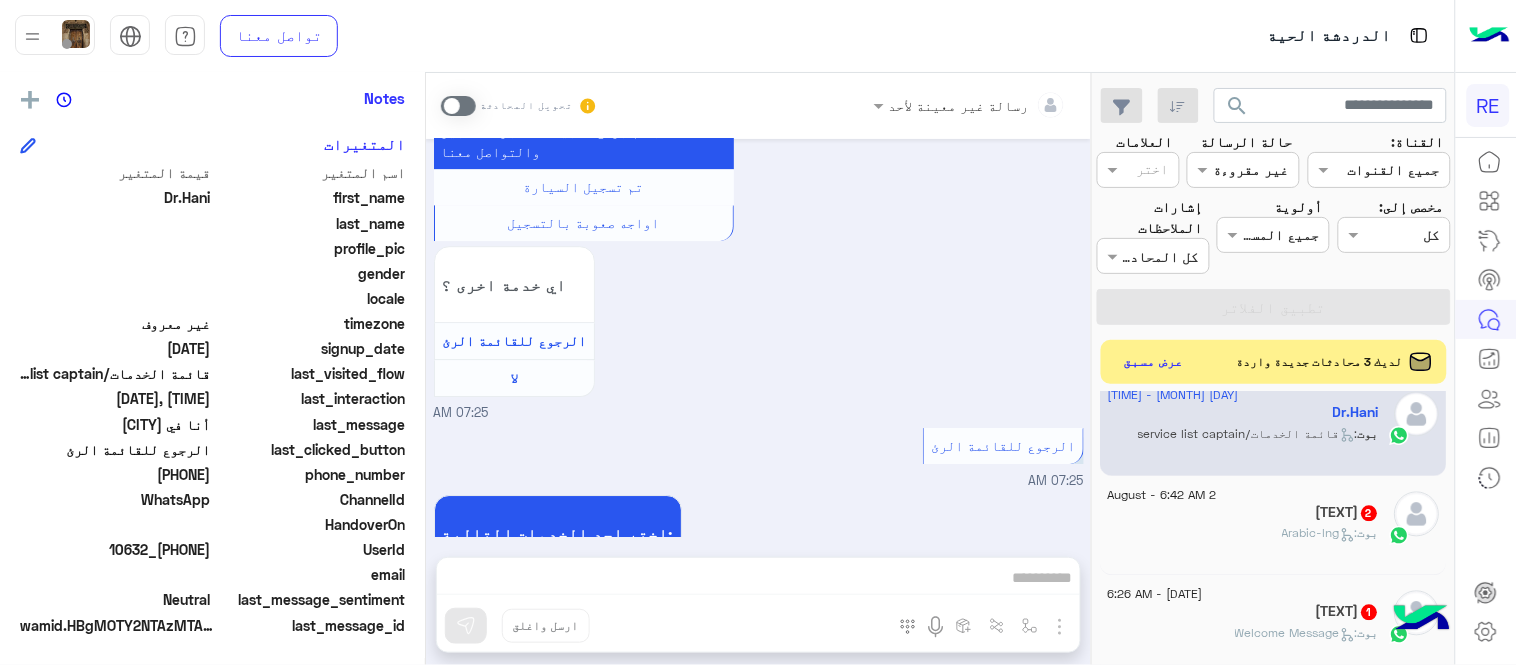 click at bounding box center [458, 106] 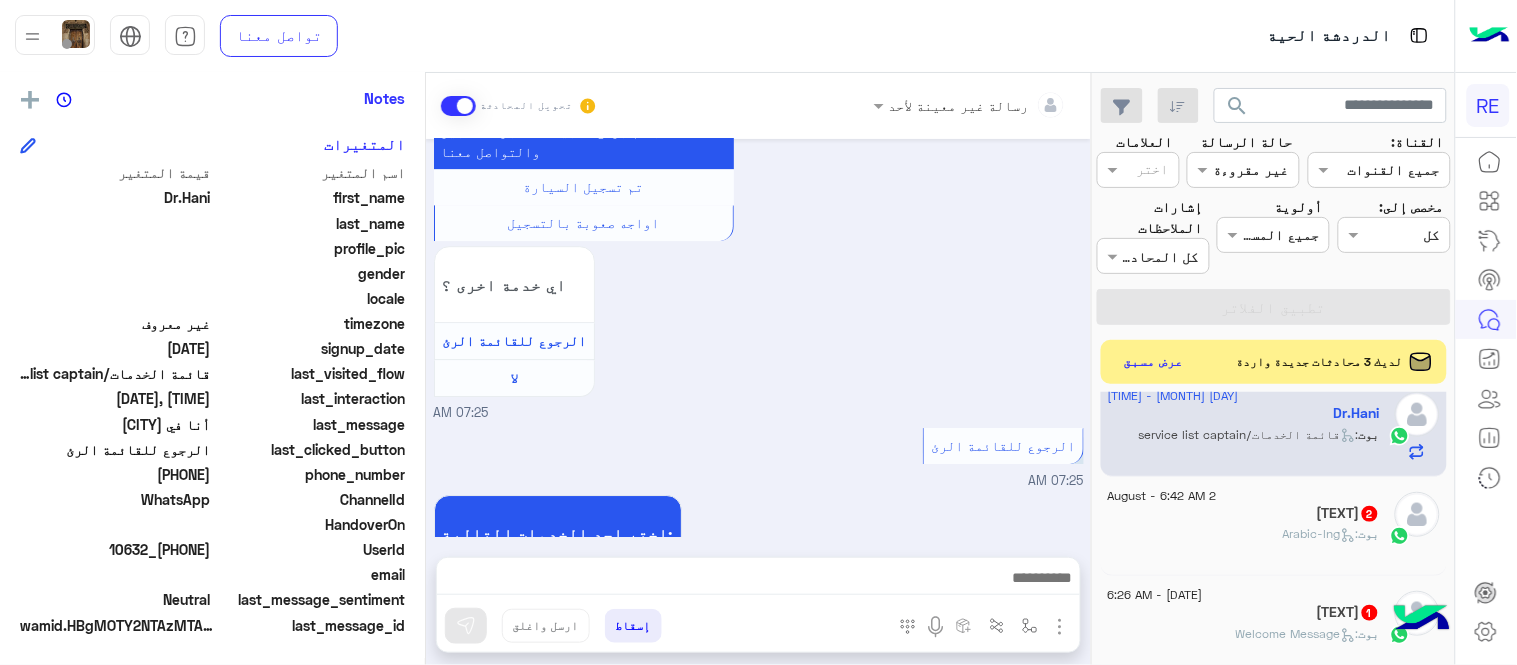 scroll, scrollTop: 1520, scrollLeft: 0, axis: vertical 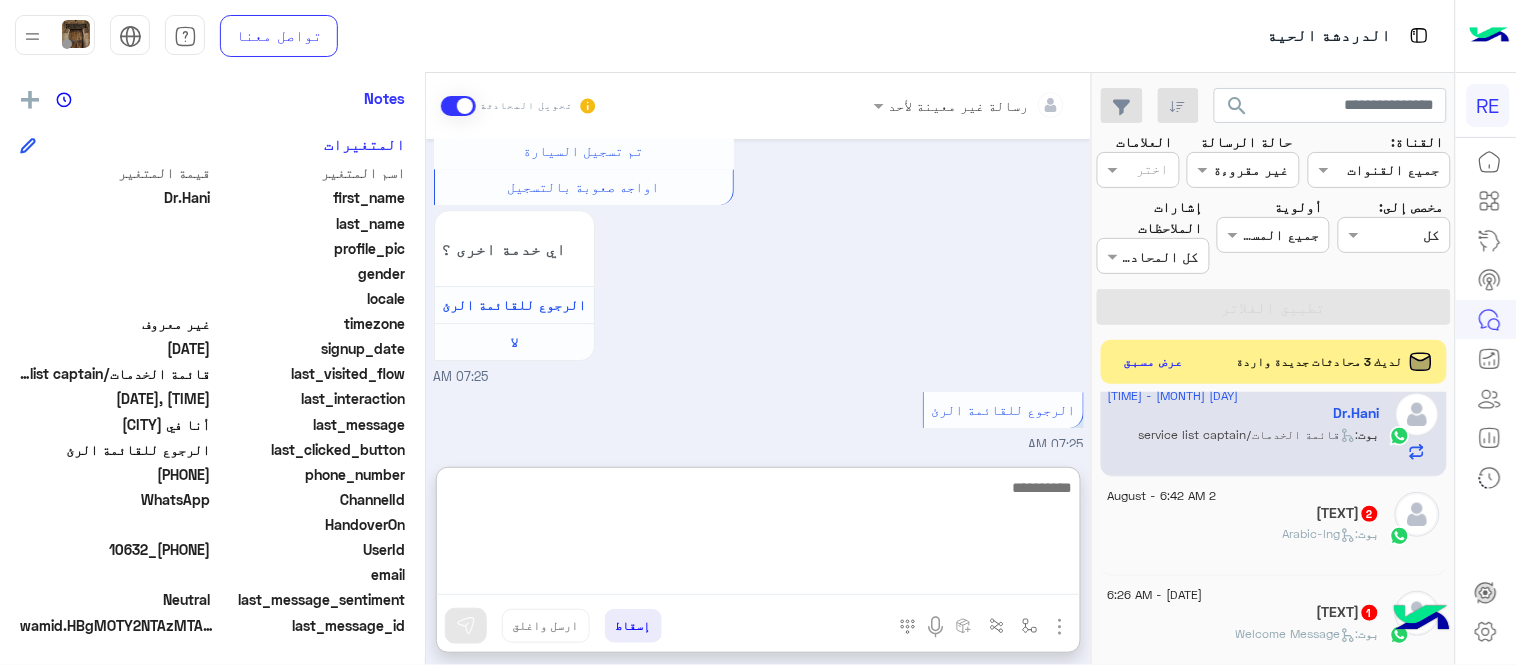 click at bounding box center (758, 535) 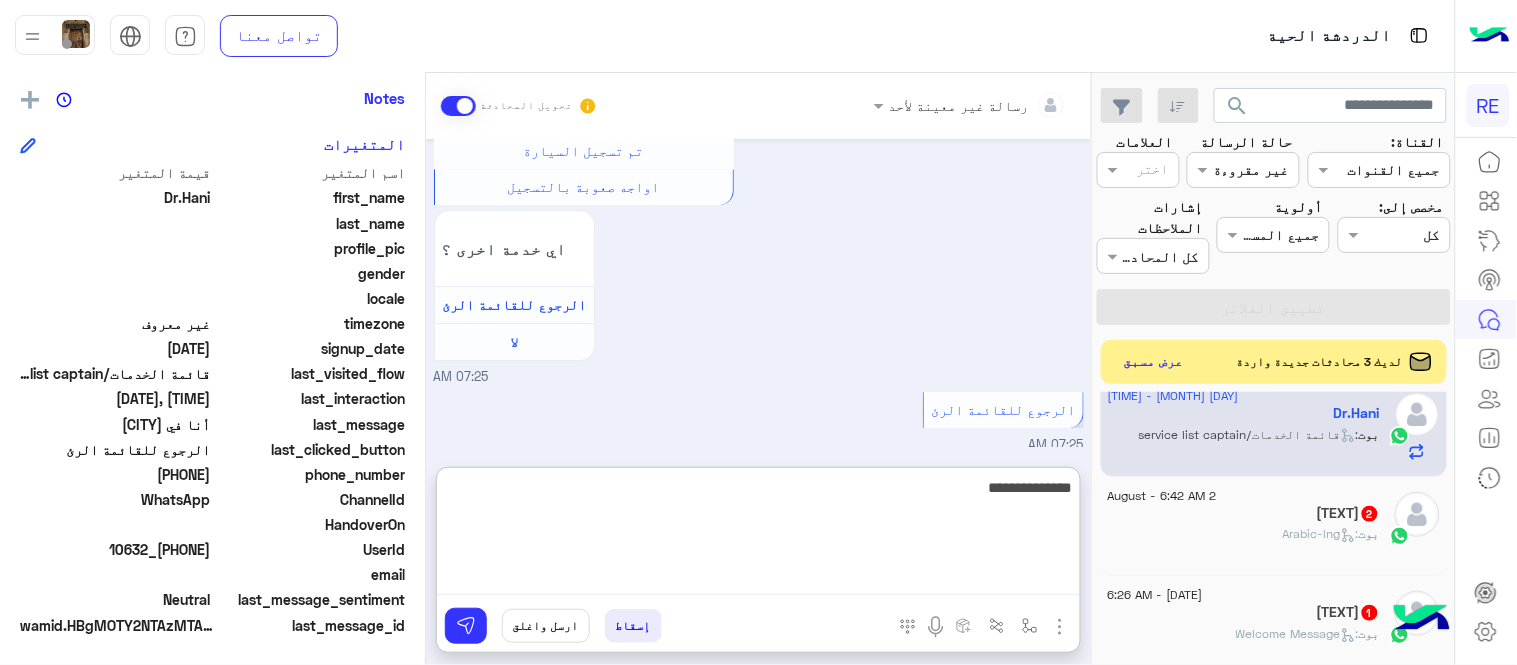 type on "**********" 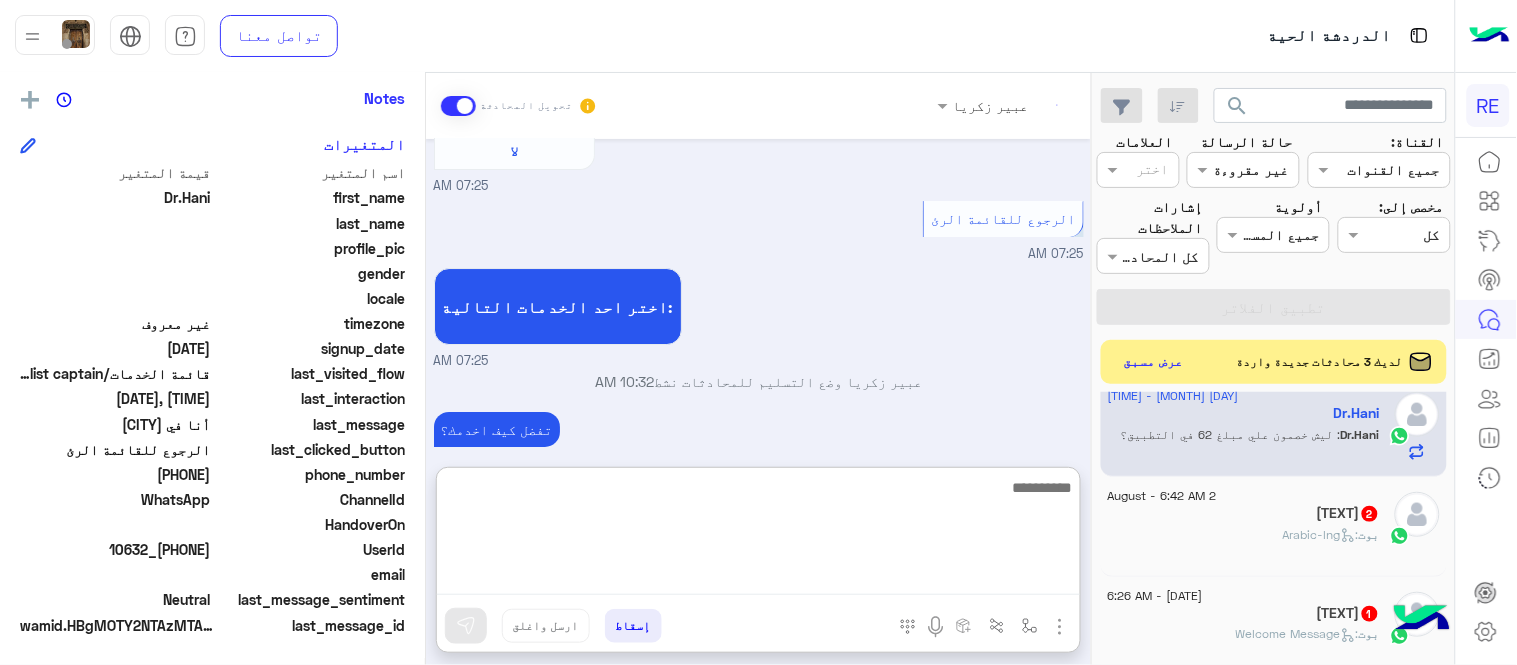 scroll, scrollTop: 1776, scrollLeft: 0, axis: vertical 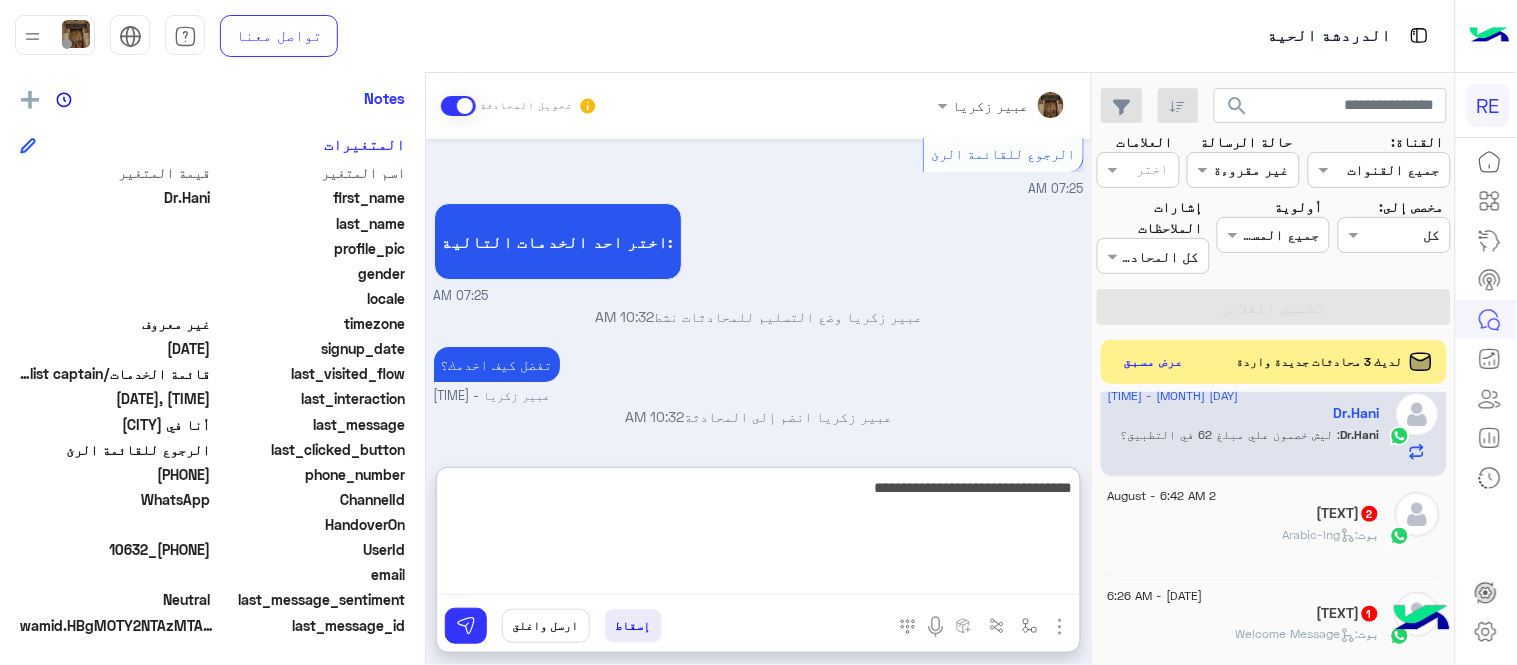 type on "**********" 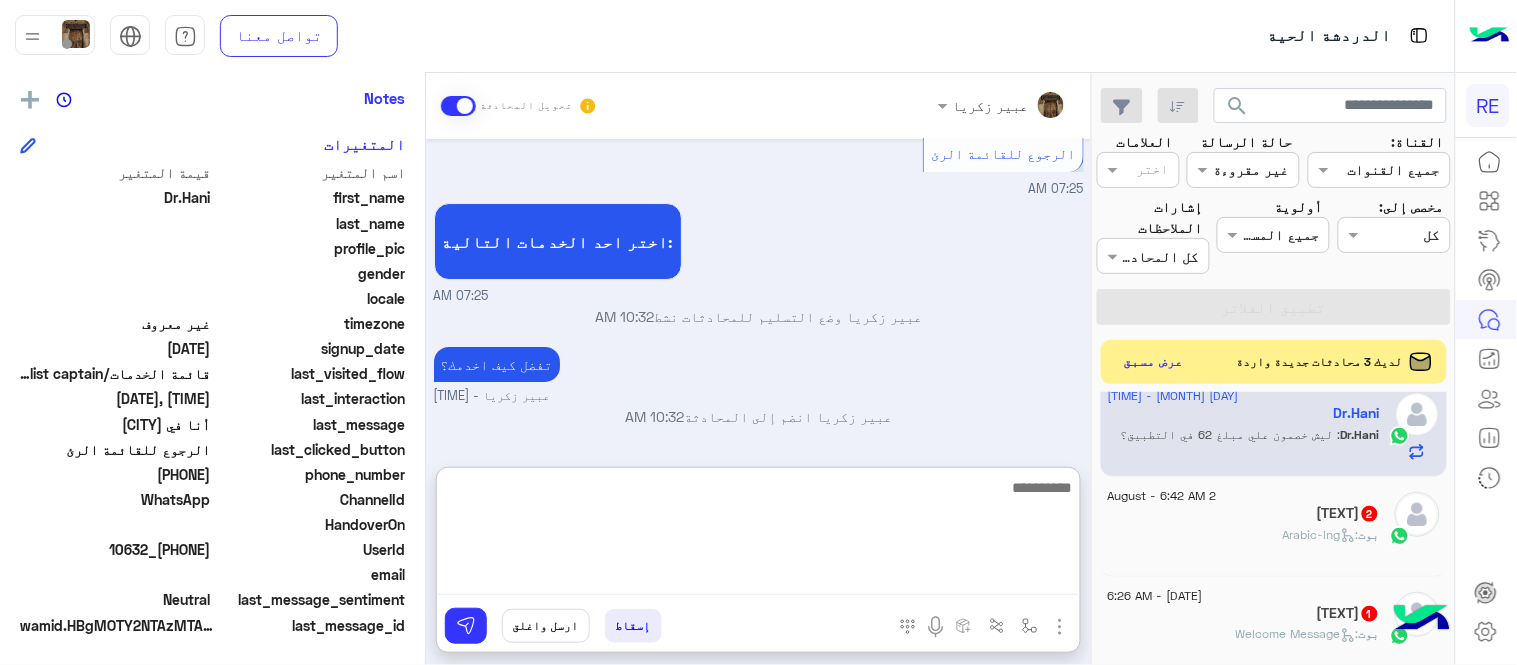 scroll, scrollTop: 1841, scrollLeft: 0, axis: vertical 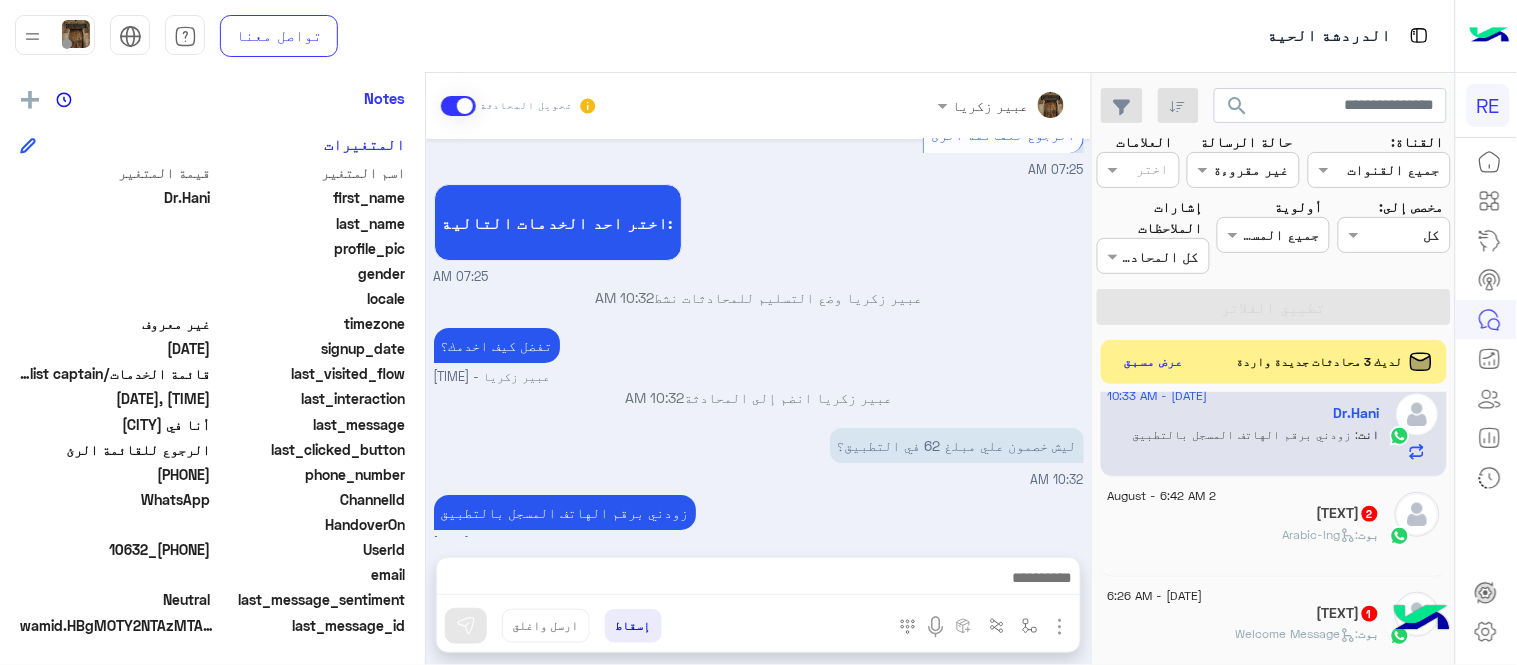 click on "بوت :   Arabic-lng" 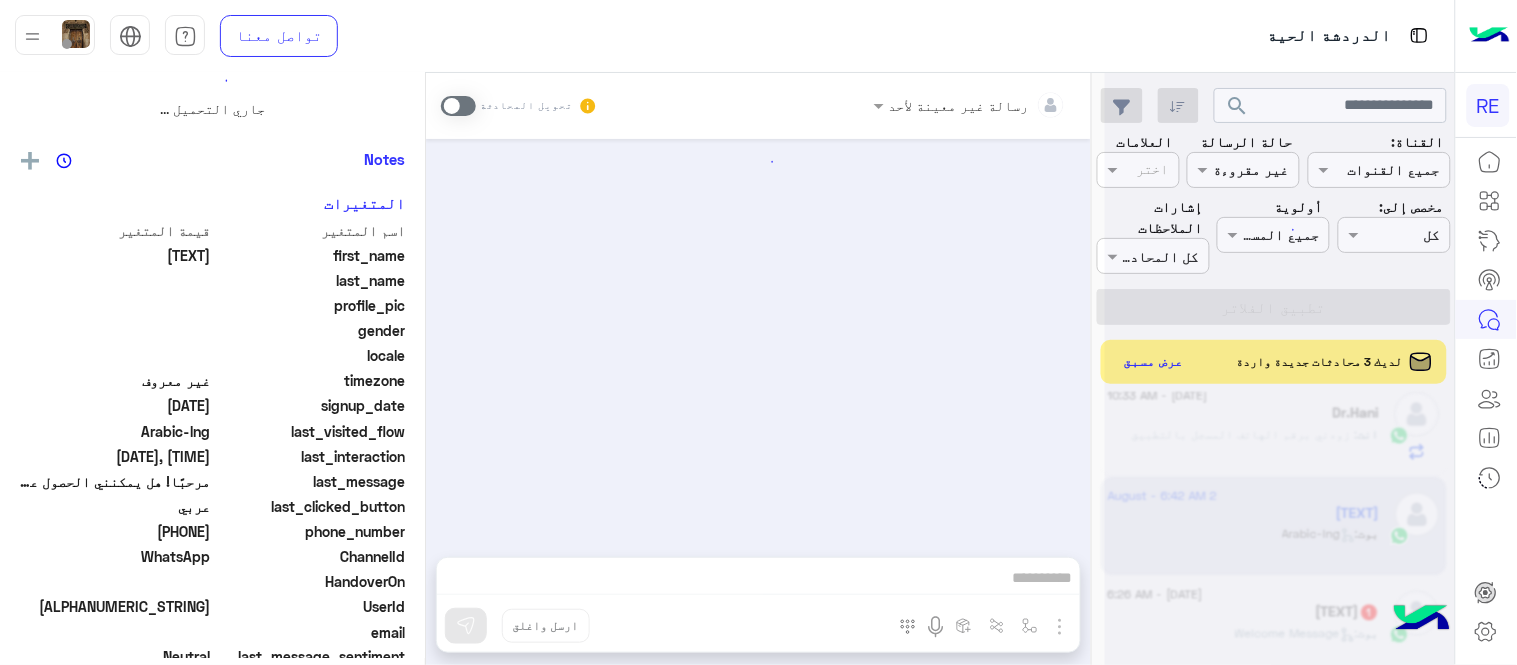 scroll, scrollTop: 0, scrollLeft: 0, axis: both 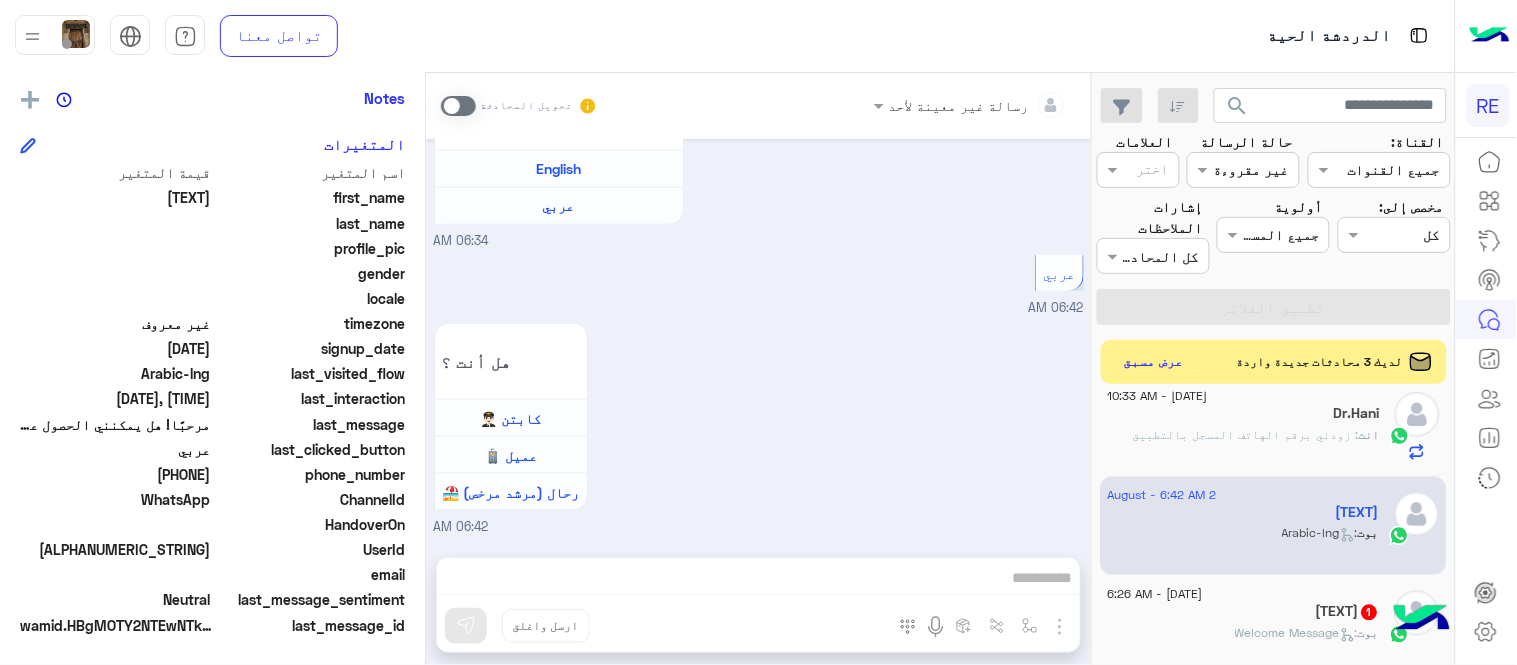 click on "رسالة غير معينة لأحد تحويل المحادثة" at bounding box center (758, 106) 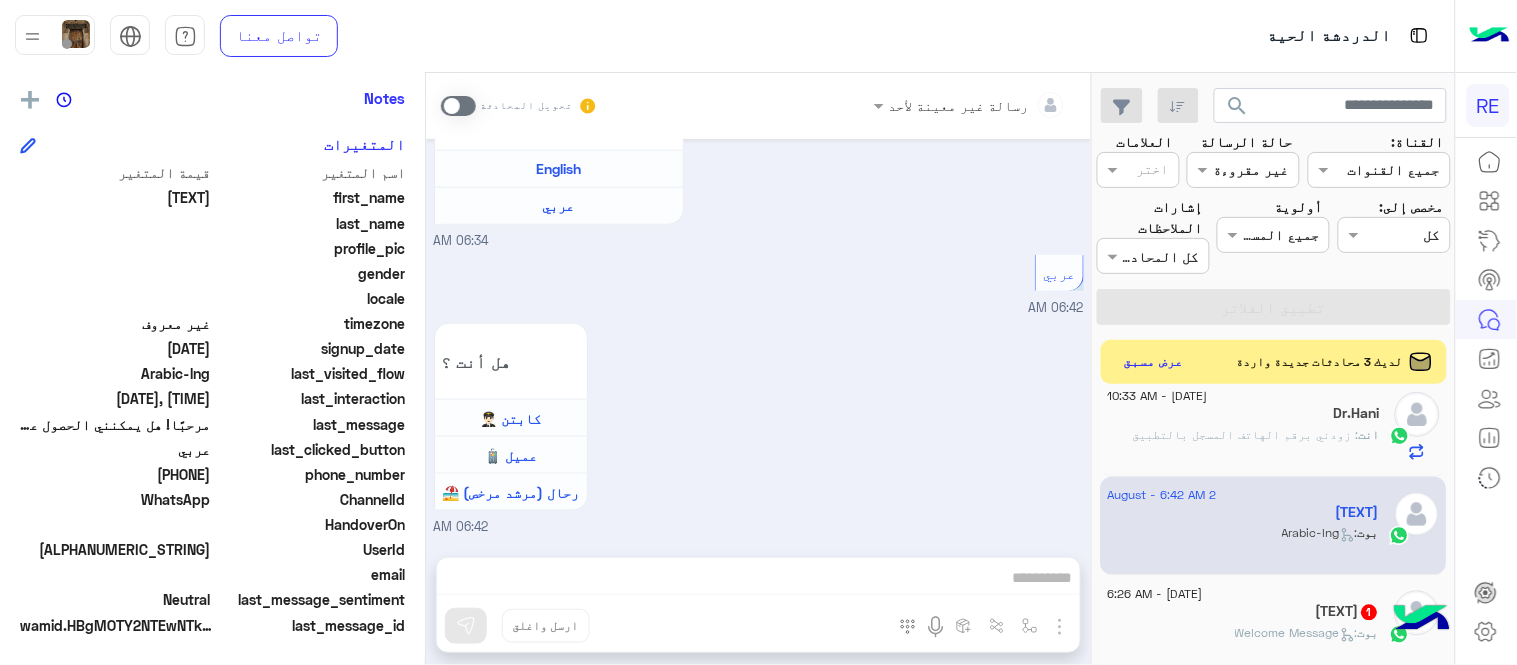 click on "رسالة غير معينة لأحد تحويل المحادثة     Aug 2, 2025  مرحبًا! هل يمكنني الحصول على مزيد من المعلومات عن وظائف   06:34 AM
اهلًا بك في تطبيق رحلة 👋
Welcome to Rehla  👋
من فضلك أختر لغة التواصل
Please choose your preferred Language
English   عربي     06:34 AM   عربي    06:42 AM  هل أنت ؟   كابتن 👨🏻‍✈️   عميل 🧳   رحال (مرشد مرخص) 🏖️     06:42 AM   إسقاط   ارسل واغلق" at bounding box center (758, 373) 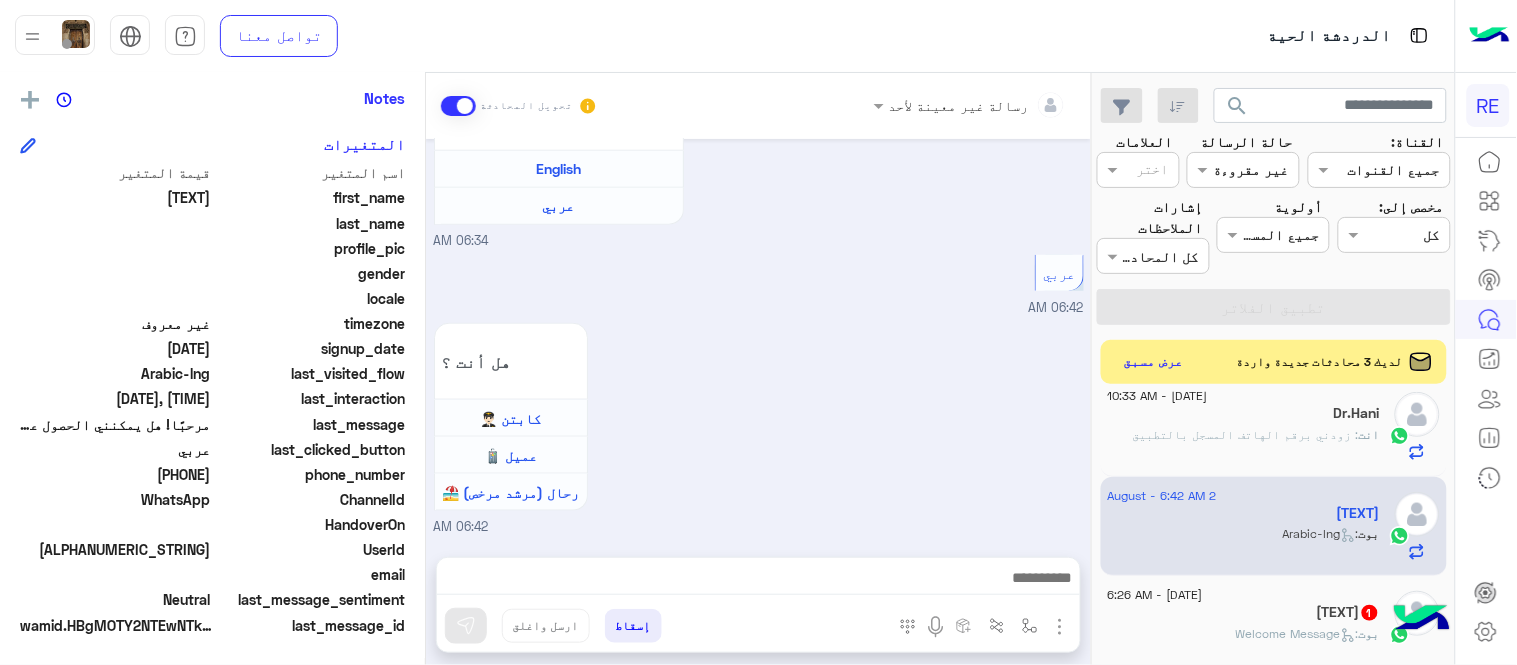 scroll, scrollTop: 540, scrollLeft: 0, axis: vertical 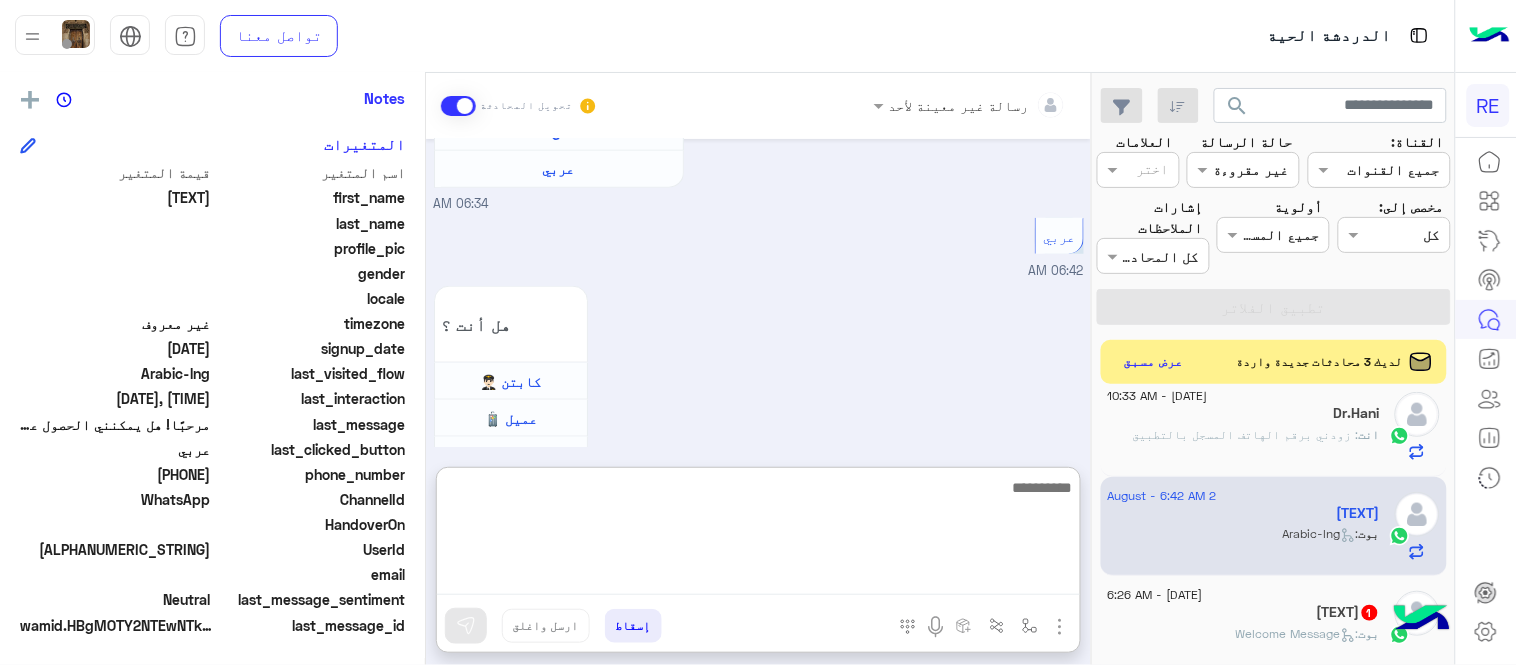 click at bounding box center [758, 535] 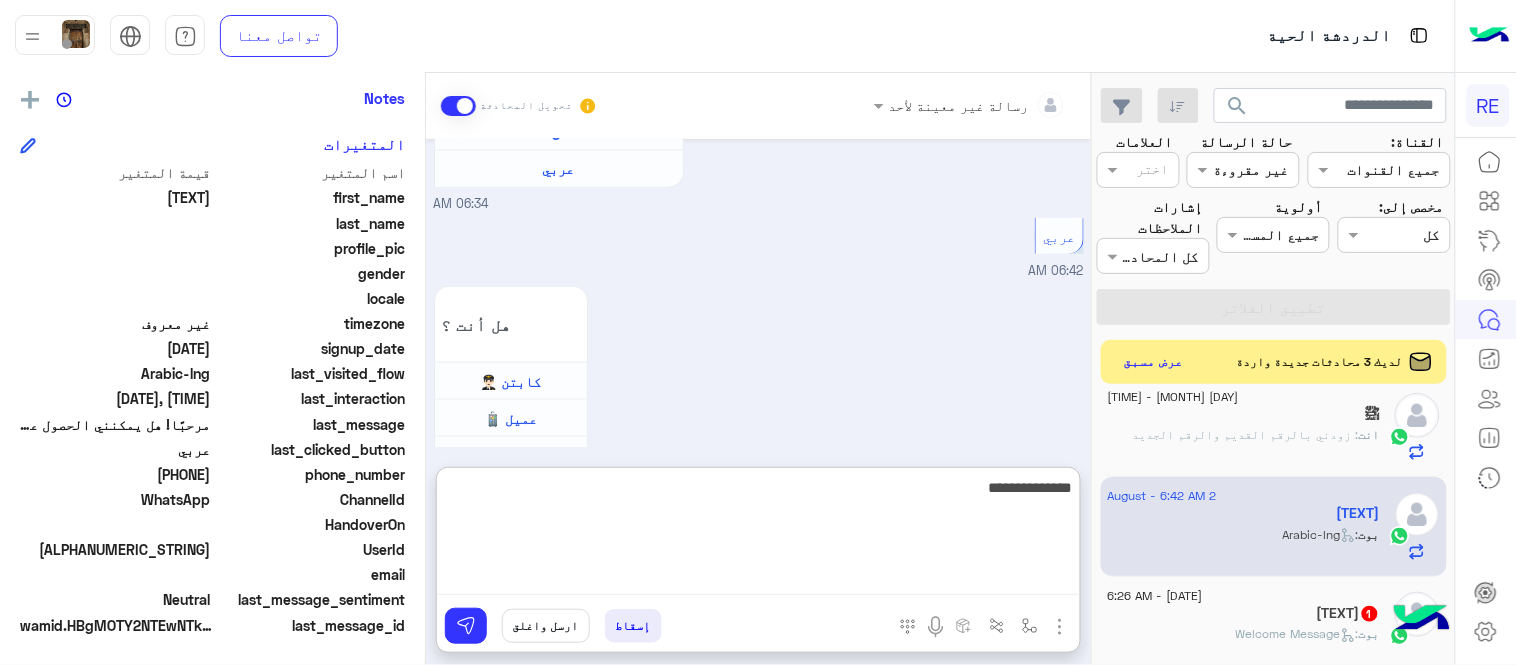 type on "**********" 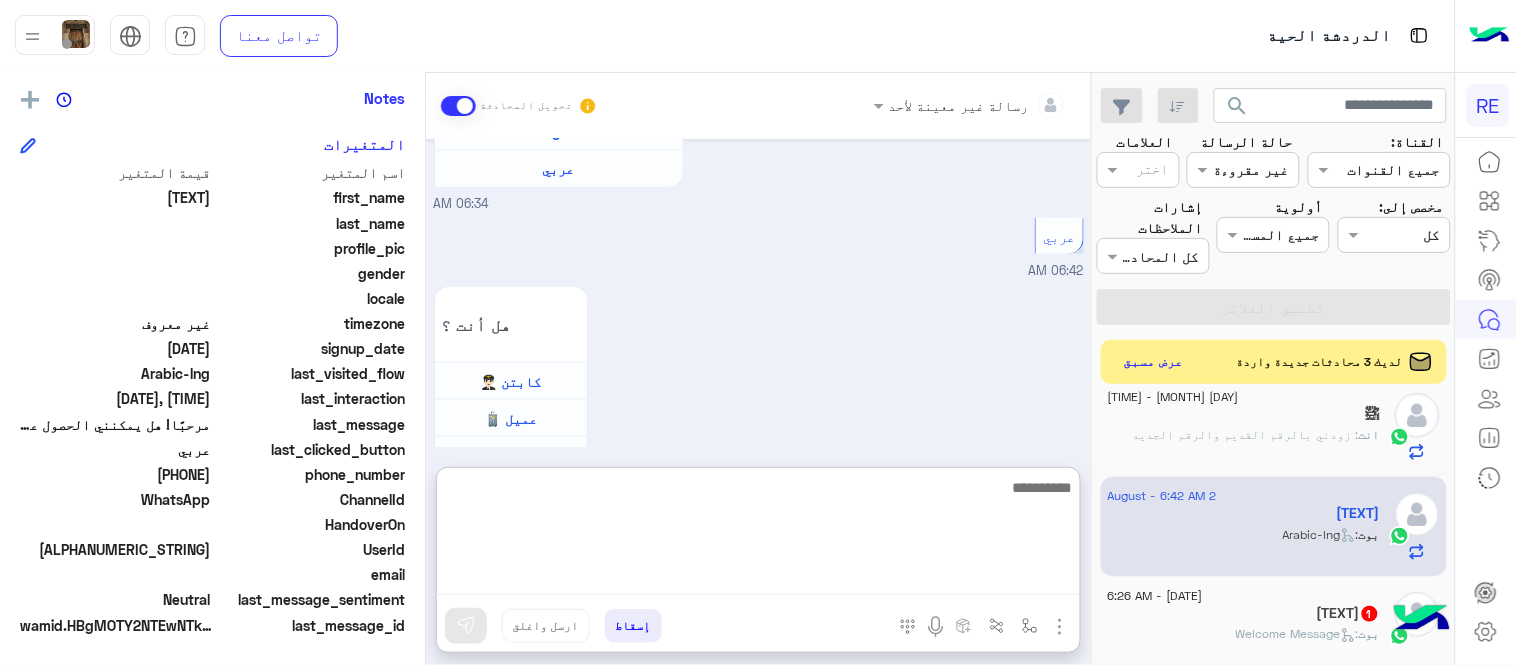 scroll, scrollTop: 693, scrollLeft: 0, axis: vertical 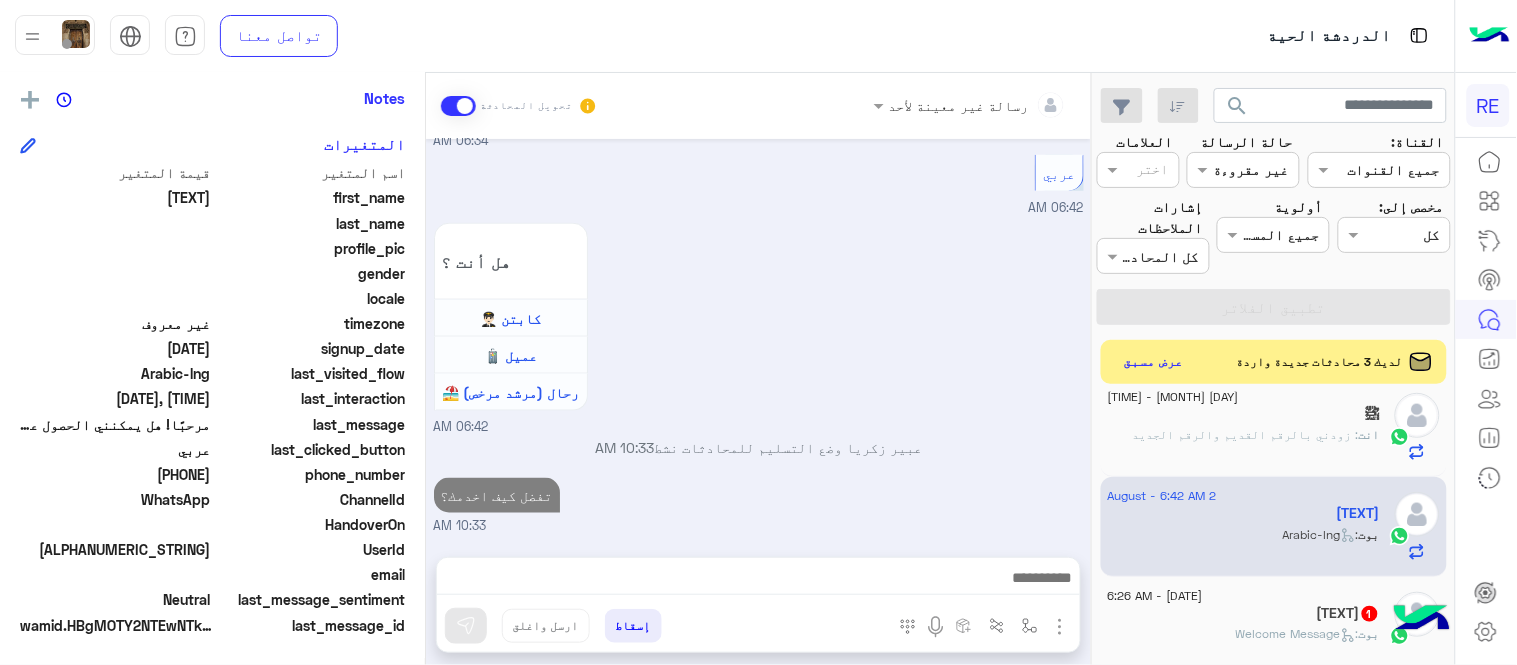 click on "Aug 2, 2025  مرحبًا! هل يمكنني الحصول على مزيد من المعلومات عن وظائف   06:34 AM
اهلًا بك في تطبيق رحلة 👋
Welcome to Rehla  👋
من فضلك أختر لغة التواصل
Please choose your preferred Language
English   عربي     06:34 AM   عربي    06:42 AM  هل أنت ؟   كابتن 👨🏻‍✈️   عميل 🧳   رحال (مرشد مرخص) 🏖️     06:42 AM   [NAME] وضع التسليم للمحادثات نشط   10:33 AM      تفضل كيف اخدمك؟   10:33 AM" at bounding box center (758, 338) 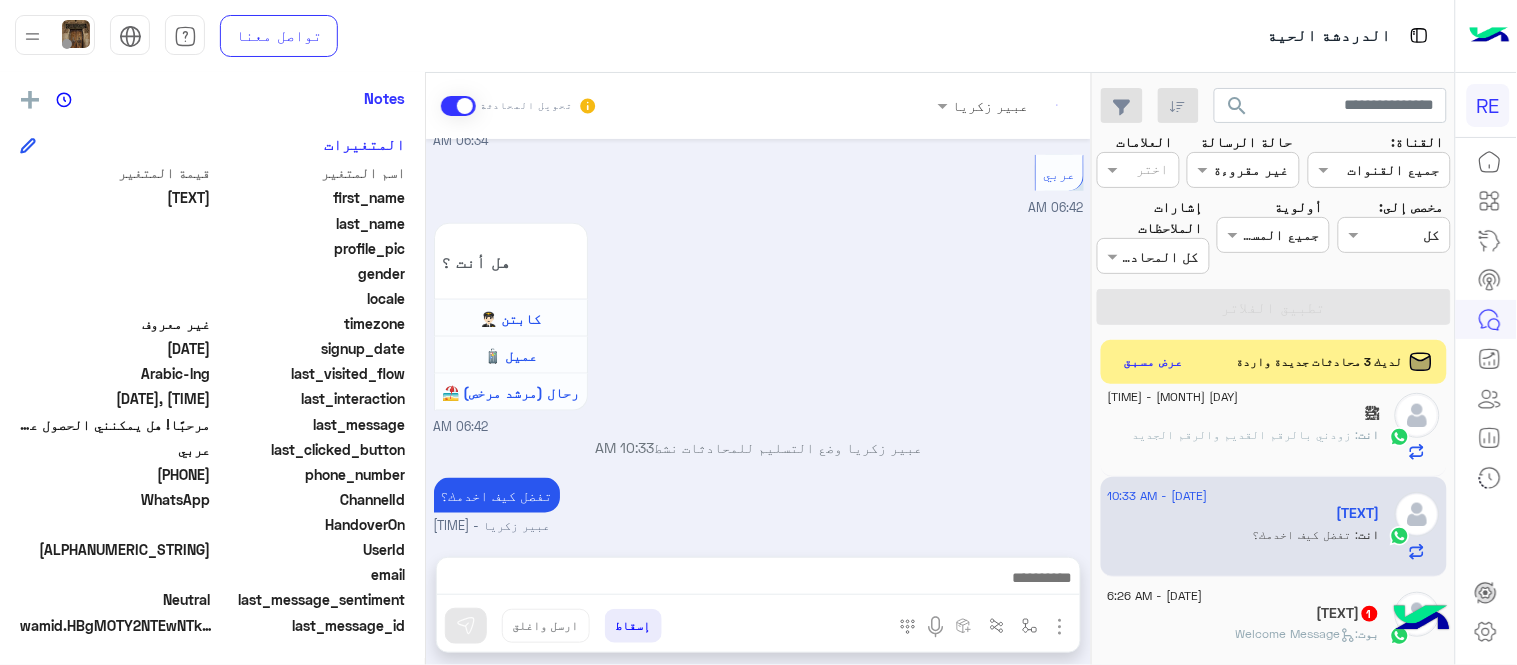 scroll, scrollTop: 640, scrollLeft: 0, axis: vertical 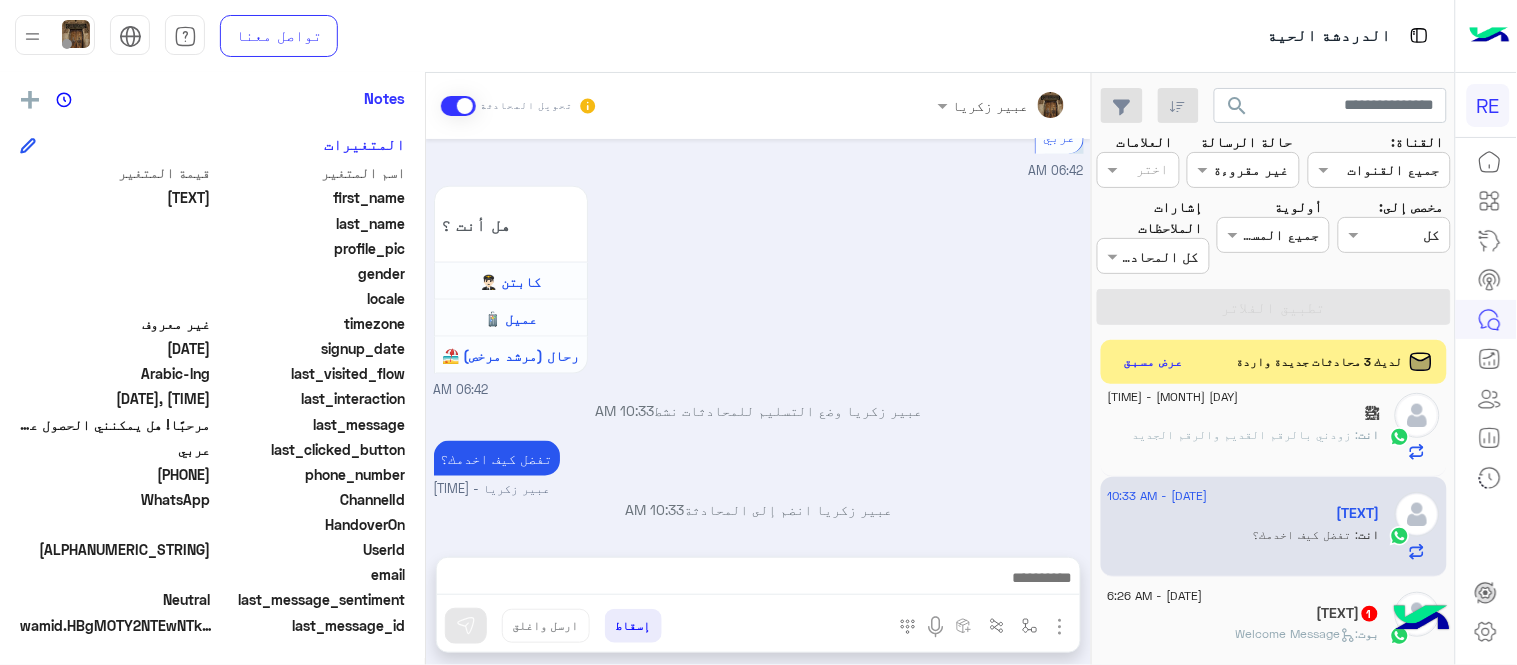 click on ":   Welcome Message" 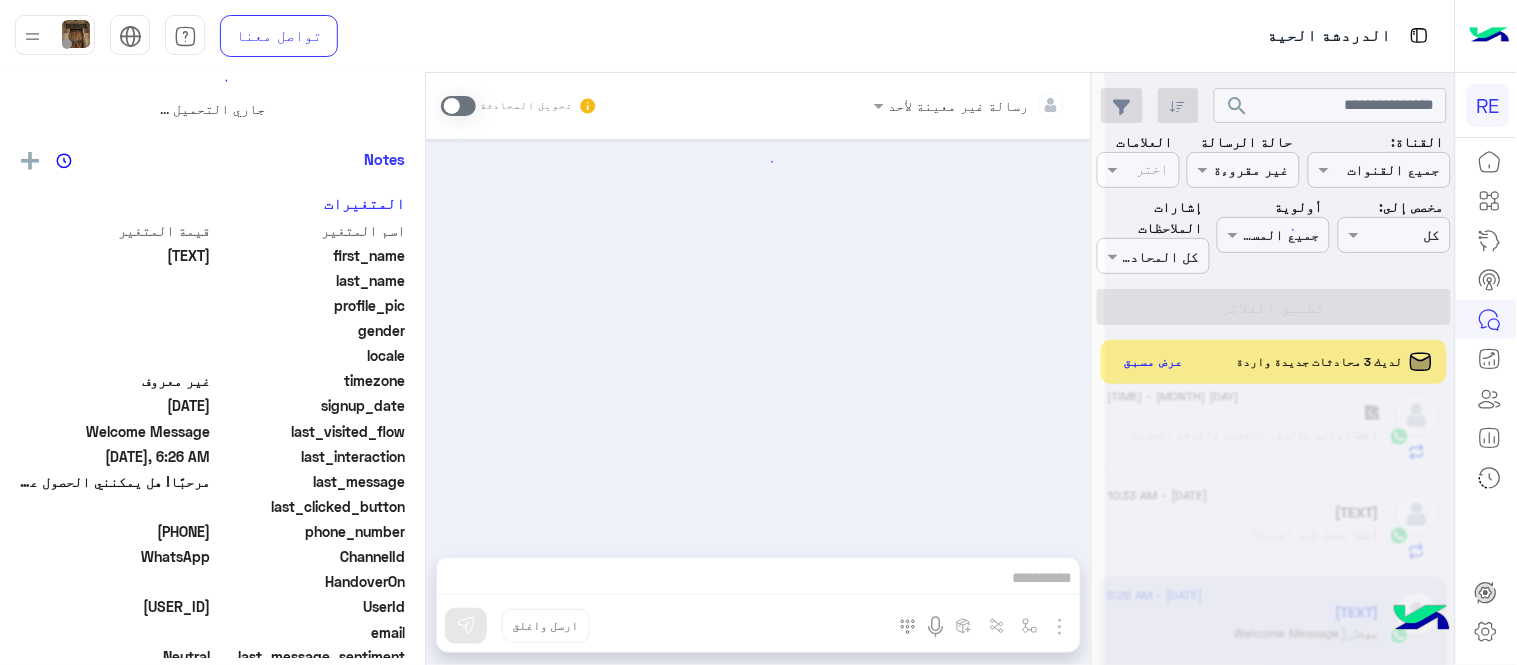 scroll, scrollTop: 0, scrollLeft: 0, axis: both 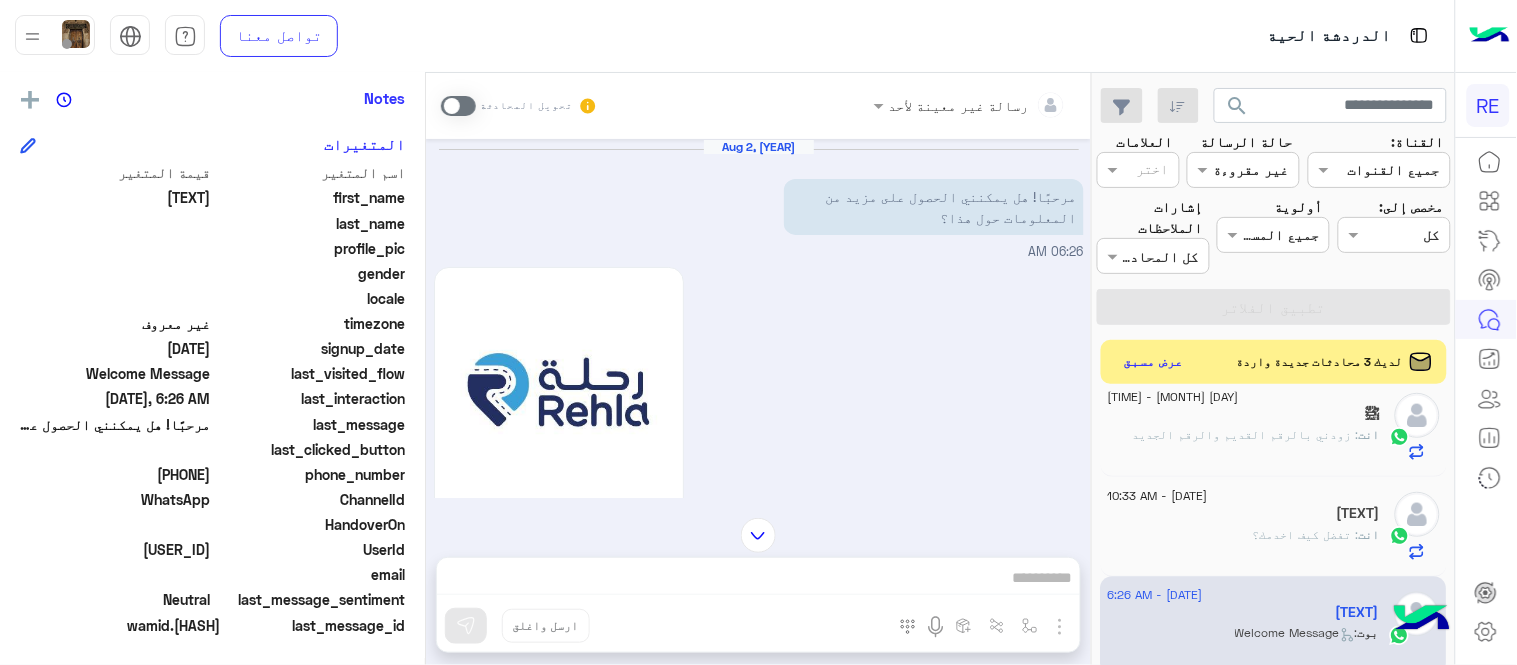 click on "تحويل المحادثة" at bounding box center (519, 106) 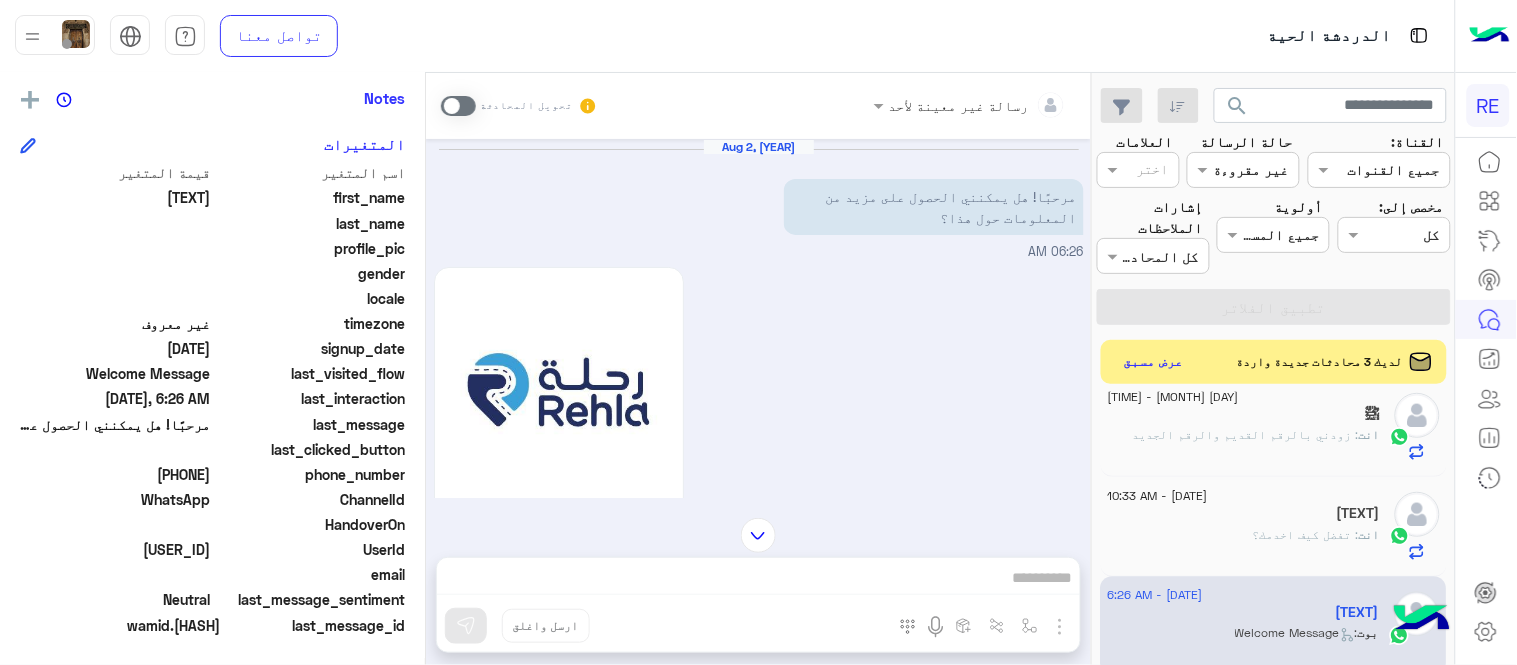 click at bounding box center [458, 106] 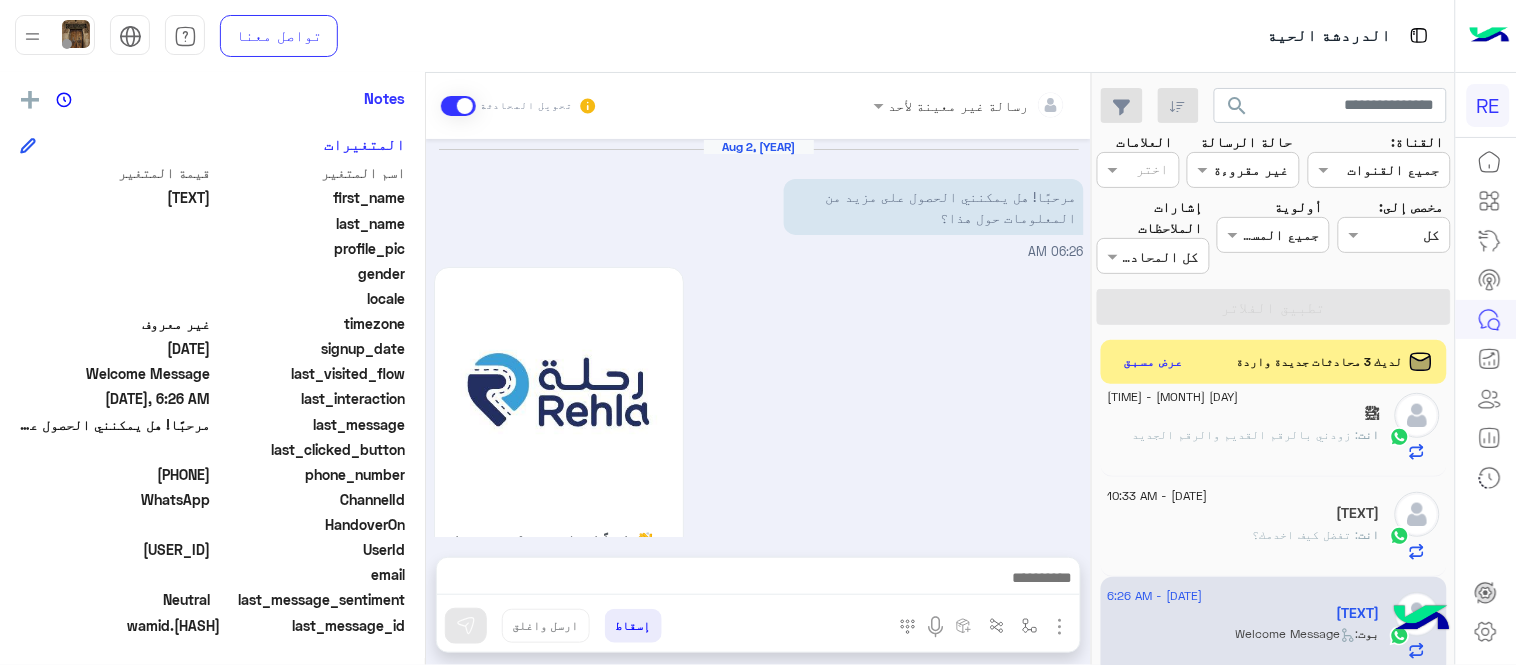 scroll, scrollTop: 253, scrollLeft: 0, axis: vertical 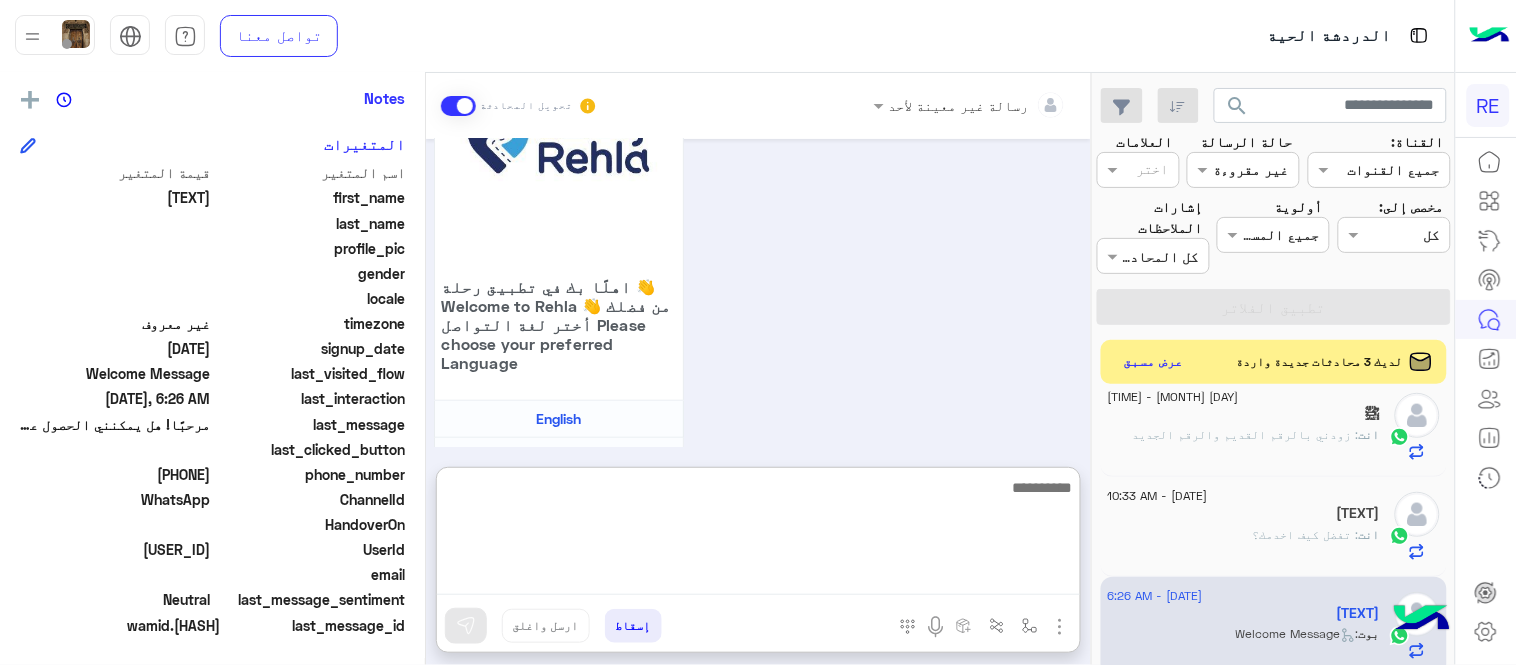 click at bounding box center [758, 535] 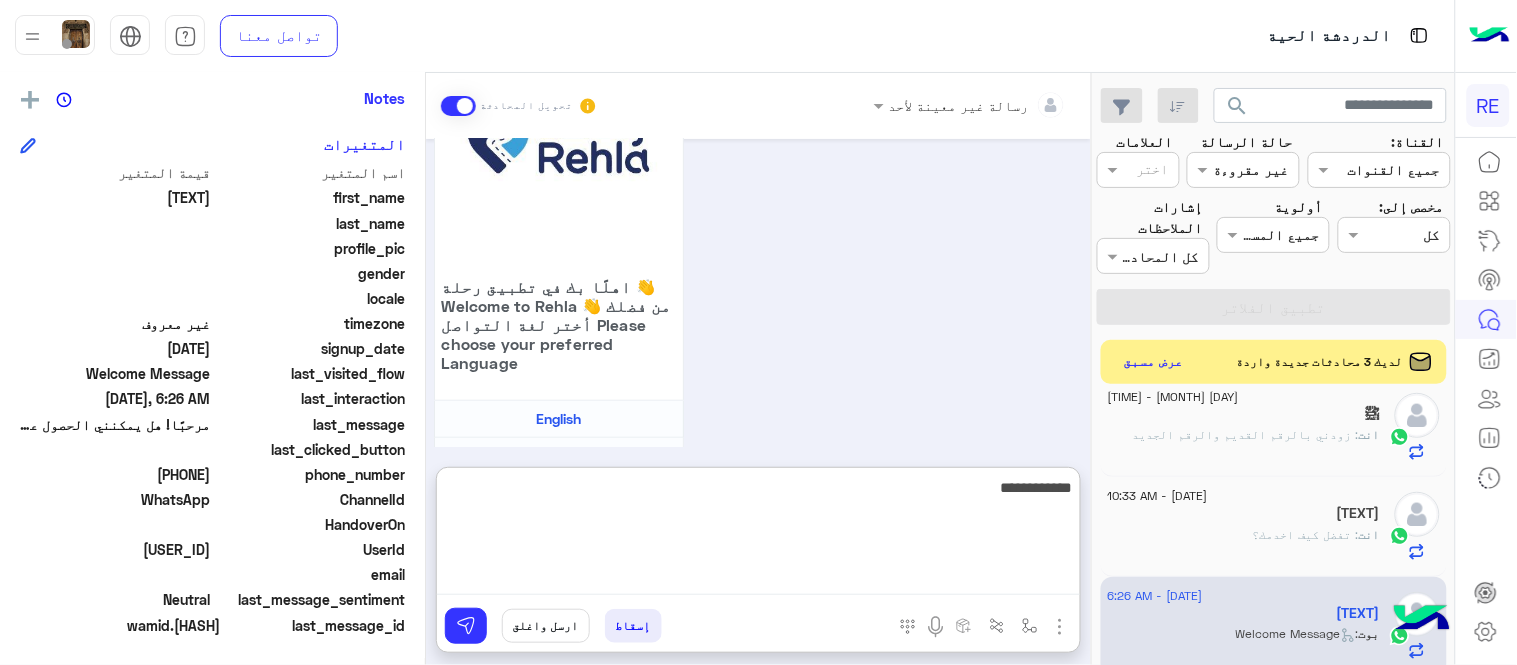 type on "**********" 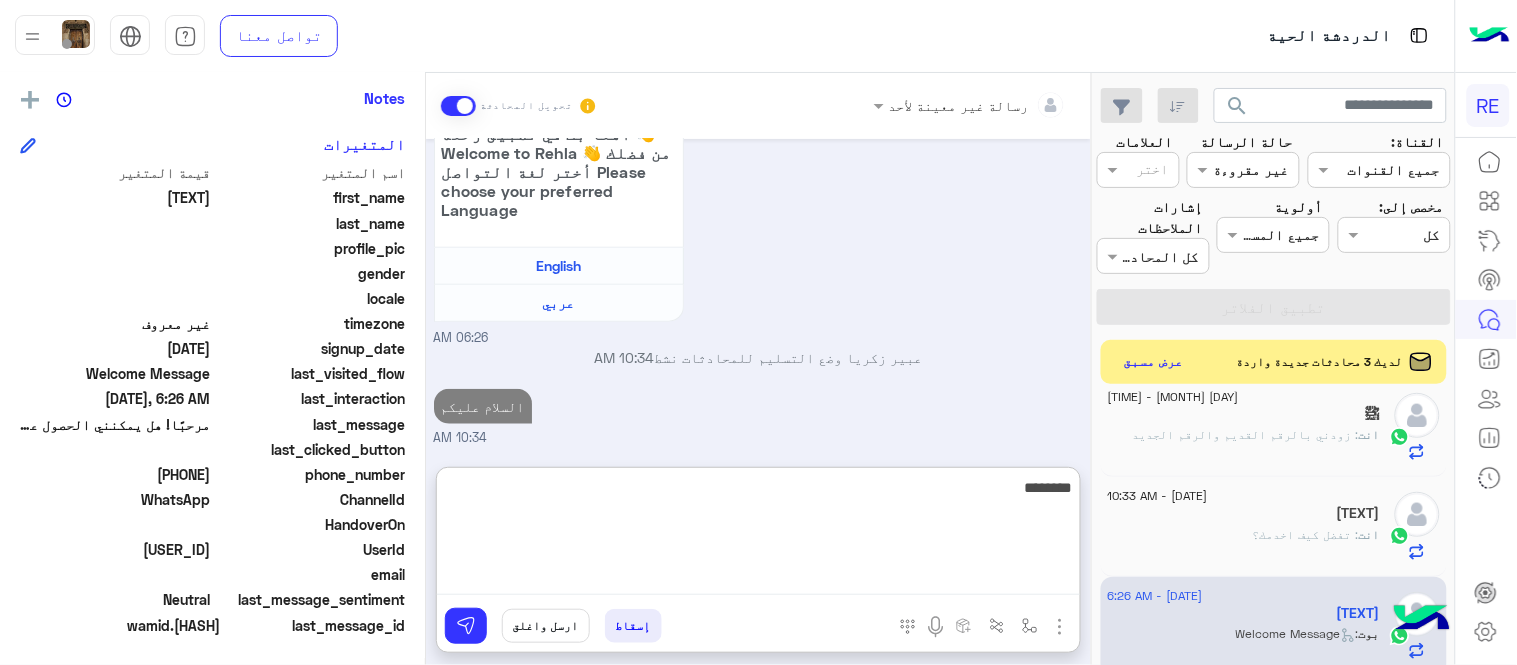 scroll, scrollTop: 443, scrollLeft: 0, axis: vertical 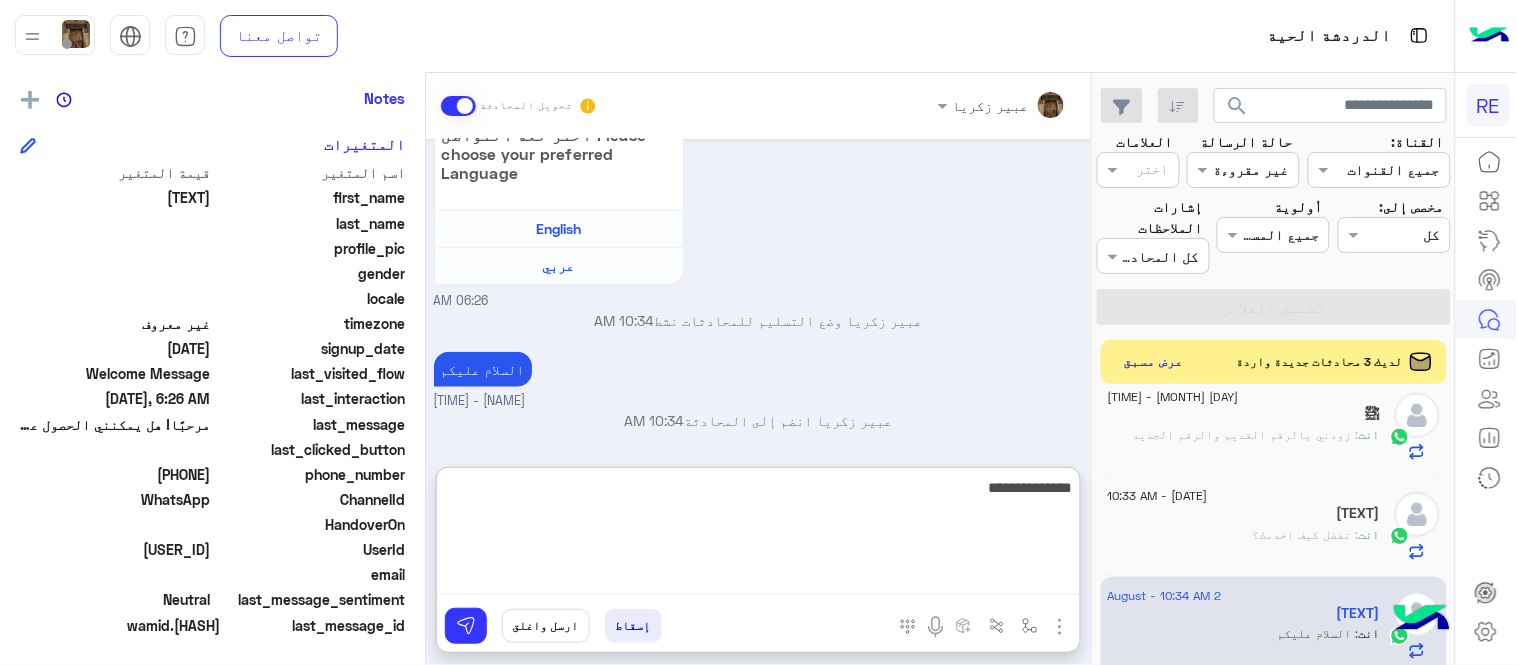 type on "**********" 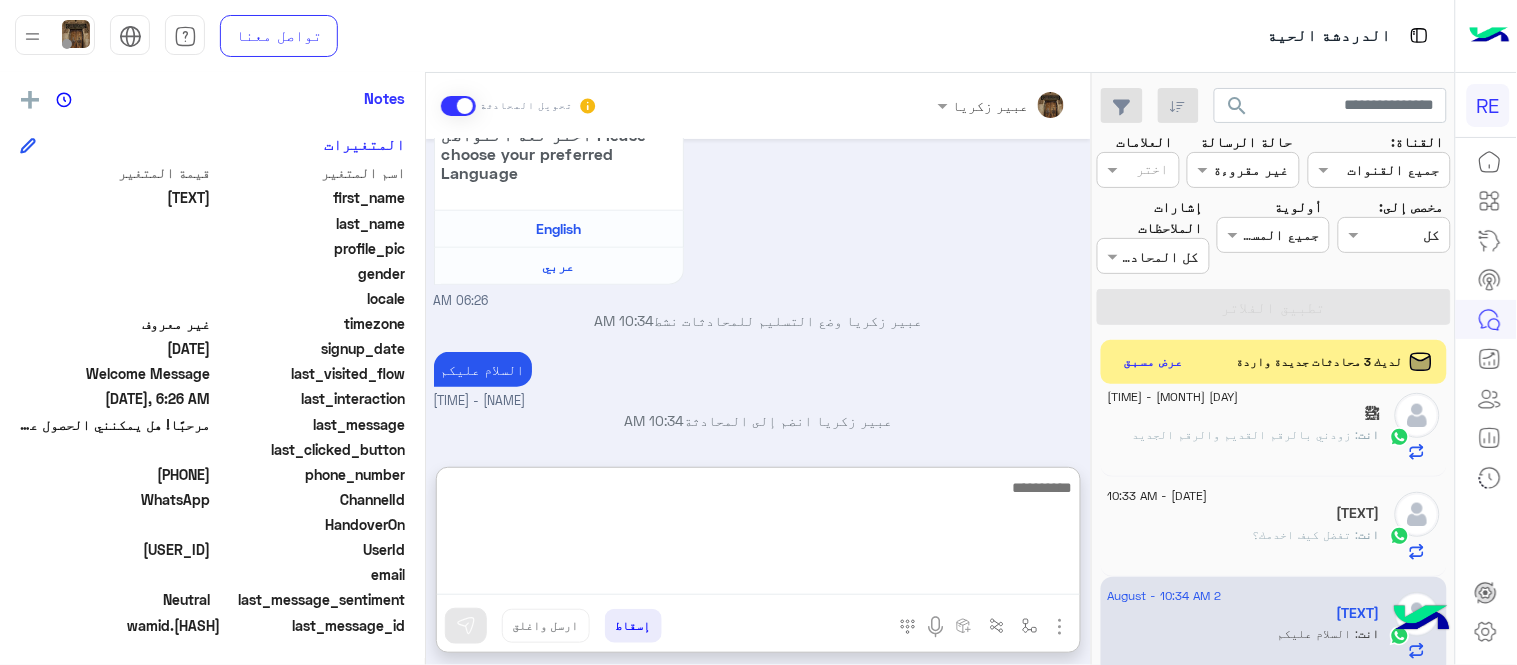 scroll, scrollTop: 506, scrollLeft: 0, axis: vertical 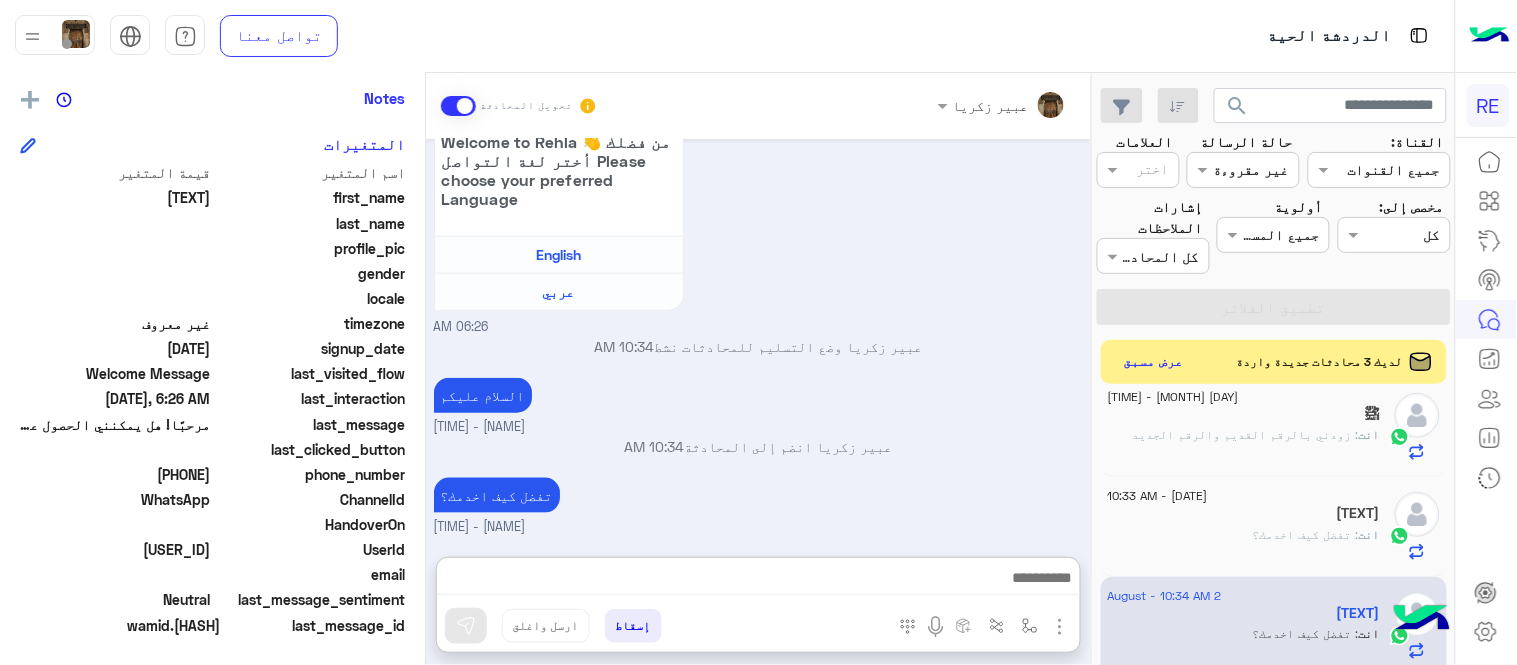 click on "Aug 2, 2025  مرحبًا! هل يمكنني الحصول على مزيد من المعلومات حول هذا؟   06:26 AM
اهلًا بك في تطبيق رحلة 👋
Welcome to Rehla  👋
من فضلك أختر لغة التواصل
Please choose your preferred Language
English   عربي     06:26 AM   [FIRST] [LAST] وضع التسليم للمحادثات نشط   10:34 AM      السلام عليكم  [FIRST] [LAST] -  10:34 AM   [FIRST] [LAST] انضم إلى المحادثة   10:34 AM      تفضل كيف اخدمك؟  [FIRST] [LAST] -  10:34 AM" at bounding box center [758, 338] 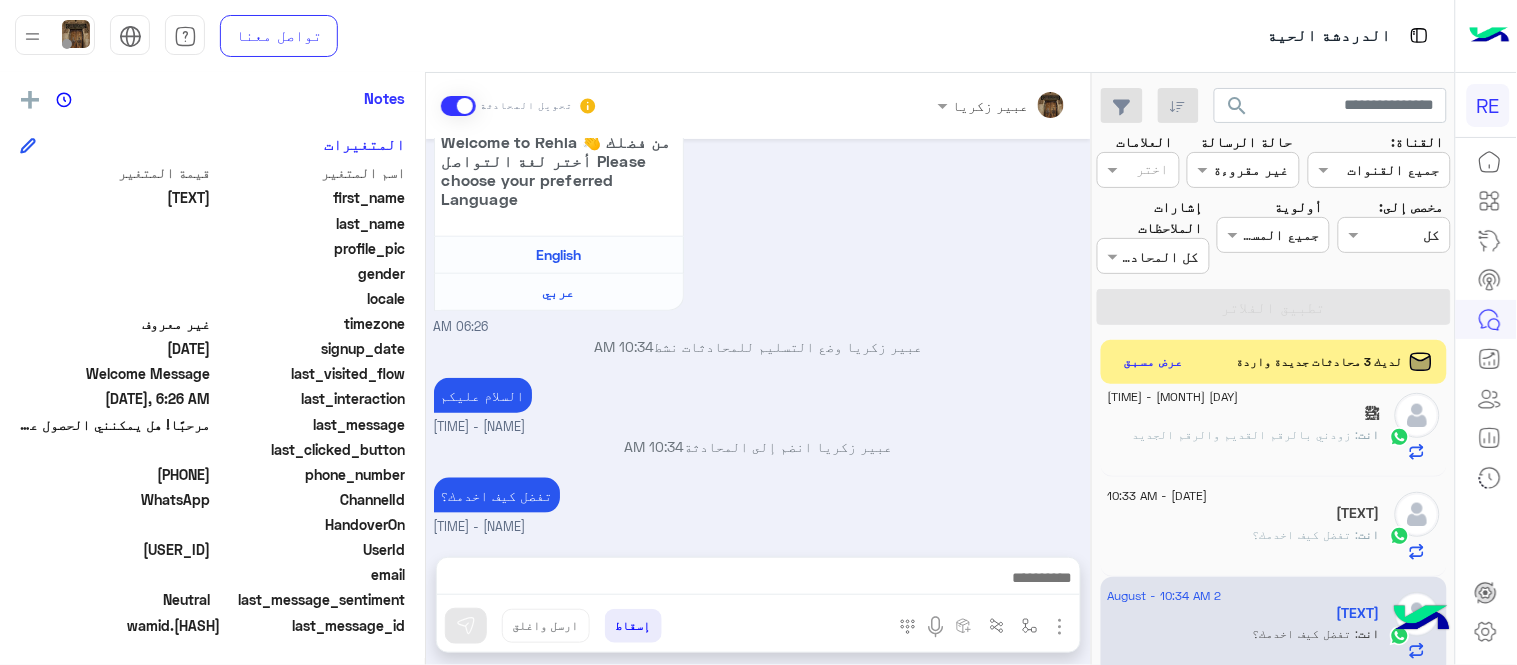 scroll, scrollTop: 416, scrollLeft: 0, axis: vertical 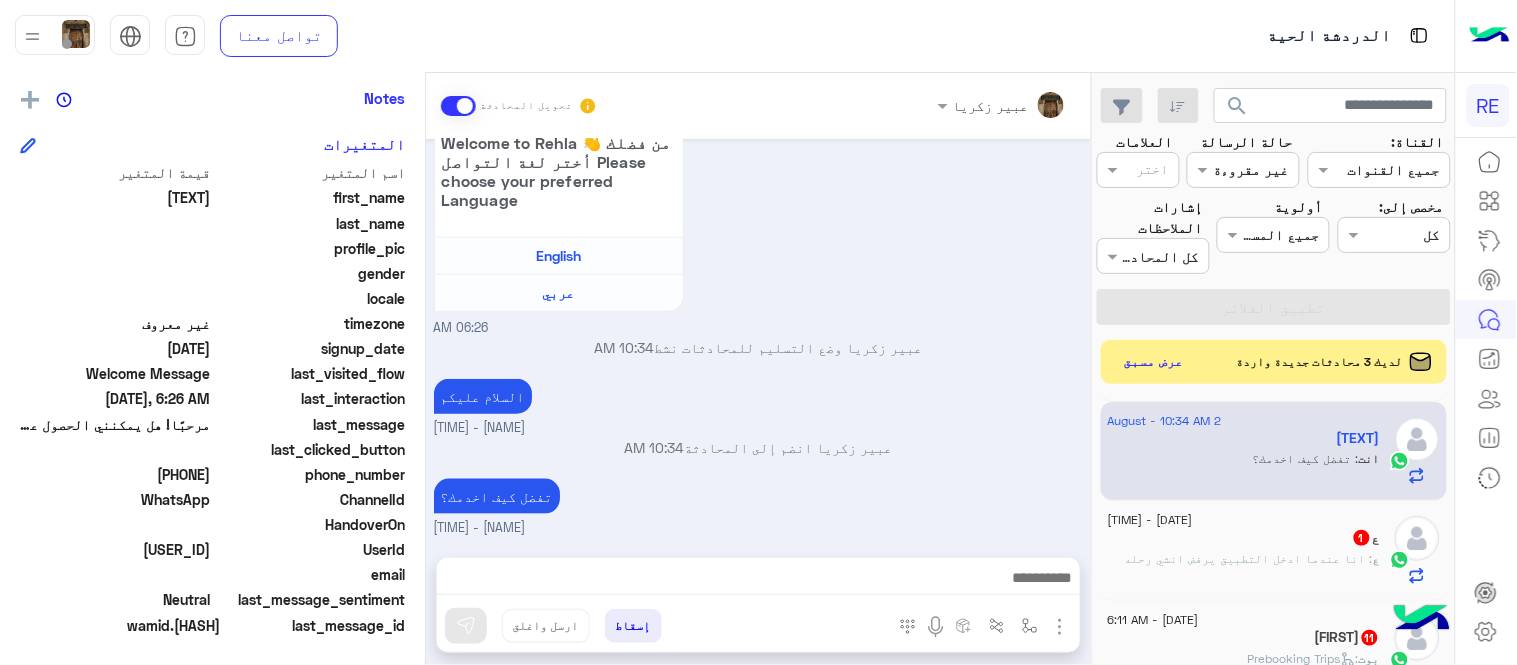 click on "ع   1" 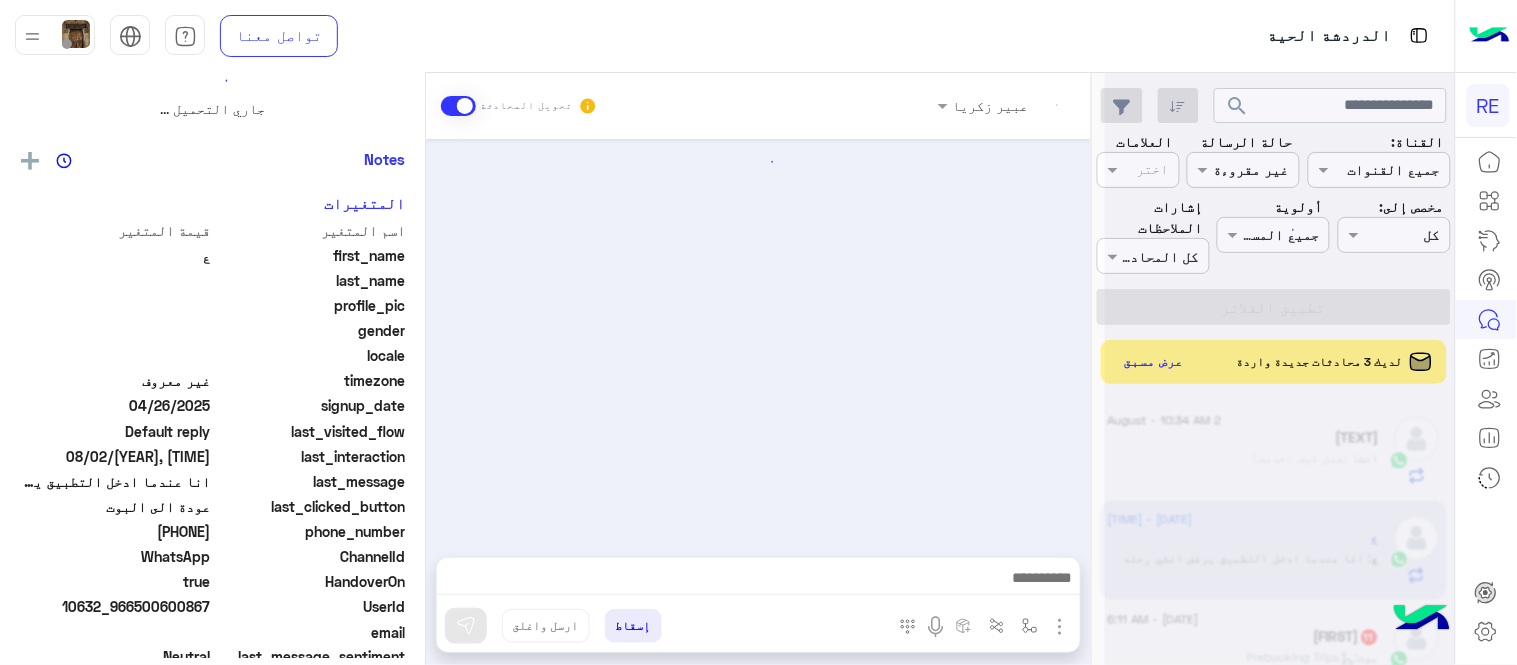 scroll, scrollTop: 0, scrollLeft: 0, axis: both 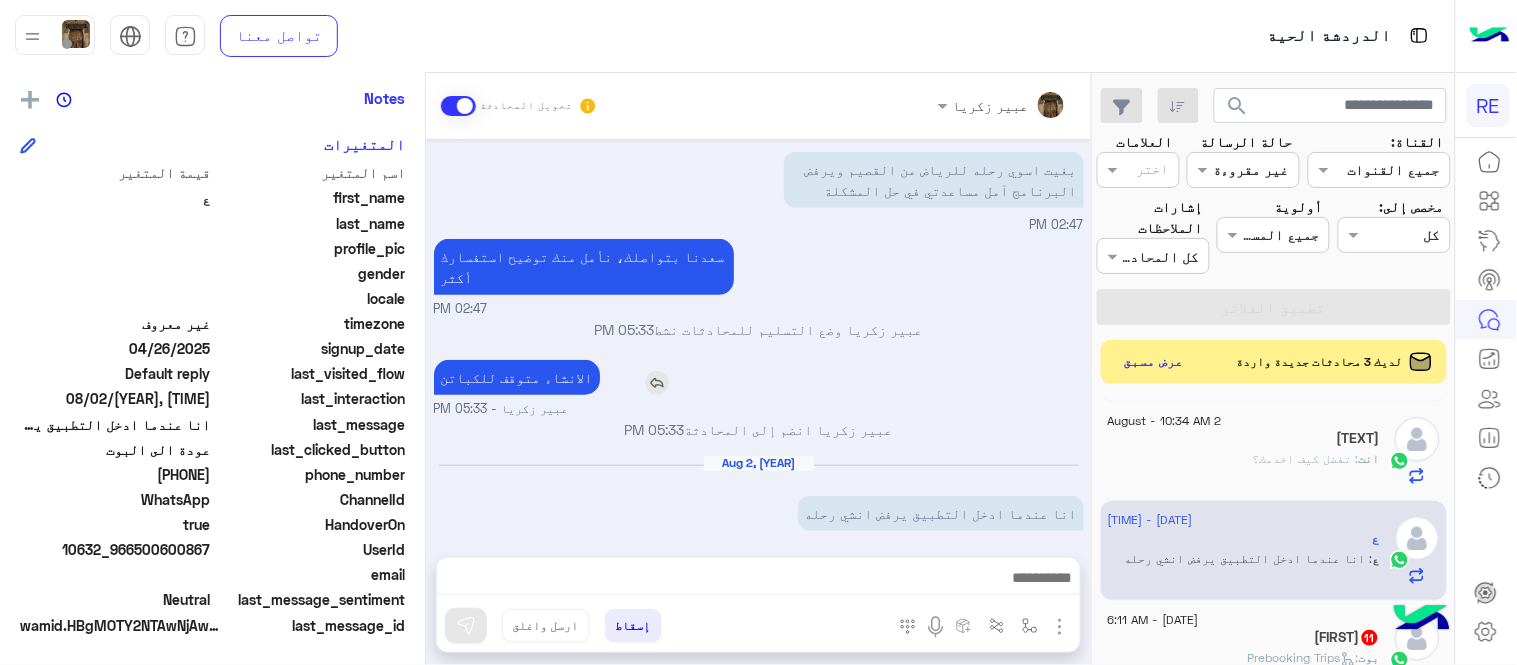 click on "الانشاء متوقف للكباتن" at bounding box center [517, 377] 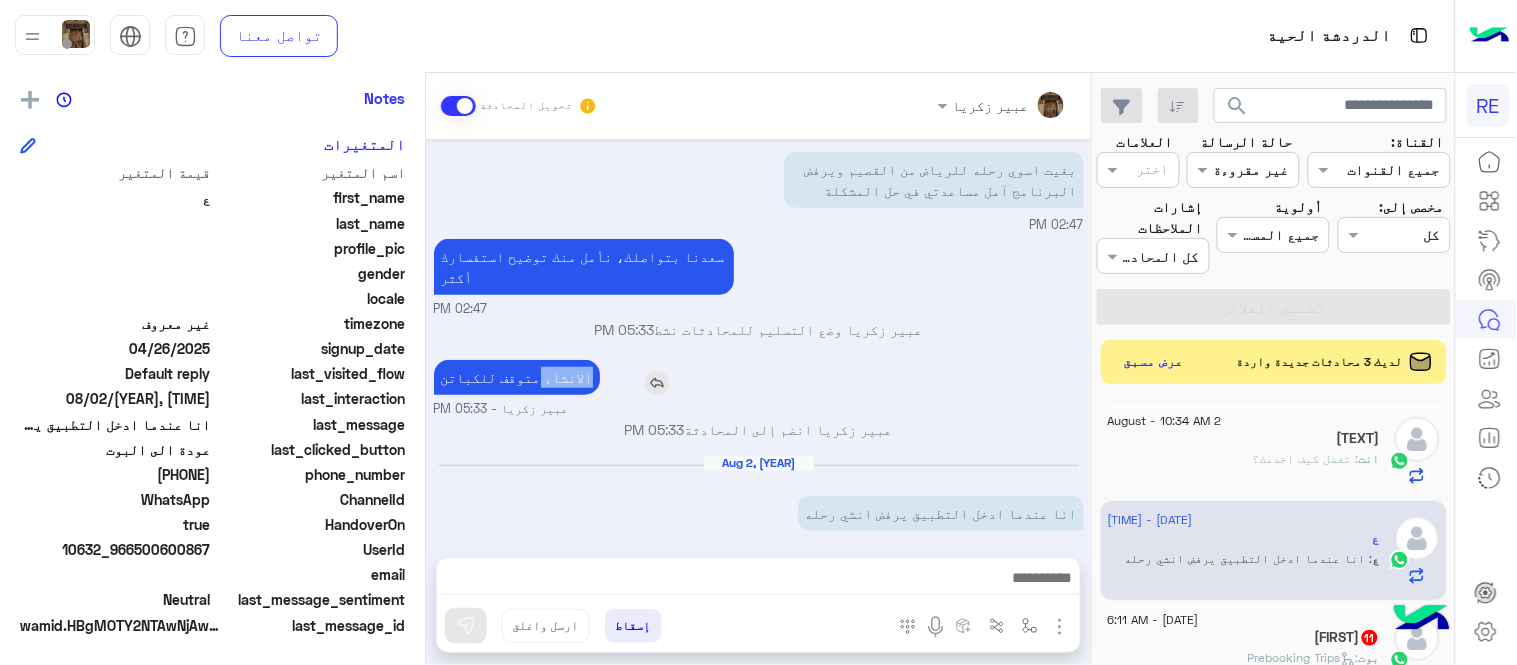 click on "الانشاء متوقف للكباتن" at bounding box center (517, 377) 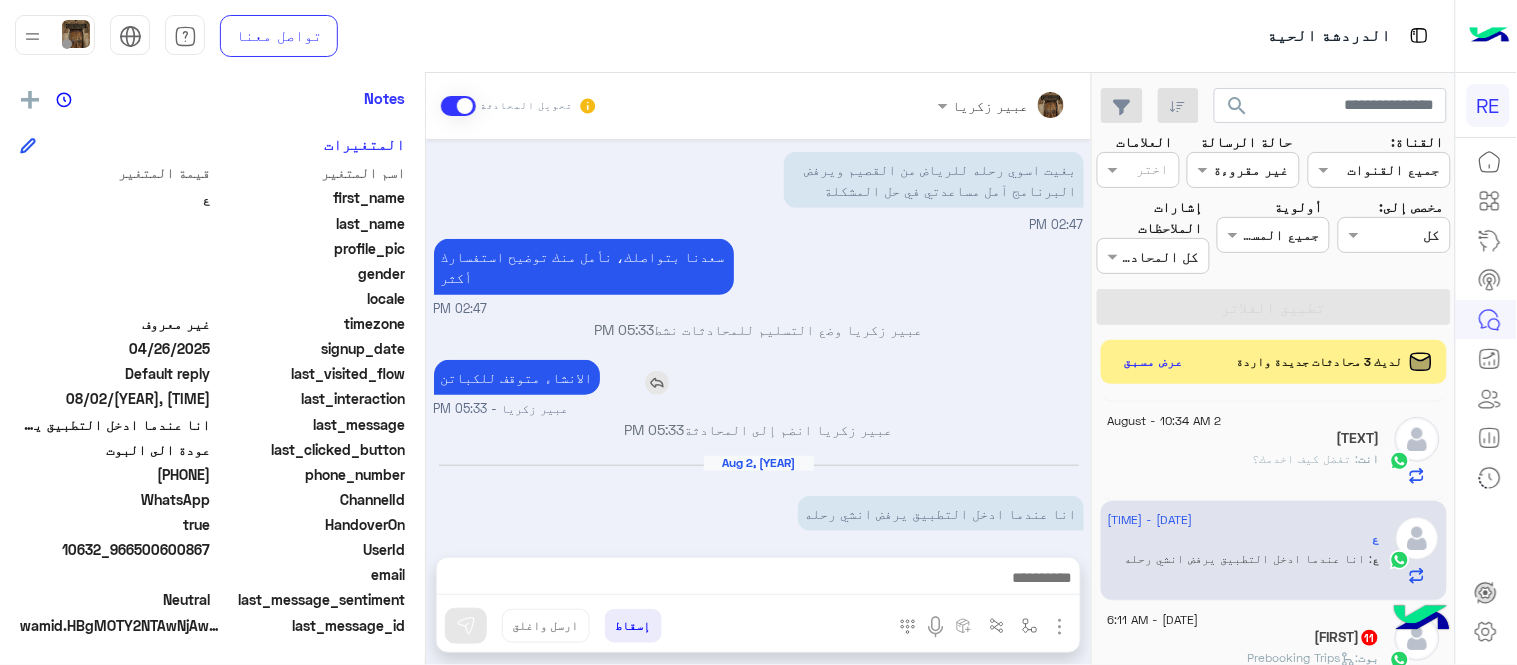 click on "الانشاء متوقف للكباتن" at bounding box center [517, 377] 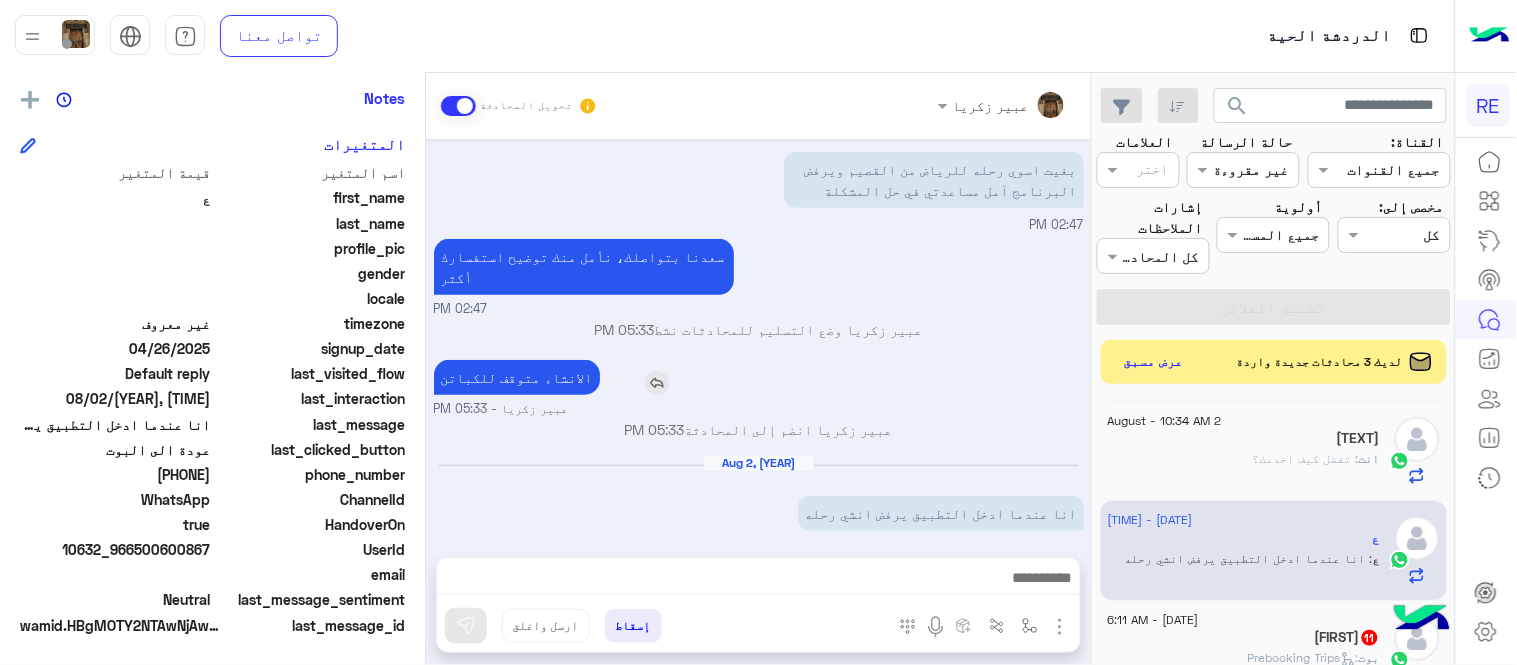 copy 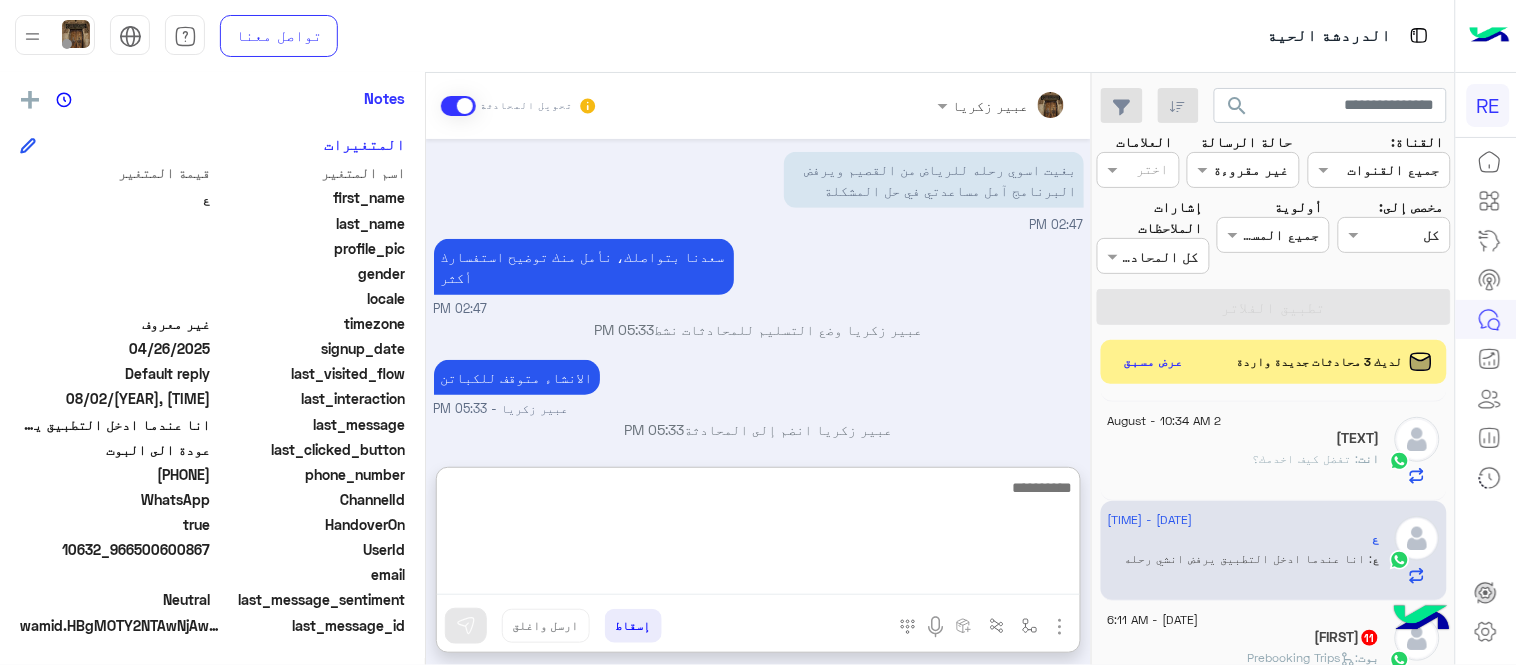 click at bounding box center [758, 535] 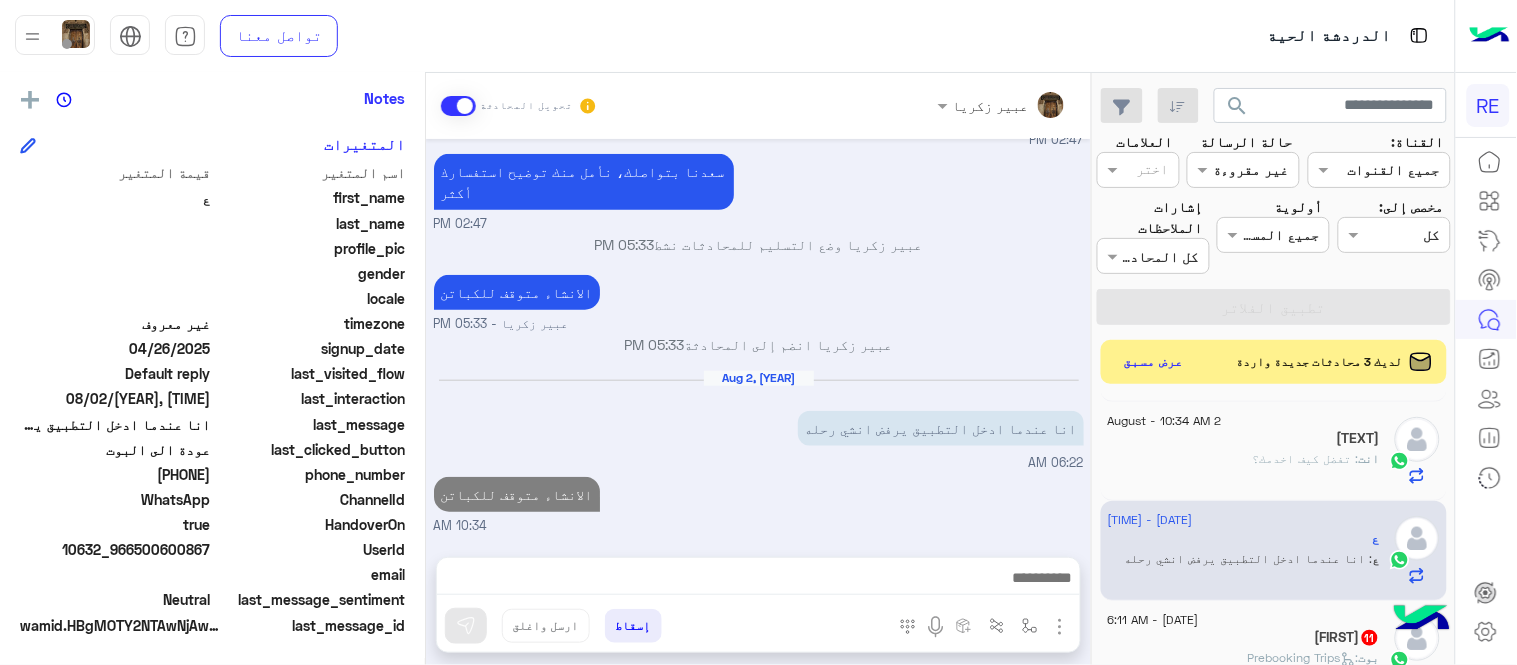 scroll, scrollTop: 387, scrollLeft: 0, axis: vertical 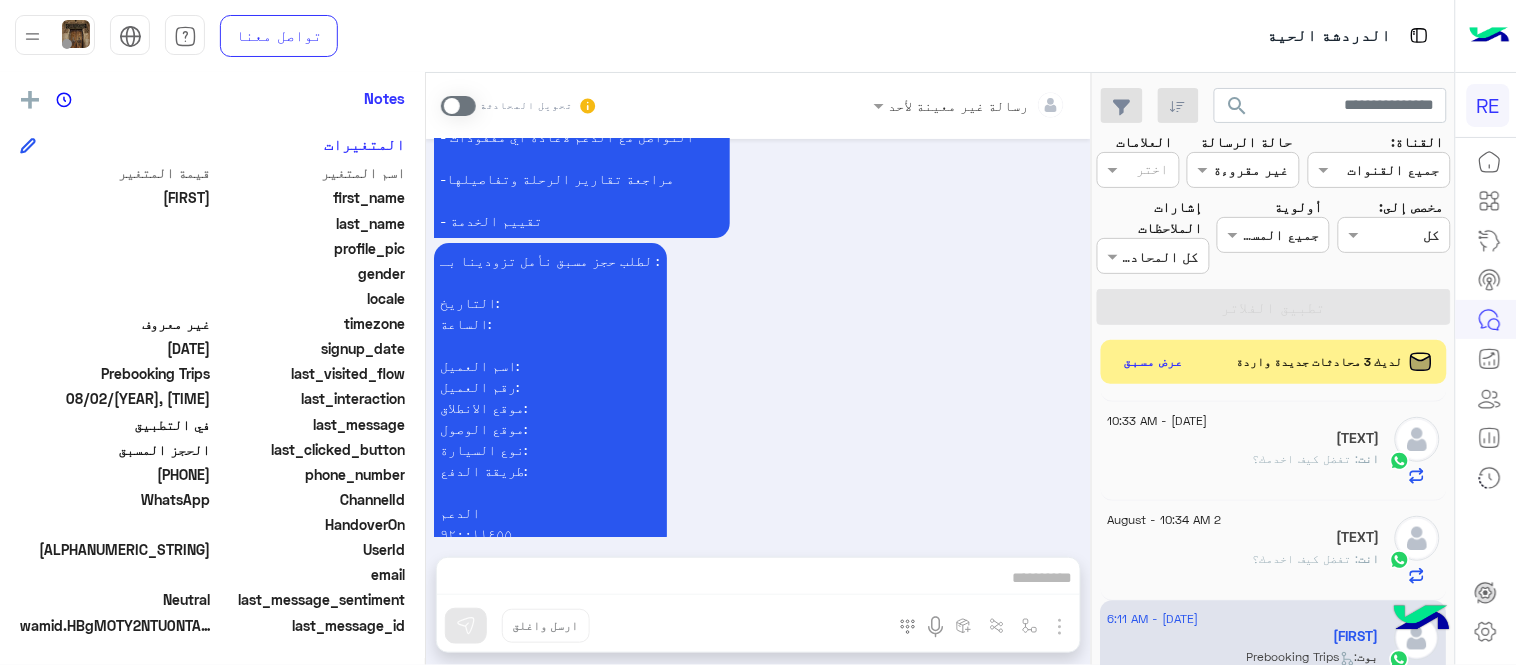 click at bounding box center (458, 106) 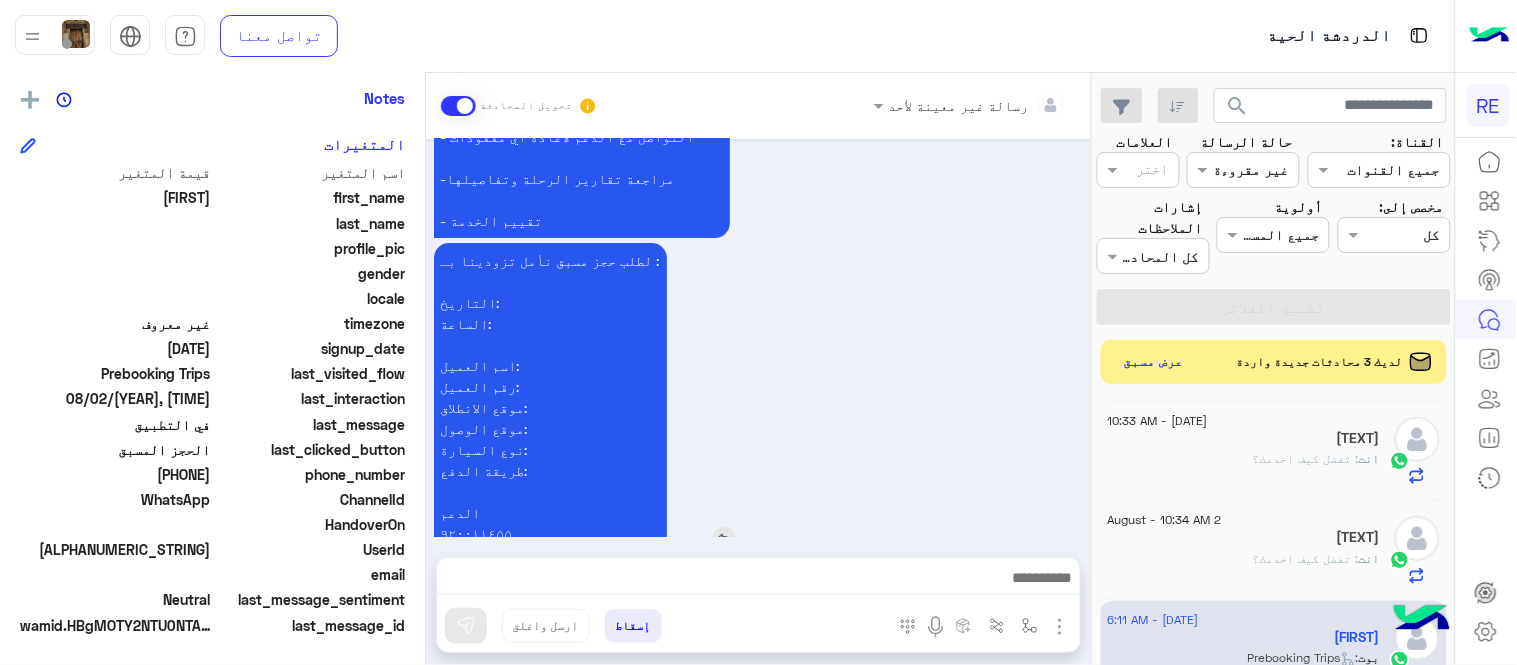 scroll, scrollTop: 1855, scrollLeft: 0, axis: vertical 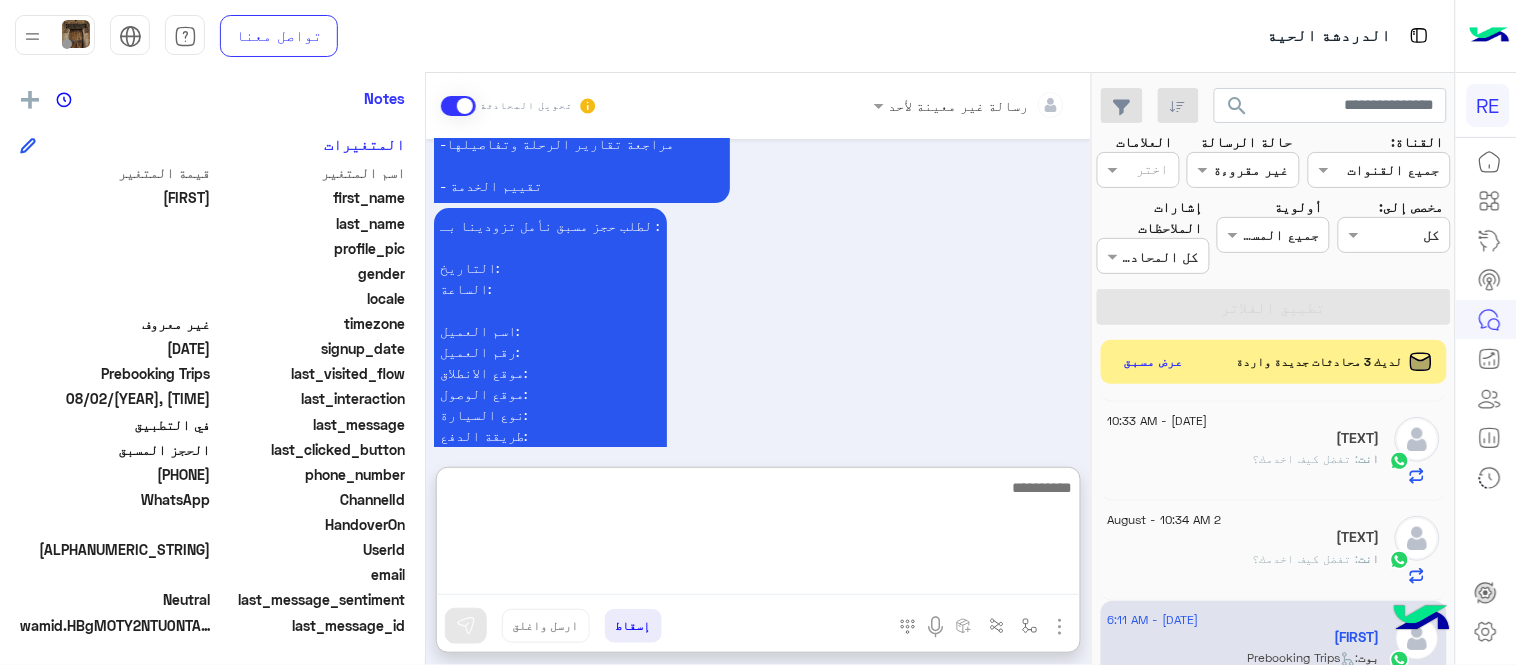 click at bounding box center (758, 535) 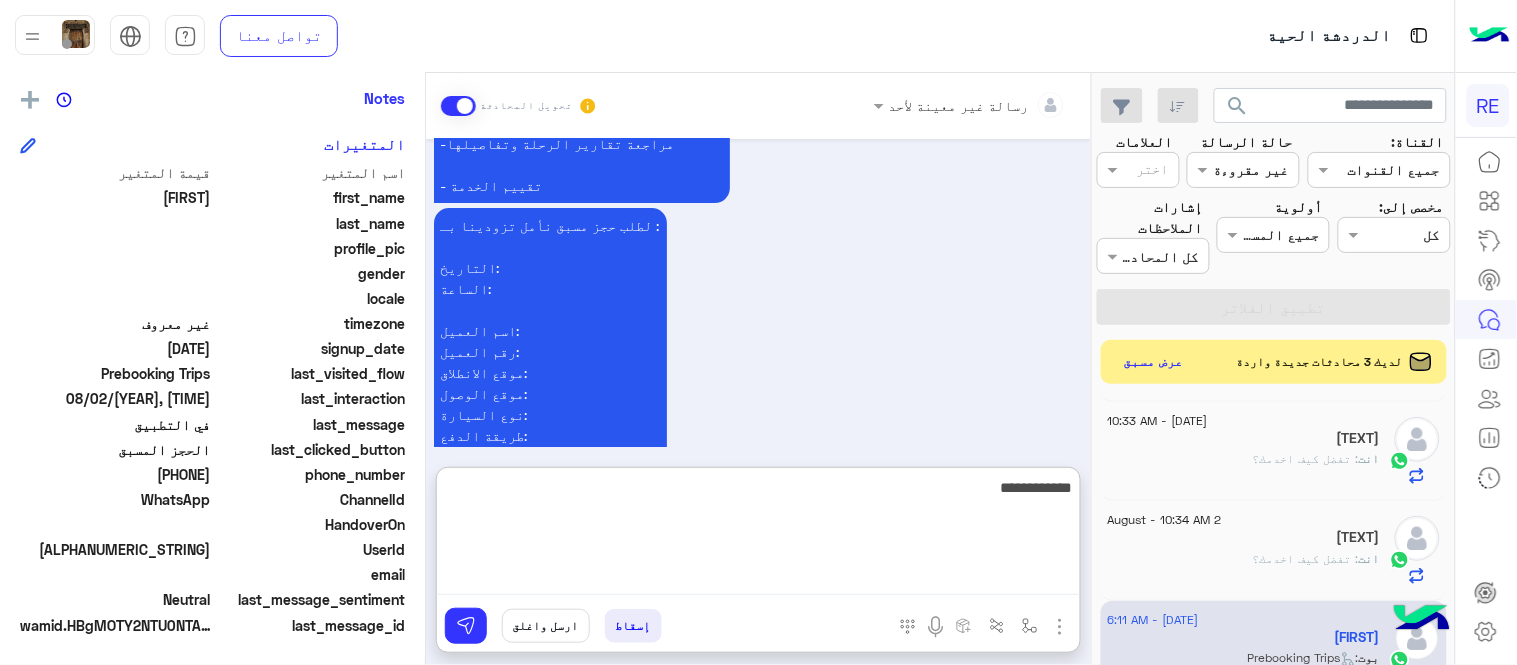 type on "**********" 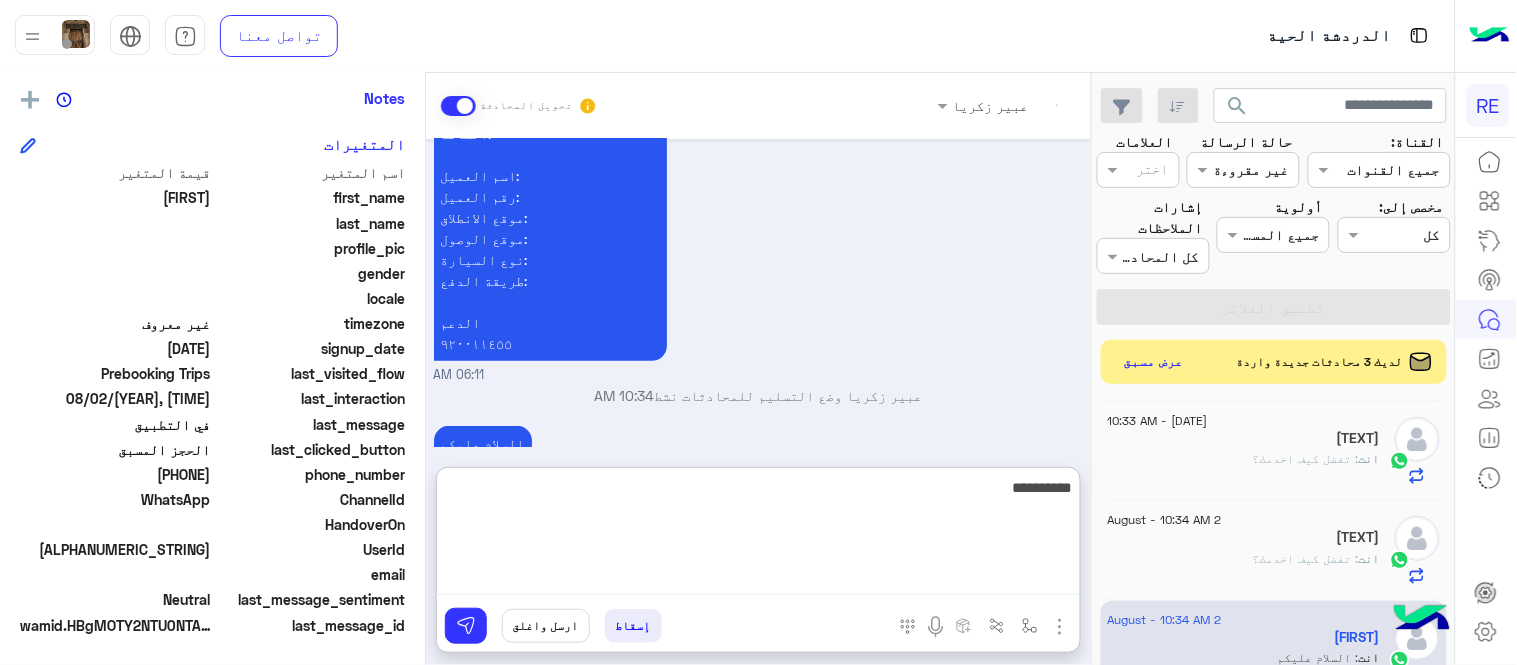 scroll, scrollTop: 2045, scrollLeft: 0, axis: vertical 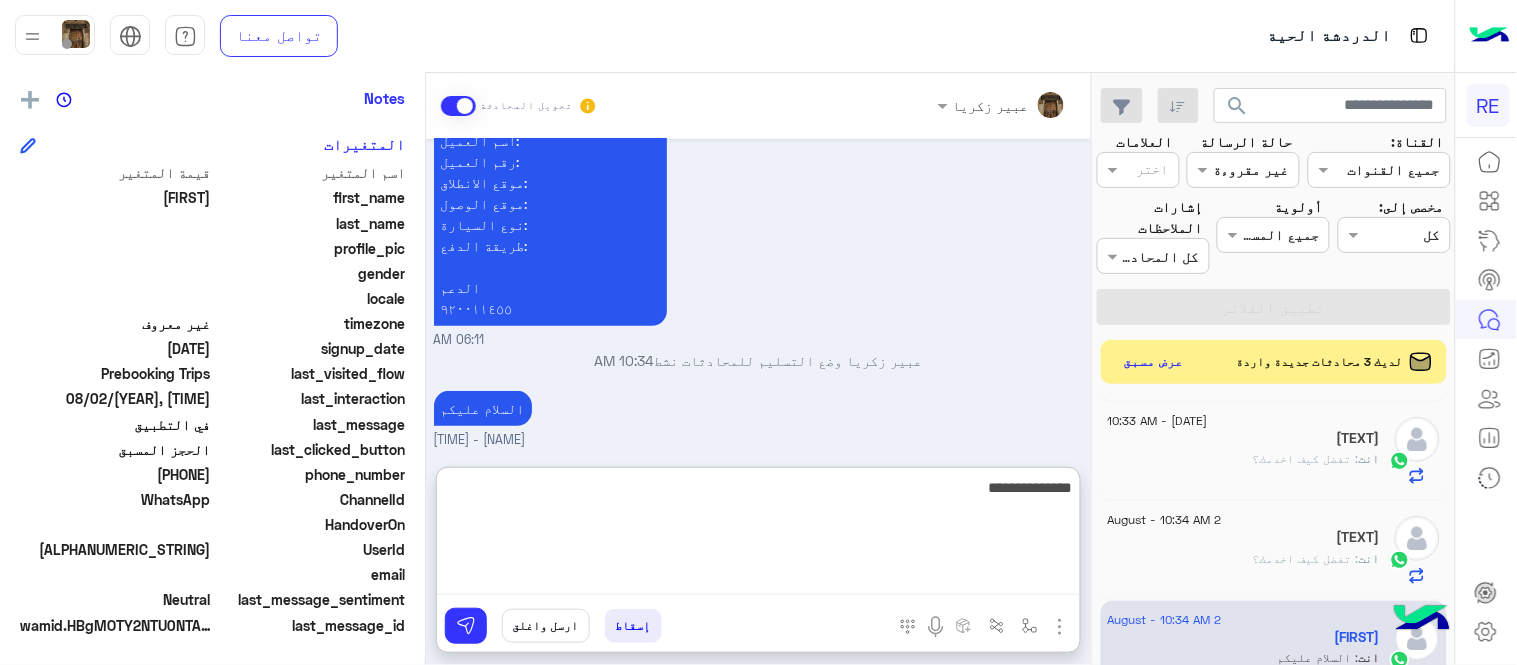 type on "**********" 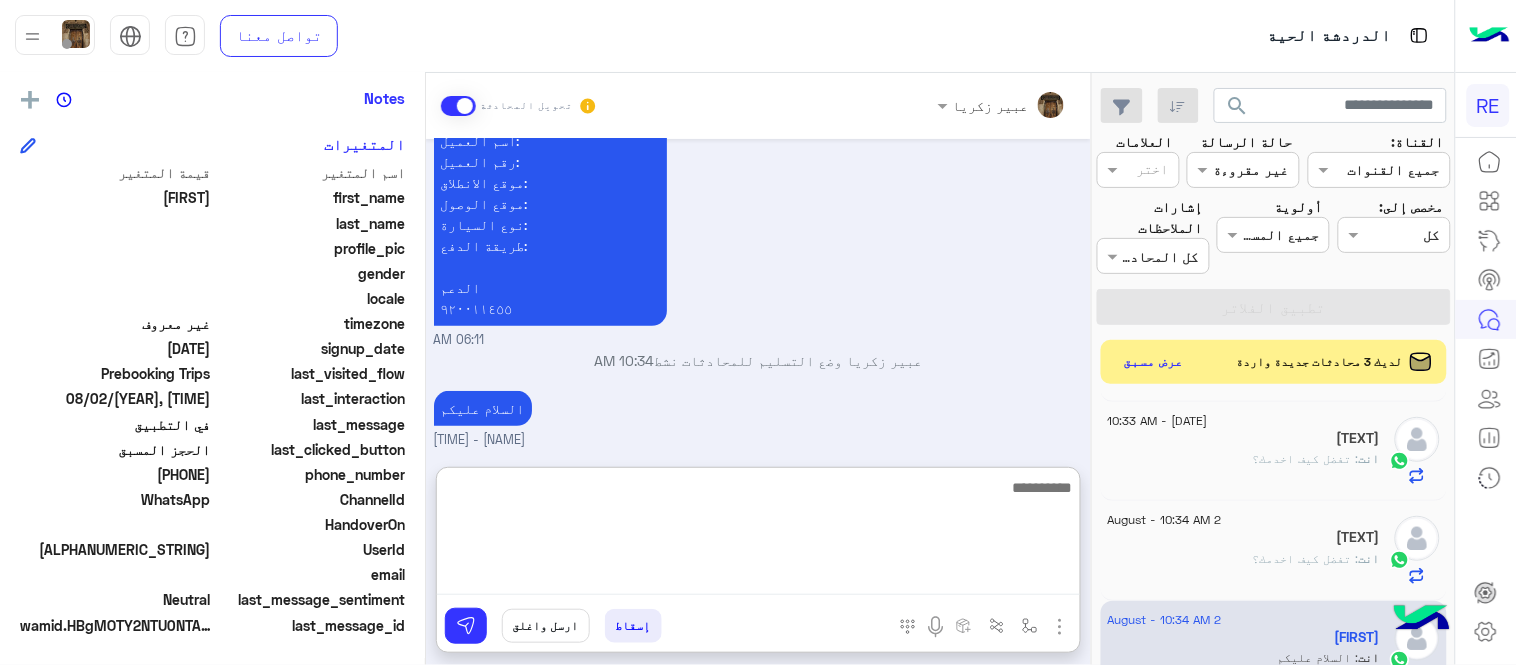 scroll, scrollTop: 2110, scrollLeft: 0, axis: vertical 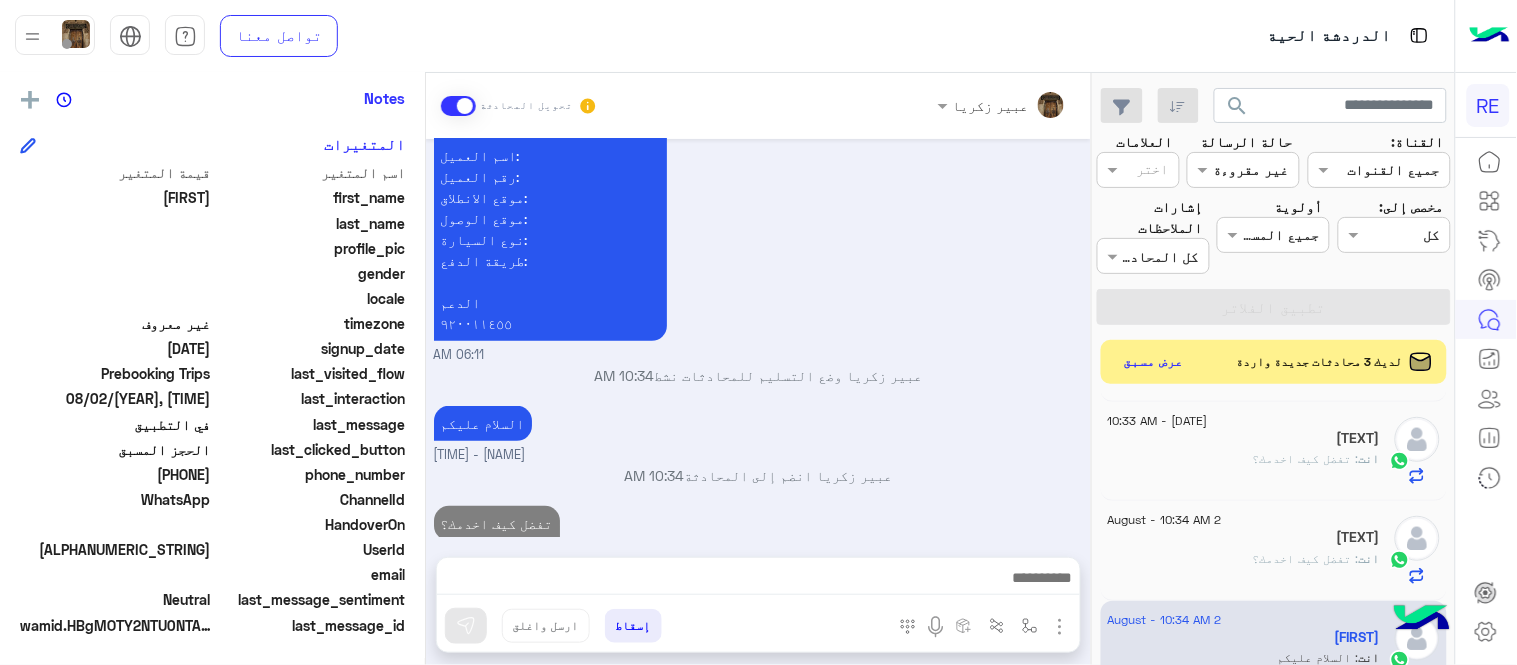 click on "Aug [DAY], [YEAR]   عميل     [TIME]  هل لديك حساب مسجل على التطبيق   لا   نعم     [TIME]   نعم    [TIME]  لمساعدتك بشكل افضل
الرجاء اختيار احد الخدمات التالية     [TIME]   خدمة استقبال المطار    [TIME]  لطلب حجز مسبق نأمل تزودينا بـ : التاريخ:  الساعة:  اسم العميل: رقم العميل:  موقع الانطلاق:  موقع الوصول:  نوع السيارة : عدد الاشخاص: عدد الحقائب: طريقة الدفع:  بالاضافة الى "للحجز رحلة من المطار" :  المطار :  شركة الطيران المسافر عليها : رقم الجوال مع الكود الدولي: [PHONE] اسم الفندق :  رقم التواصل عند الوصول للمطار الدعم ٩٢٠٠١١٤٥٥  انواع فئات السيارات لدينا  اي خدمة اخرى ؟  الرجوع للقائمة الرئ   لا     [TIME]" at bounding box center [758, 338] 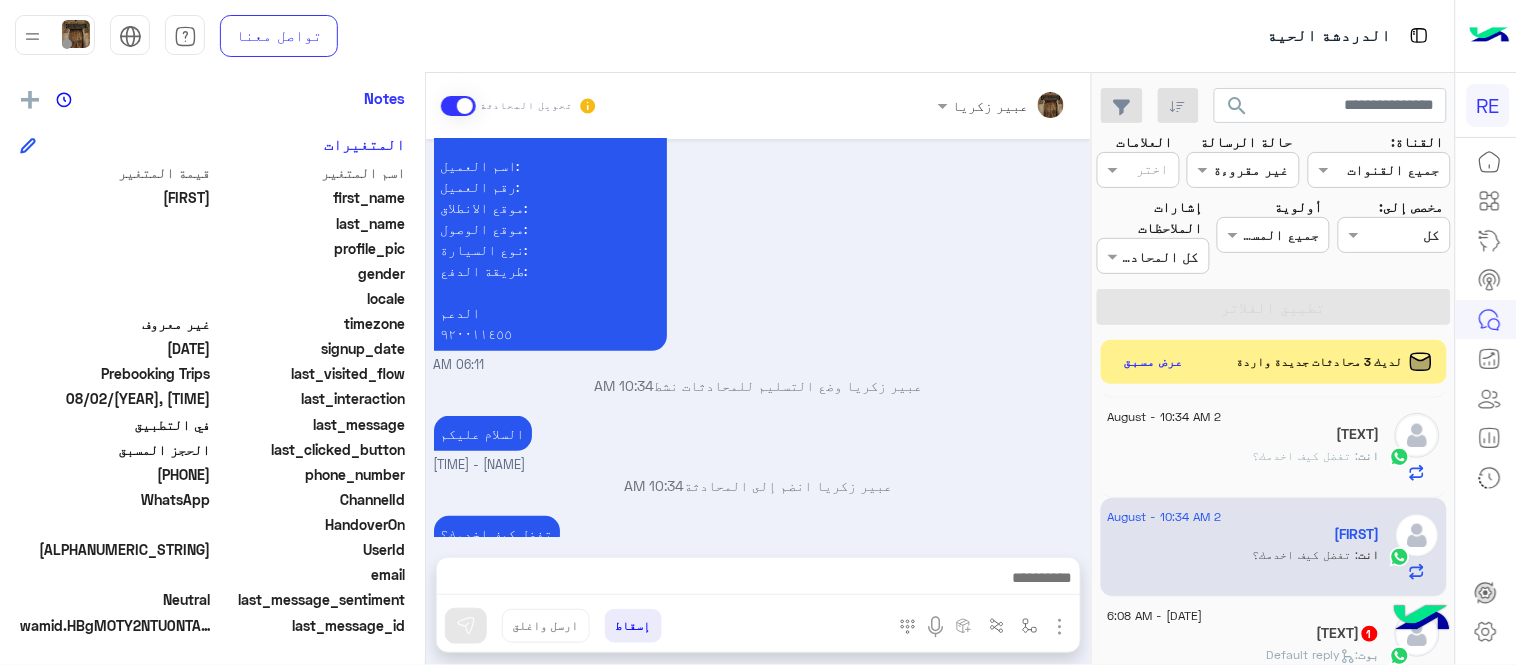 scroll, scrollTop: 1435, scrollLeft: 0, axis: vertical 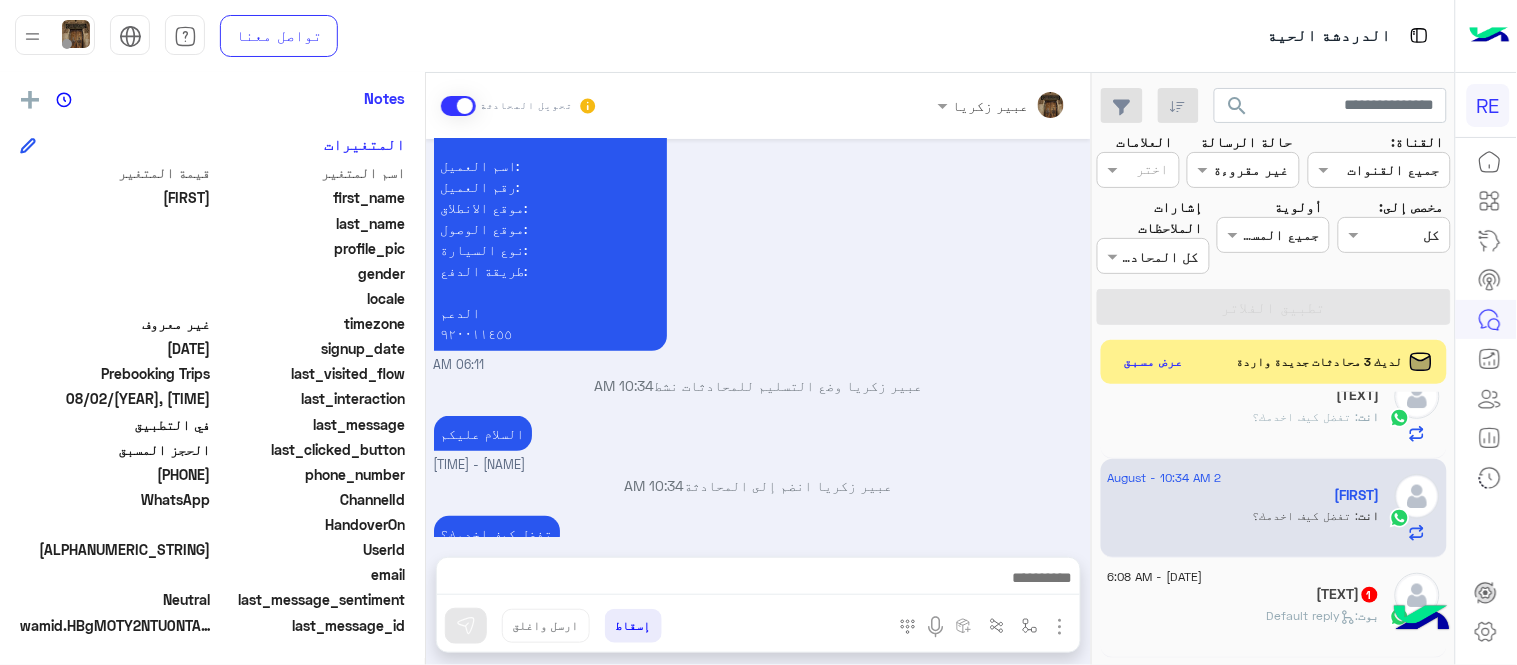 click on "[DATE] - 6:08 AM" 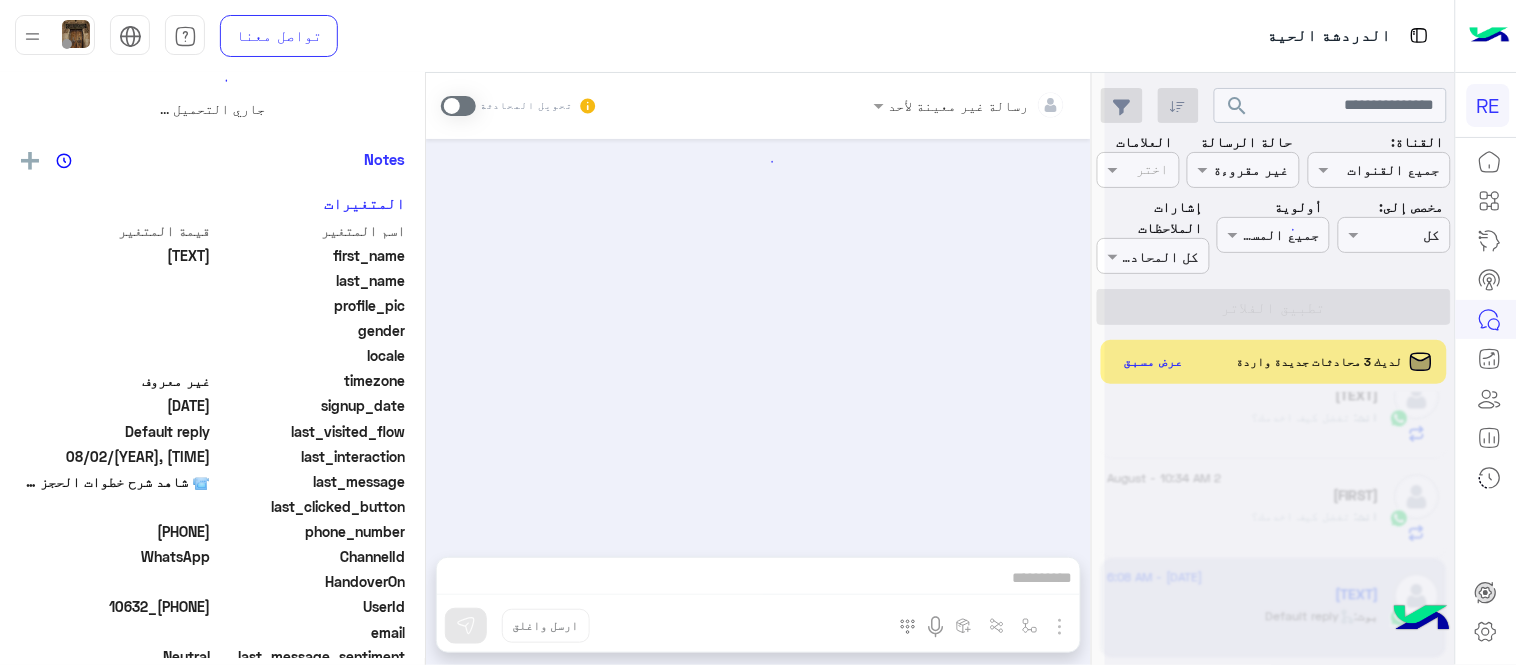 scroll, scrollTop: 0, scrollLeft: 0, axis: both 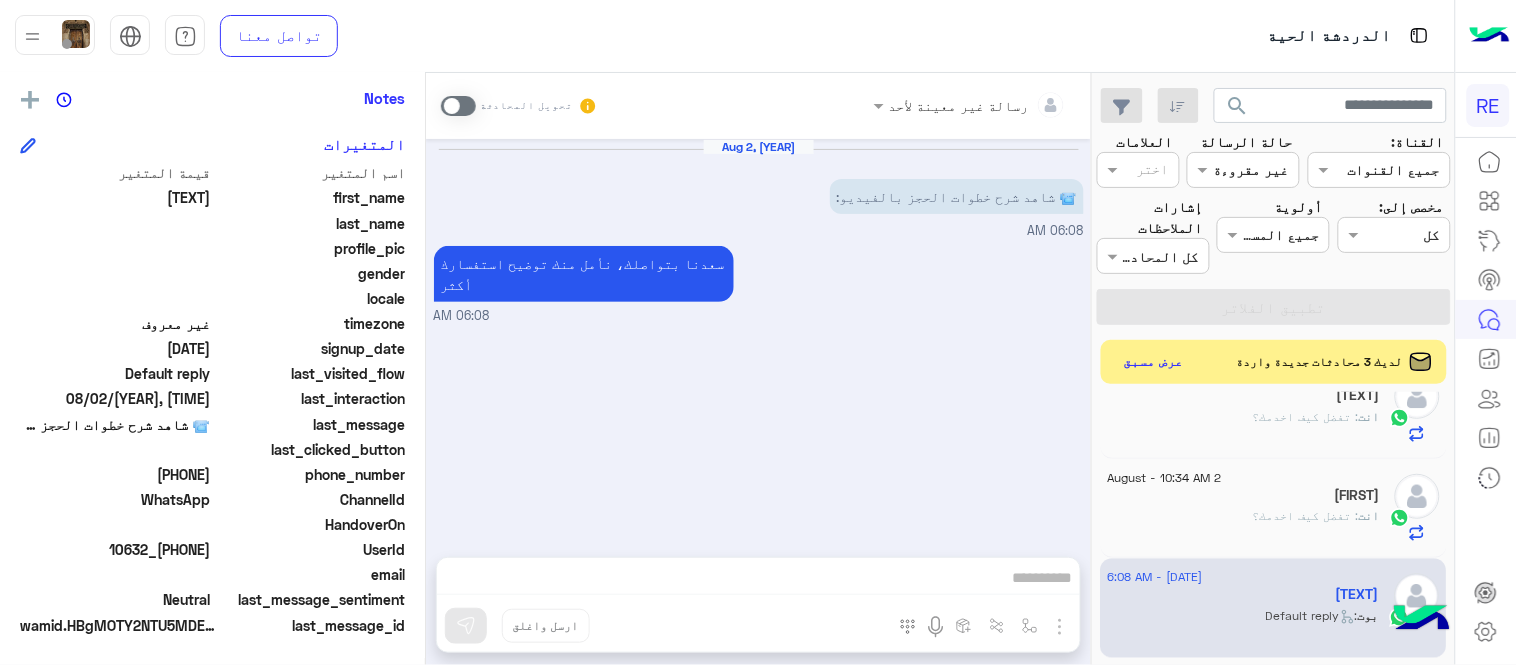 click at bounding box center [458, 106] 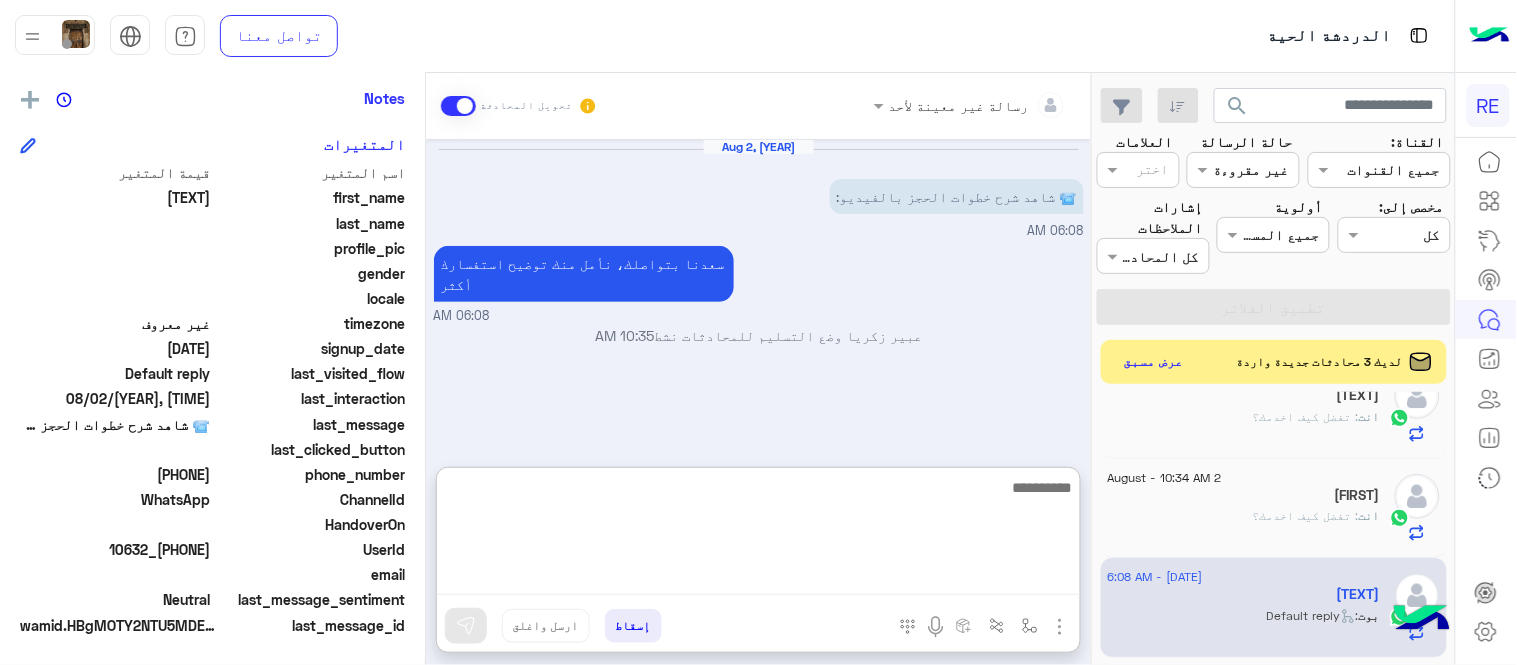 click at bounding box center (758, 535) 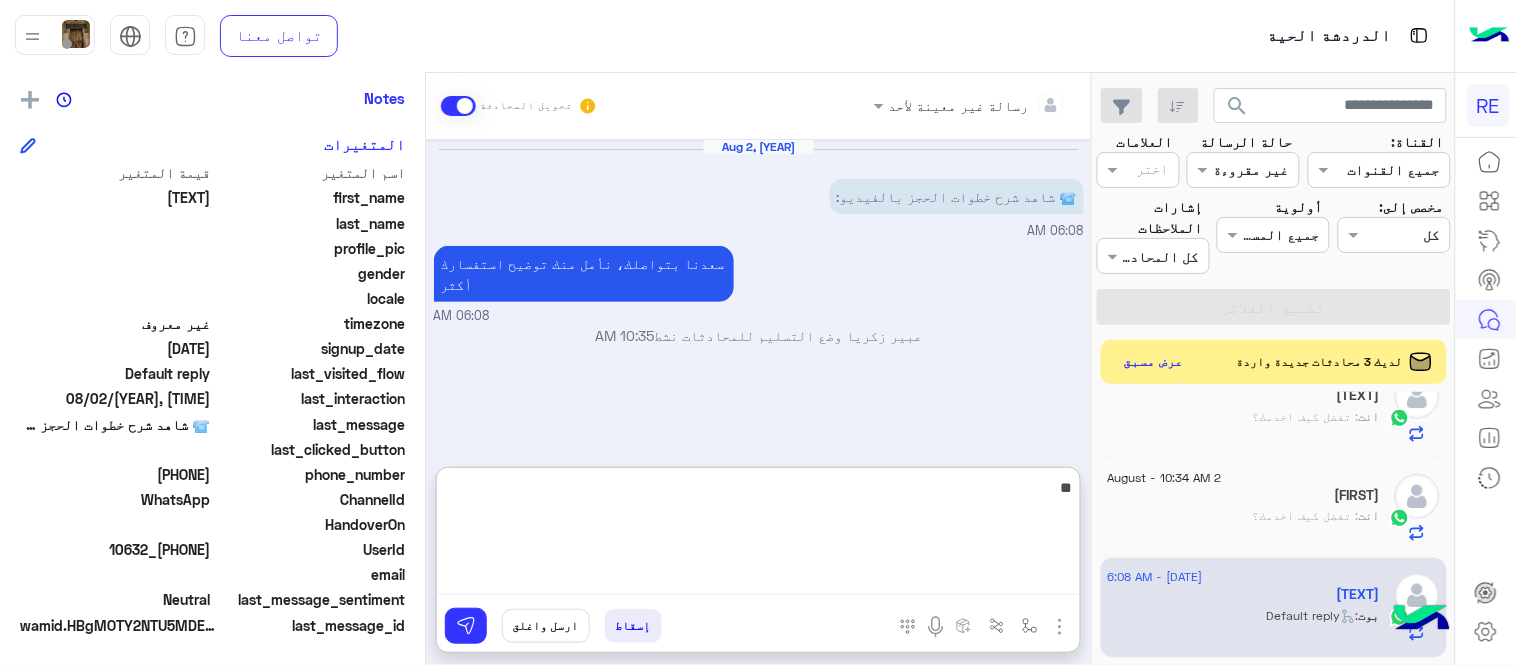 type on "*" 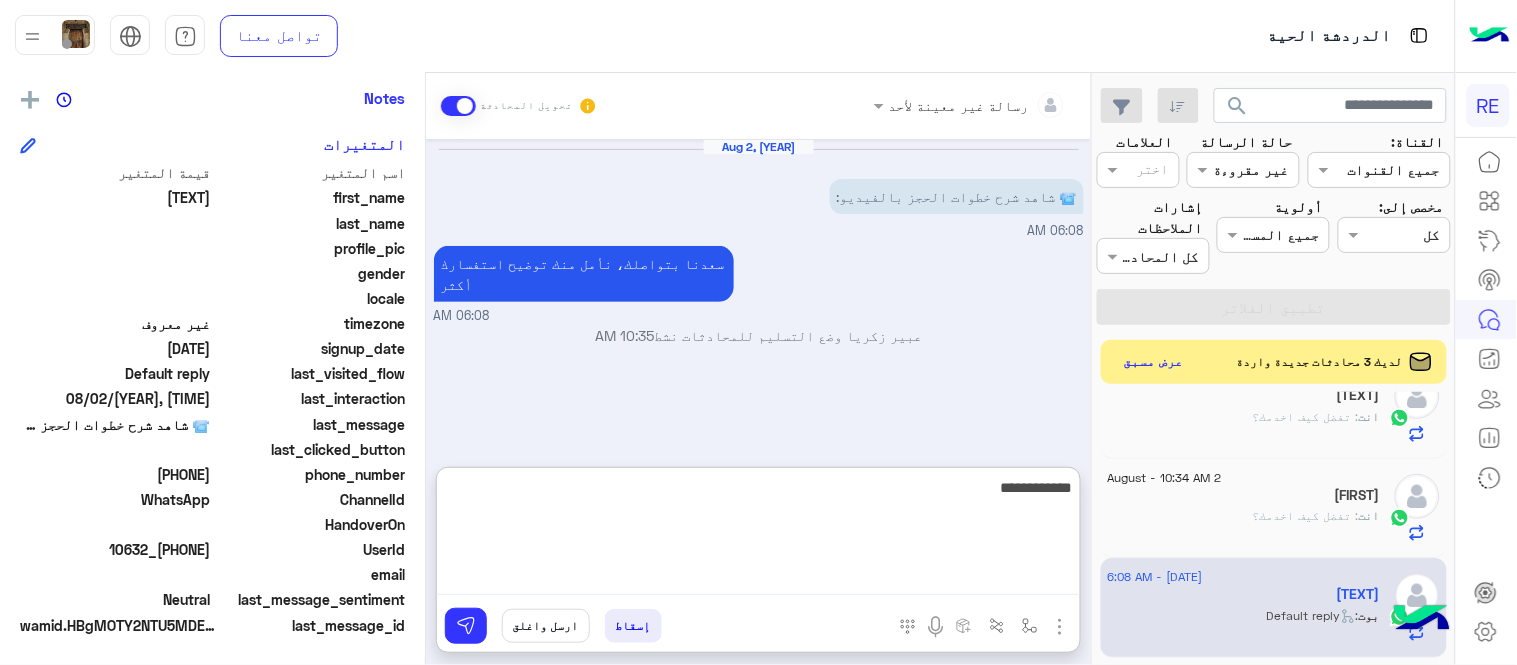 type on "**********" 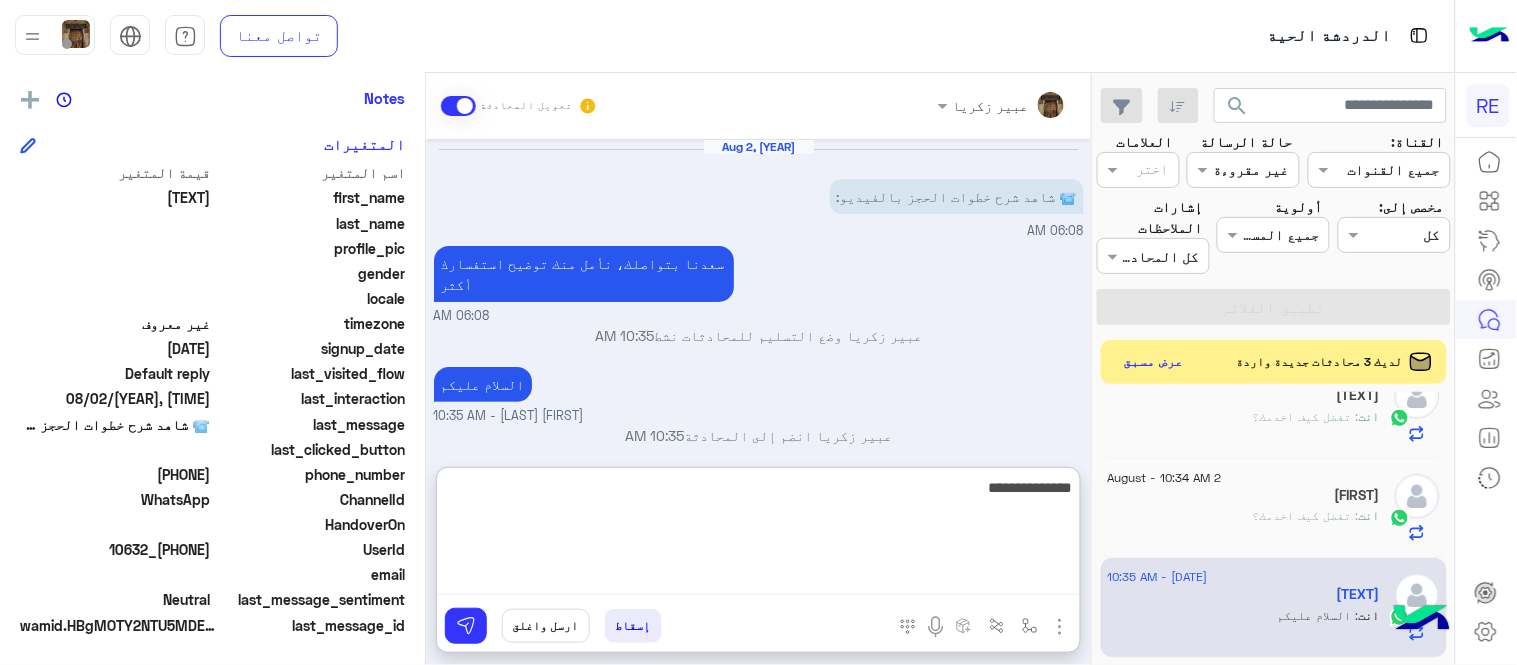 type on "**********" 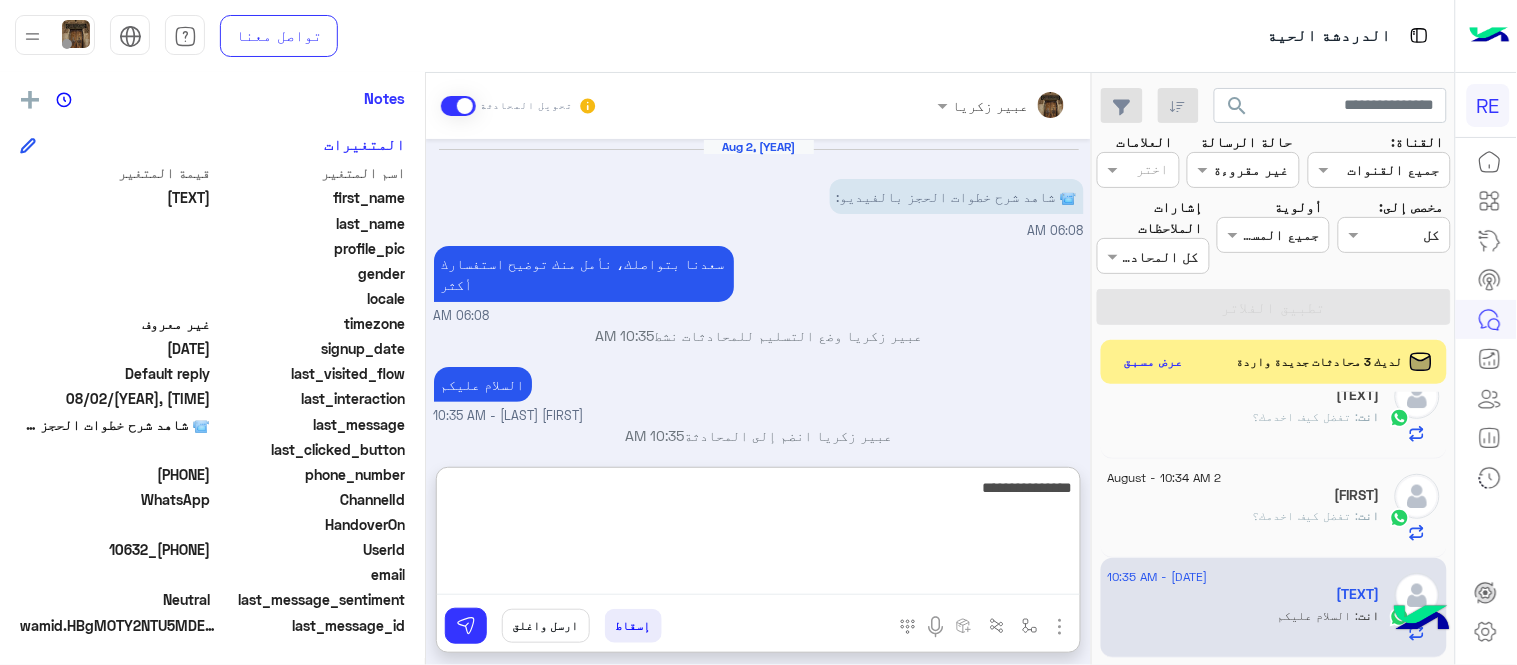 type 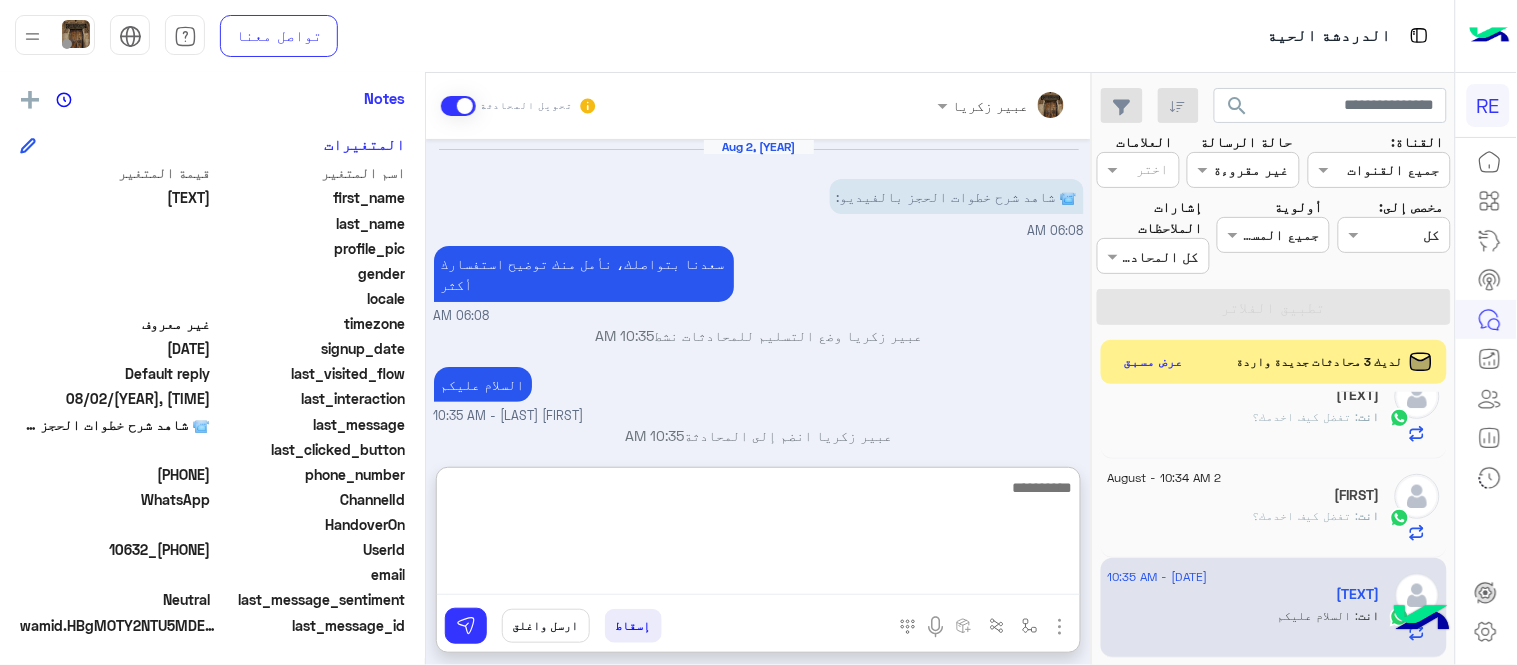 scroll, scrollTop: 57, scrollLeft: 0, axis: vertical 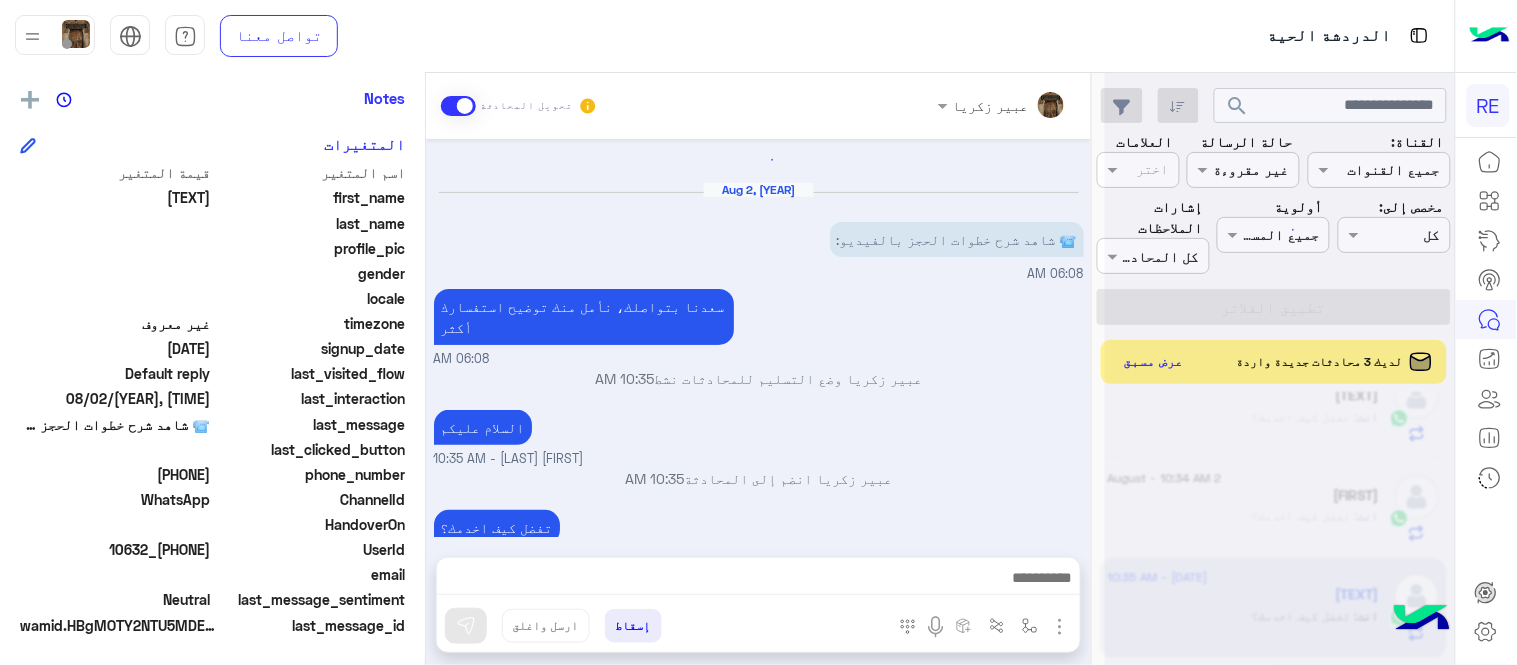click on "[DATE]  📹 شاهد شرح خطوات الحجز بالفيديو:   [TIME]  سعدنا بتواصلك، نأمل منك توضيح استفسارك أكثر    [TIME]   [NAME] وضع التسليم للمحادثات نشط   [TIME]      السلام عليكم  [NAME] -  [TIME]   [NAME] انضم إلى المحادثة   [TIME]      تفضل كيف اخدمك؟  [NAME] -  [TIME]" at bounding box center [758, 338] 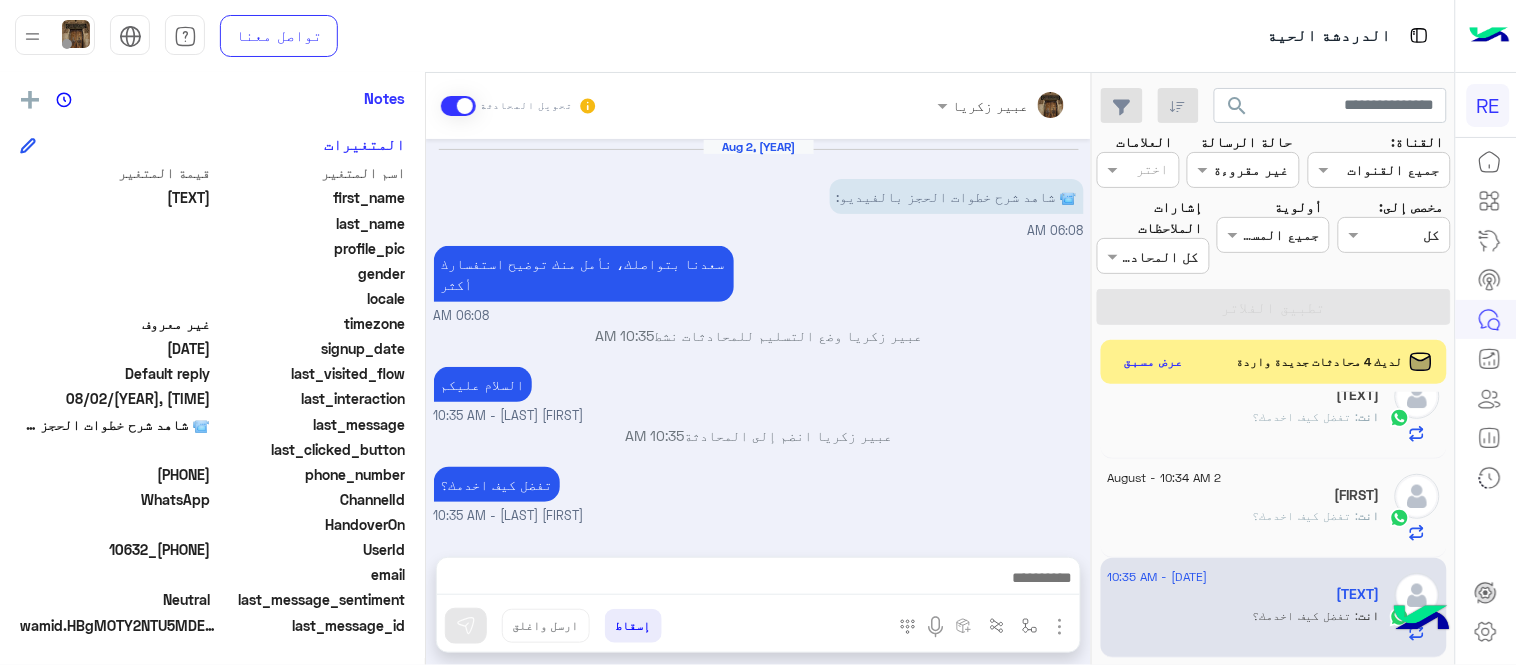 click on "[FIRST] [LAST] -  10:35 AM" at bounding box center [759, 416] 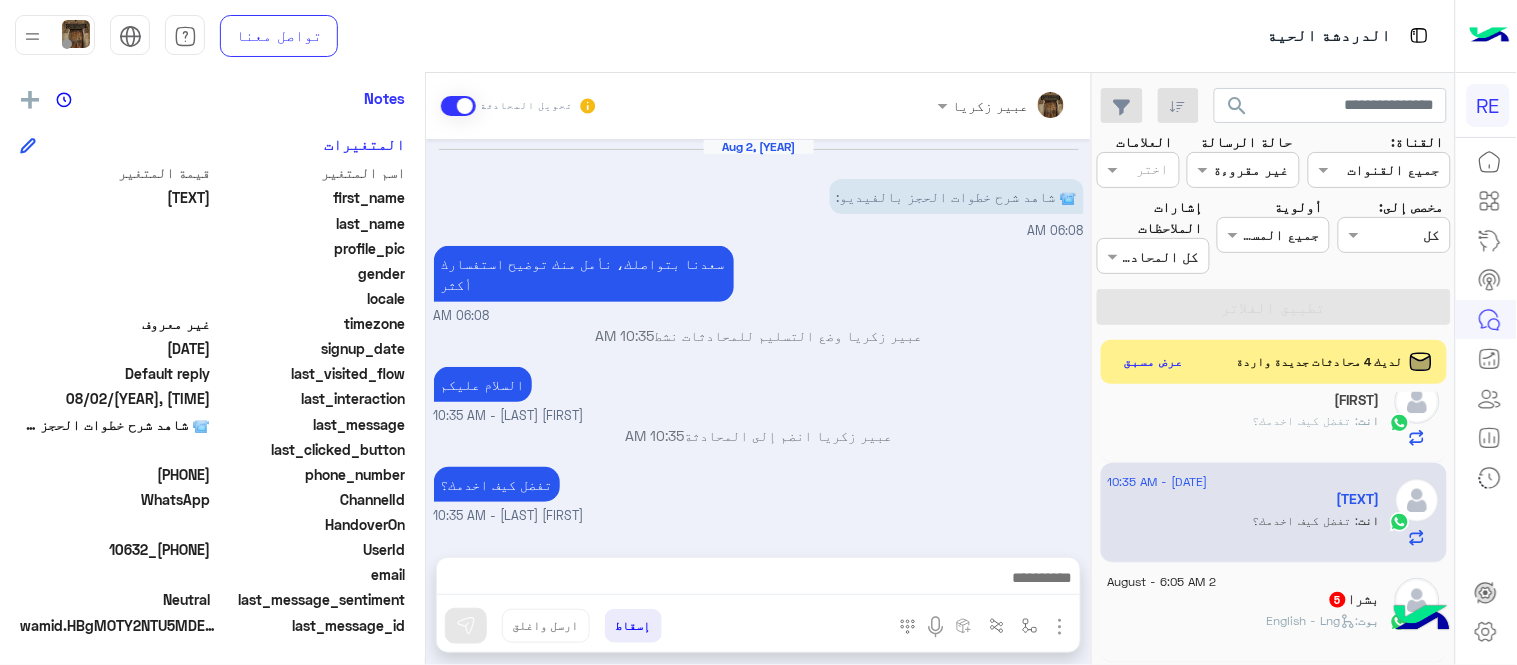 scroll, scrollTop: 1531, scrollLeft: 0, axis: vertical 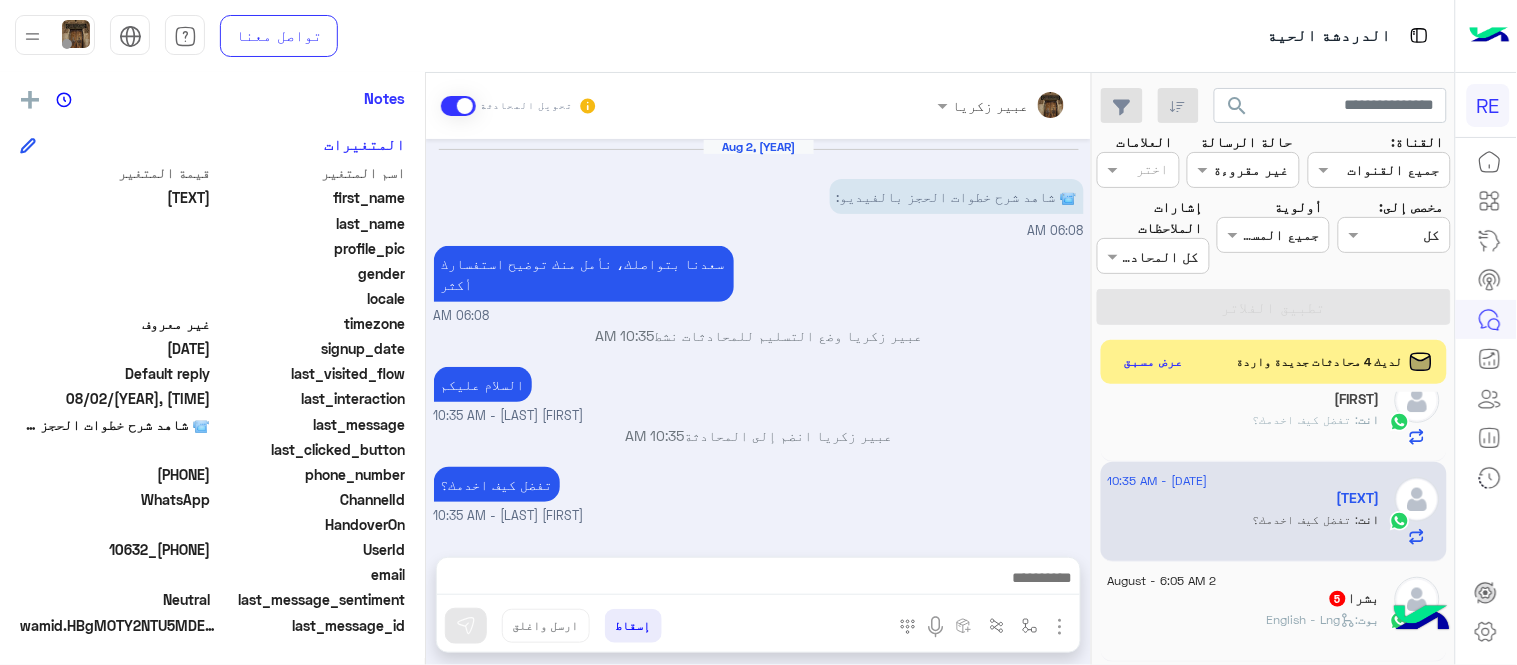 click on "بشرا   5" 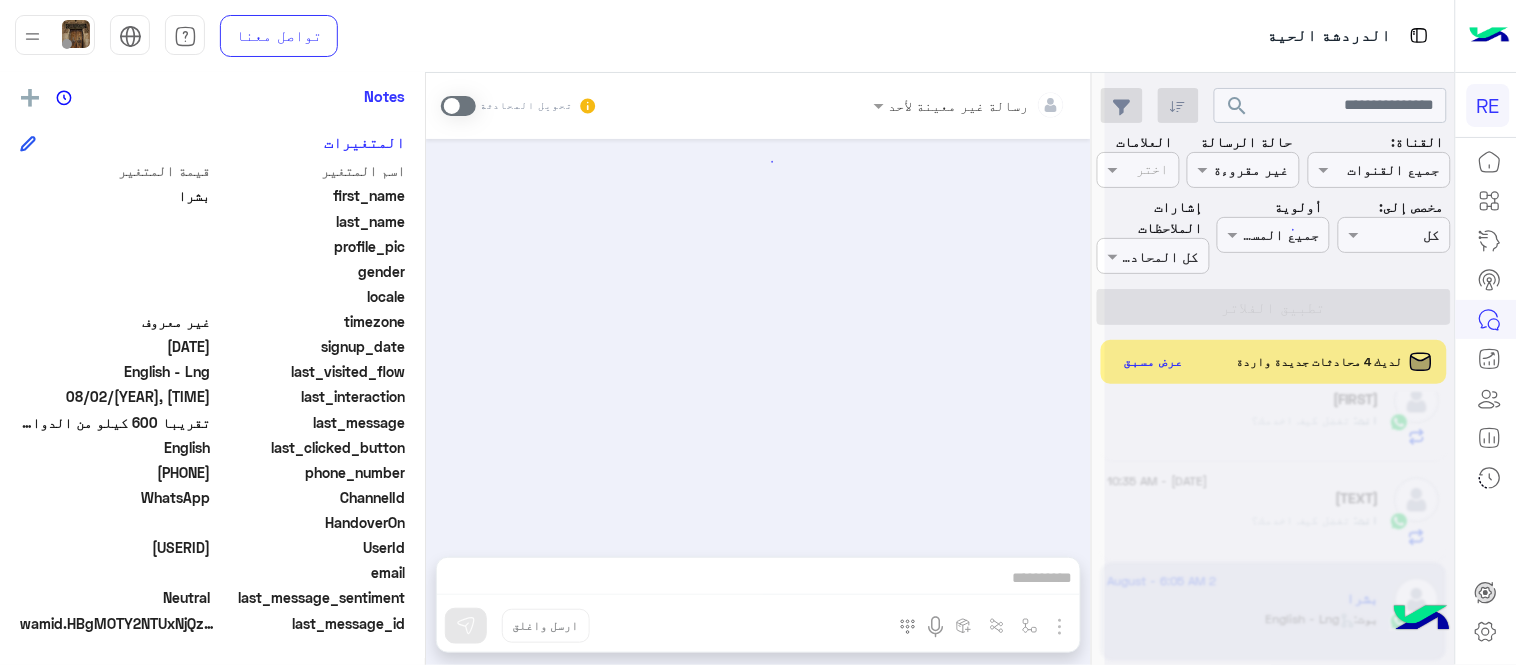 scroll, scrollTop: 410, scrollLeft: 0, axis: vertical 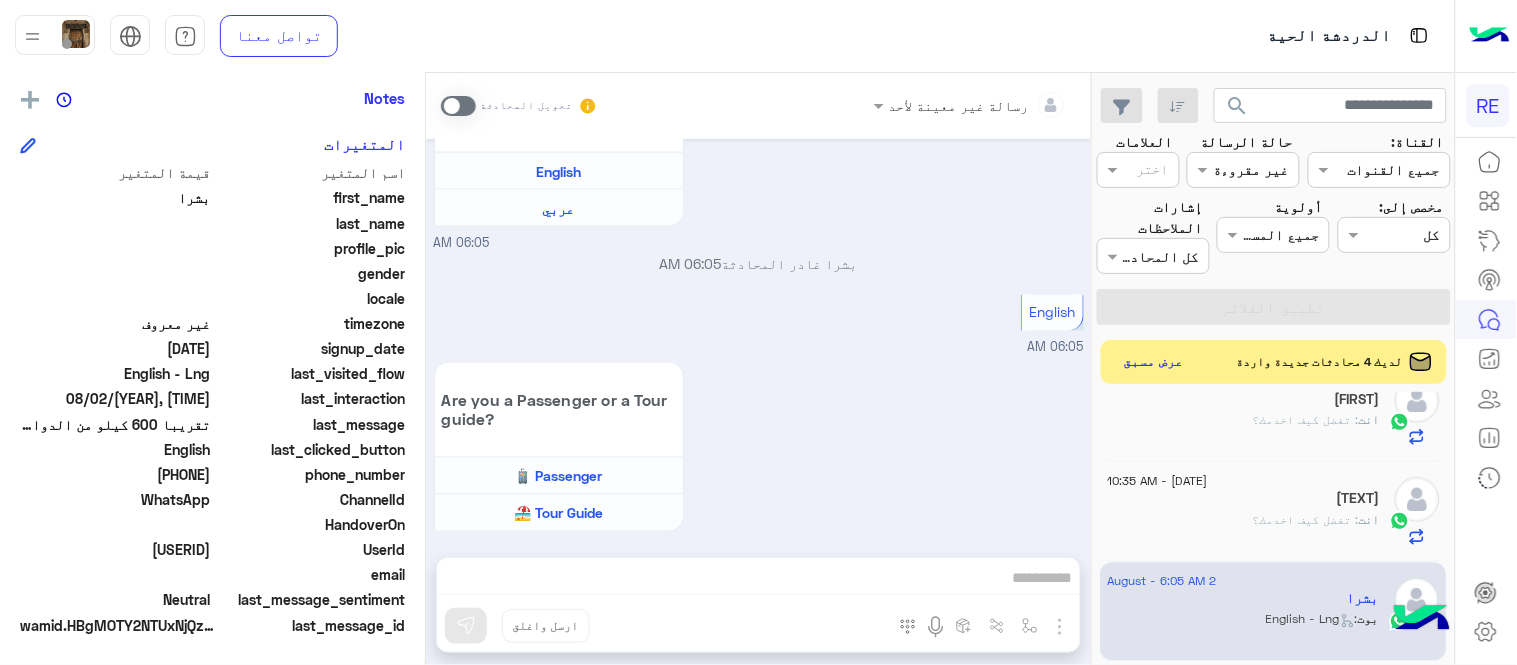 click on "[DATE]  سعدنا بتواصلك، نأمل منك توضيح استفسارك أكثر    [TIME]  ‏تقريبا [NUMBER] كيلو من الدوادمي الحائل   [TIME]  تم إعادة توجيه المحادثة. للعودة إلي الرد الالي، أنقر الزر الموجود بالأسفل  عودة الى البوت     [TIME]   [NAME]  طلب التحدث إلى مسؤول بشري   [TIME]       تم تعيين المحادثة إلى [NAME]   [TIME]       عودة الى البوت    [TIME]
اهلًا بك في تطبيق رحلة 👋
Welcome to Rehla  👋
من فضلك أختر لغة التواصل
Please choose your preferred Language
English   عربي     [TIME]   [NAME]  غادر المحادثة   [TIME]       English    [TIME]  Are you a Passenger or a Tour guide?  Passenger 🧳   Tour Guide 🏖️     [TIME]" at bounding box center (758, 338) 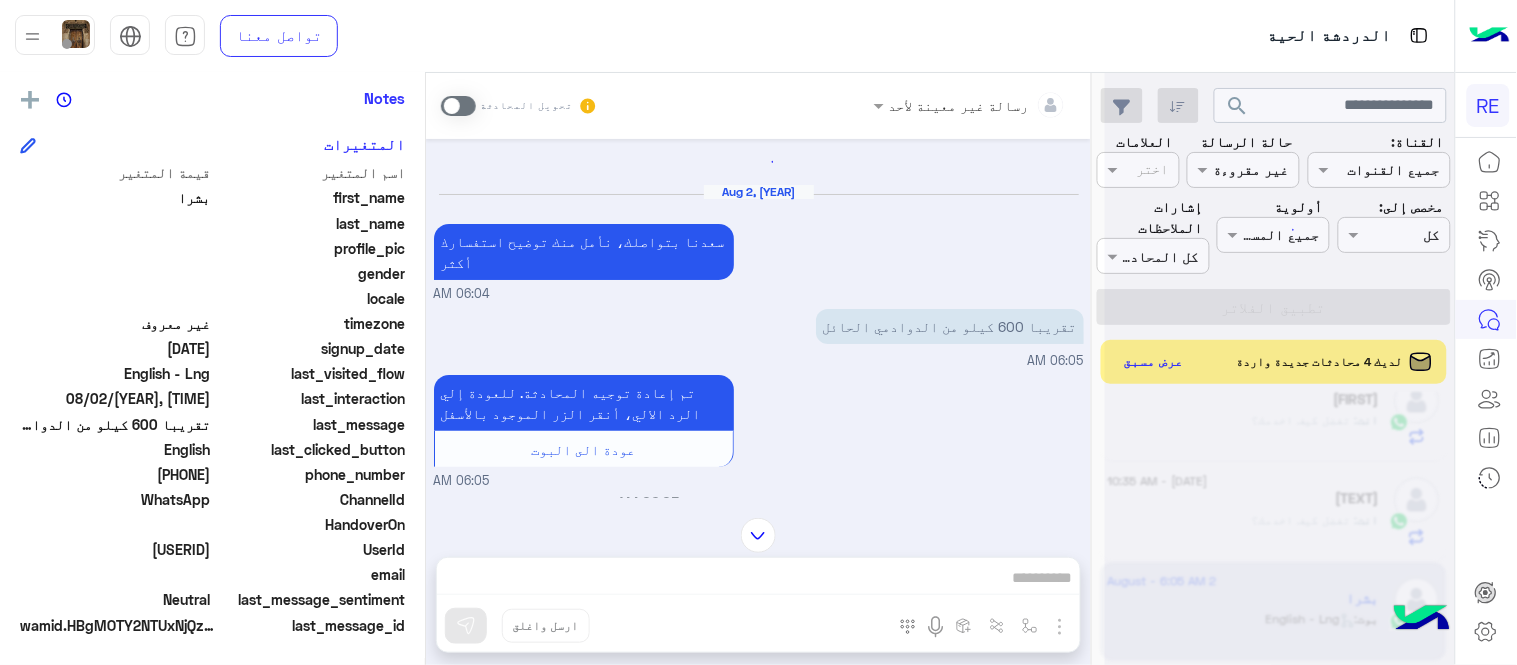 scroll, scrollTop: 0, scrollLeft: 0, axis: both 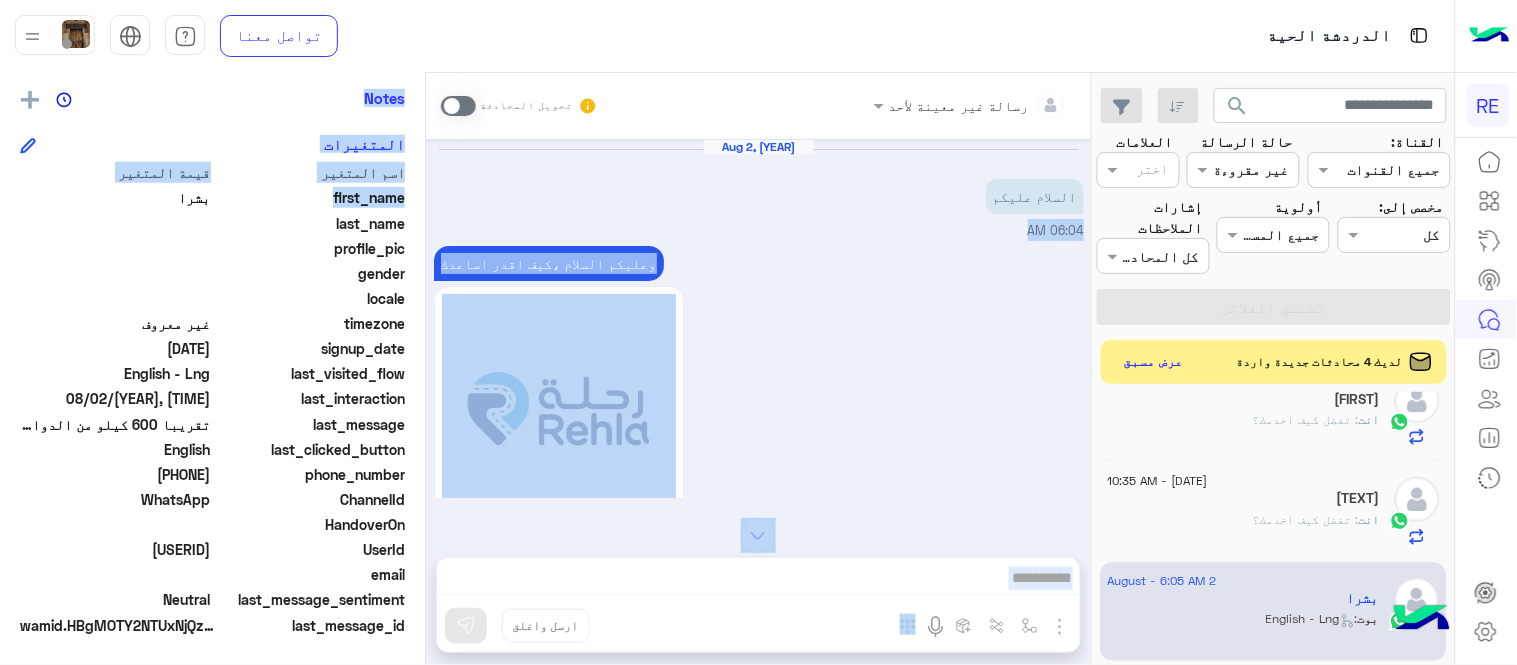 drag, startPoint x: 425, startPoint y: 197, endPoint x: 510, endPoint y: 185, distance: 85.84288 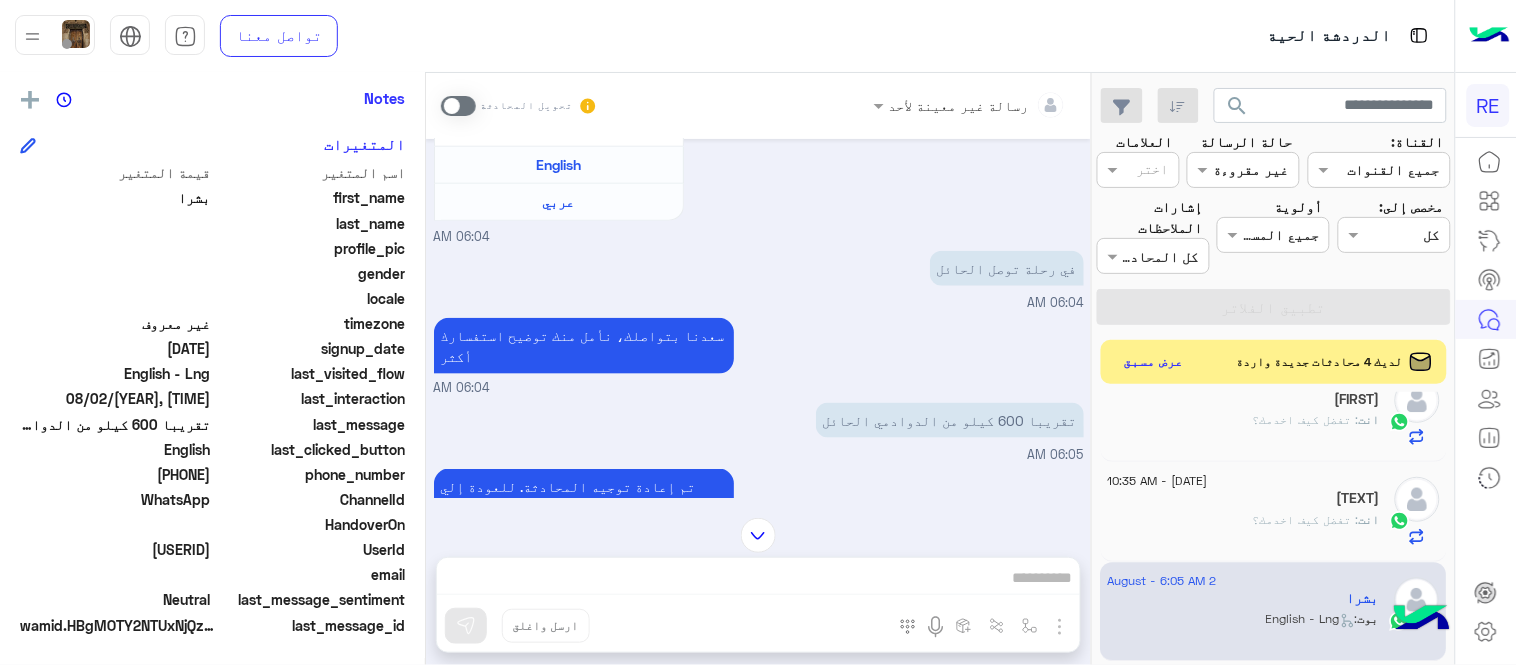 scroll, scrollTop: 533, scrollLeft: 0, axis: vertical 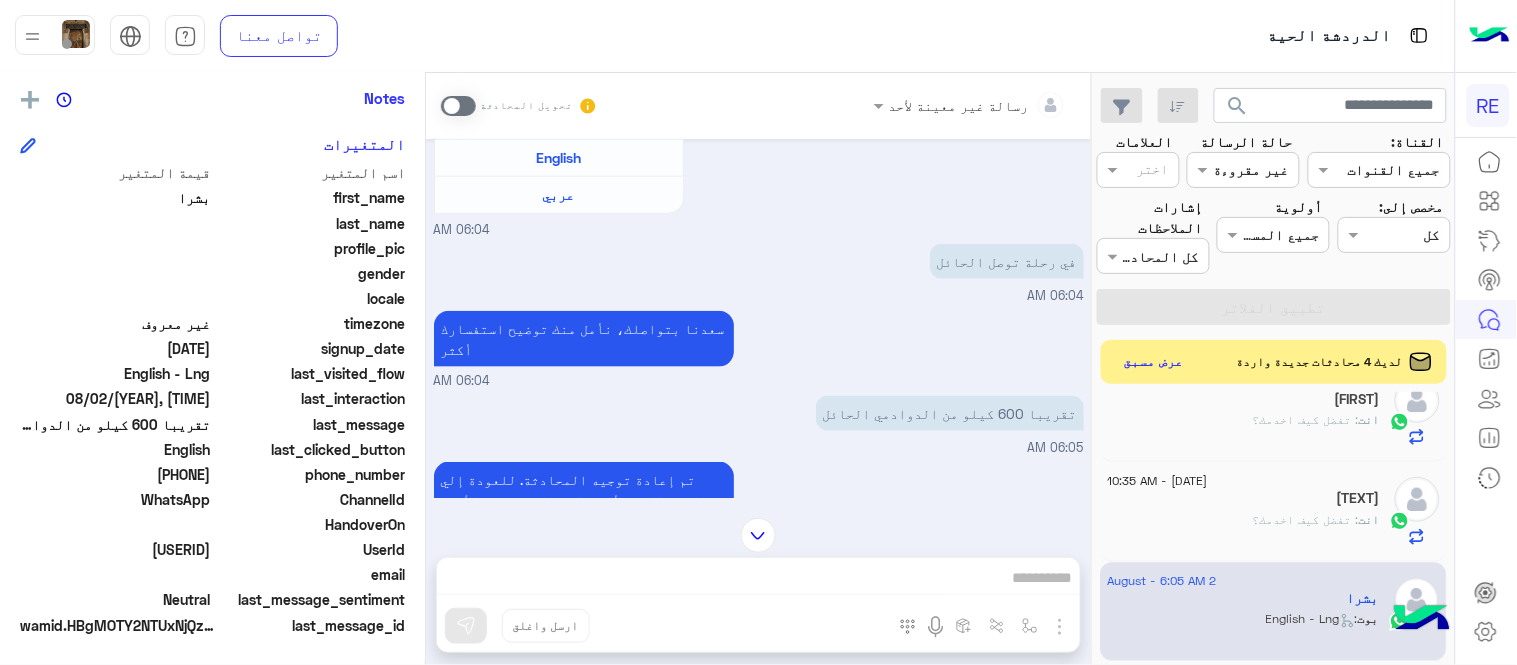 click at bounding box center (458, 106) 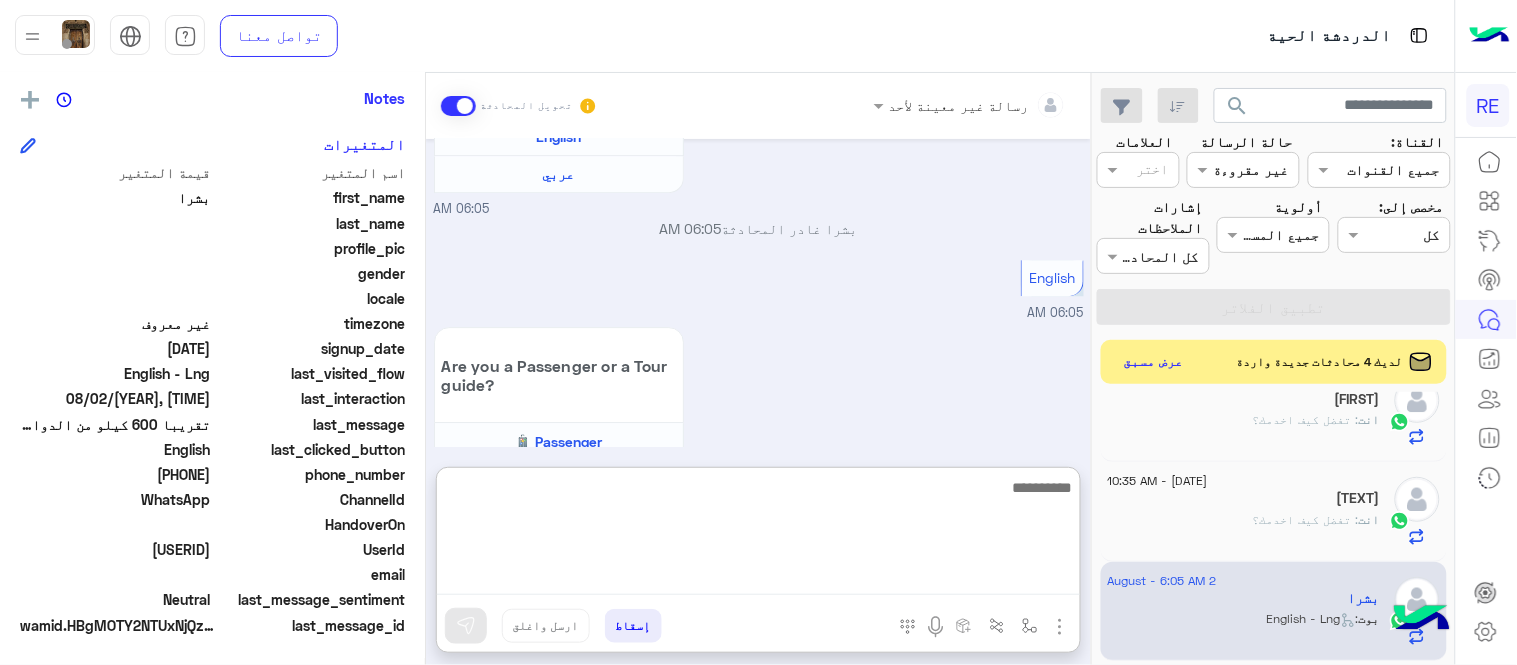 click at bounding box center [758, 535] 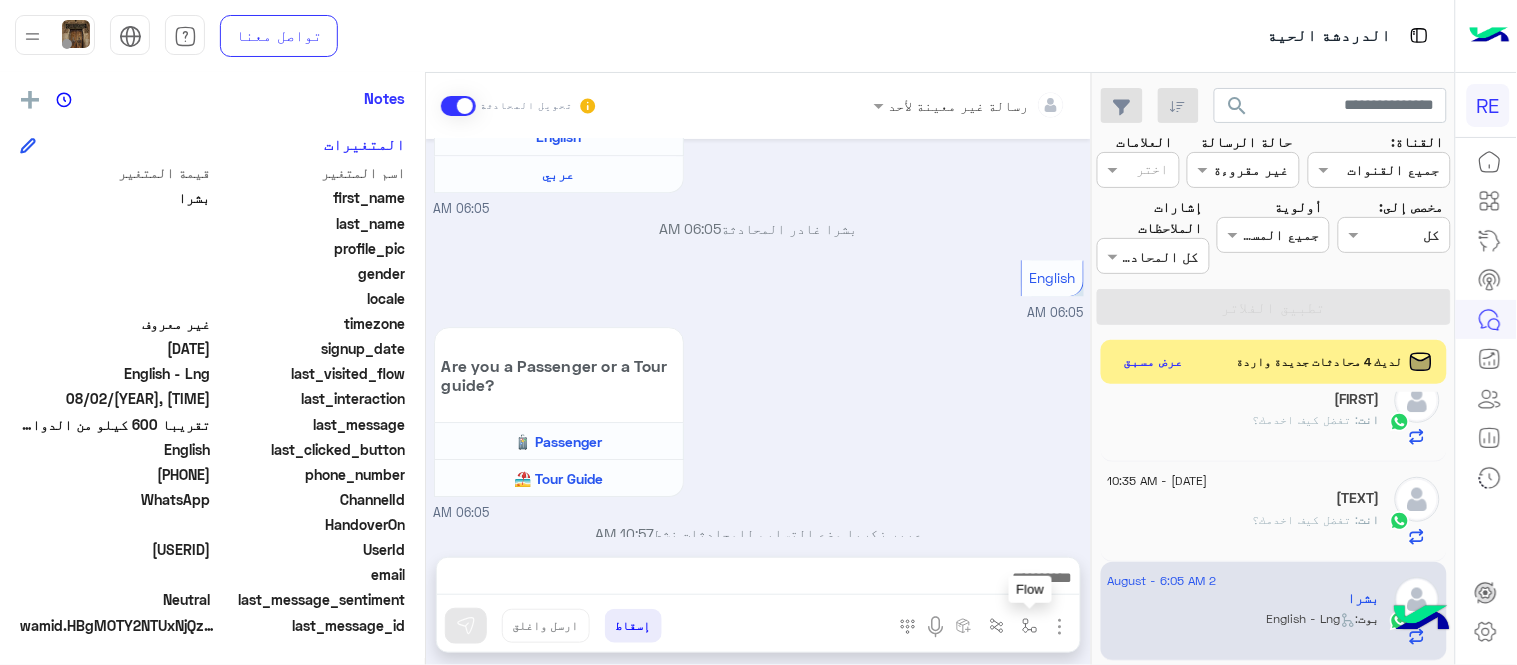 click at bounding box center [1030, 626] 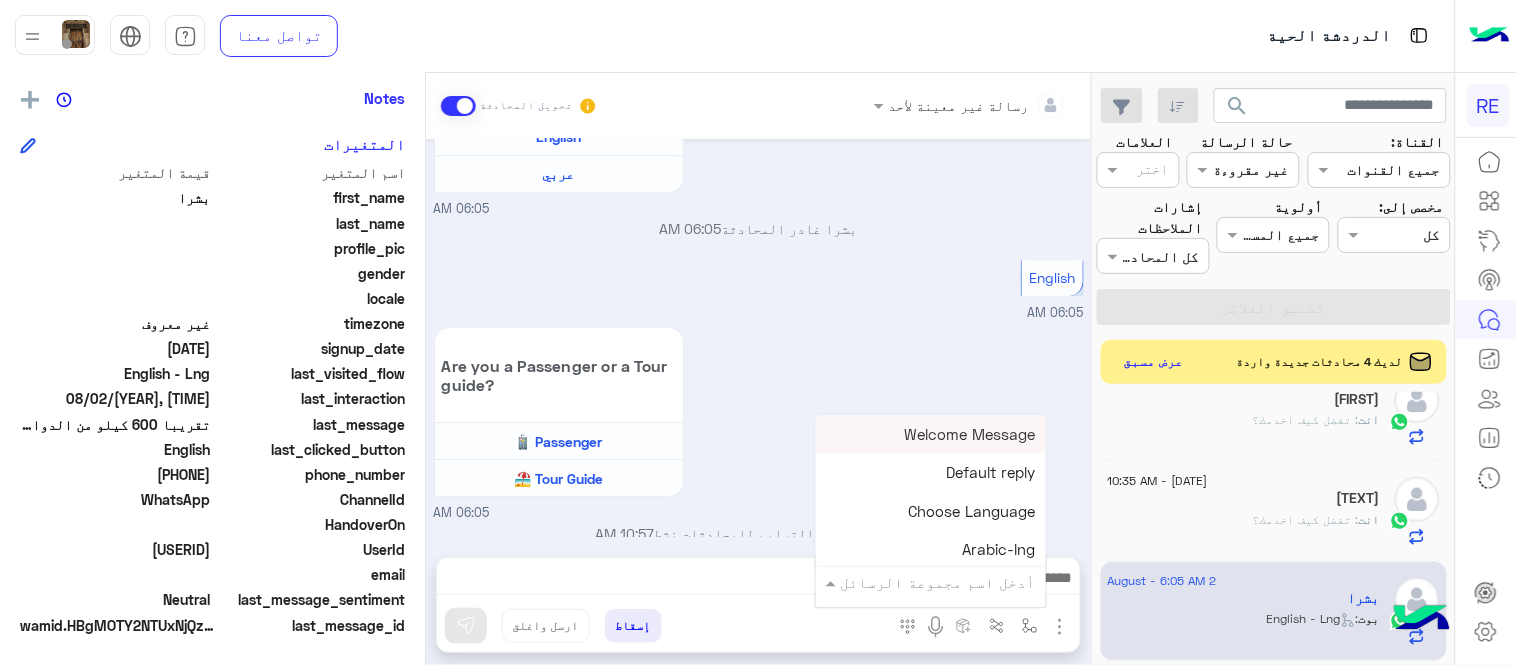 click on "أدخل اسم مجموعة الرسائل" at bounding box center (931, 582) 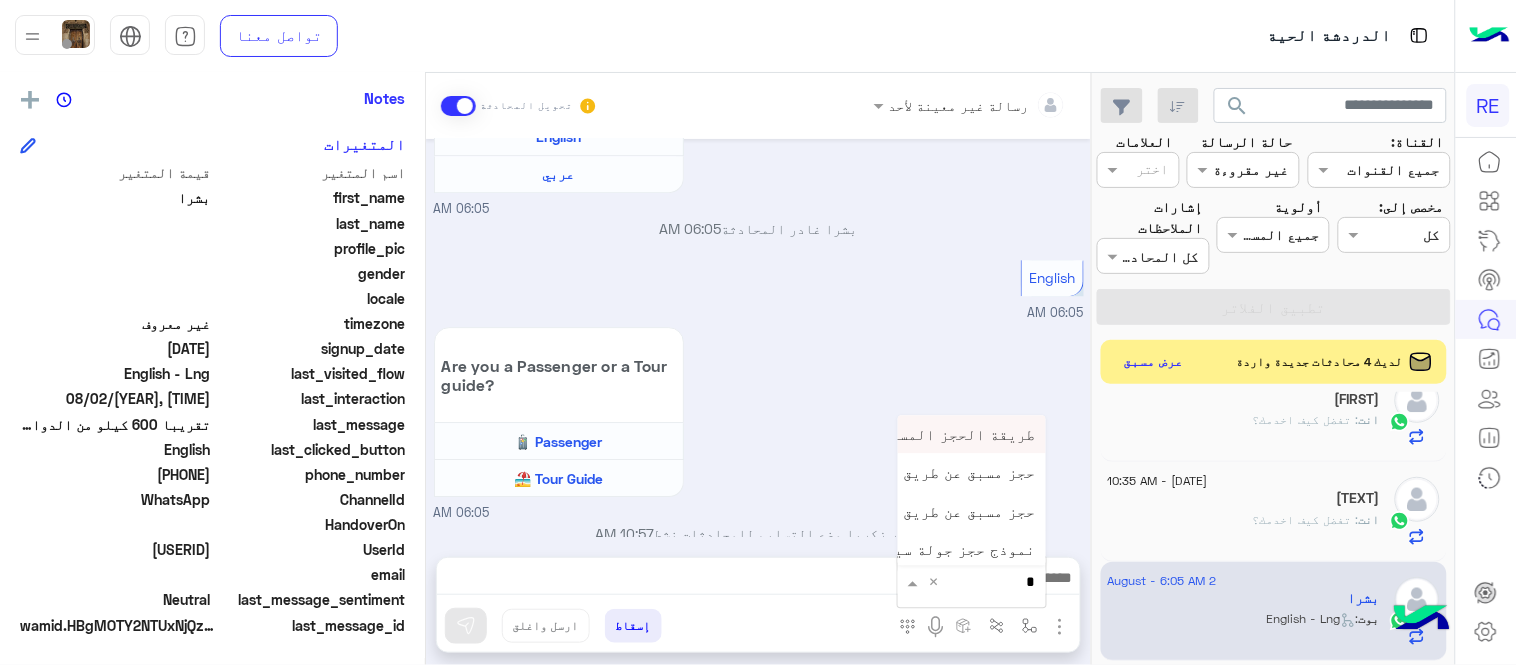 type on "**" 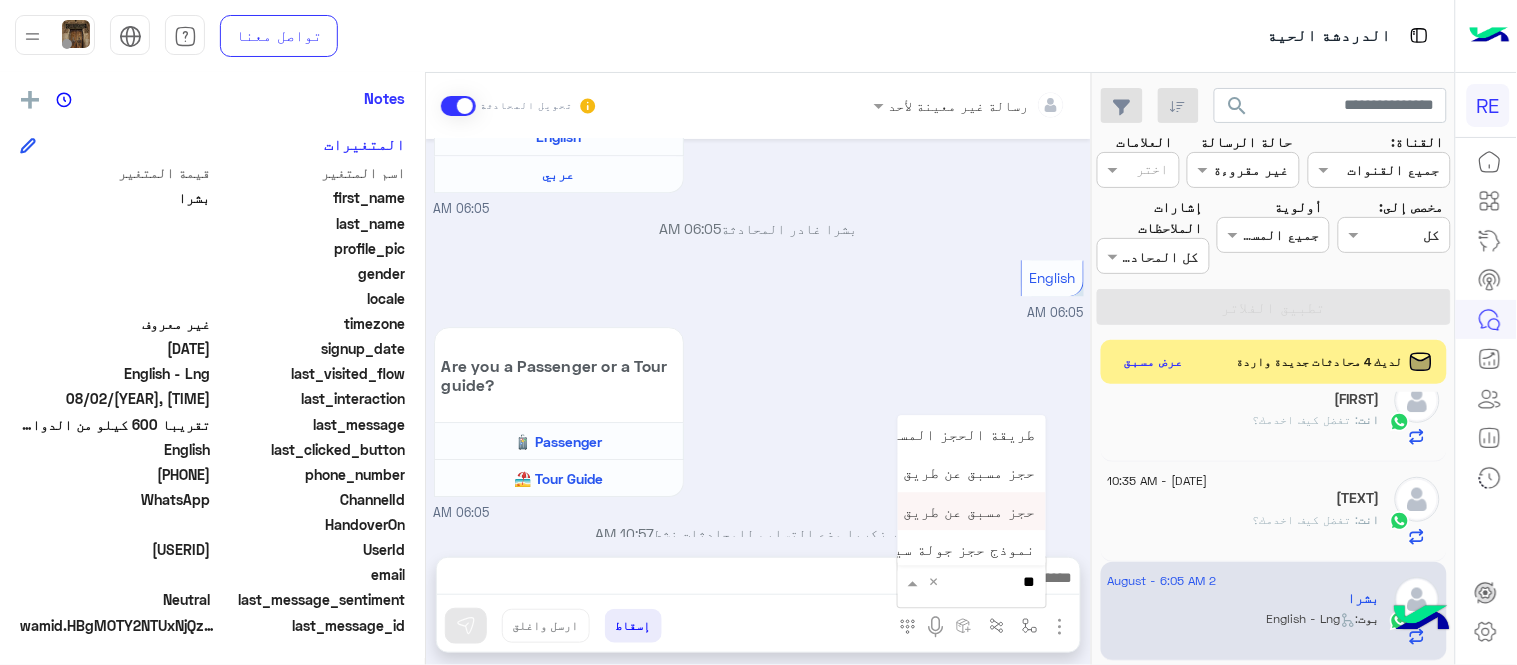 click on "حجز مسبق عن طريق التطبيق" at bounding box center [936, 511] 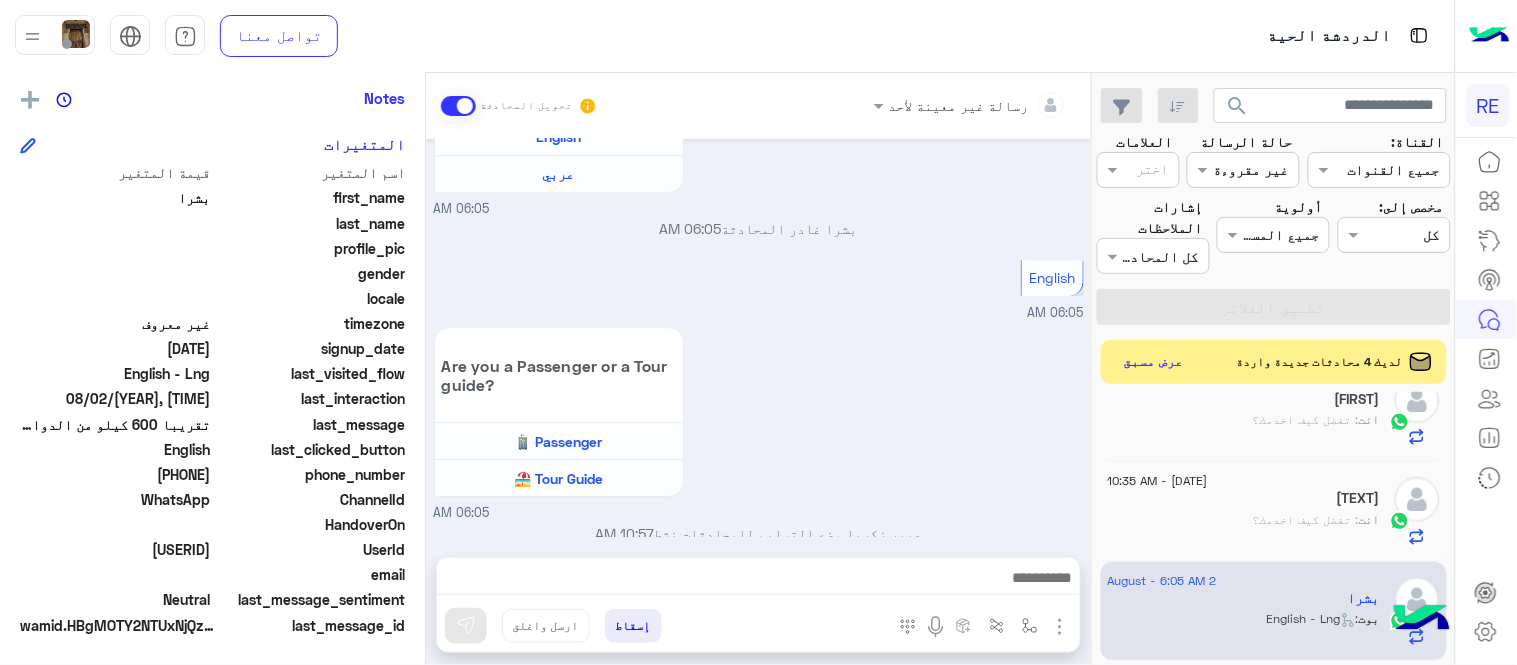 type on "**********" 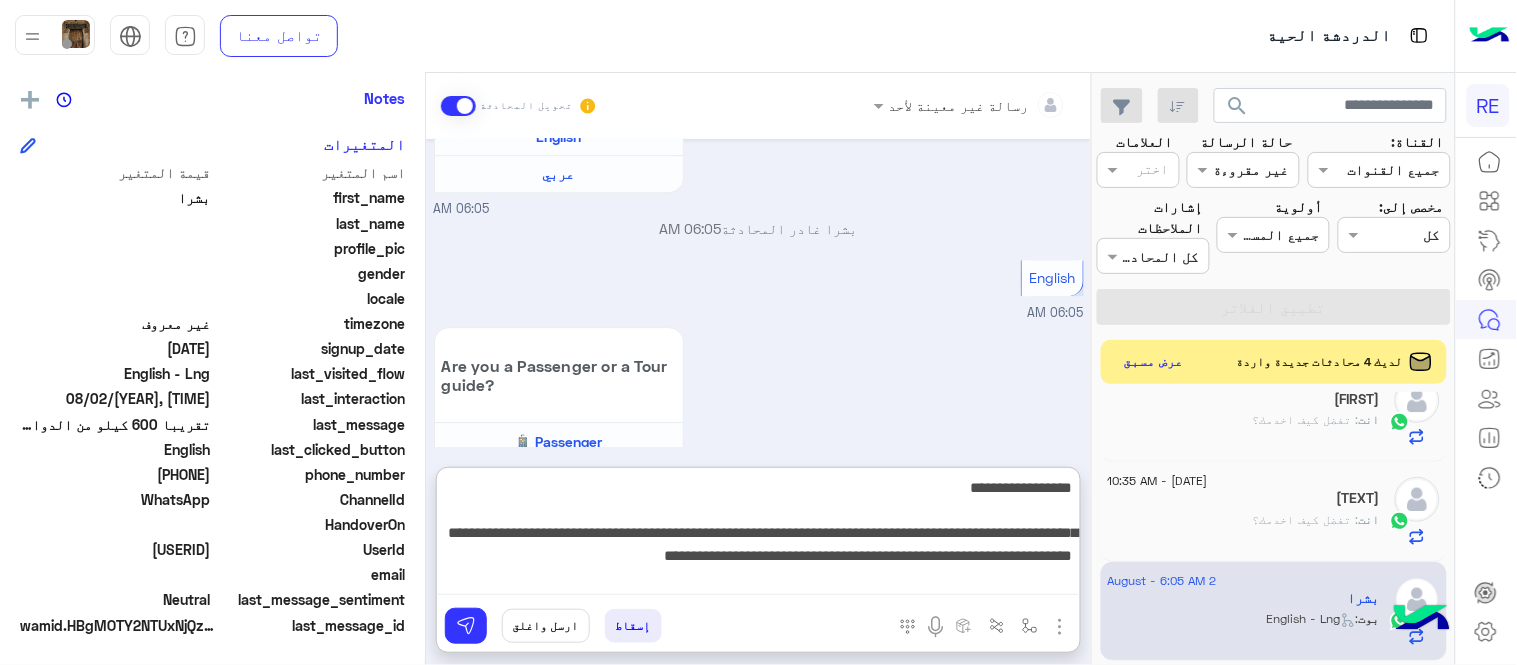 click on "**********" at bounding box center (758, 535) 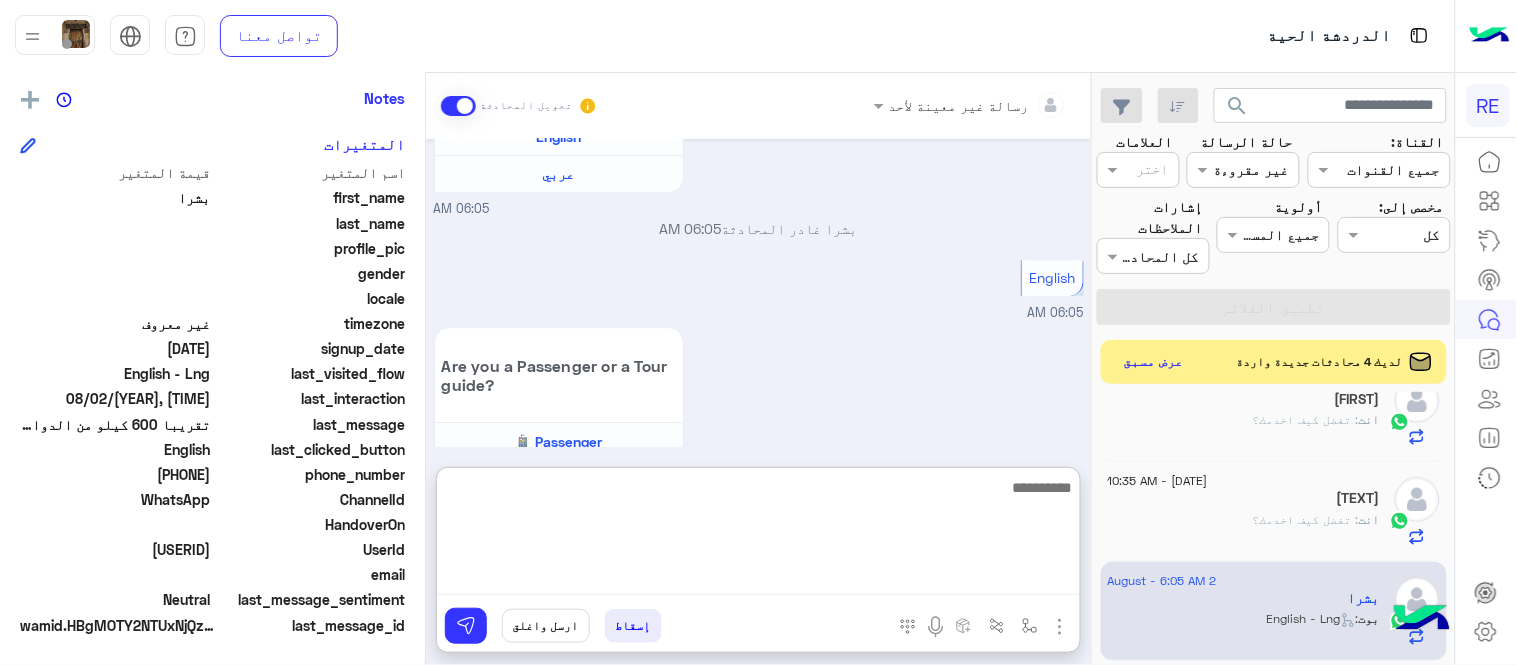 scroll, scrollTop: 0, scrollLeft: 0, axis: both 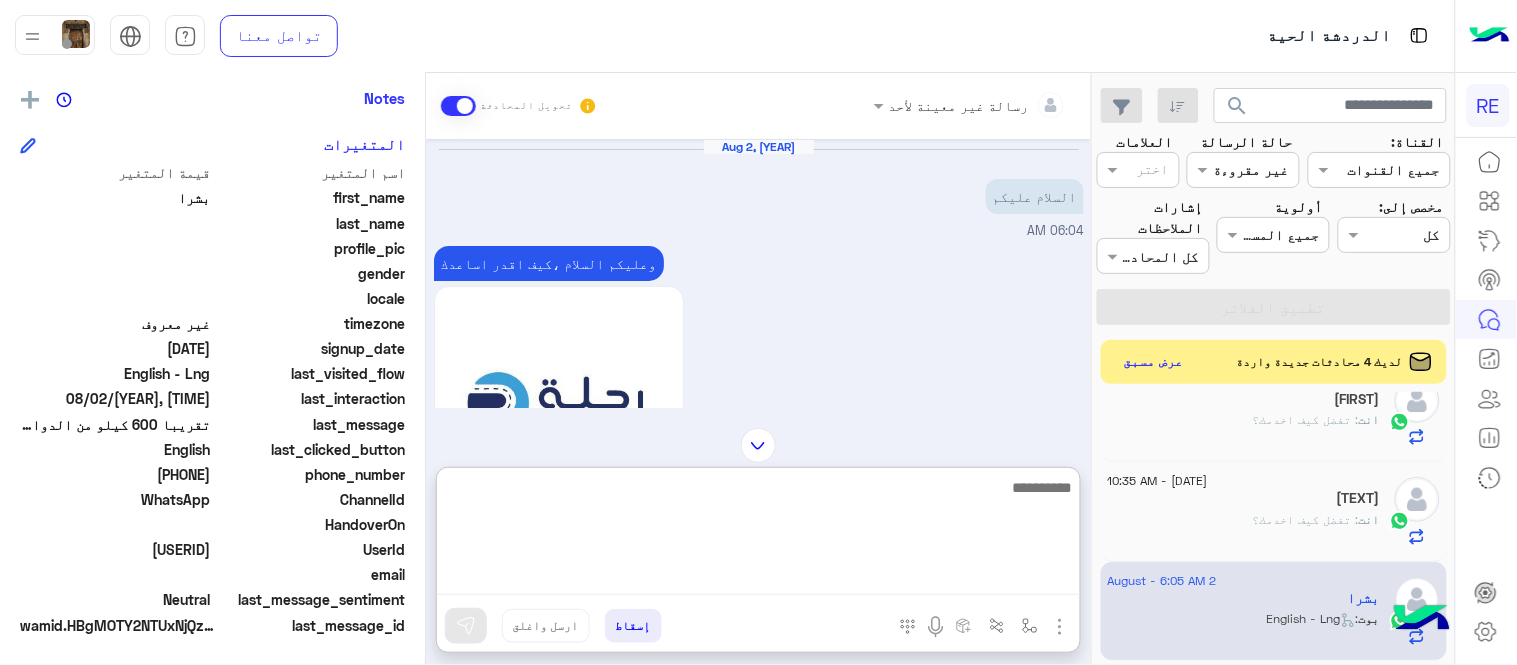 click at bounding box center [758, 535] 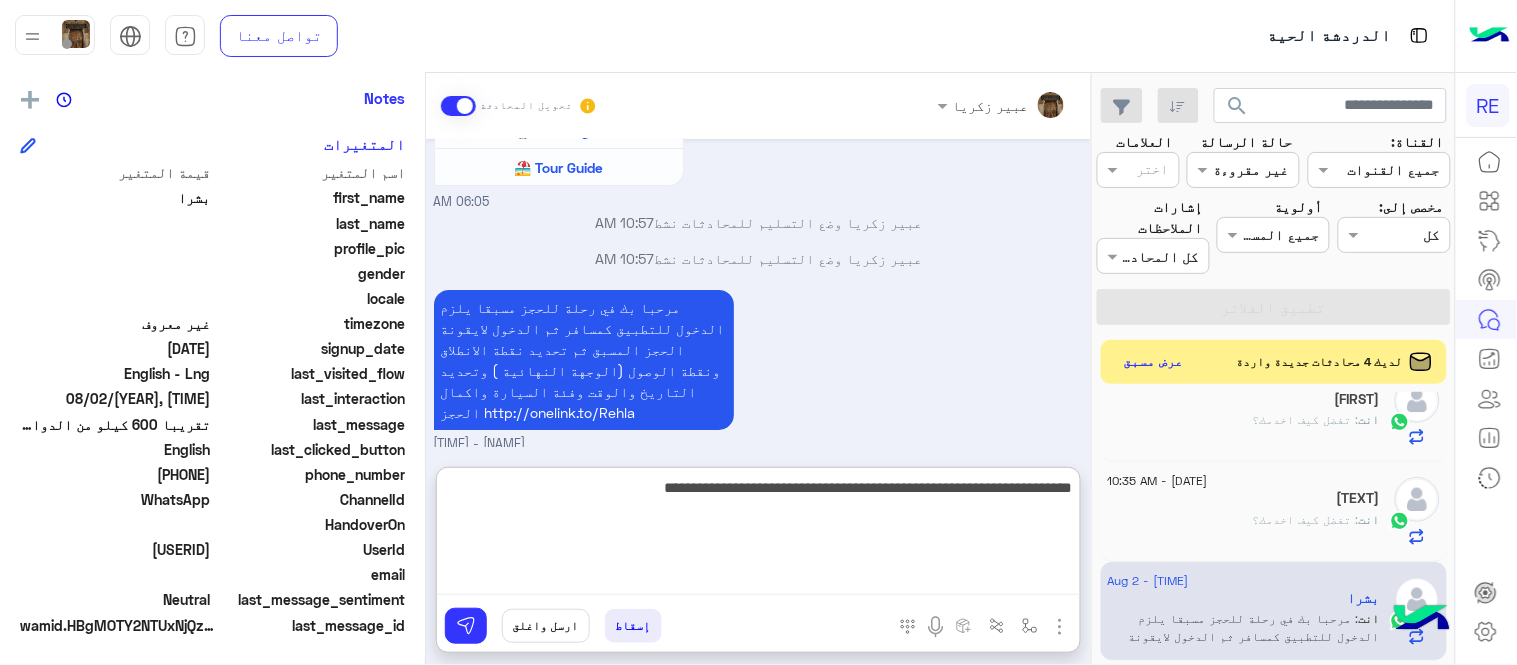 type on "**********" 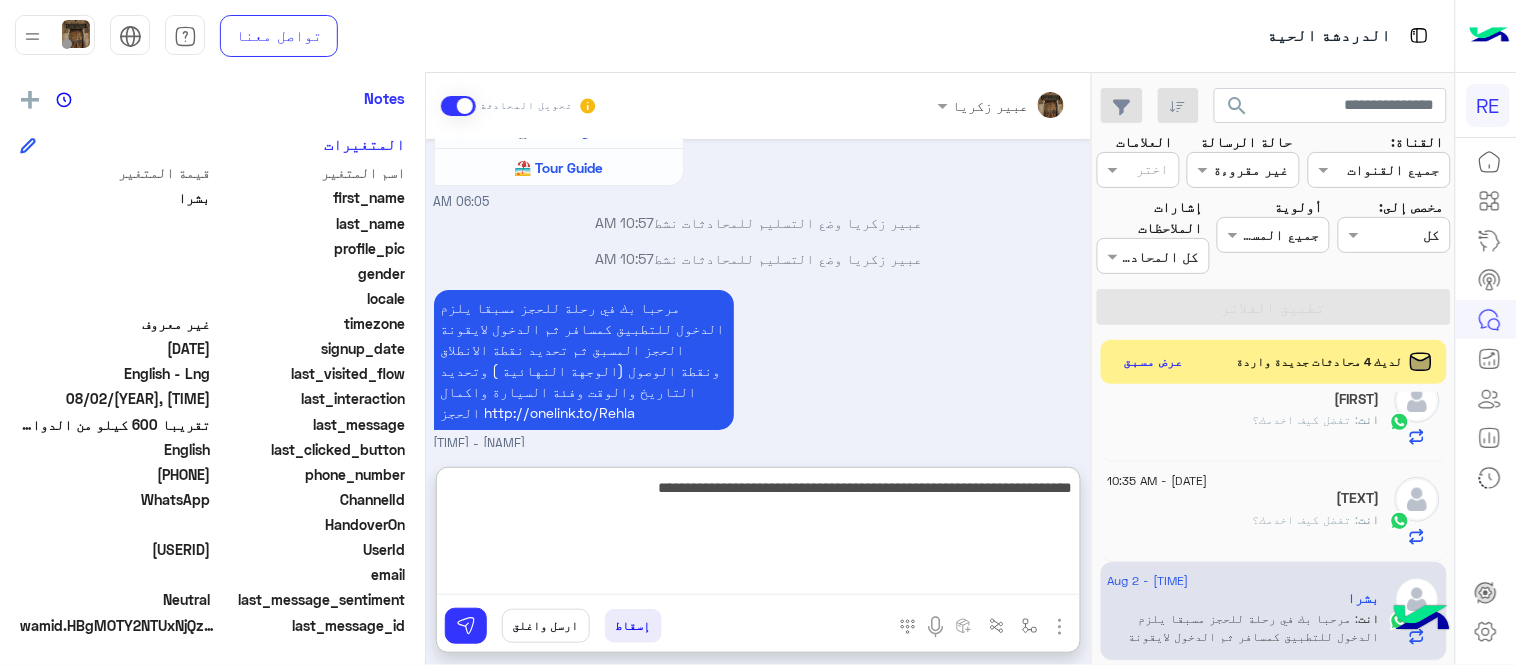 type 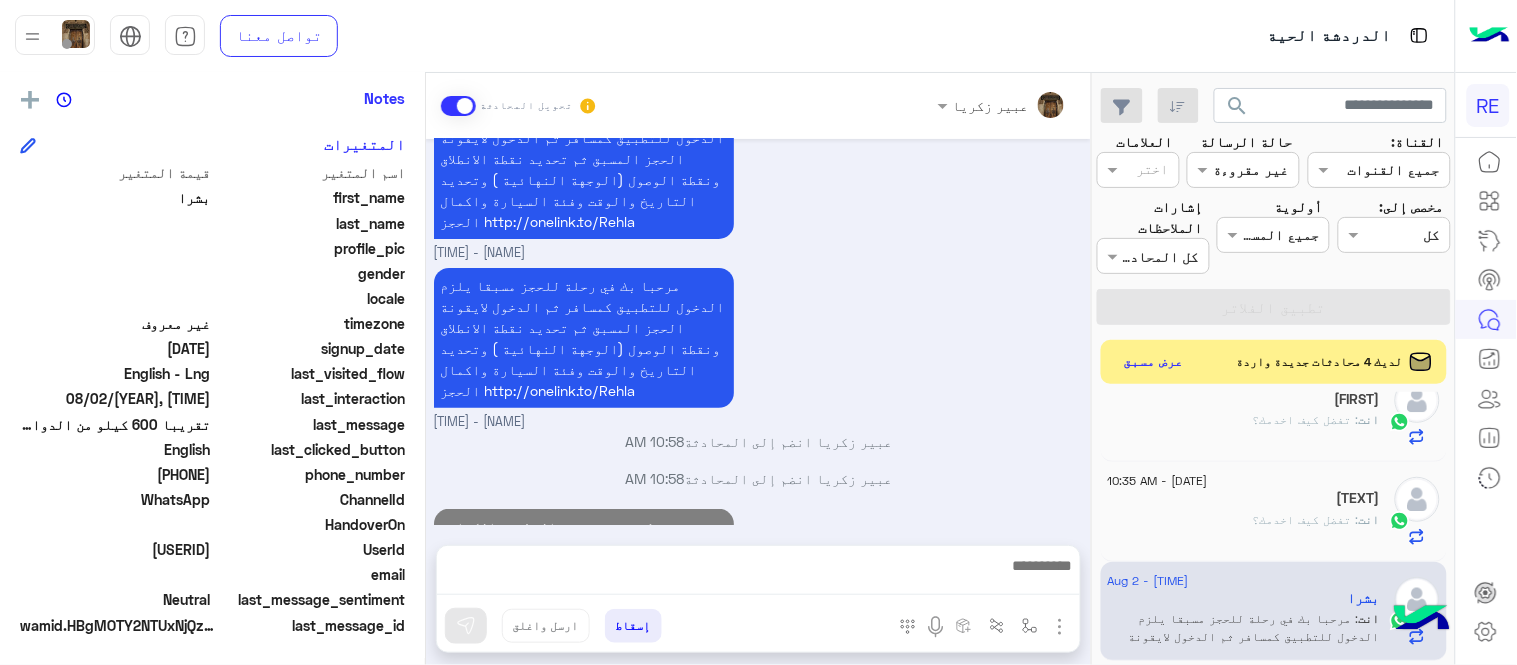 click on "[DATE]  ‏السلام عليكم   [TIME]  وعليكم السلام ،كيف اقدر اساعدك
اهلًا بك في تطبيق رحلة 👋
Welcome to Rehla  👋
من فضلك أختر لغة التواصل
Please choose your preferred Language
English   عربي     [TIME]  ‏في رحلة توصل الحائل   [TIME]  سعدنا بتواصلك، نأمل منك توضيح استفسارك أكثر    [TIME]  ‏تقريبا 600 كيلو من الدوادمي الحائل   [TIME]  تم إعادة توجيه المحادثة. للعودة إلي الرد الالي، أنقر الزر الموجود بالأسفل  عودة الى البوت     [TIME]   [FIRST]  طلب التحدث إلى مسؤول بشري   [TIME]       تم تعيين المحادثة إلى Zahraa Alfadhl   [TIME]       عودة الى البوت    [TIME]   English   عربي     [TIME]   [FIRST]  غادر المحادثة   [TIME]       English    [TIME]   Passenger 🧳     [TIME]" at bounding box center [758, 332] 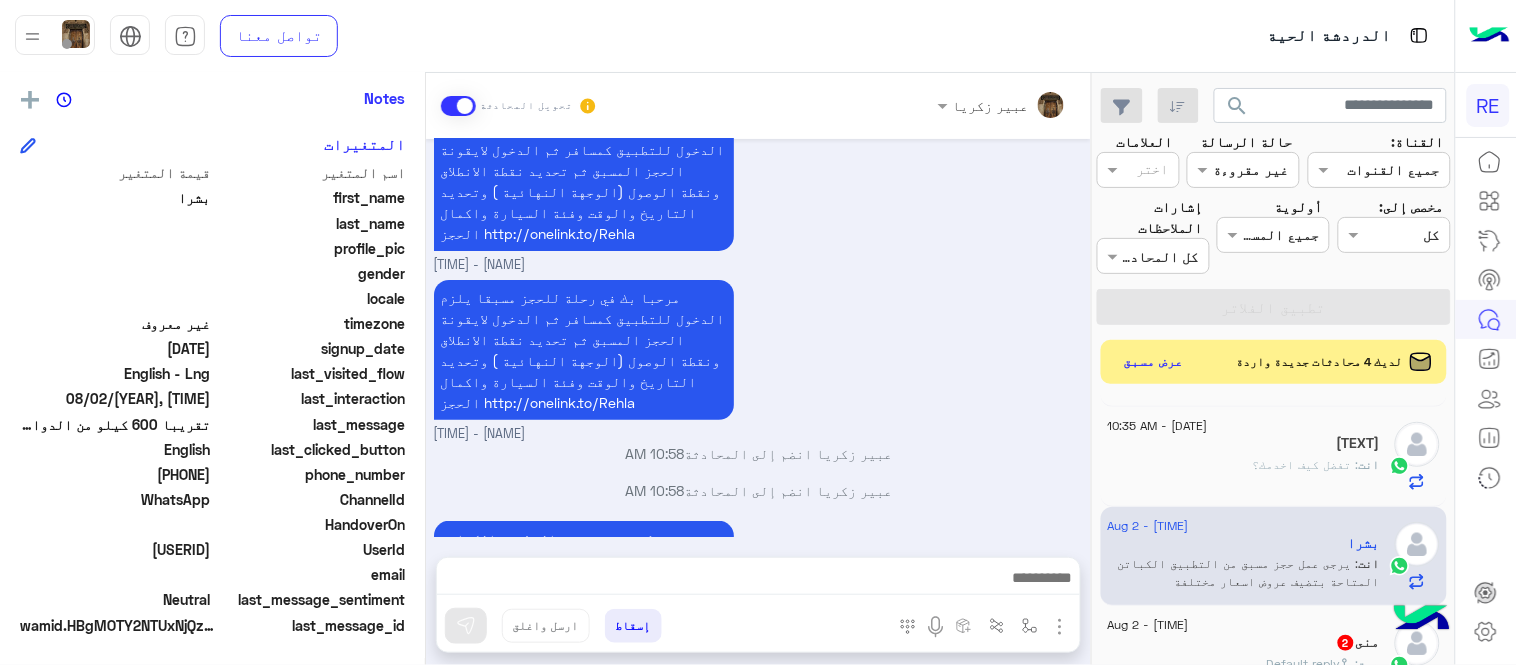 scroll, scrollTop: 1602, scrollLeft: 0, axis: vertical 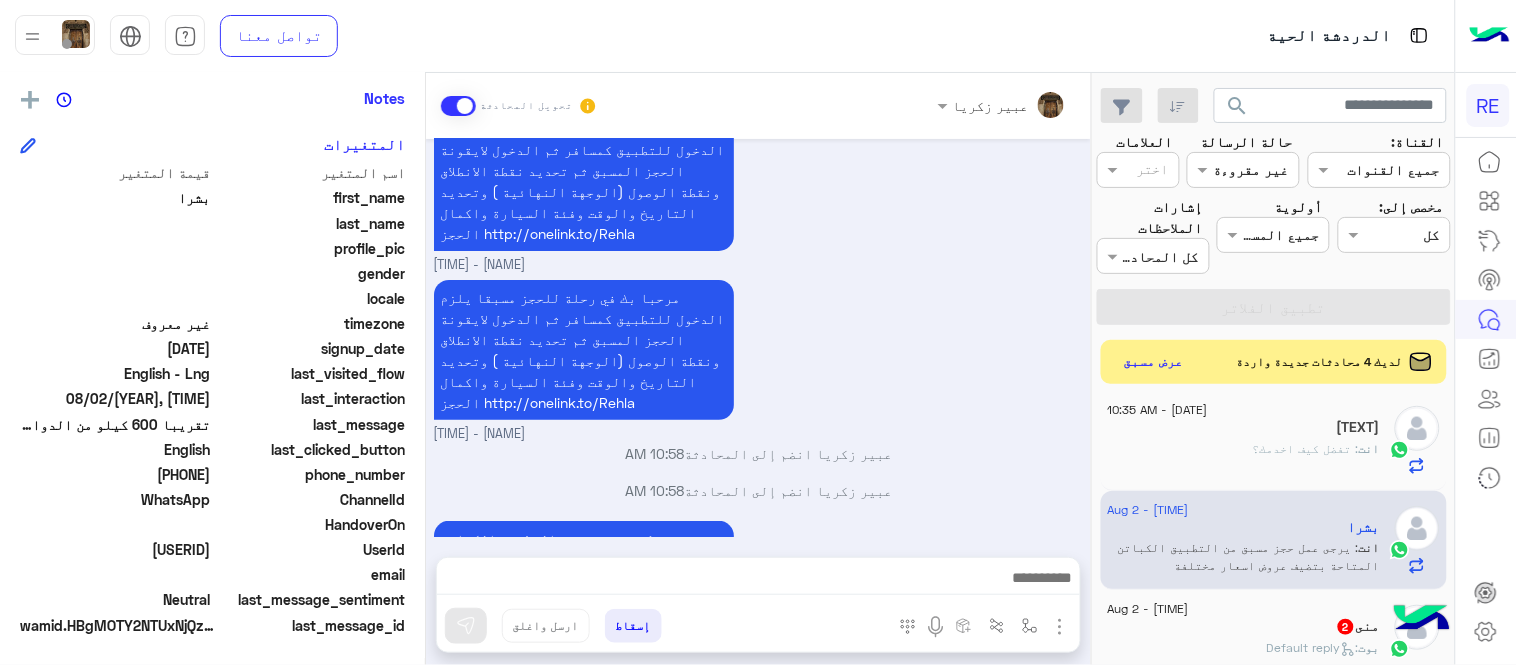 click on "[FIRST]   2" 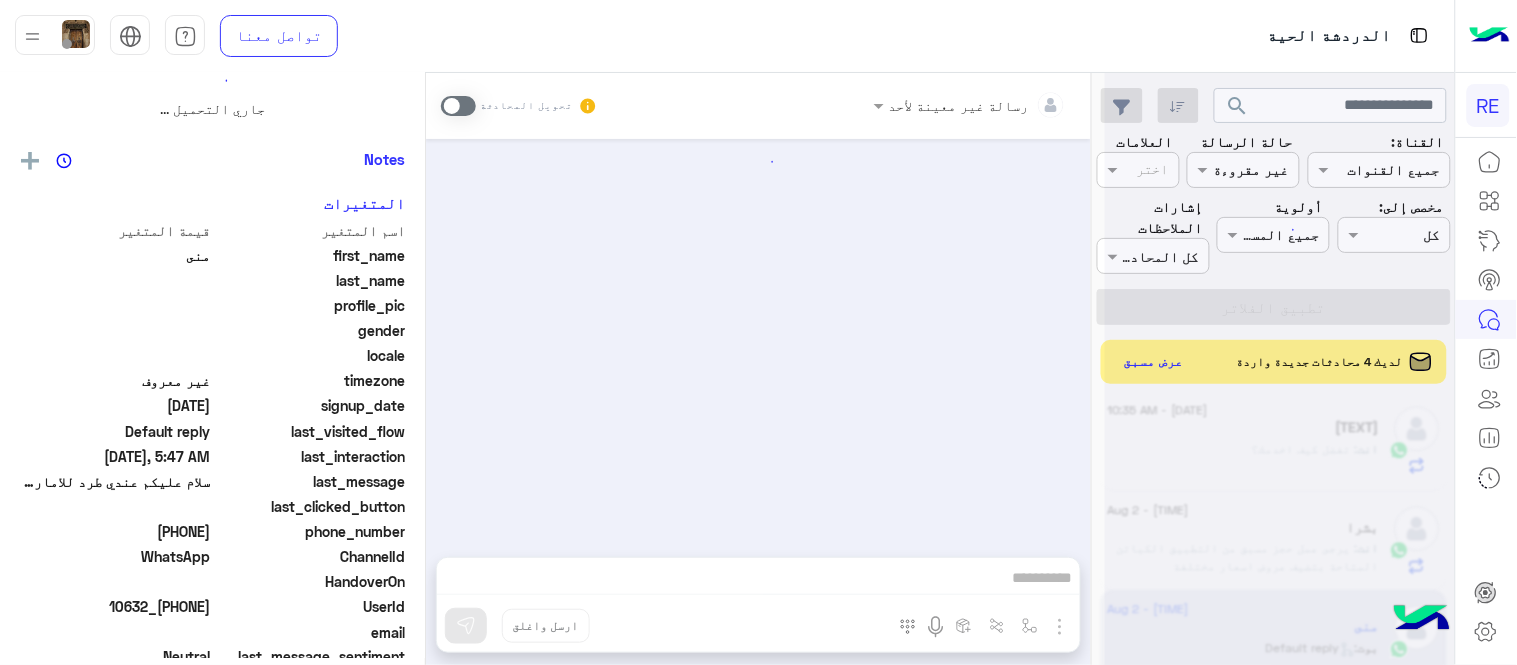 scroll, scrollTop: 0, scrollLeft: 0, axis: both 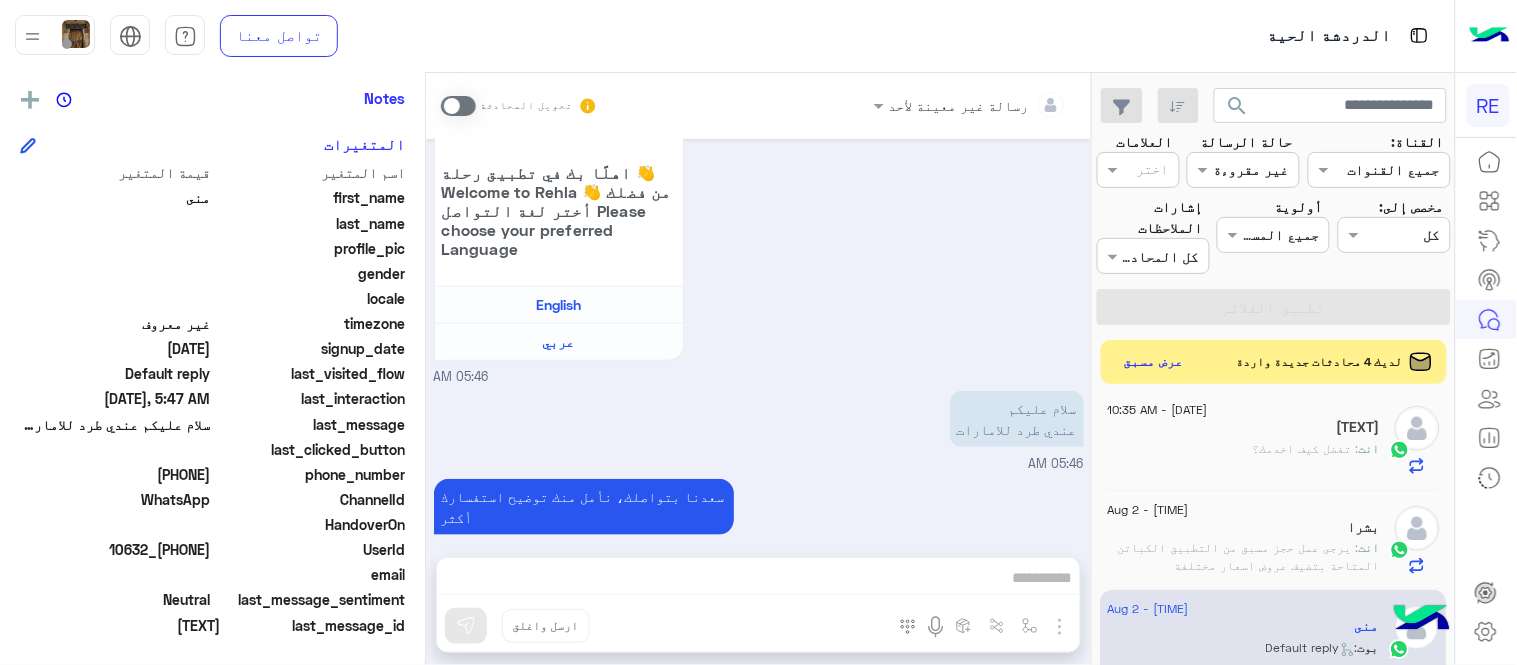click at bounding box center [458, 106] 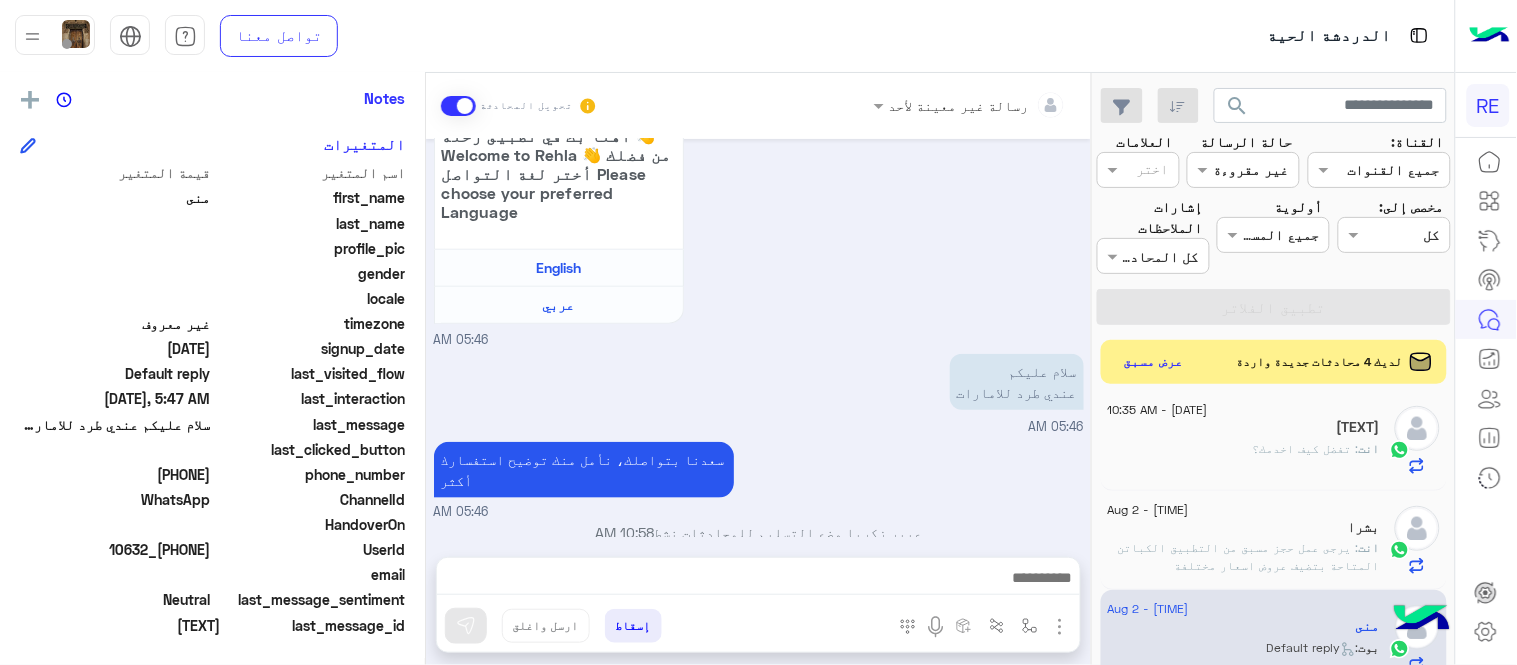 click at bounding box center [758, 583] 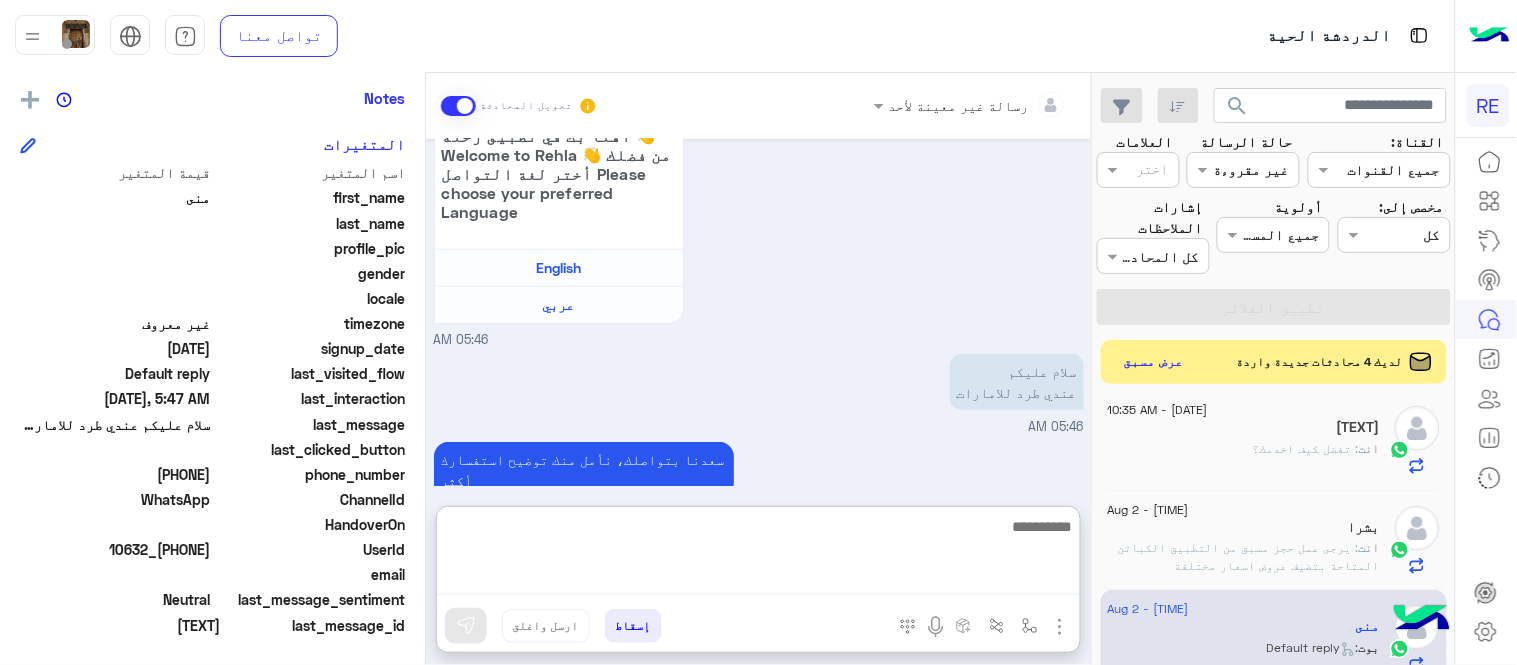 click at bounding box center (758, 554) 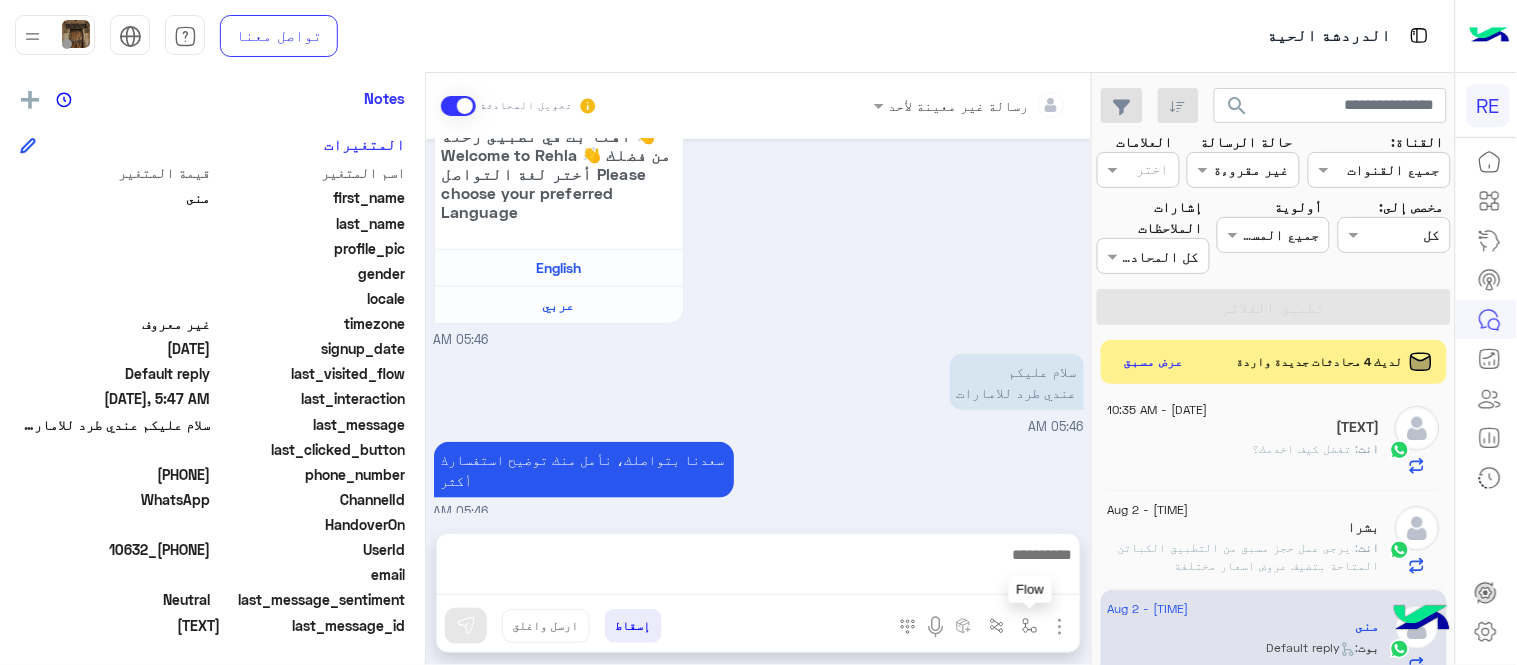 click at bounding box center [1030, 625] 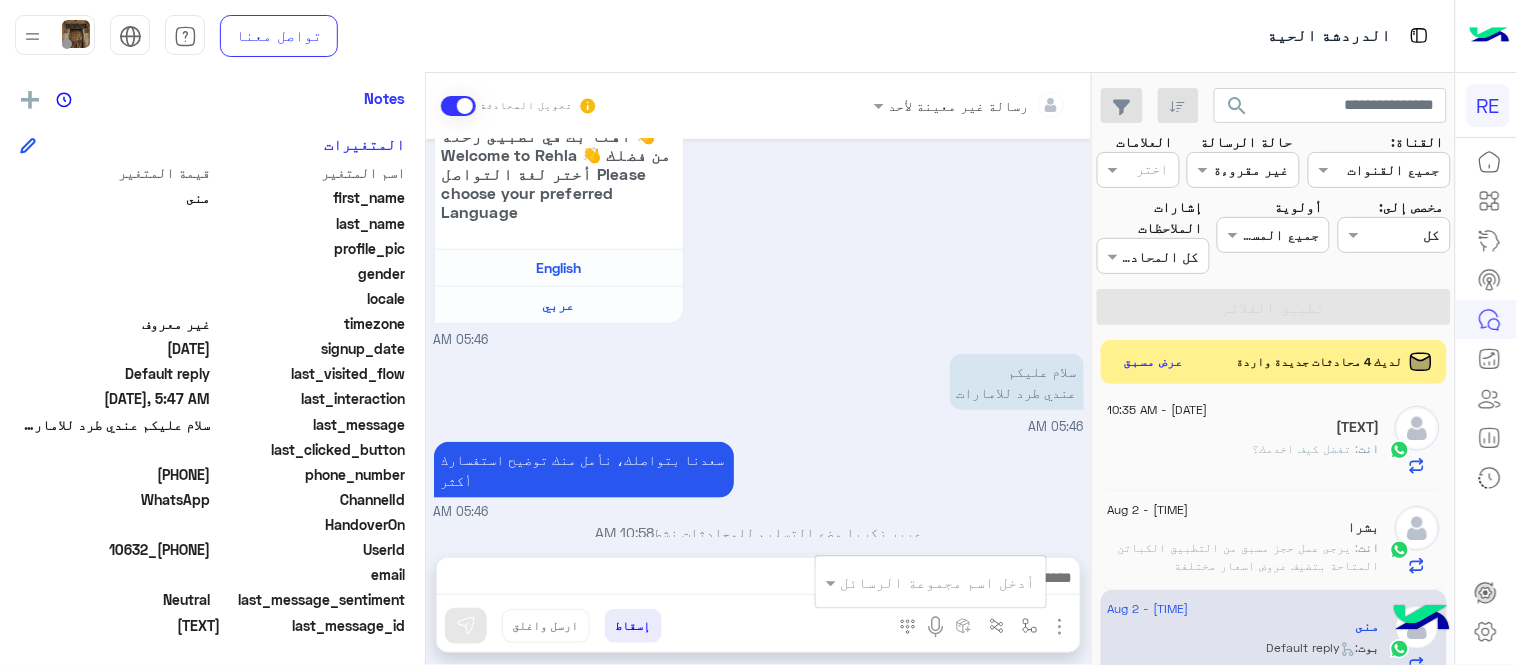 click on "أدخل اسم مجموعة الرسائل" at bounding box center [938, 582] 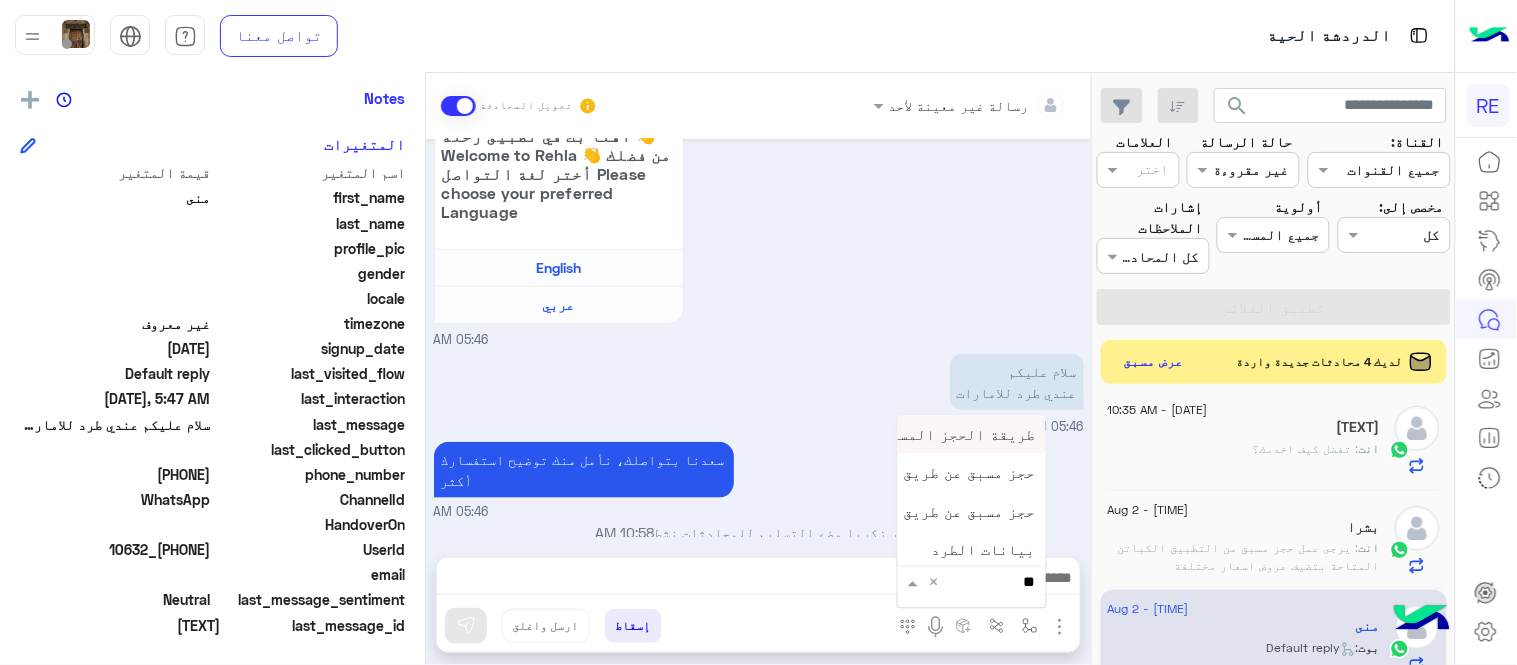 type on "***" 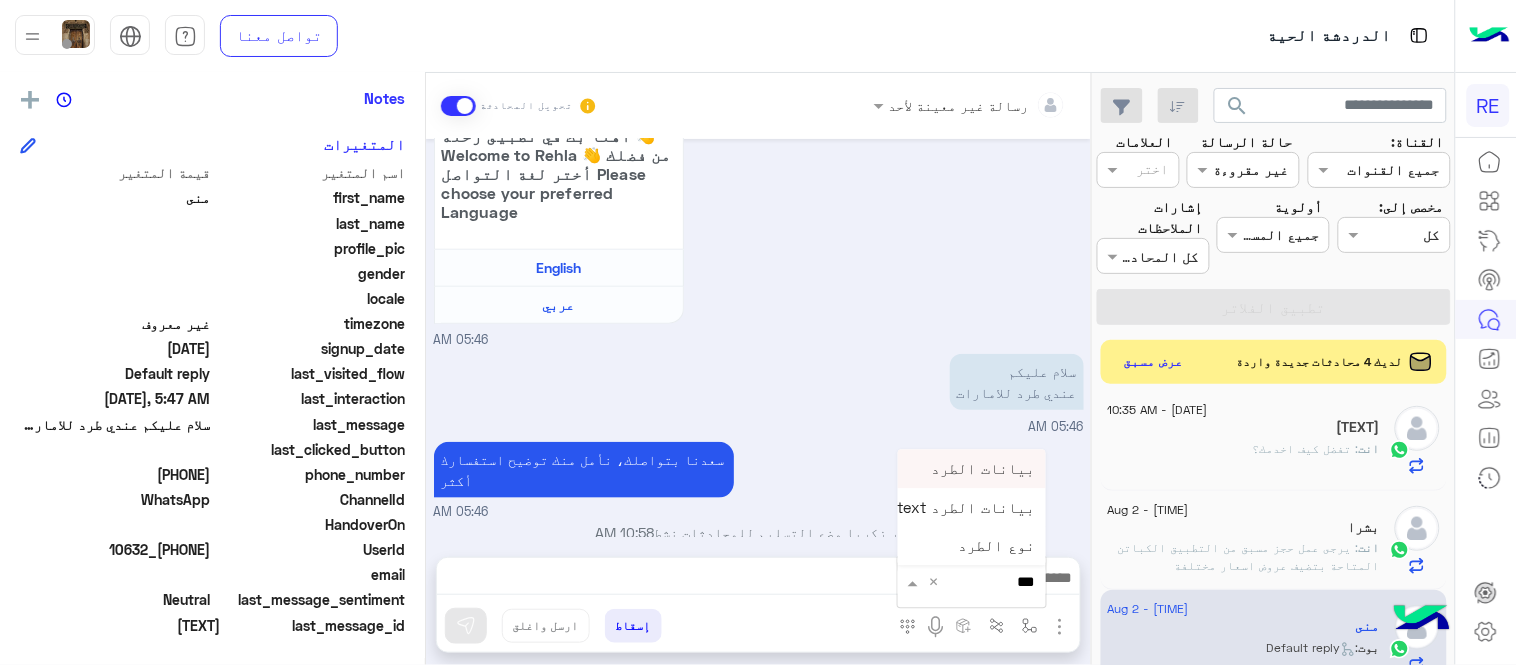click on "بيانات الطرد" at bounding box center (972, 469) 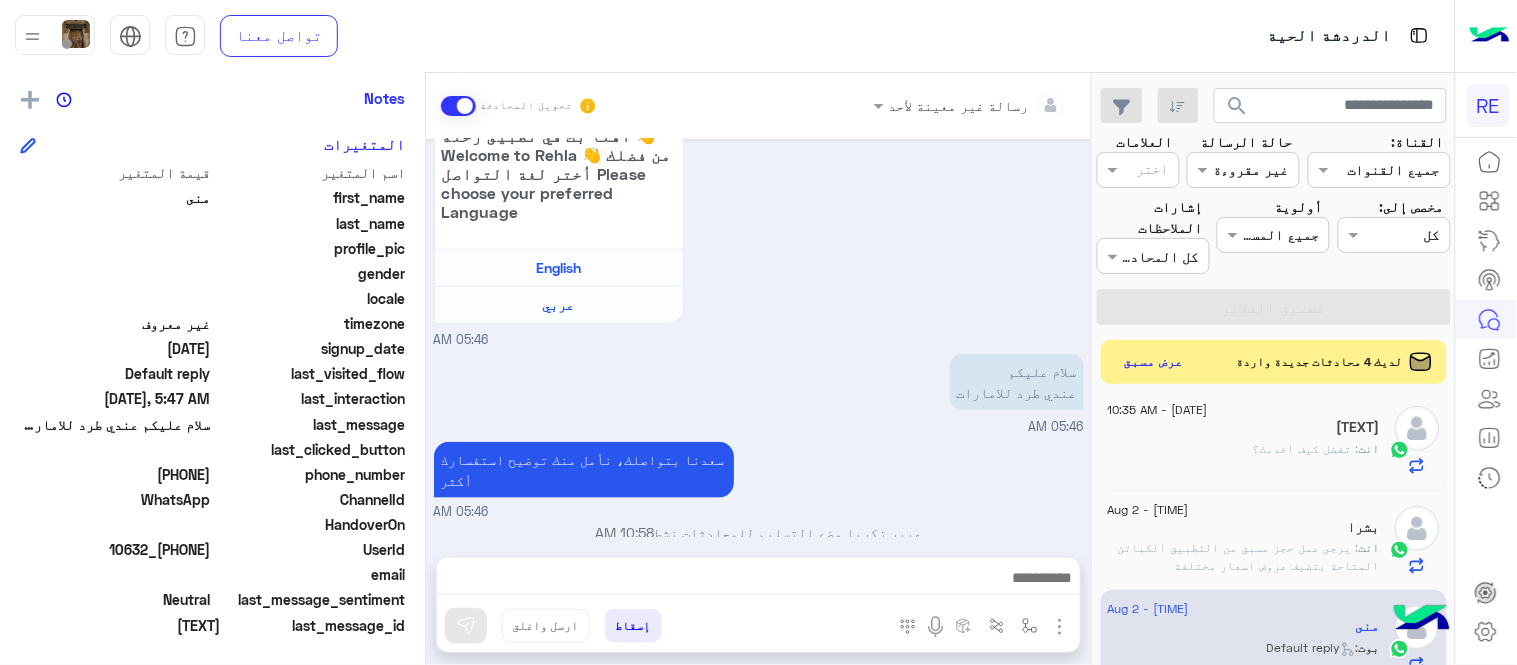 type on "**********" 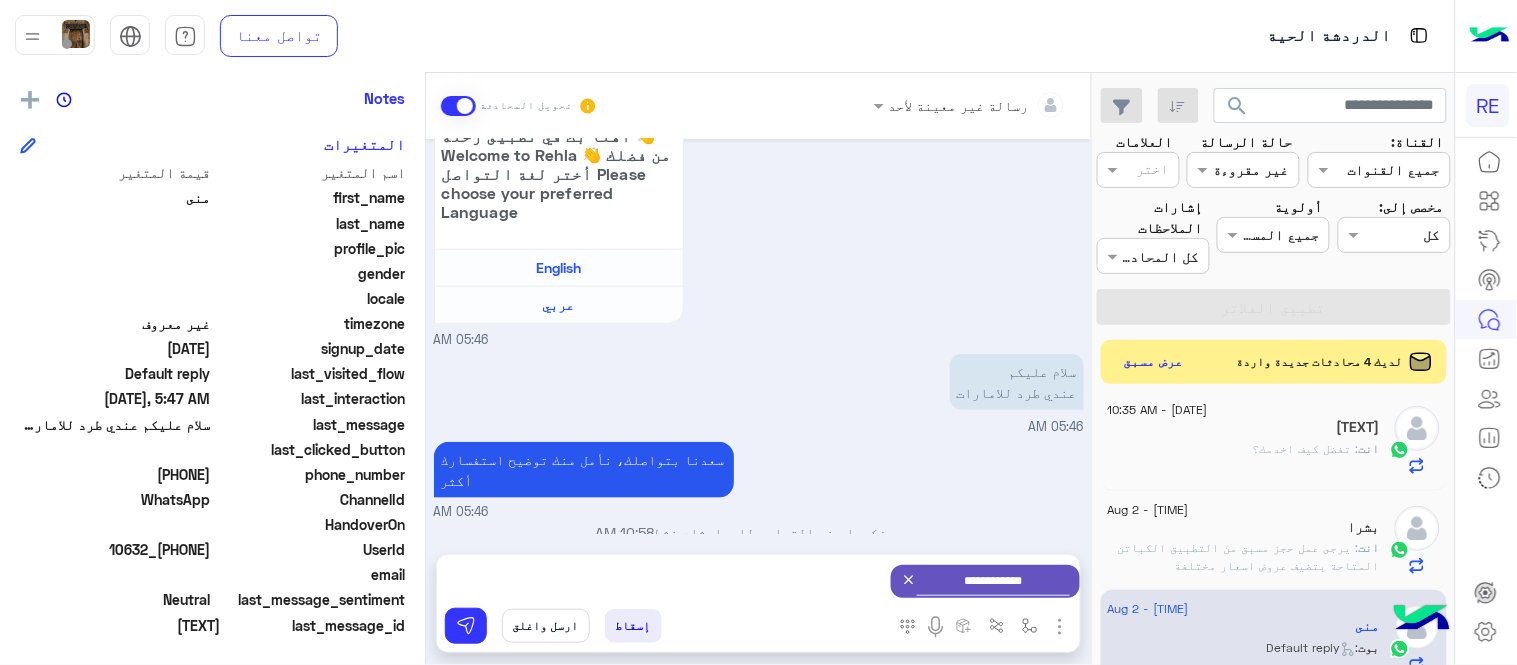 click on "**********" at bounding box center (758, 581) 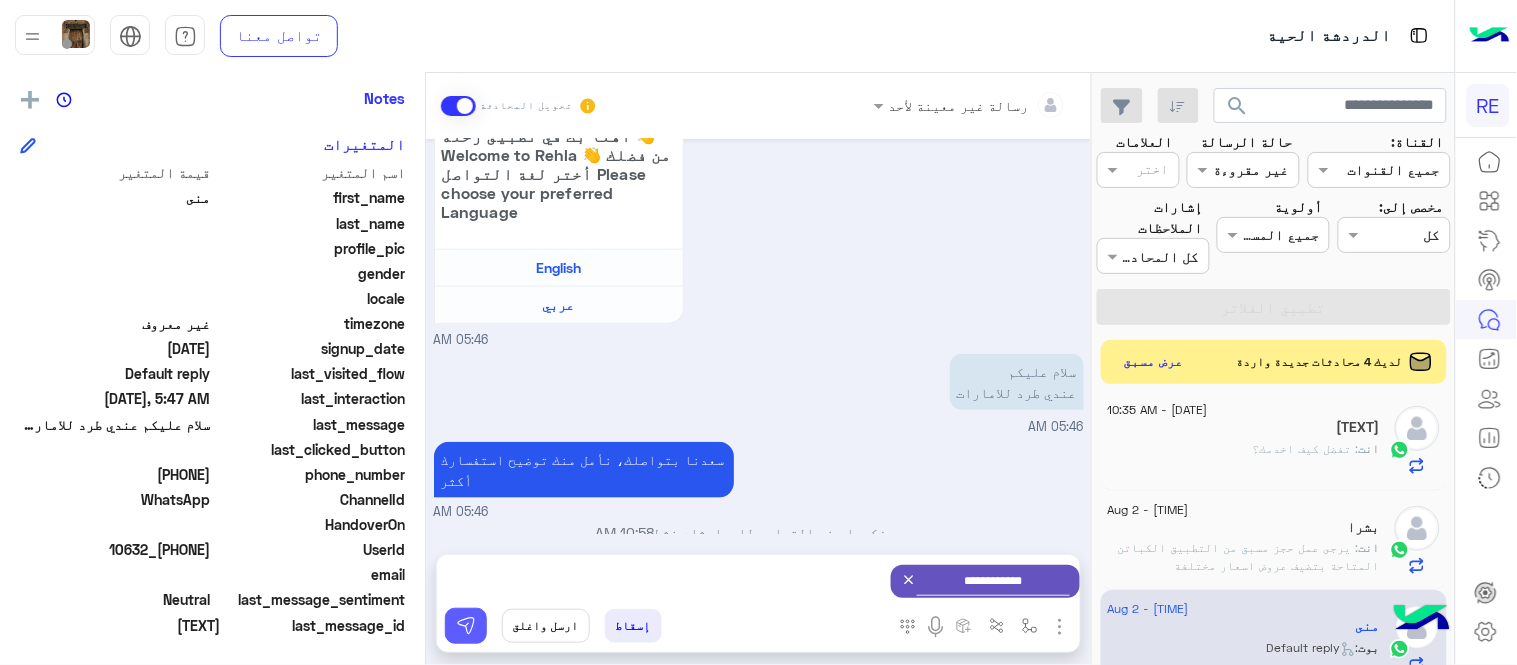 click at bounding box center [466, 626] 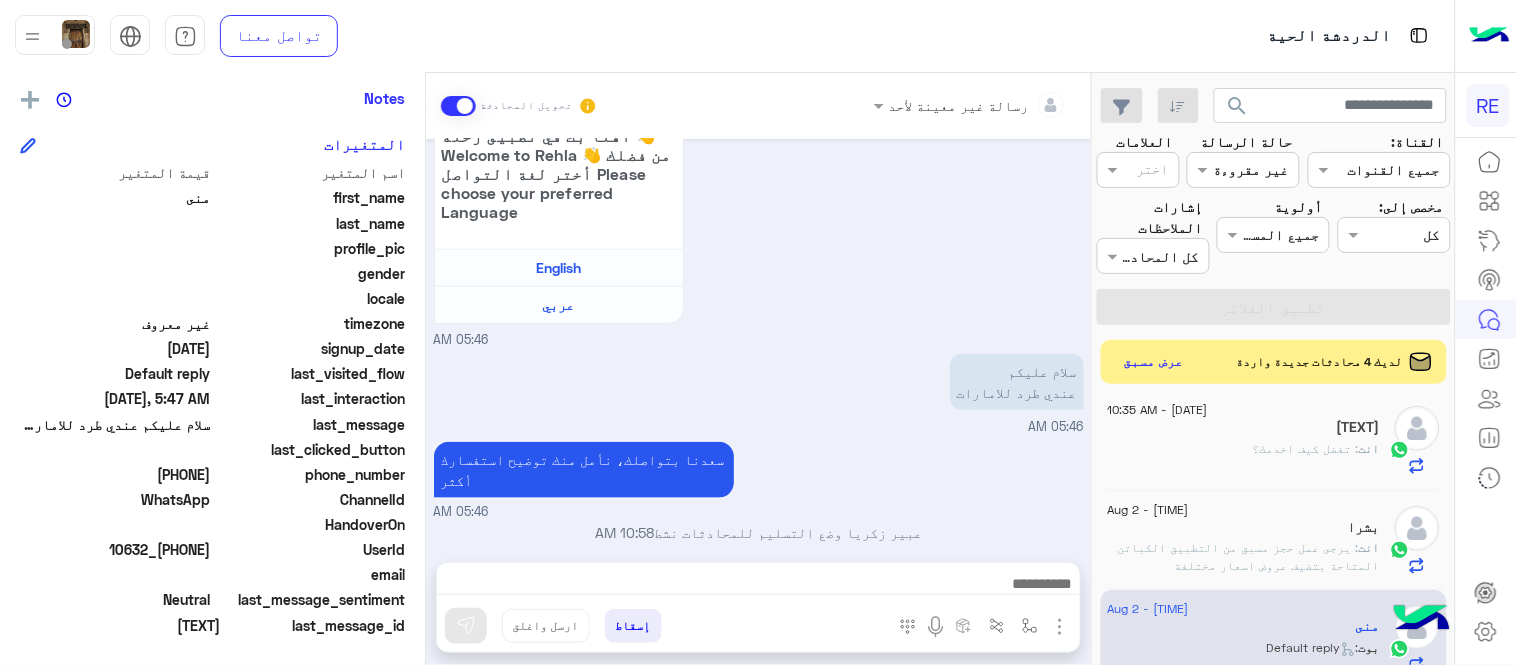 scroll, scrollTop: 404, scrollLeft: 0, axis: vertical 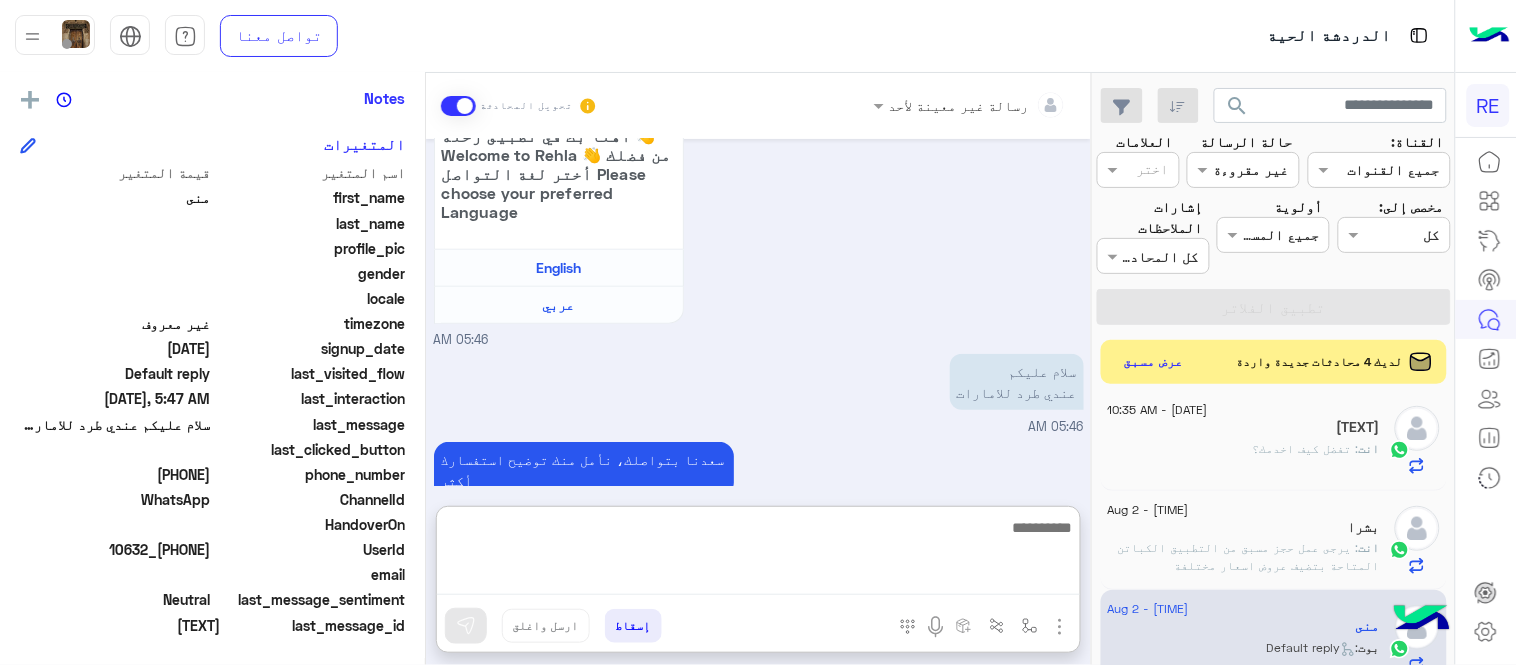 click at bounding box center [758, 555] 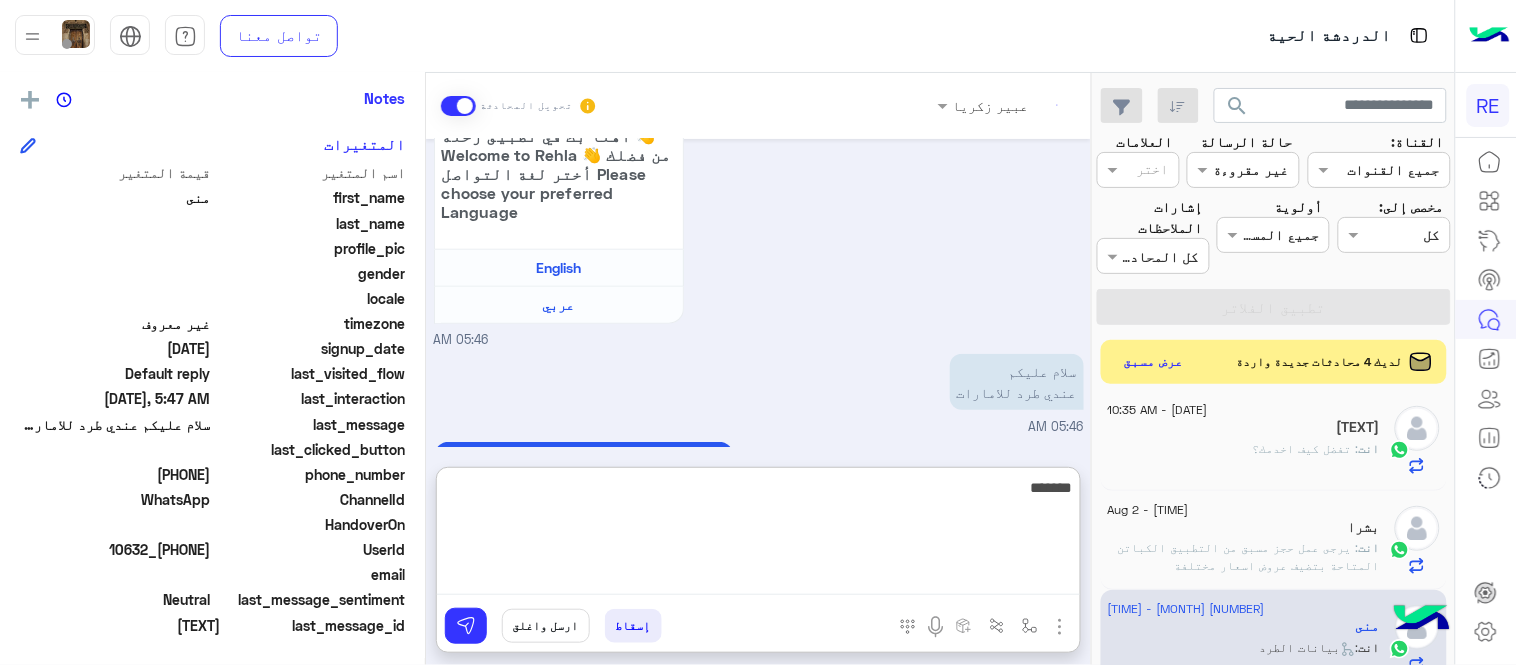 scroll, scrollTop: 951, scrollLeft: 0, axis: vertical 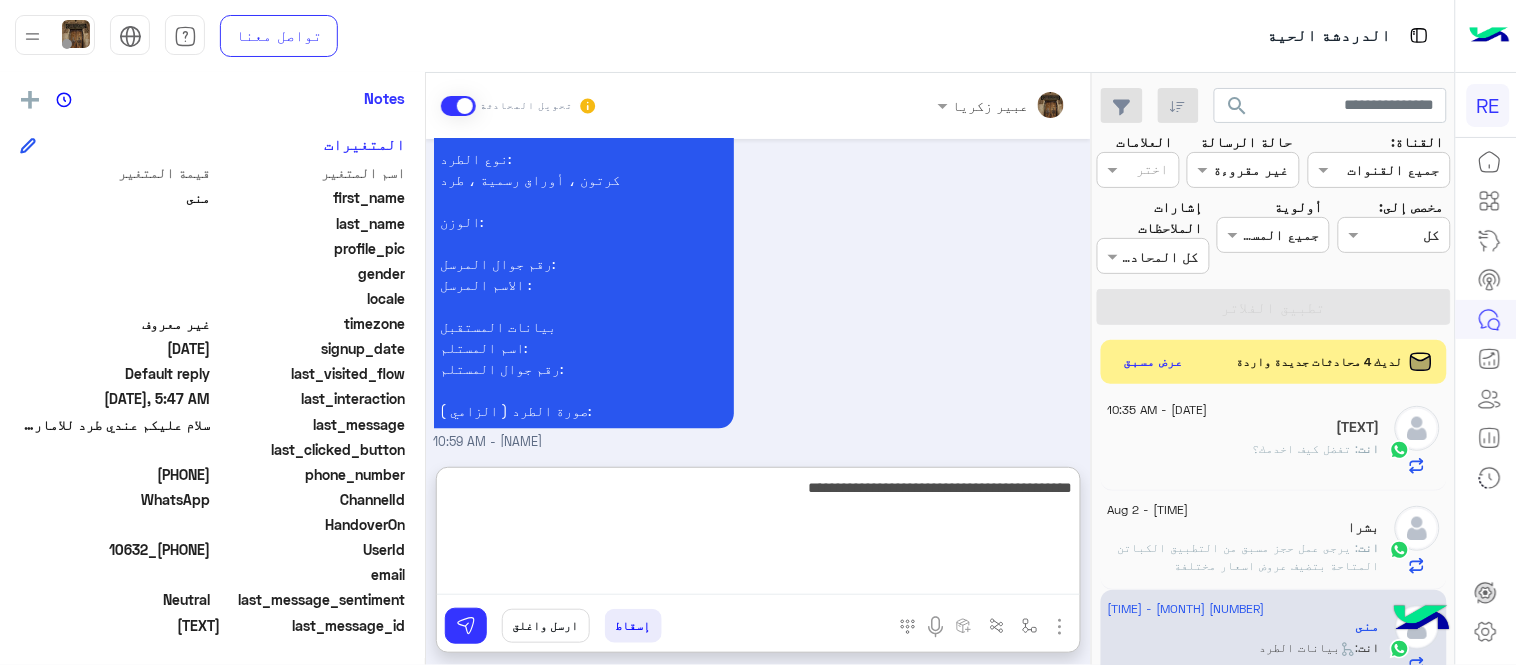 type on "**********" 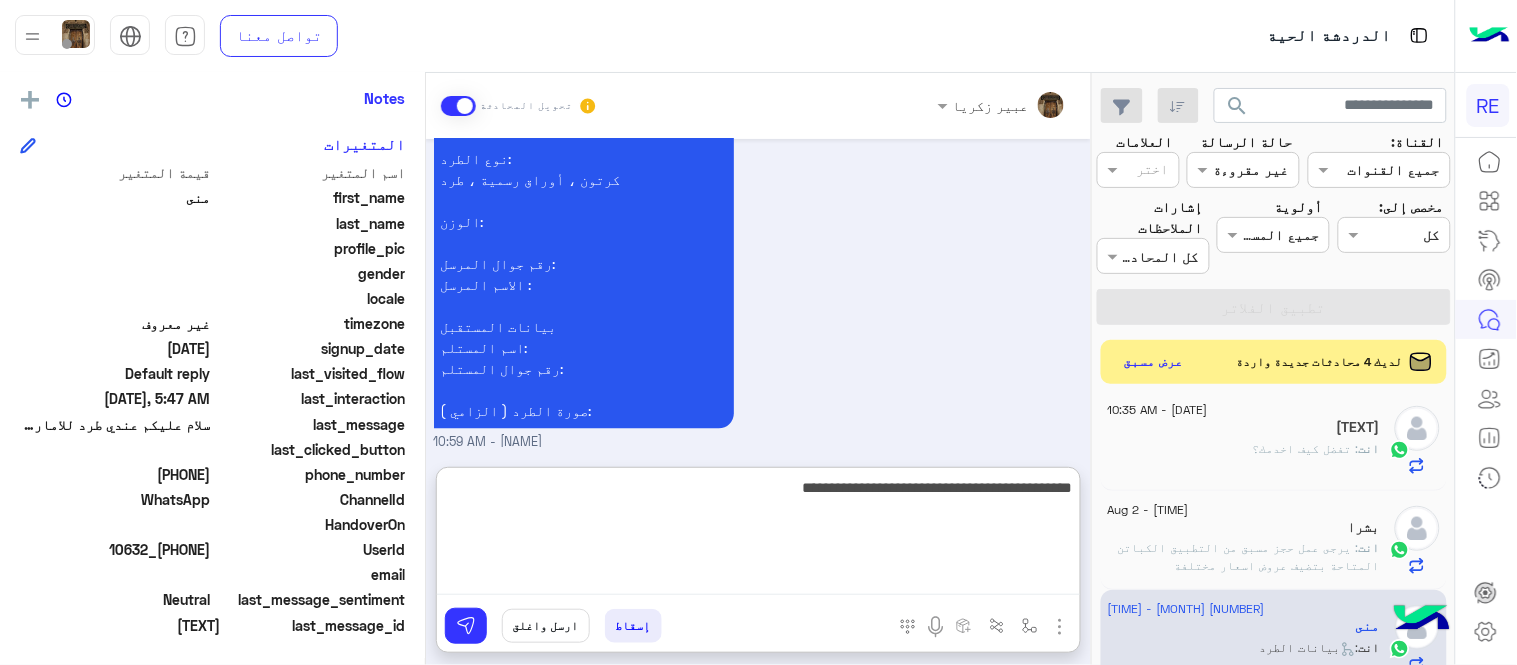 type 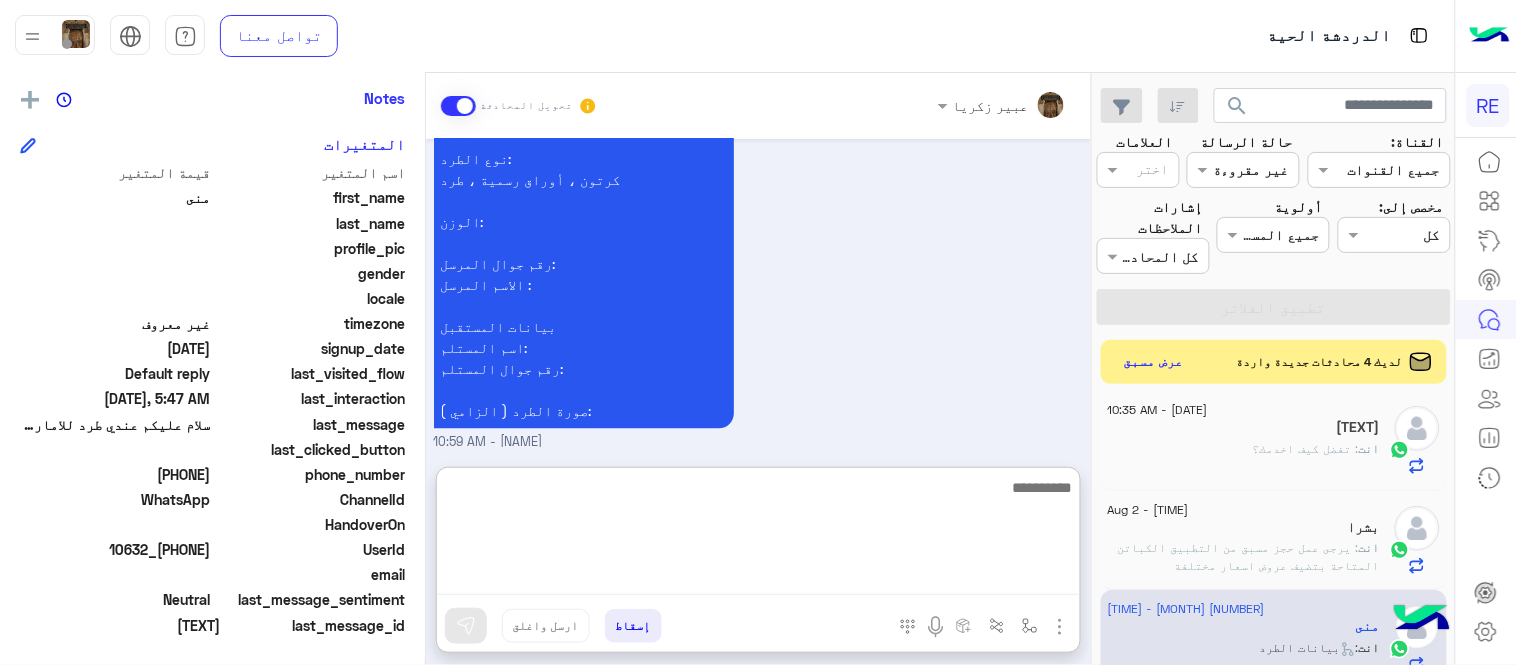 scroll, scrollTop: 1014, scrollLeft: 0, axis: vertical 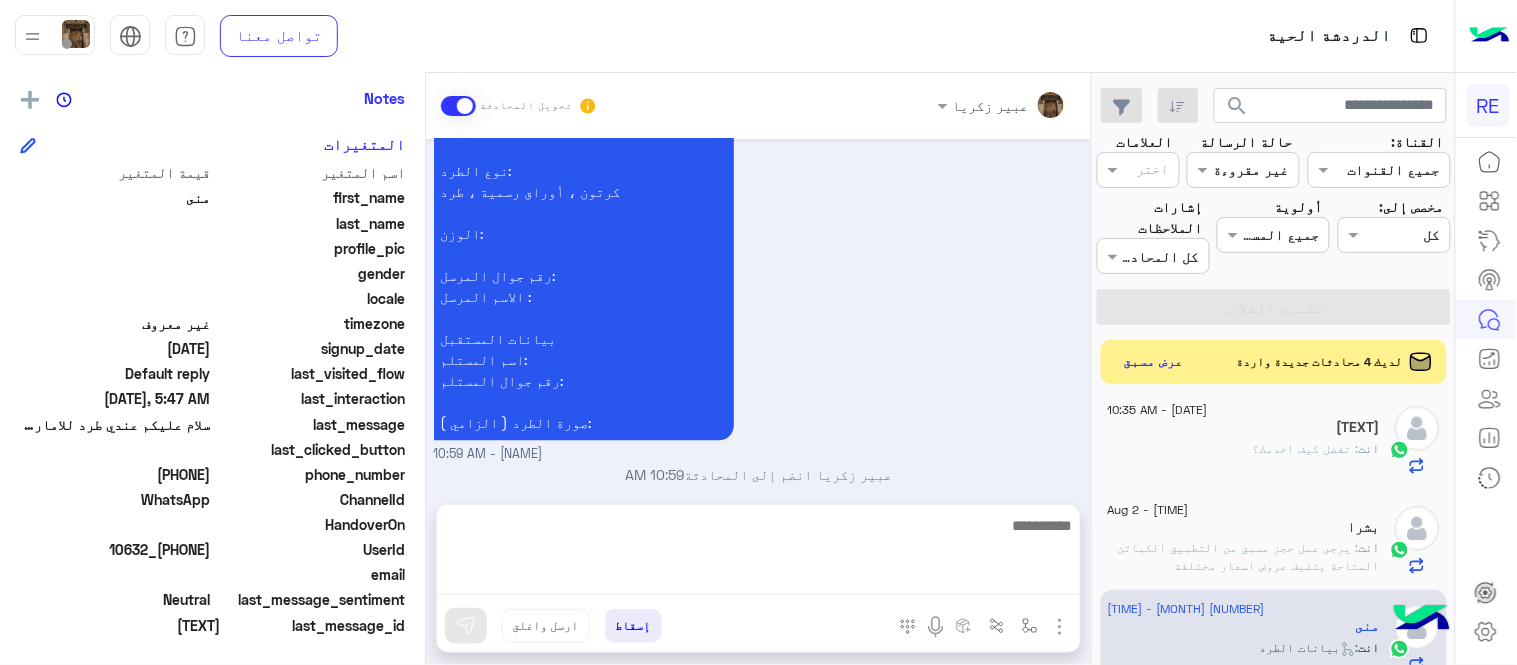 click on "نأمل تزويدنا بمعلومات الطرد المراد إرساله: موقعك الحالي مع اللوكيشن : موقع المستلم مع اللوكيشن : نوع الطرد: كرتون ، أوراق رسمية ، طرد الوزن: رقم جوال المرسل: [PHONE] الاسم المرسل : بيانات المستقبل اسم المستلم: رقم جوال المستلم: [PHONE] صورة الطرد ( الزامي ):  عبير زكريا -  [TIME]" at bounding box center (759, 244) 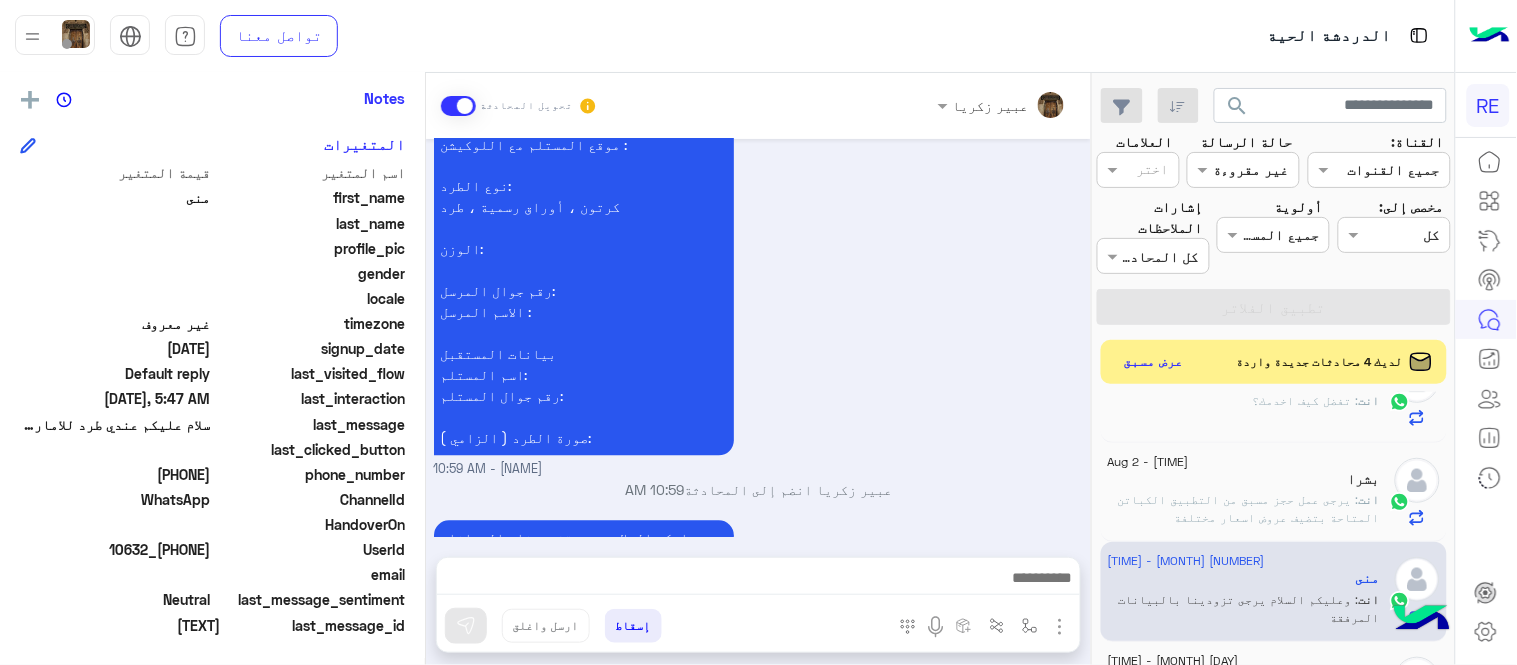 scroll, scrollTop: 1697, scrollLeft: 0, axis: vertical 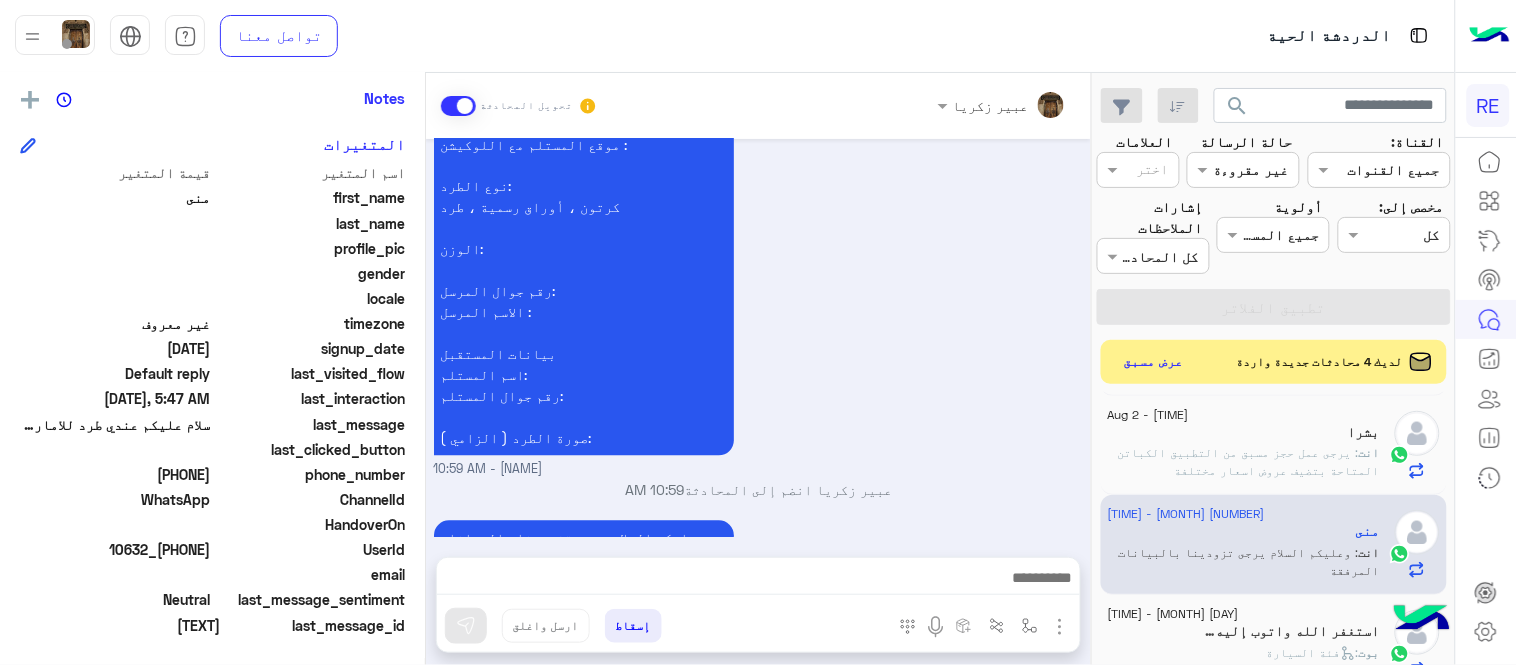 click on "بوت :   فئة السيارة" 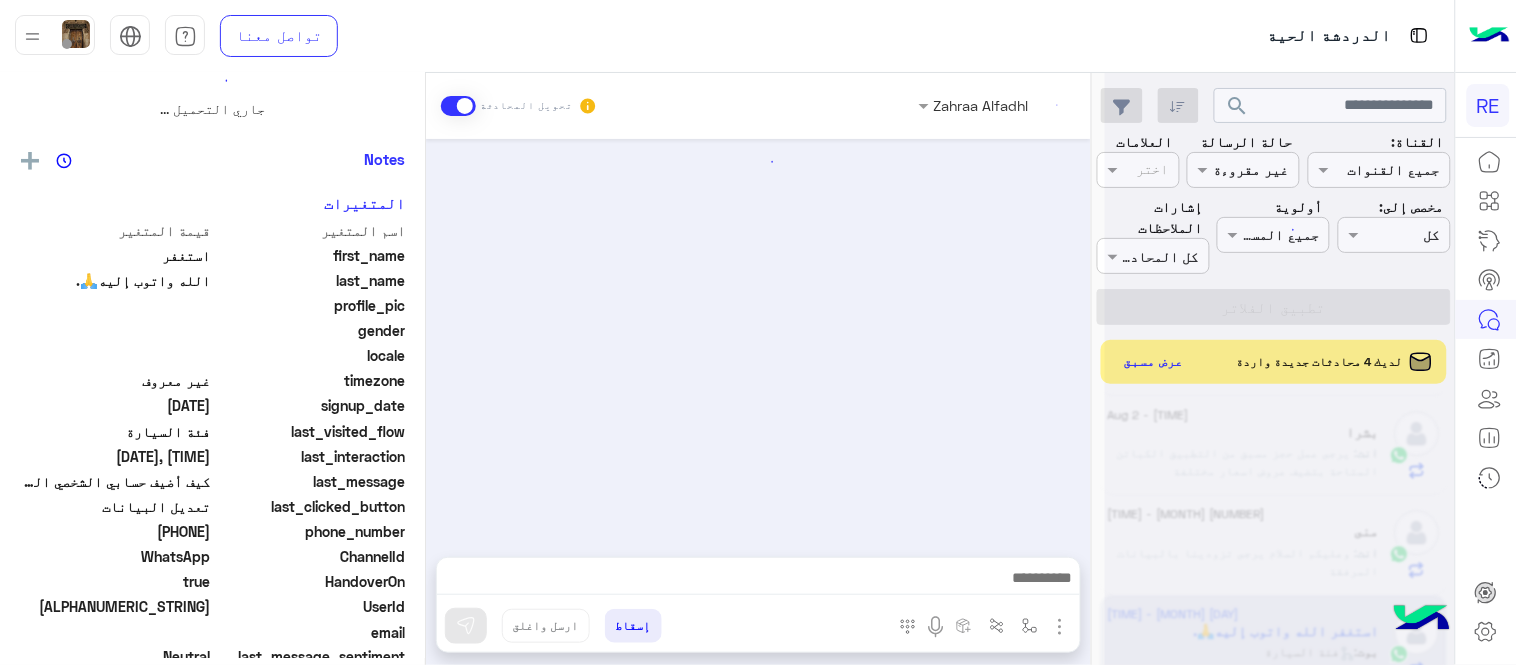 scroll, scrollTop: 0, scrollLeft: 0, axis: both 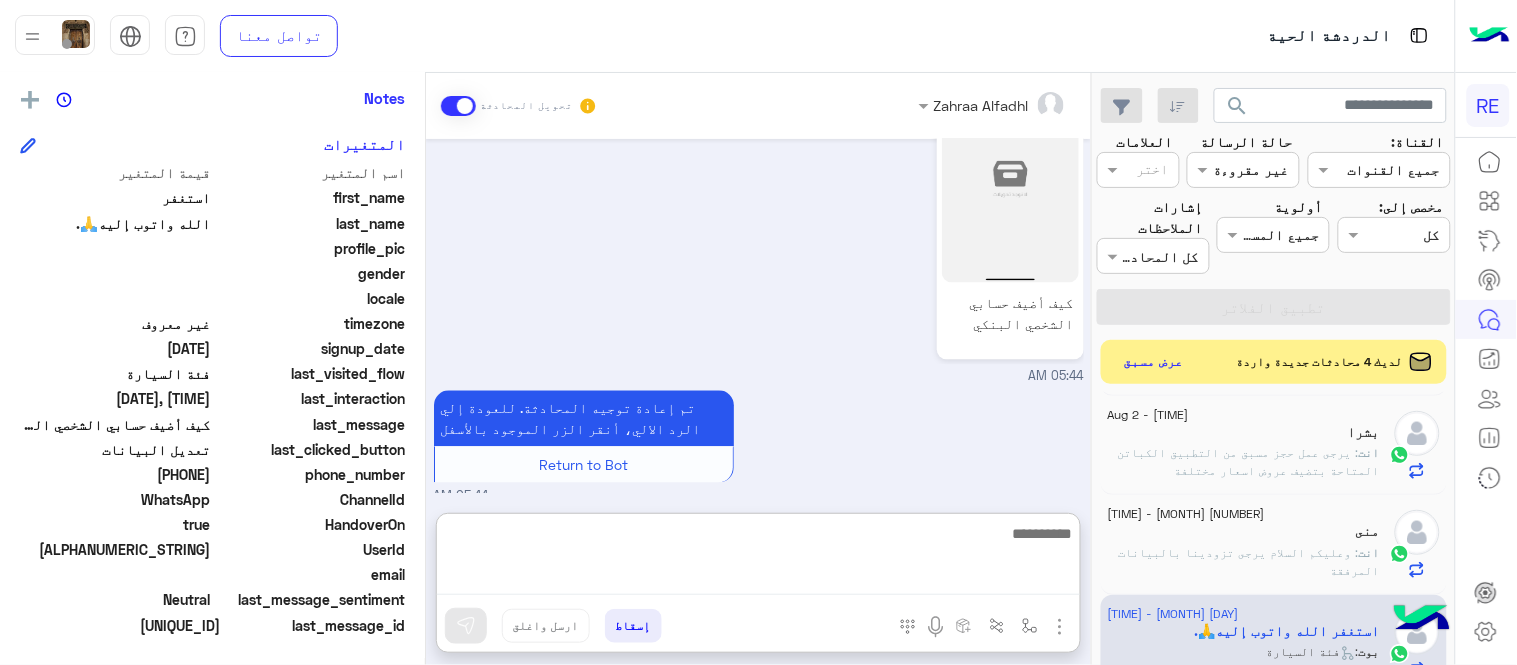 click at bounding box center [758, 558] 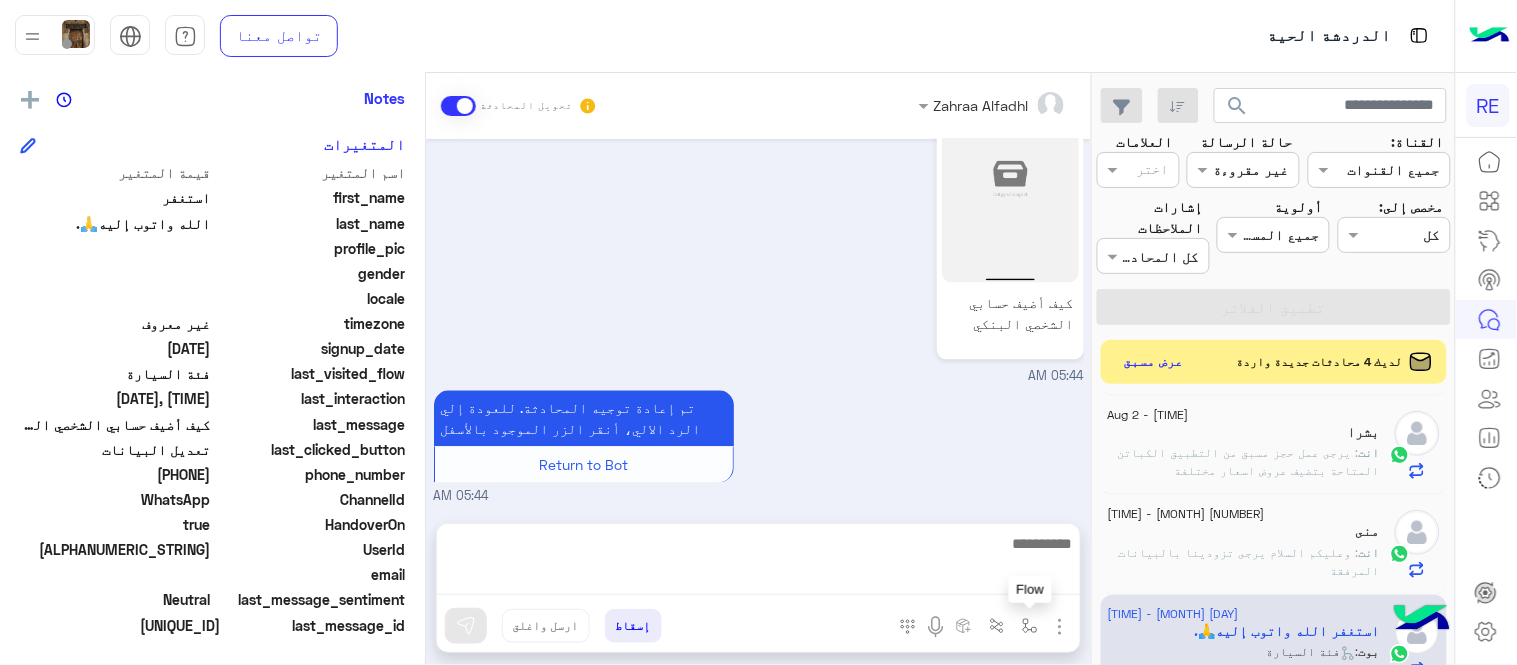 click at bounding box center (1030, 626) 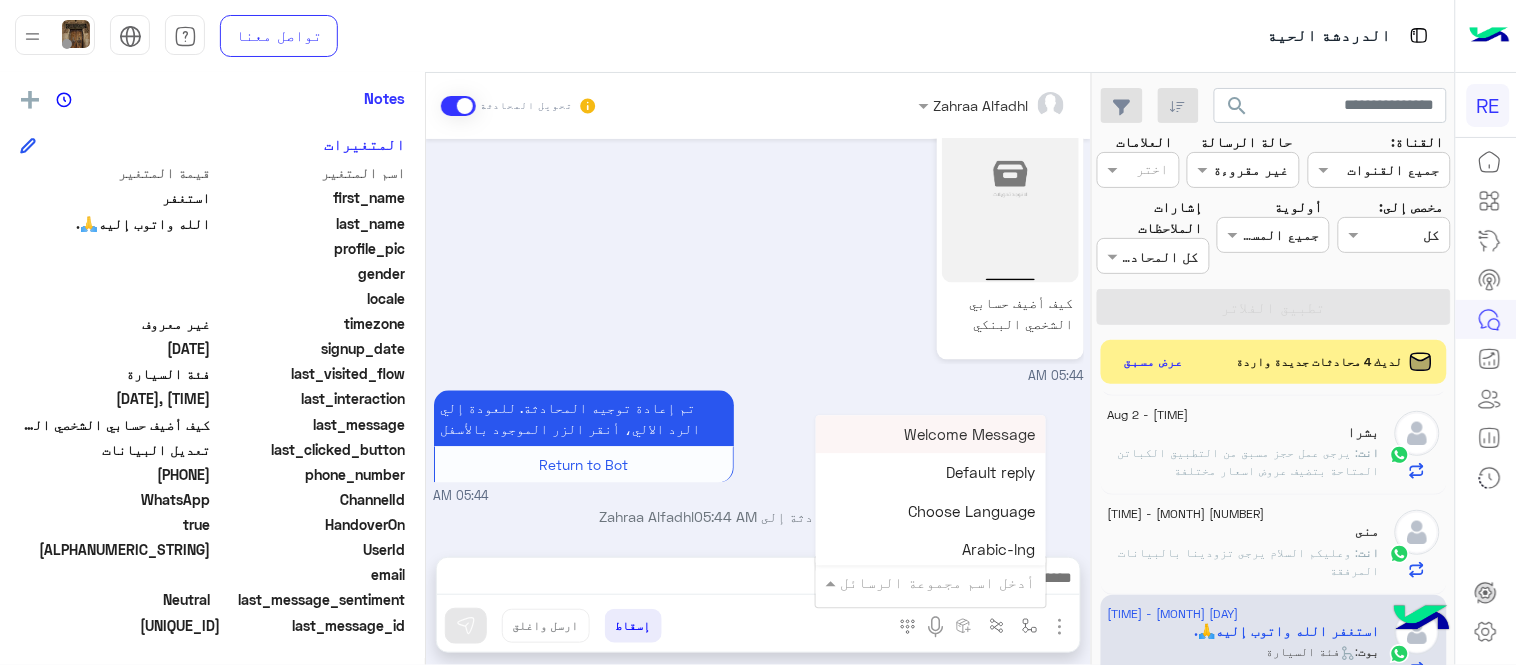 click at bounding box center (959, 582) 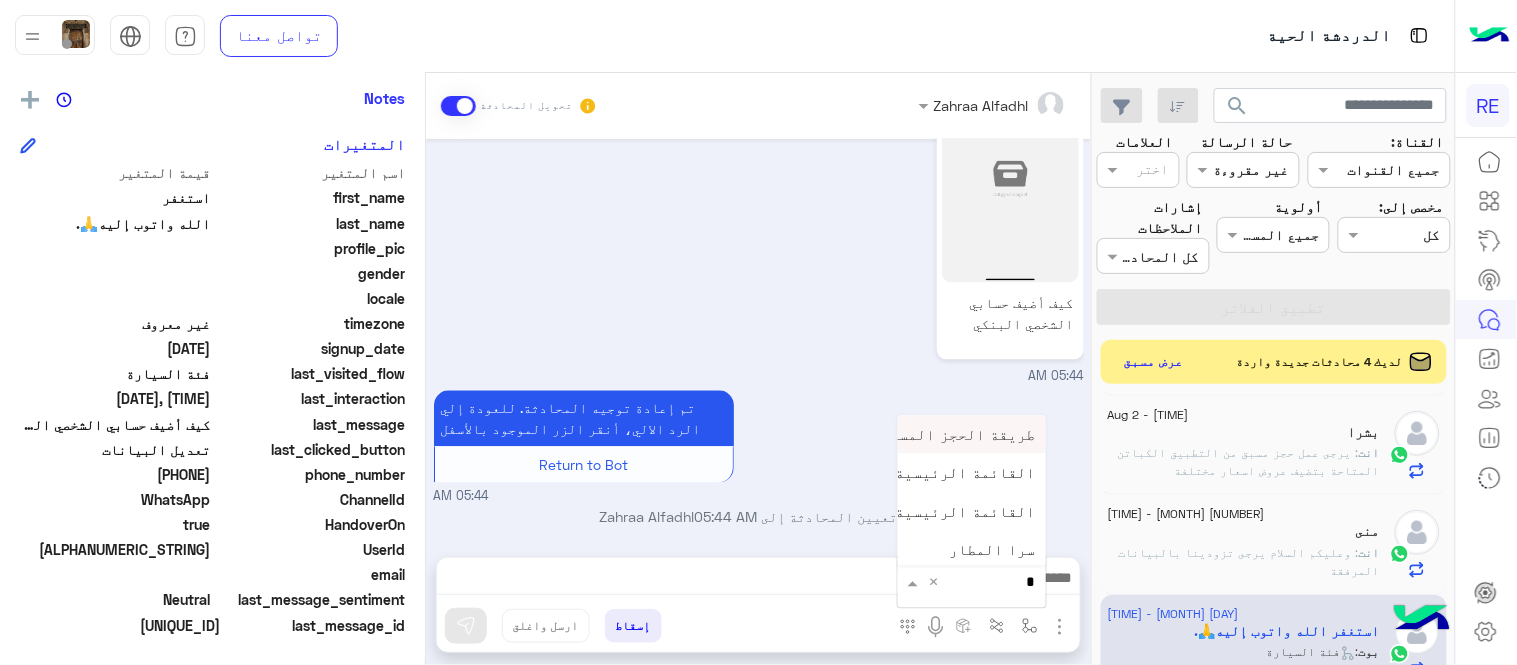 type on "**" 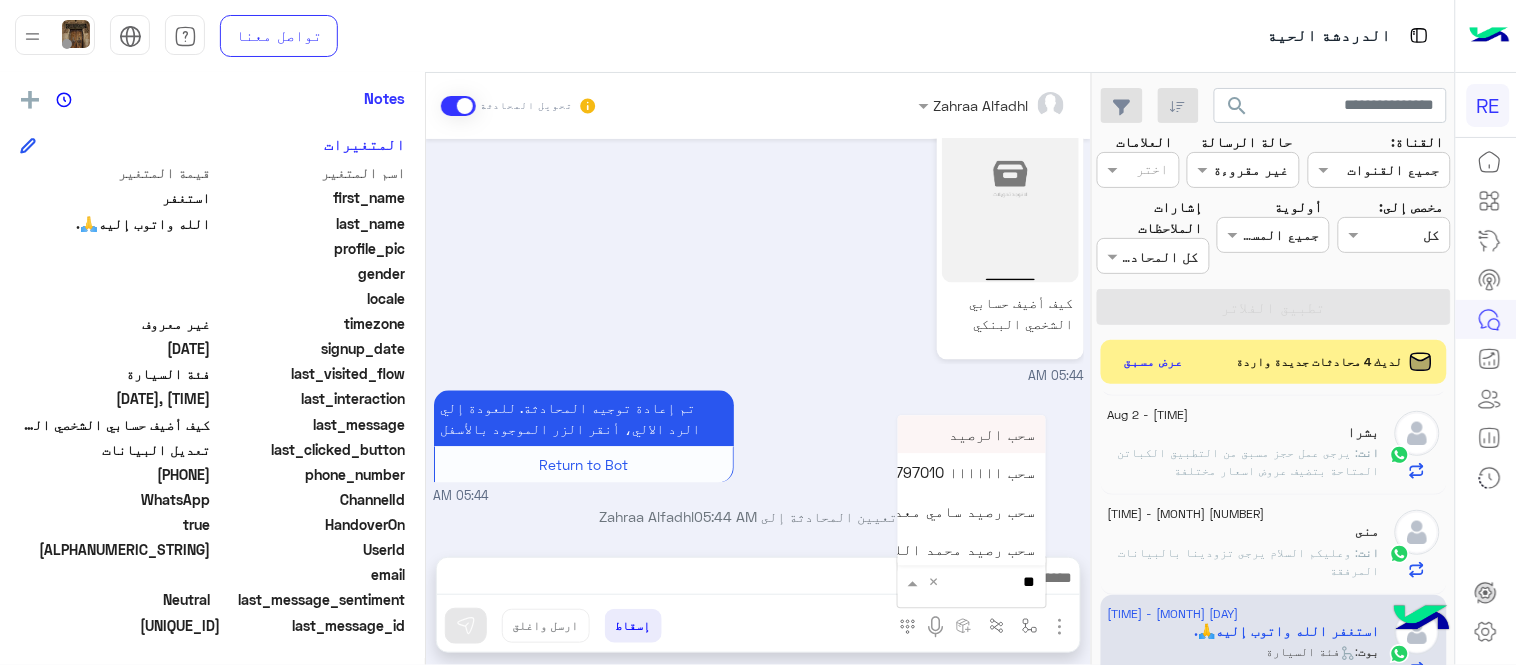 click on "سحب الرصيد" at bounding box center [972, 434] 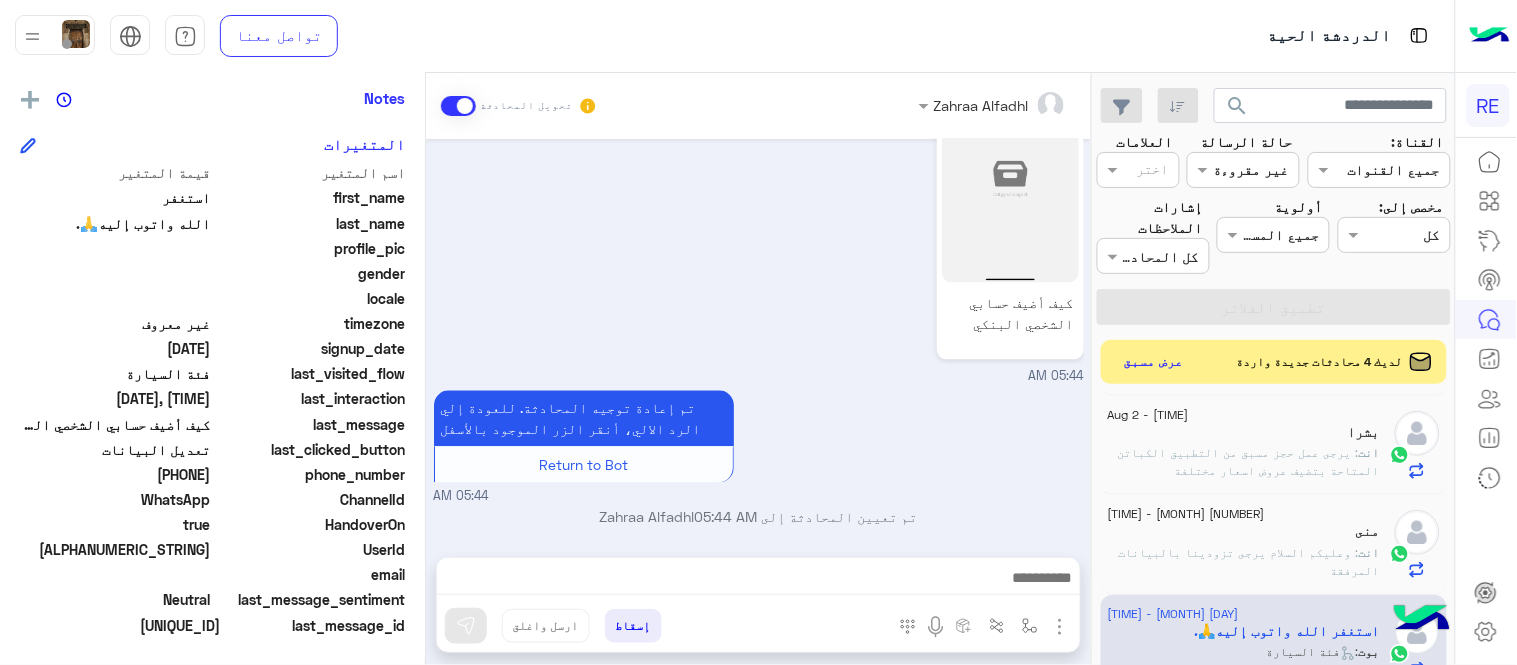type on "**********" 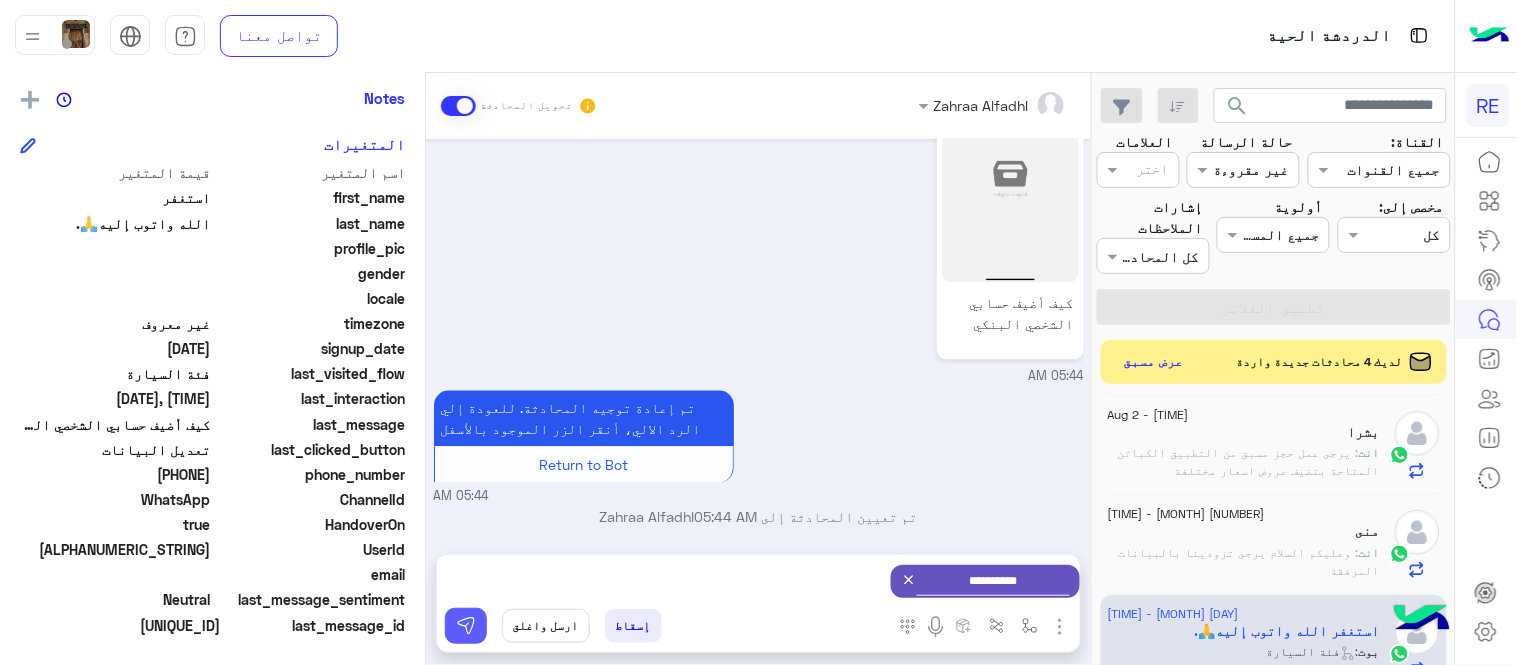 click at bounding box center [466, 626] 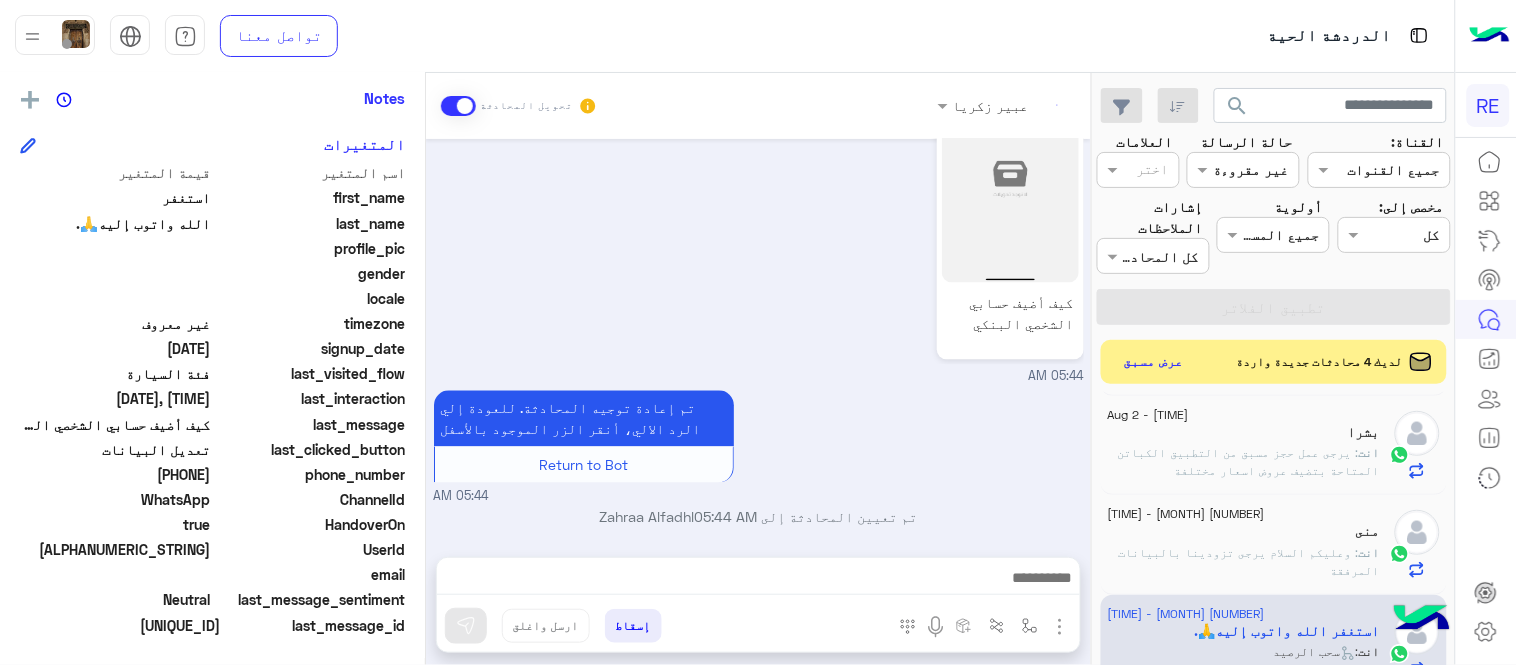scroll, scrollTop: 1562, scrollLeft: 0, axis: vertical 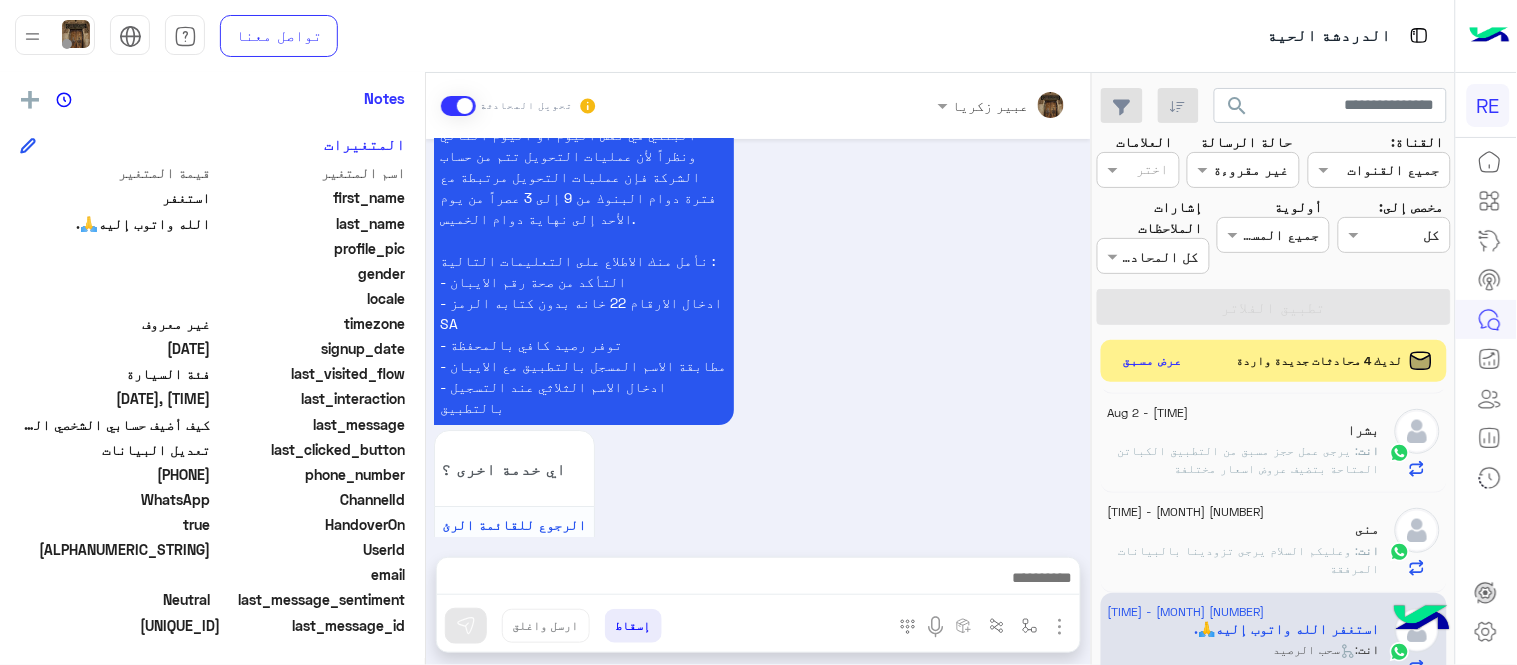 click on "عرض مسبق" 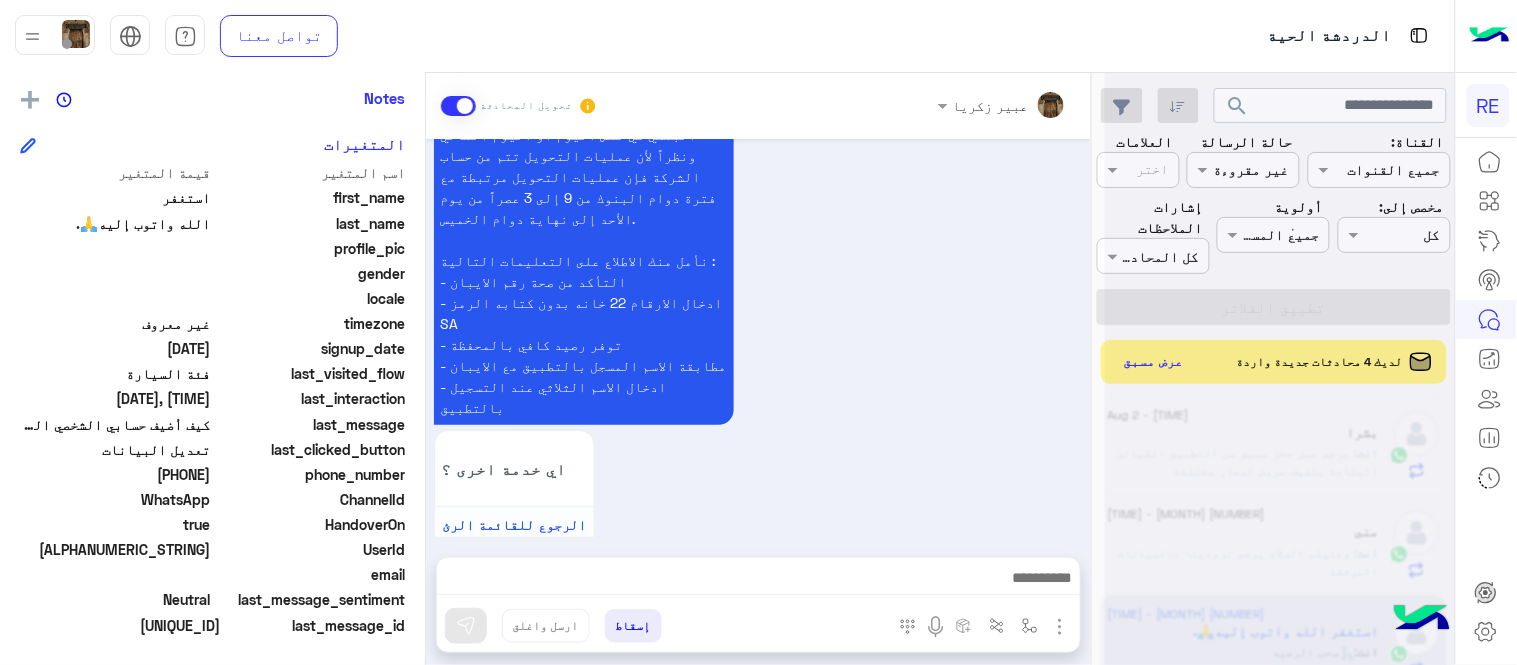 scroll, scrollTop: 0, scrollLeft: 0, axis: both 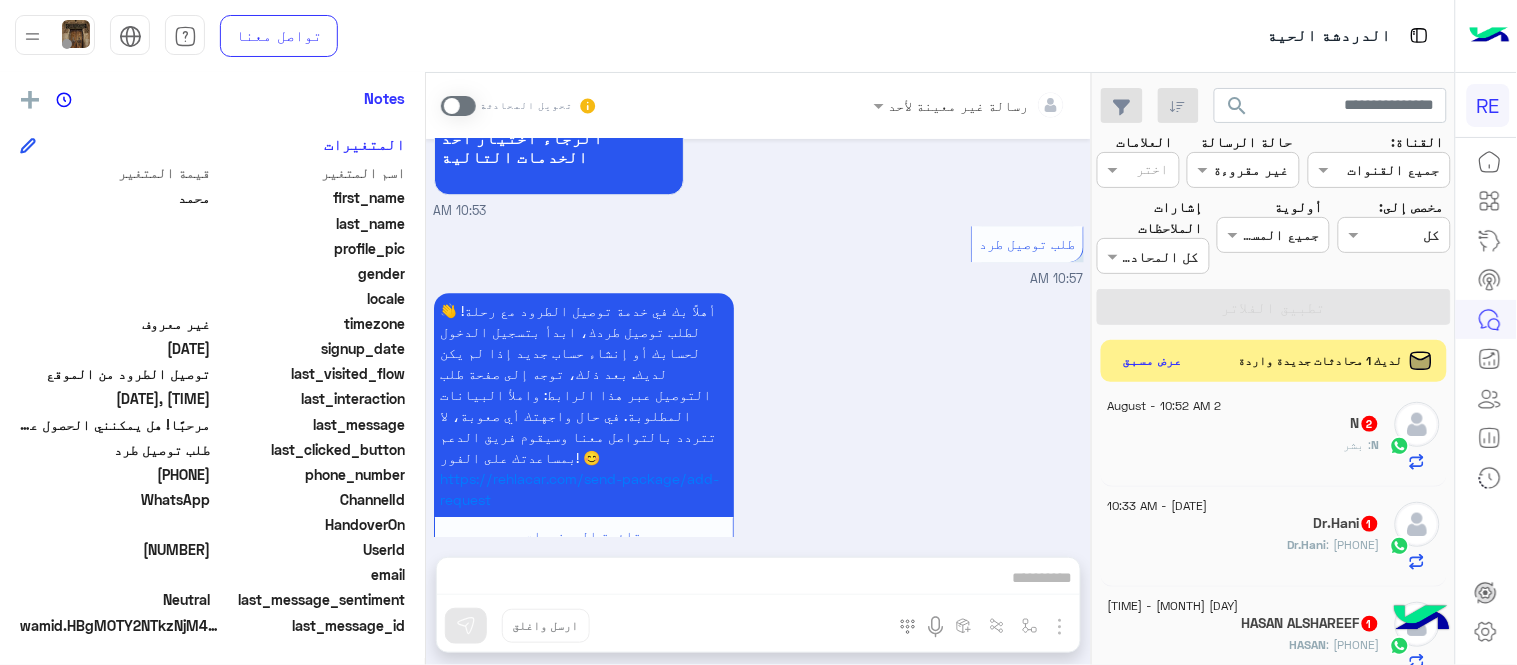 click on "عرض مسبق" 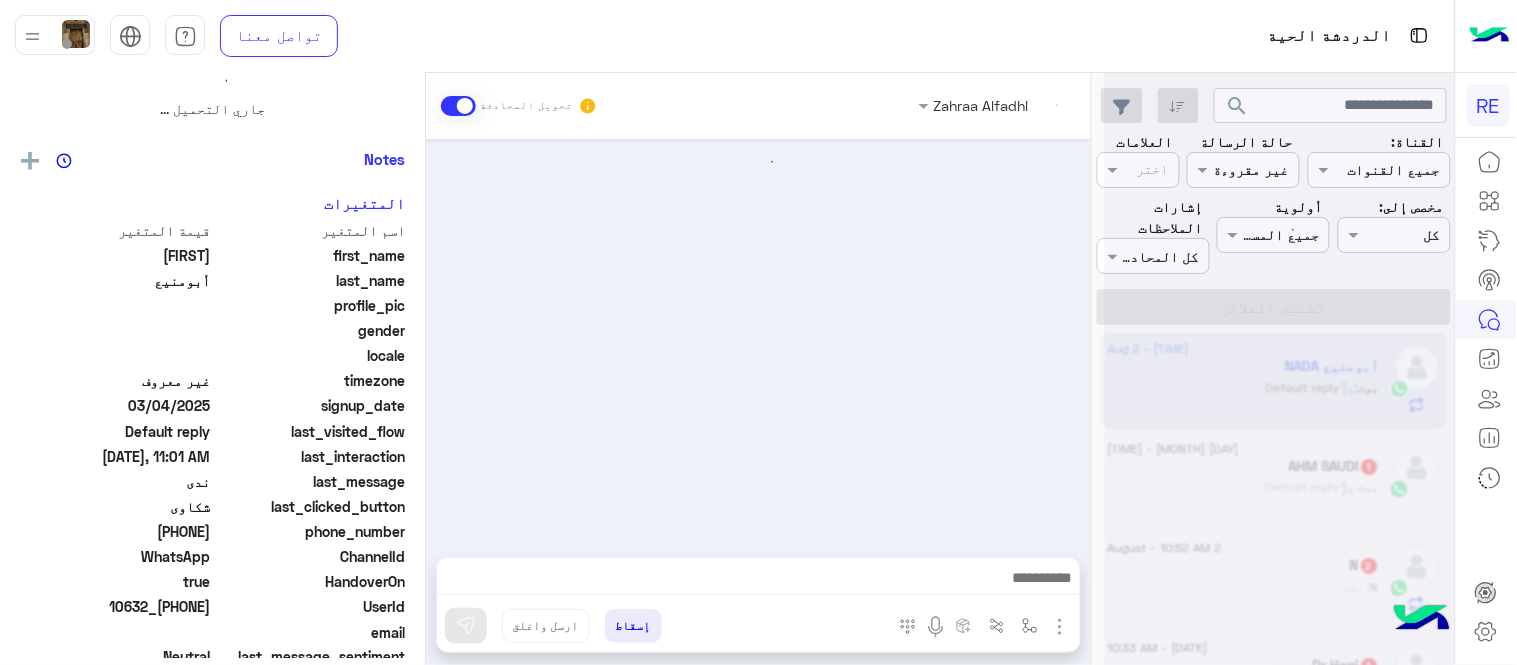 scroll, scrollTop: 0, scrollLeft: 0, axis: both 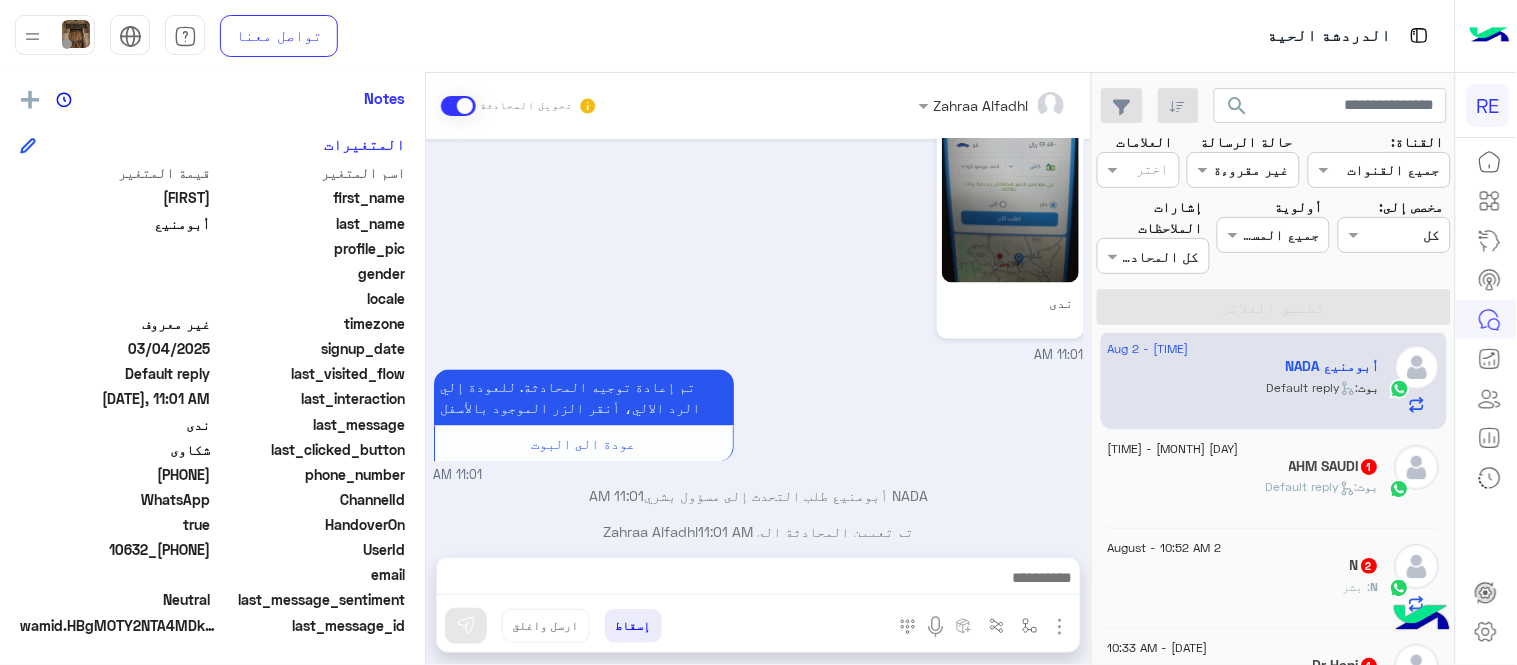 click on "NADA أبومنيع" 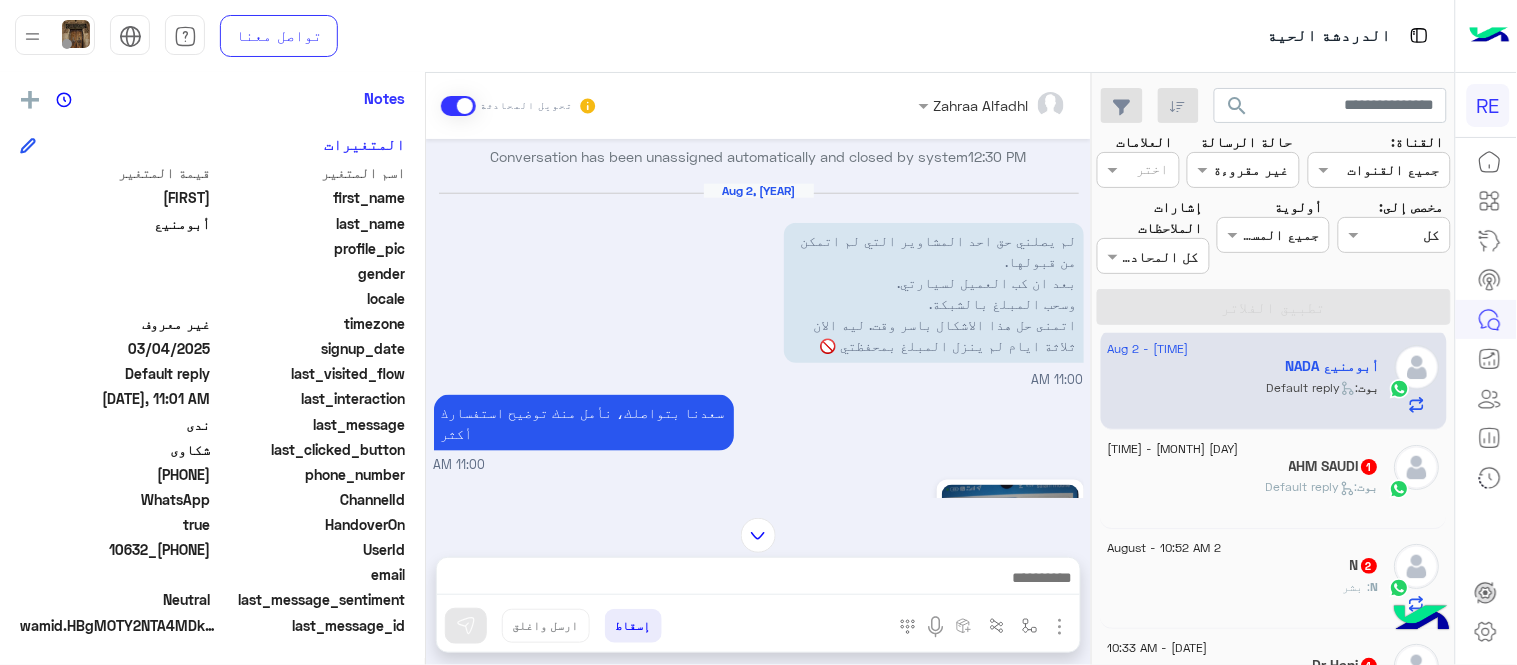 scroll, scrollTop: 466, scrollLeft: 0, axis: vertical 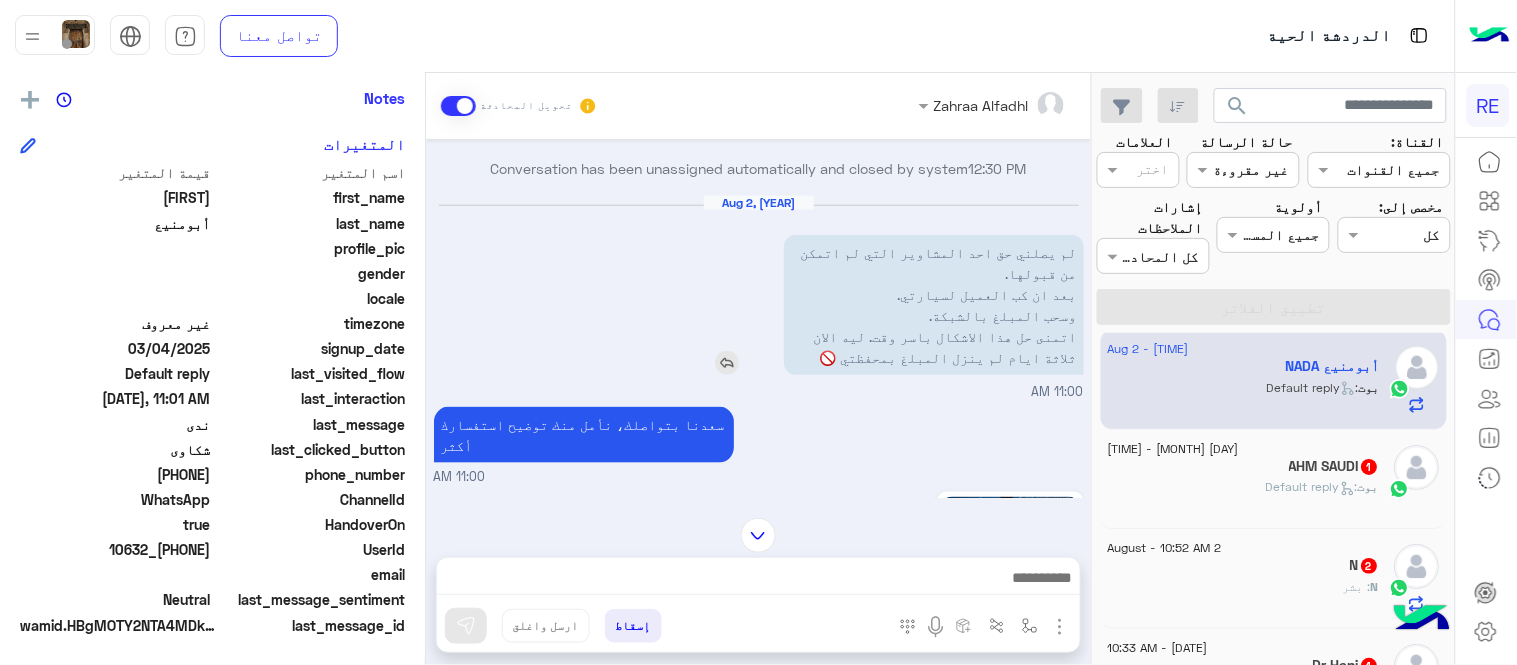 click at bounding box center (727, 363) 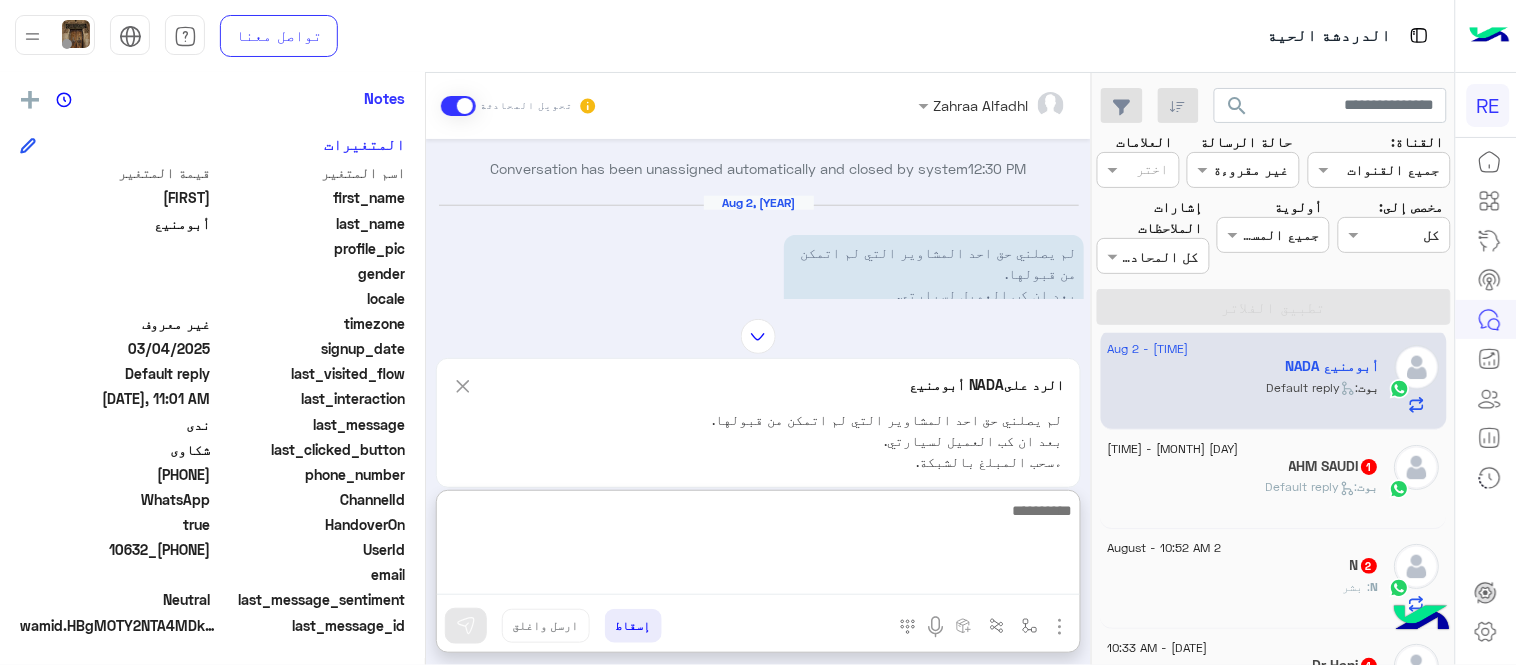 click at bounding box center [758, 546] 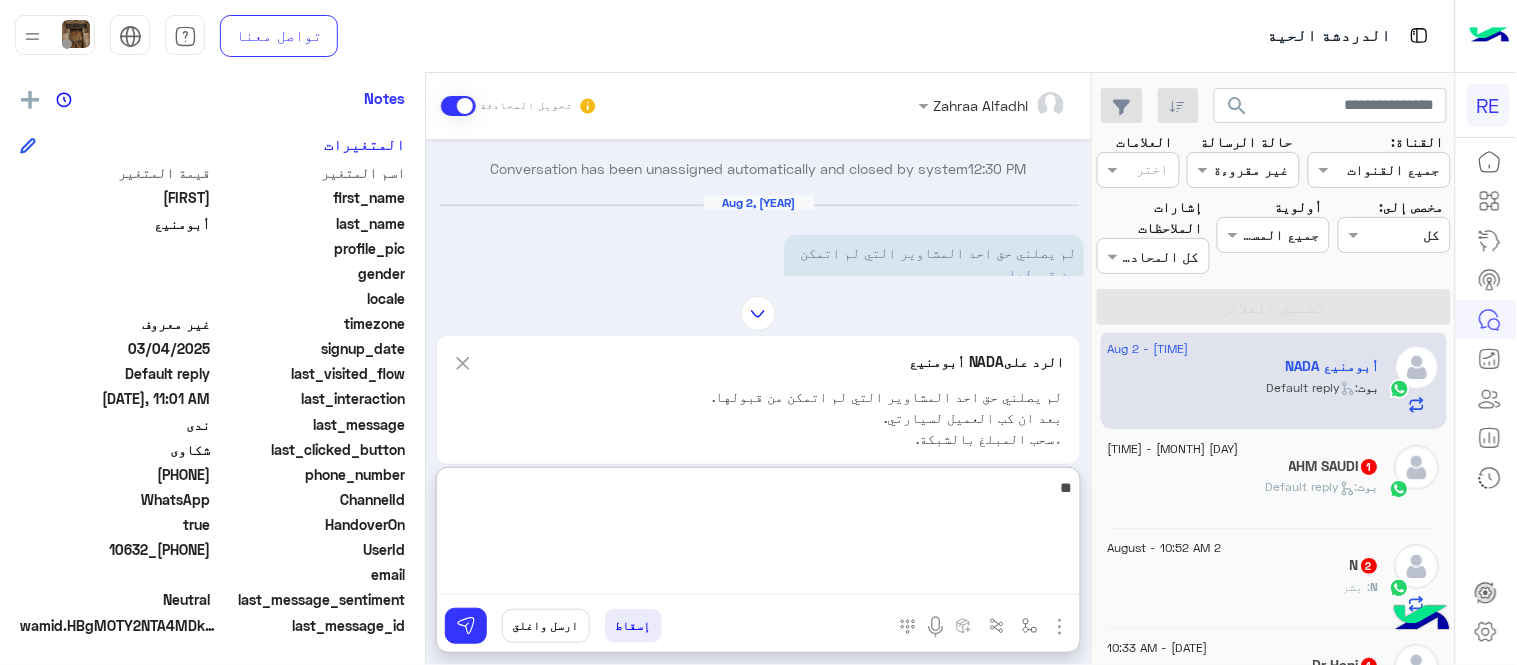 type on "*" 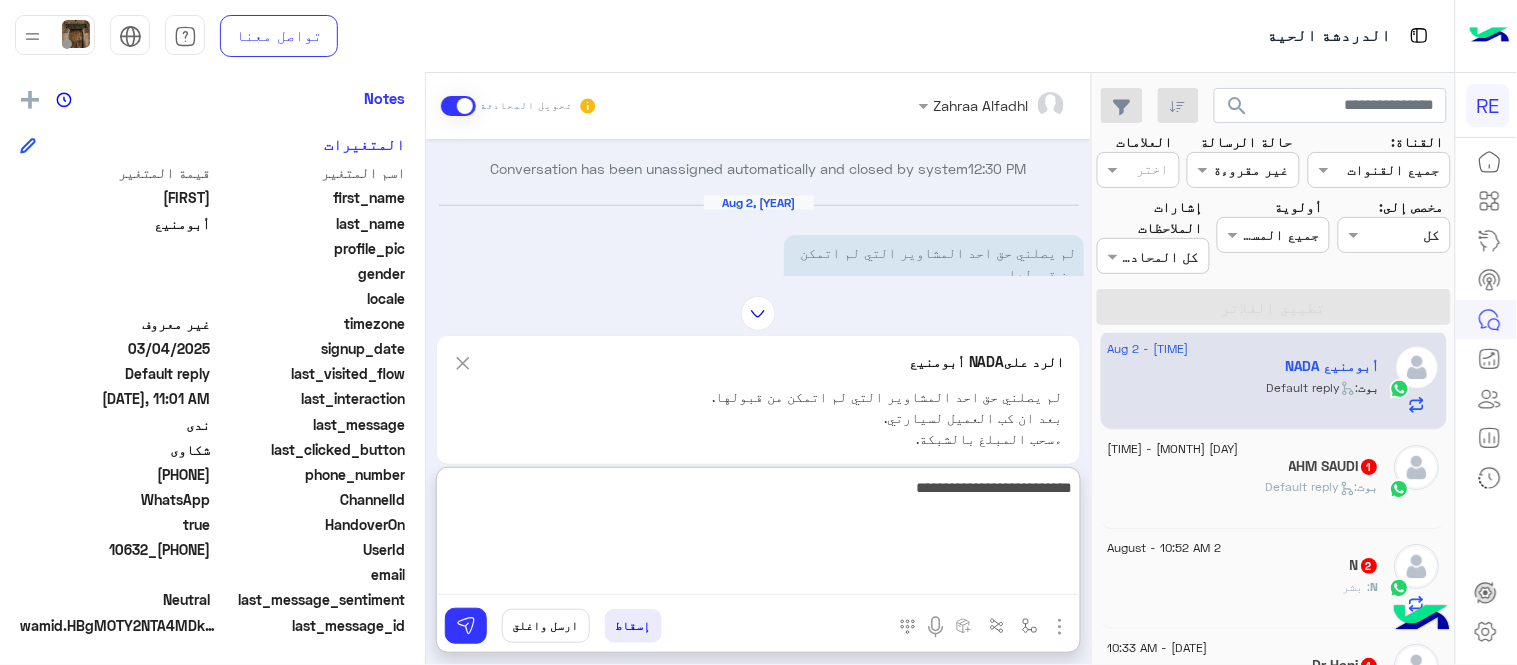 type on "**********" 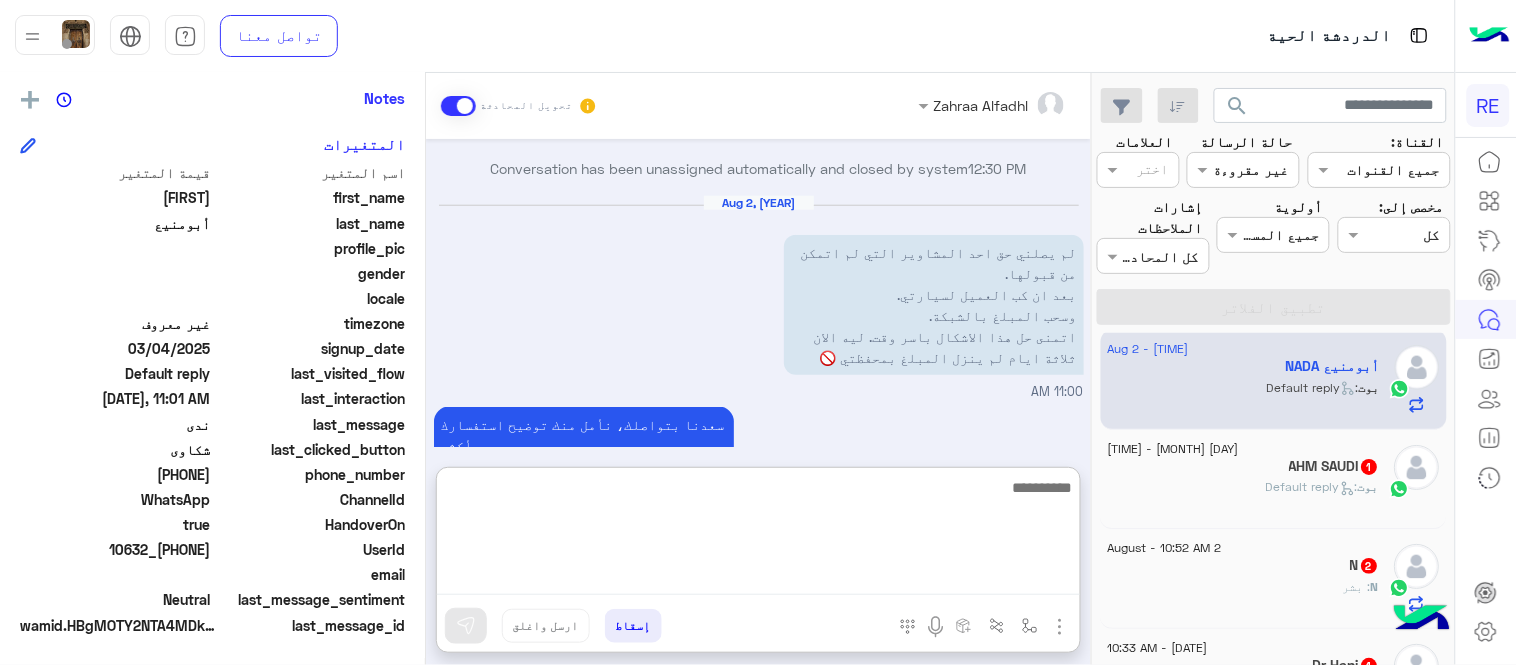 scroll, scrollTop: 1152, scrollLeft: 0, axis: vertical 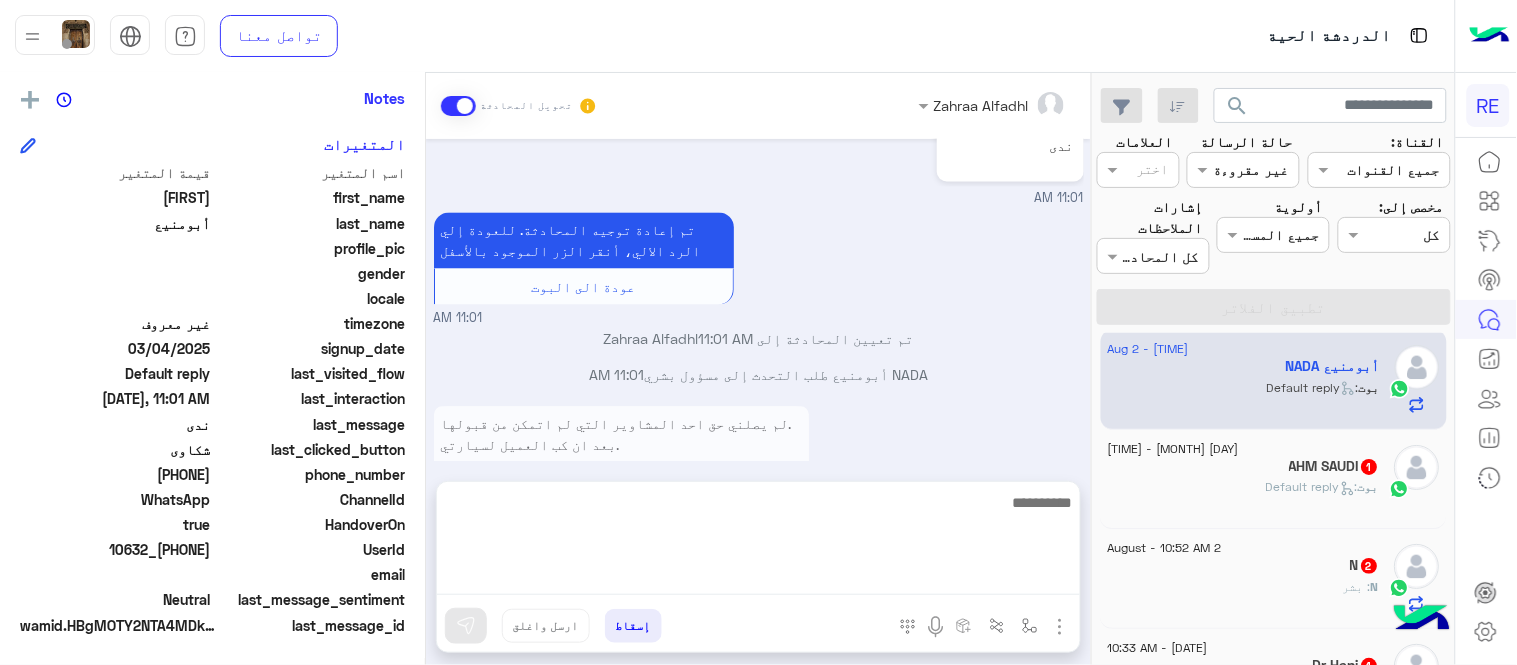click on "لم يصلني حق احد المشاوير التي لم اتمكن من قبولها.  بعد ان كب العميل لسيارتي.  وسحب المبلغ بالشبكة.  اتمنى حل هذا الاشكال باسر وقت.  ليه الان ثلاثة ايام لم ينزل المبلغ بمحفظتي 🚫 من فضلك زوديني بكود الرحلة   11:03 AM" at bounding box center (759, 471) 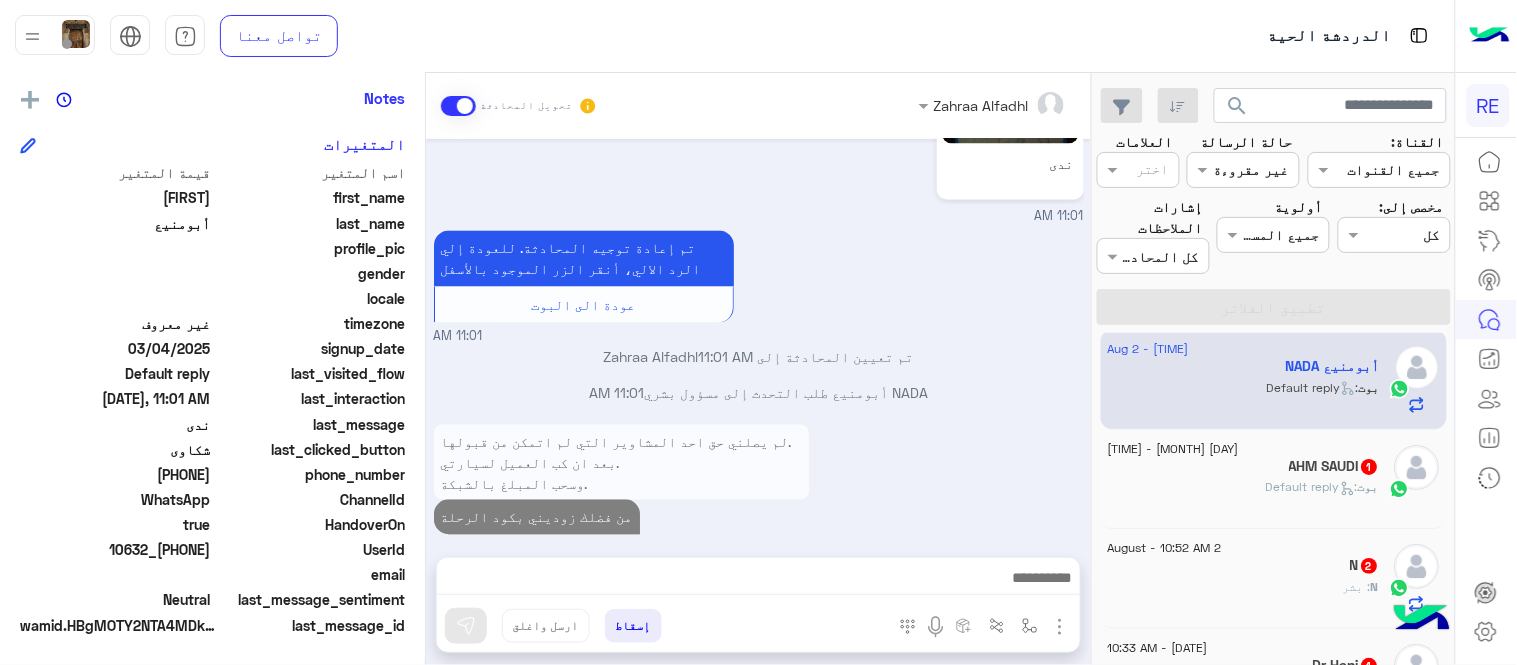 click on "بوت :   Default reply" 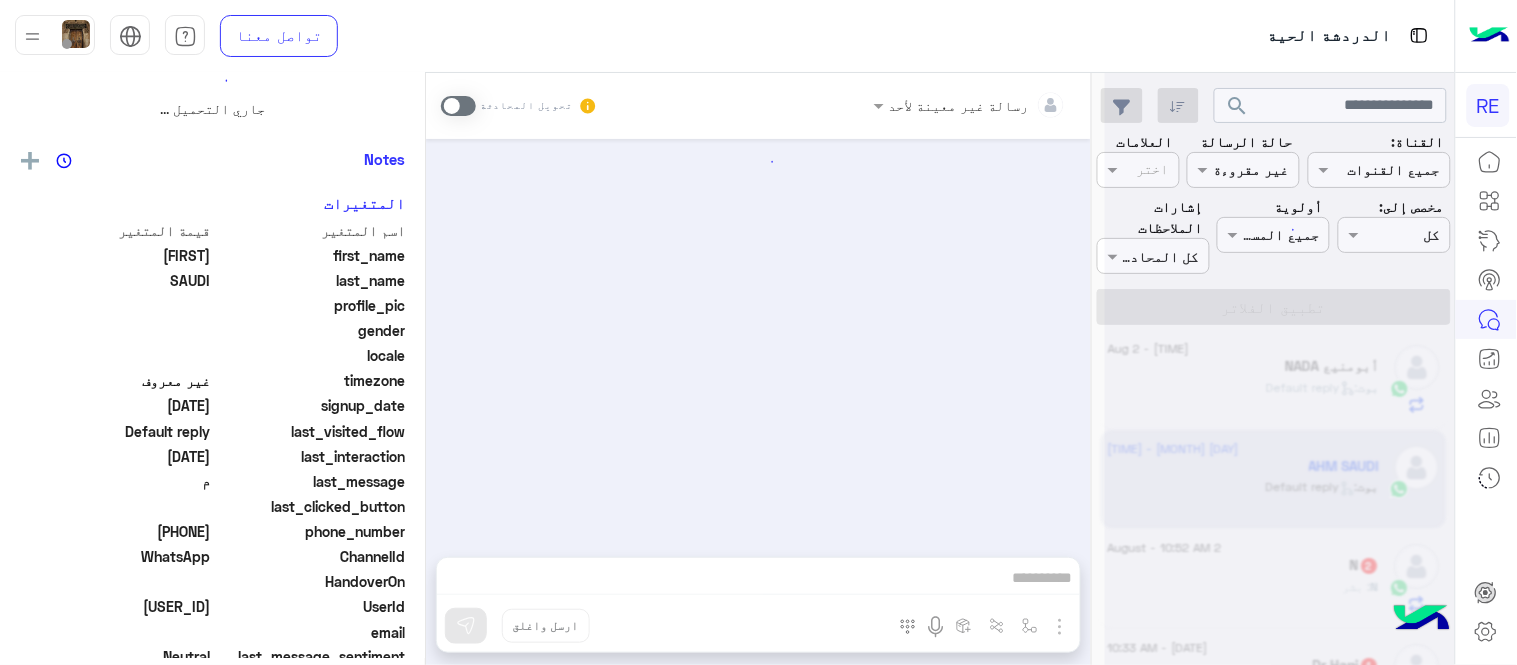 scroll, scrollTop: 0, scrollLeft: 0, axis: both 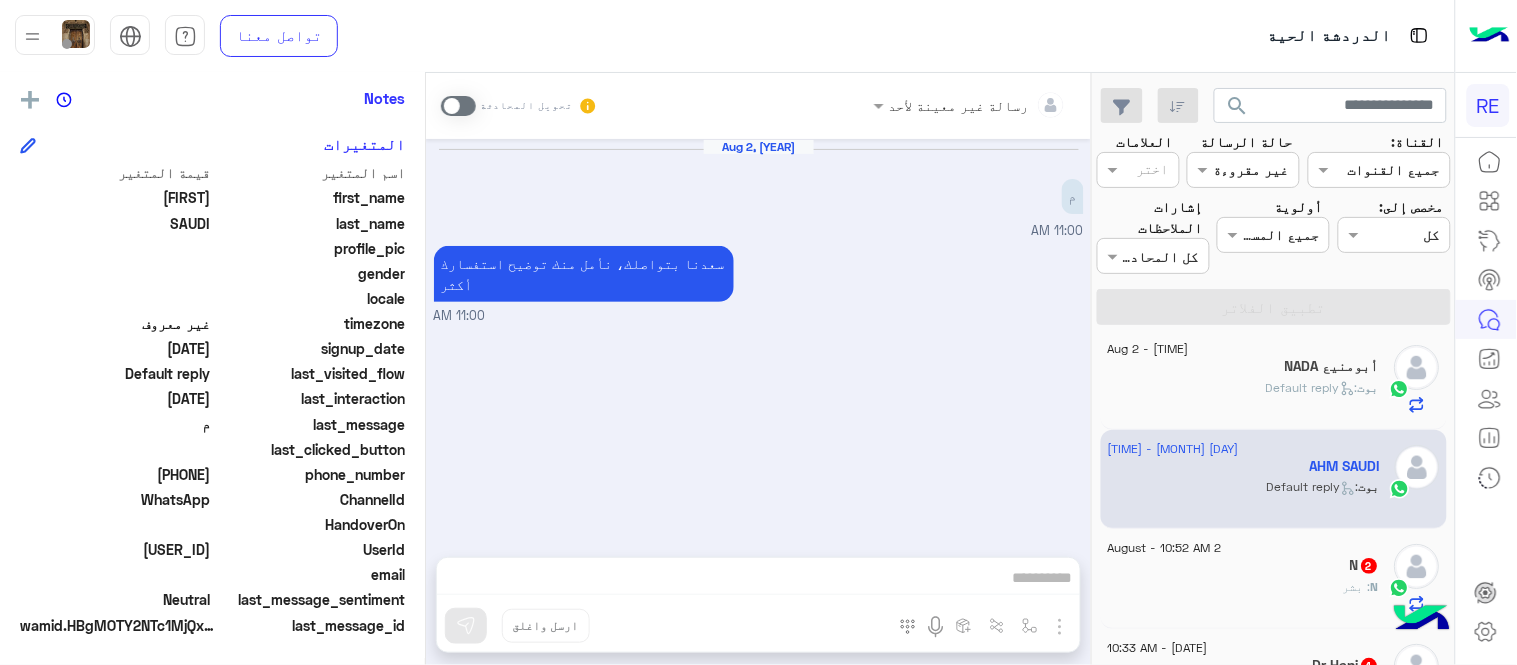 click at bounding box center [458, 106] 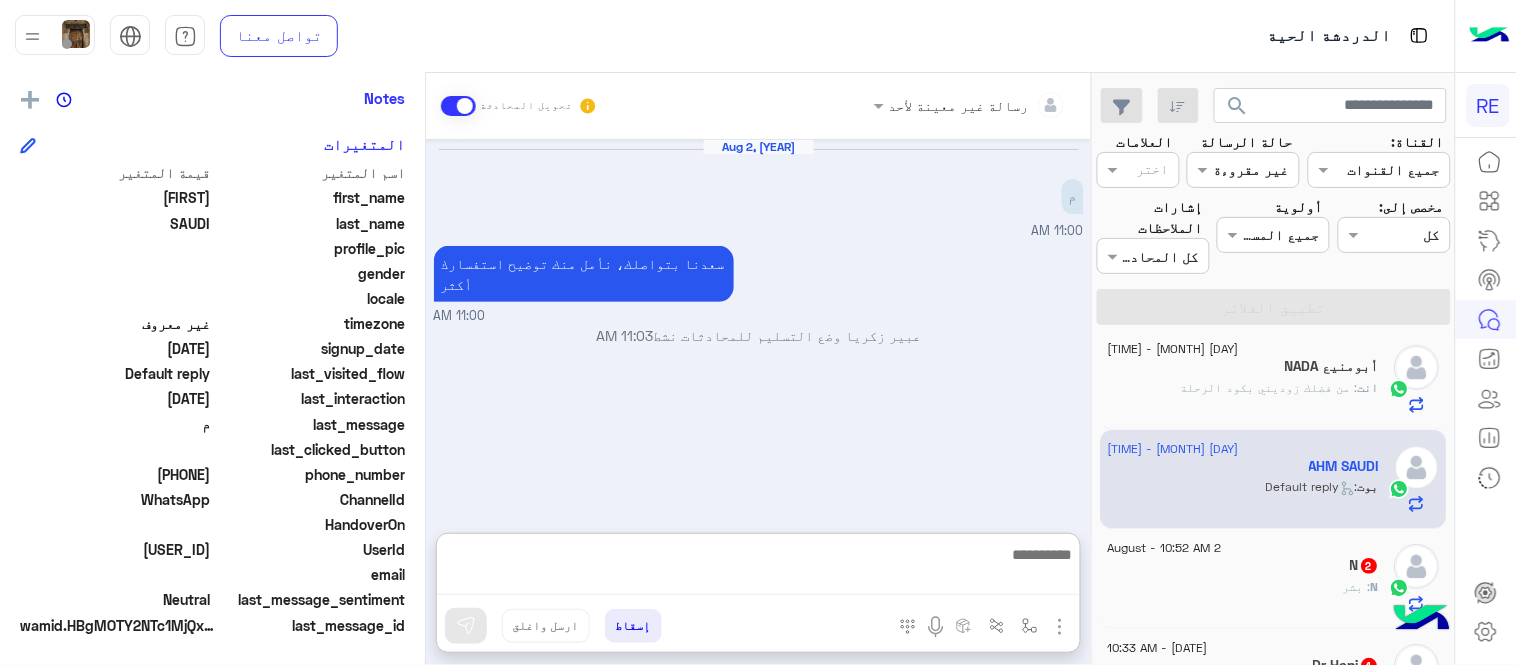 click at bounding box center (758, 568) 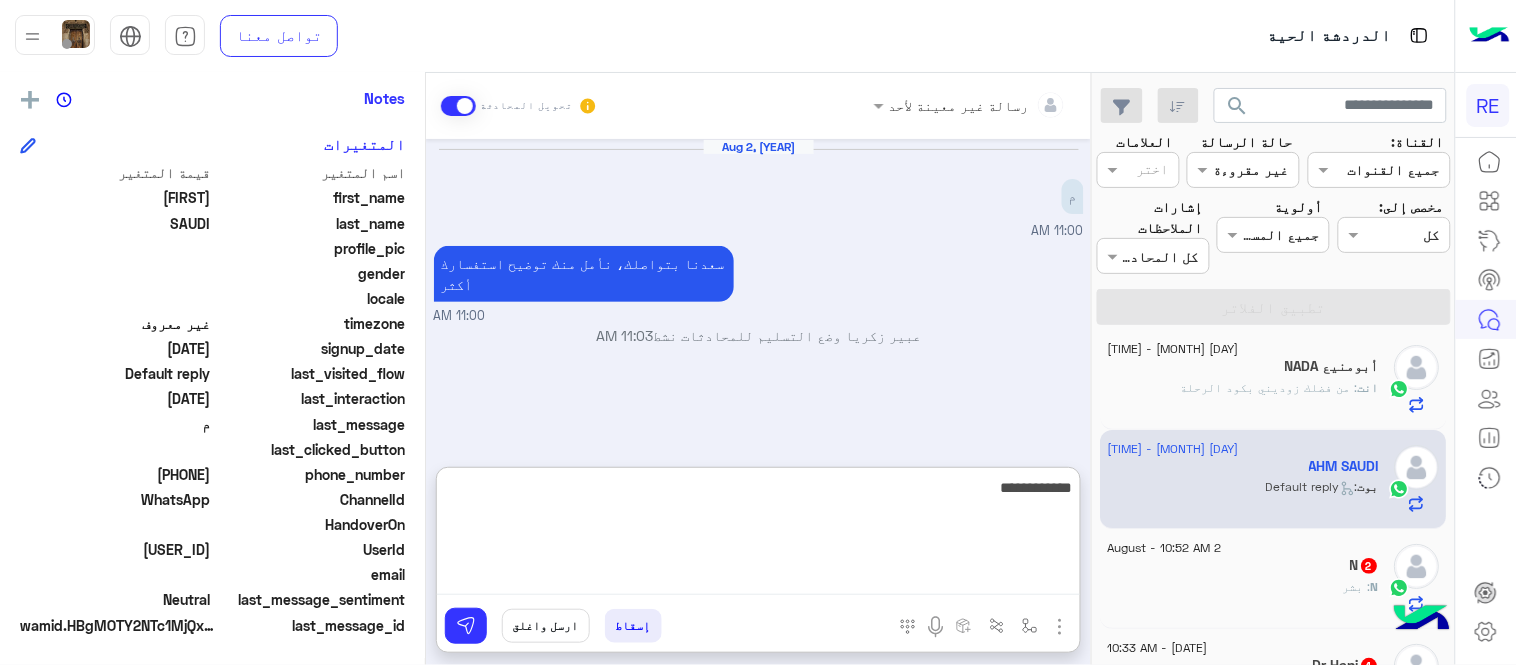 type on "**********" 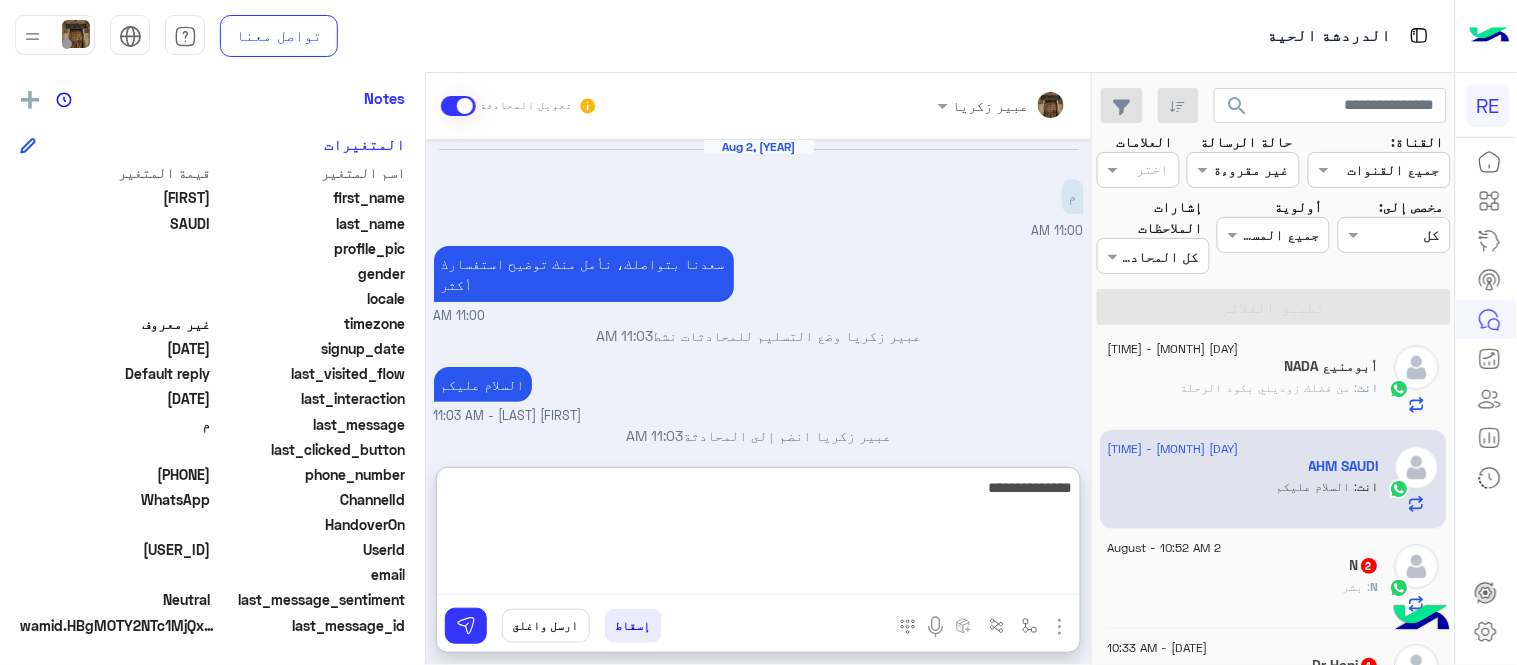 type on "**********" 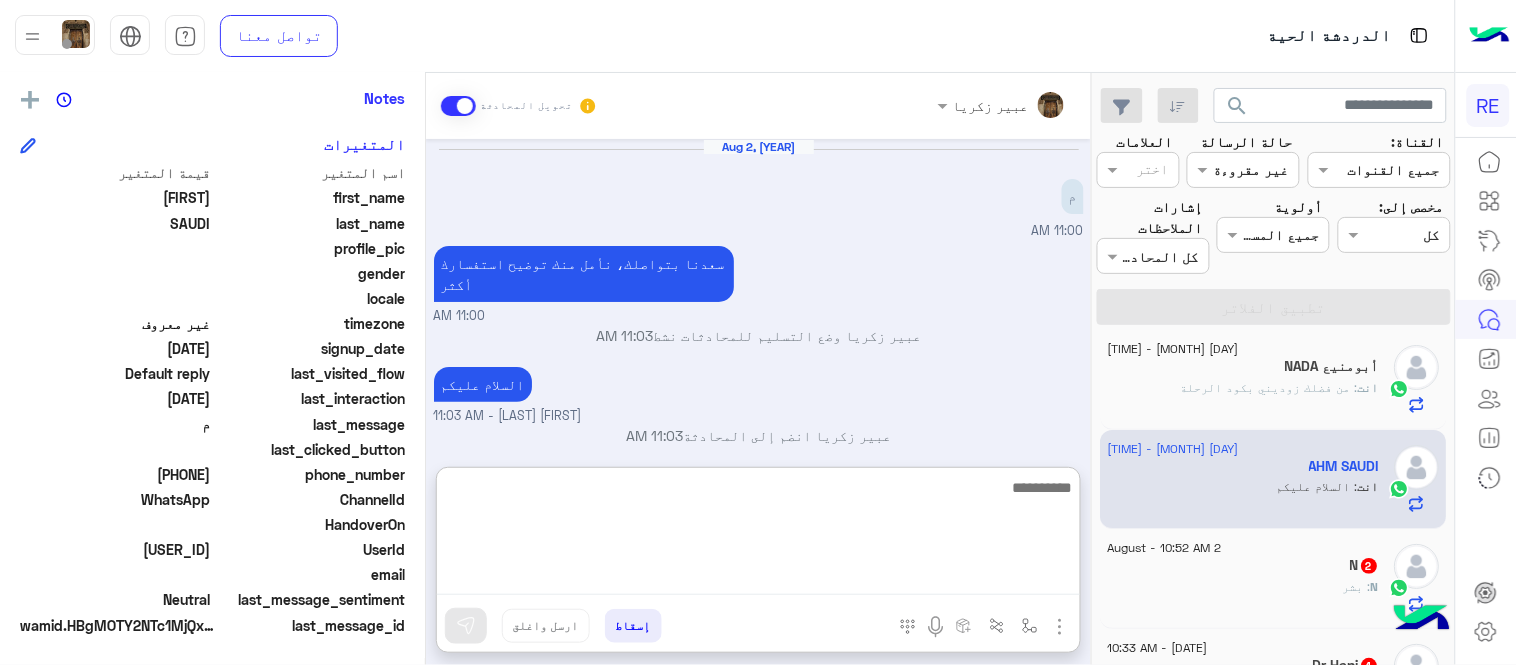 scroll, scrollTop: 57, scrollLeft: 0, axis: vertical 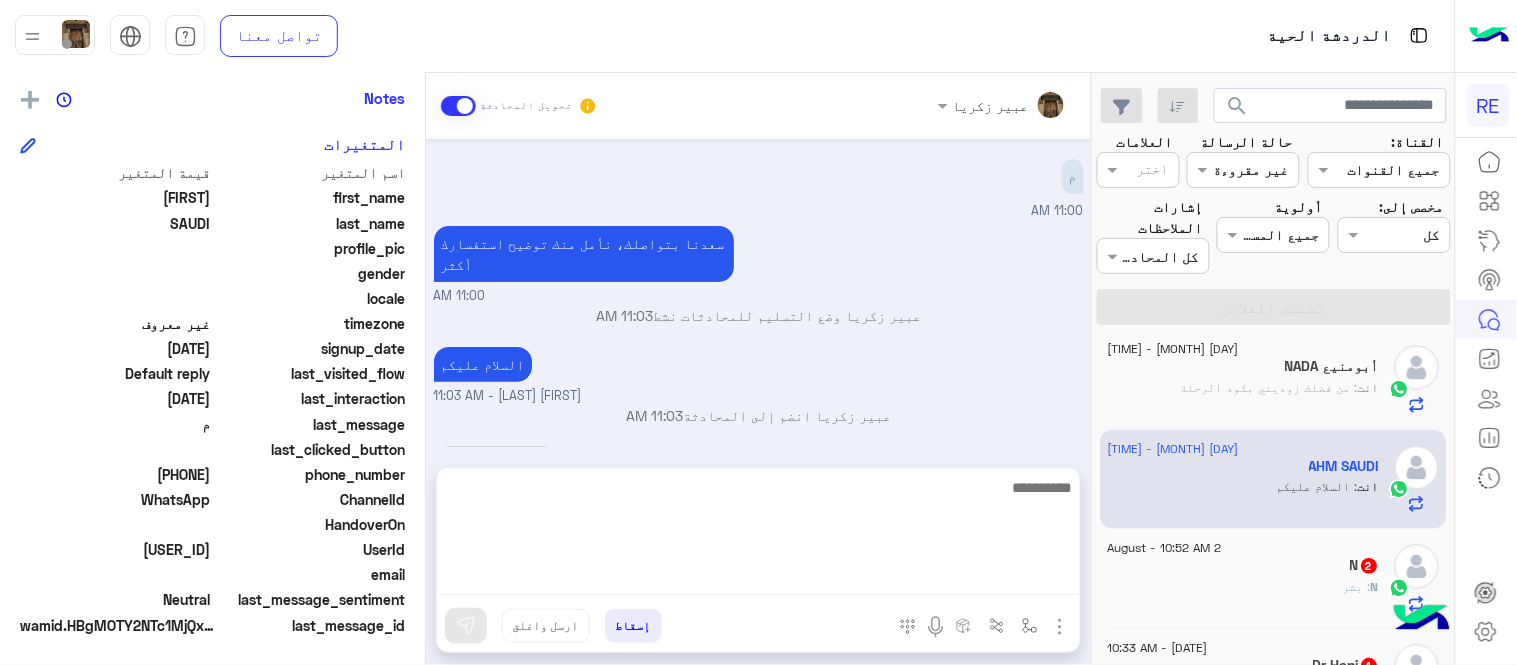 click on "[DATE]  م   [TIME]  سعدنا بتواصلك، نأمل منك توضيح استفسارك أكثر    [TIME]   [FIRST] [LAST] وضع التسليم للمحادثات نشط   [TIME]      السلام عليكم  [FIRST] [LAST] -  [TIME]   [FIRST] [LAST] انضم إلى المحادثة   [TIME]      تفضل كيف اخدمك؟   [TIME]" at bounding box center [758, 293] 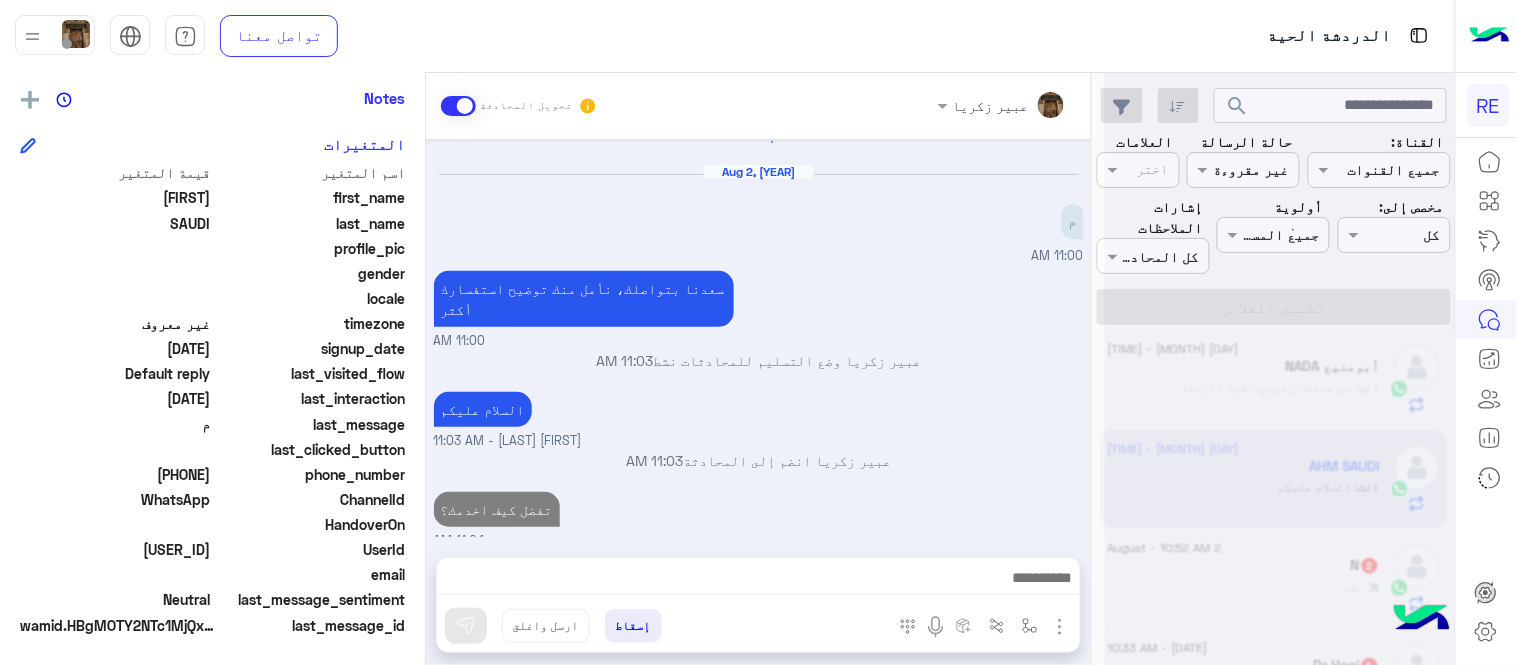 scroll, scrollTop: 0, scrollLeft: 0, axis: both 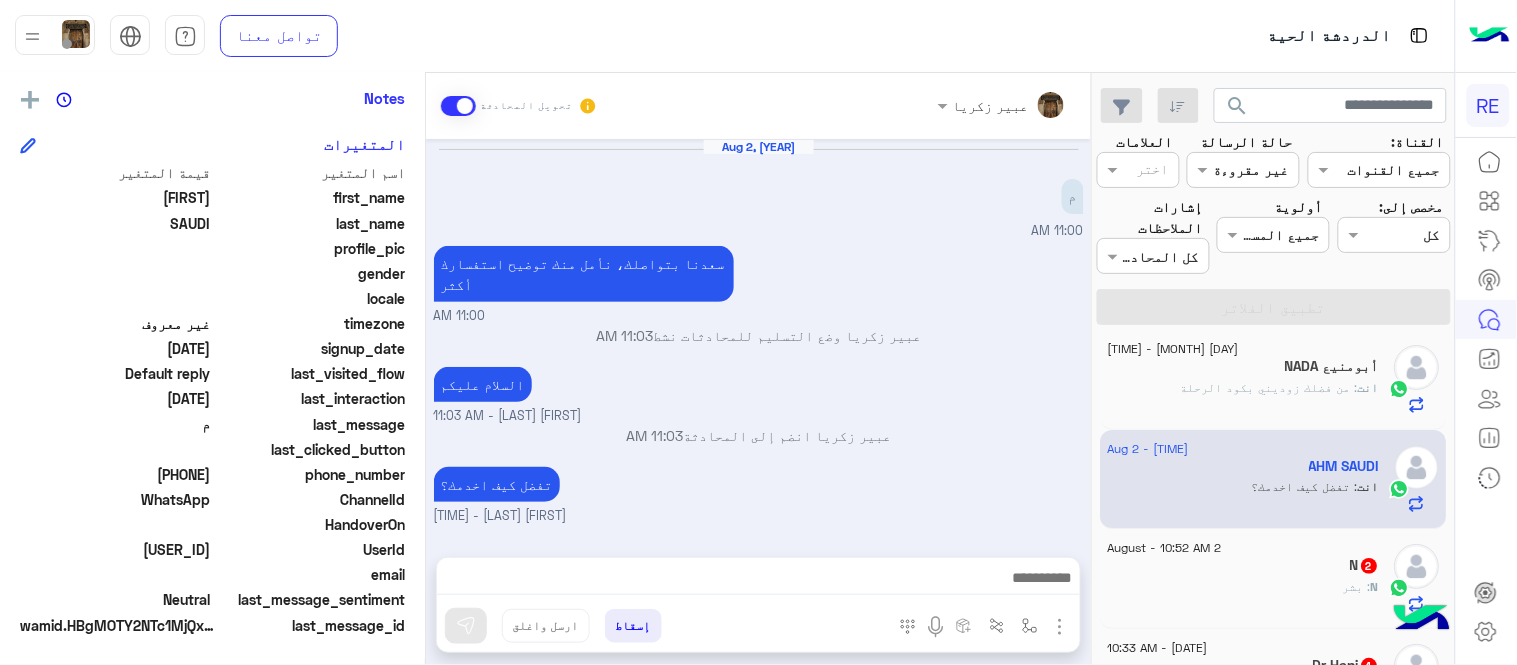 click on "N   2" 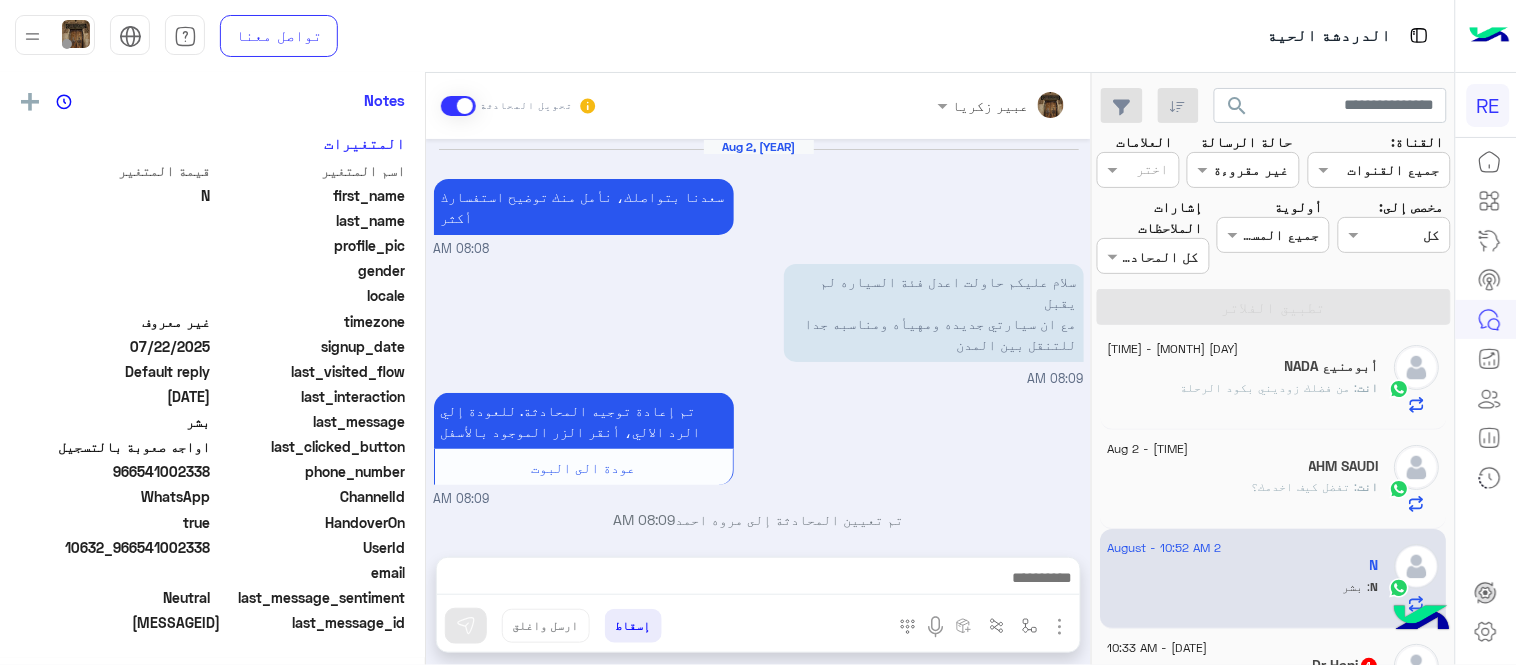 scroll, scrollTop: 405, scrollLeft: 0, axis: vertical 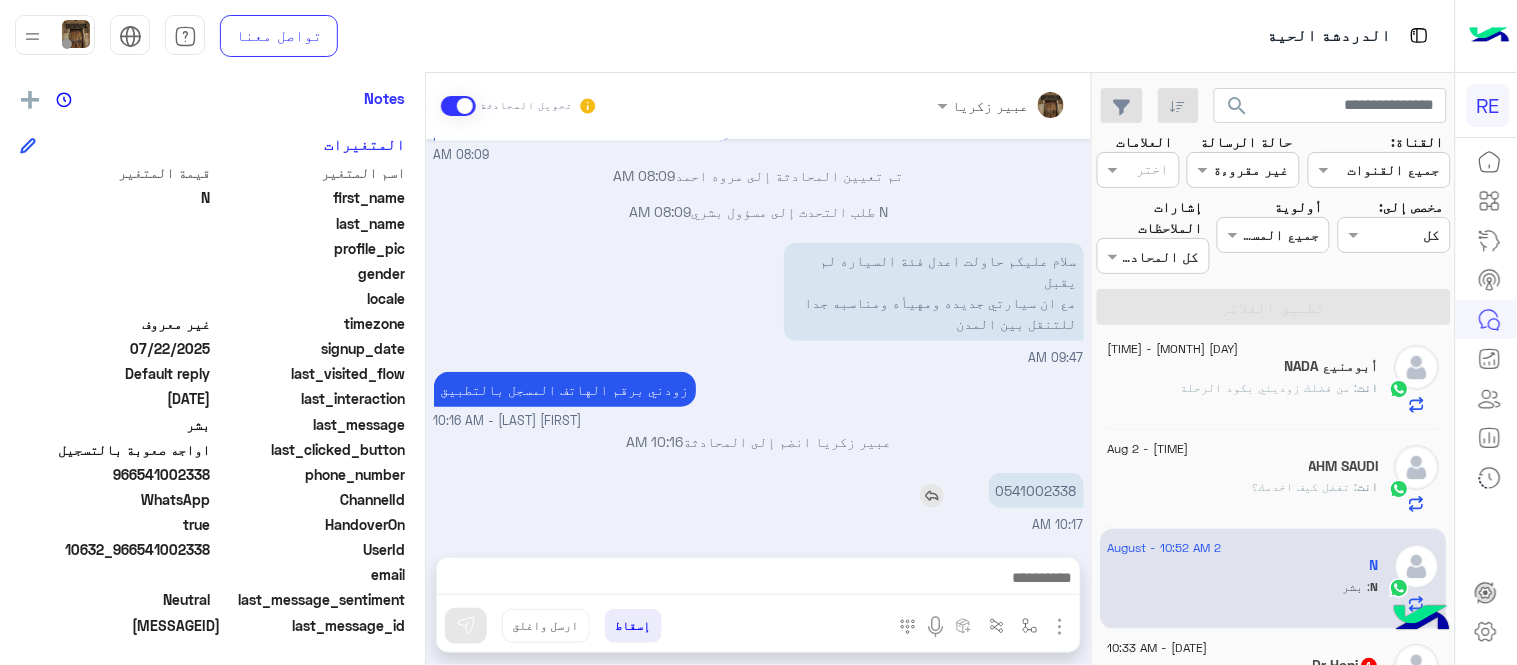 click on "0541002338" at bounding box center [1036, 490] 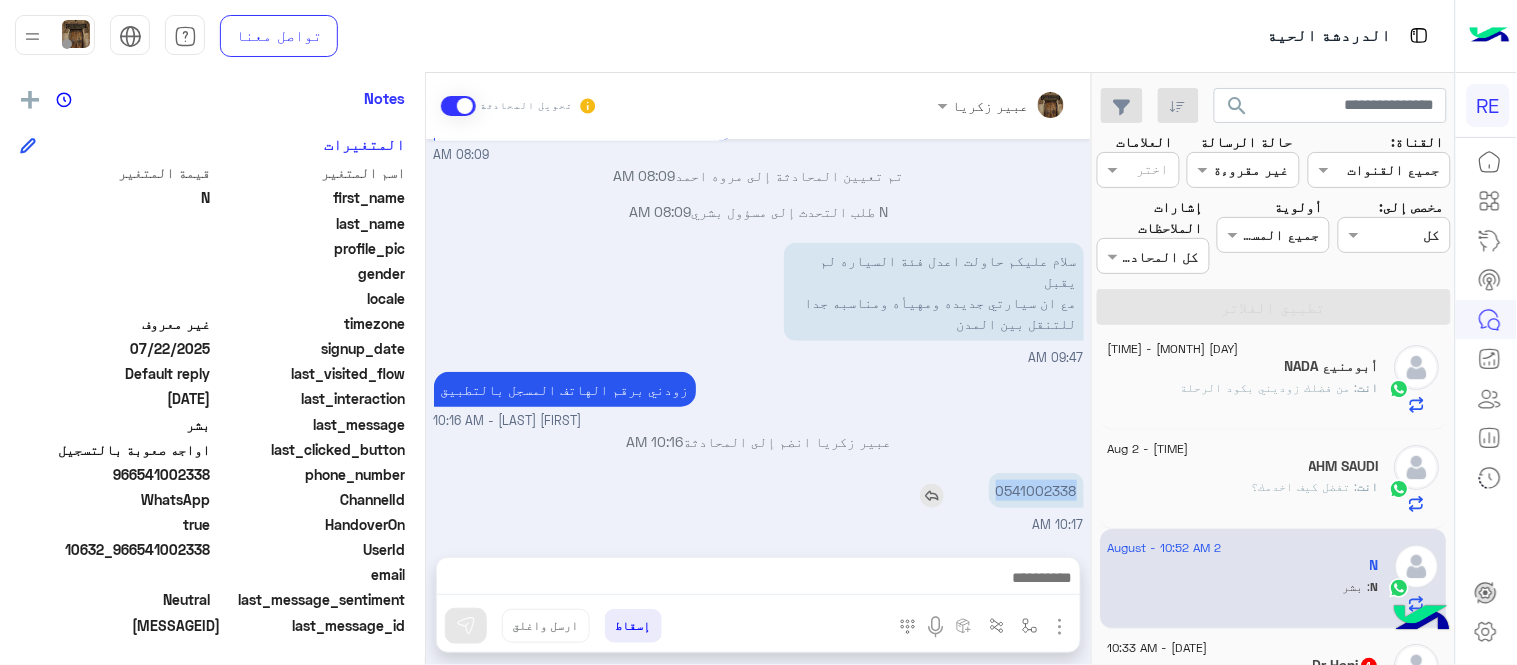 click on "0541002338" at bounding box center [1036, 490] 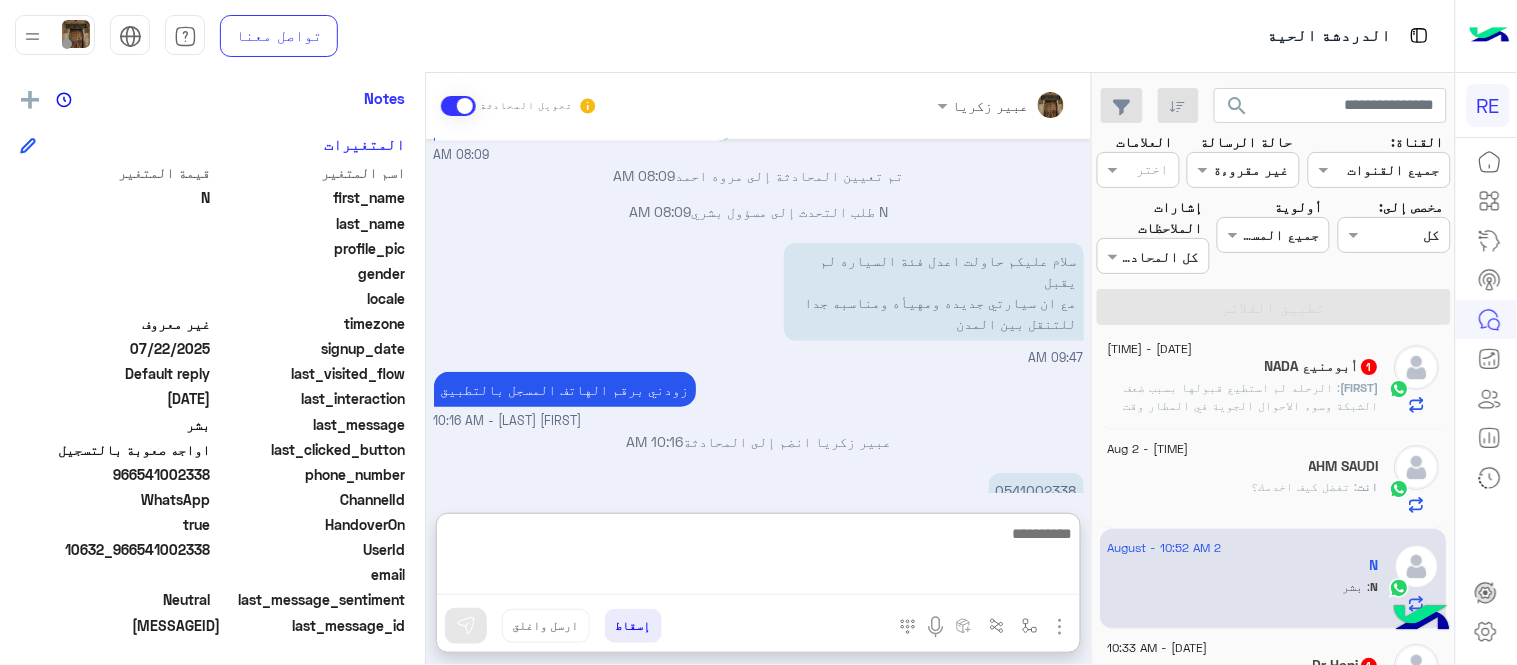 click at bounding box center [758, 558] 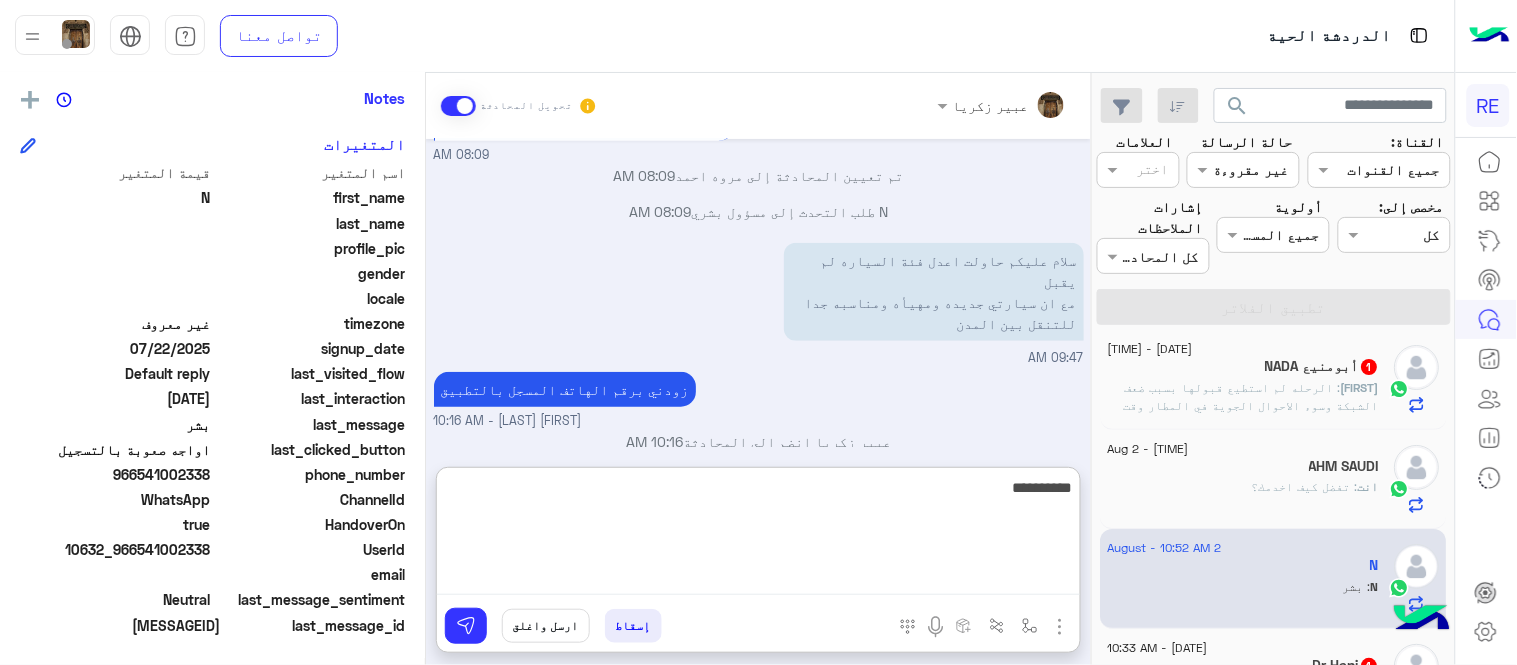 type on "**********" 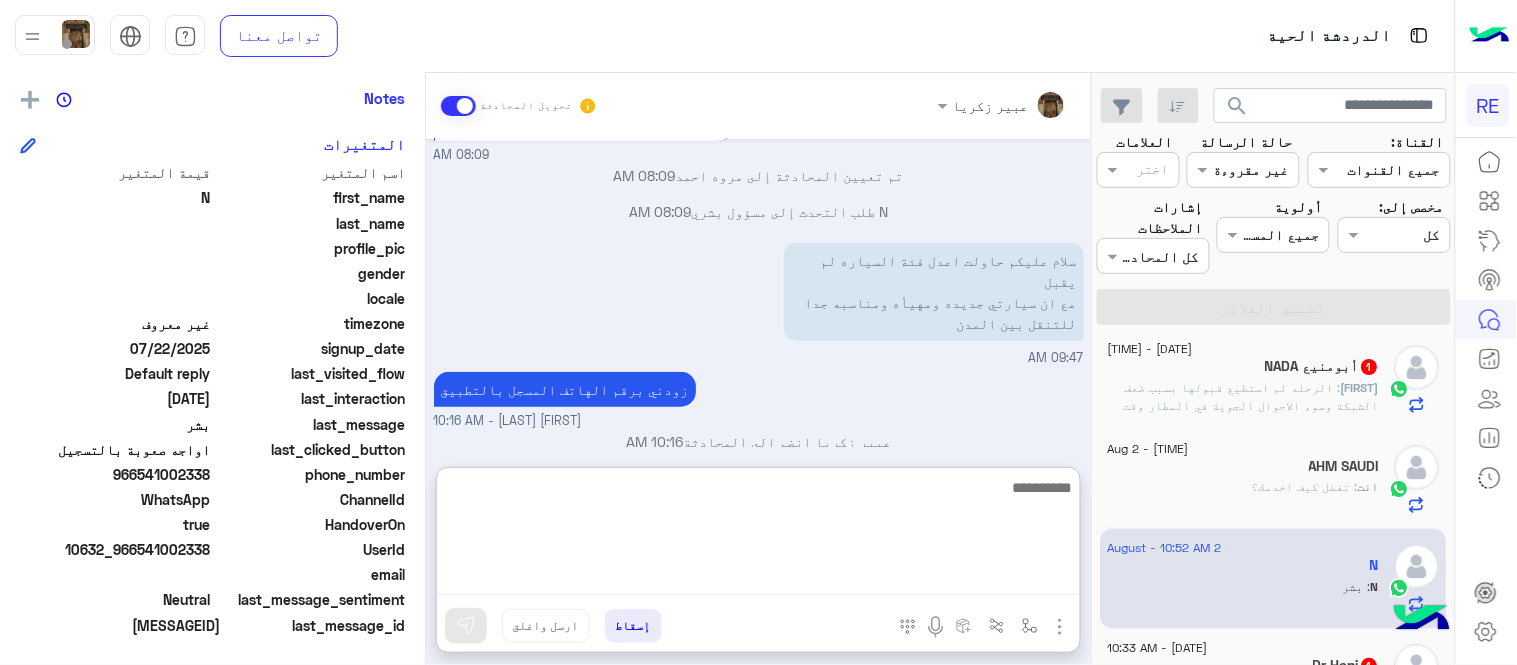 scroll, scrollTop: 497, scrollLeft: 0, axis: vertical 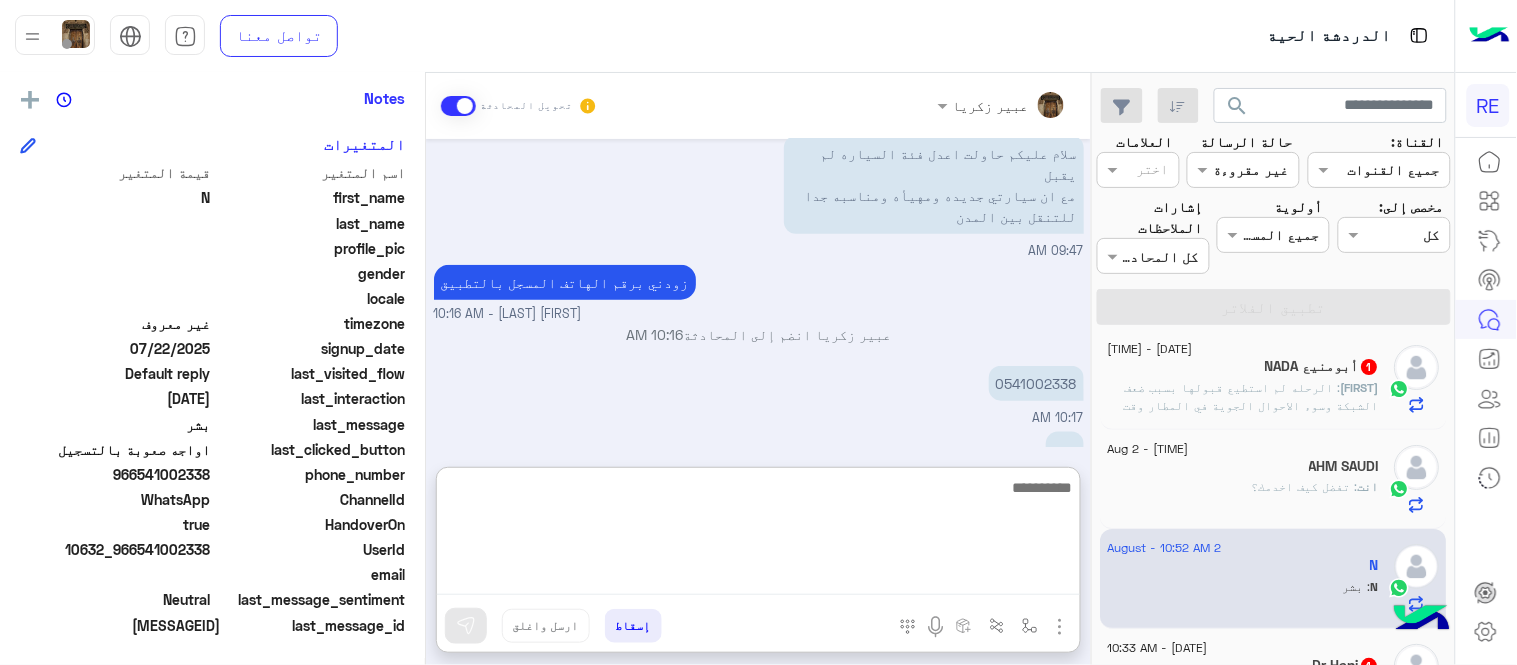 click on "Aug 2, 2025  سعدنا بتواصلك، نأمل منك توضيح استفسارك أكثر    08:08 AM  سلام عليكم حاولت اعدل فئة السياره لم يقبل مع ان سيارتي جديده ومهيأه ومناسبه جدا للتنقل بين المدن   08:09 AM  تم إعادة توجيه المحادثة. للعودة إلي الرد الالي، أنقر الزر الموجود بالأسفل  عودة الى البوت     08:09 AM   تم تعيين المحادثة إلى [FIRST] [LAST]   08:09 AM       N  طلب التحدث إلى مسؤول بشري   08:09 AM      سلام عليكم حاولت اعدل فئة السياره لم يقبل مع ان سيارتي جديده ومهيأه ومناسبه جدا للتنقل بين المدن   09:47 AM  زودني برقم الهاتف المسجل بالتطبيق  [FIRST] [LAST] -  10:16 AM   [FIRST] [LAST] انضم إلى المحادثة   10:16 AM      [PHONE]   10:17 AM  بشر   10:52 AM    11:05 AM" at bounding box center (758, 293) 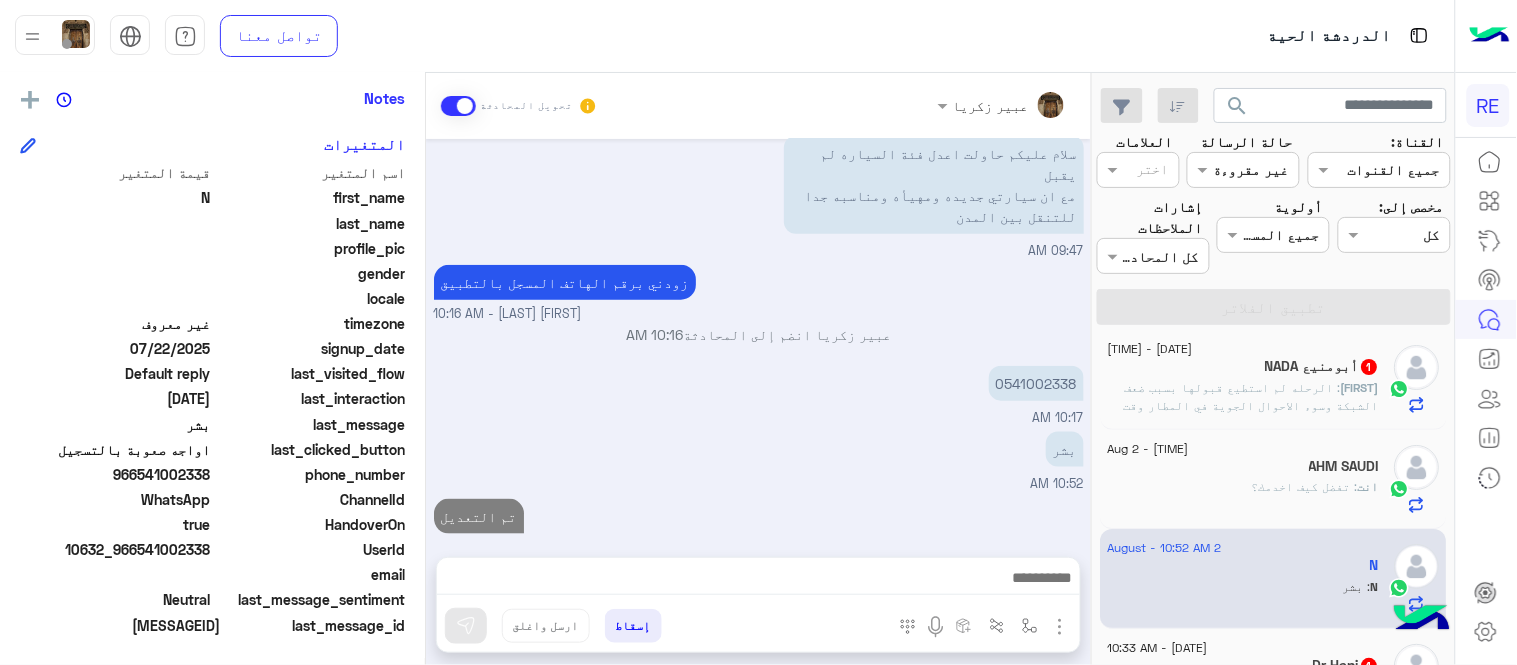 scroll, scrollTop: 407, scrollLeft: 0, axis: vertical 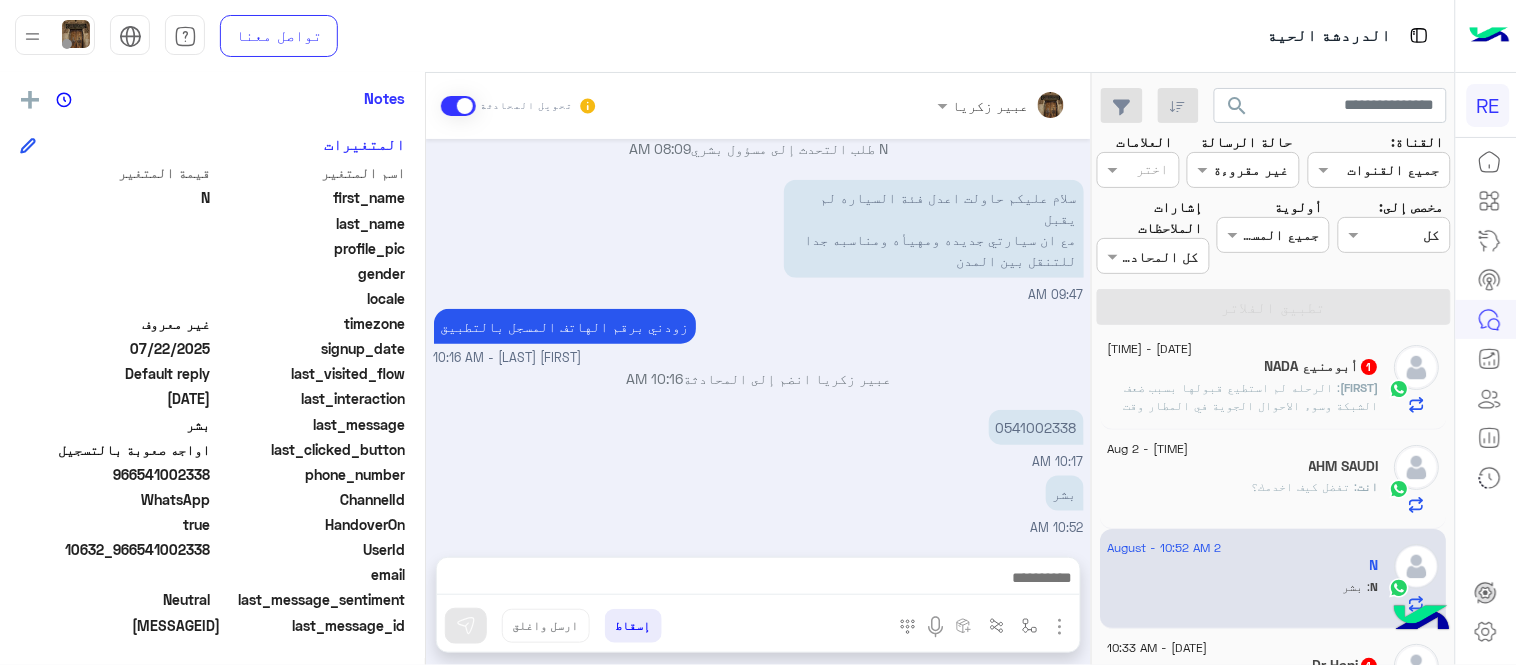 click on "[FIRST] : الرحله لم استطيع قبولها بسبب ضعف الشبكة وسوء الاحوال الجوية في المطار وقت الرحلة. اتمنى مراعات ذلك وحفظ حقوق الكباتن." 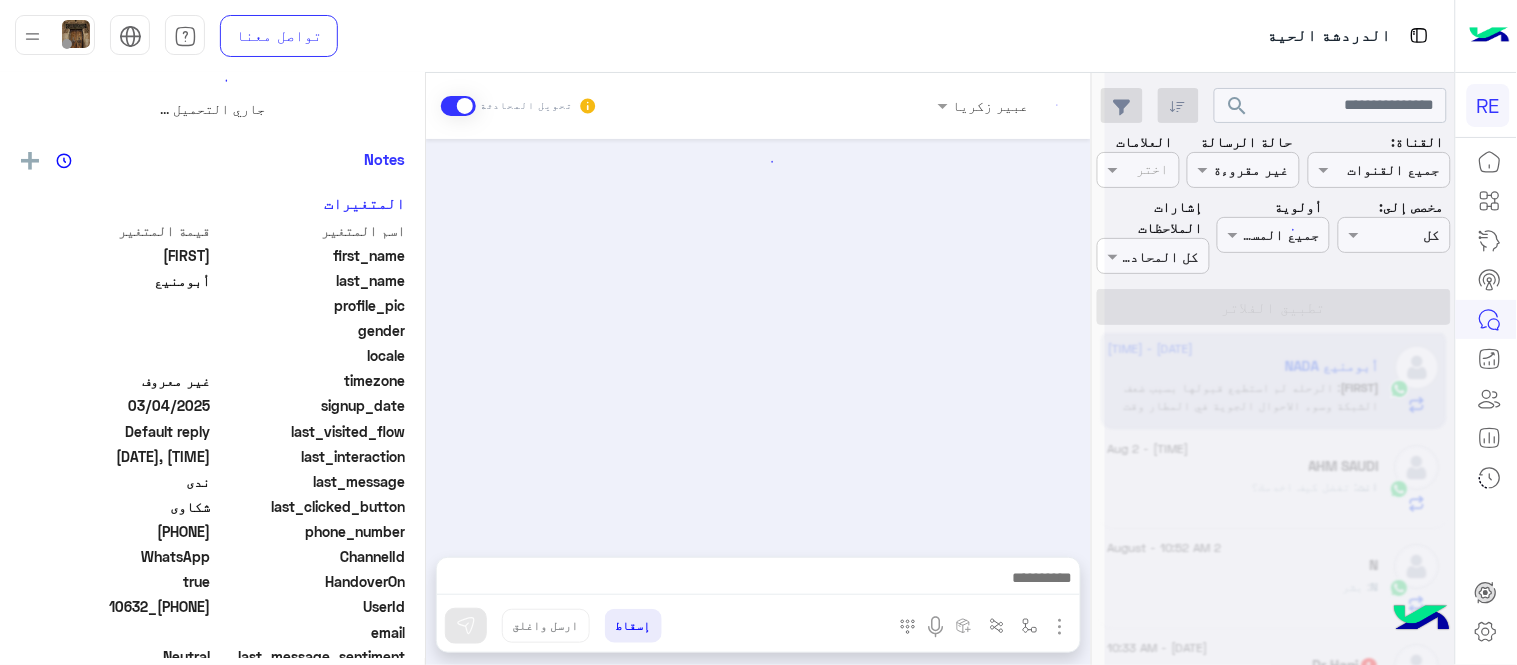 scroll, scrollTop: 0, scrollLeft: 0, axis: both 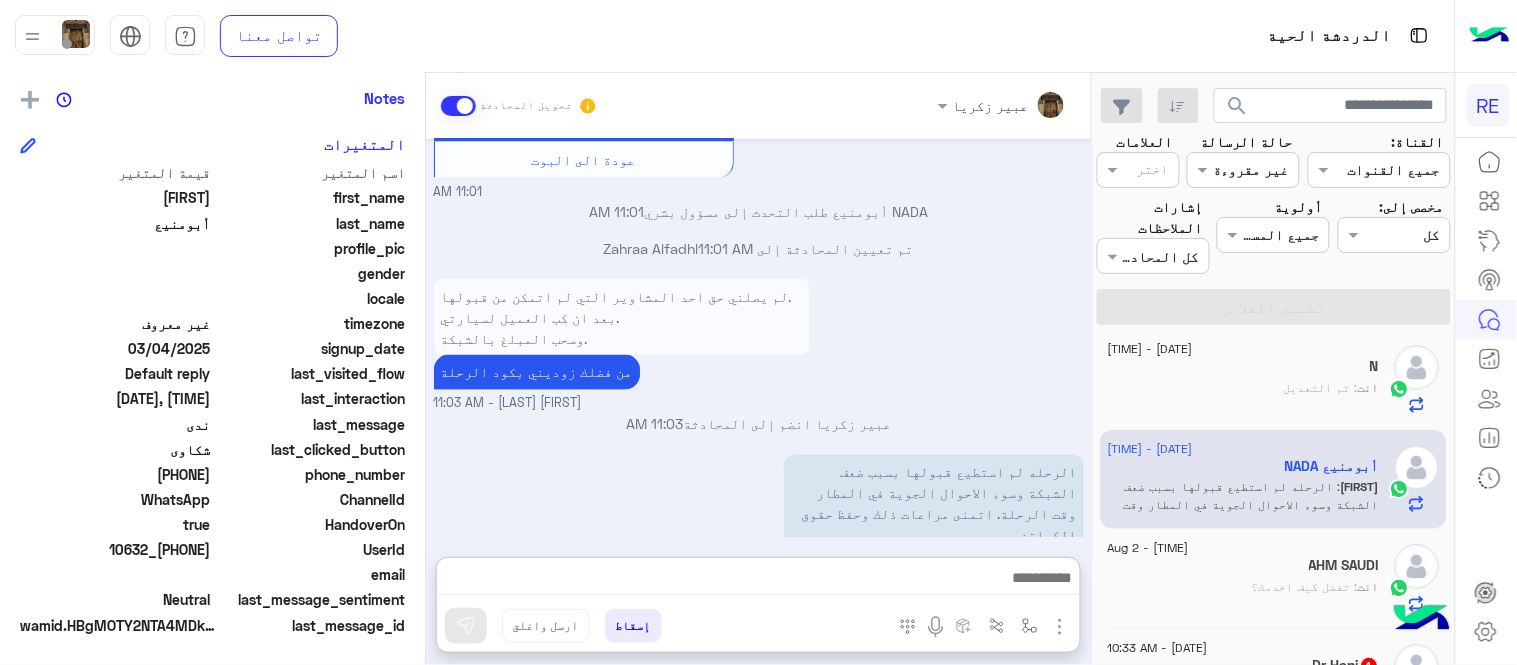 click at bounding box center (758, 580) 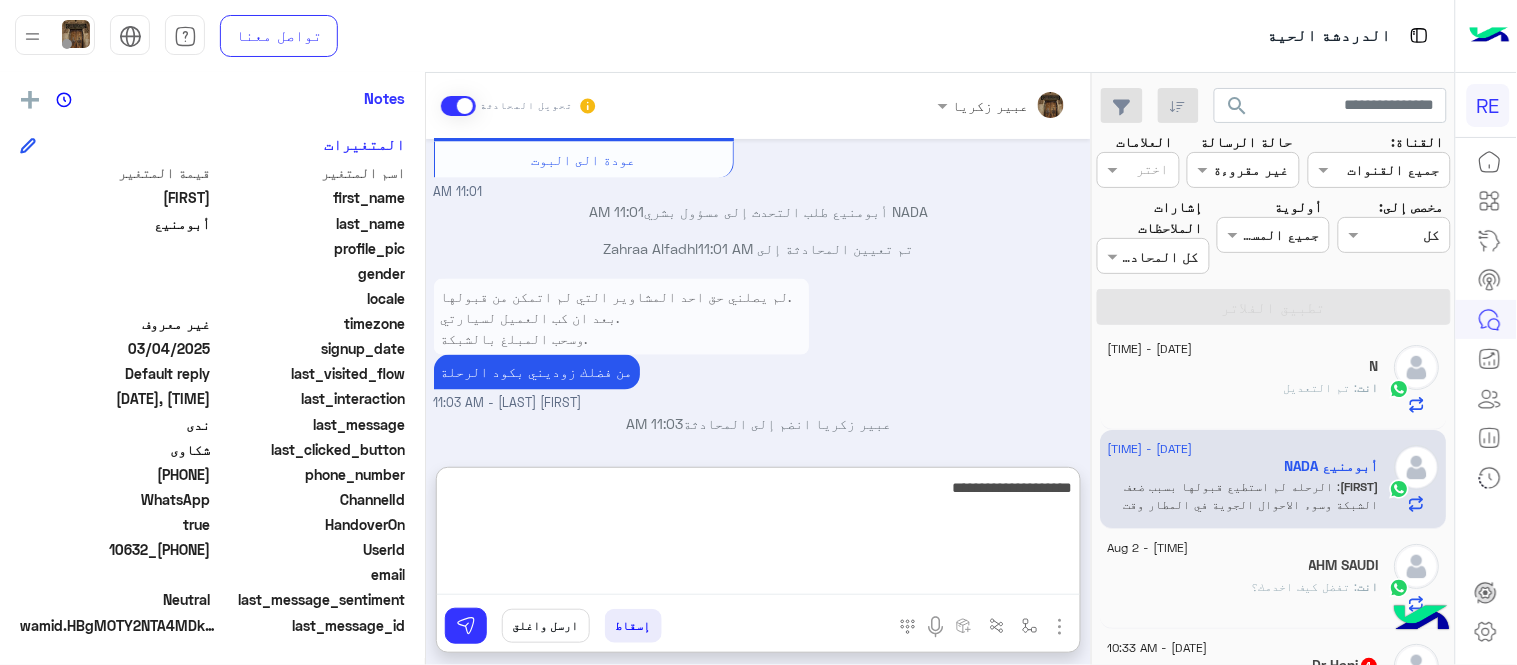 scroll, scrollTop: 913, scrollLeft: 0, axis: vertical 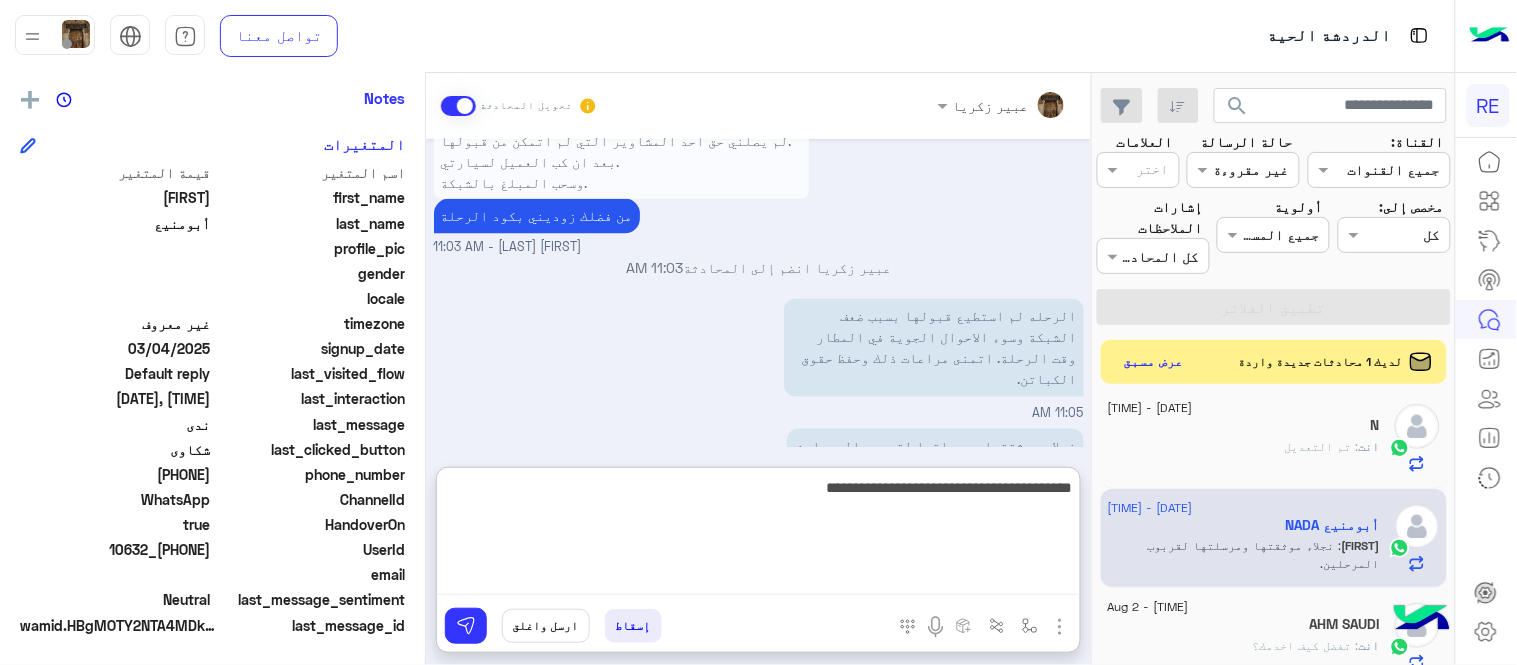 type on "**********" 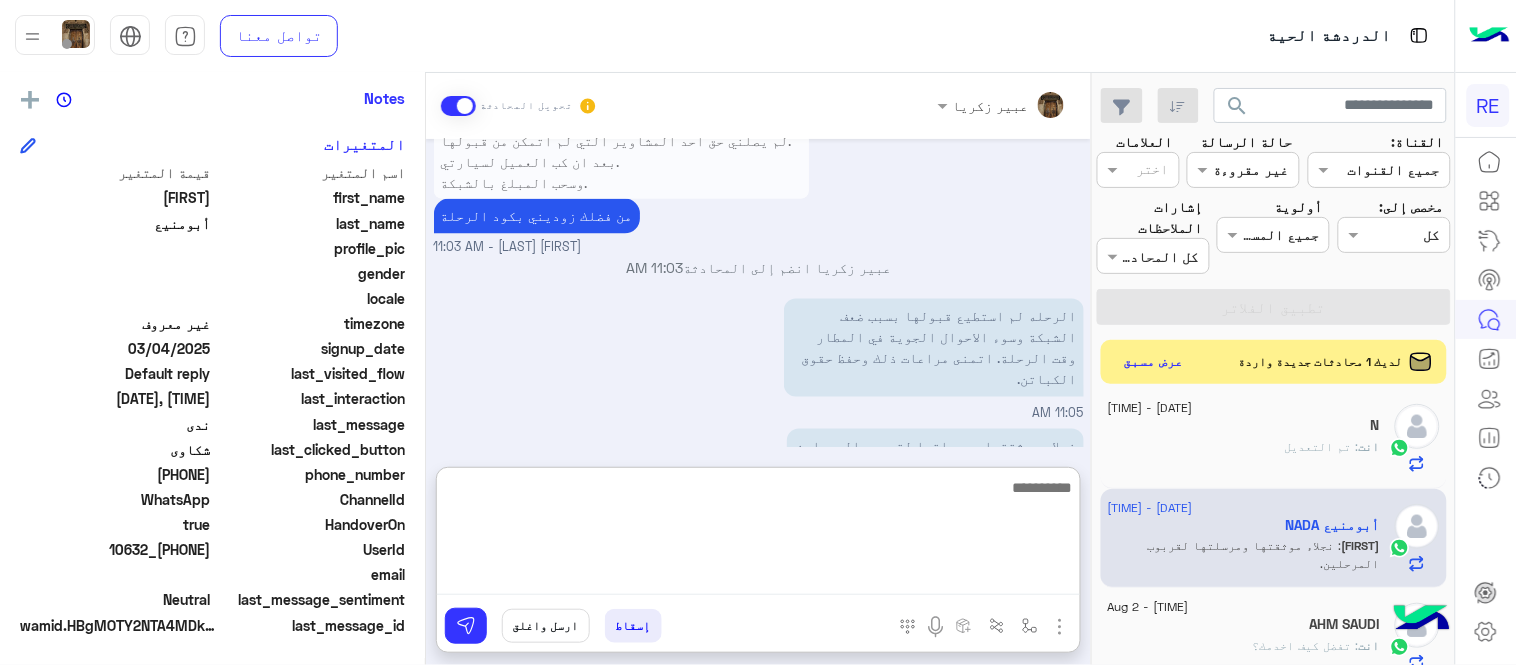 scroll, scrollTop: 977, scrollLeft: 0, axis: vertical 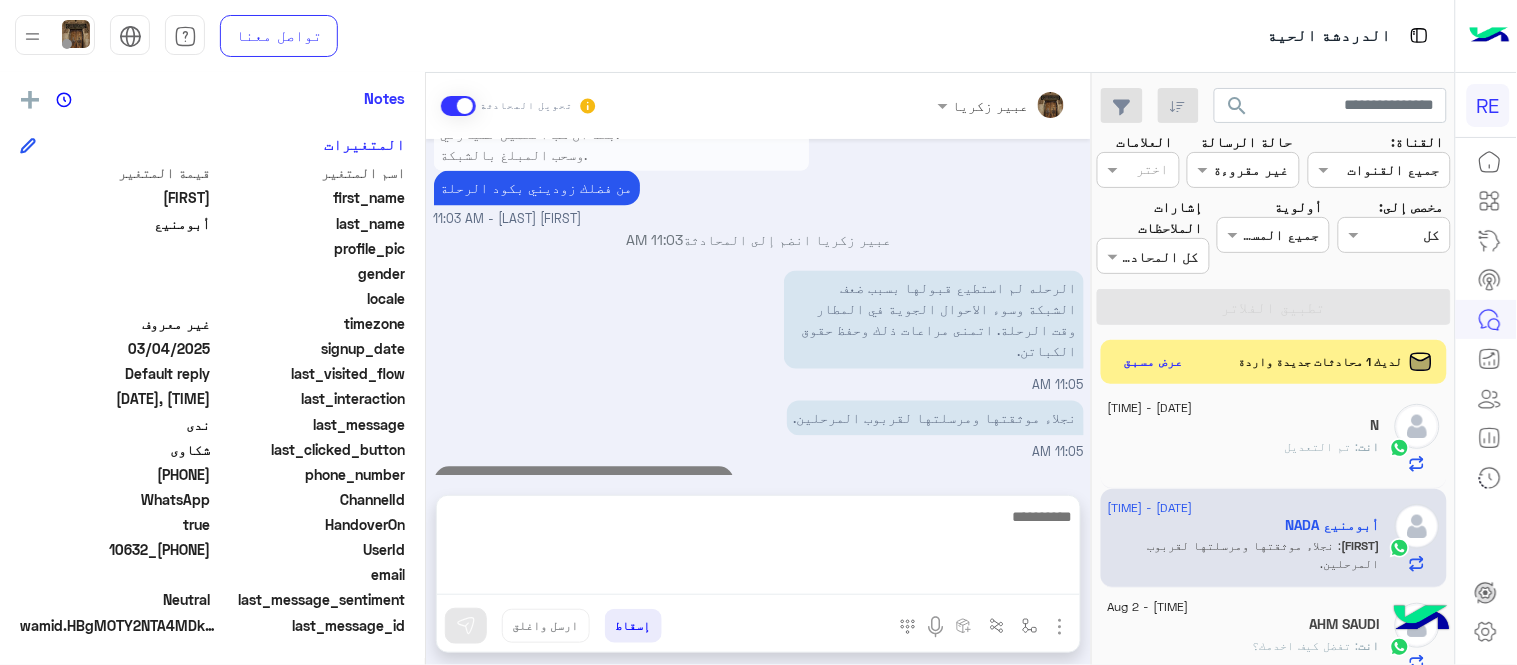 click on "[DATE]   Conversation has been unassigned automatically and closed by system   [TIME]       [DATE]  لم يصلني حق احد المشاوير التي لم اتمكن من قبولها.  بعد ان كب العميل لسيارتي.  وسحب المبلغ بالشبكة.  اتمنى حل هذا الاشكال باسر وقت.  ليه الان ثلاثة ايام لم ينزل المبلغ بمحفظتي 🚫   [TIME]  سعدنا بتواصلك، نأمل منك توضيح استفسارك أكثر    [TIME]   ندى    [TIME]  تم إعادة توجيه المحادثة. للعودة إلي الرد الالي، أنقر الزر الموجود بالأسفل  عودة الى البوت     [TIME]   NADA أبومنيع طلب التحدث إلى مسؤول بشري   [TIME]       تم تعيين المحادثة إلى Zahraa Alfadhl   [TIME]      لم يصلني حق احد المشاوير التي لم اتمكن من قبولها.  بعد ان كب العميل لسيارتي." at bounding box center (758, 307) 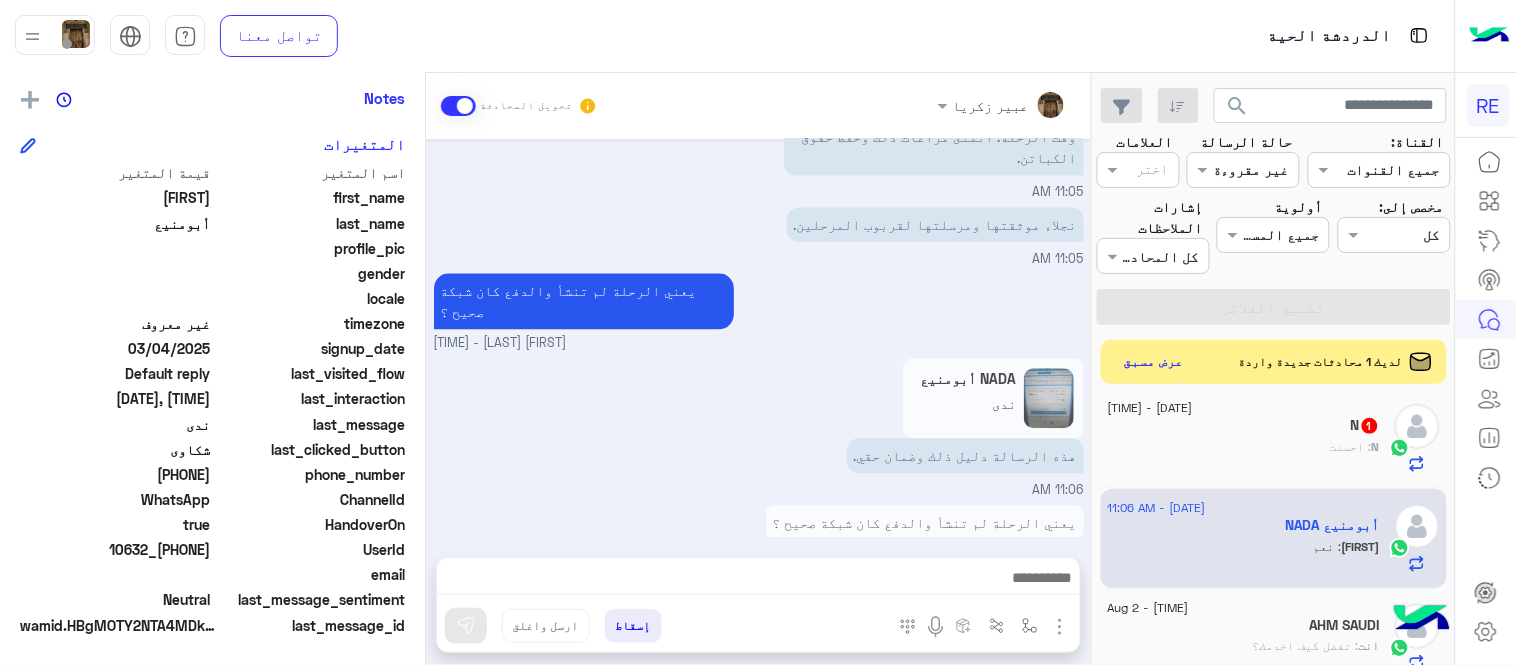 scroll, scrollTop: 1264, scrollLeft: 0, axis: vertical 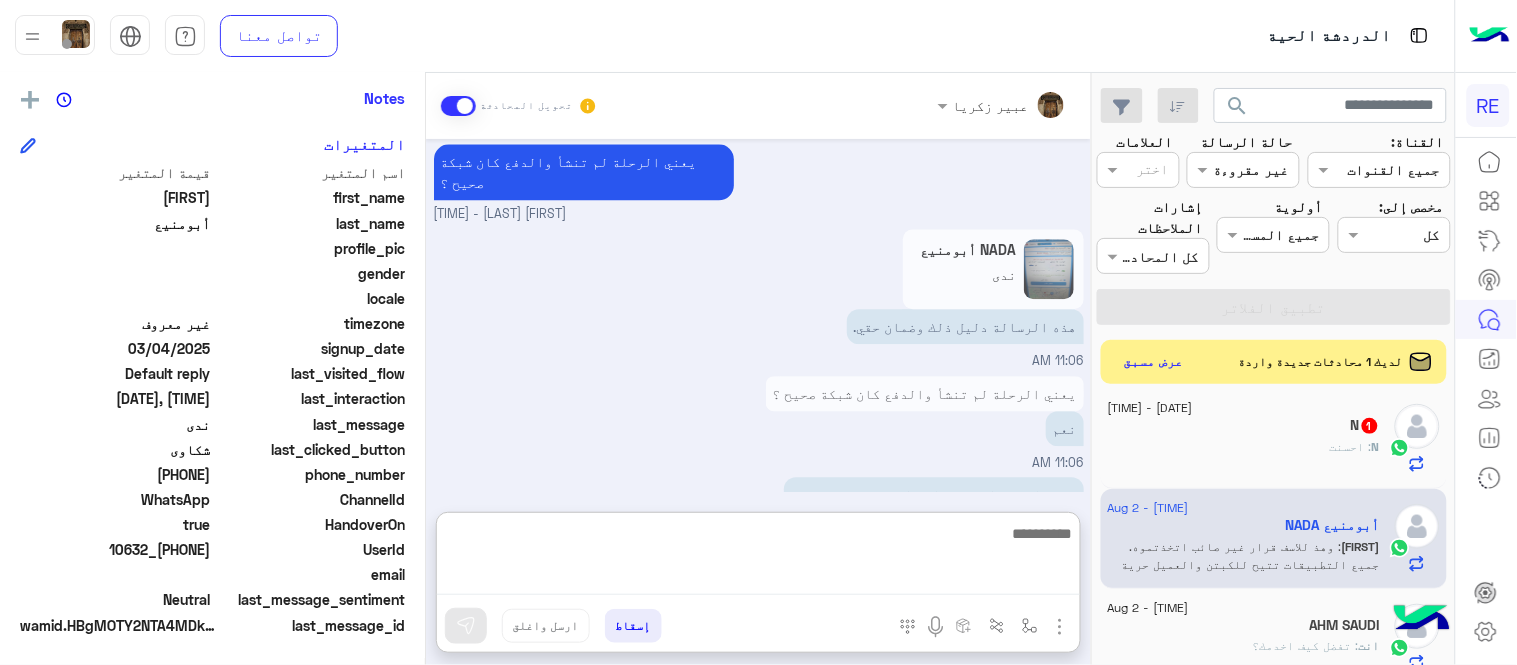 click at bounding box center (758, 558) 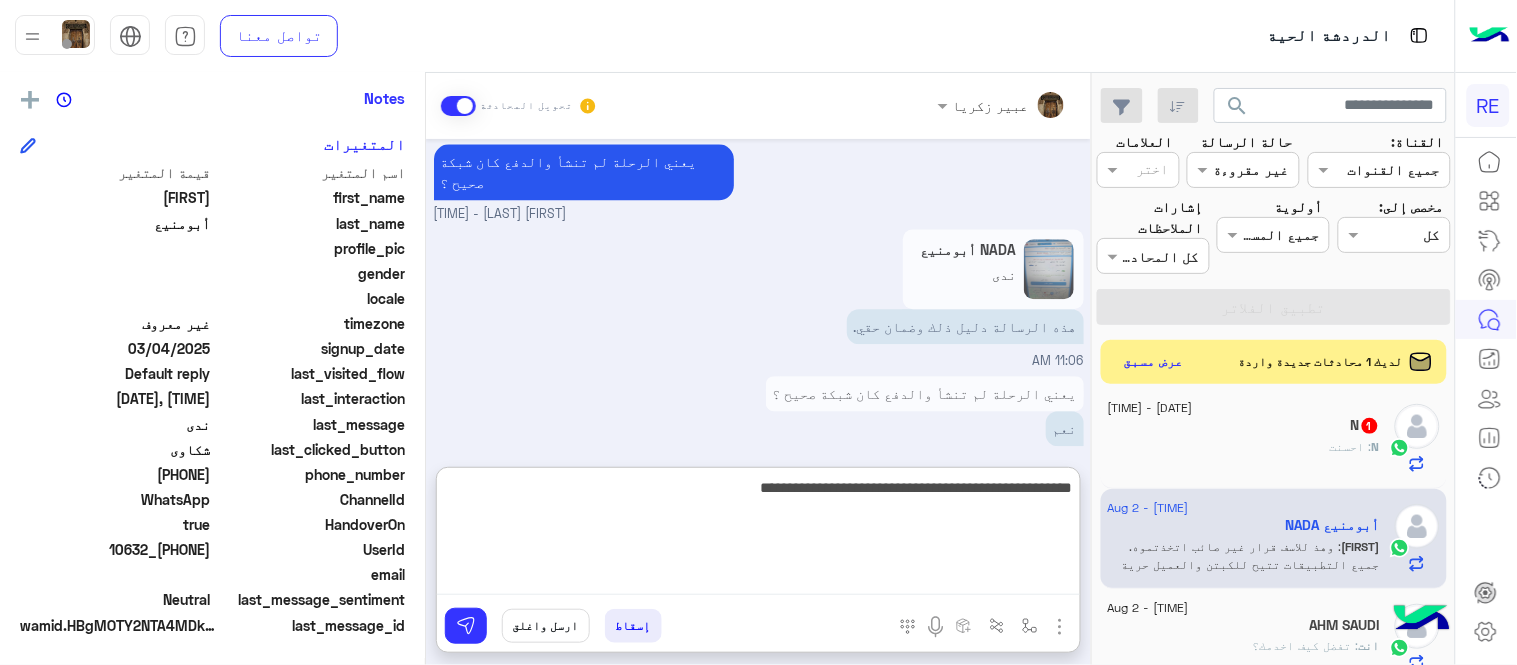 type on "**********" 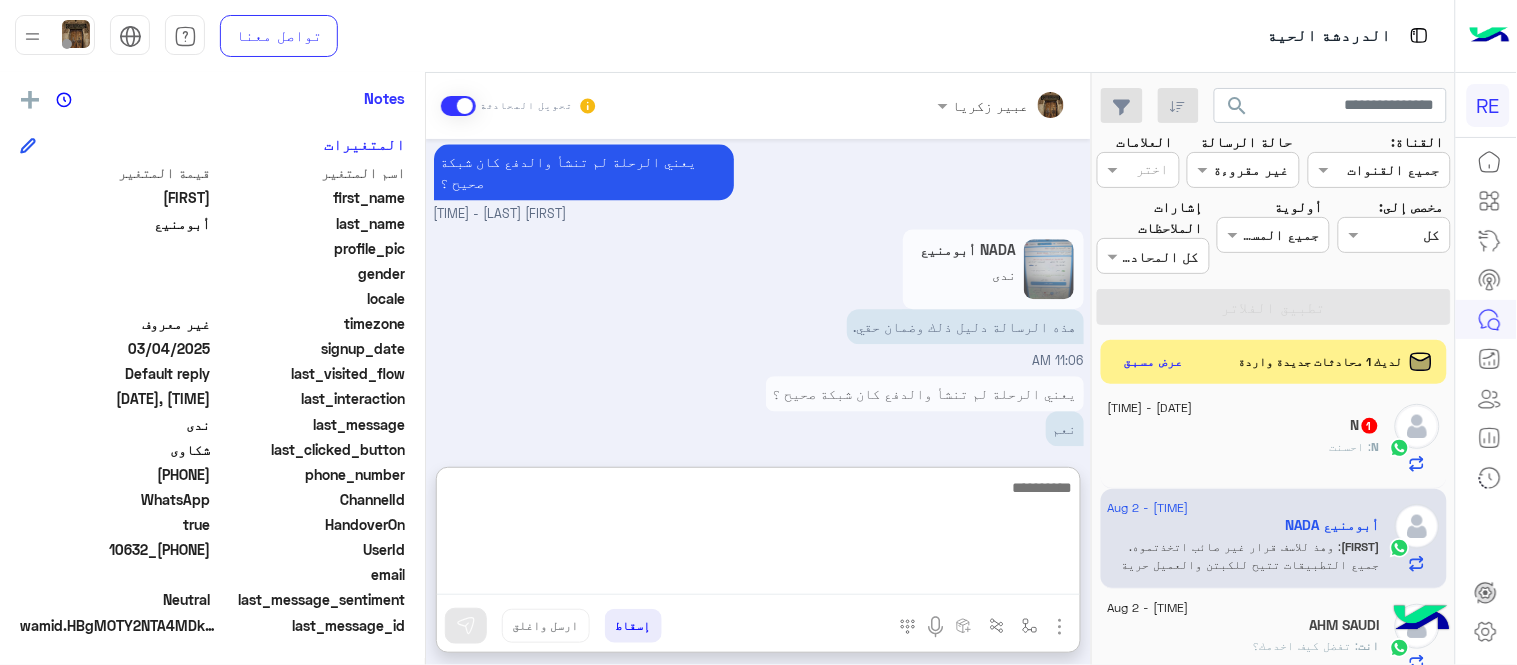 scroll, scrollTop: 1438, scrollLeft: 0, axis: vertical 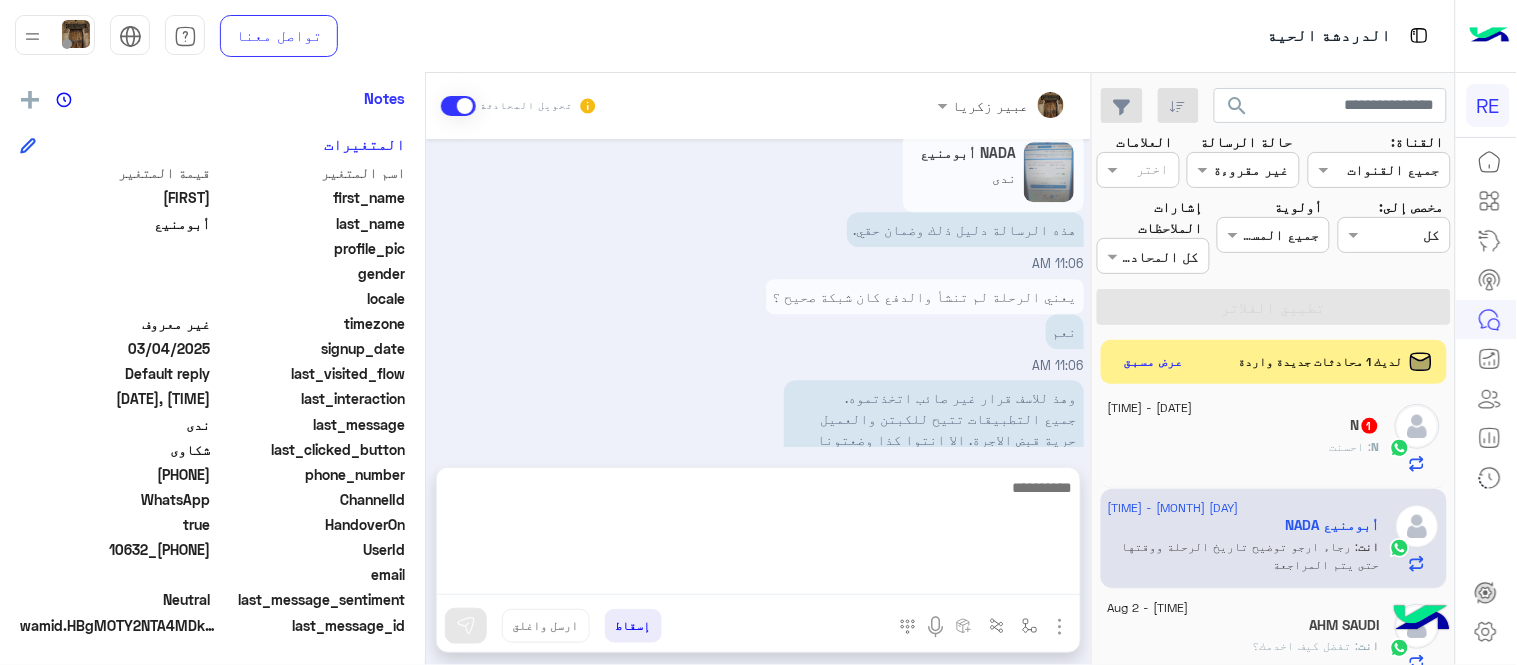 click on "[NAME] تحويل المحادثة     Jun 4, 2025   Conversation has been unassigned automatically and closed by system   12:30 PM       Aug 2, 2025  لم يصلني حق احد المشاوير التي لم اتمكن من قبولها.  بعد ان كب العميل لسيارتي.  وسحب المبلغ بالشبكة.  اتمنى حل هذا الاشكال باسر وقت.  ليه الان ثلاثة ايام لم ينزل المبلغ بمحفظتي 🚫   11:00 AM  سعدنا بتواصلك، نأمل منك توضيح استفسارك أكثر    11:00 AM   [NAME]    11:01 AM  تم إعادة توجيه المحادثة. للعودة إلي الرد الالي، أنقر الزر الموجود بالأسفل  عودة الى البوت     11:01 AM   [NAME] طلب التحدث إلى مسؤول بشري   11:01 AM       تم تعيين المحادثة إلى Zahraa Alfadhl   11:01 AM      بعد ان كب العميل لسيارتي.  وسحب المبلغ بالشبكة." at bounding box center [758, 373] 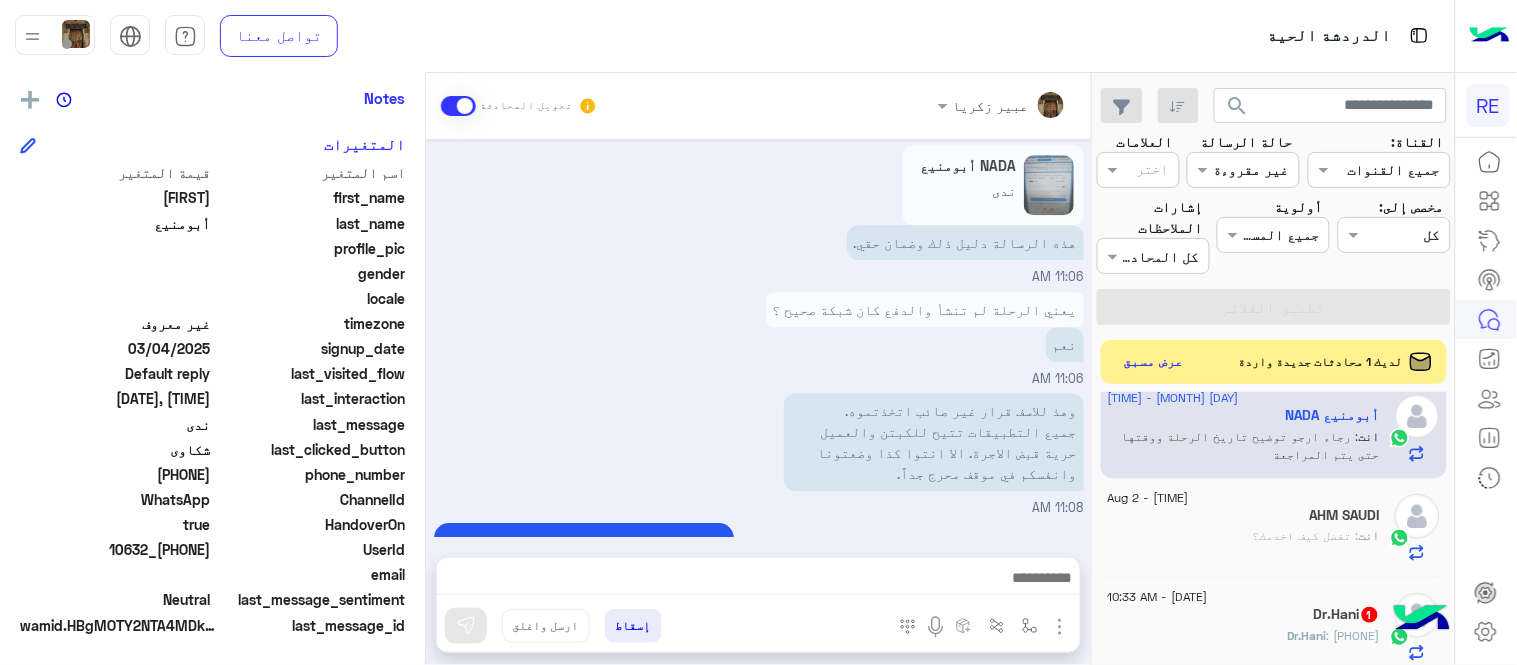 scroll, scrollTop: 111, scrollLeft: 0, axis: vertical 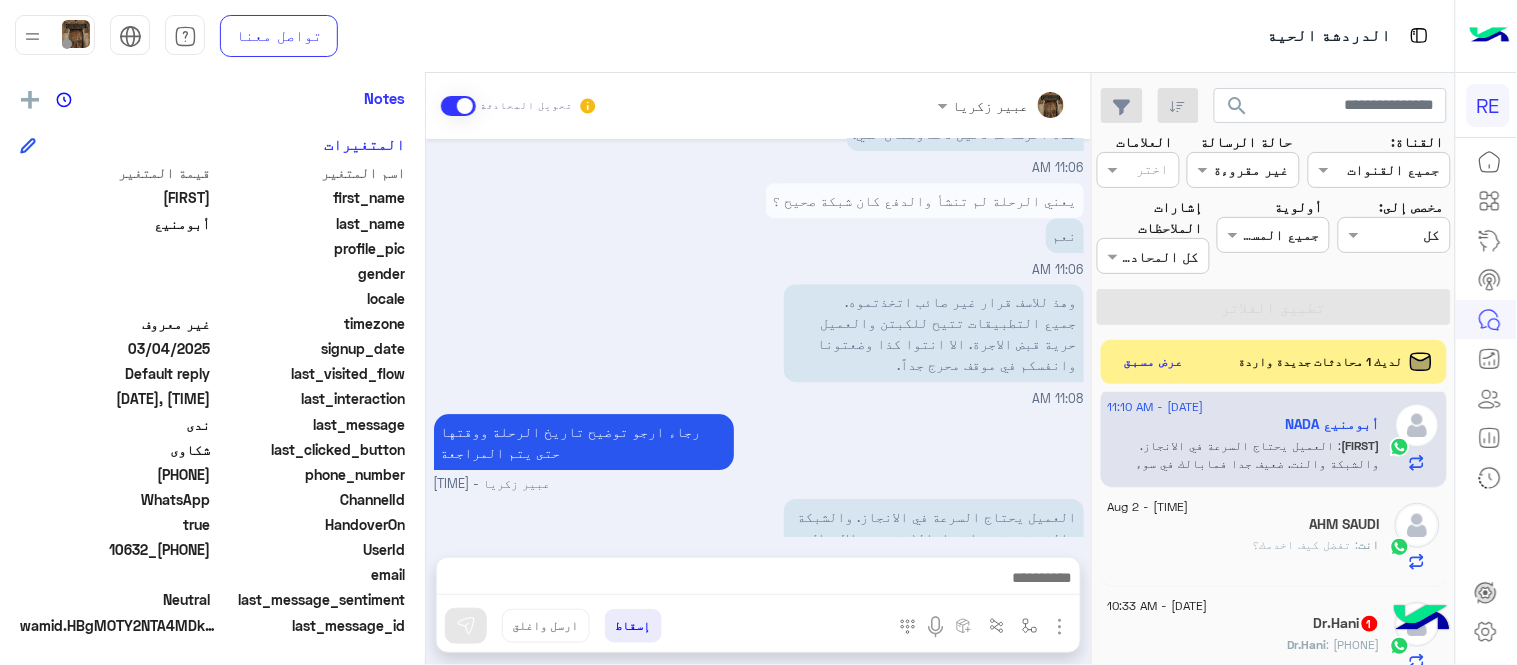 click on "Dr.Hani" 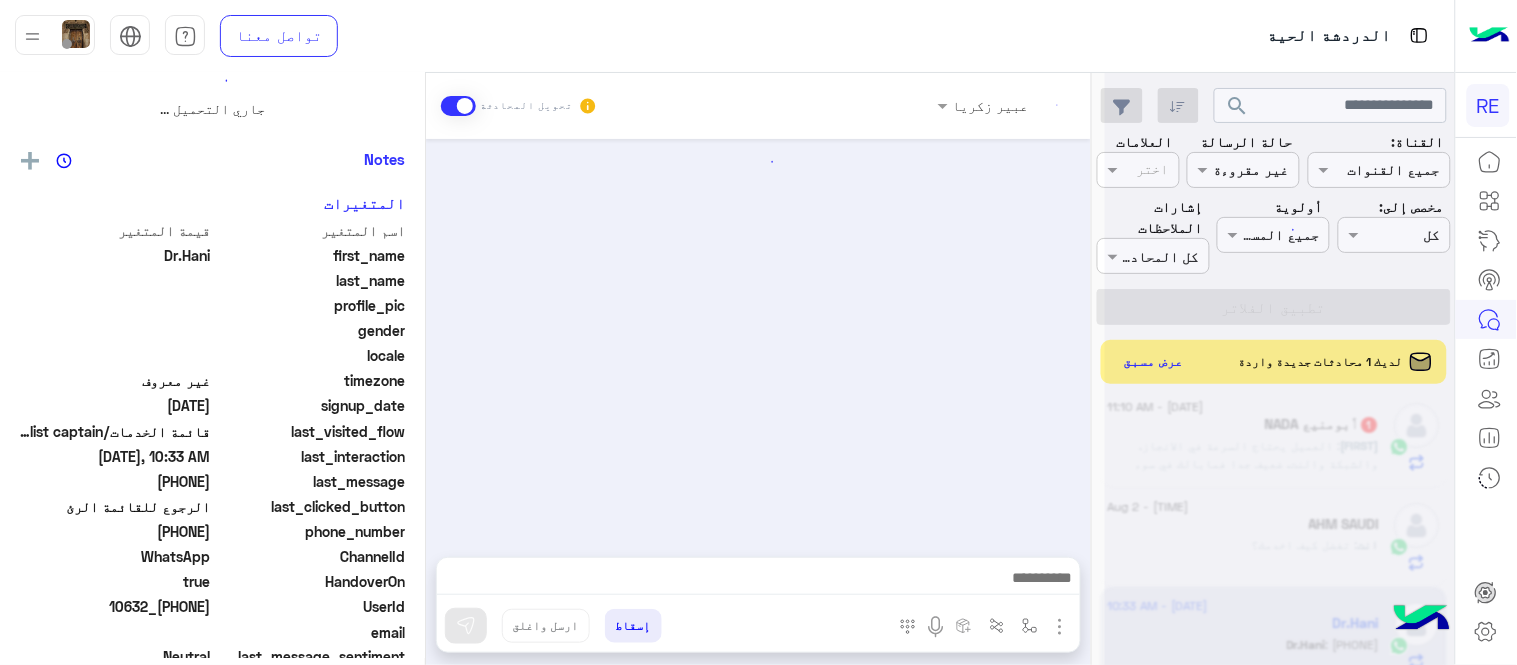 scroll, scrollTop: 0, scrollLeft: 0, axis: both 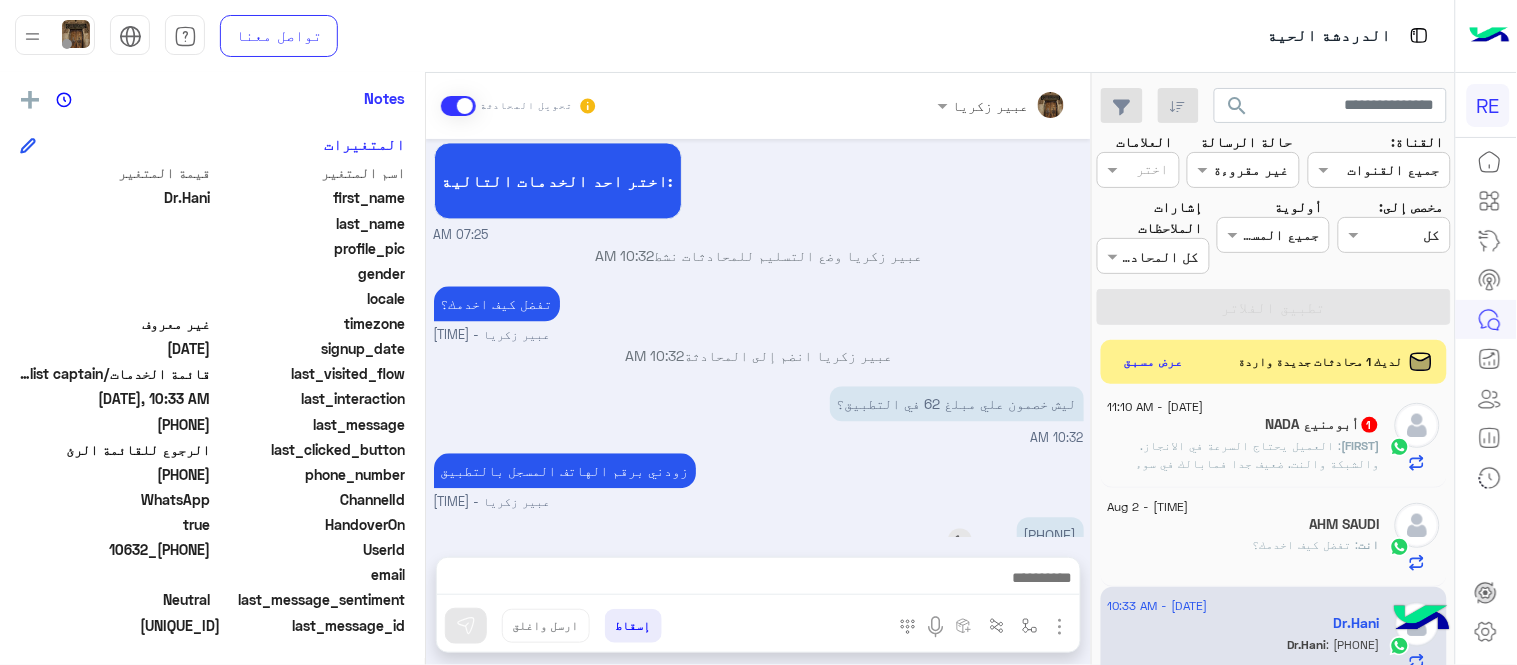 click on "[PHONE]" at bounding box center (1050, 535) 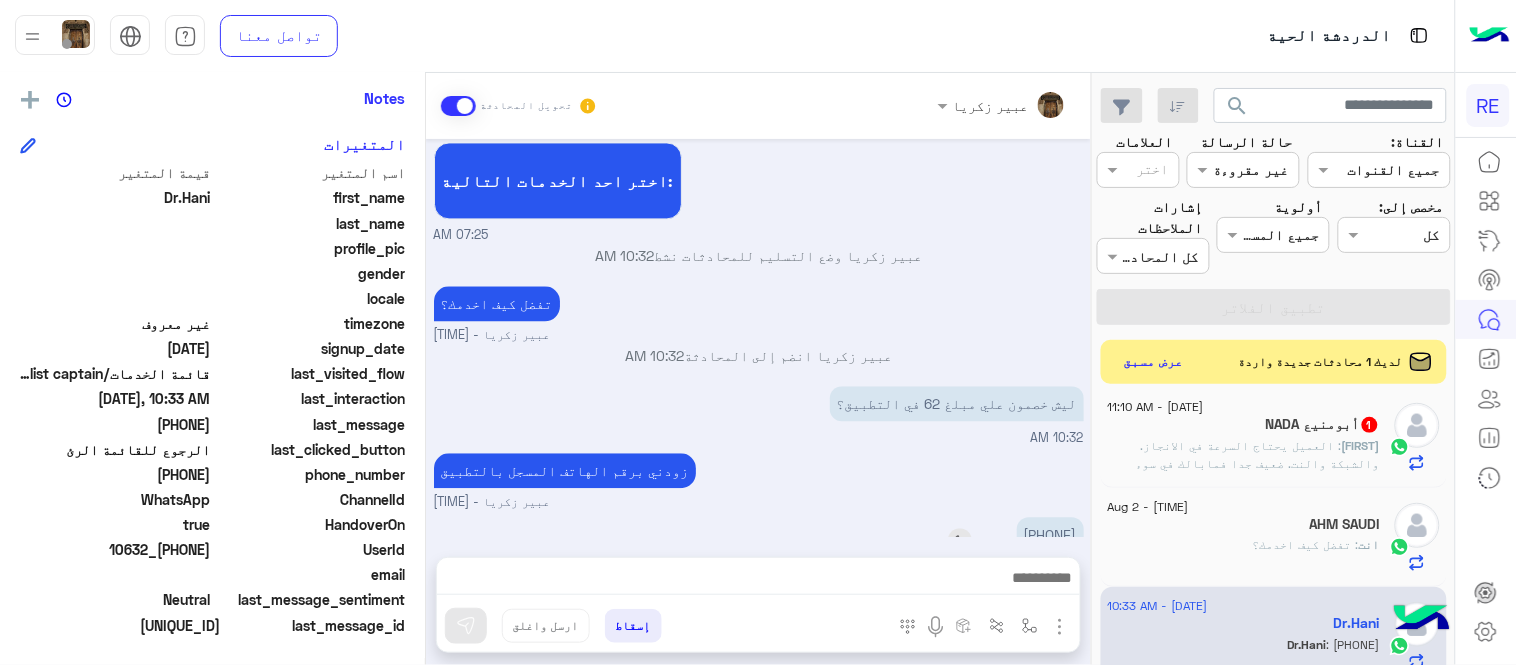 copy on "[PHONE]" 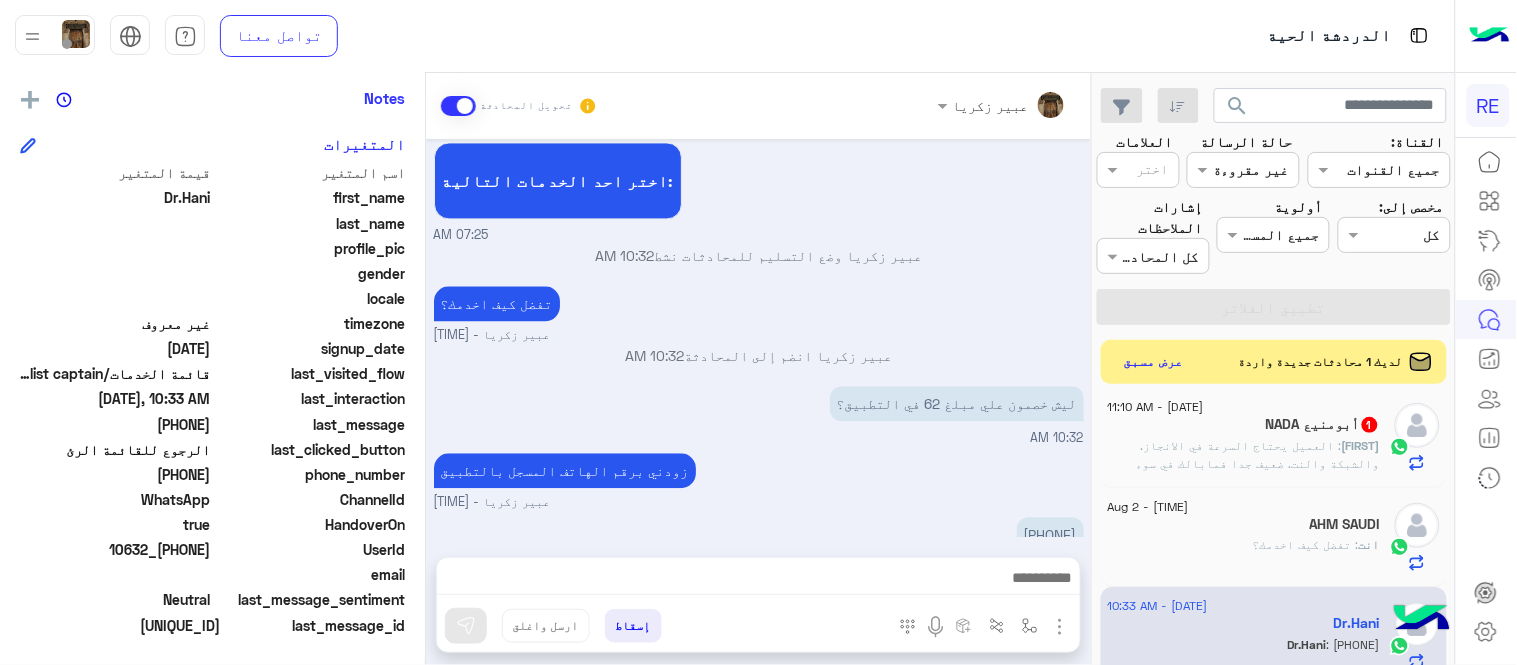 click at bounding box center [758, 580] 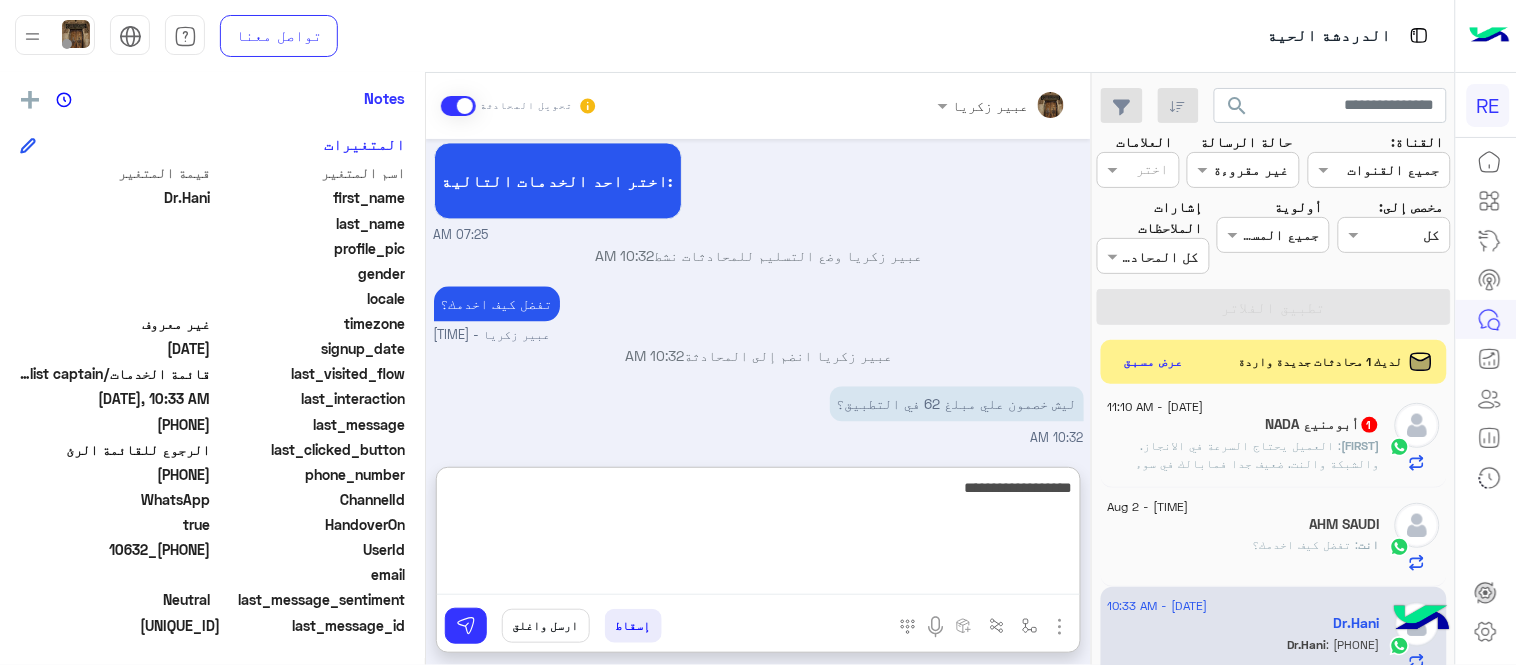 type on "**********" 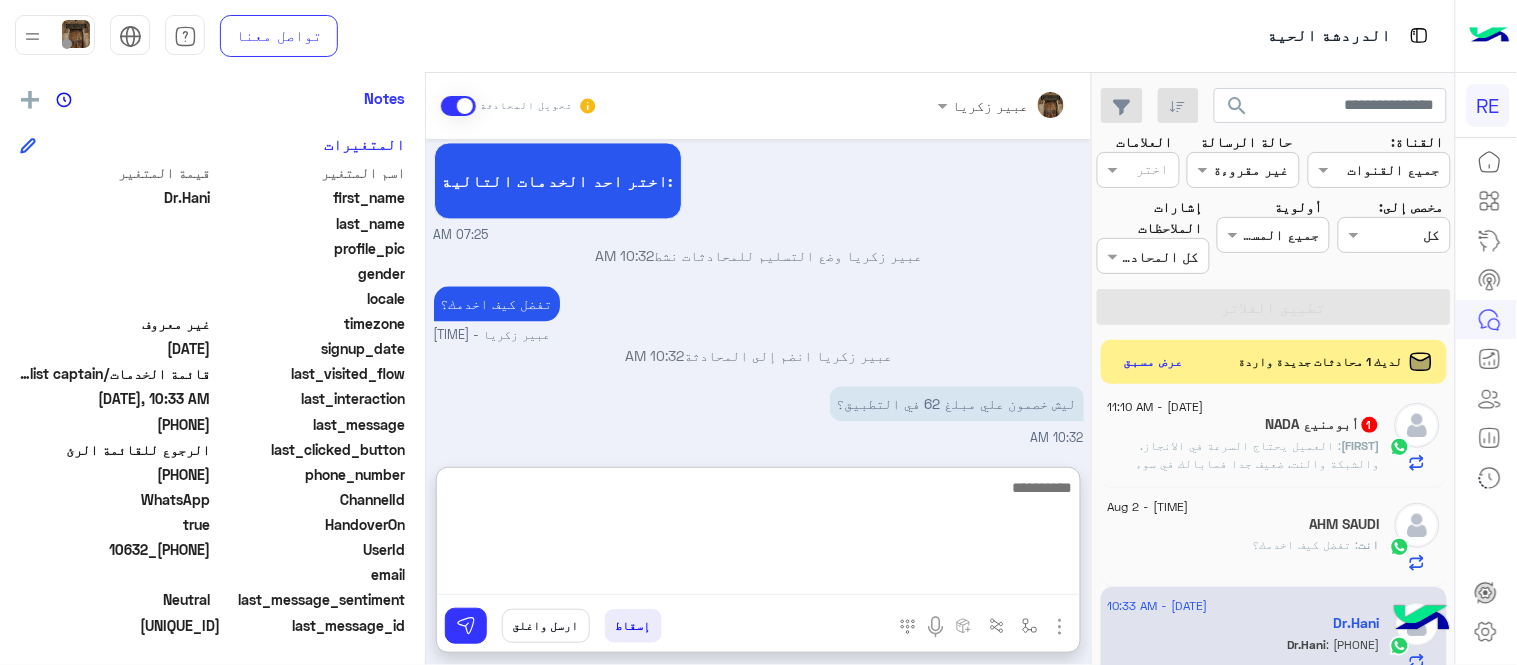 scroll, scrollTop: 1248, scrollLeft: 0, axis: vertical 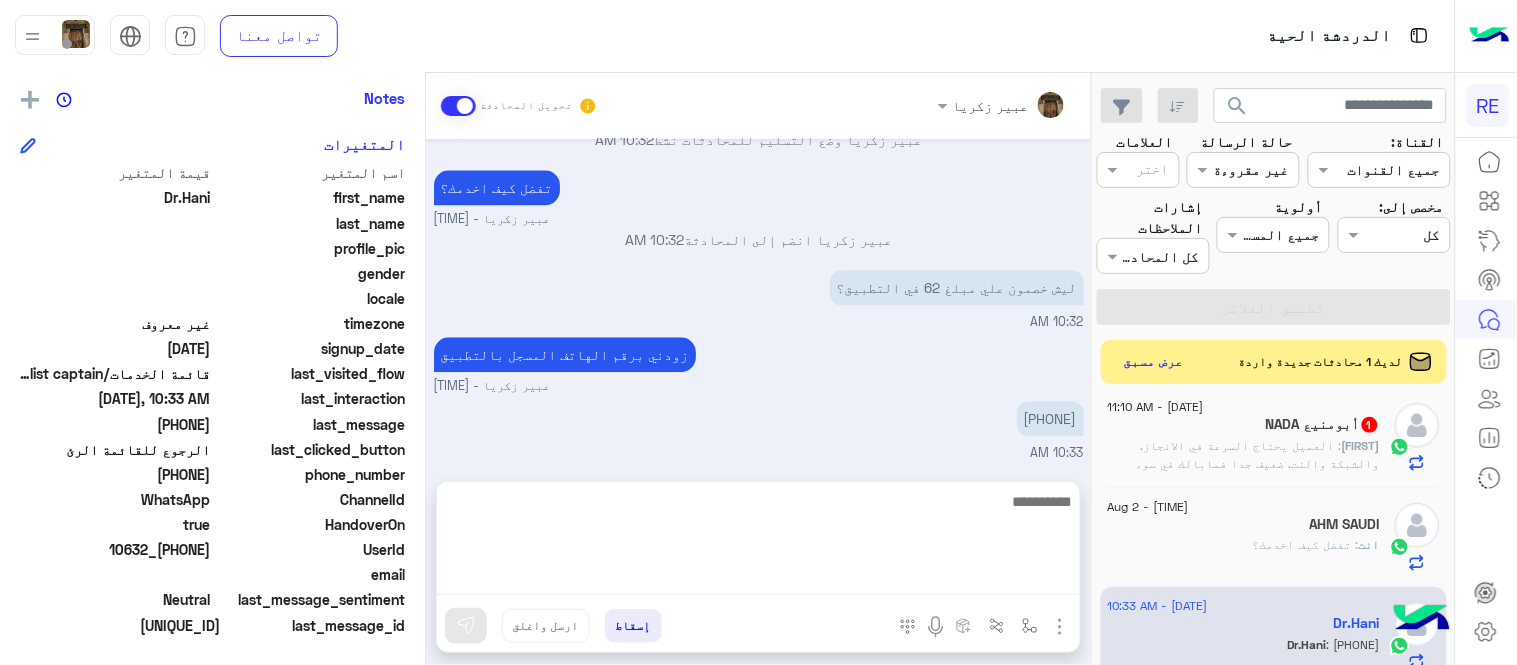 click on "Aug 2, 2025   تسجيل حساب     07:25 AM  يمكنك الاطلاع على شروط الانضمام لرحلة ك (كابتن ) الموجودة بالصورة أعلاه،
لتحميل التطبيق عبر الرابط التالي : 📲
http://onelink.to/Rehla    يسعدنا انضمامك لتطبيق رحلة يمكنك اتباع الخطوات الموضحة لتسجيل بيانات سيارتك بالفيديو التالي  : عزيزي الكابتن، فضلًا ، للرغبة بتفعيل الحساب قم برفع البيانات عبر التطبيق والتواصل معنا  تم تسجيل السيارة   اواجه صعوبة بالتسجيل  اي خدمة اخرى ؟  الرجوع للقائمة الرئ   لا     07:25 AM   الرجوع للقائمة الرئ    07:25 AM  اختر احد الخدمات التالية:    07:25 AM   [FIRST] [LAST] وضع التسليم للمحادثات نشط   10:32 AM      تفضل كيف اخدمك؟  10:32 AM        10:32 AM" at bounding box center (758, 300) 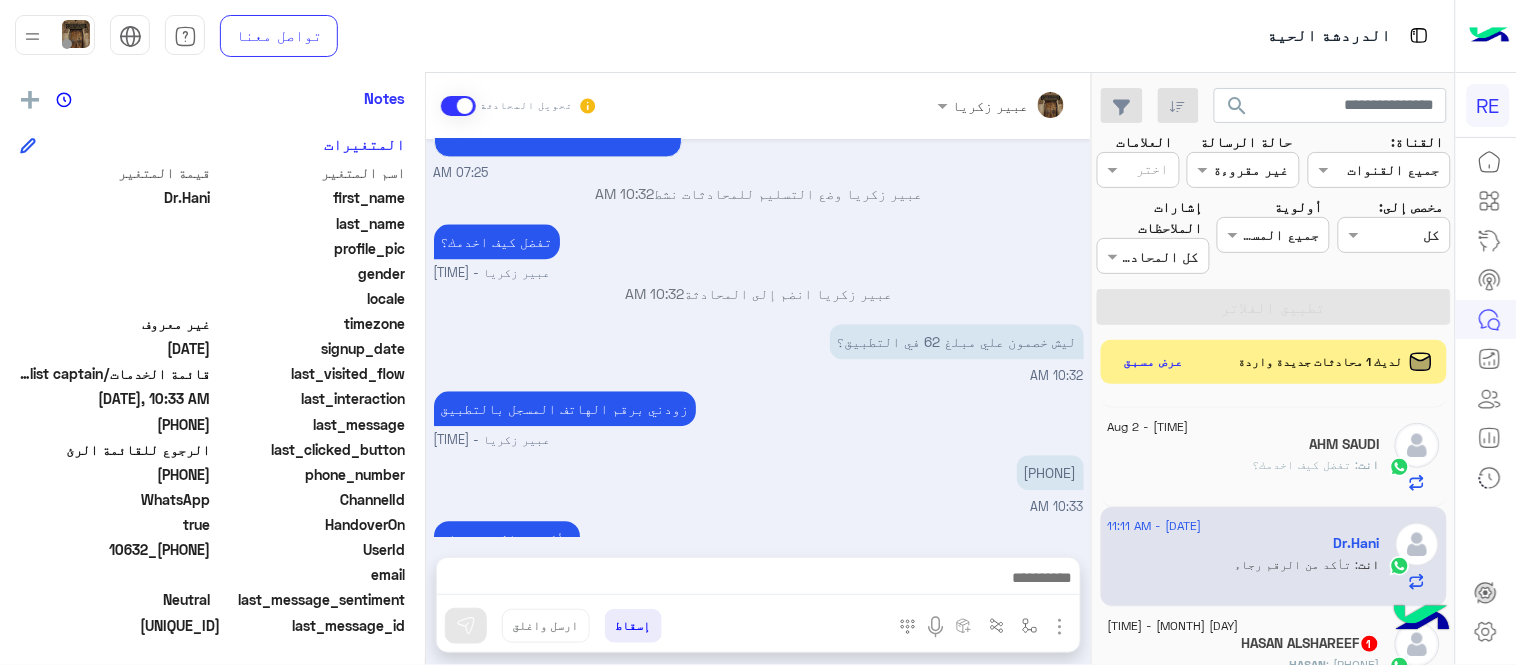 scroll, scrollTop: 341, scrollLeft: 0, axis: vertical 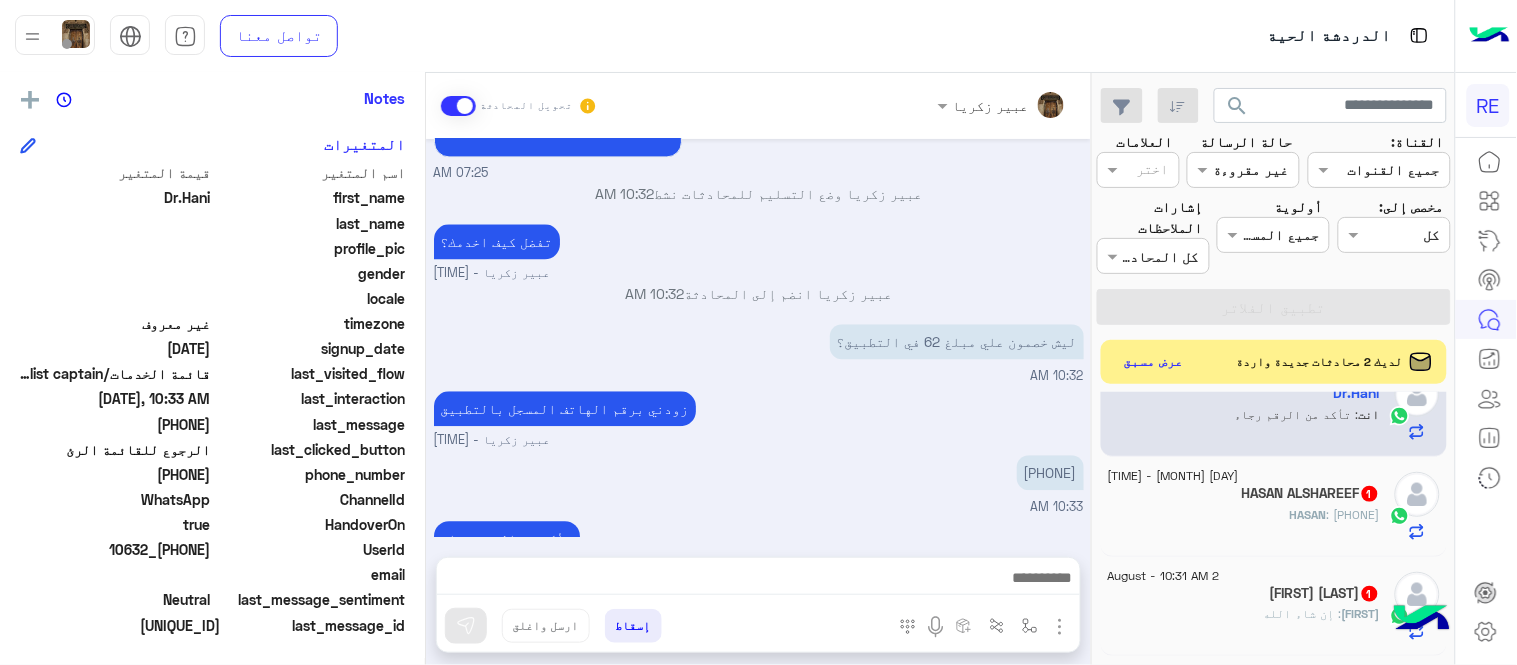 click on "[NAME] : [PHONE]" 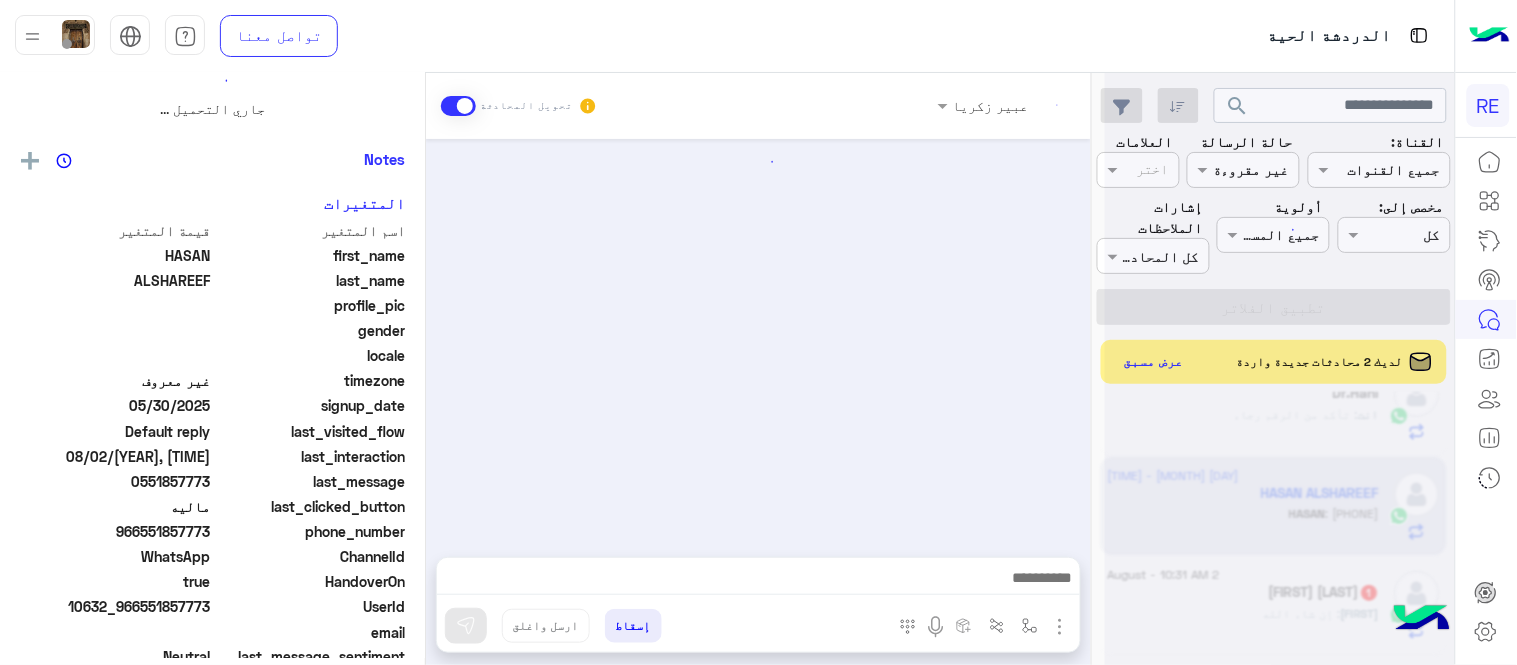 scroll, scrollTop: 0, scrollLeft: 0, axis: both 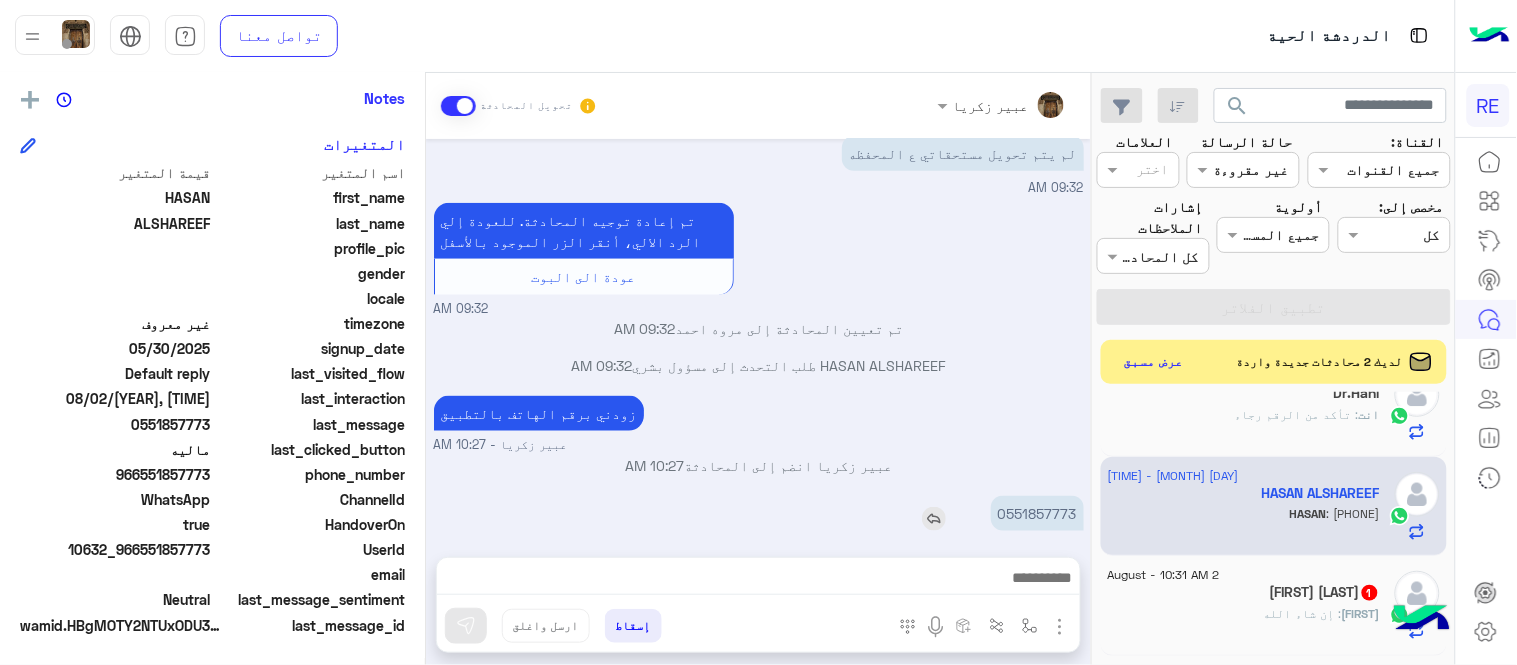 click on "0551857773" at bounding box center [1037, 513] 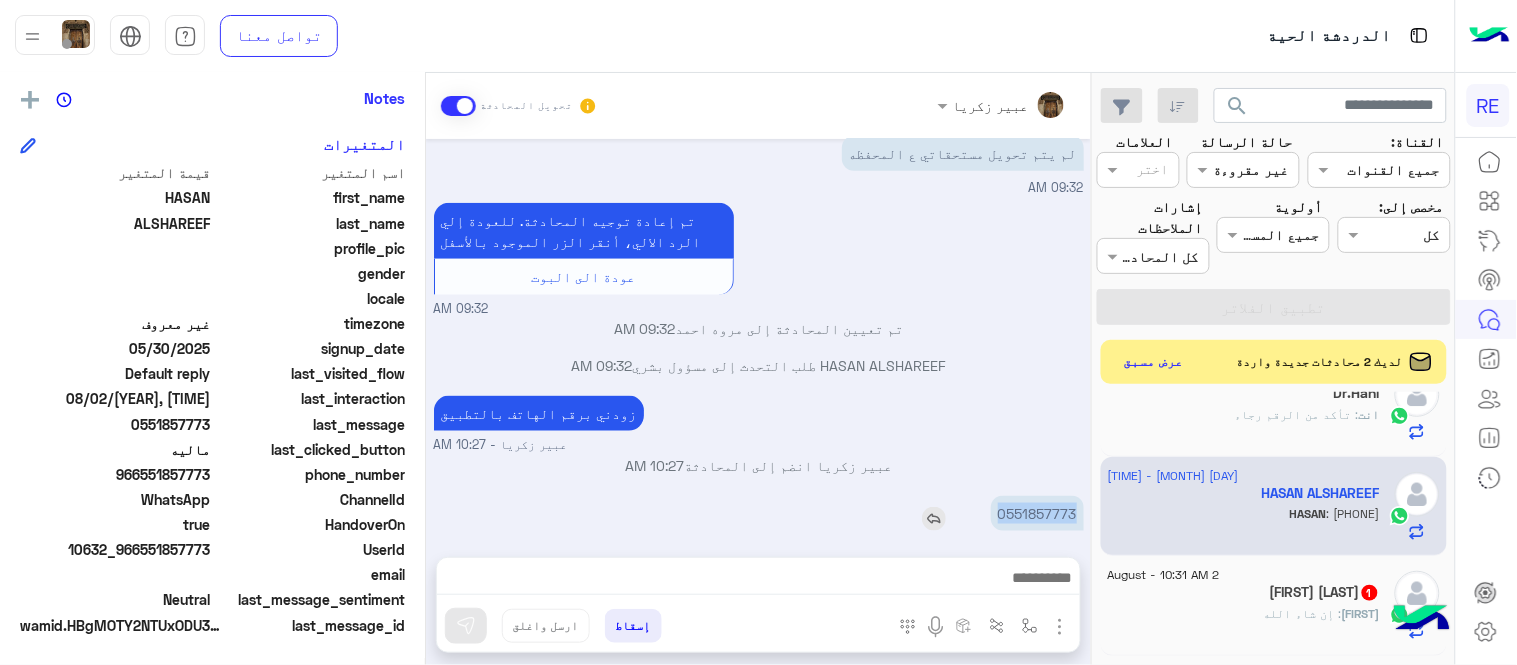click on "0551857773" at bounding box center (1037, 513) 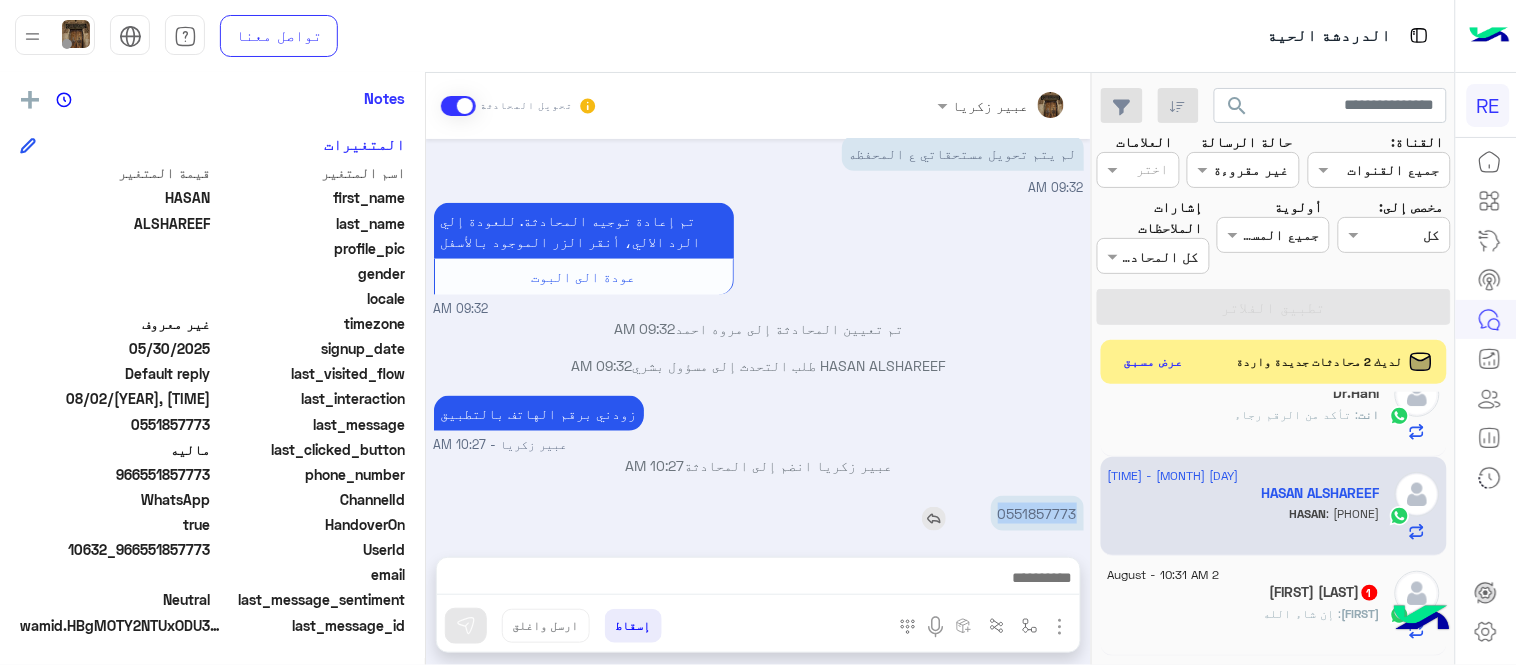 copy on "0551857773" 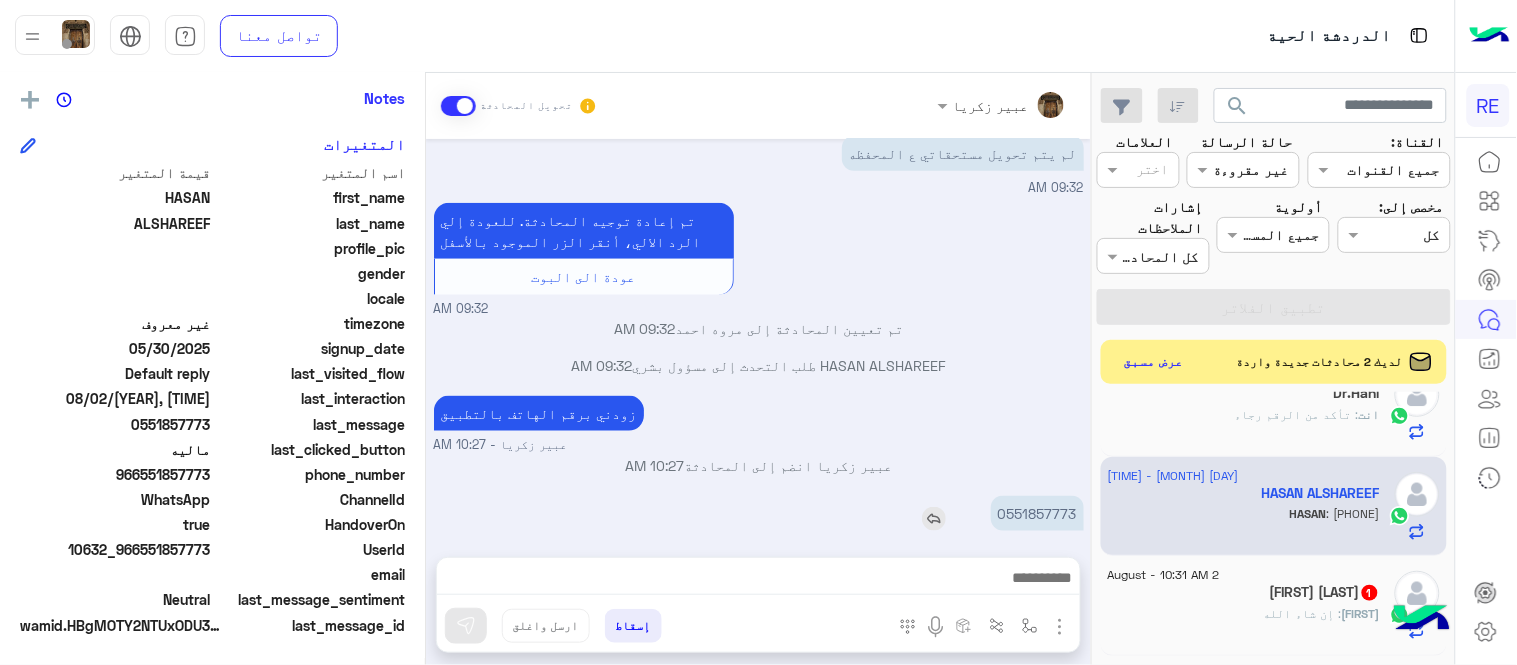 click on "0551857773" at bounding box center (980, 513) 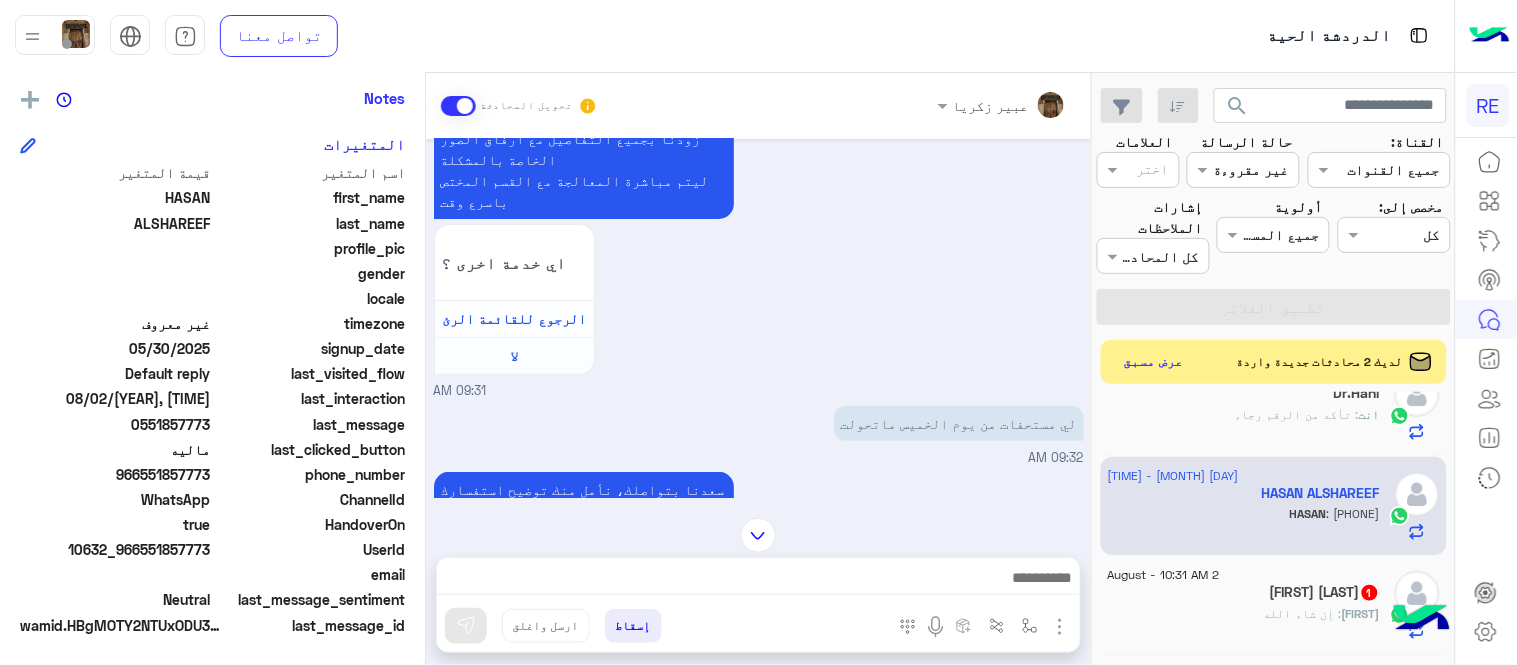 scroll, scrollTop: 91, scrollLeft: 0, axis: vertical 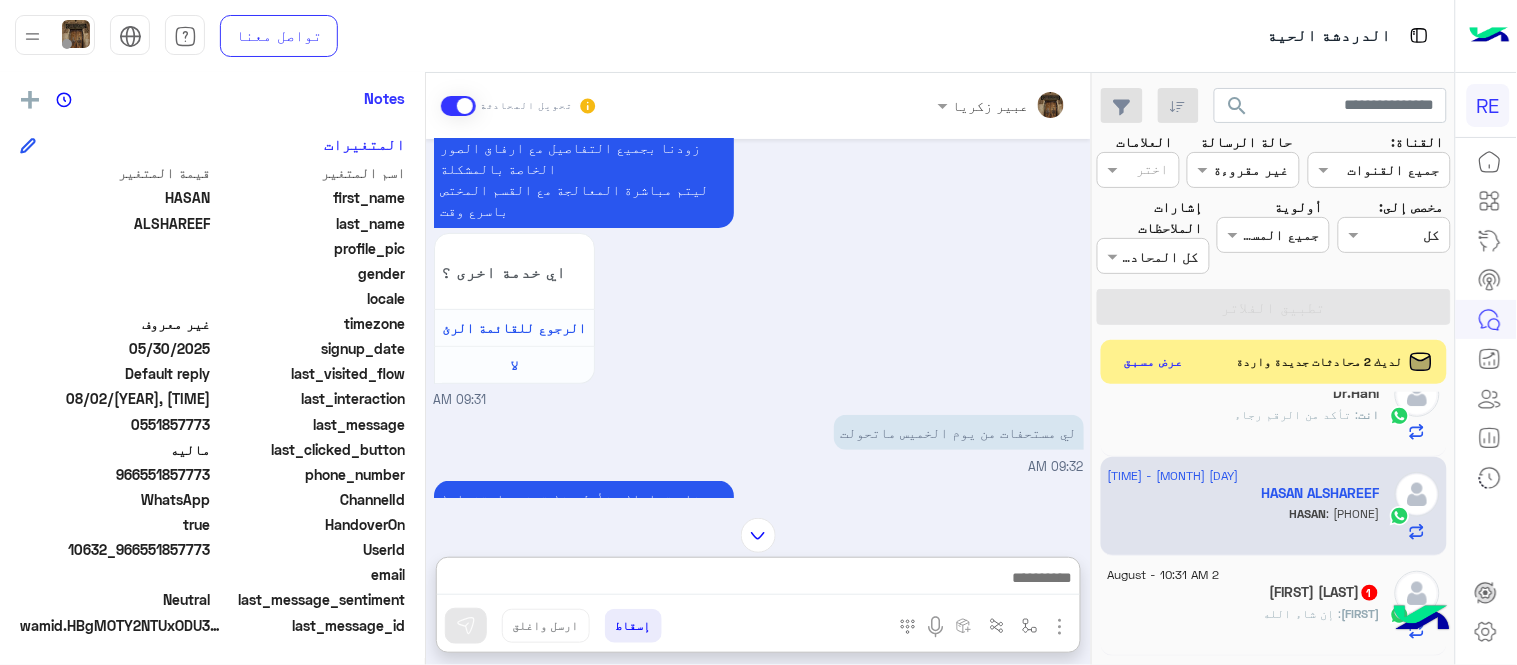 click at bounding box center (758, 580) 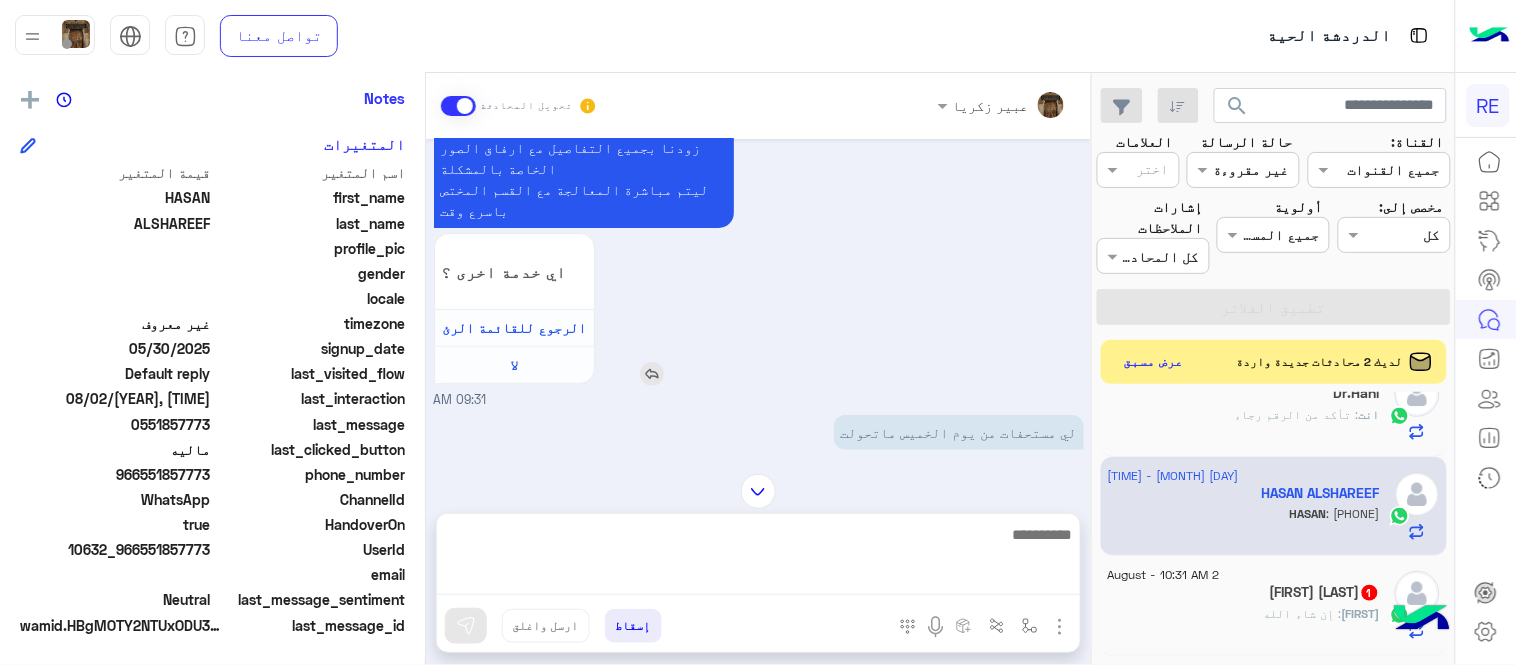 click on "اي خدمة اخرى ؟  الرجوع للقائمة الرئ   لا" at bounding box center (641, 309) 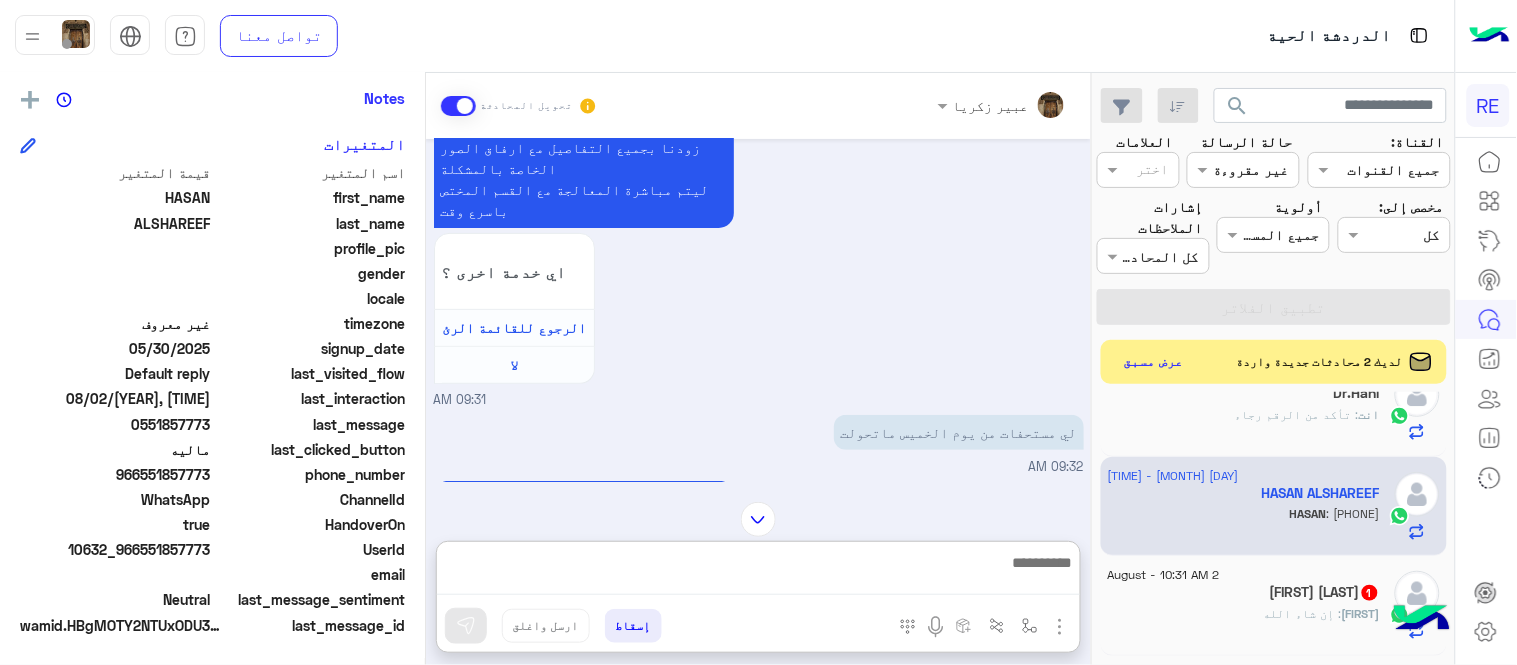 click at bounding box center [758, 573] 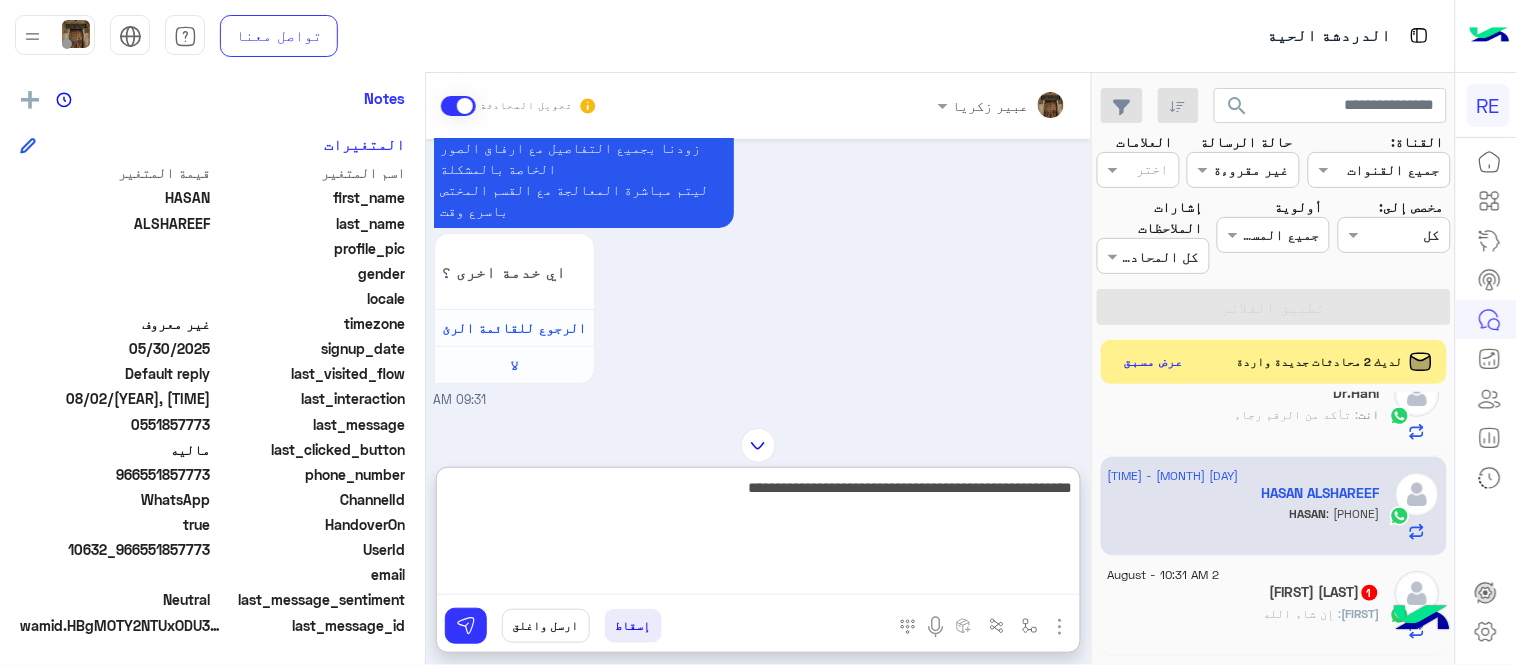 type on "**********" 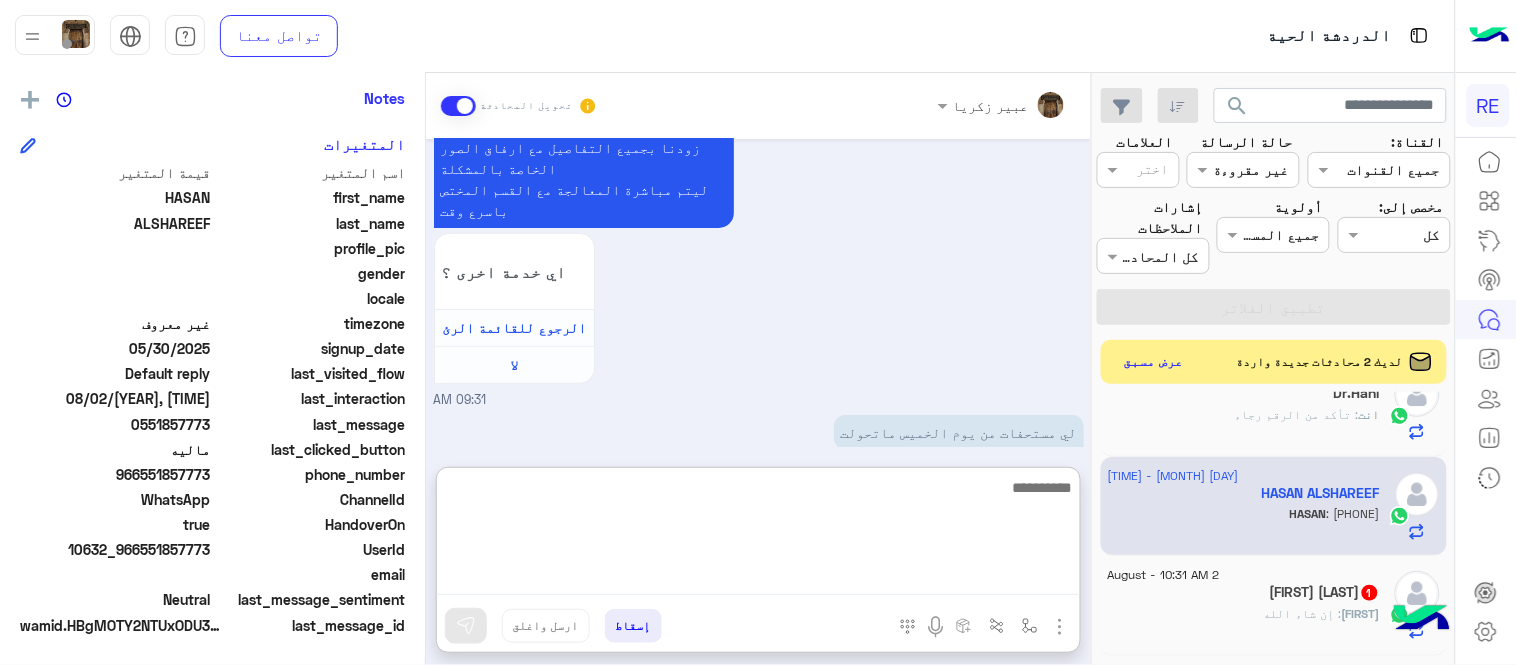 scroll, scrollTop: 695, scrollLeft: 0, axis: vertical 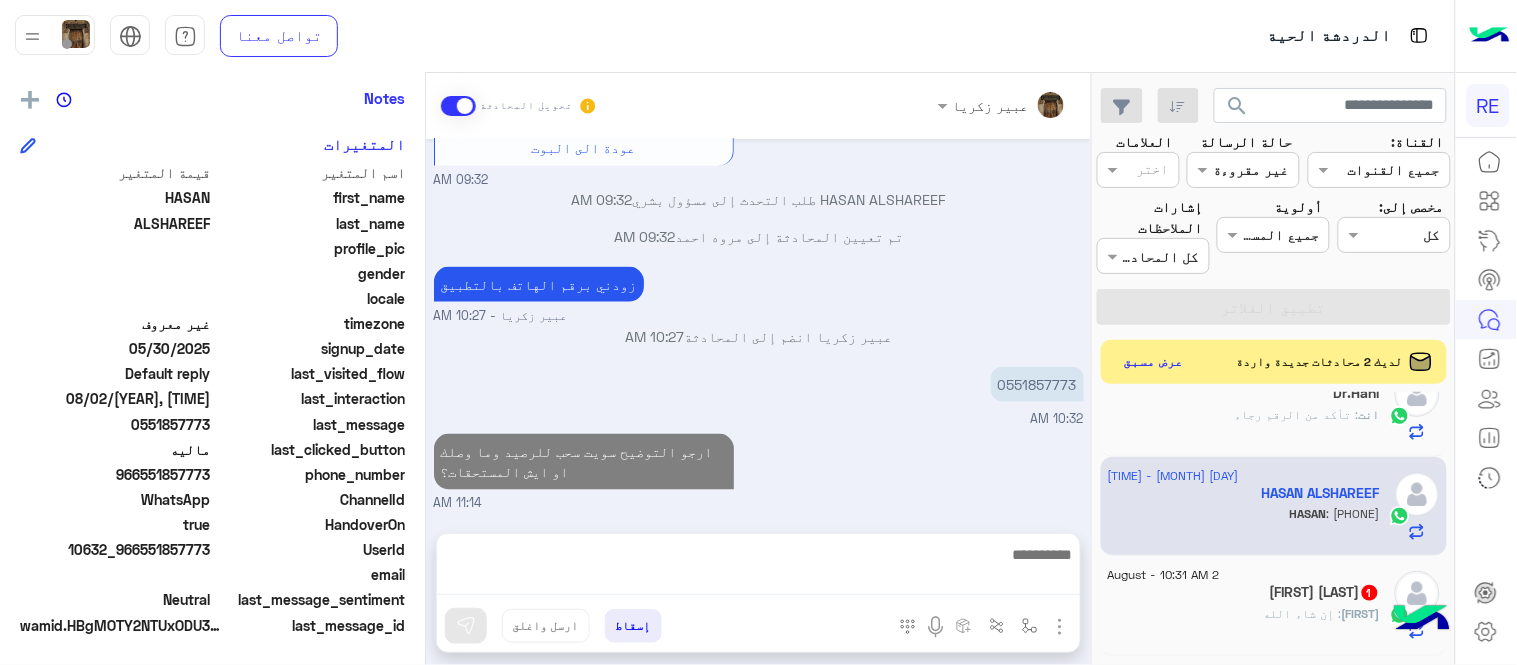 click on "Aug 2, [YEAR]  عزيزي العميل  سعدنا بتواصلك معنا ، زودنا بجميع  التفاصيل مع ارفاق الصور الخاصة بالمشكلة  ليتم مباشرة المعالجة مع القسم المختص باسرع وقت اي خدمة اخرى ؟  الرجوع للقائمة الرئ   لا     09:31 AM  لي مستحقات من يوم الخميس ماتحولت   09:32 AM  سعدنا بتواصلك، نأمل منك توضيح استفسارك أكثر    09:32 AM  لم يتم تحويل مستحقاتي ع المحفظه   09:32 AM  تم إعادة توجيه المحادثة. للعودة إلي الرد الالي، أنقر الزر الموجود بالأسفل  عودة الى البوت     09:32 AM   HASAN ALSHAREEF طلب التحدث إلى مسؤول بشري   09:32 AM       تم تعيين المحادثة إلى مروه احمد   09:32 AM      زودني برقم الهاتف بالتطبيق  عبير زكريا -  10:27 AM   10:27 AM      [PHONE]" at bounding box center (758, 326) 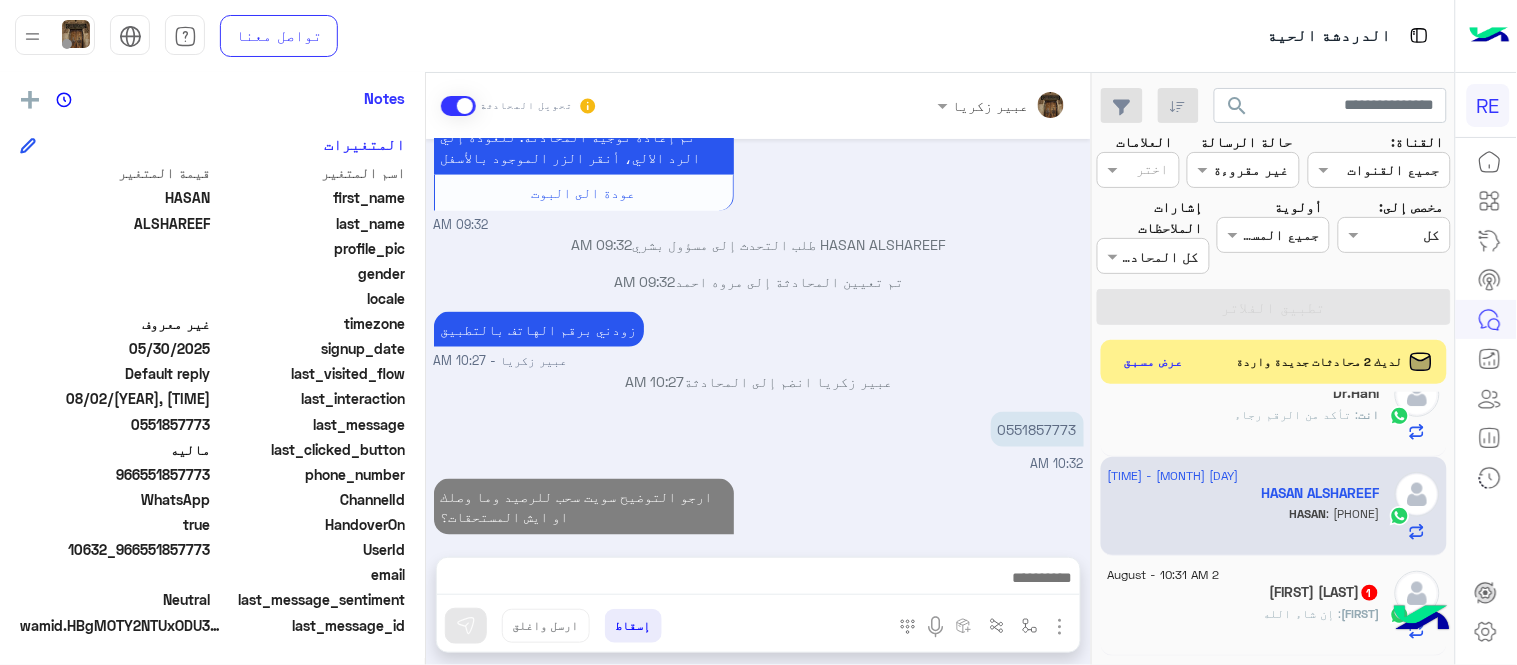 click on "ارجو التوضيح سويت سحب للرصيد وما وصلك او ايش المستحقات؟   11:14 AM" at bounding box center [759, 516] 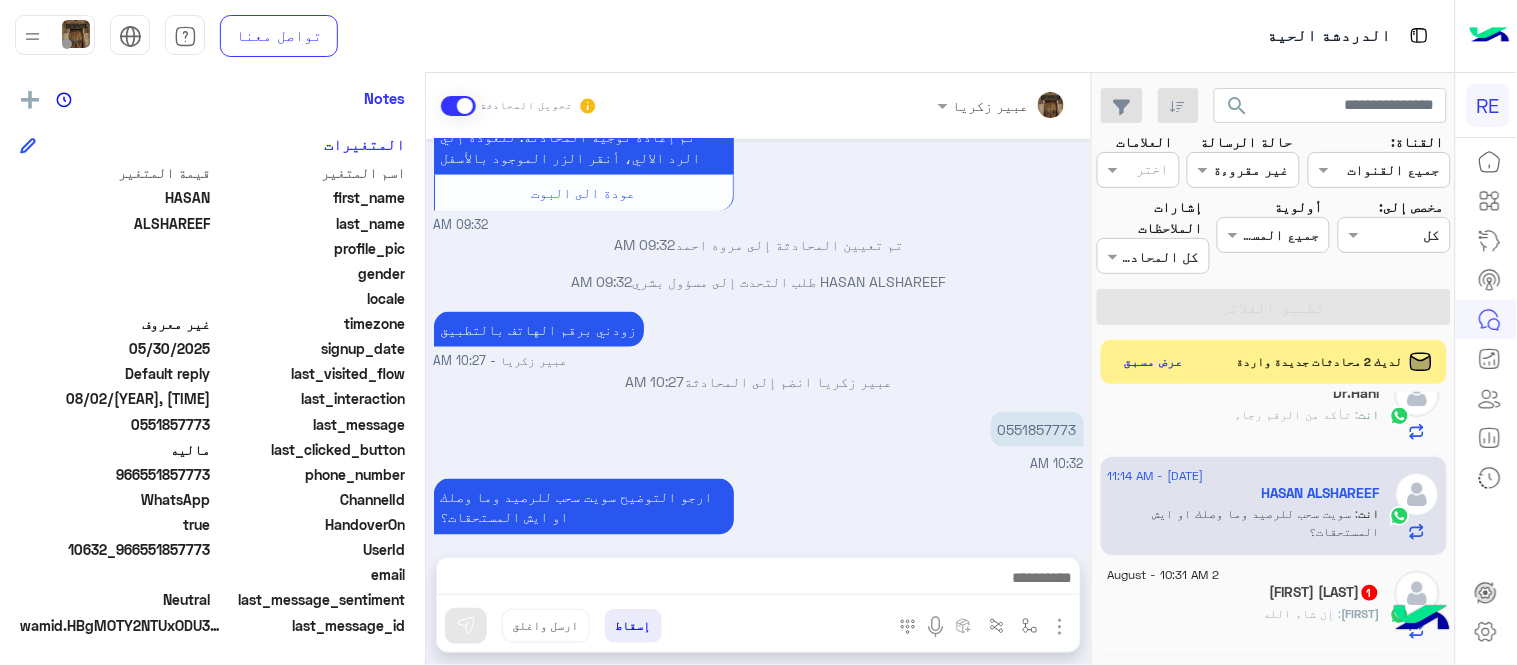 click on "[FIRST] : إن شاء الله" 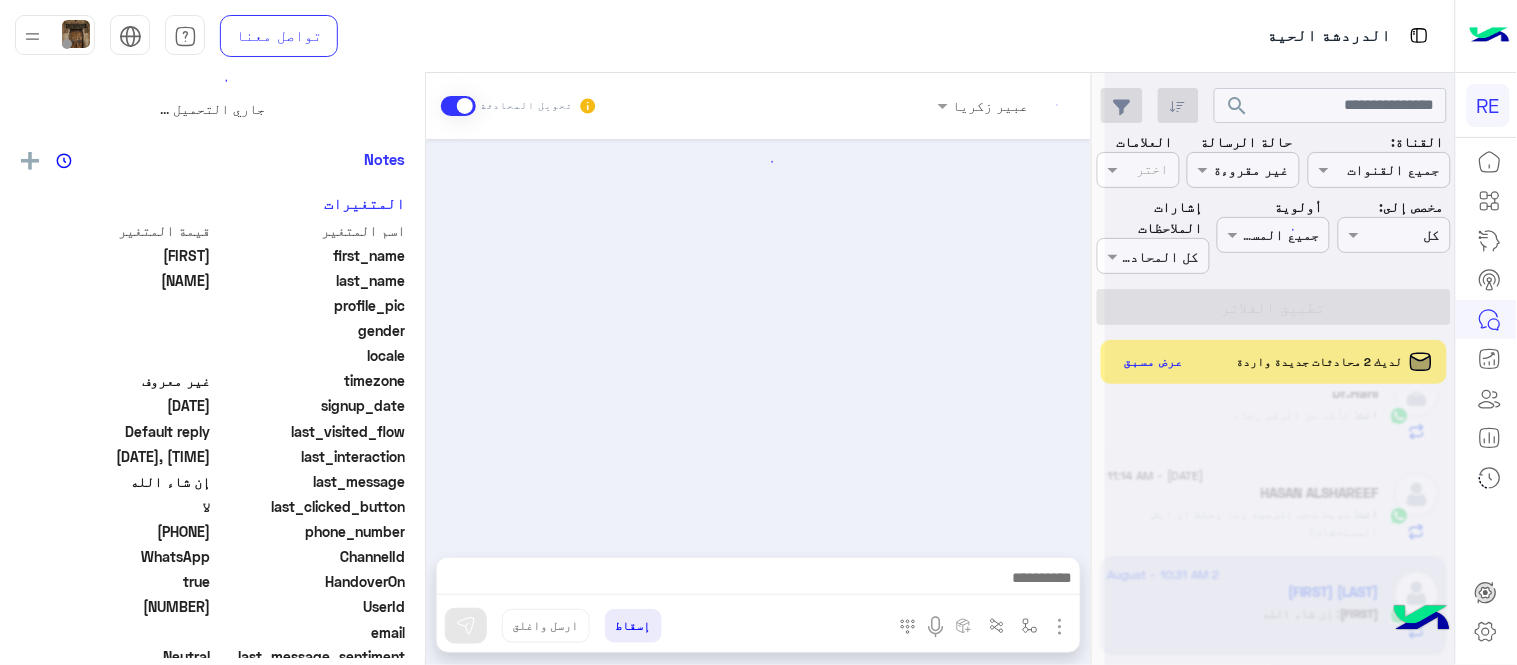scroll, scrollTop: 0, scrollLeft: 0, axis: both 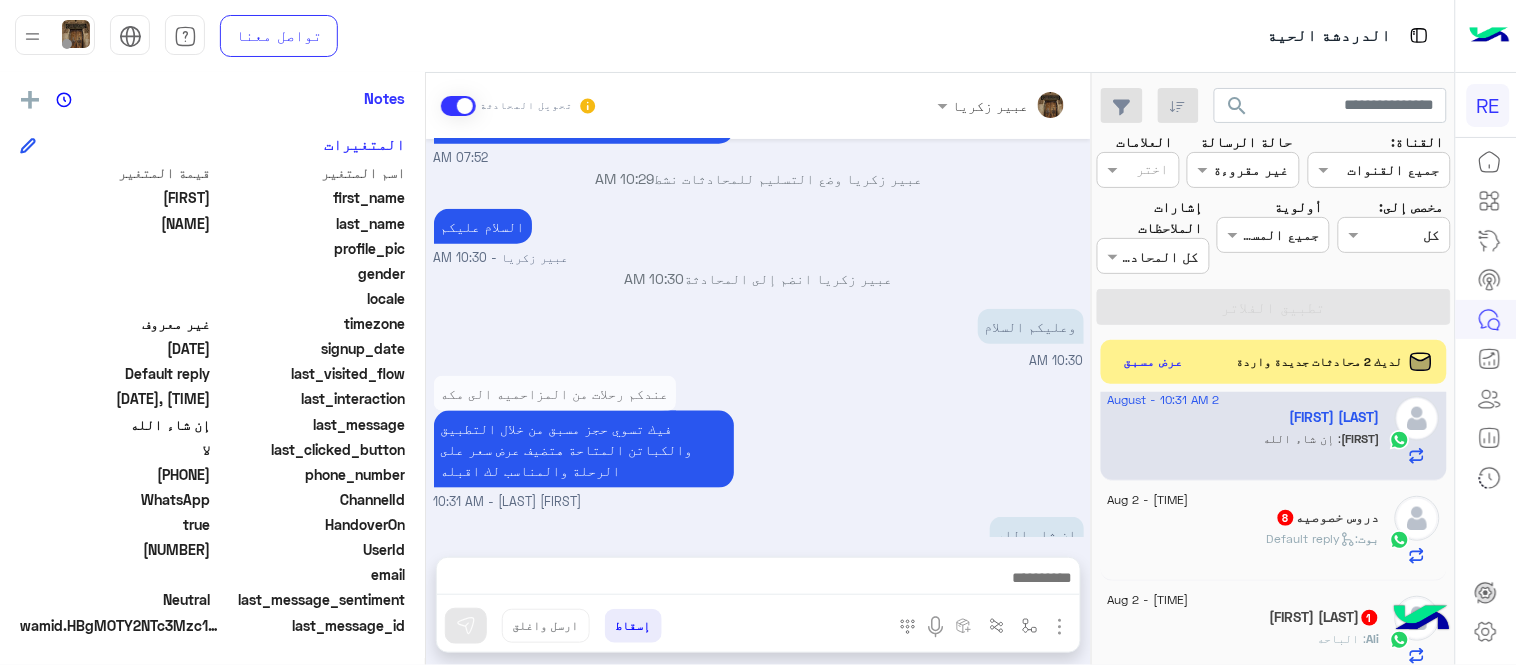 click on "بوت :   Default reply" 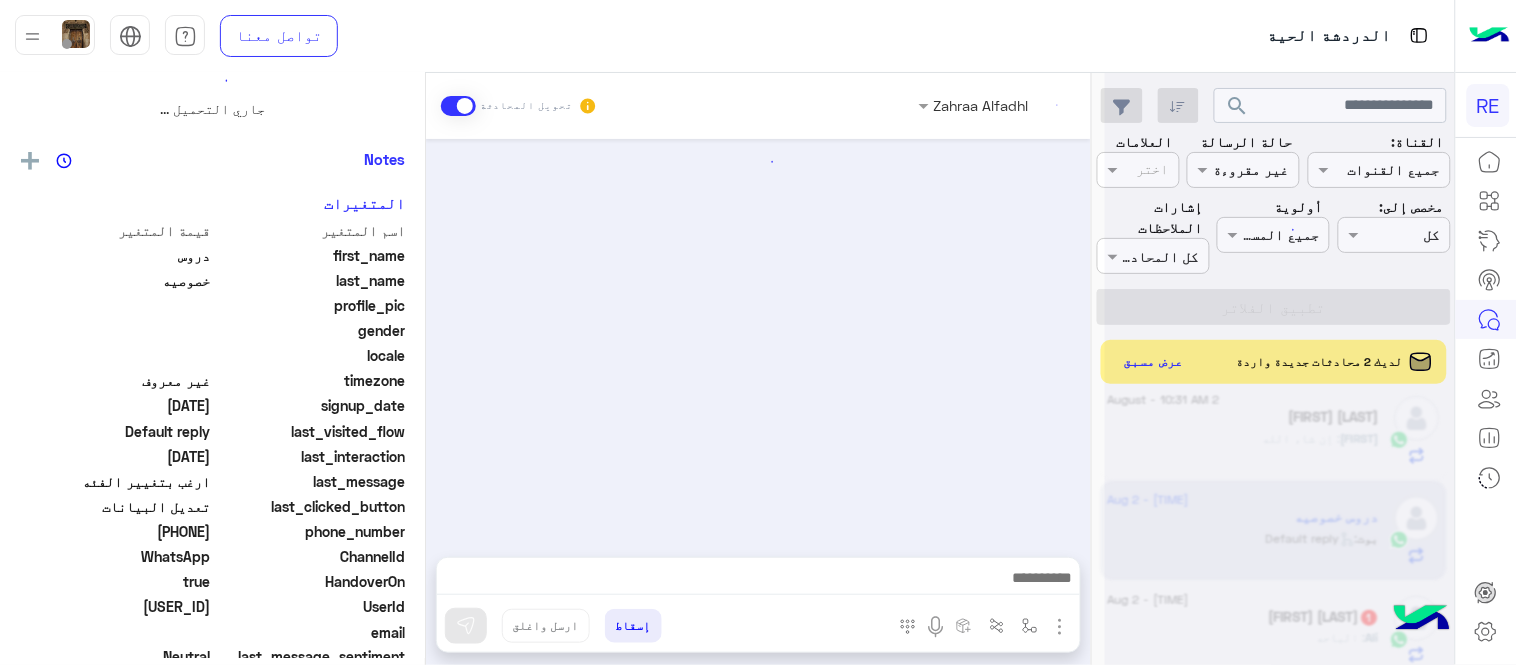 scroll, scrollTop: 0, scrollLeft: 0, axis: both 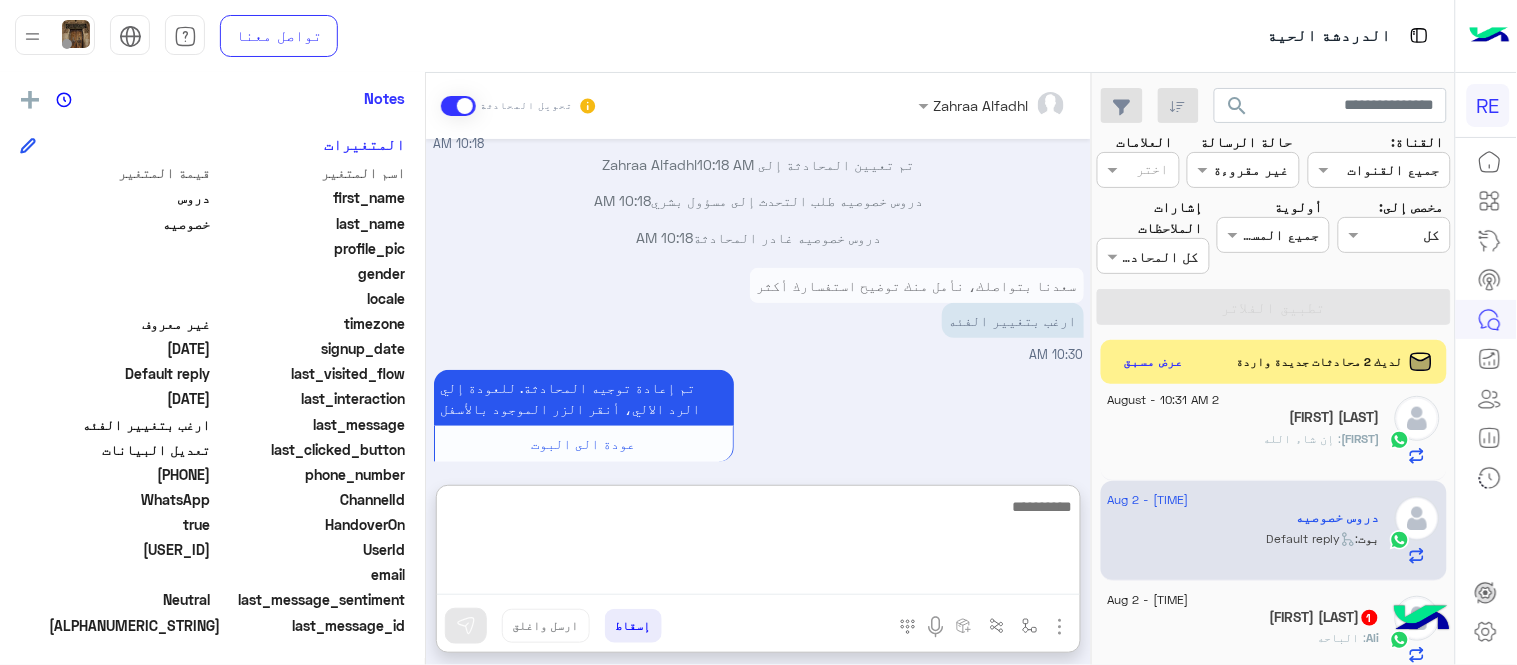 click at bounding box center (758, 544) 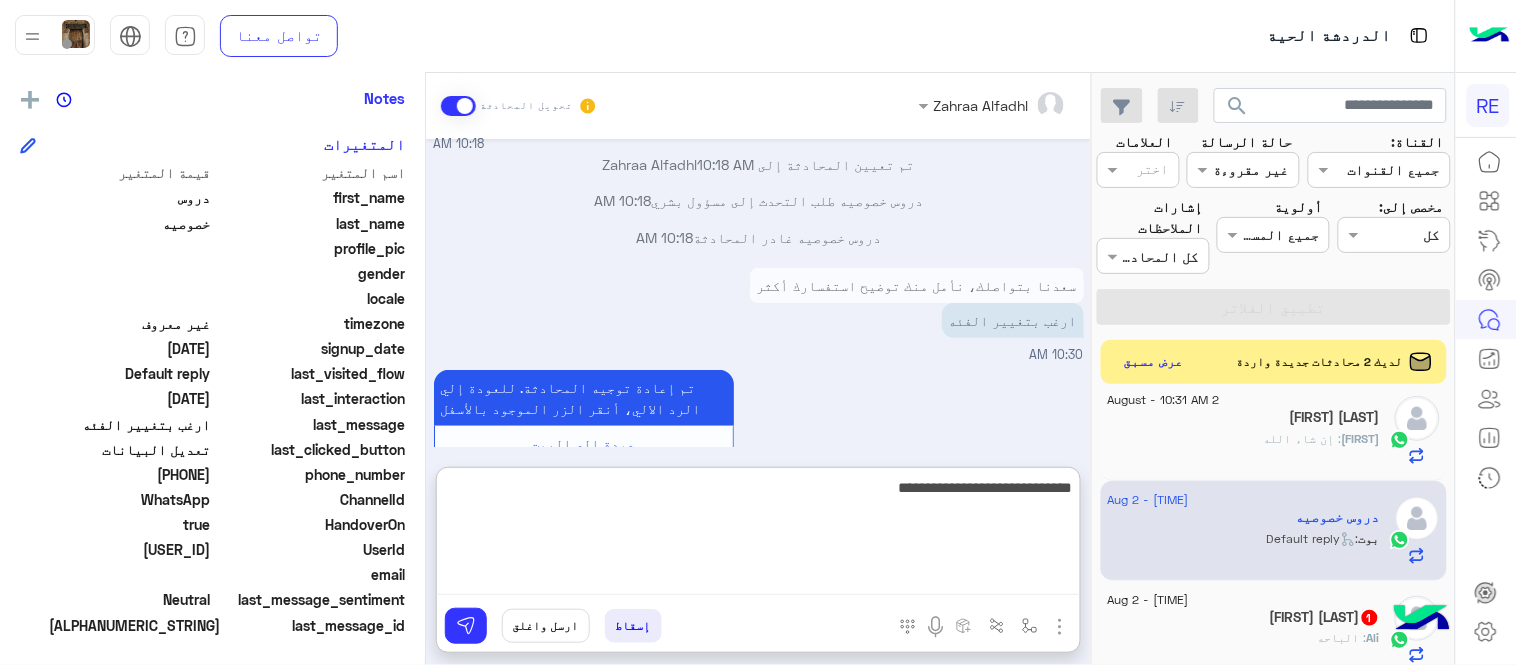 type on "**********" 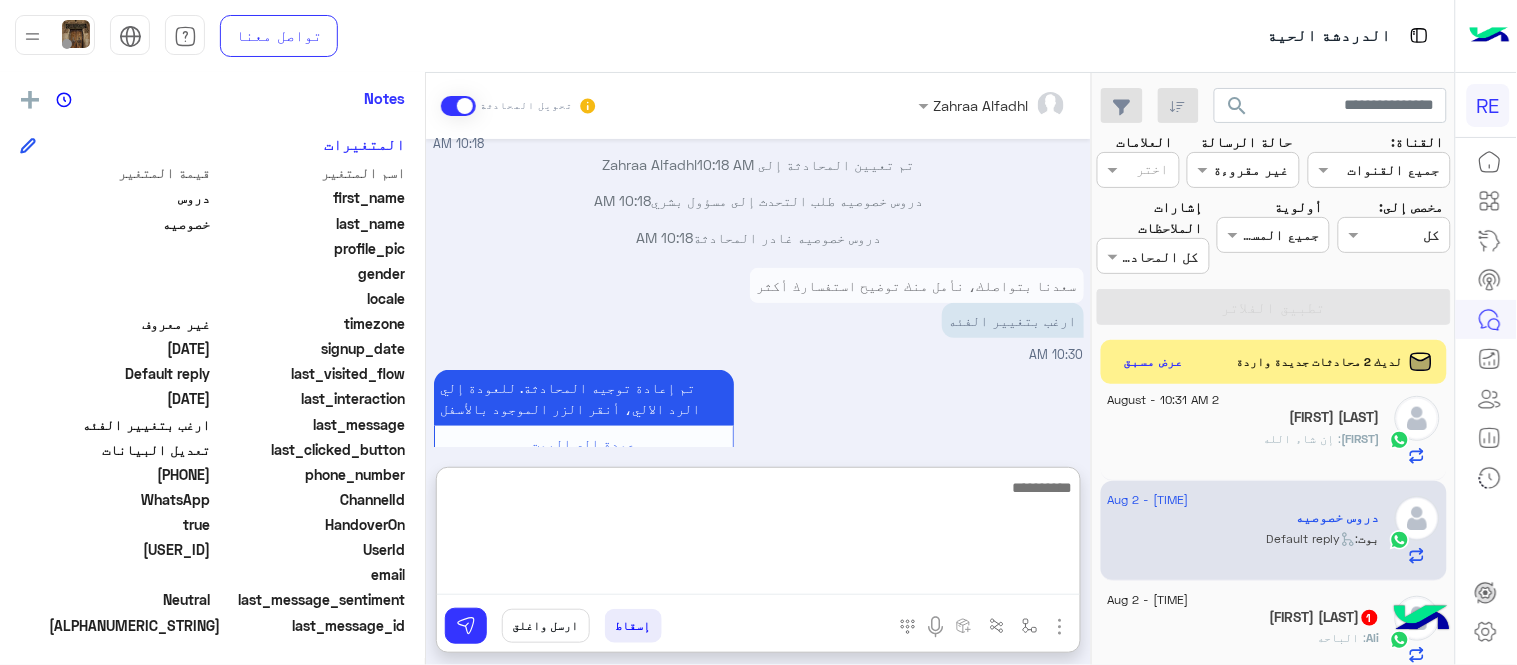 scroll, scrollTop: 445, scrollLeft: 0, axis: vertical 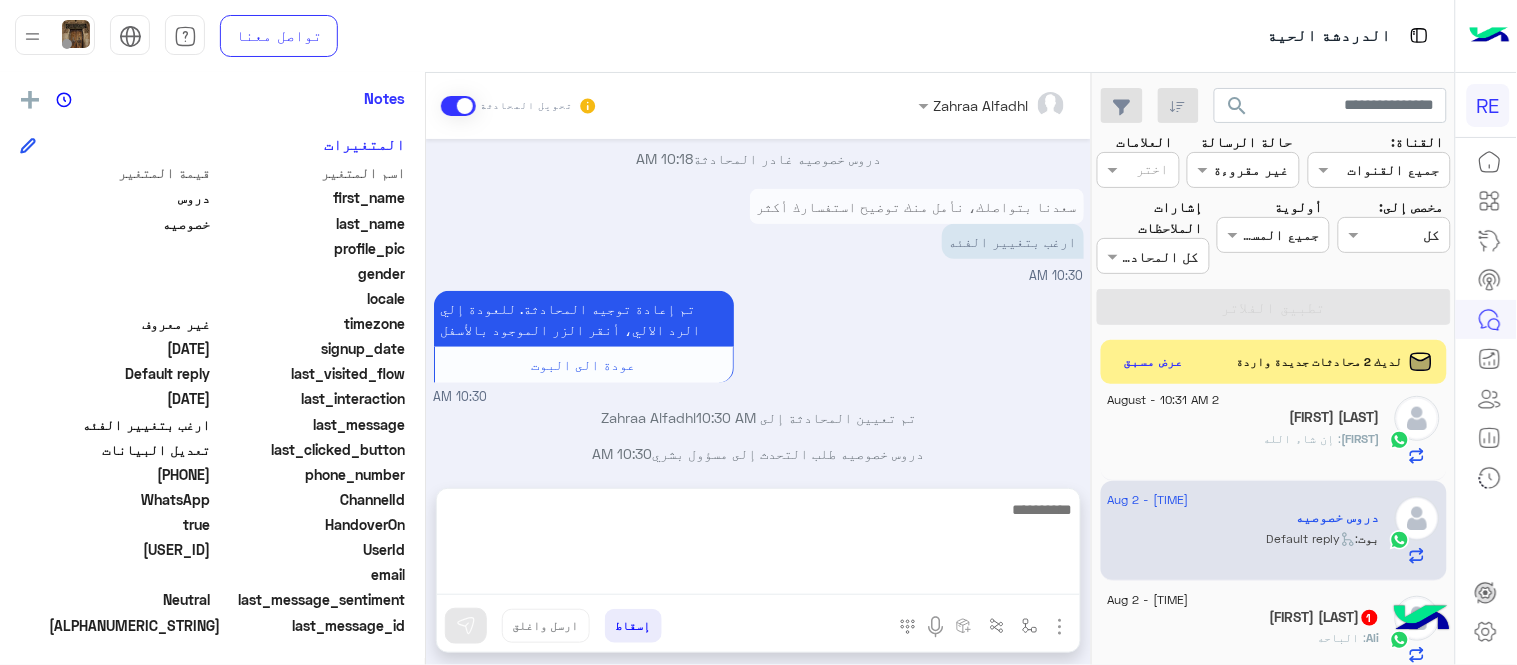 click on "Aug 2, 2025  تم إعادة توجيه المحادثة. للعودة إلي الرد الالي، أنقر الزر الموجود بالأسفل  Return to Bot     10:18 AM  هل استطيع تحديد اكثر من فئه ؟   10:18 AM  سعدنا بتواصلك، نأمل منك توضيح استفسارك أكثر    10:18 AM   دروس خصوصيه طلب التحدث إلى مسؤول بشري   10:18 AM       تم تعيين المحادثة إلى [FIRST] [LAST]   10:18 AM       دروس خصوصيه غادر المحادثة   10:18 AM      سعدنا بتواصلك، نأمل منك توضيح استفسارك أكثر ارغب بتغيير الفئه   10:30 AM  تم إعادة توجيه المحادثة. للعودة إلي الرد الالي، أنقر الزر الموجود بالأسفل  عودة الى البوت     10:30 AM   تم تعيين المحادثة إلى [FIRST] [LAST]   10:30 AM       دروس خصوصيه طلب التحدث إلى مسؤول بشري   10:30 AM" at bounding box center [758, 304] 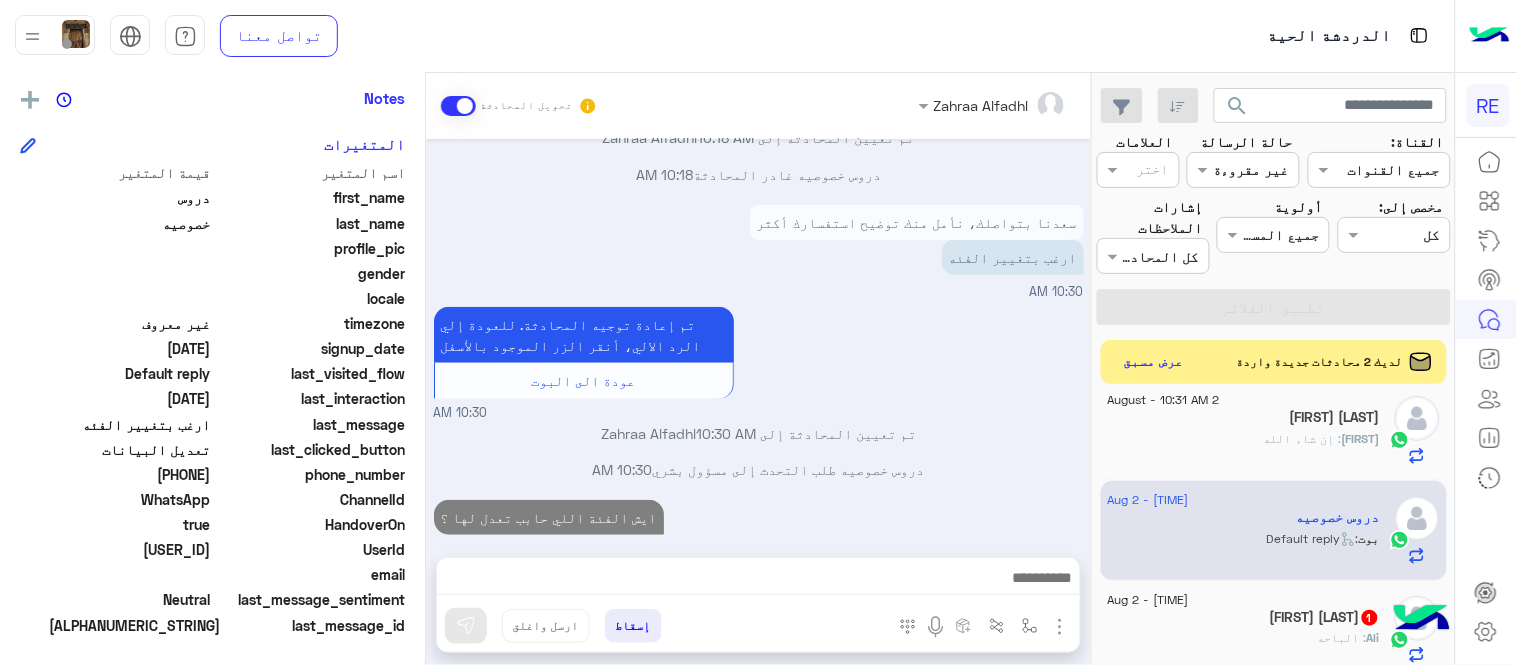 scroll, scrollTop: 392, scrollLeft: 0, axis: vertical 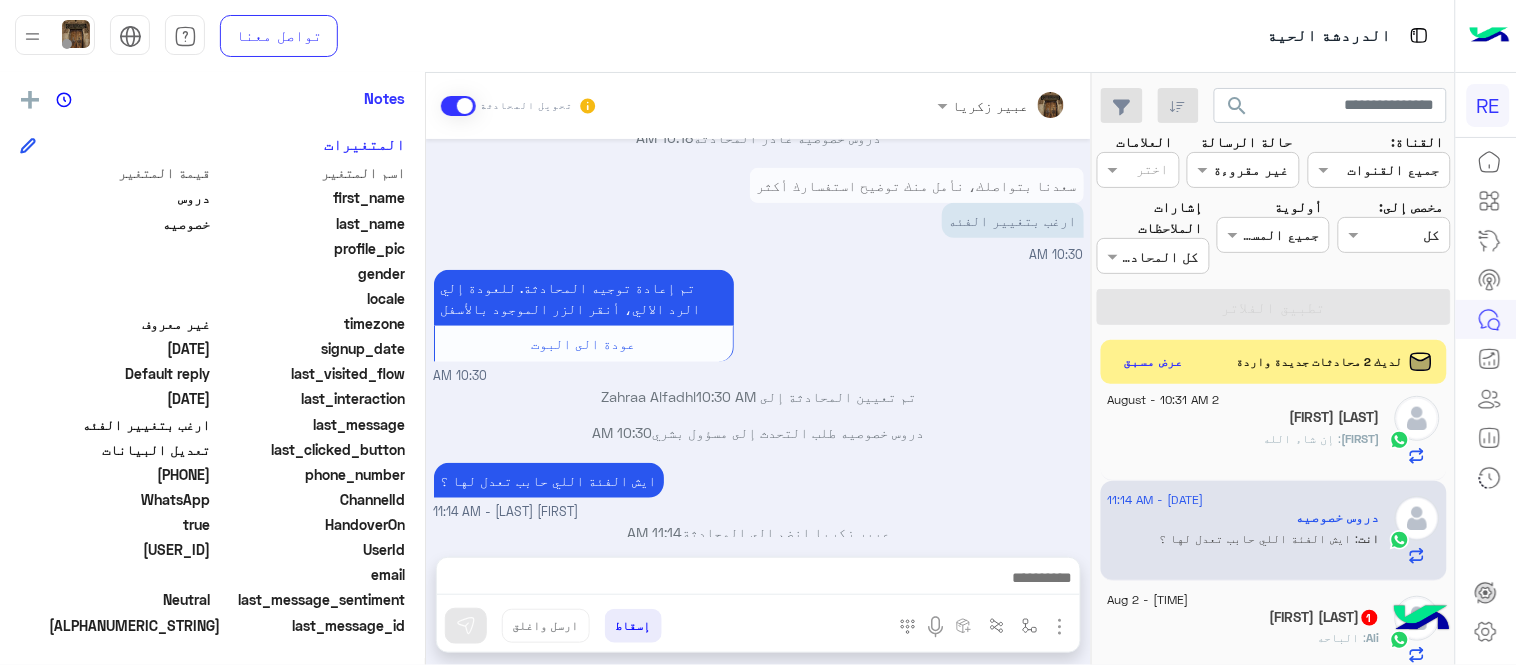 click on "Aug 2 - [TIME]" 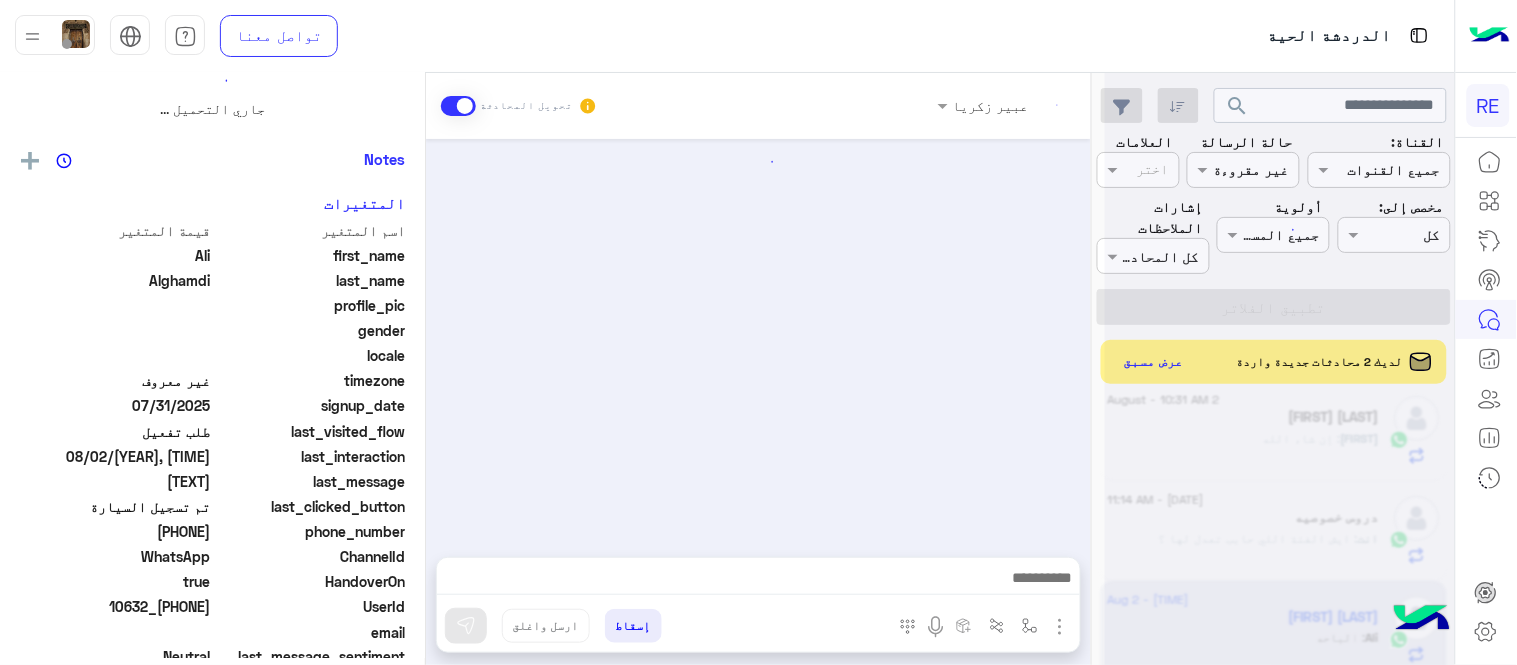 scroll, scrollTop: 0, scrollLeft: 0, axis: both 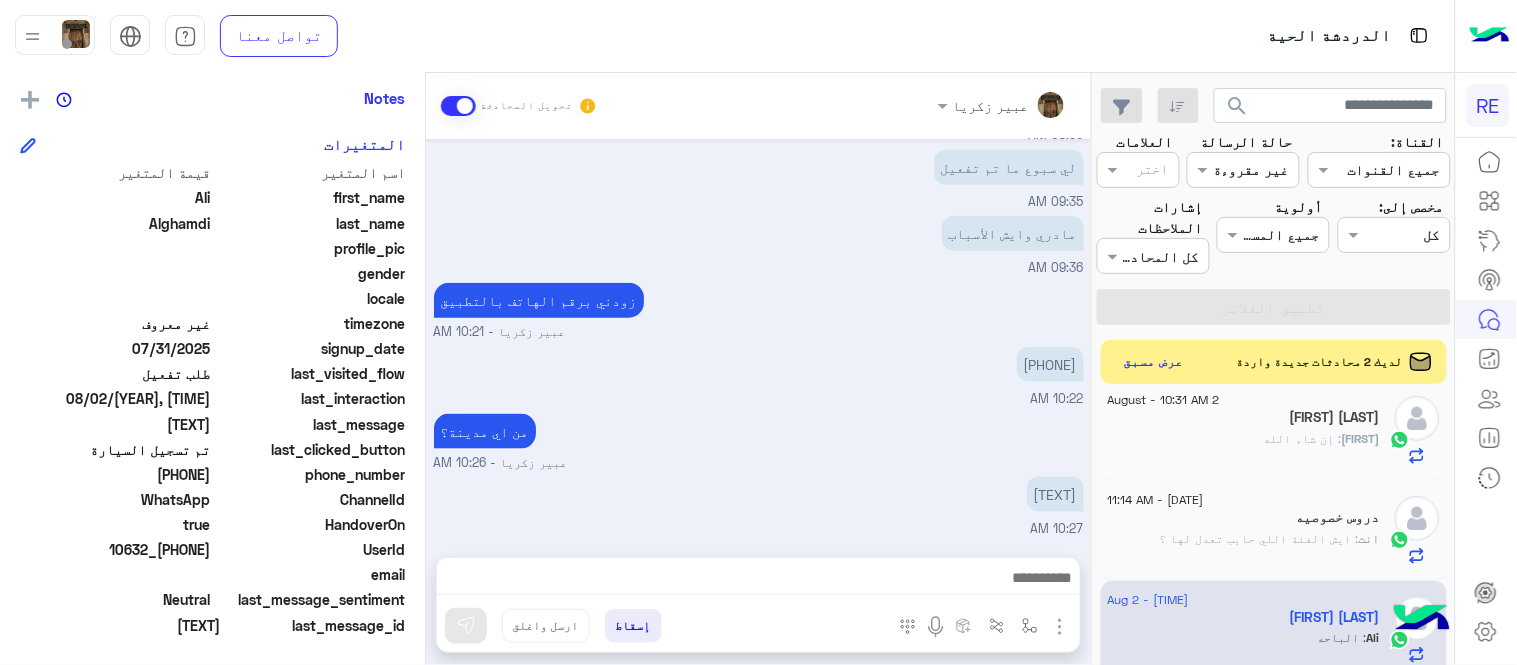 drag, startPoint x: 143, startPoint y: 474, endPoint x: 213, endPoint y: 475, distance: 70.00714 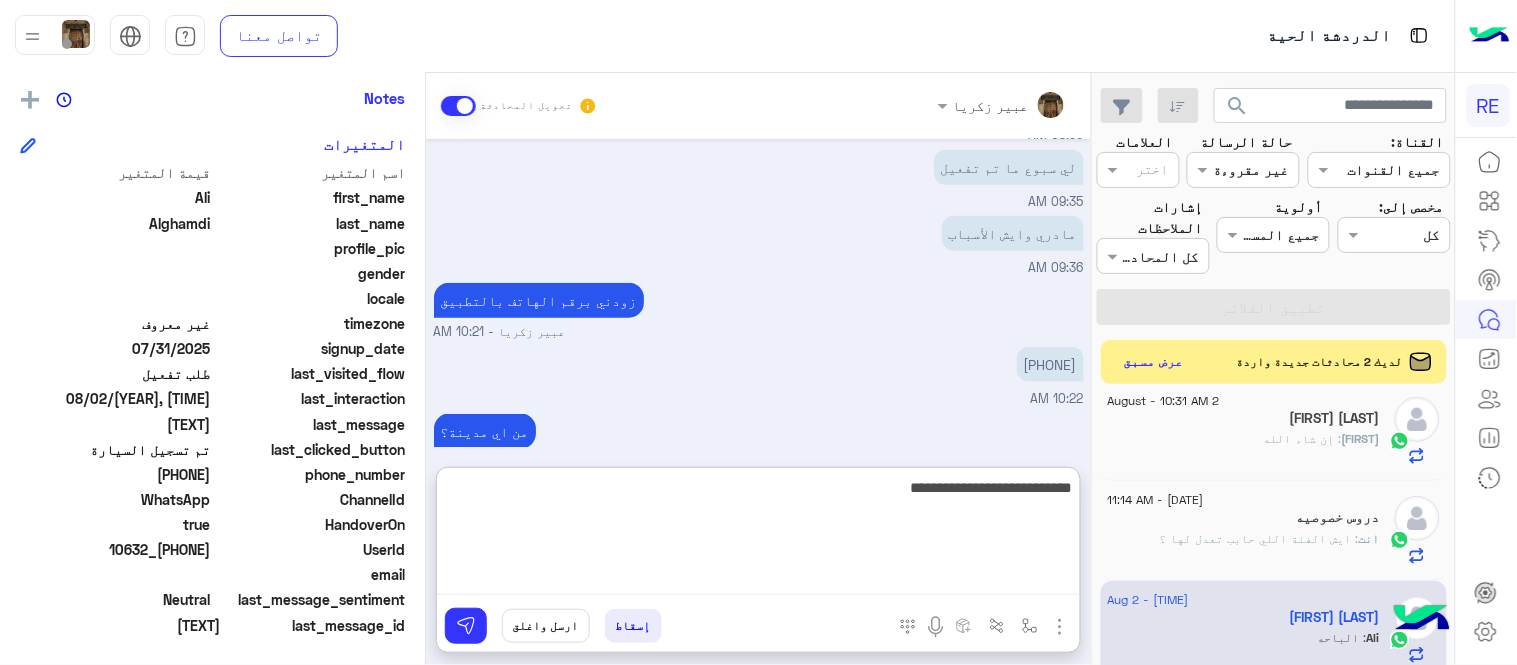 type on "**********" 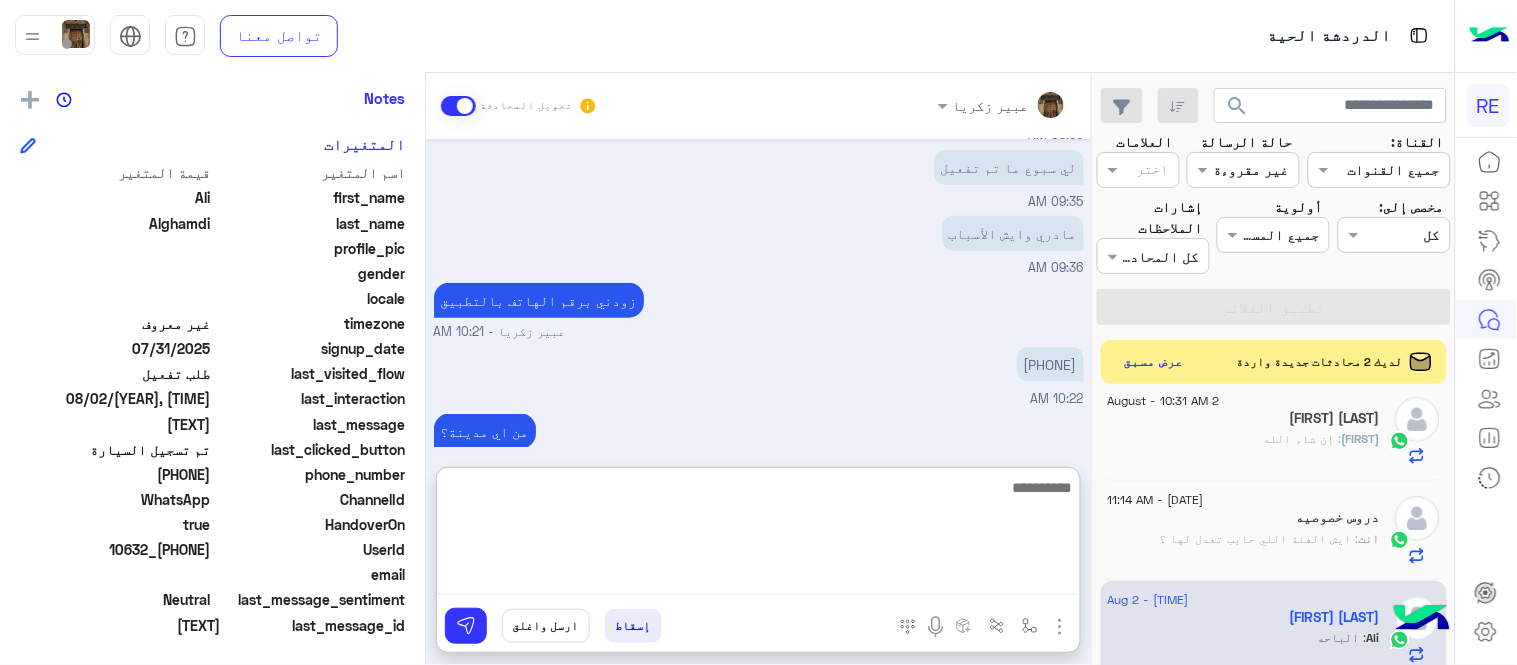 scroll, scrollTop: 667, scrollLeft: 0, axis: vertical 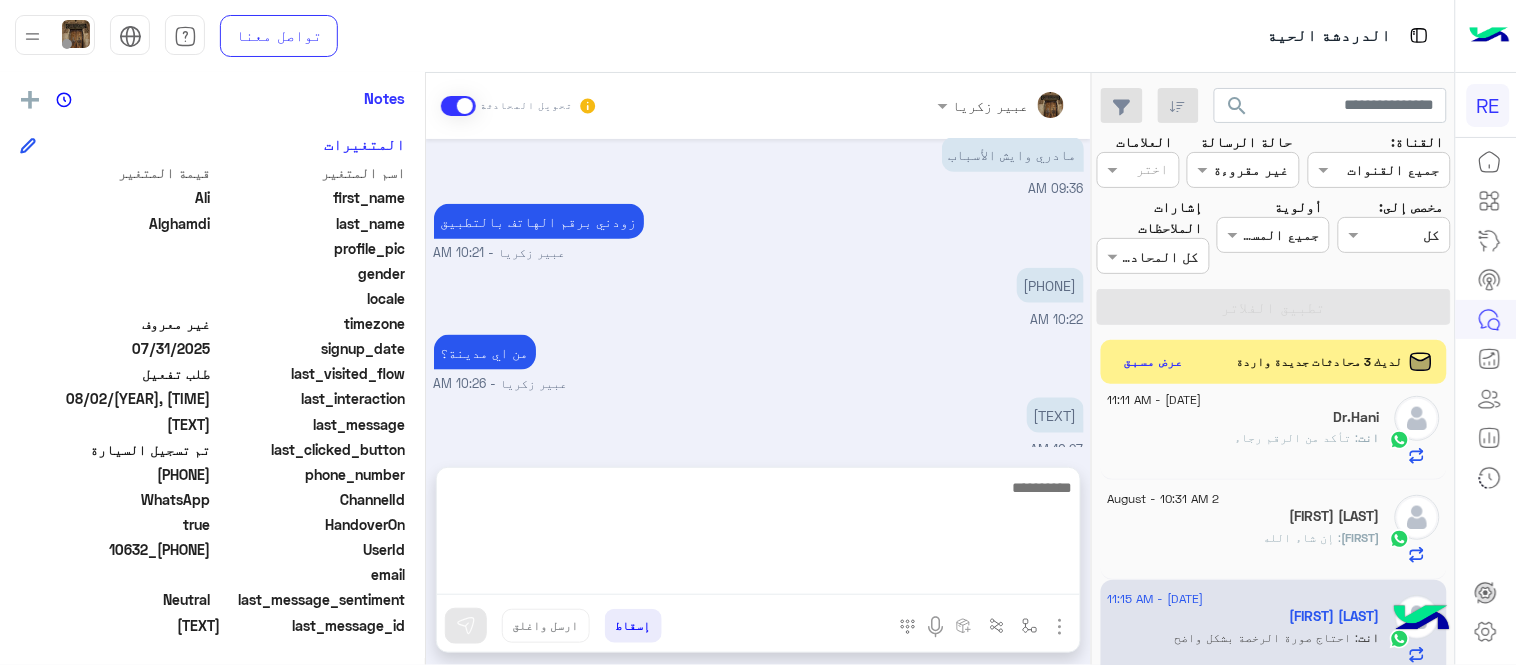 click on "Aug 2, 2025    01:58 AM  سلام عليكم ورحمة الله وبركاته   09:34 AM  أنا اطلب تفعيل   09:34 AM  تطبيق   09:35 AM  لي سبوع ما تم تفعيل   09:35 AM  مادري وايش الأسباب   09:36 AM  زودني برقم الهاتف بالتطبيق  [FIRST] [LAST] -  10:21 AM  [PHONE]   10:22 AM  من اي مدينة؟  [FIRST] [LAST] -  10:26 AM  [CITY]   10:27 AM  احتاج صورة الرخصة بشكل واضح  [FIRST] [LAST] -  11:15 AM" at bounding box center (758, 293) 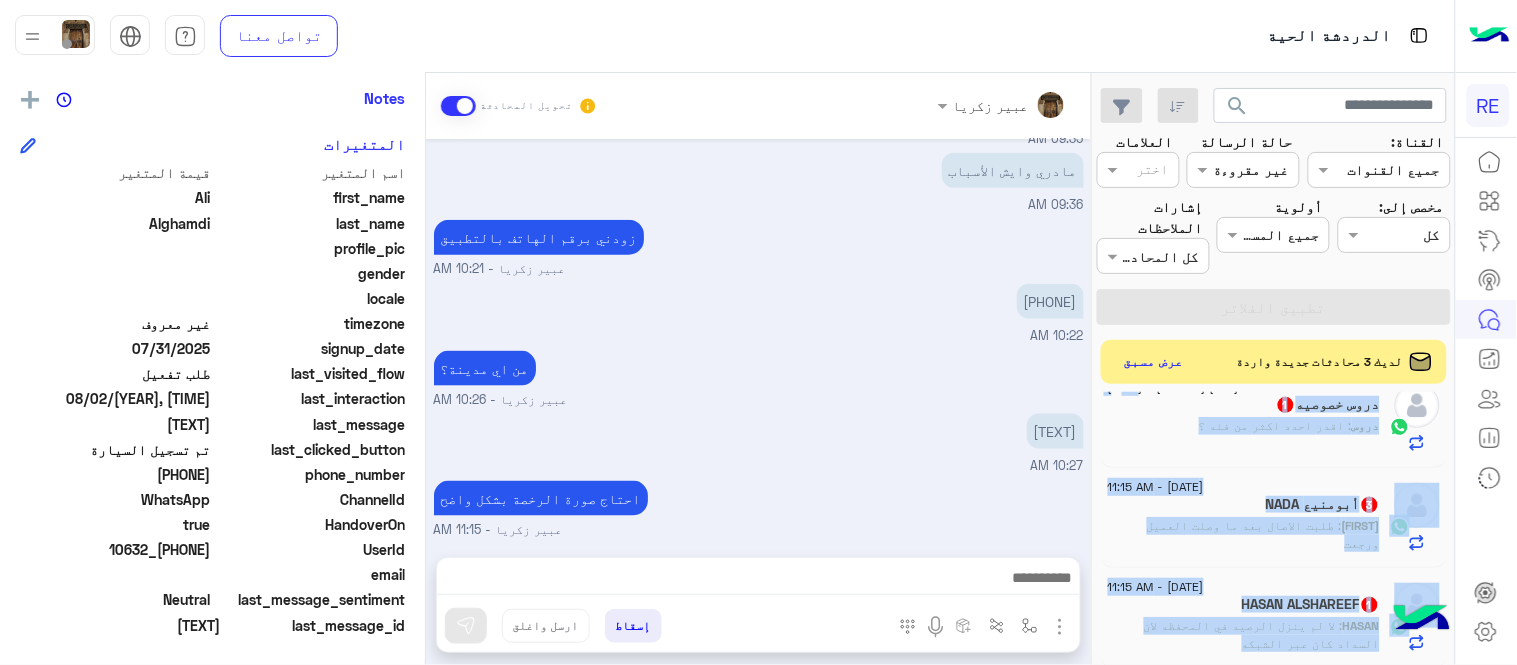 scroll, scrollTop: 0, scrollLeft: 0, axis: both 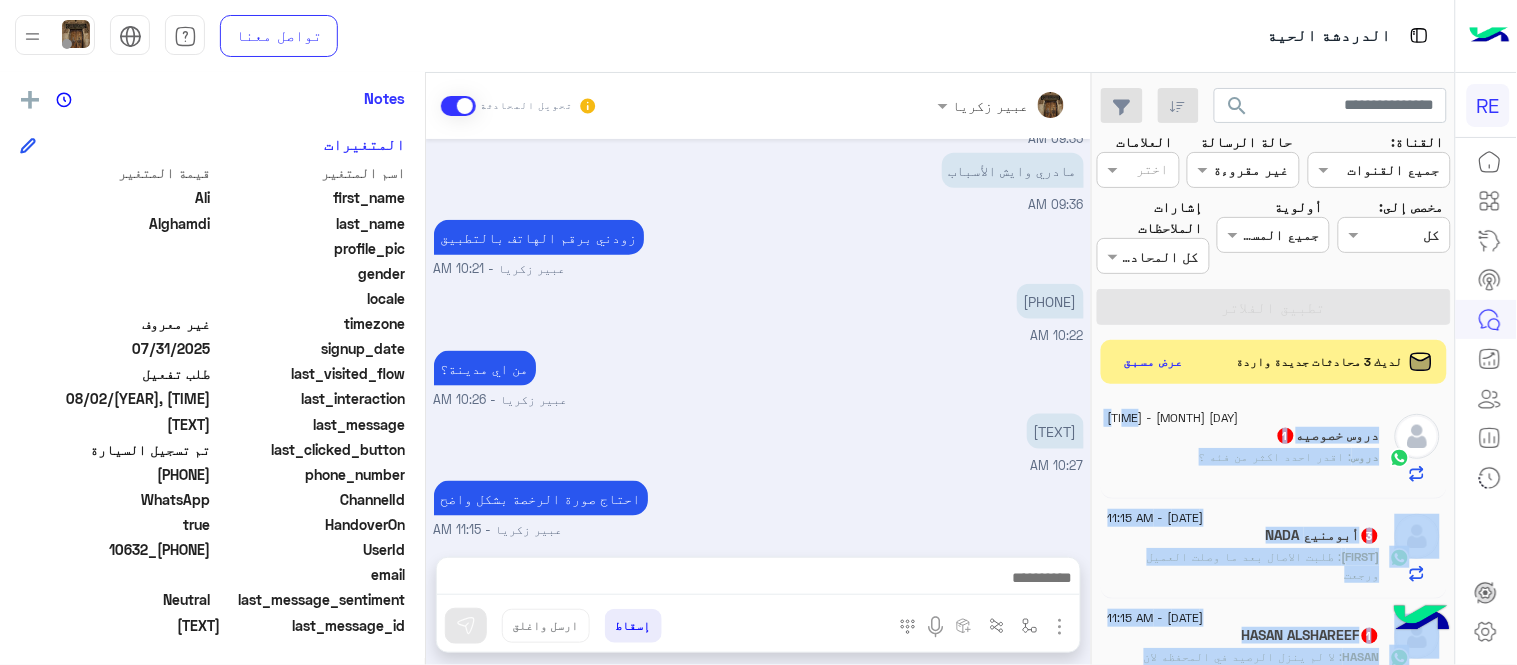drag, startPoint x: 1100, startPoint y: 477, endPoint x: 1093, endPoint y: 387, distance: 90.27181 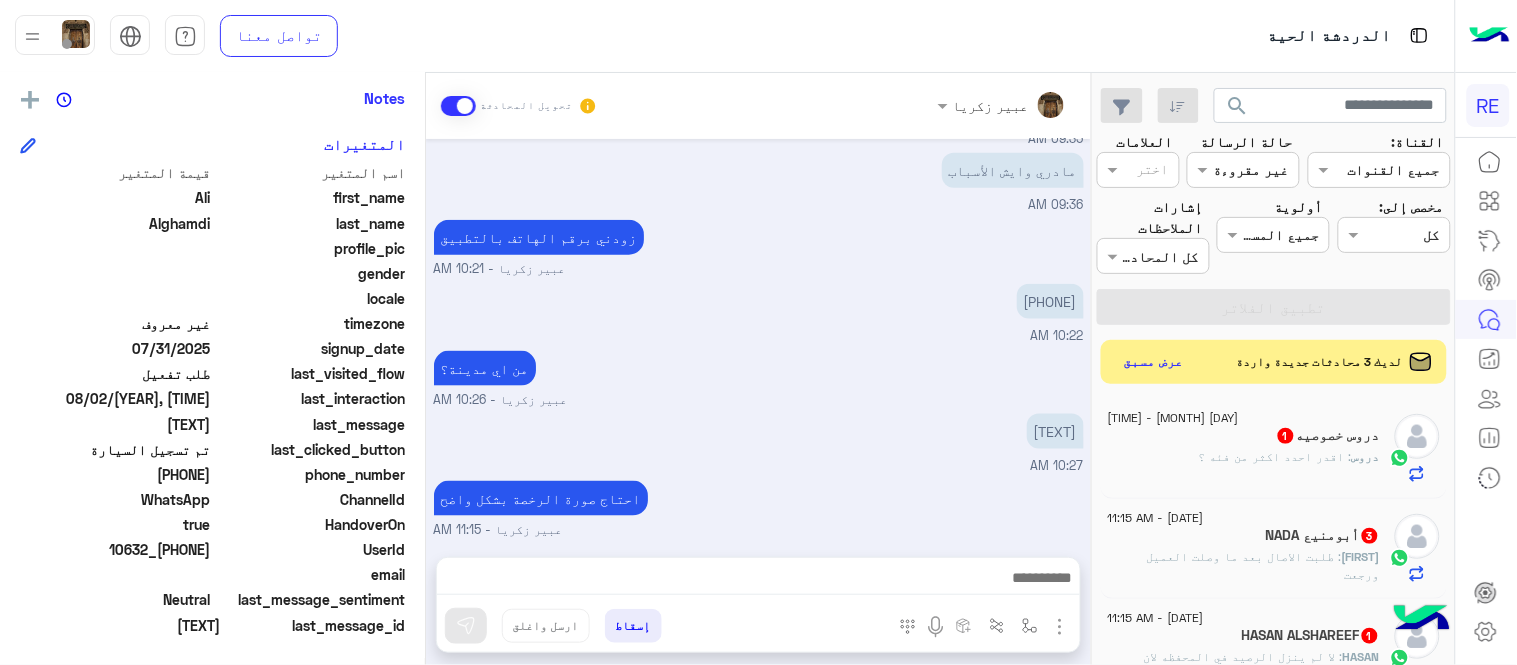 click on "احتاج صورة الرخصة بشكل واضح  [FIRST] -  11:15 AM" at bounding box center [759, 508] 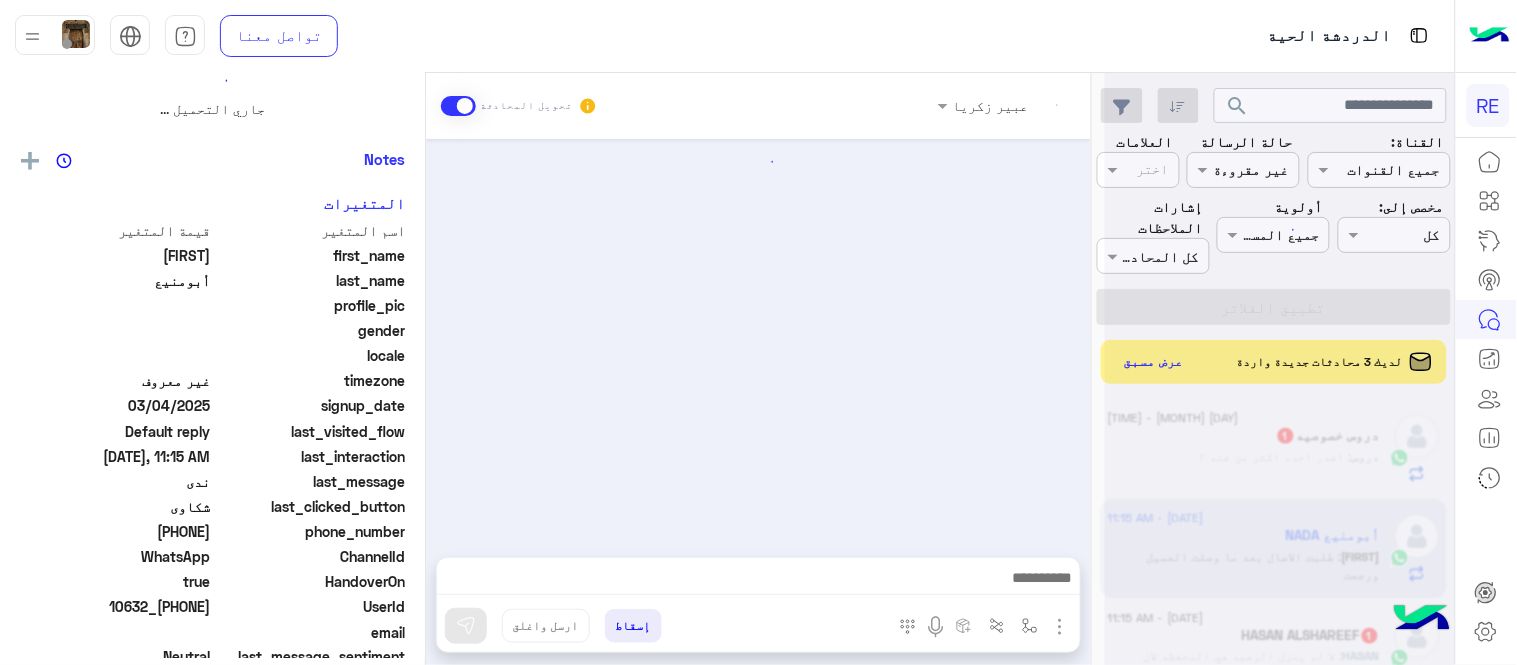 scroll, scrollTop: 0, scrollLeft: 0, axis: both 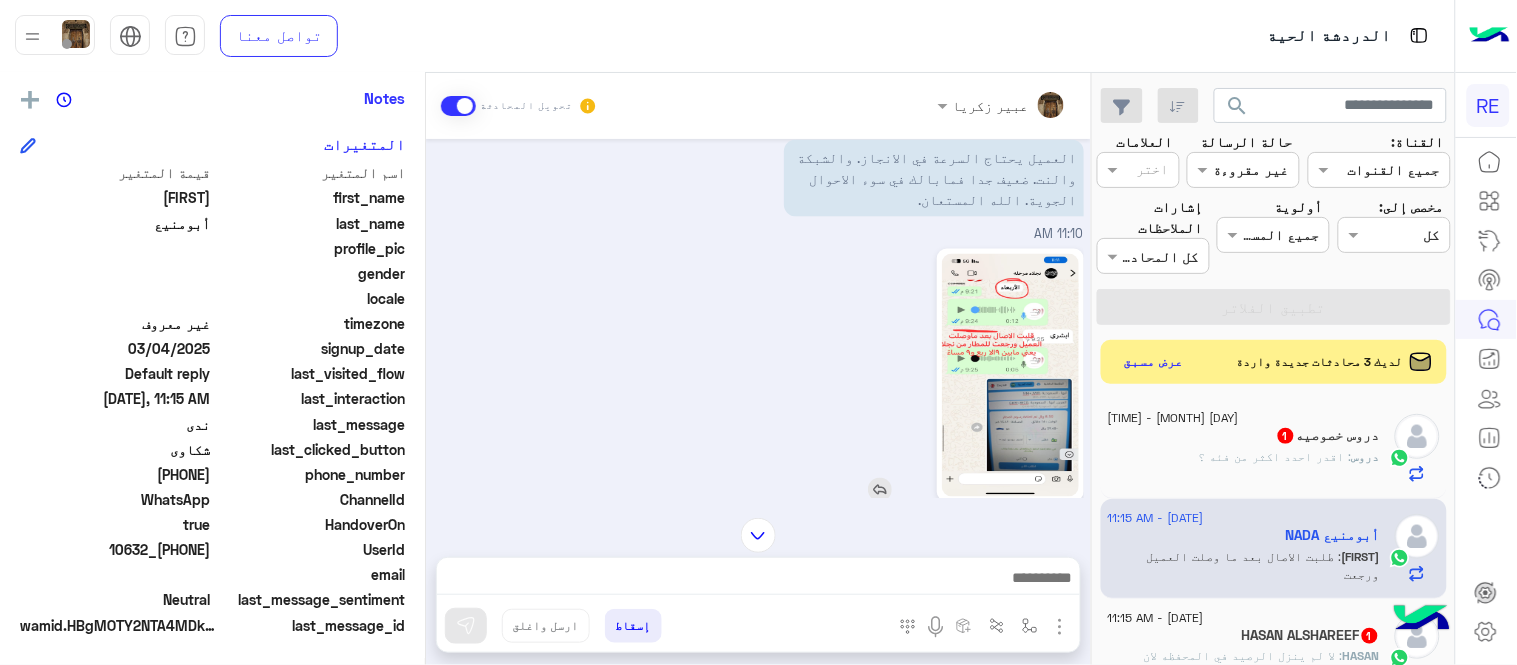 click 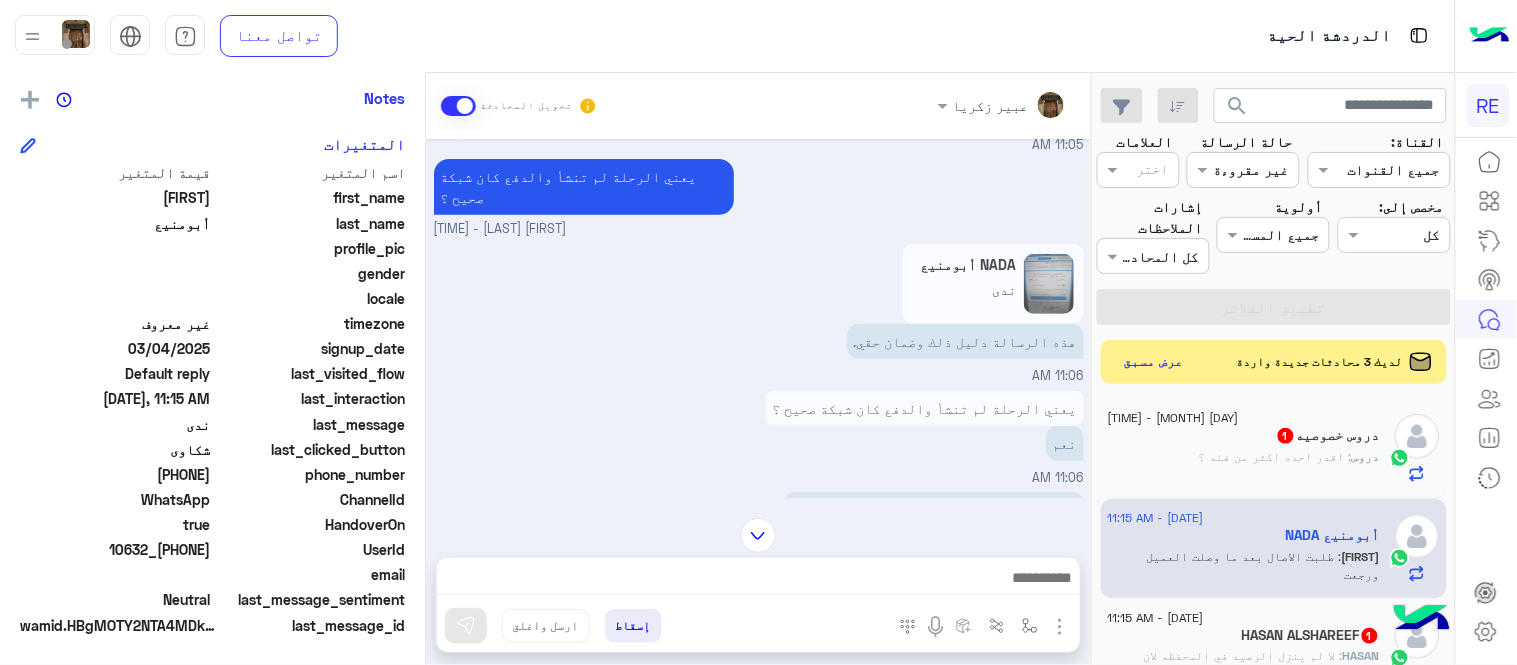 scroll, scrollTop: 206, scrollLeft: 0, axis: vertical 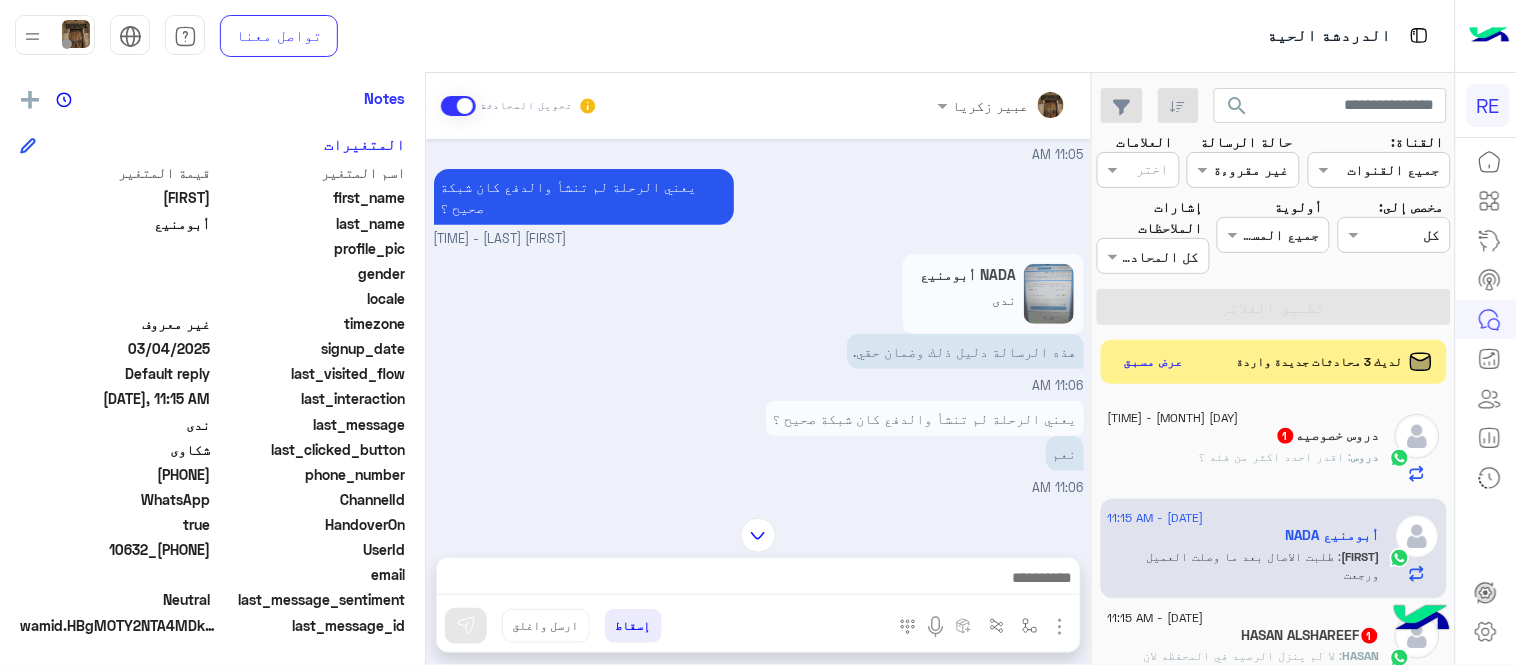 click on "[FIRST] [LAST]  [FIRST]" 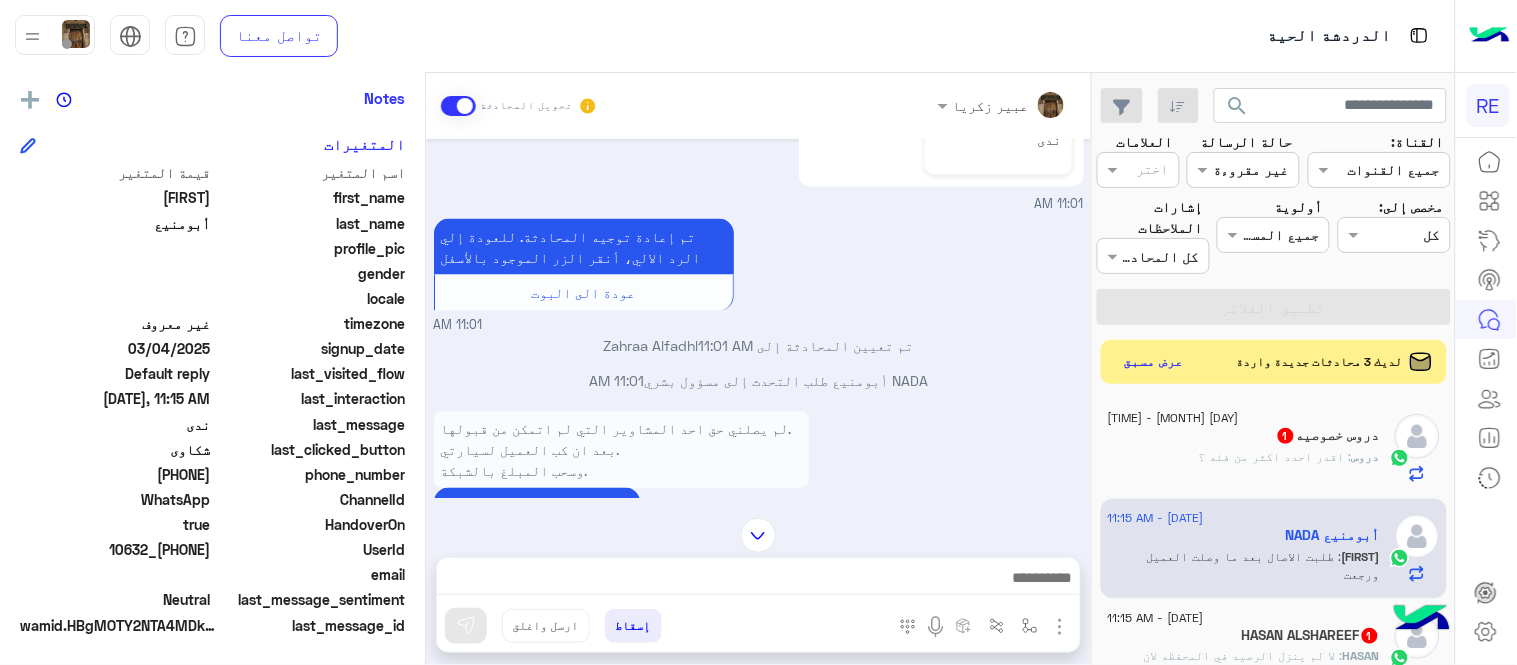 scroll, scrollTop: 451, scrollLeft: 0, axis: vertical 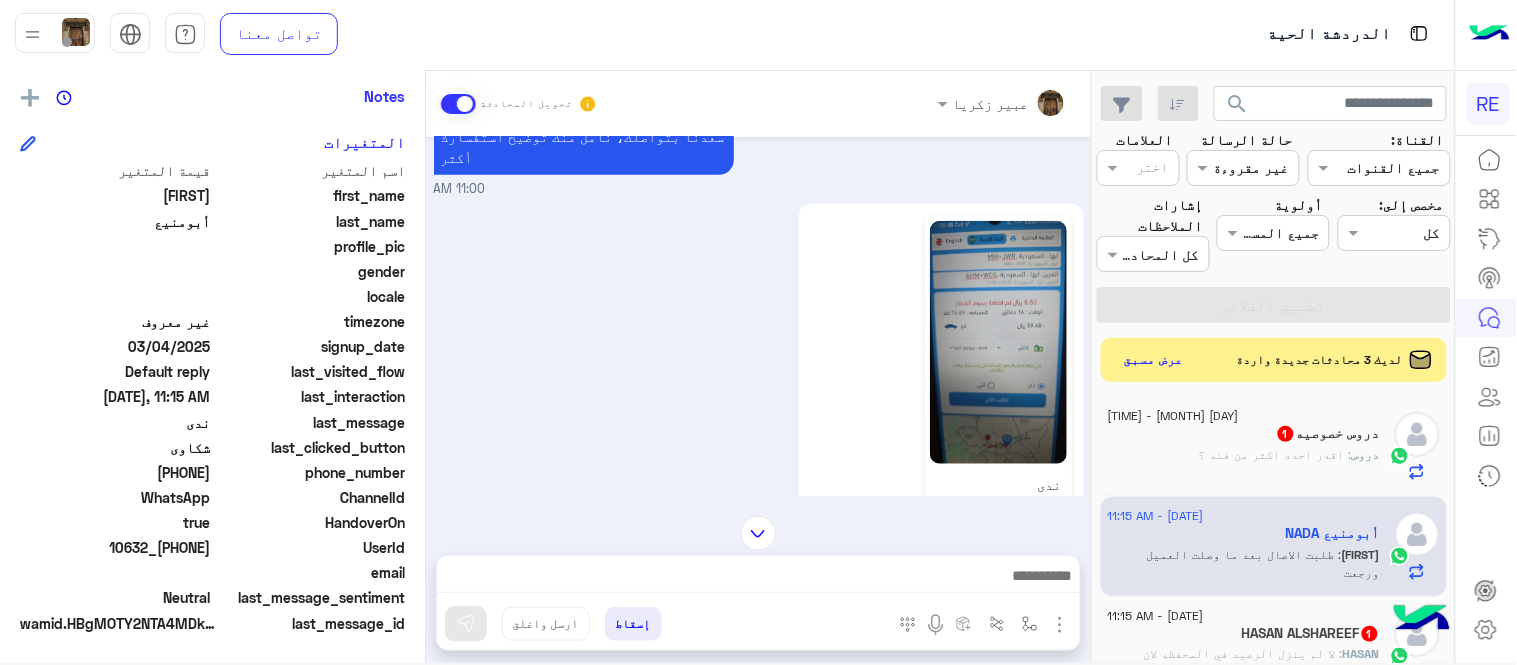 click 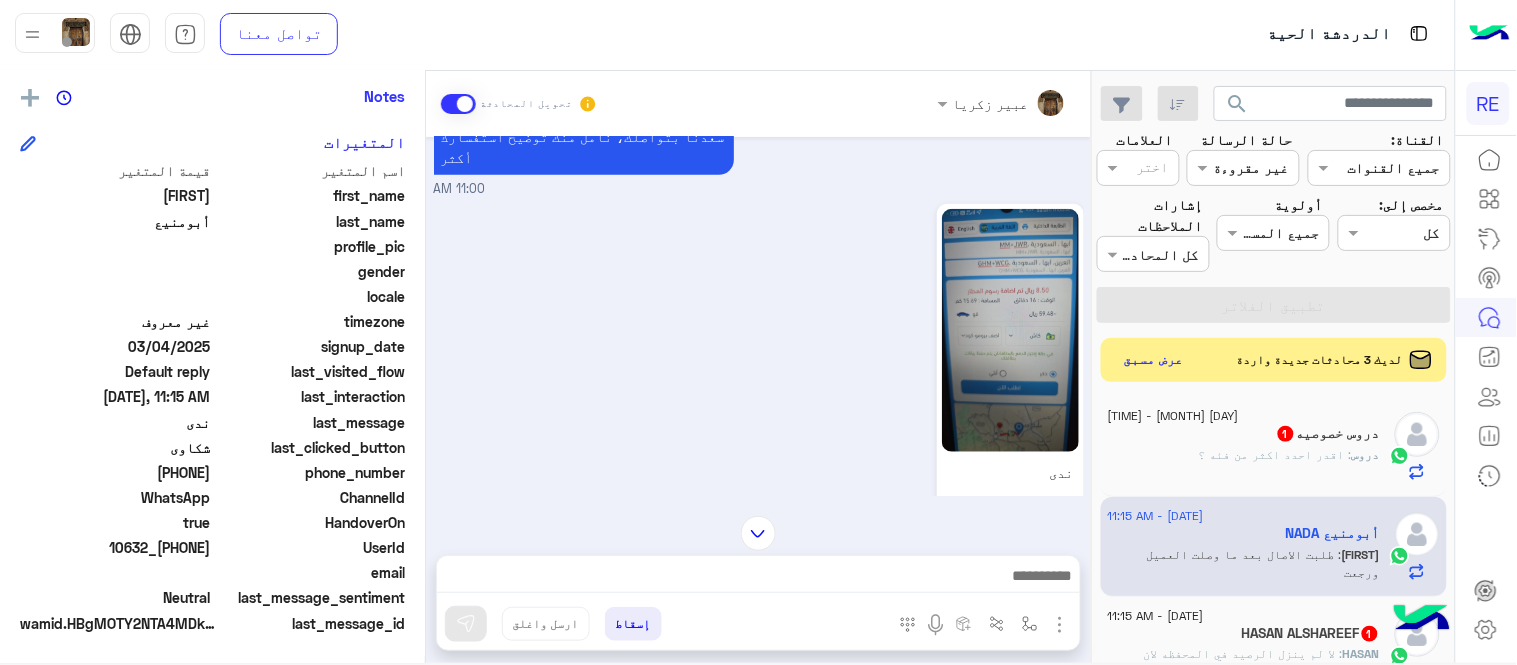 click at bounding box center (758, 533) 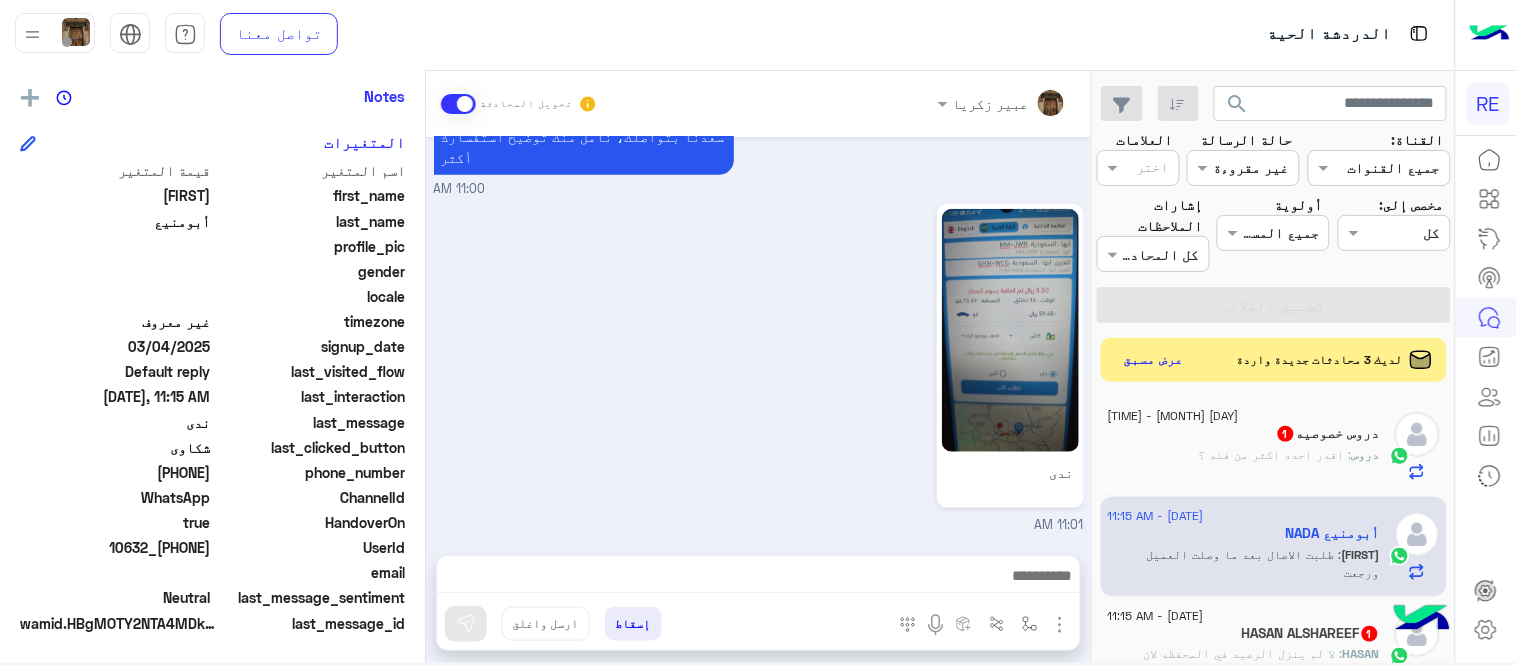 scroll, scrollTop: 2160, scrollLeft: 0, axis: vertical 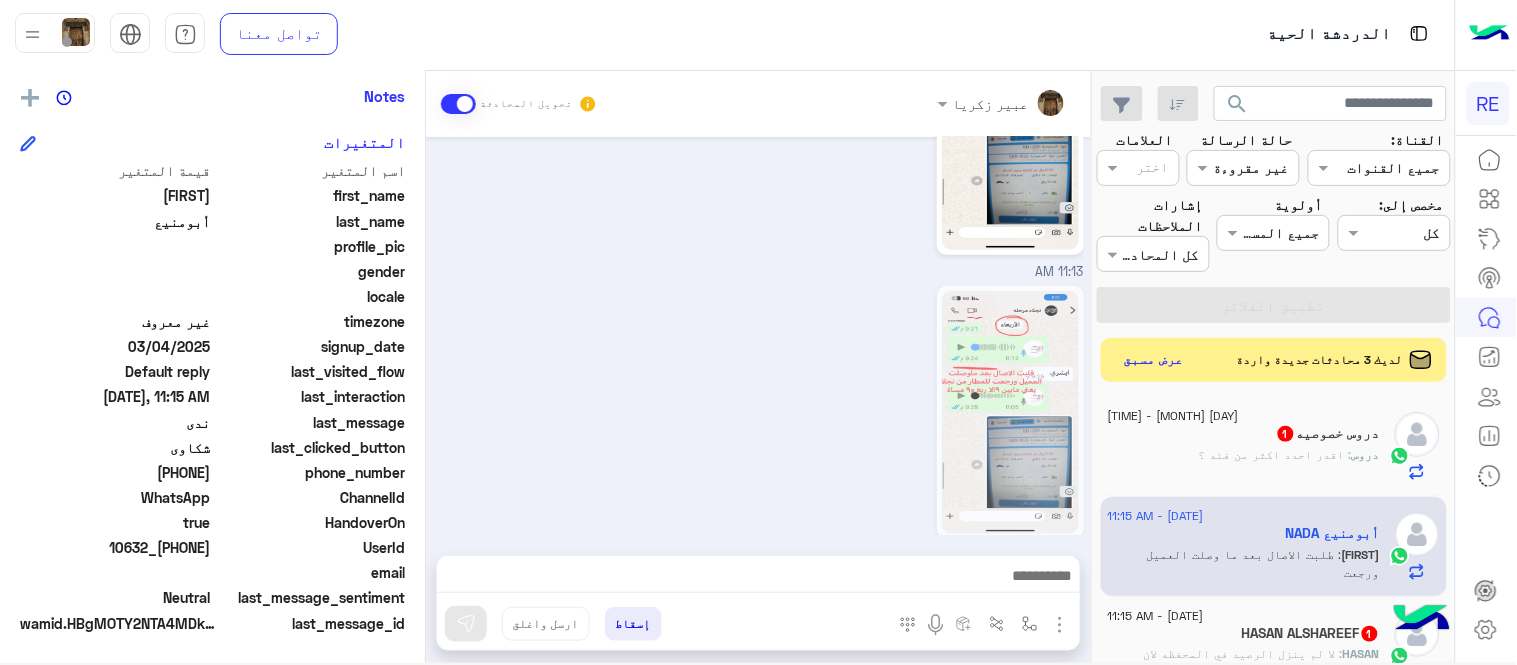 click 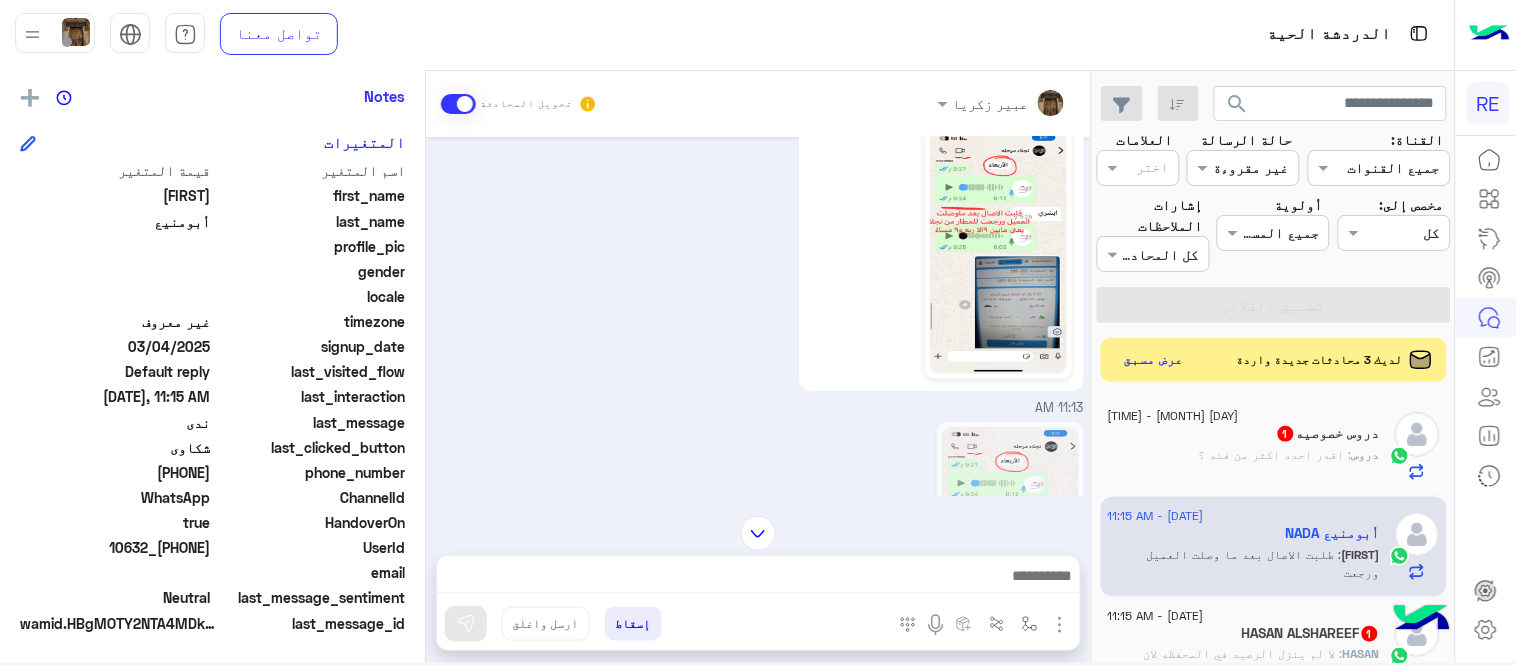 scroll, scrollTop: 1886, scrollLeft: 0, axis: vertical 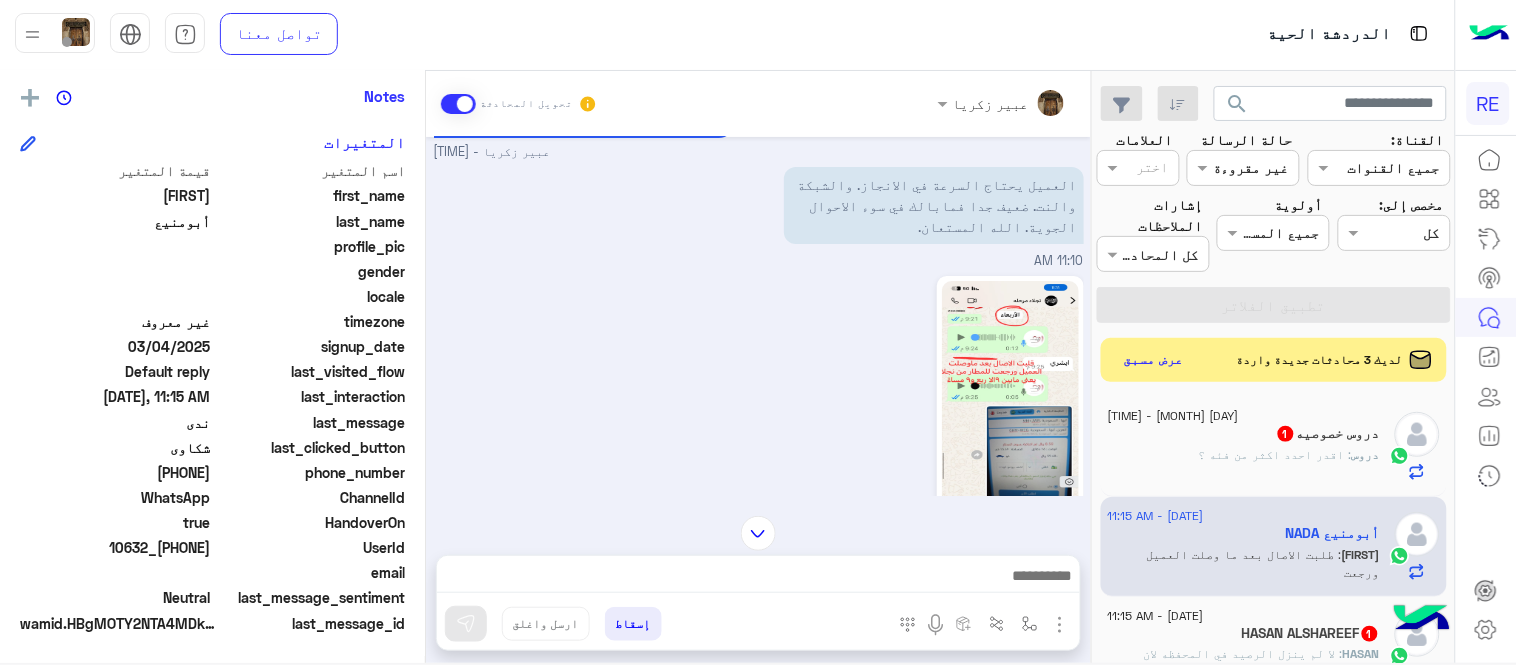 click at bounding box center (758, 578) 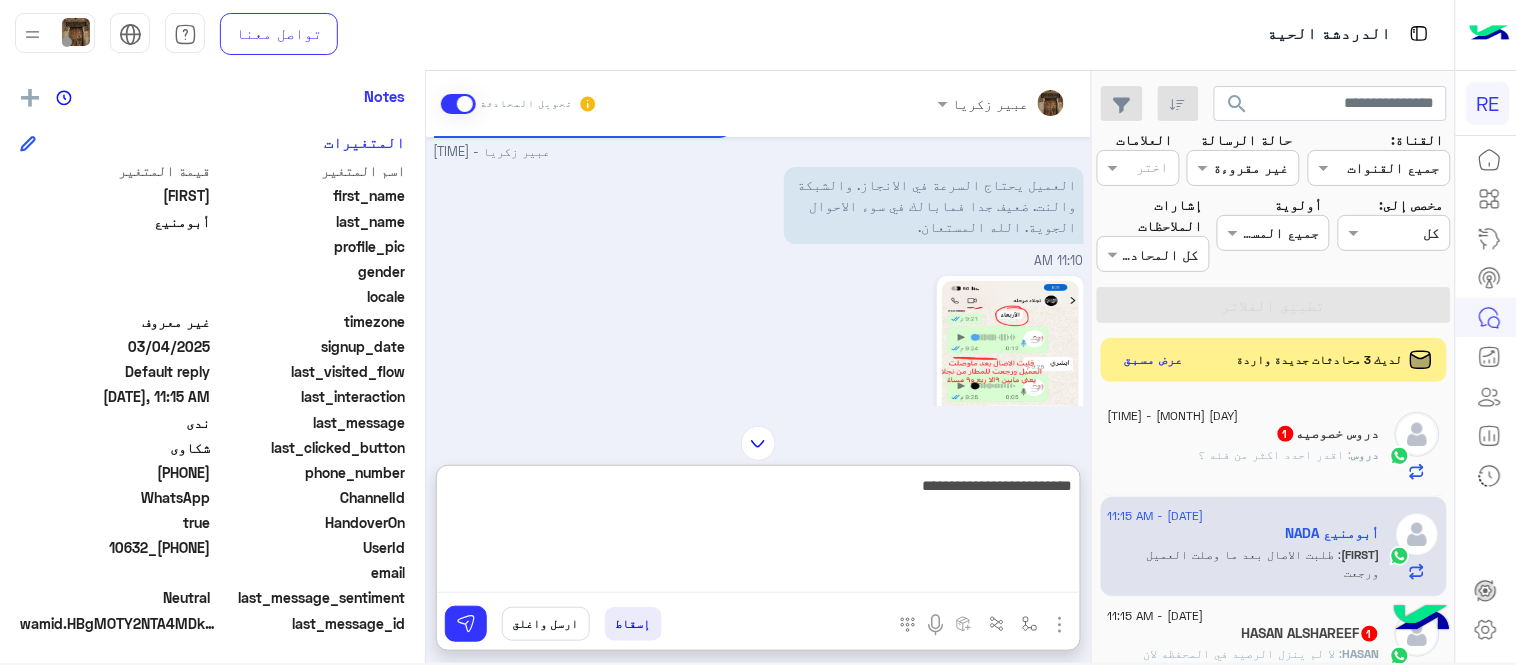 type on "**********" 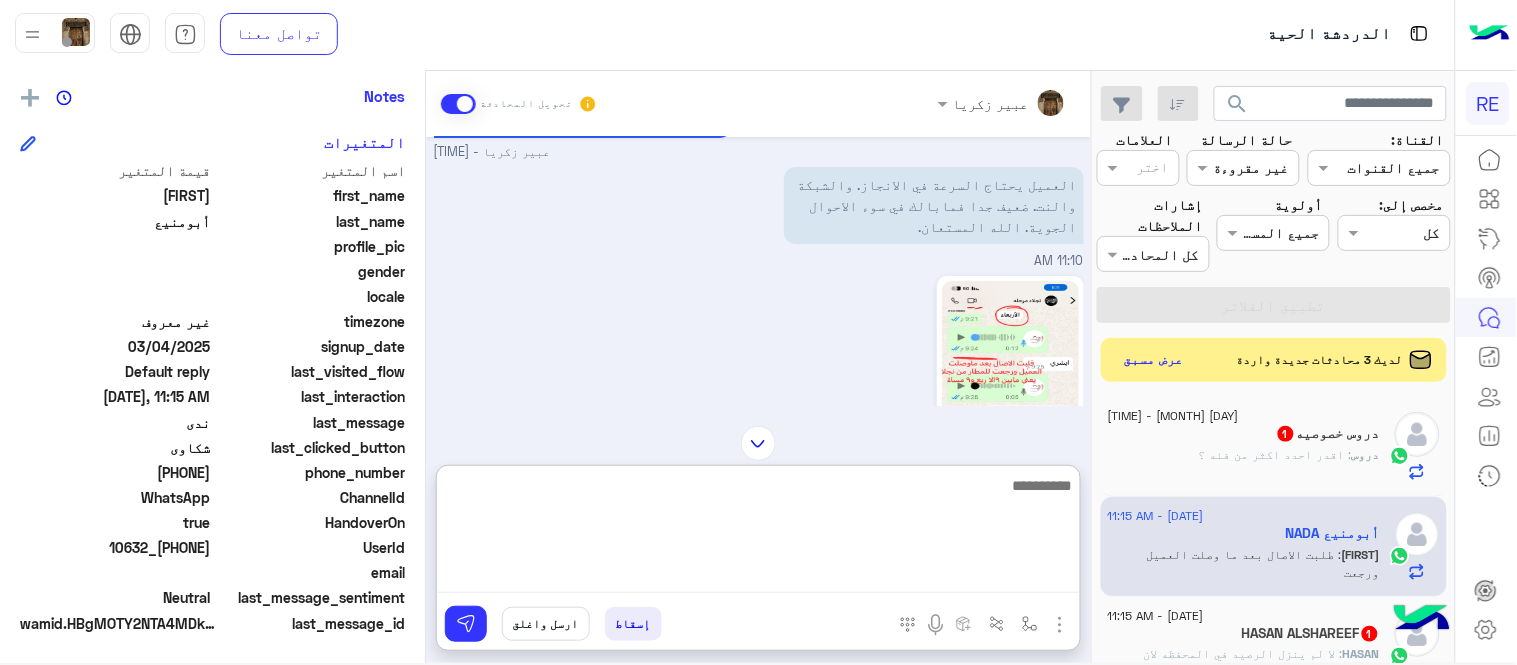 scroll, scrollTop: 2314, scrollLeft: 0, axis: vertical 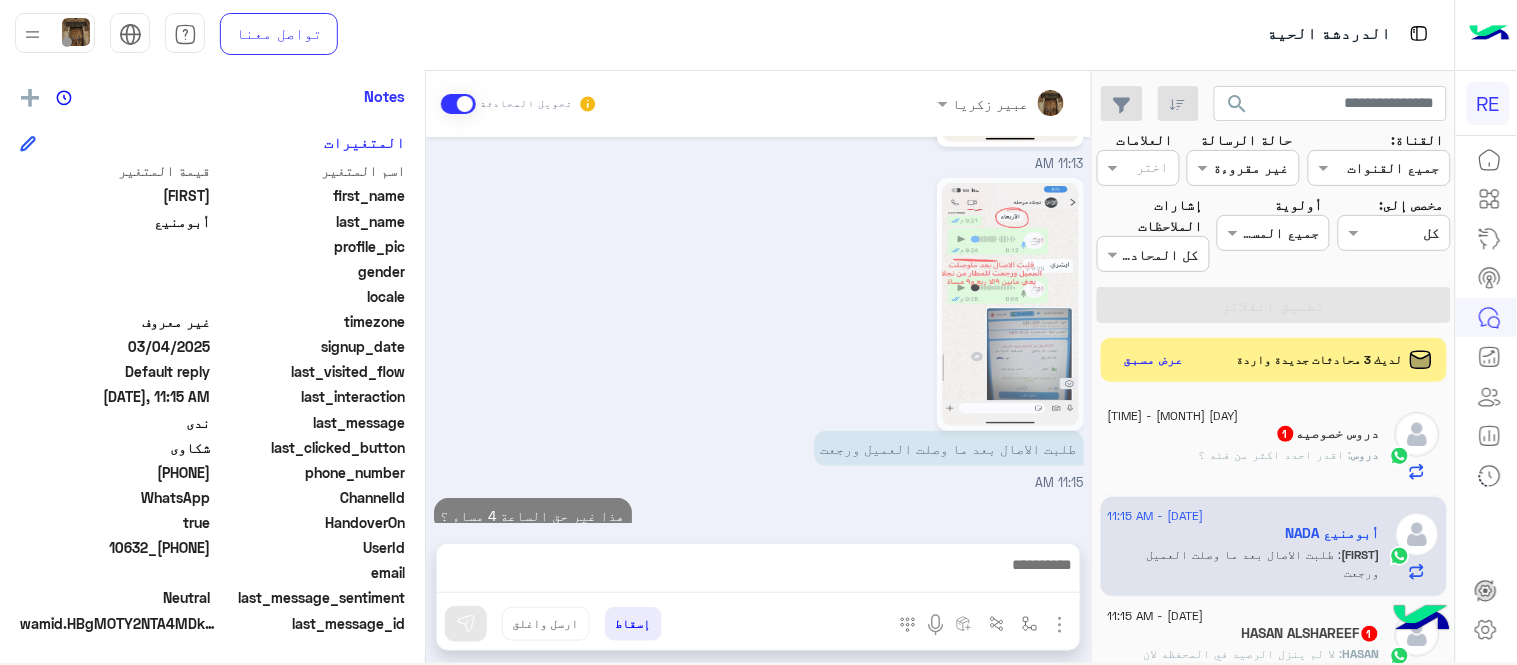 click on "Jun 3, [YEAR]  تم التعديل  عبير زكريا -  09:25 PM   Jun 4, [YEAR]   Conversation has been unassigned automatically and closed by system   12:30 PM       Aug 2, [YEAR]  لم يصلني حق احد المشاوير التي لم اتمكن من قبولها.  بعد ان كب العميل لسيارتي.  وسحب المبلغ بالشبكة.  اتمنى حل هذا الاشكال باسر وقت.  ليه الان ثلاثة ايام لم ينزل المبلغ بمحفظتي 🚫   11:00 AM  سعدنا بتواصلك، نأمل منك توضيح استفسارك أكثر    11:00 AM   ندى    11:01 AM  تم إعادة توجيه المحادثة. للعودة إلي الرد الالي، أنقر الزر الموجود بالأسفل  عودة الى البوت     11:01 AM   تم تعيين المحادثة إلى Zahraa Alfadhl   11:01 AM       NADA أبومنيع طلب التحدث إلى مسؤول بشري   11:01 AM      بعد ان كب العميل لسيارتي.   11:03 AM      نعم" at bounding box center [758, 330] 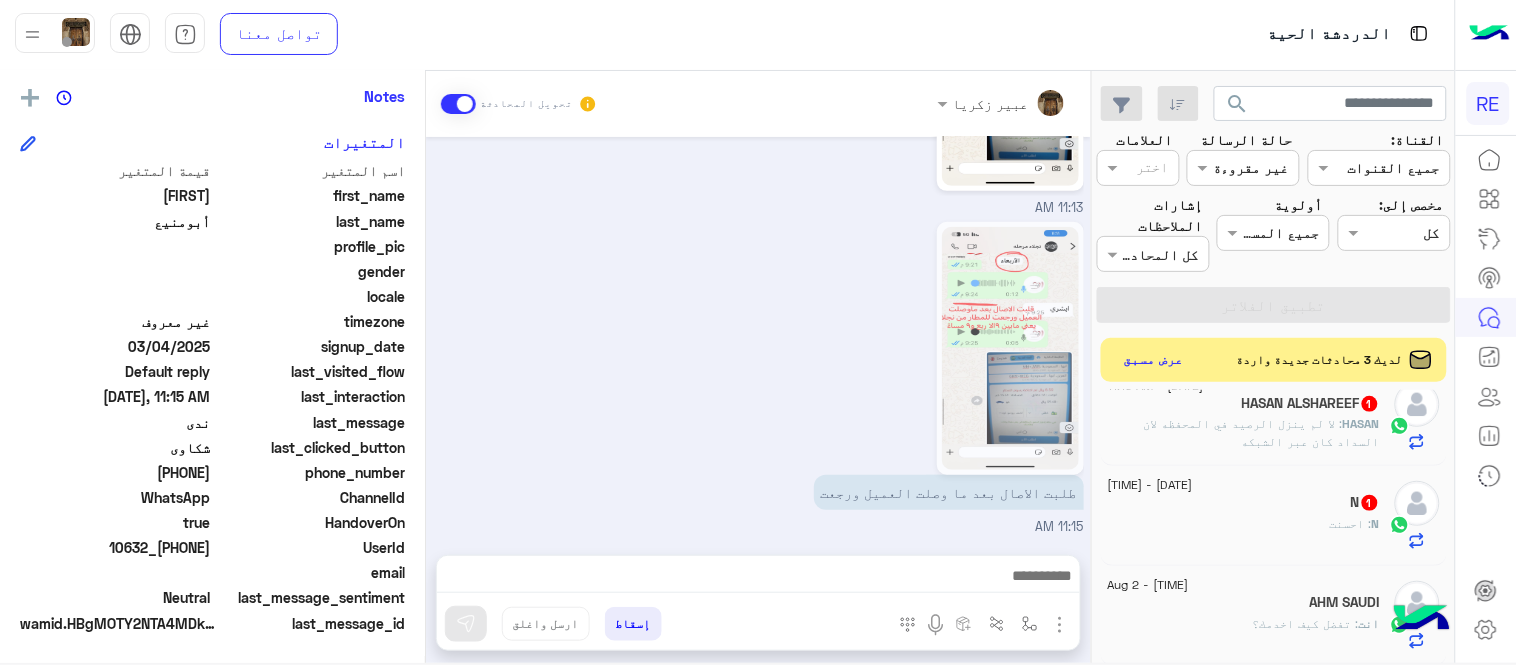 scroll, scrollTop: 182, scrollLeft: 0, axis: vertical 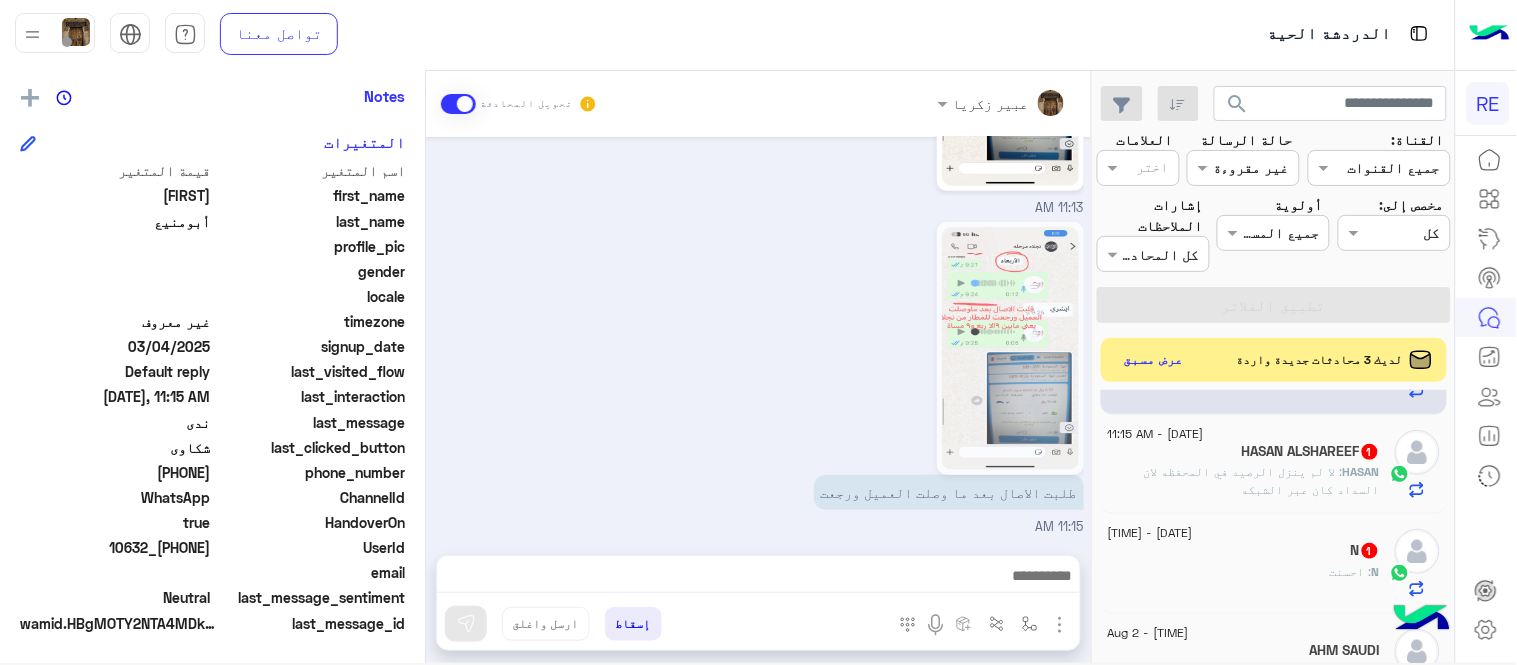 click on "HASAN : لا لم ينزل الرصيد في المحفظه لان السداد كان عبر الشبكه" 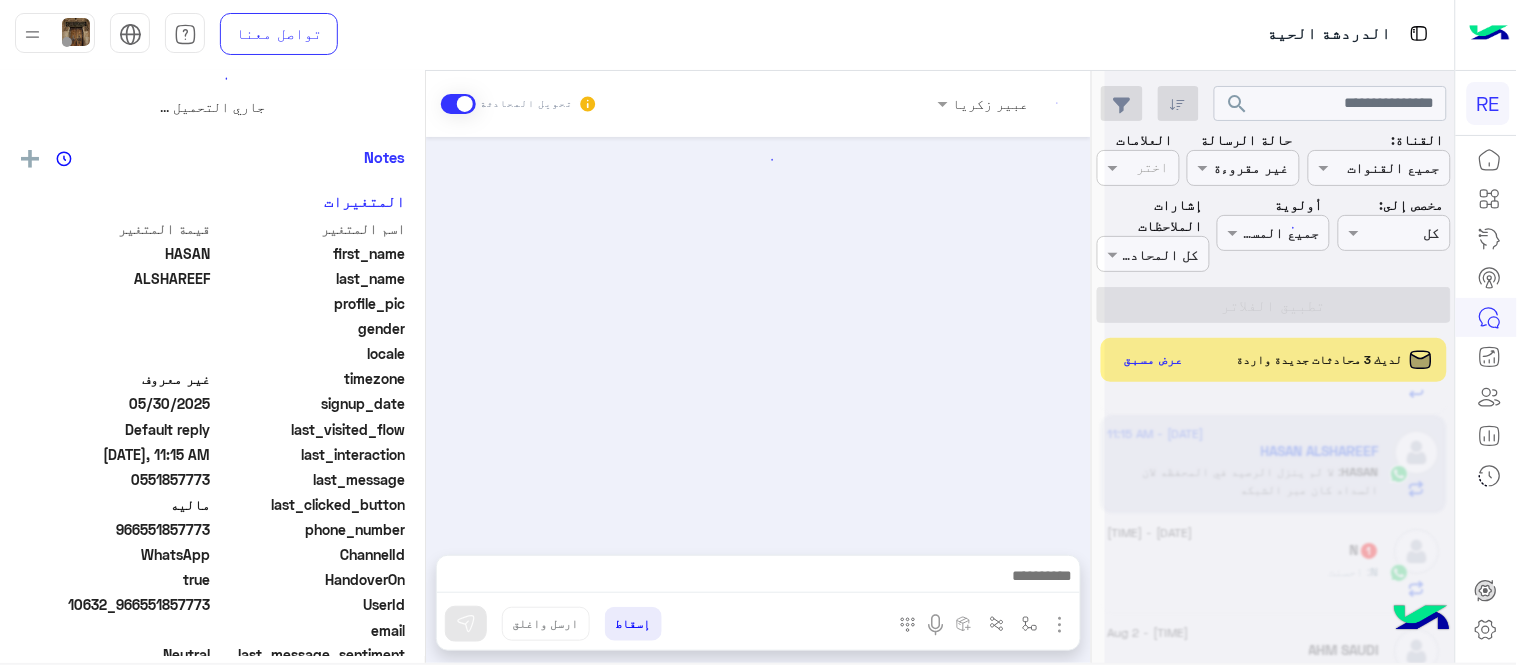 scroll, scrollTop: 0, scrollLeft: 0, axis: both 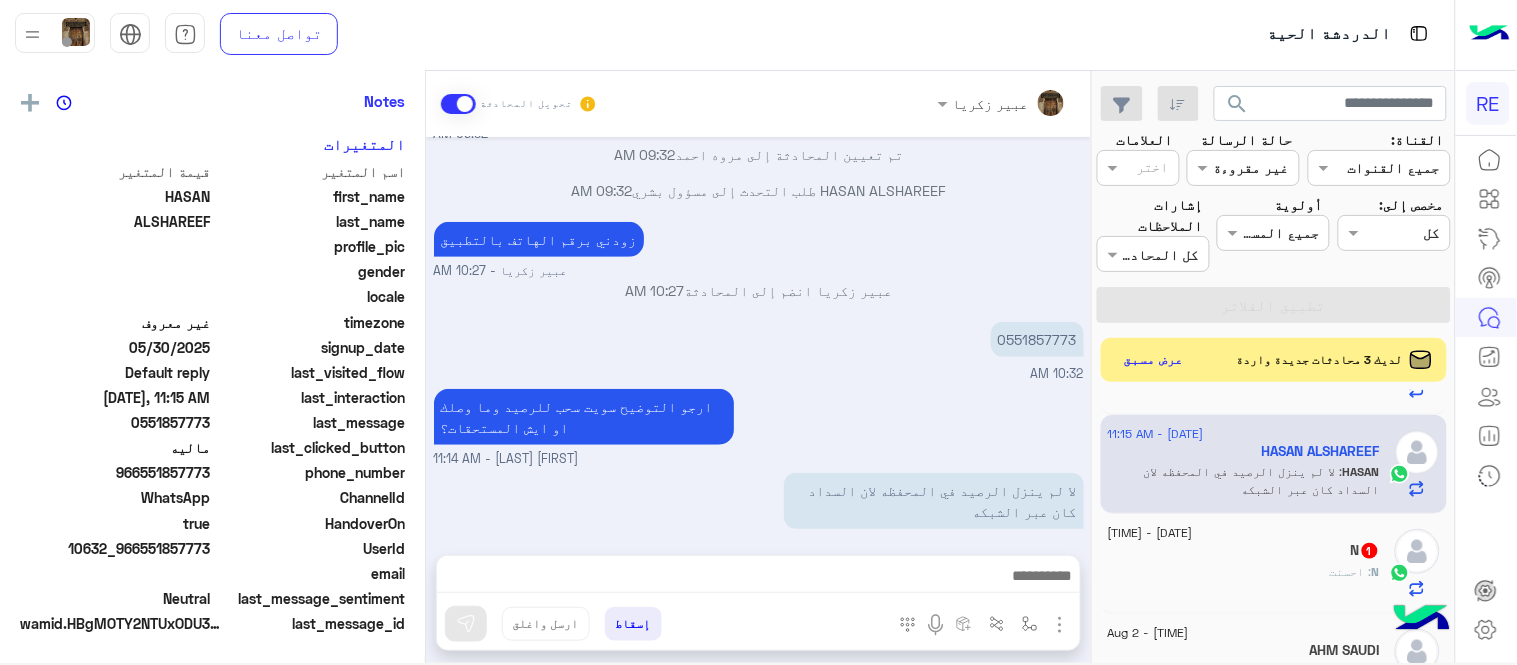 click at bounding box center [758, 578] 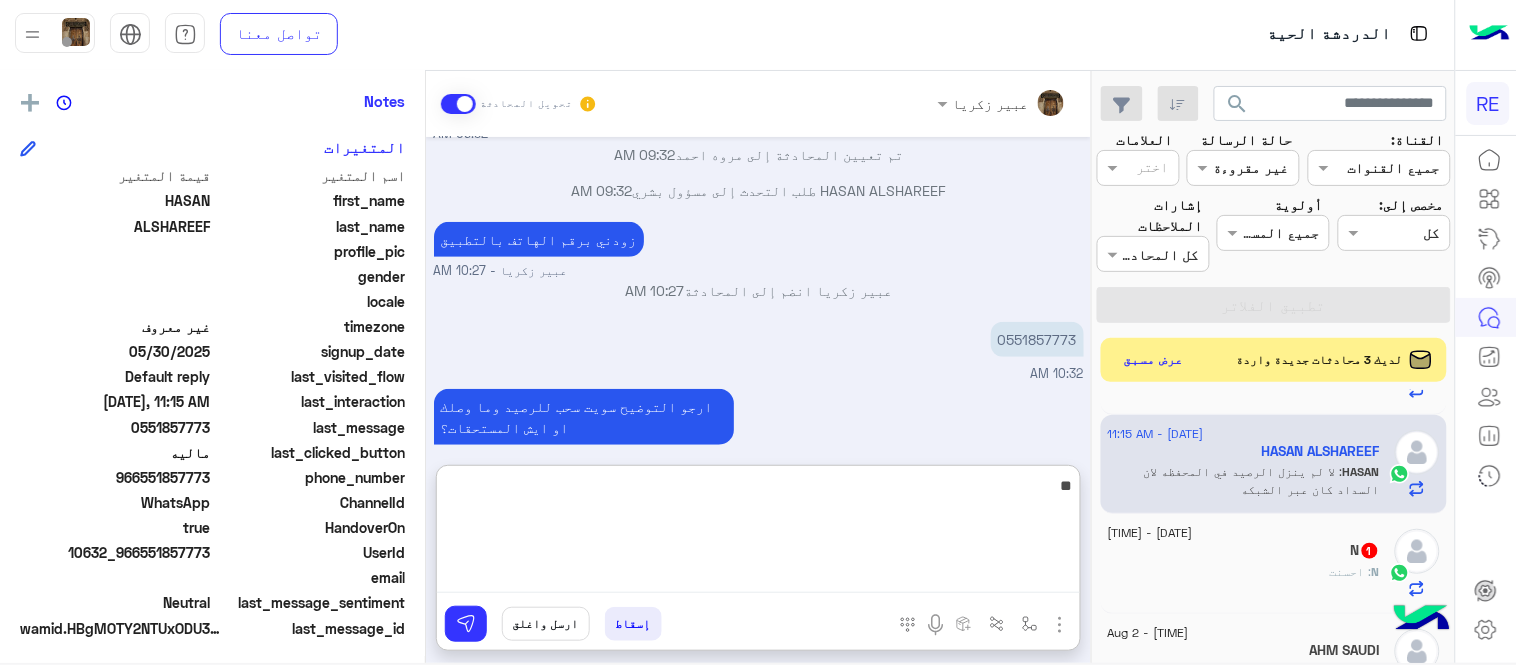 scroll, scrollTop: 410, scrollLeft: 0, axis: vertical 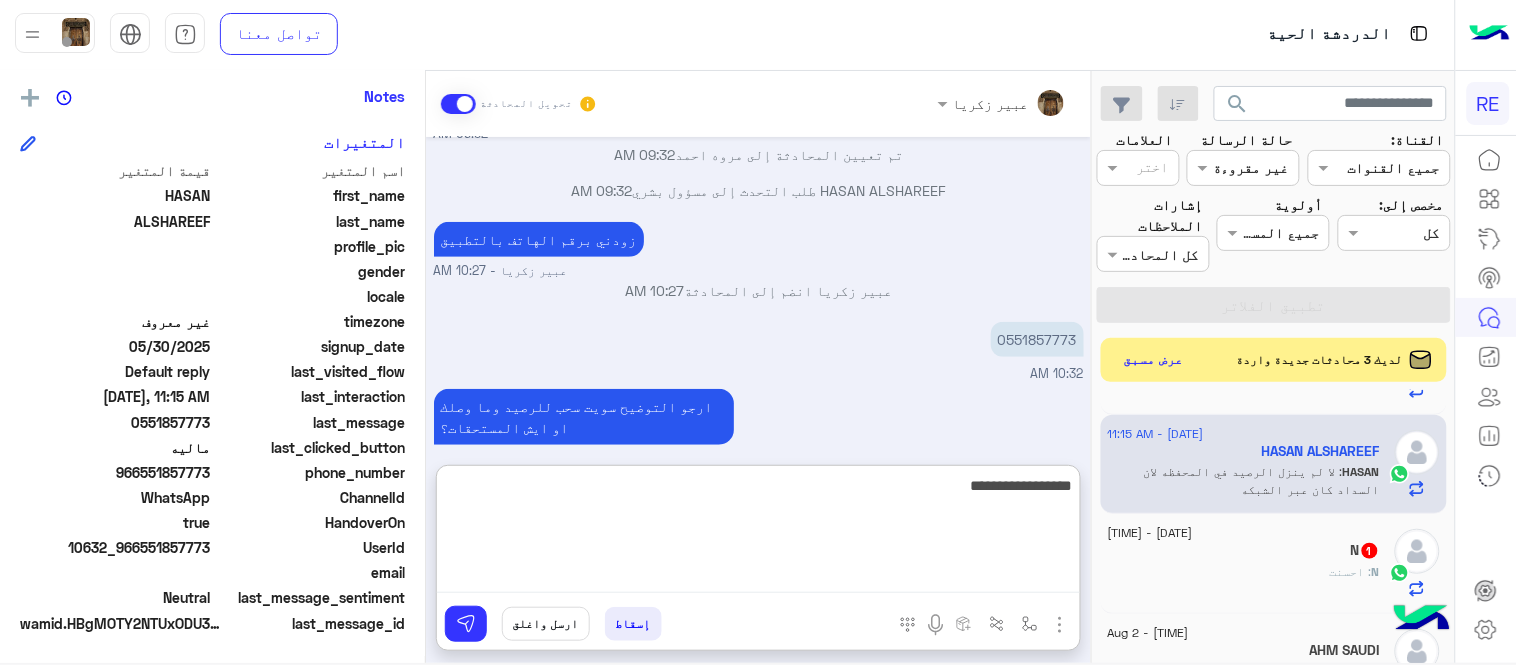 type on "**********" 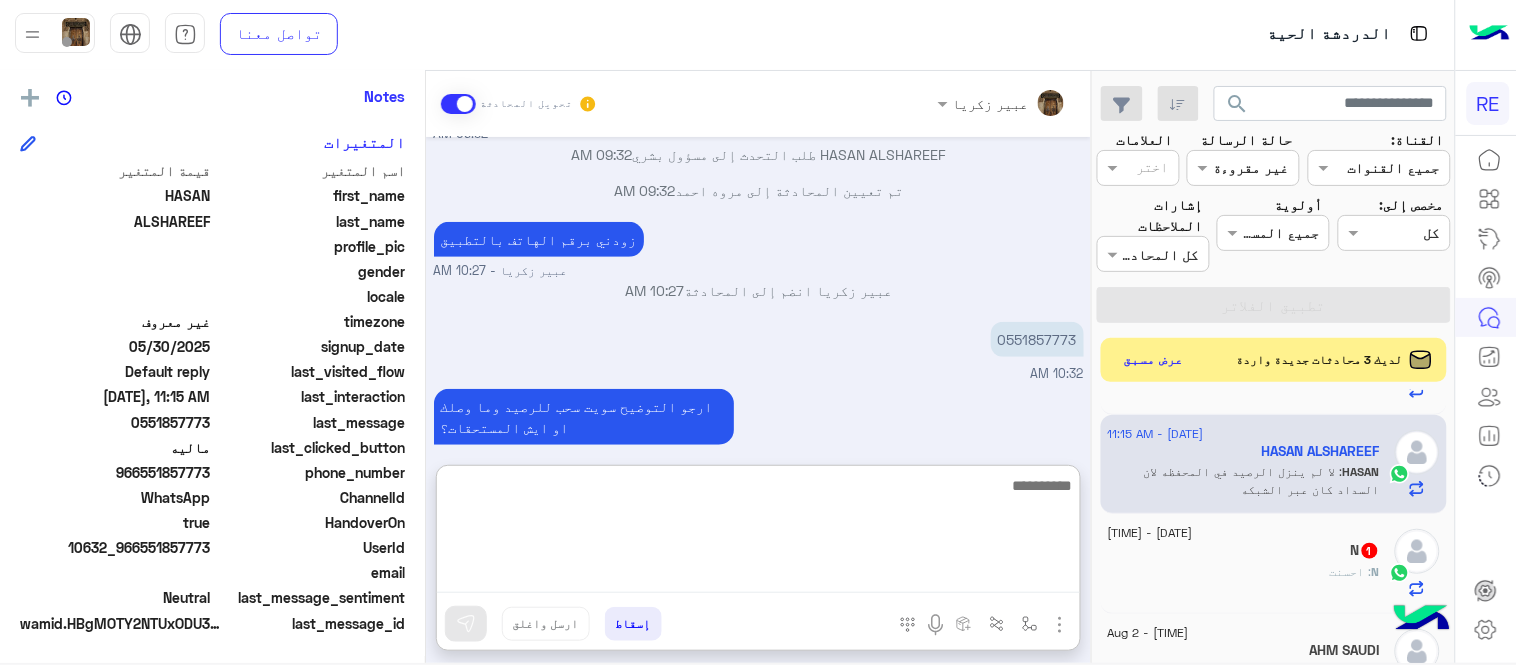 scroll, scrollTop: 453, scrollLeft: 0, axis: vertical 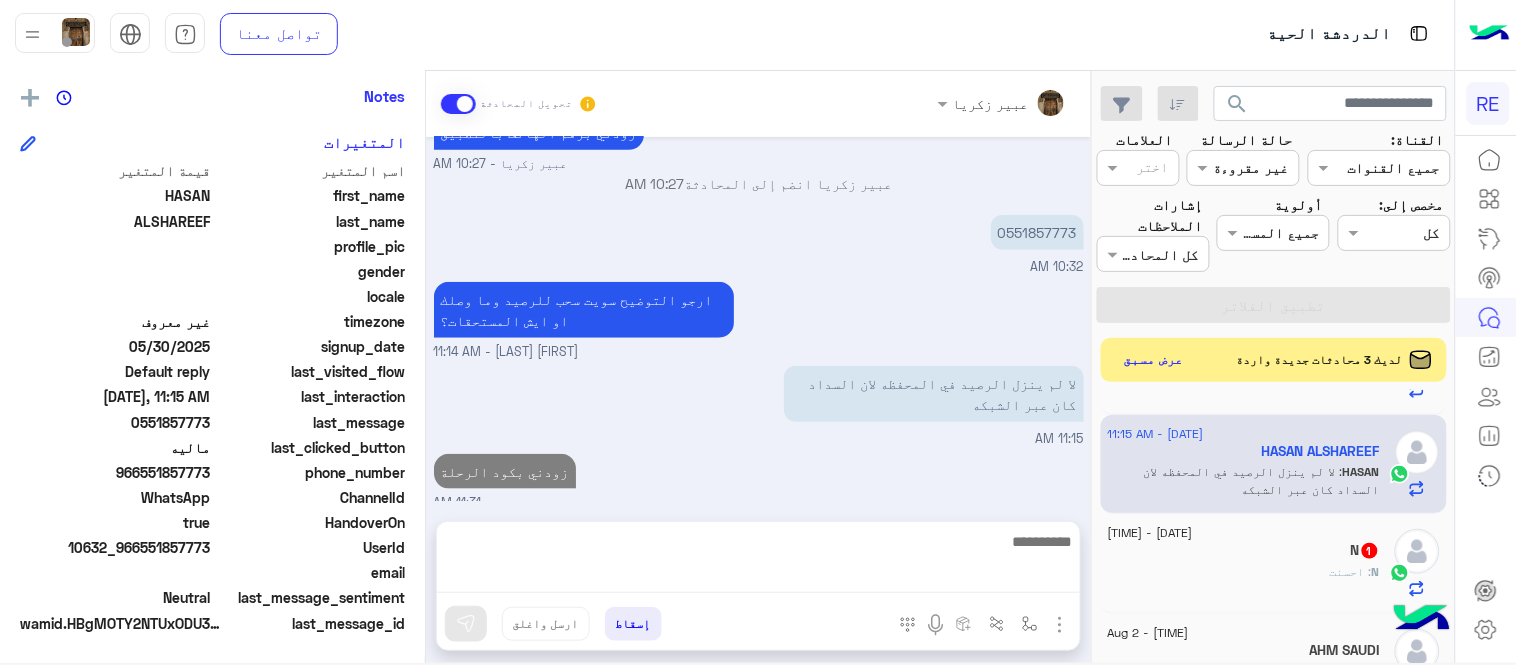 click on "N : احسنت" 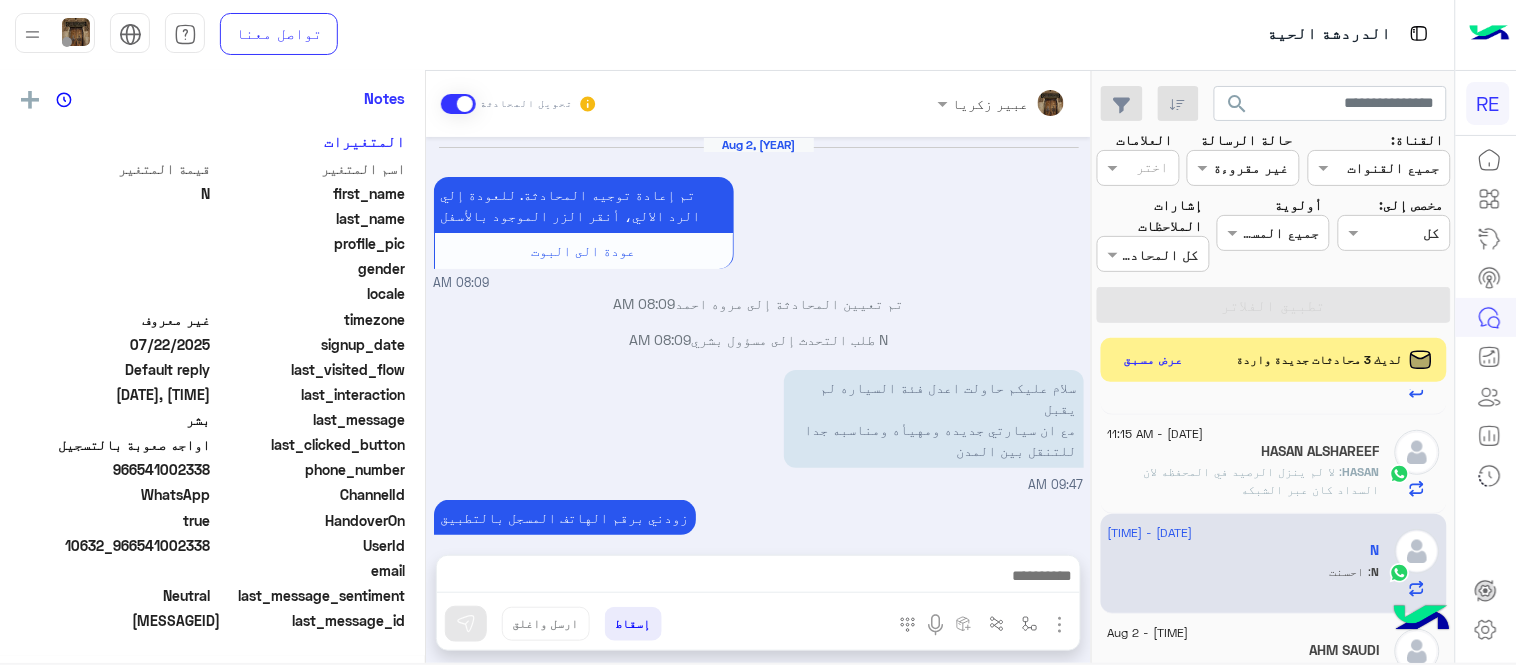 scroll, scrollTop: 405, scrollLeft: 0, axis: vertical 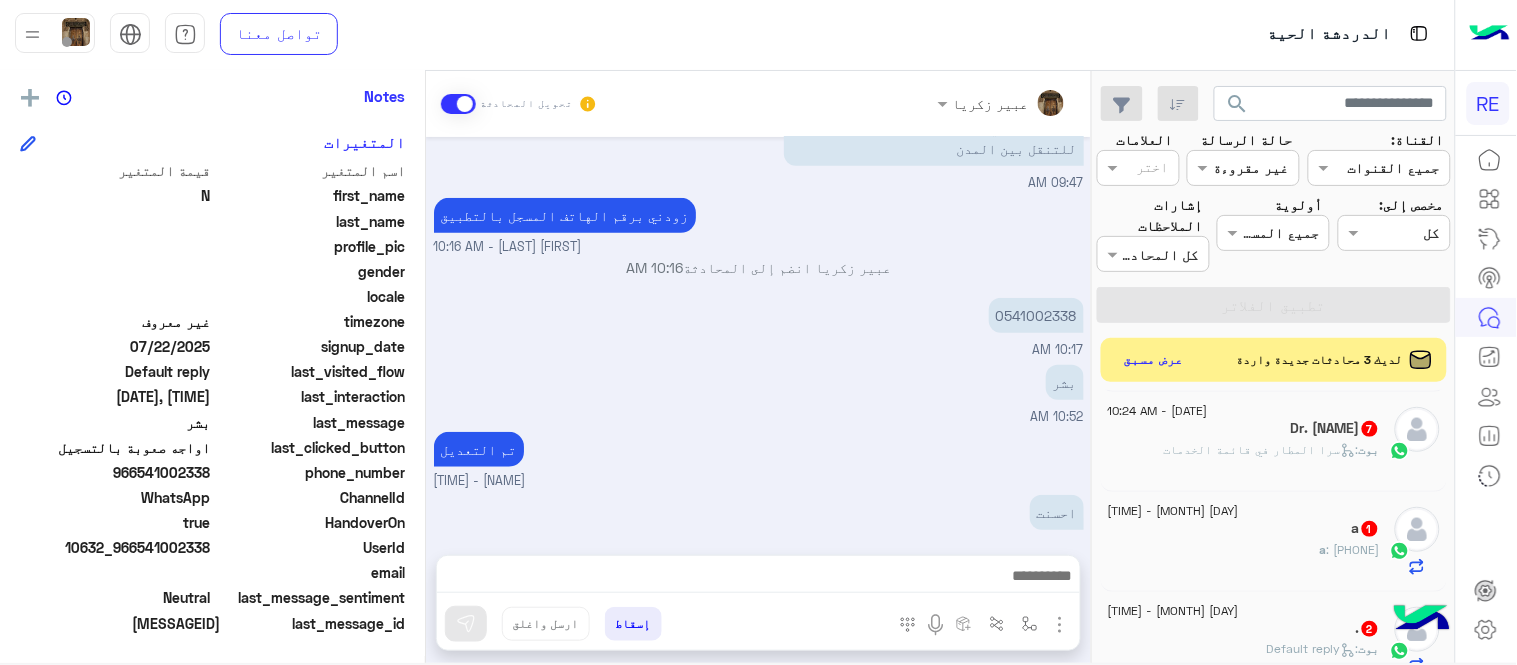 click on ":   سرا المطار في قائمة الخدمات" 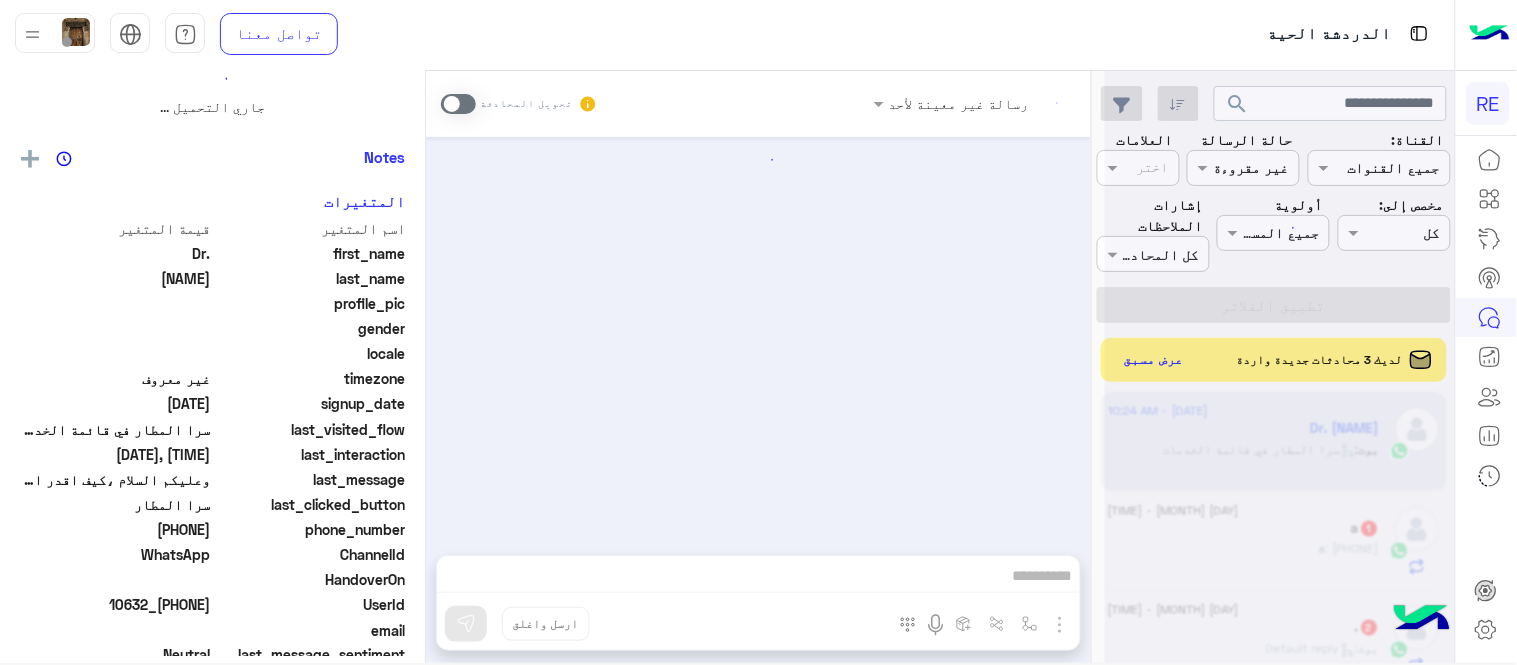 scroll, scrollTop: 0, scrollLeft: 0, axis: both 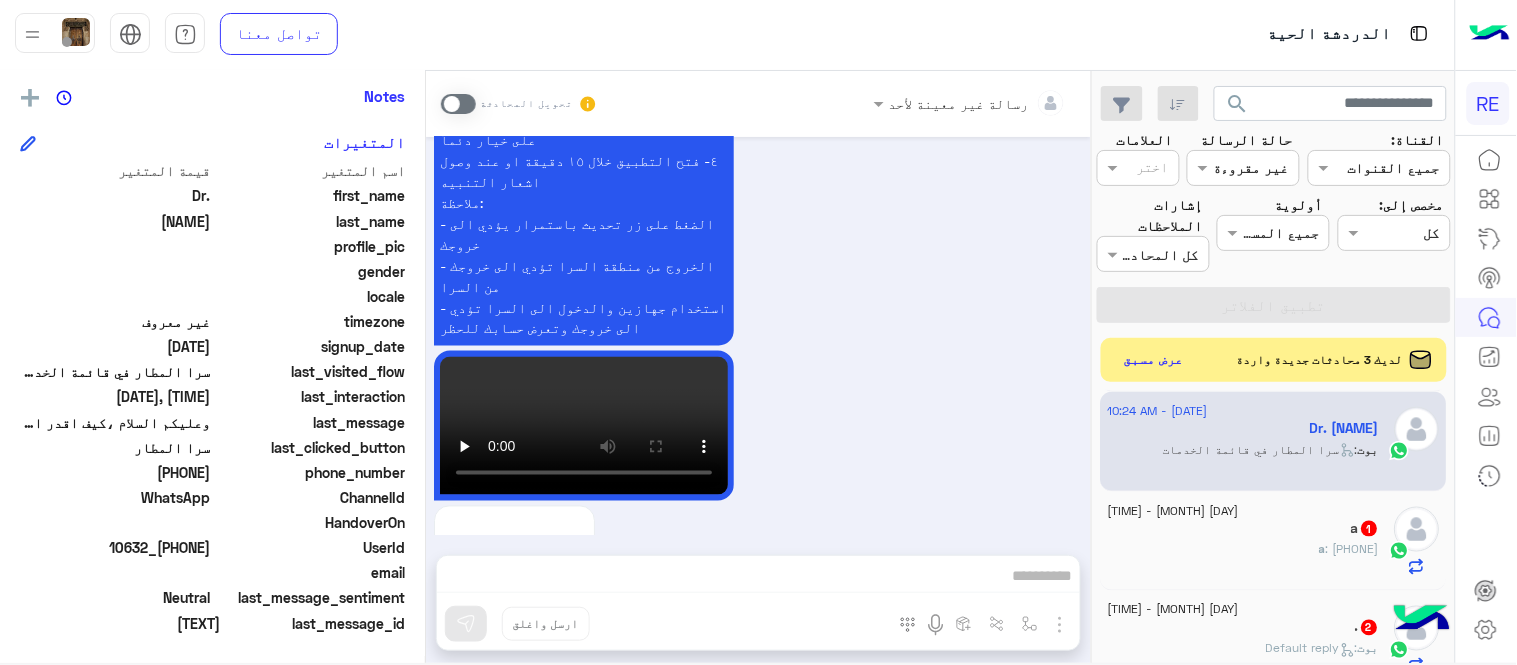 click at bounding box center [458, 104] 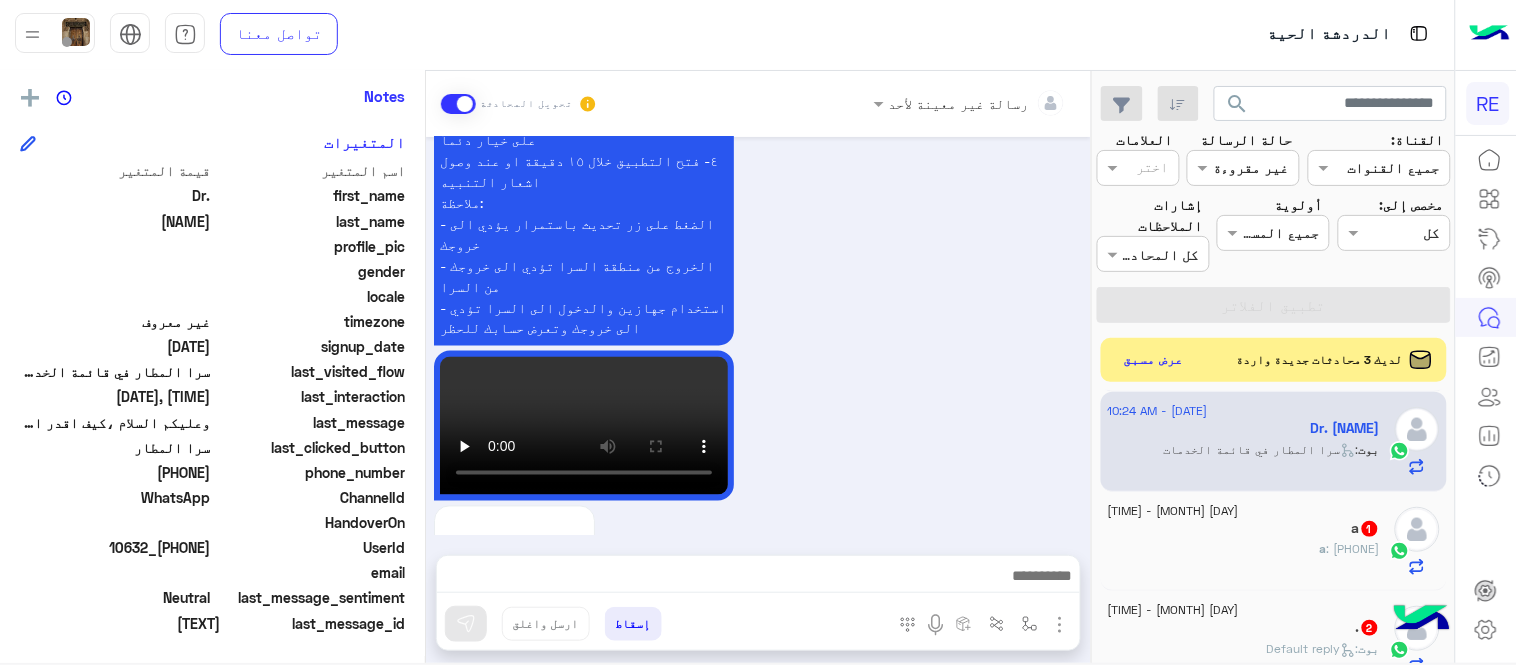 scroll, scrollTop: 2783, scrollLeft: 0, axis: vertical 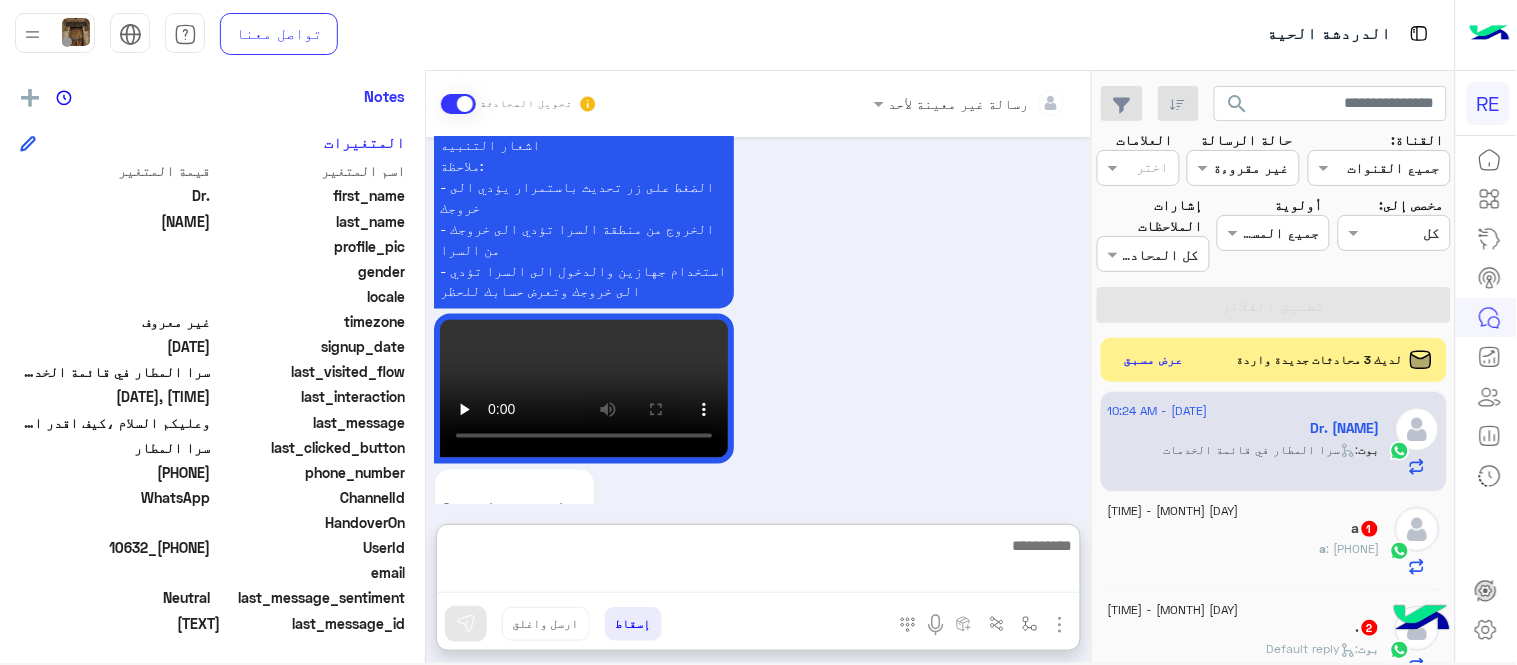 click at bounding box center [758, 563] 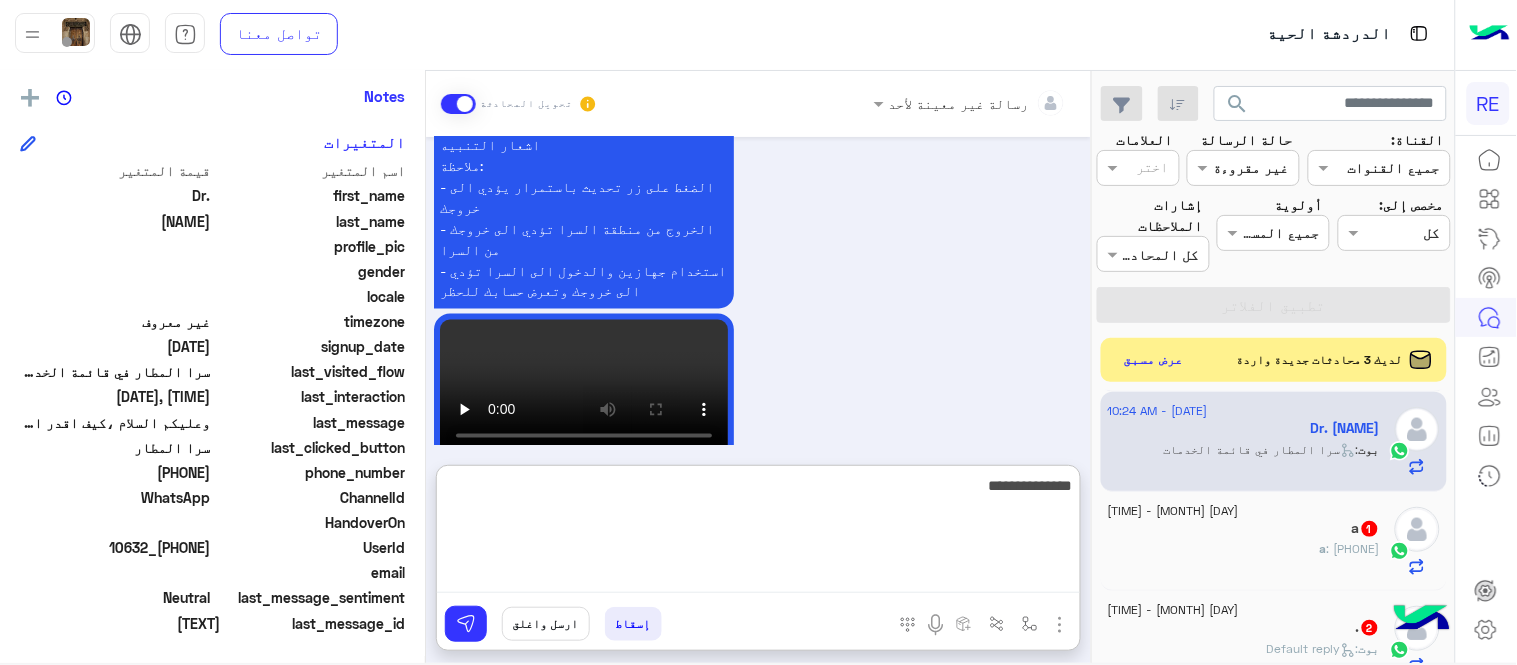 type on "**********" 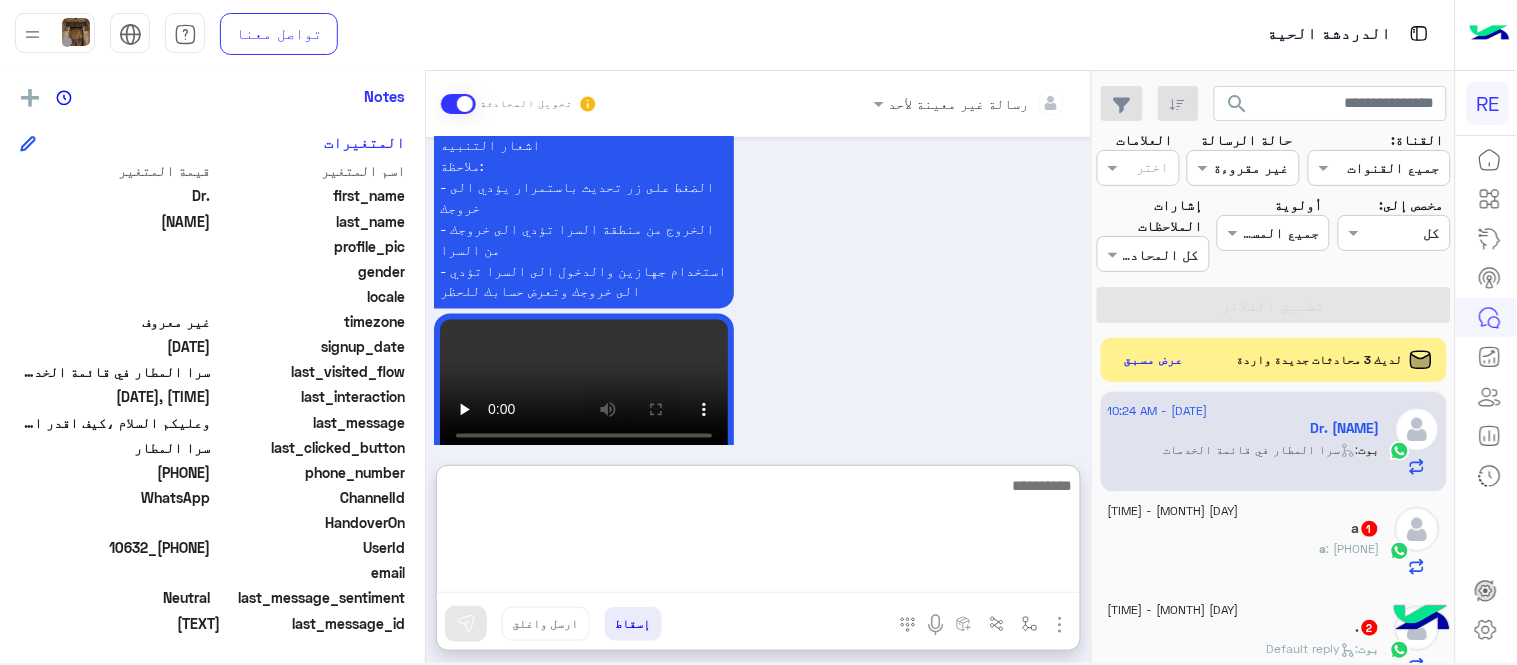 scroll, scrollTop: 2936, scrollLeft: 0, axis: vertical 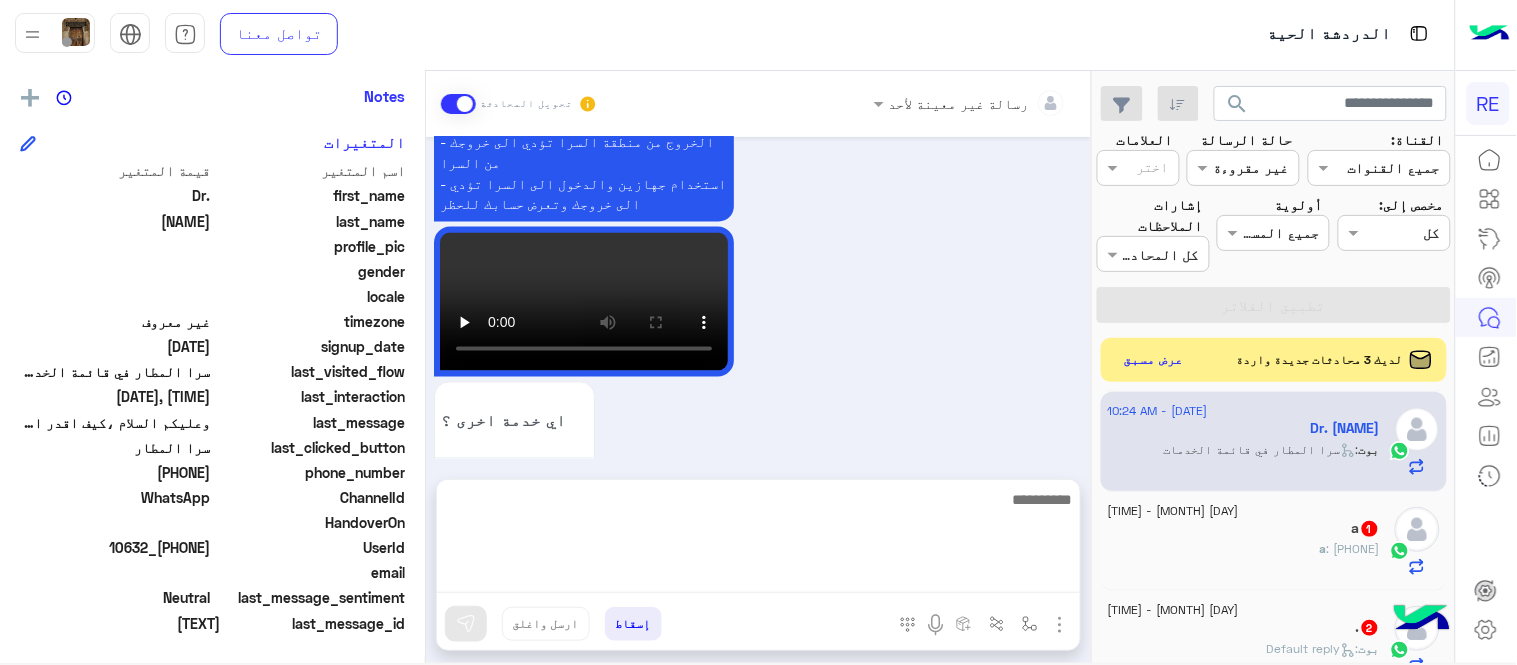 click on "a   1" 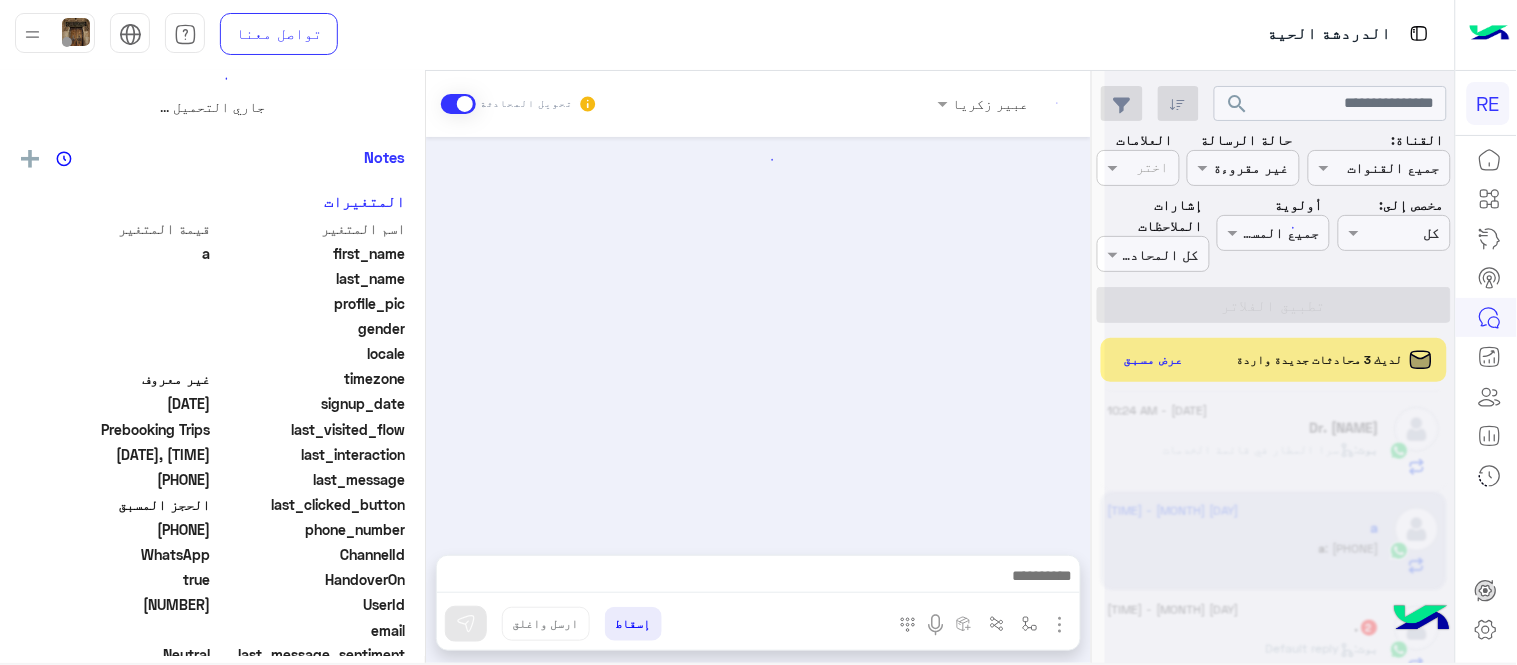 scroll, scrollTop: 0, scrollLeft: 0, axis: both 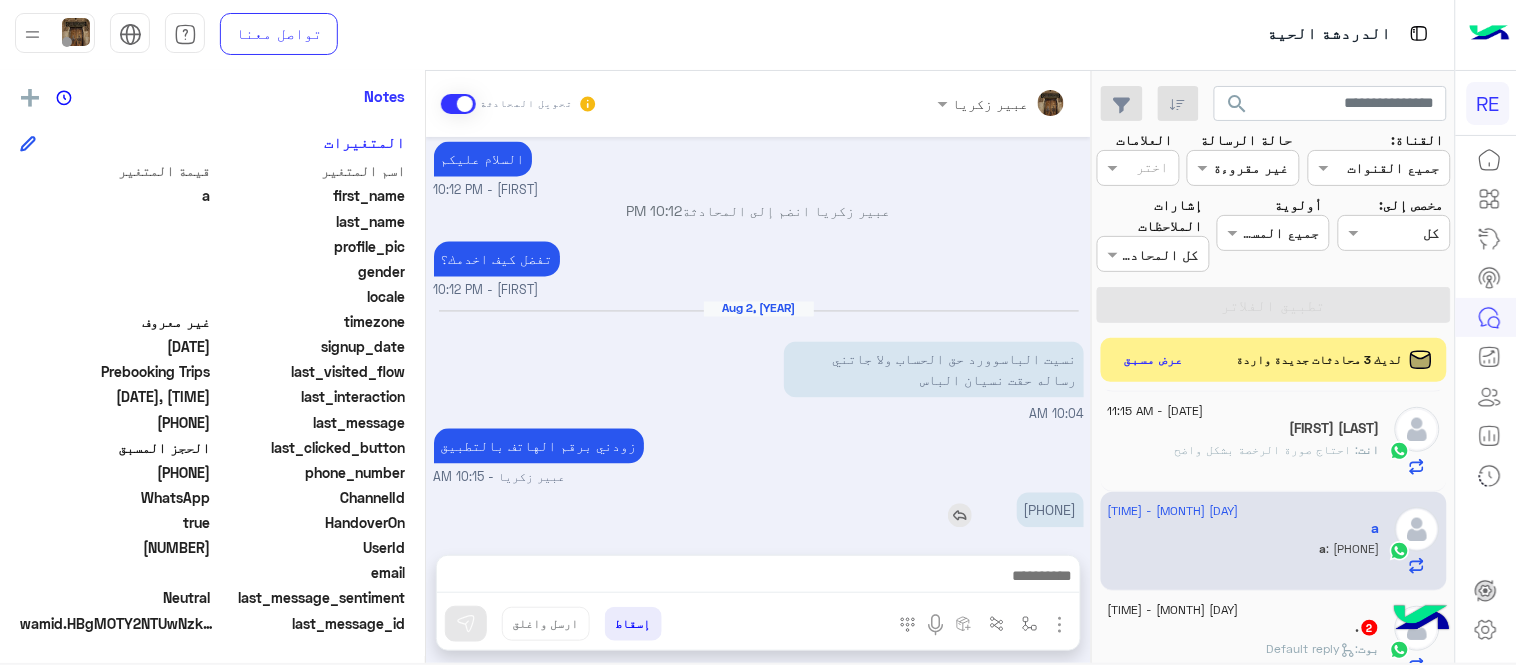 click on "[PHONE]" at bounding box center (1050, 510) 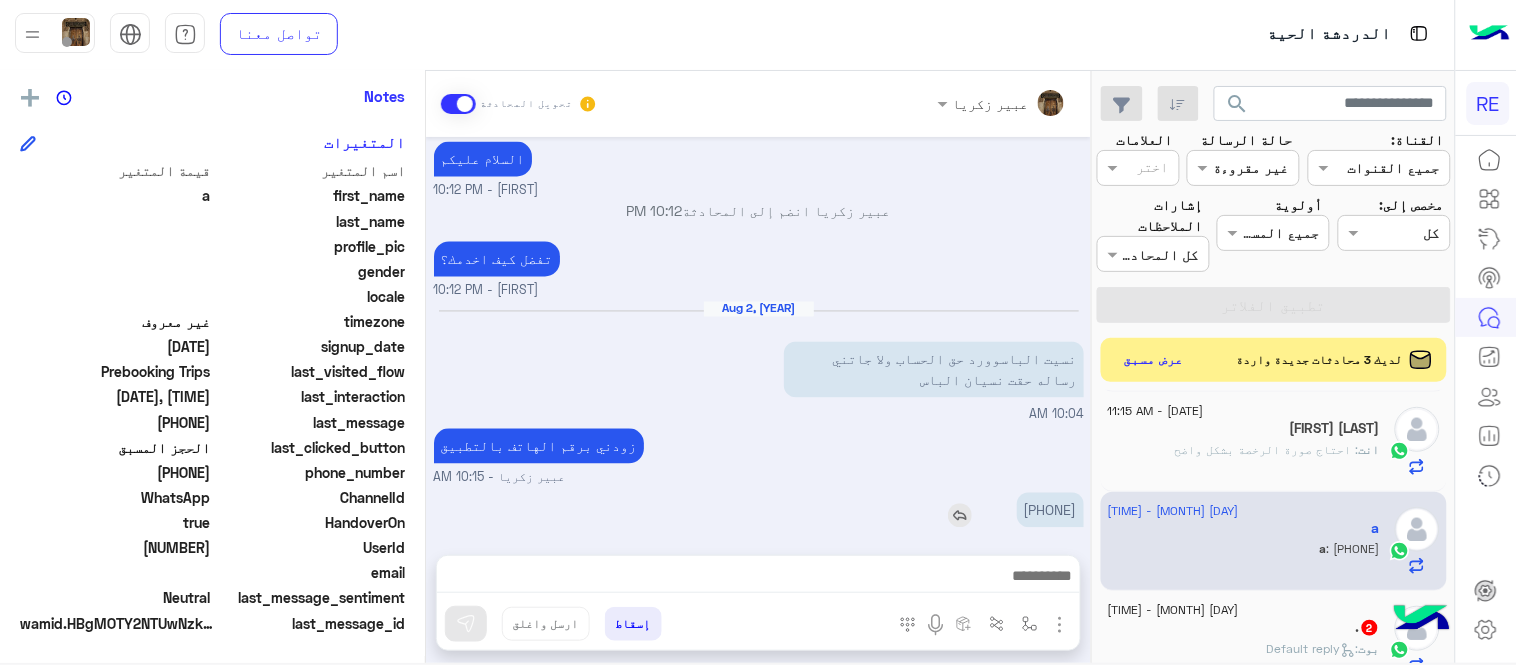 copy on "[PHONE]" 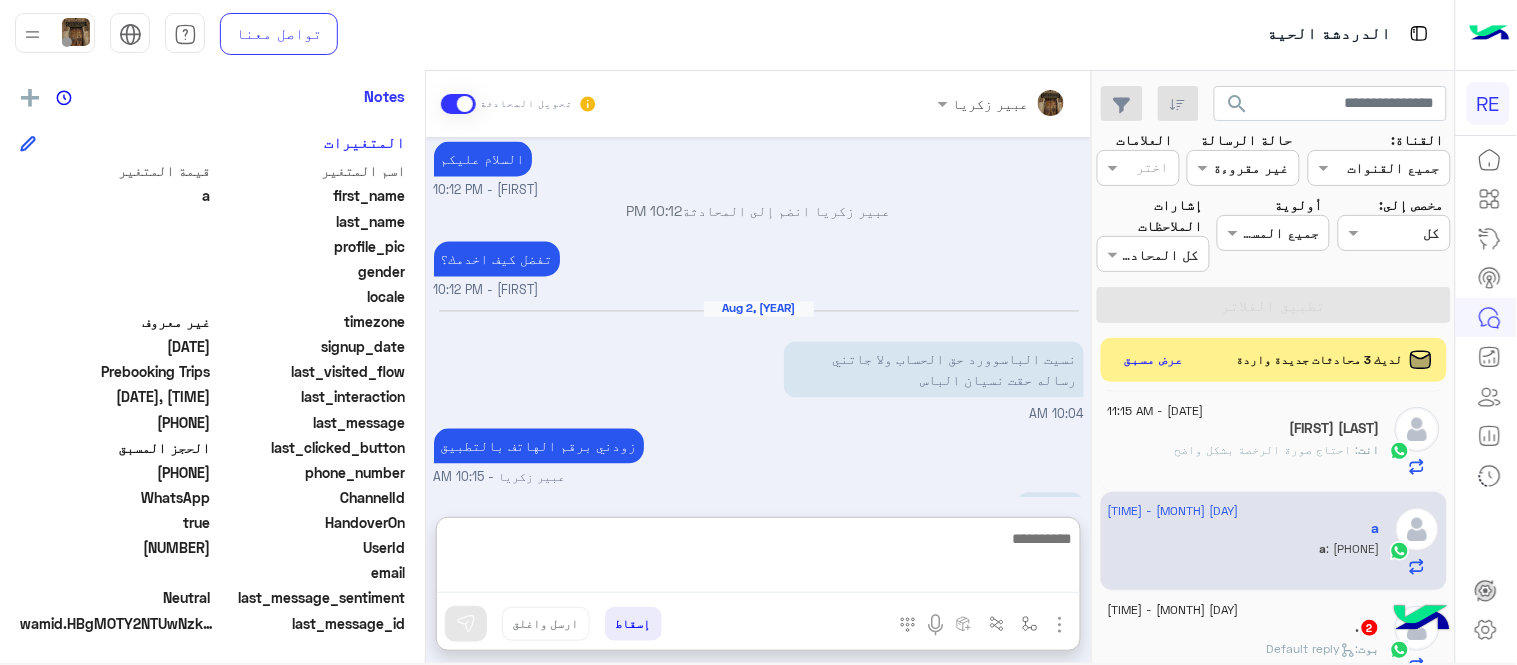 click at bounding box center (758, 559) 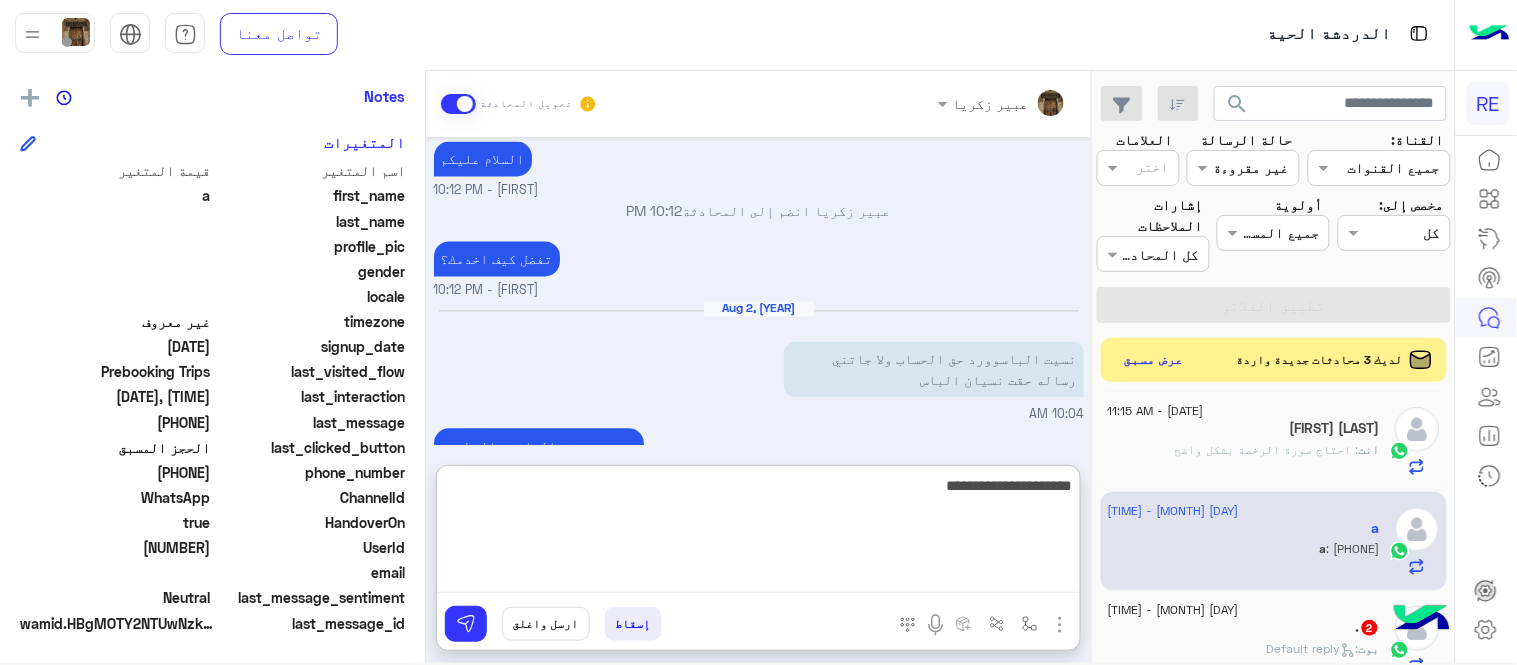type on "**********" 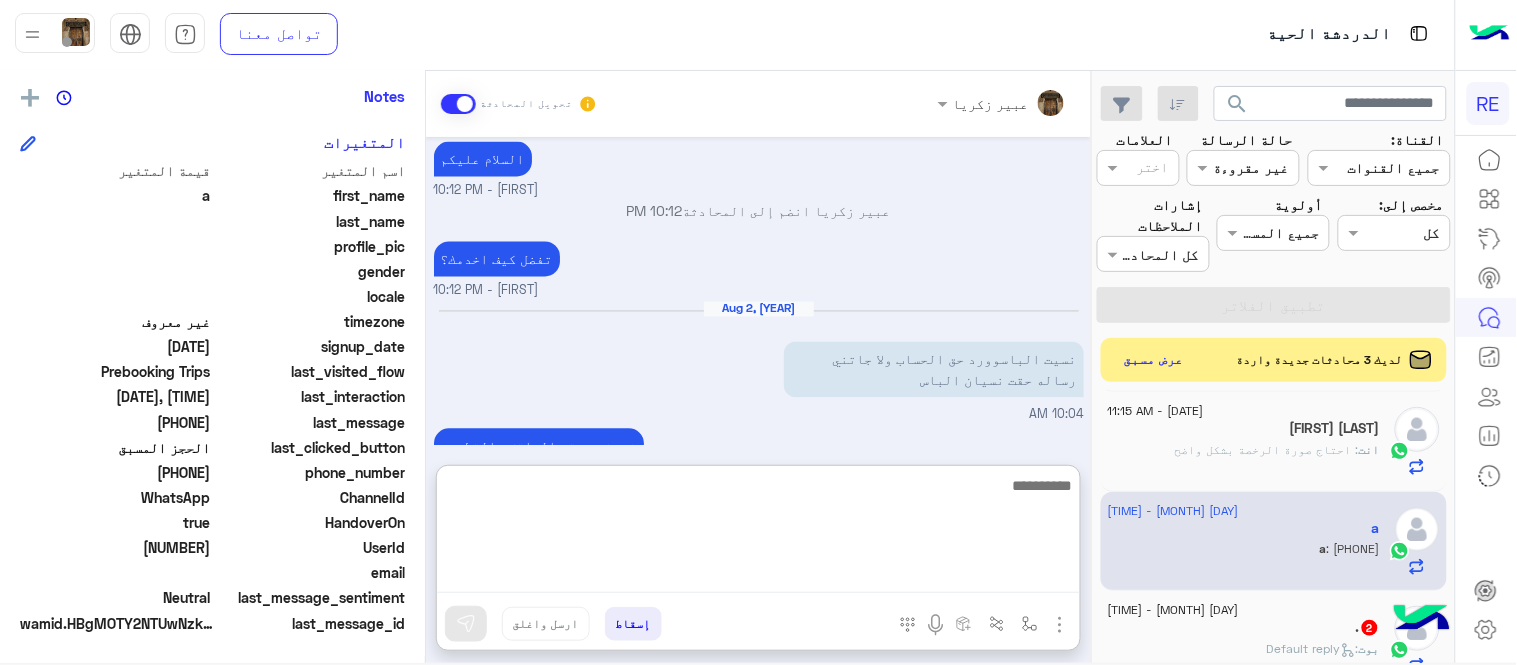 scroll, scrollTop: 1108, scrollLeft: 0, axis: vertical 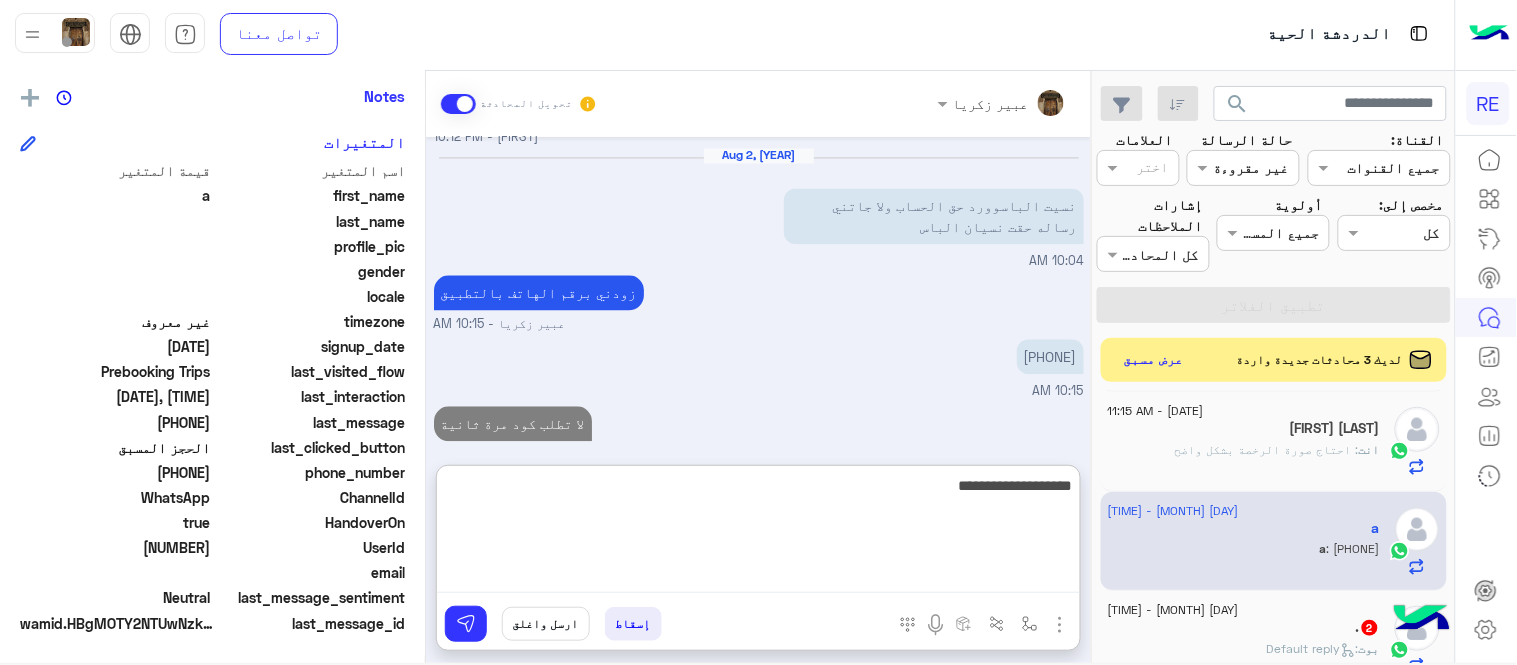 type on "**********" 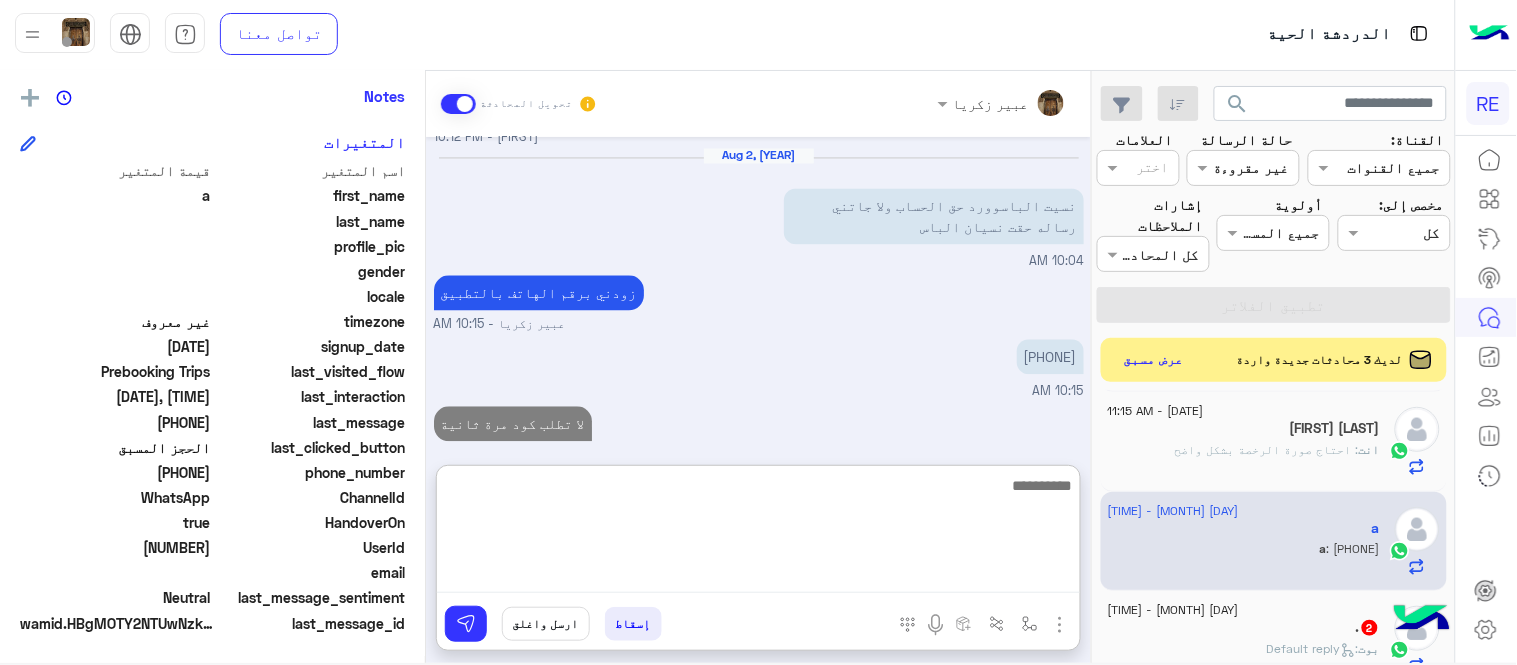 scroll, scrollTop: 1172, scrollLeft: 0, axis: vertical 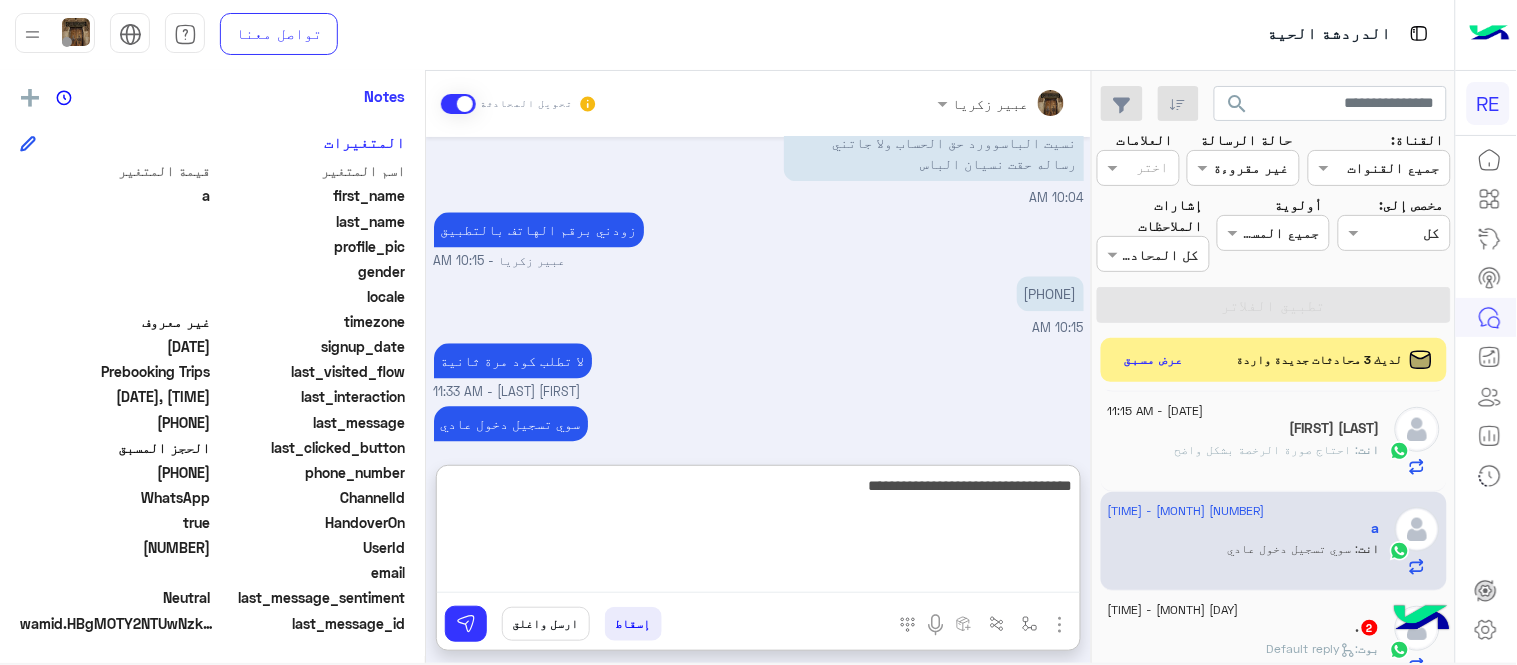 type on "**********" 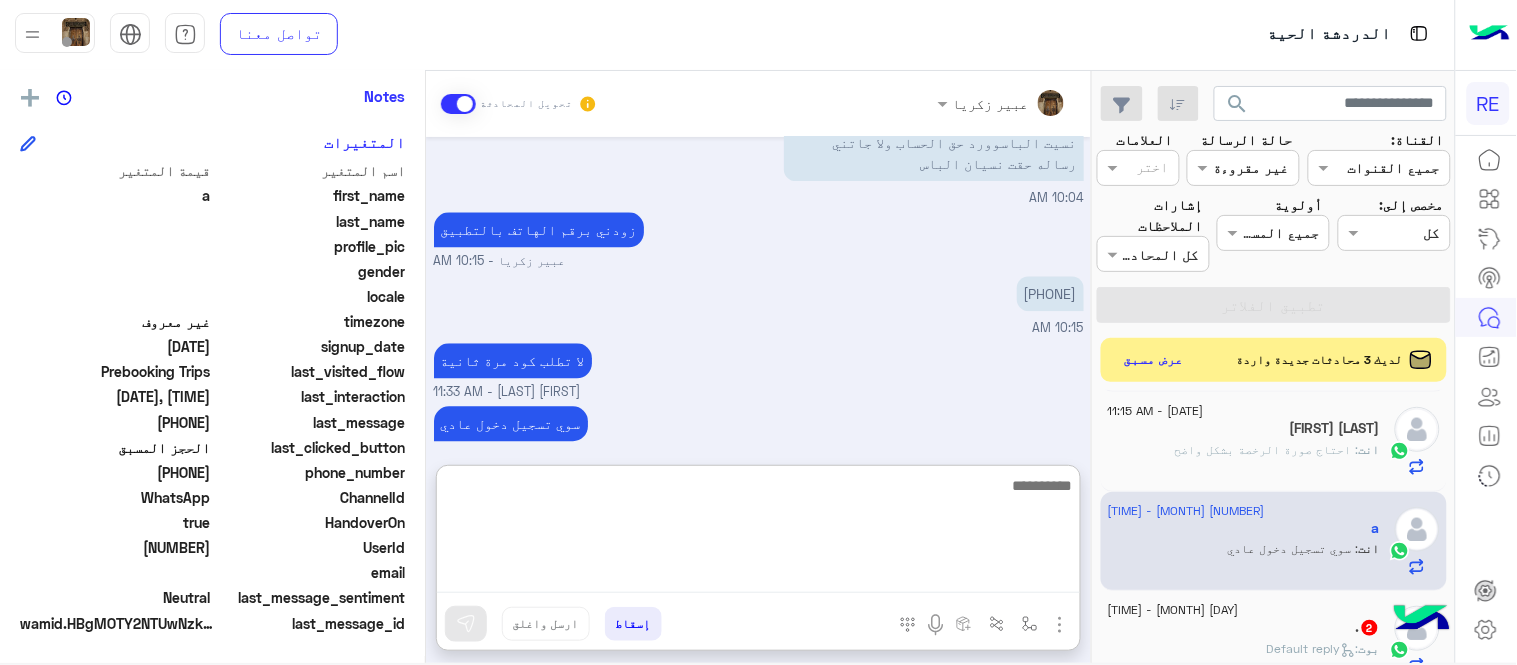 scroll, scrollTop: 1236, scrollLeft: 0, axis: vertical 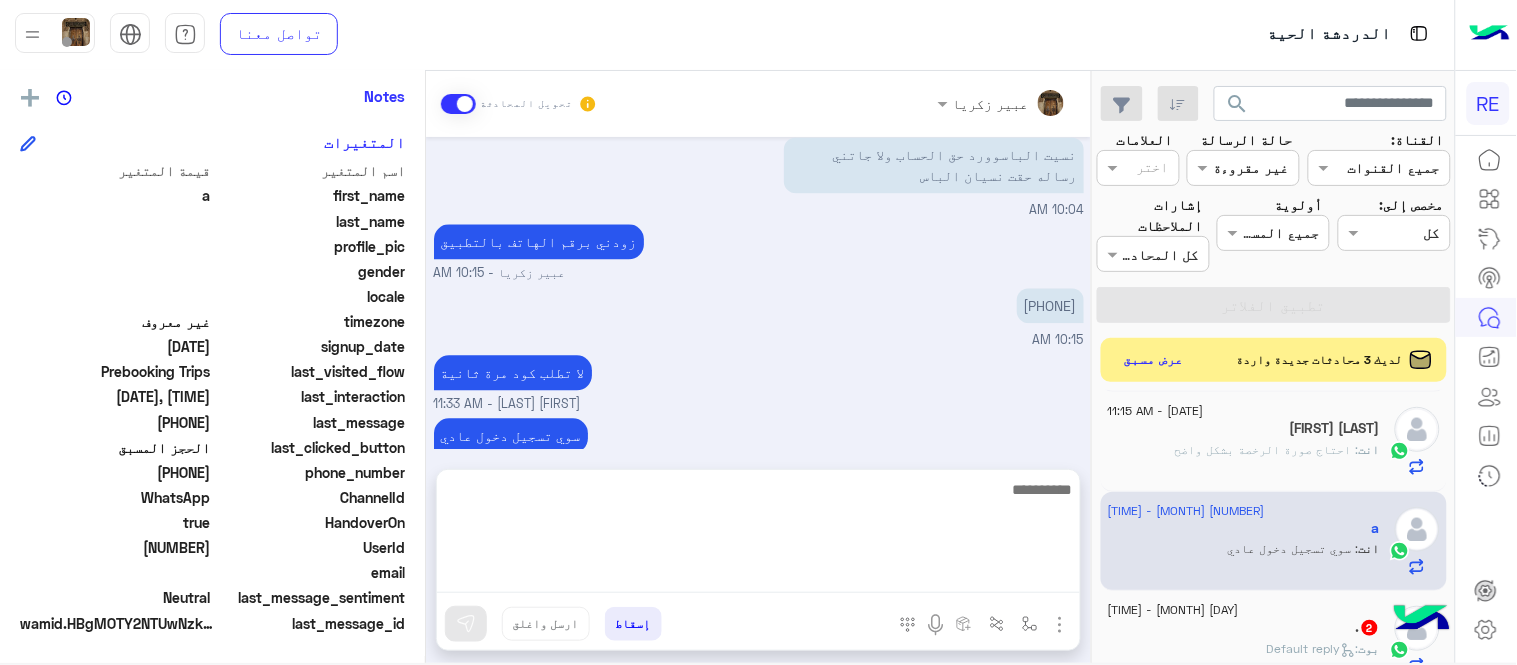 click on "Aug 1, 2025  لمساعدتك بشكل افضل
الرجاء اختيار احد الخدمات التالية     09:47 PM   الحجز المسبق    09:48 PM  تمتع بمزايا تنزيل تطبيق رحلة بجوالك : -الحصول على احدث العروض واروع الخصومات  -الاطلاع على الخدمات الجديدة  - سهولة الوصول للدعم  - حفظ الحقوق - التواصل مع الدعم لأعادة أي مفقودات  -مراجعة تقارير الرحلة وتفاصيلها - تقييم الخدمة لطلب حجز مسبق نأمل تزودينا بـ : التاريخ:  الساعة:  اسم العميل: [FIRST] [LAST] رقم العميل:  موقع الانطلاق:  موقع الوصول:  نوع السيارة: طريقة الدفع:  الدعم ٩٢٠٠١١٤٥٥    09:48 PM   [FIRST] [LAST] وضع التسليم للمحادثات نشط   10:12 PM      السلام عليكم  [FIRST] [LAST] -  10:12 PM   10:12 PM       Aug 2, 2025" at bounding box center [758, 293] 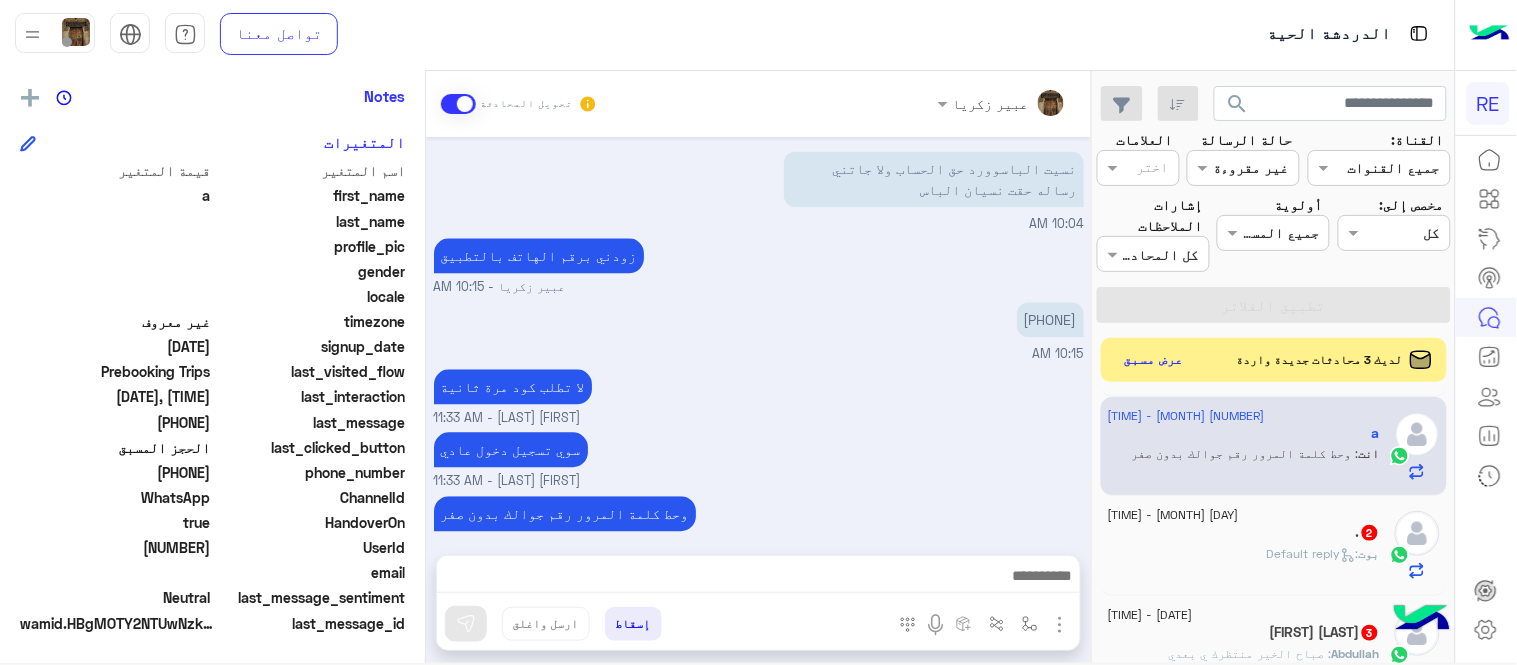 scroll, scrollTop: 905, scrollLeft: 0, axis: vertical 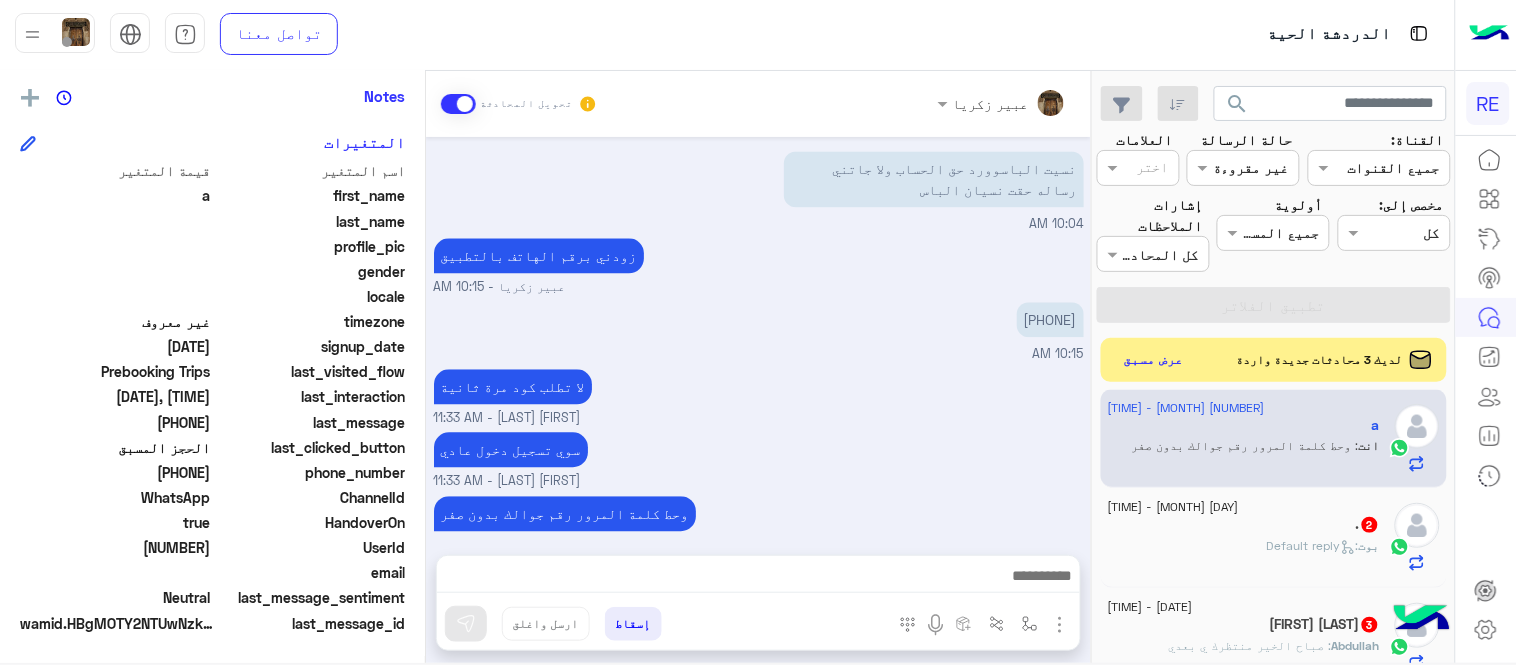 click on "بوت :   Default reply" 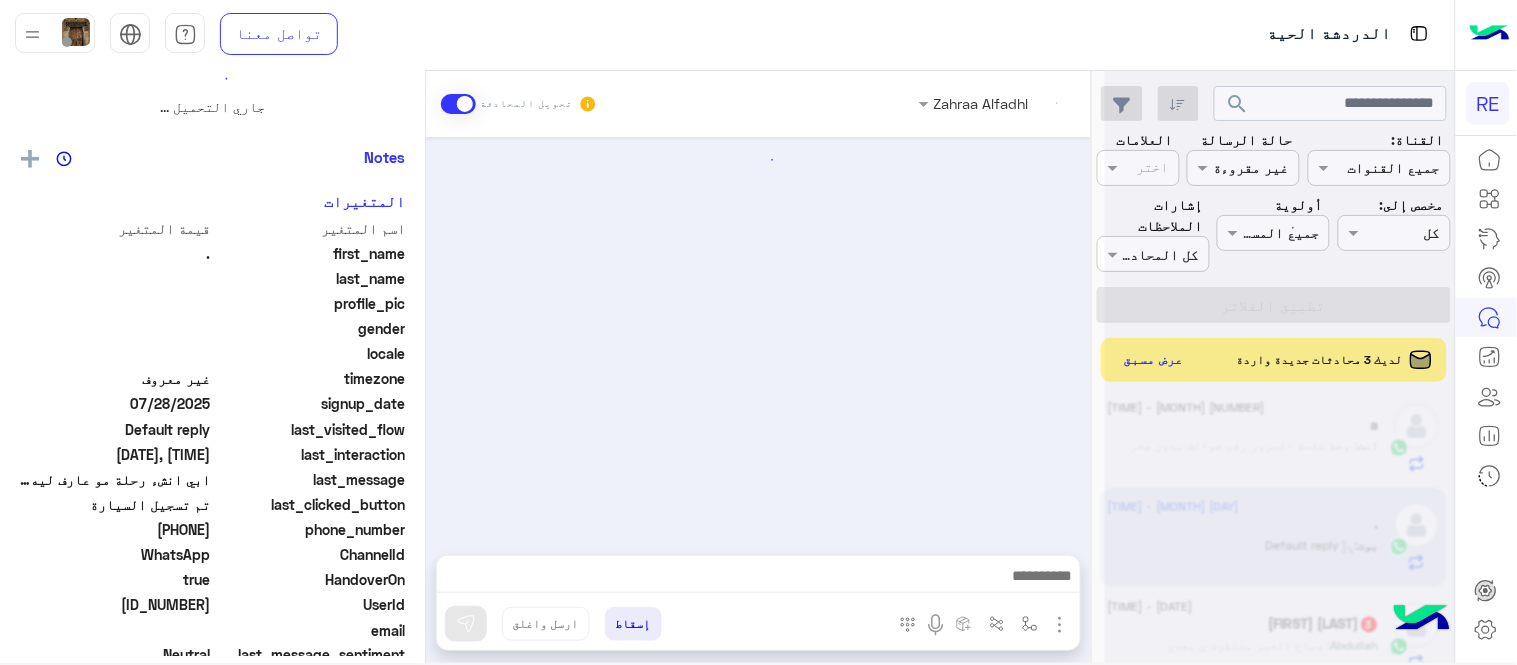 scroll, scrollTop: 0, scrollLeft: 0, axis: both 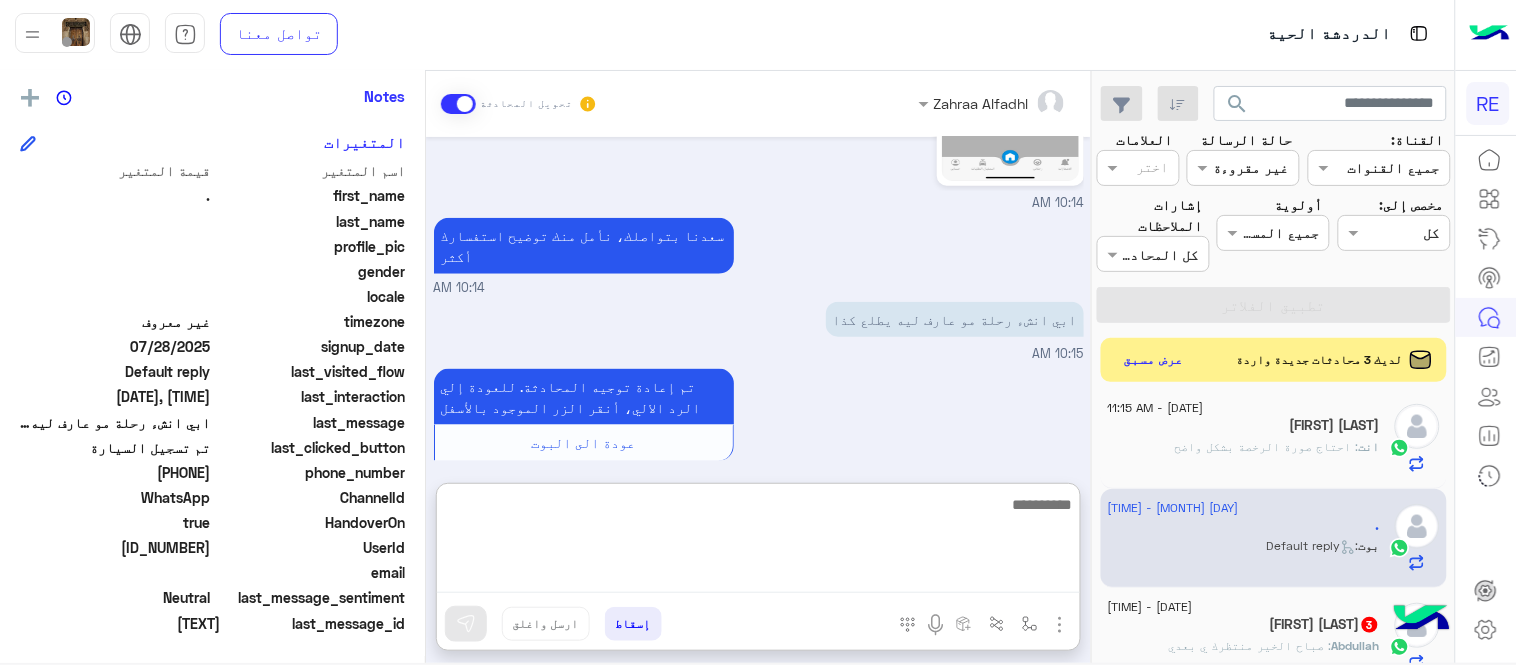 click at bounding box center (758, 543) 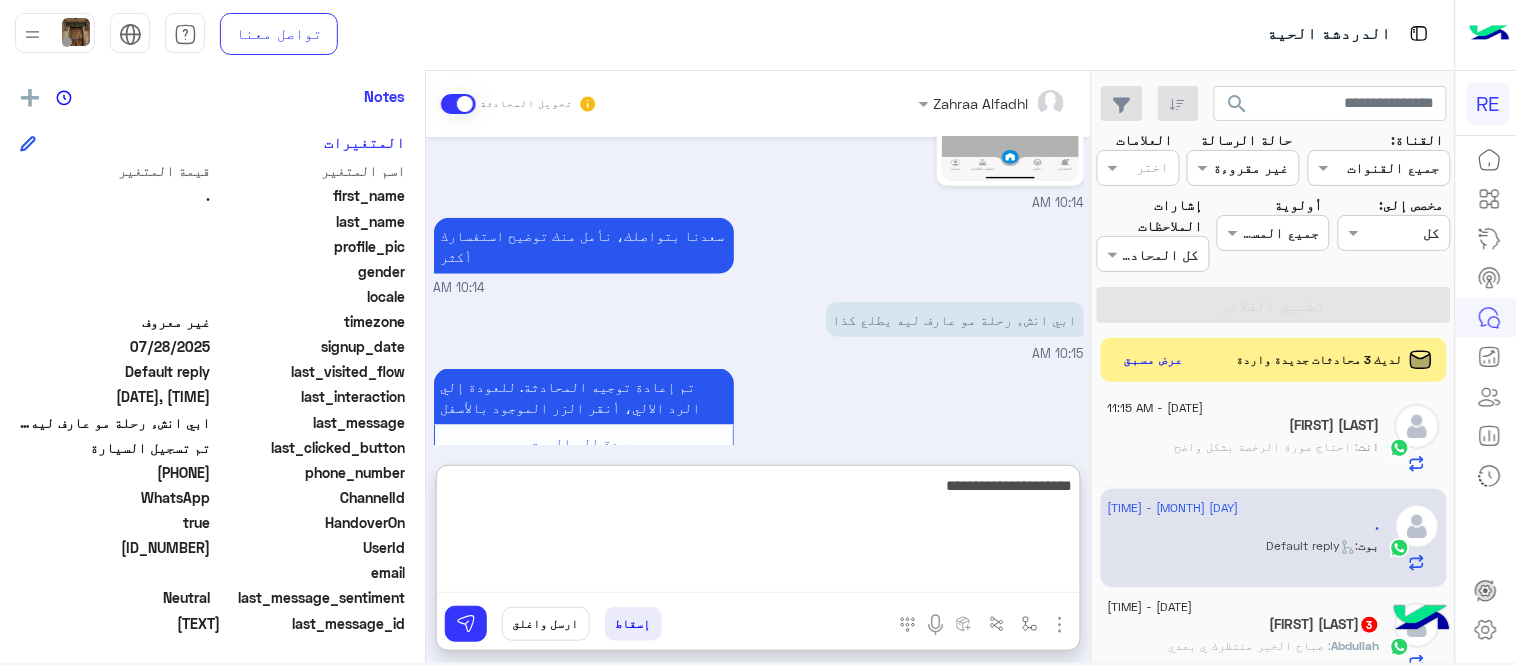 type on "**********" 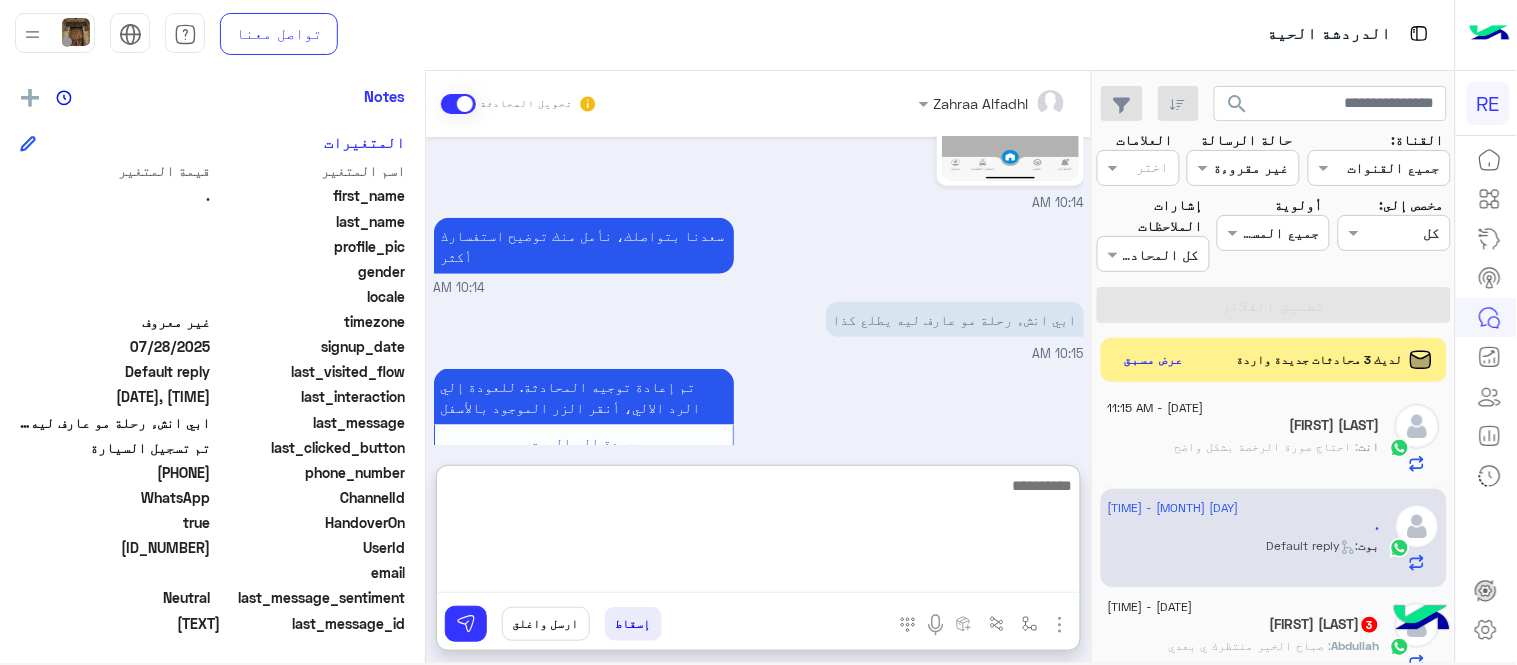 scroll, scrollTop: 673, scrollLeft: 0, axis: vertical 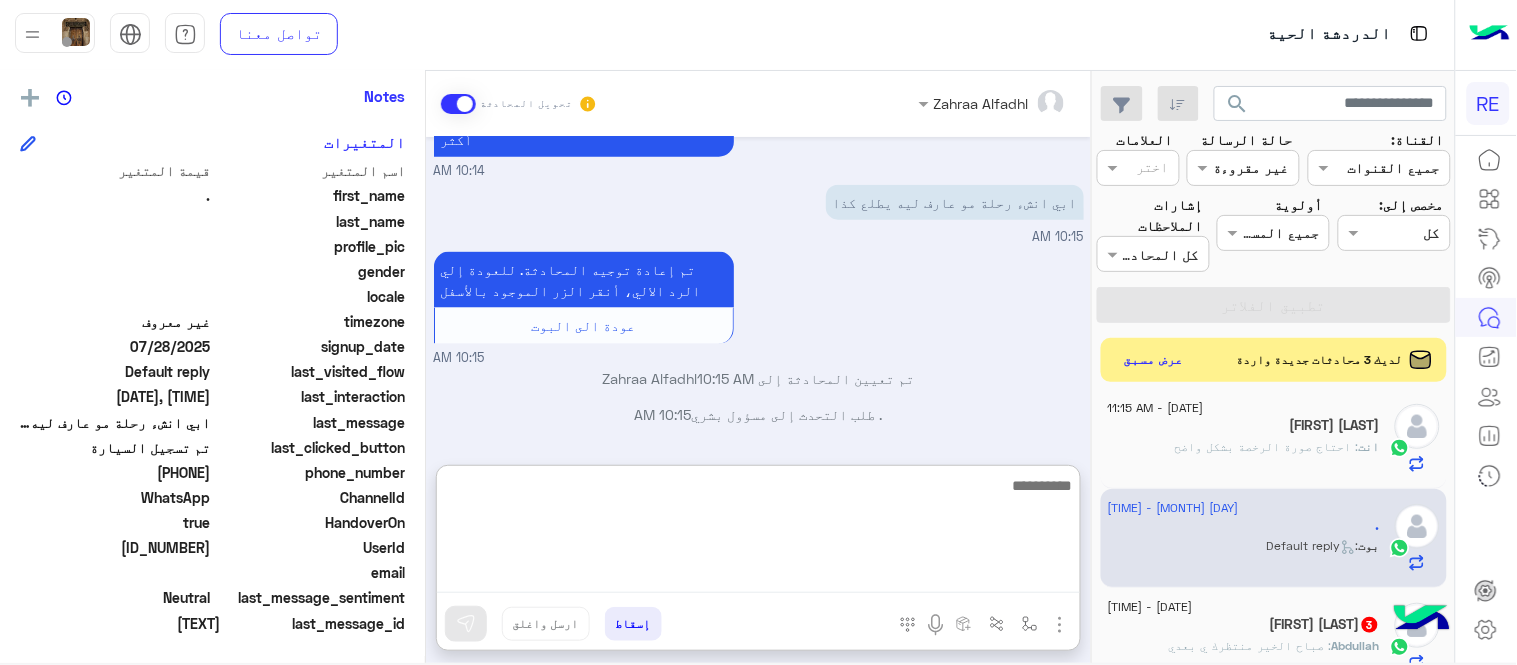 click on "Jul 28, 2025   [FIRST] انضم إلى المحادثة   07:50 PM      [PHONE]   07:51 PM  تم التفعيل  [FIRST] -  09:28 PM   Jul 29, 2025   Conversation has been unassigned automatically and closed by system   07:55 PM       Aug 2, 2025    10:14 AM  سعدنا بتواصلك، نأمل منك توضيح استفسارك أكثر    10:14 AM  ابي انشء رحلة مو عارف ليه يطلع كذا   10:15 AM  تم إعادة توجيه المحادثة. للعودة إلي الرد الالي، أنقر الزر الموجود بالأسفل  عودة الى البوت     10:15 AM   تم تعيين المحادثة إلى [FIRST] [LAST]   10:15 AM       .  طلب التحدث إلى مسؤول بشري   10:15 AM      الانشاء متوقف للكباتن   11:33 AM" at bounding box center (758, 291) 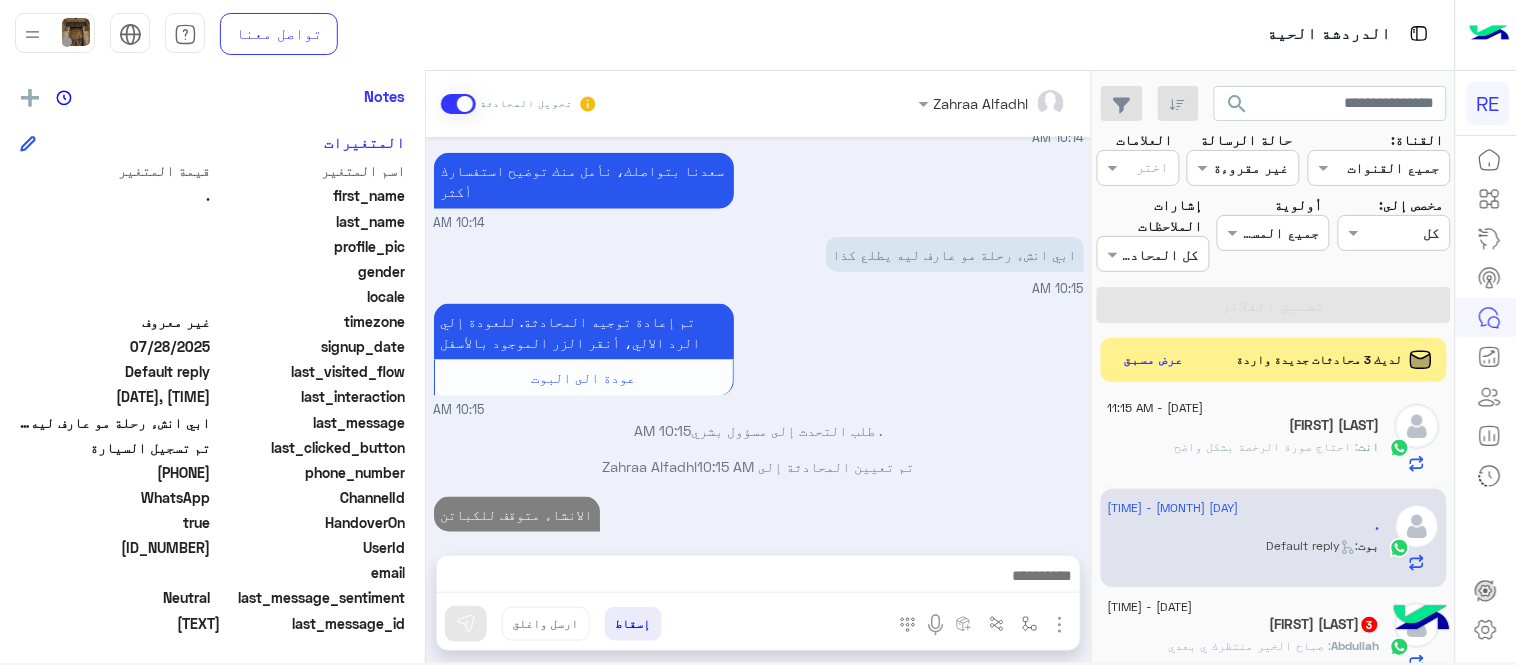 scroll, scrollTop: 618, scrollLeft: 0, axis: vertical 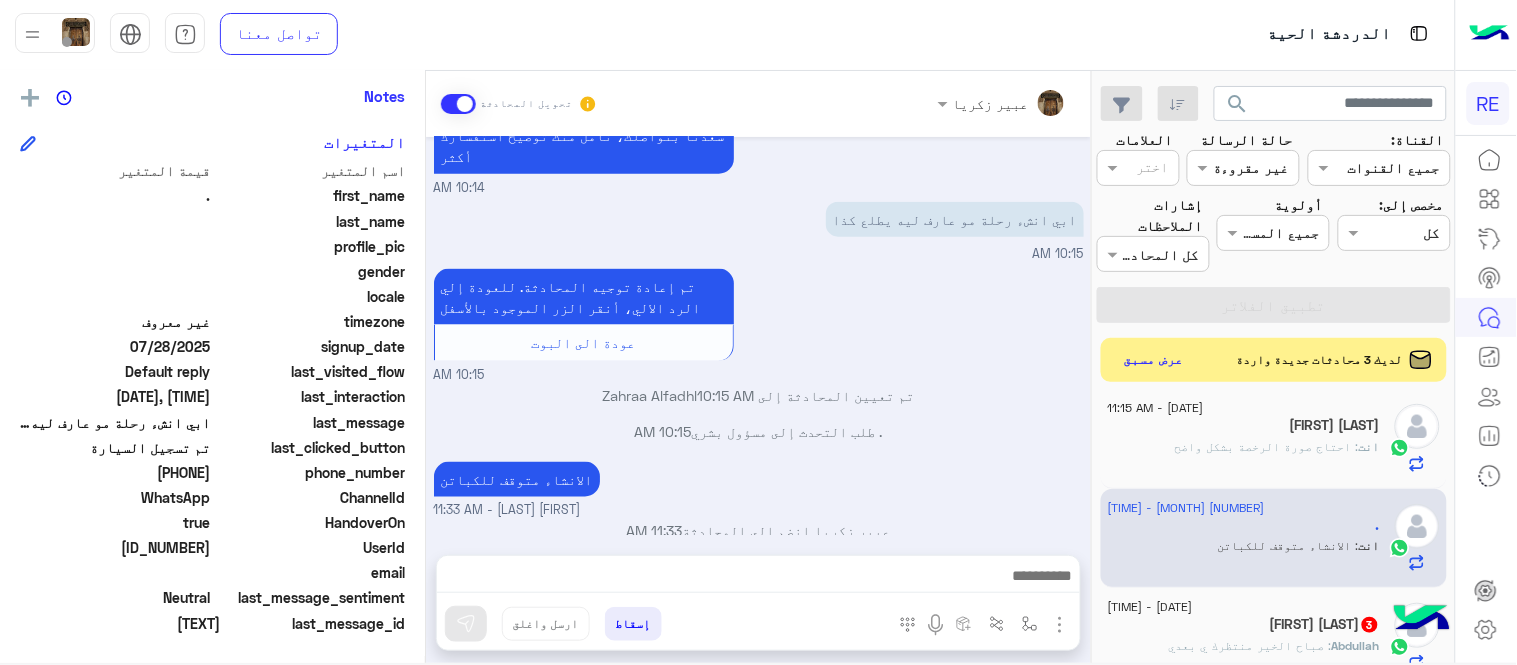 click on "[FIRST] [LAST]  3" 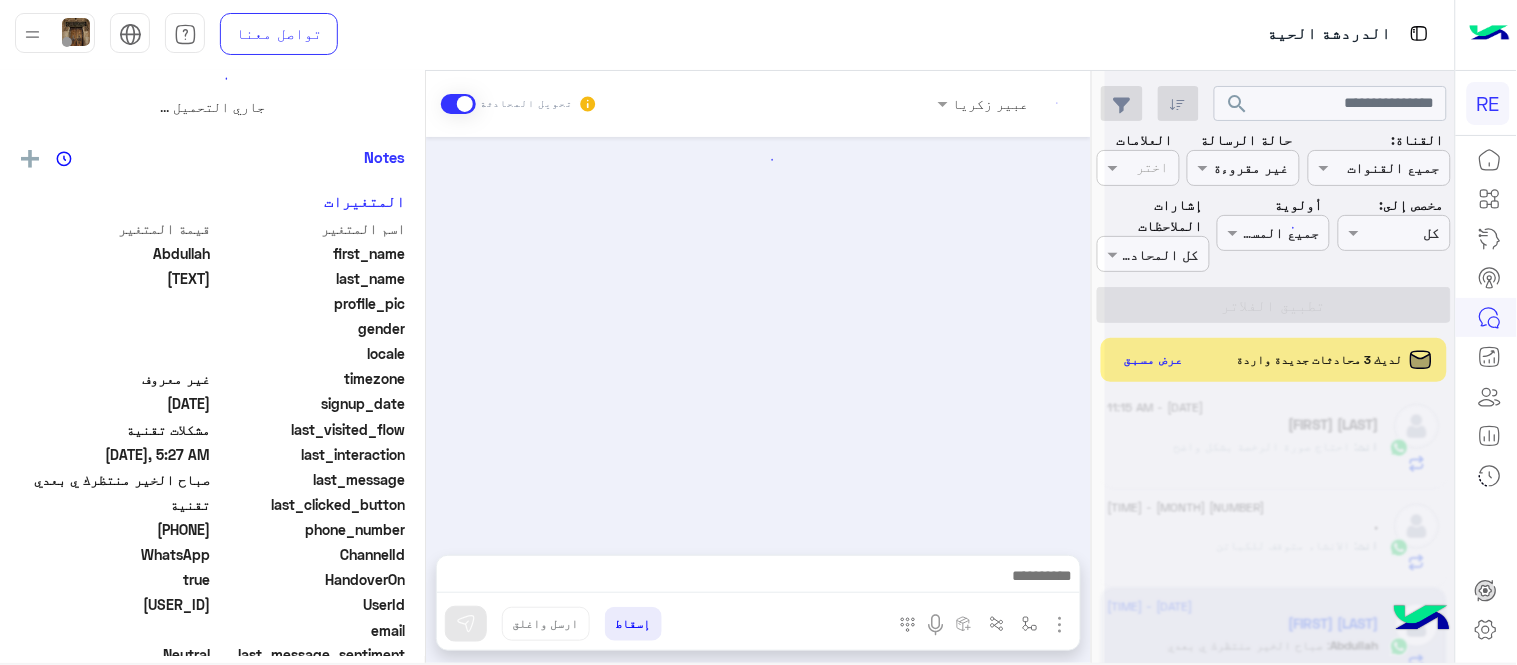 scroll, scrollTop: 0, scrollLeft: 0, axis: both 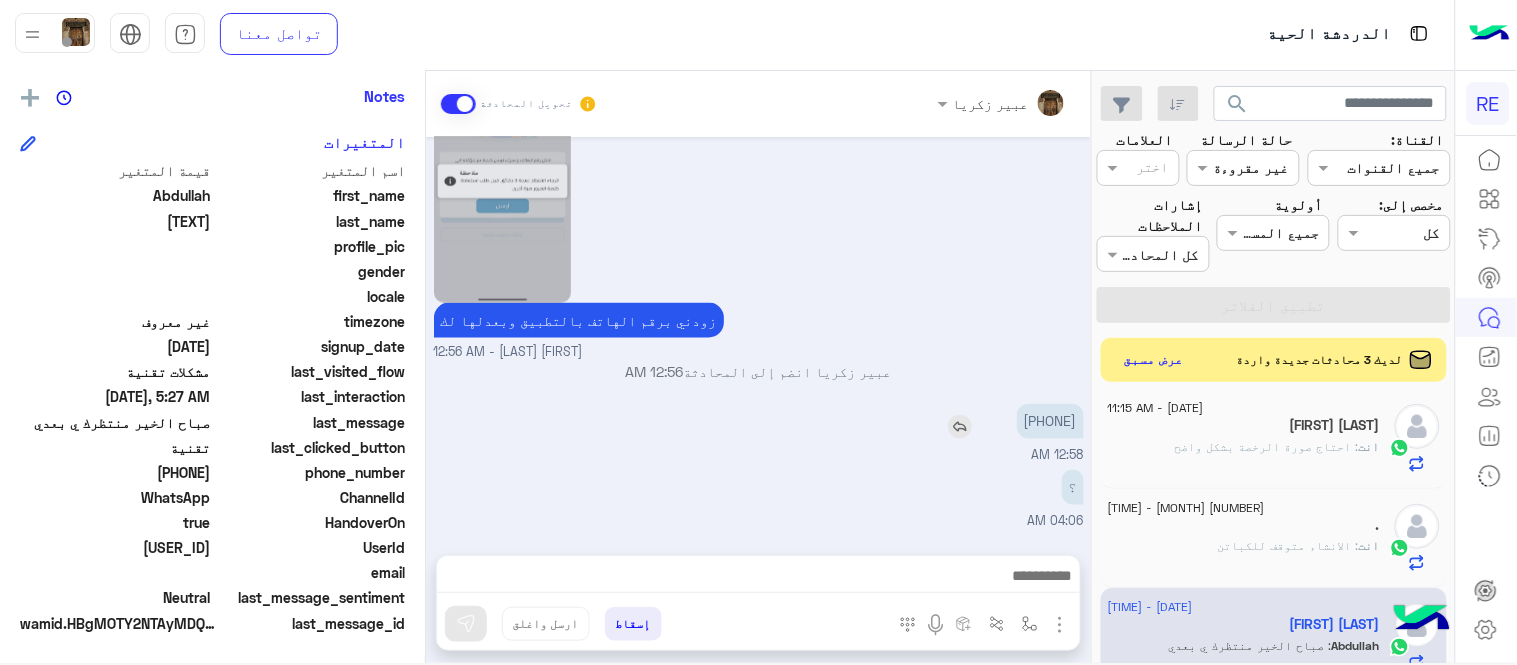 click on "[PHONE]" at bounding box center (1050, 421) 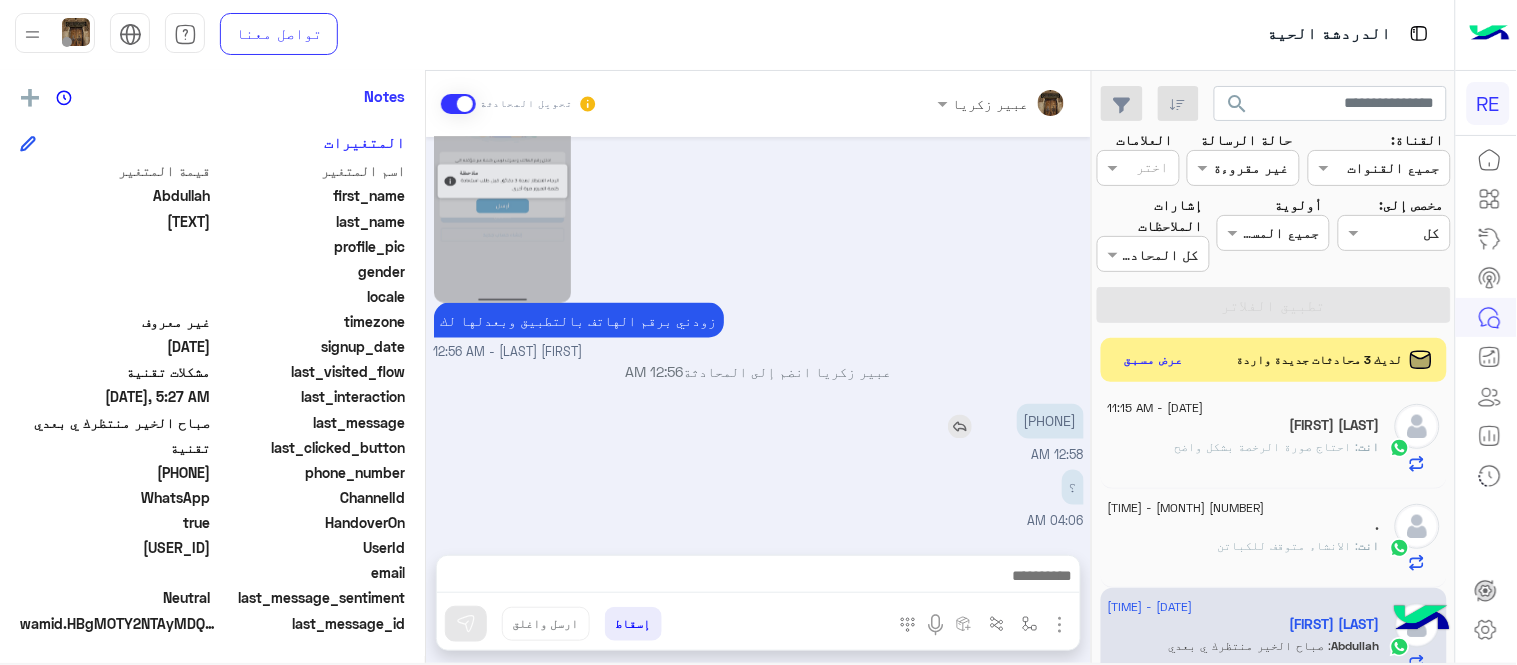 copy on "[PHONE]" 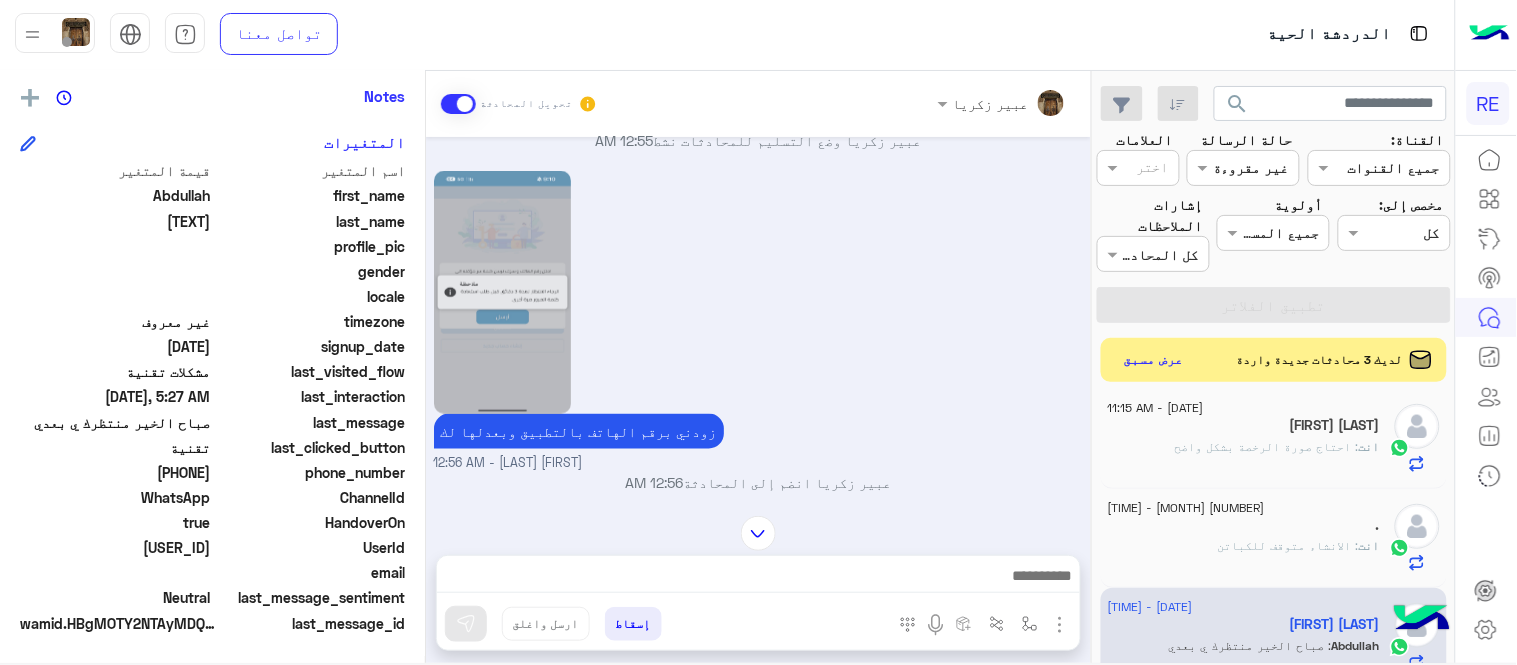 scroll, scrollTop: 751, scrollLeft: 0, axis: vertical 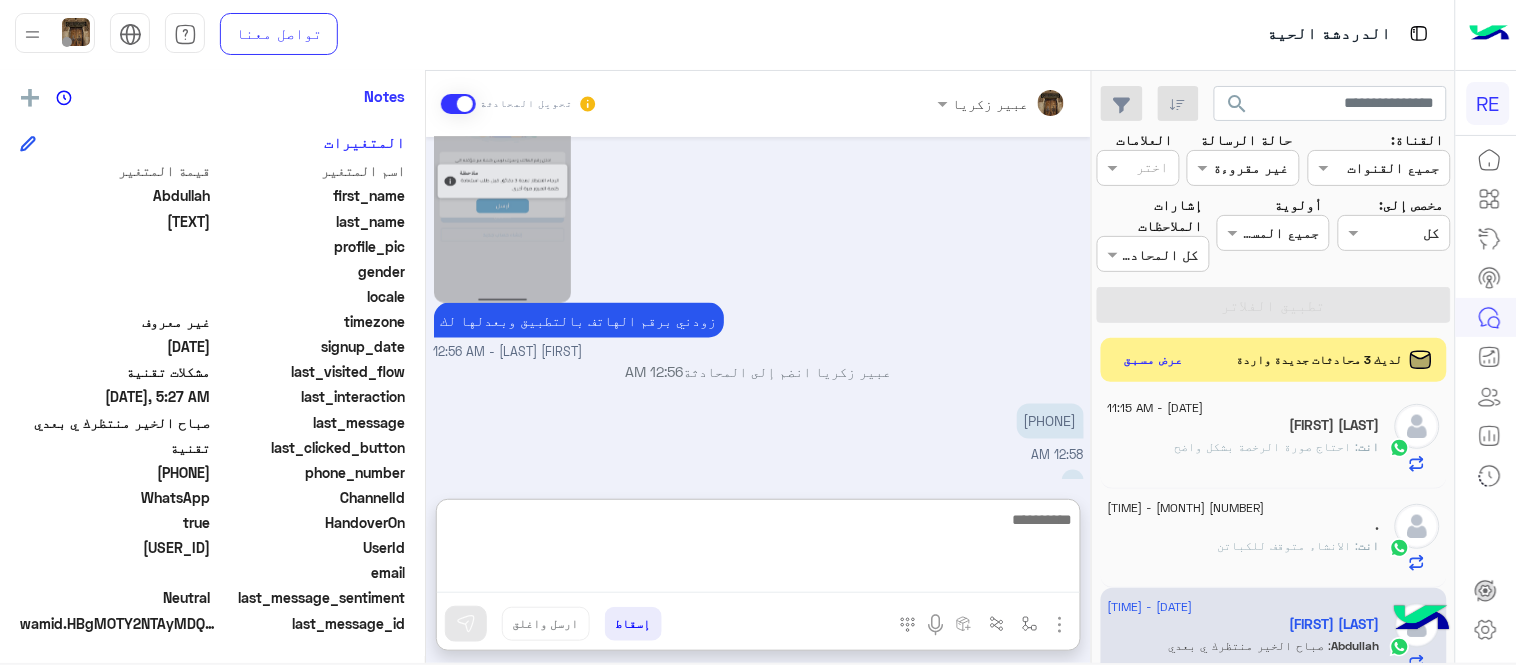 click at bounding box center [758, 550] 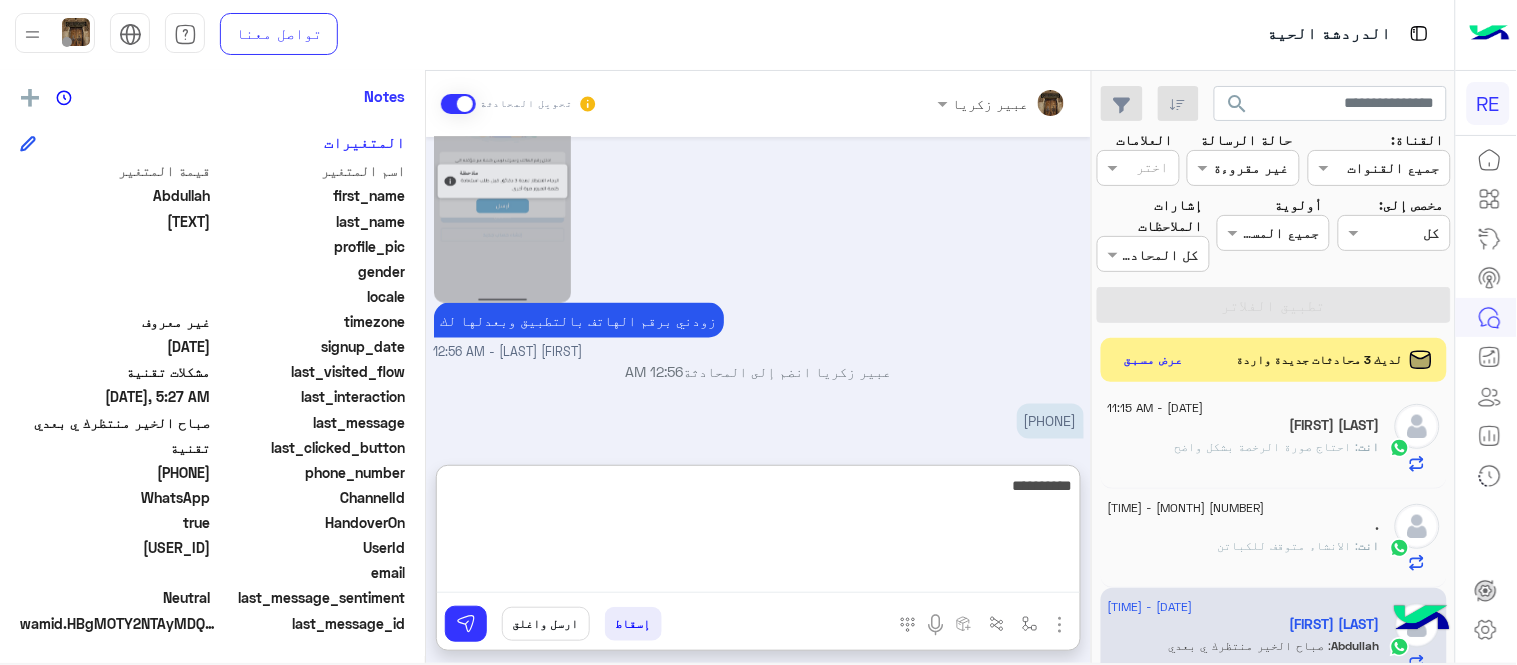 type on "**********" 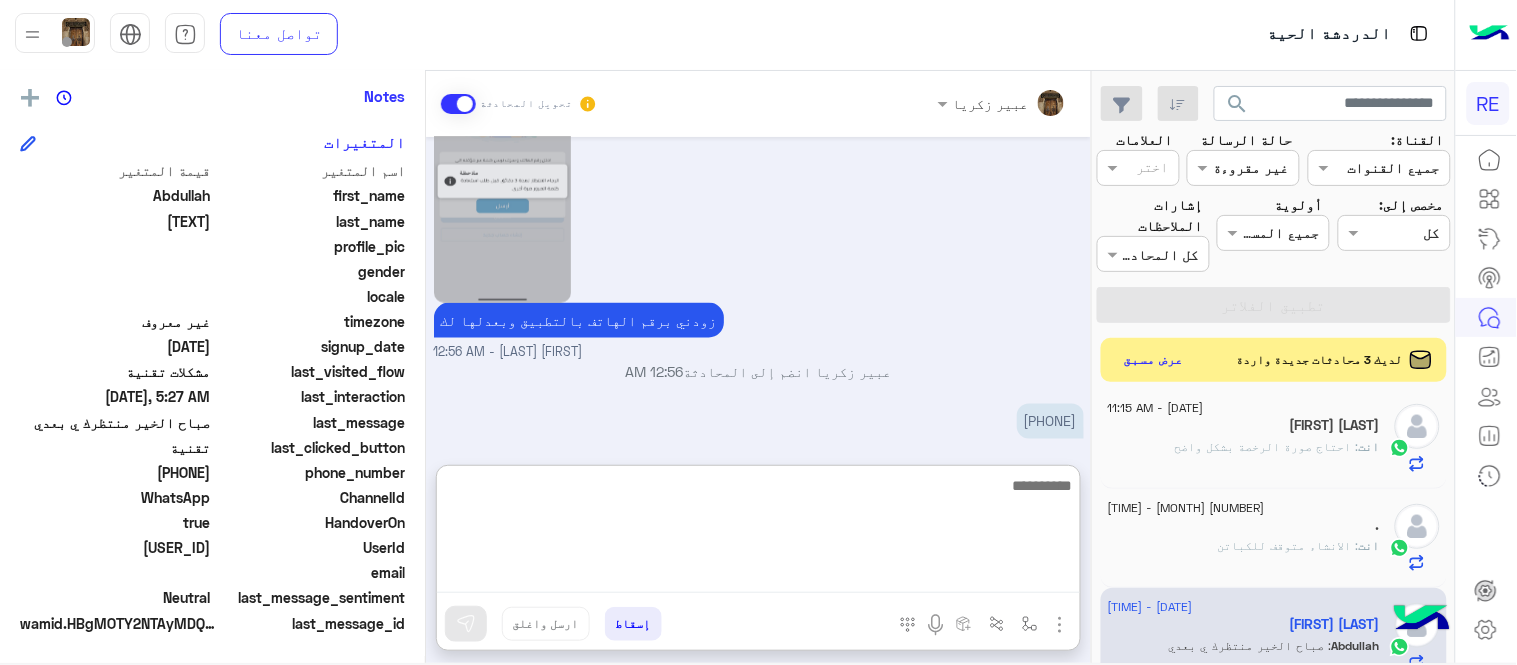 scroll, scrollTop: 904, scrollLeft: 0, axis: vertical 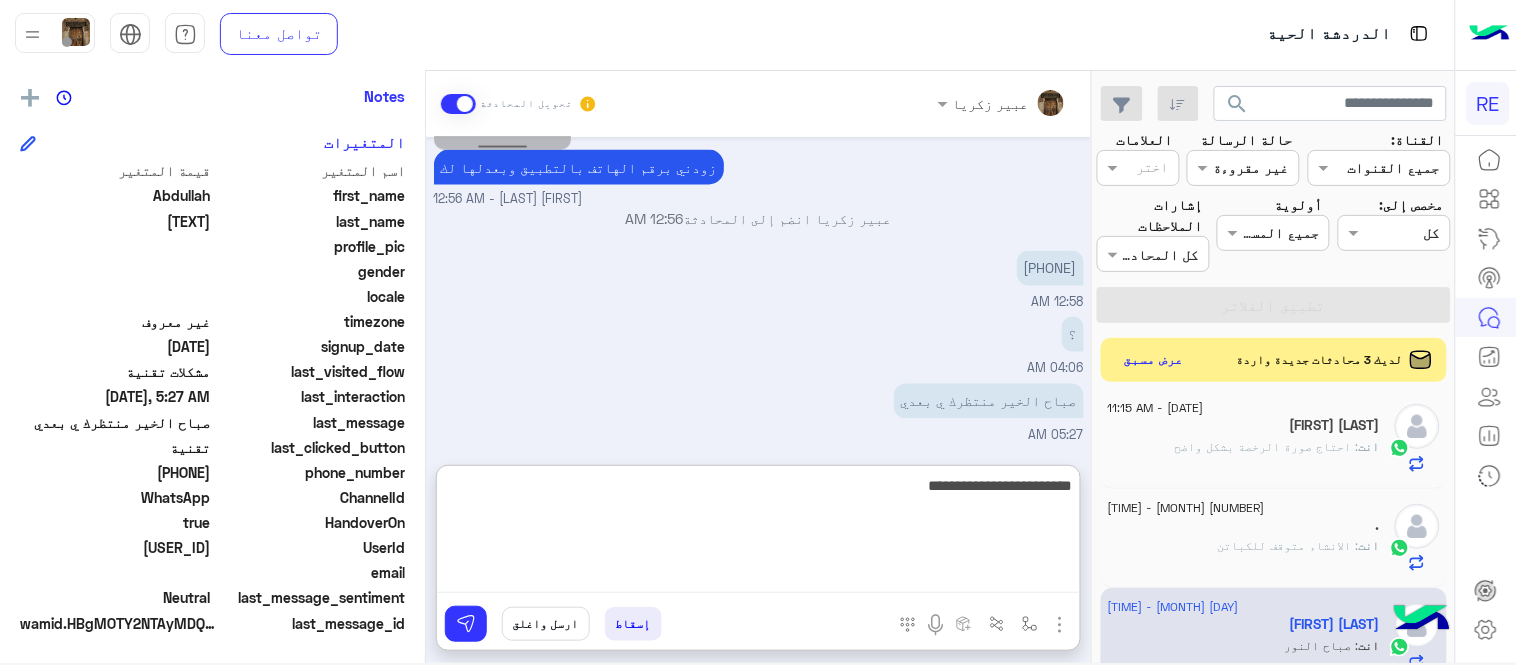 type on "**********" 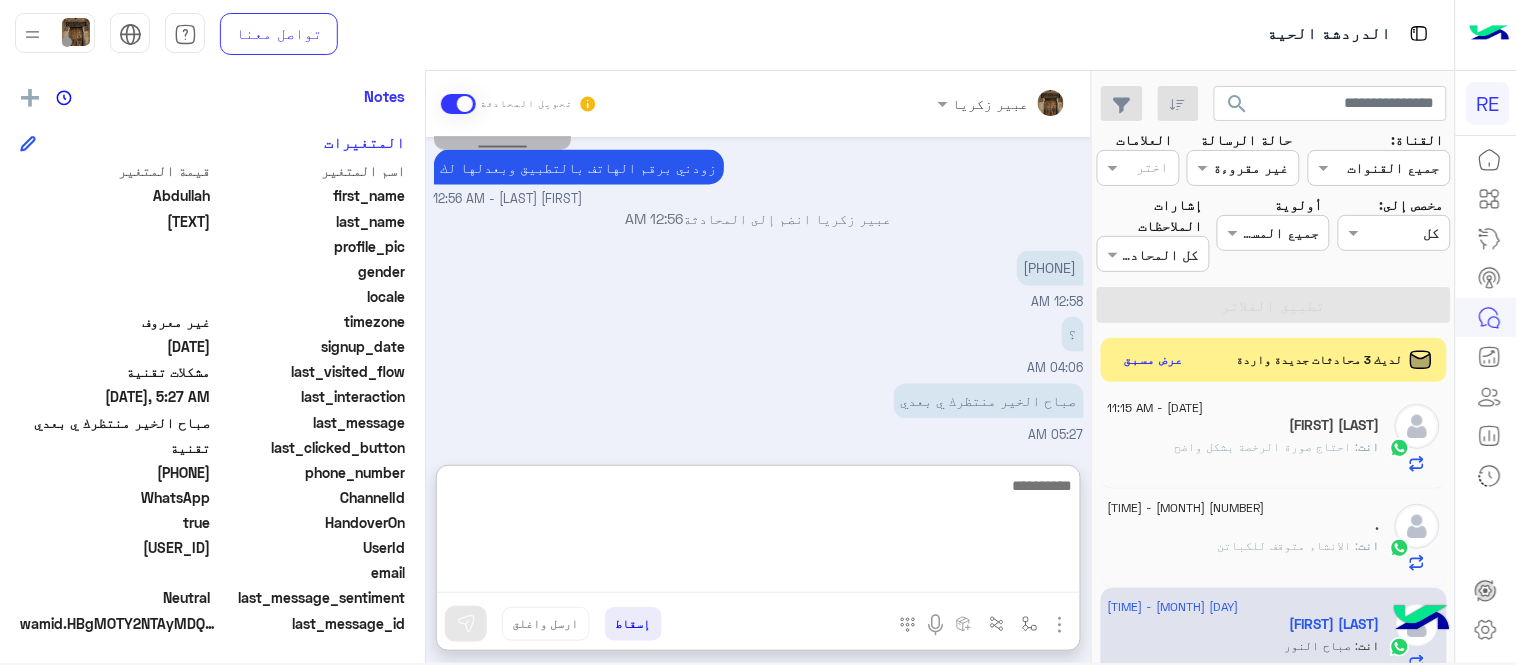 scroll, scrollTop: 967, scrollLeft: 0, axis: vertical 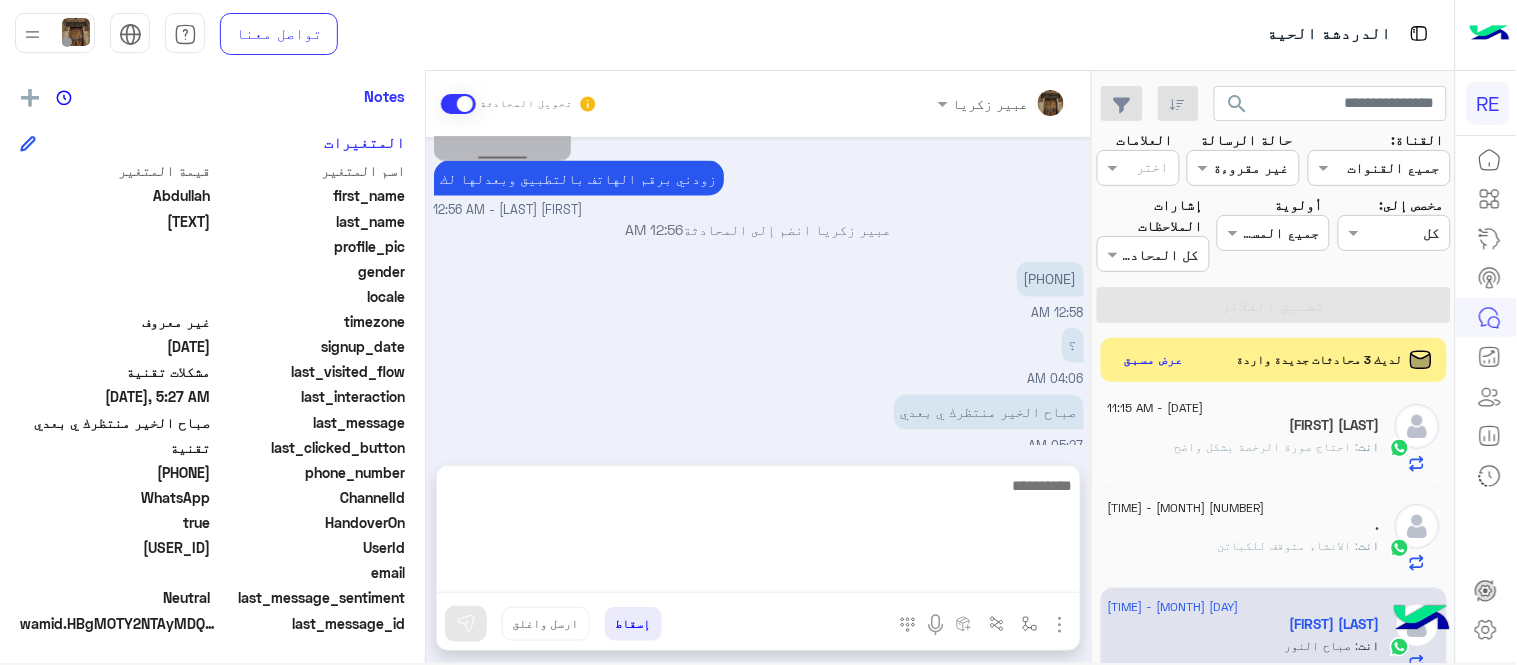 click on "[DATE]  لدي اشكالية في تسجيل الدخول احاول استعادة الرقم السري لا يقبل لي يومين على هذه المشكلة   [TIME]  سعدنا بتواصلك، نأمل منك توضيح استفسارك أكثر    [TIME]    [TIME]  سعدنا بتواصلك، نأمل منك توضيح استفسارك أكثر    [TIME]   [DATE]   [NAME] وضع التسليم للمحادثات نشط   [TIME]      زودني برقم الهاتف بالتطبيق وبعدلها لك  [NAME] -  [TIME]   [NAME] انضم إلى المحادثة   [TIME]      [PHONE]   [TIME]  ؟   [TIME]  صباح الخير منتظرك ي بعدي   [TIME]  صباح النور  [NAME] -  [TIME]  تم التعديل إلى رقم هويتك   [TIME]" at bounding box center (758, 291) 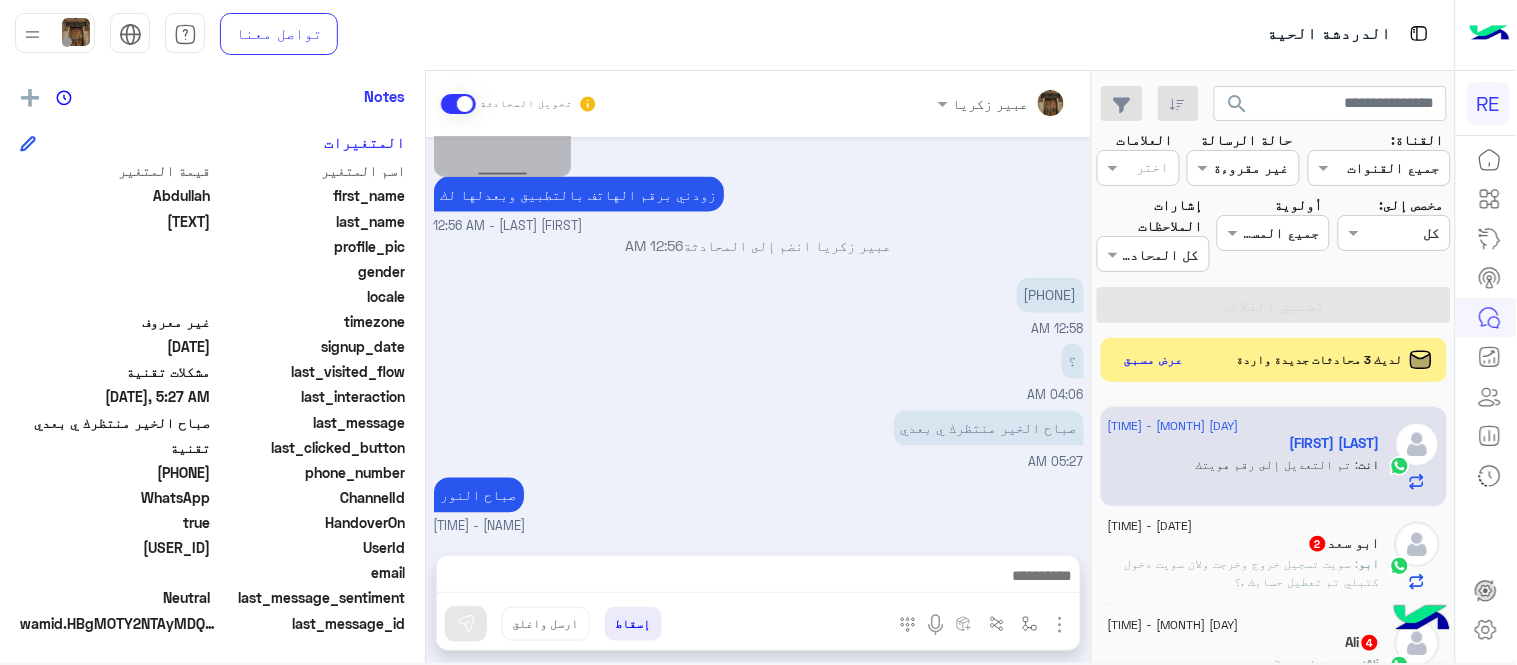 scroll, scrollTop: 1118, scrollLeft: 0, axis: vertical 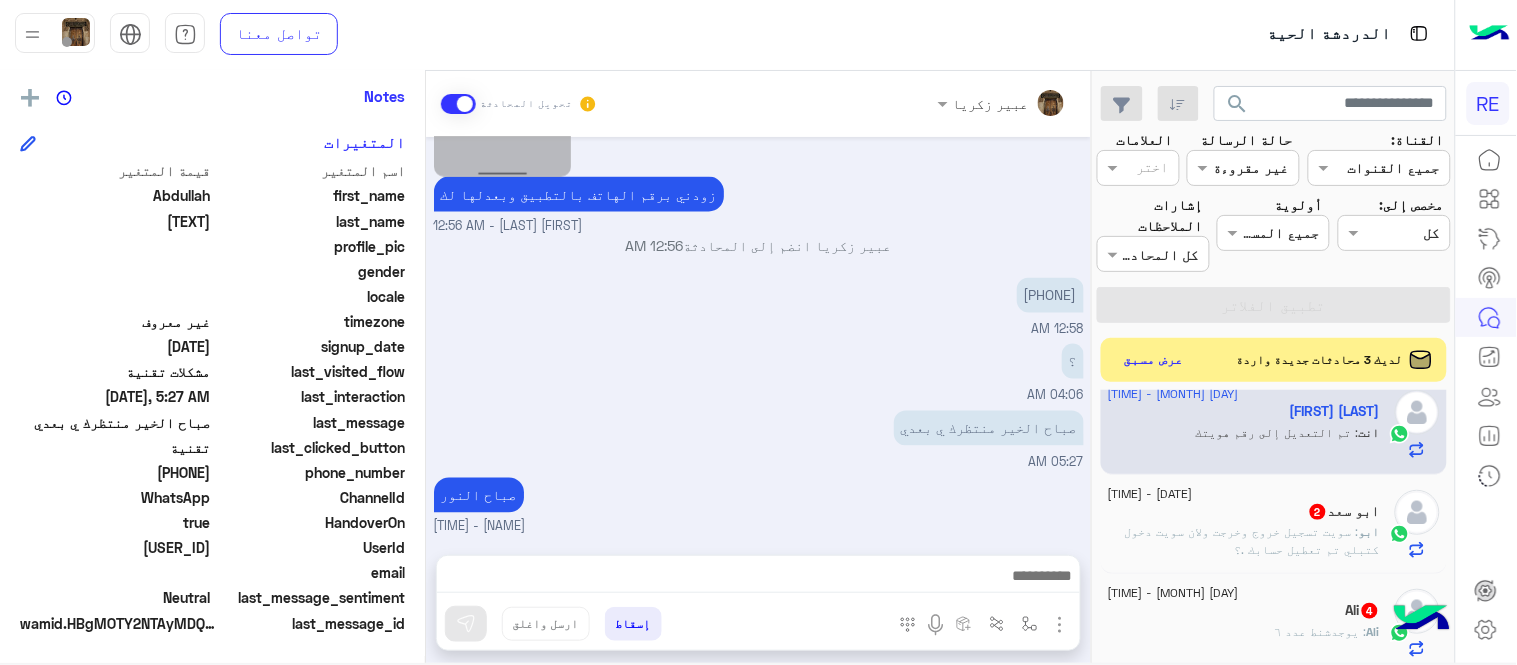 click on "ابو : سويت تسجيل خروج   وخرجت
ولان سويت دخول   كتبلي تم تعطيل حسابك .؟" 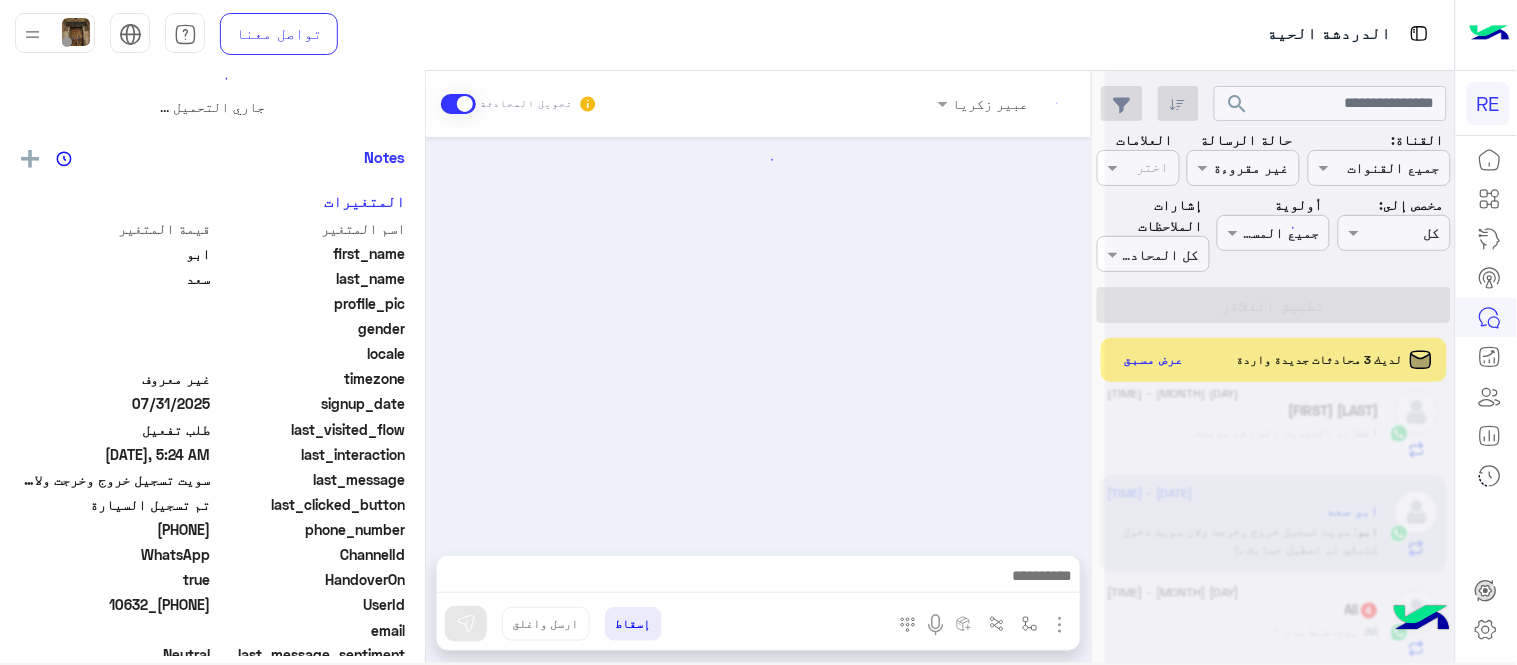 scroll, scrollTop: 0, scrollLeft: 0, axis: both 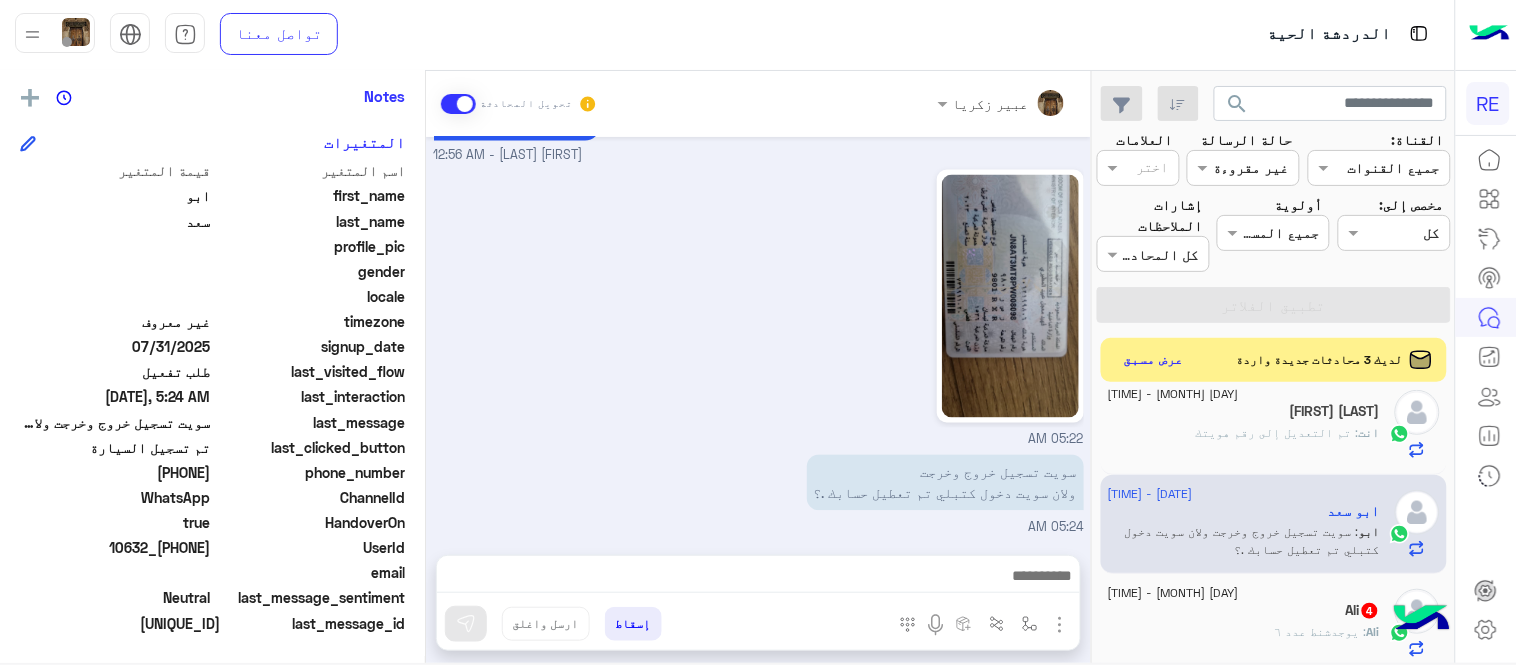 drag, startPoint x: 144, startPoint y: 477, endPoint x: 211, endPoint y: 476, distance: 67.00746 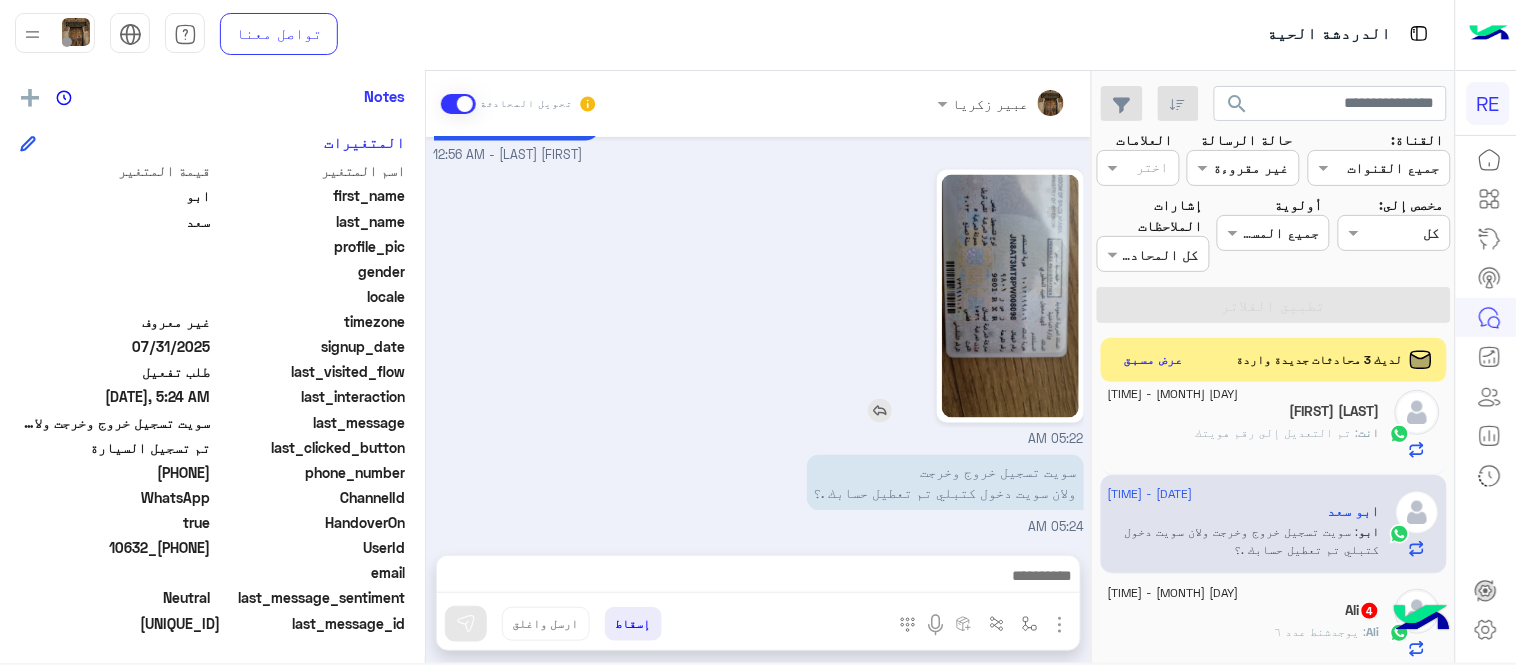 click 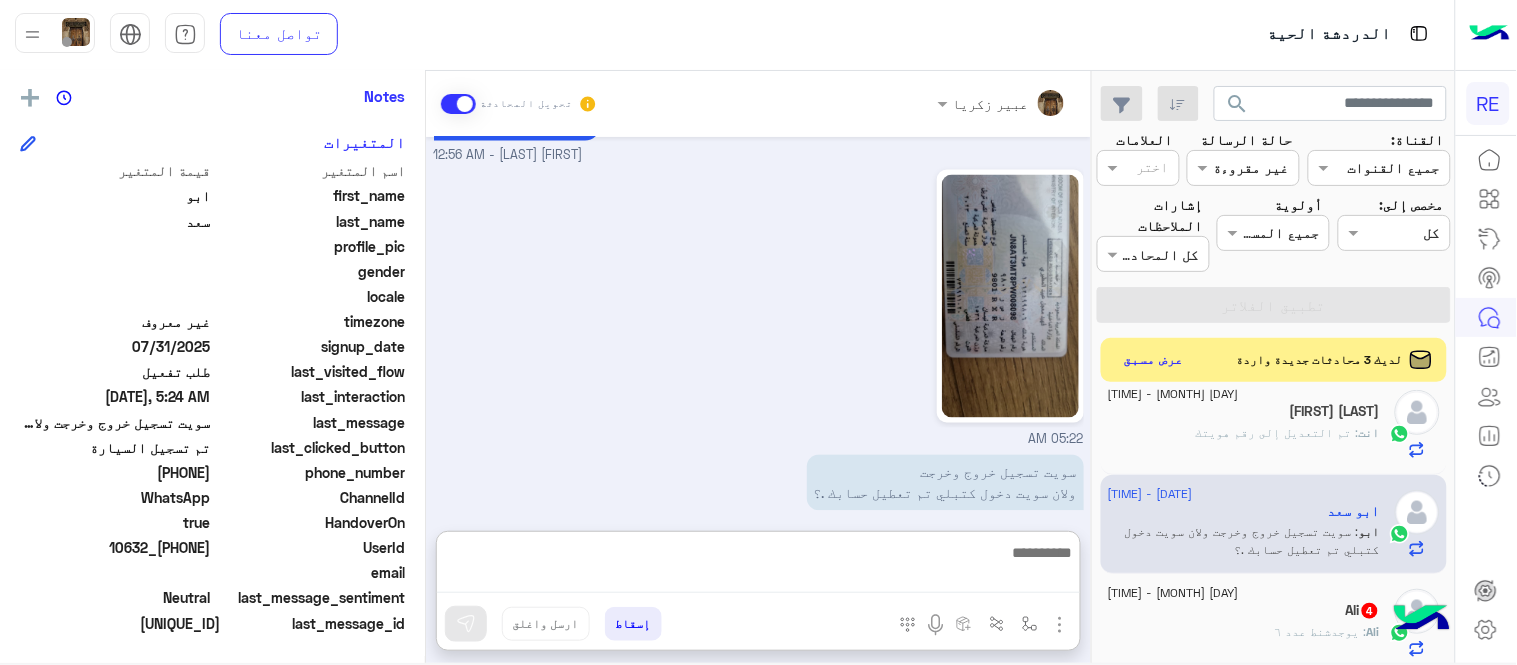 click at bounding box center [758, 566] 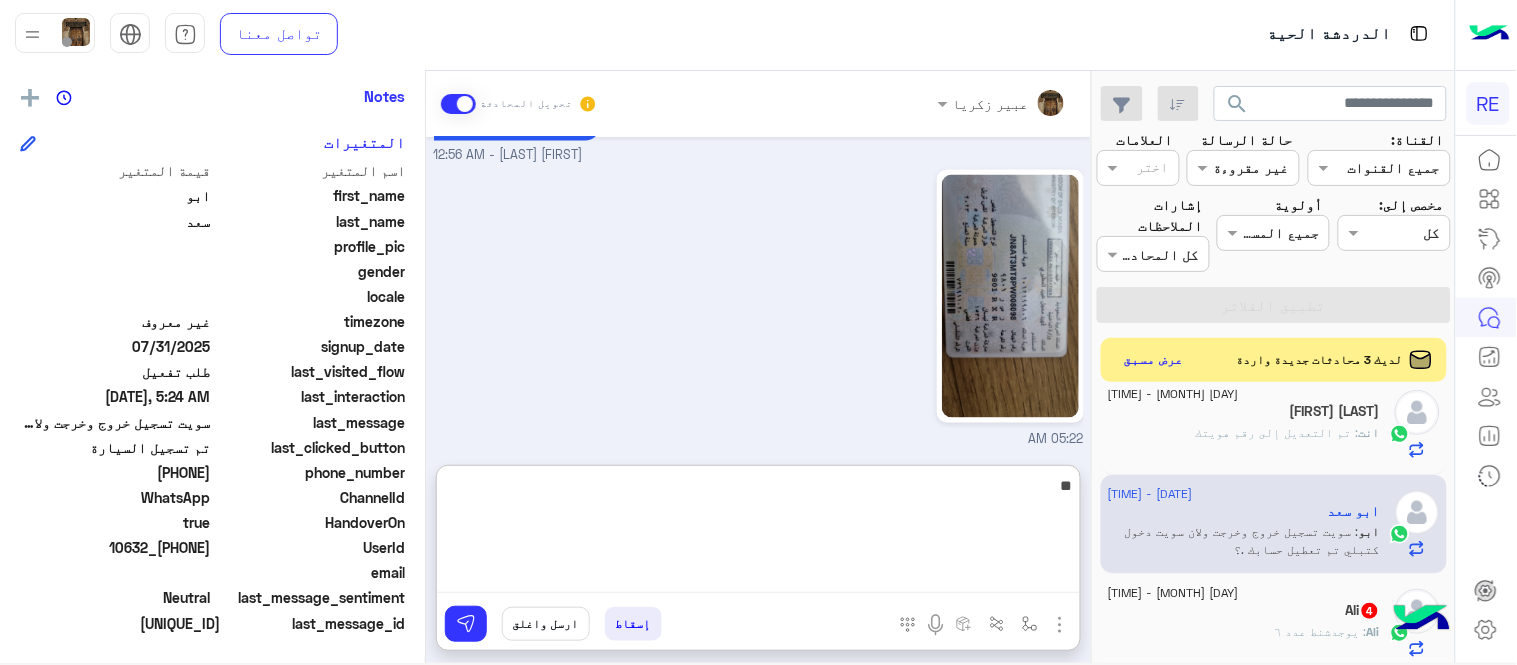 type on "*" 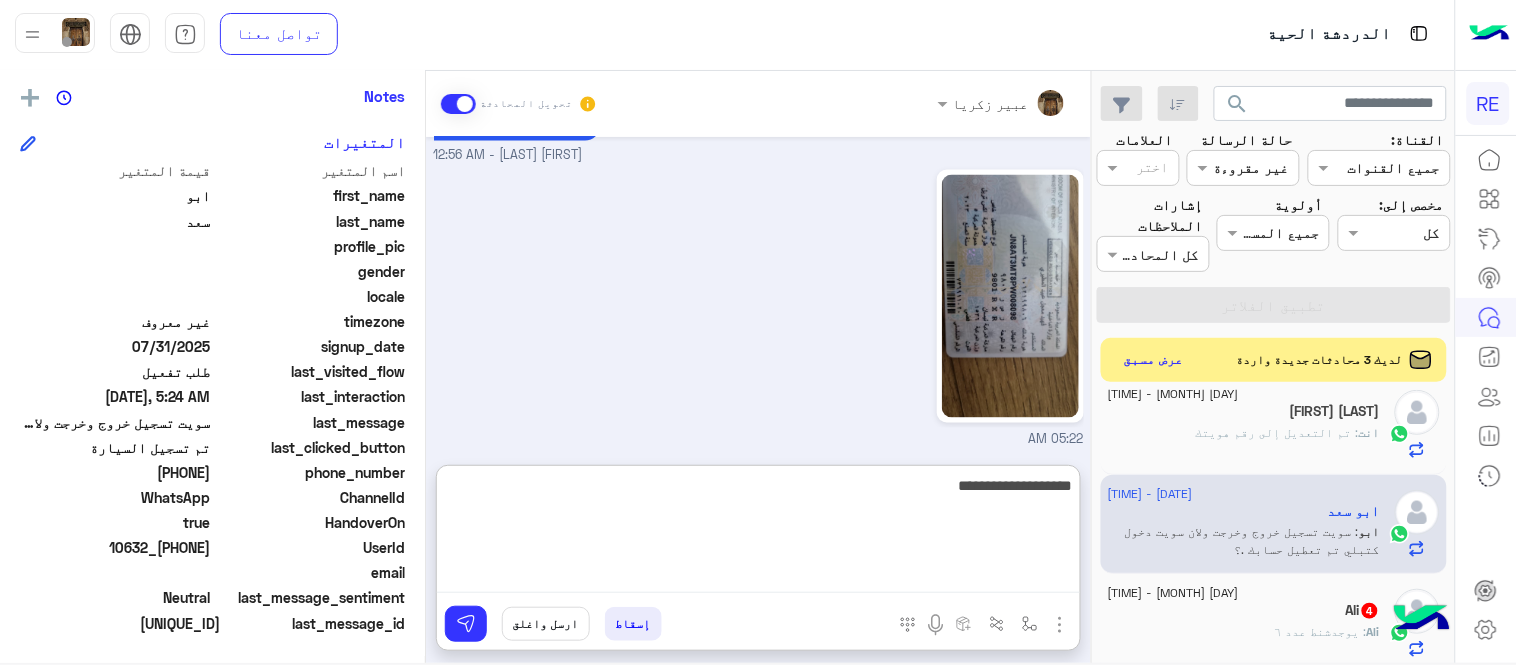 paste on "**********" 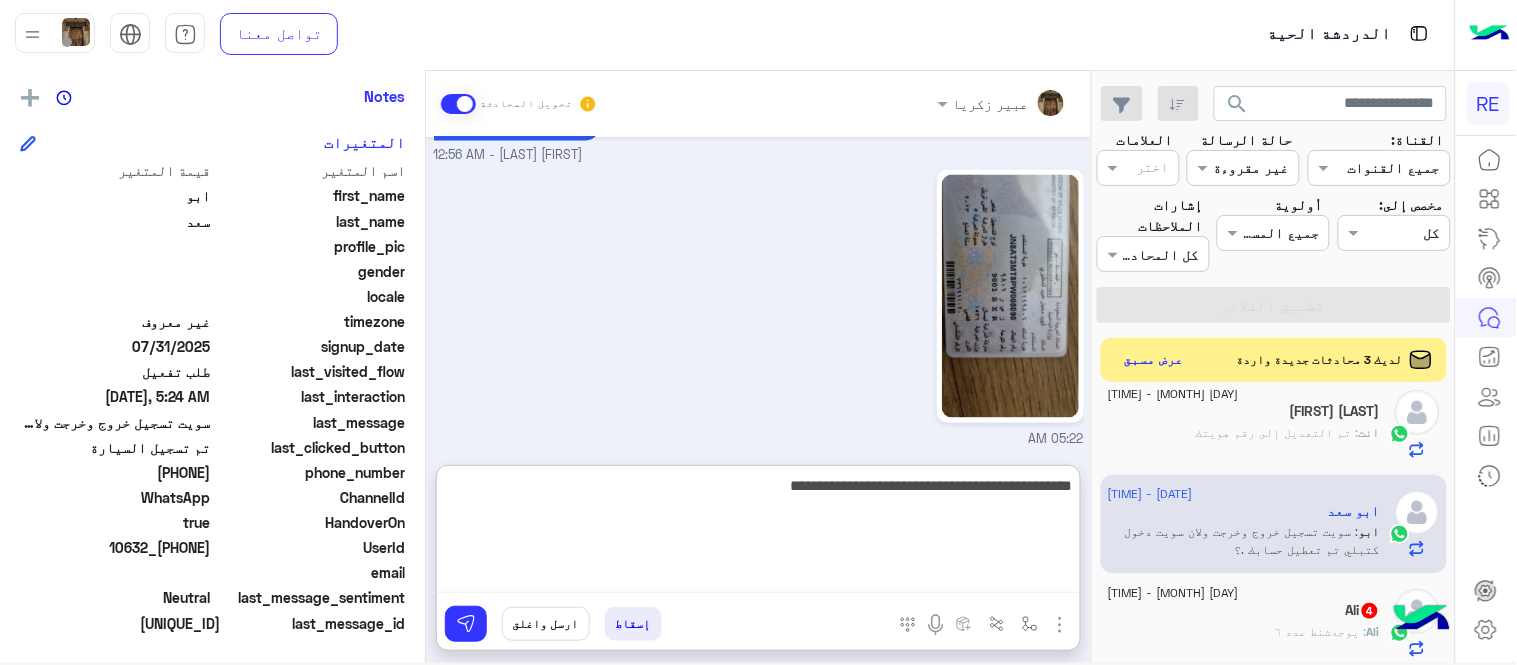 drag, startPoint x: 815, startPoint y: 495, endPoint x: 578, endPoint y: 508, distance: 237.35628 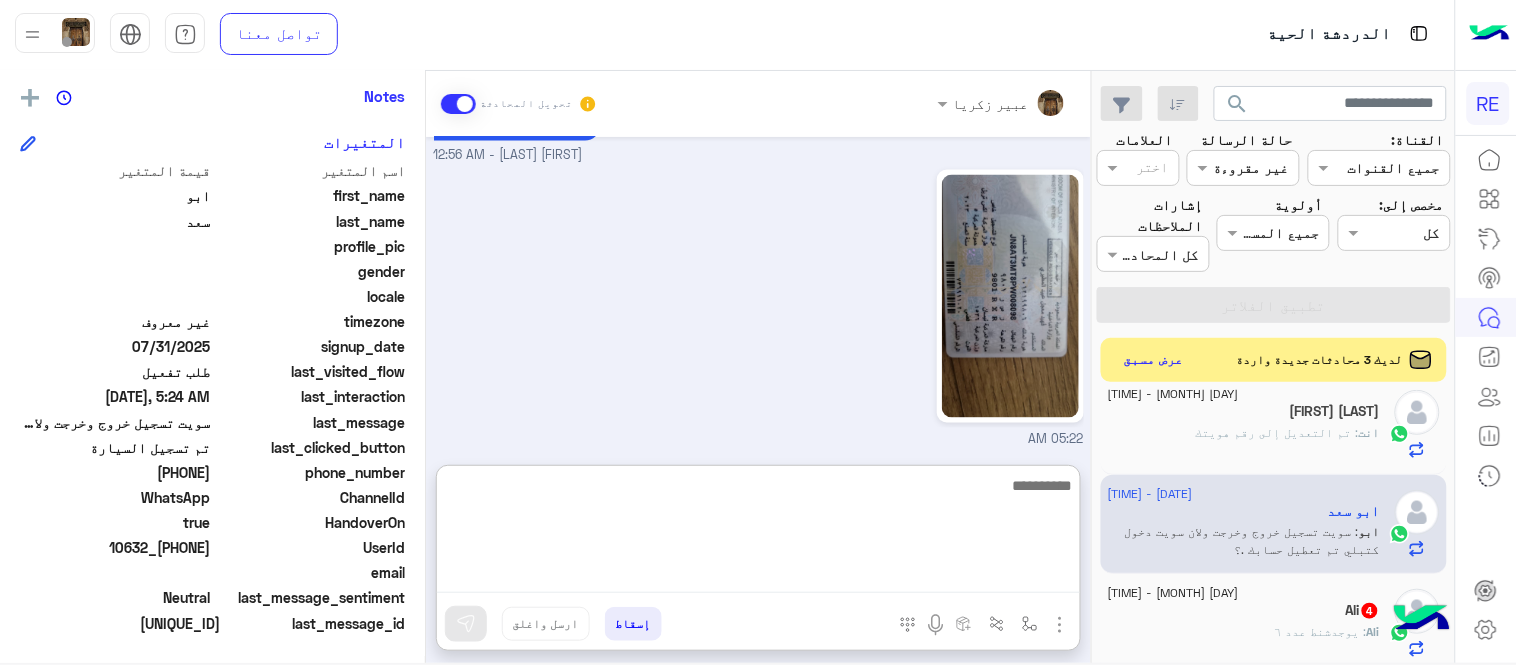 scroll, scrollTop: 1052, scrollLeft: 0, axis: vertical 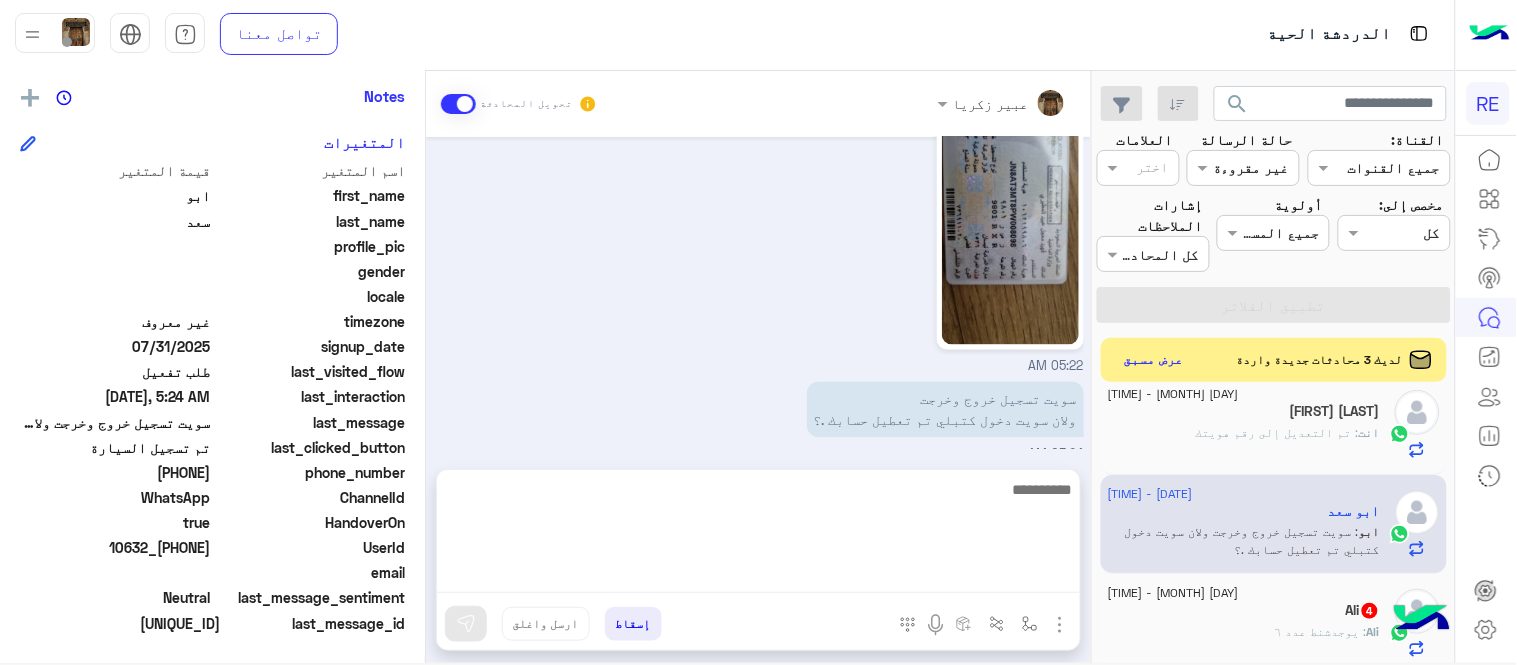 click on "Aug 1, 2025  جرب الأن  [FIRST] -  09:44 PM  تمام  ضبط   09:45 PM  كيف افعله   09:46 PM  سجل بيانات السيارة  [FIRST] -  09:50 PM   [FIRST] -  09:50 PM    10:55 PM  احاول  السجل السياره   10:55 PM   Aug 2, 2025  زودني بصورة الاستمارة  [FIRST] -  12:56 AM    05:22 AM  سويت تسجيل خروج   وخرجت   ولان سويت دخول   كتبلي تم تعطيل حسابك .؟   05:24 AM  السيارة مسجلة بأسم [FIRST] [LAST]   11:38 AM" at bounding box center (758, 293) 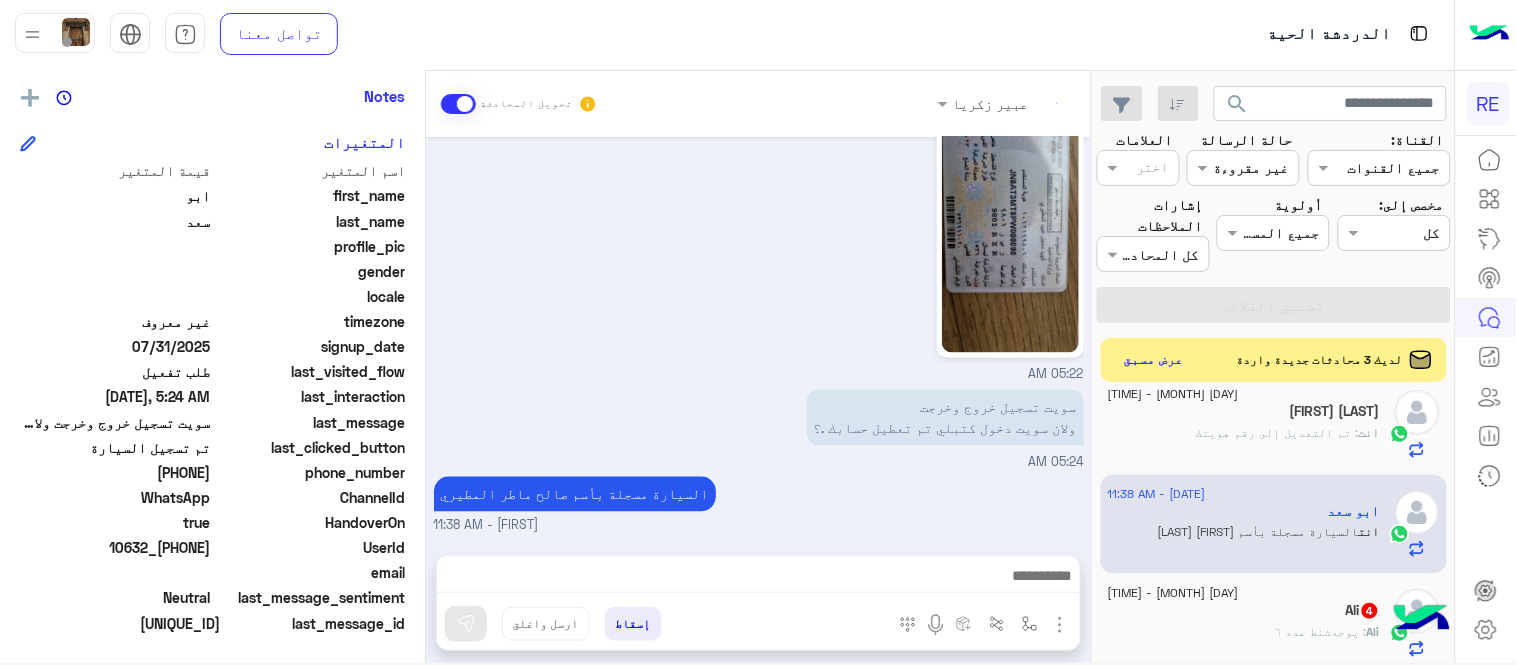click on "[FIRST] : يوجدشنط عدد ٦" 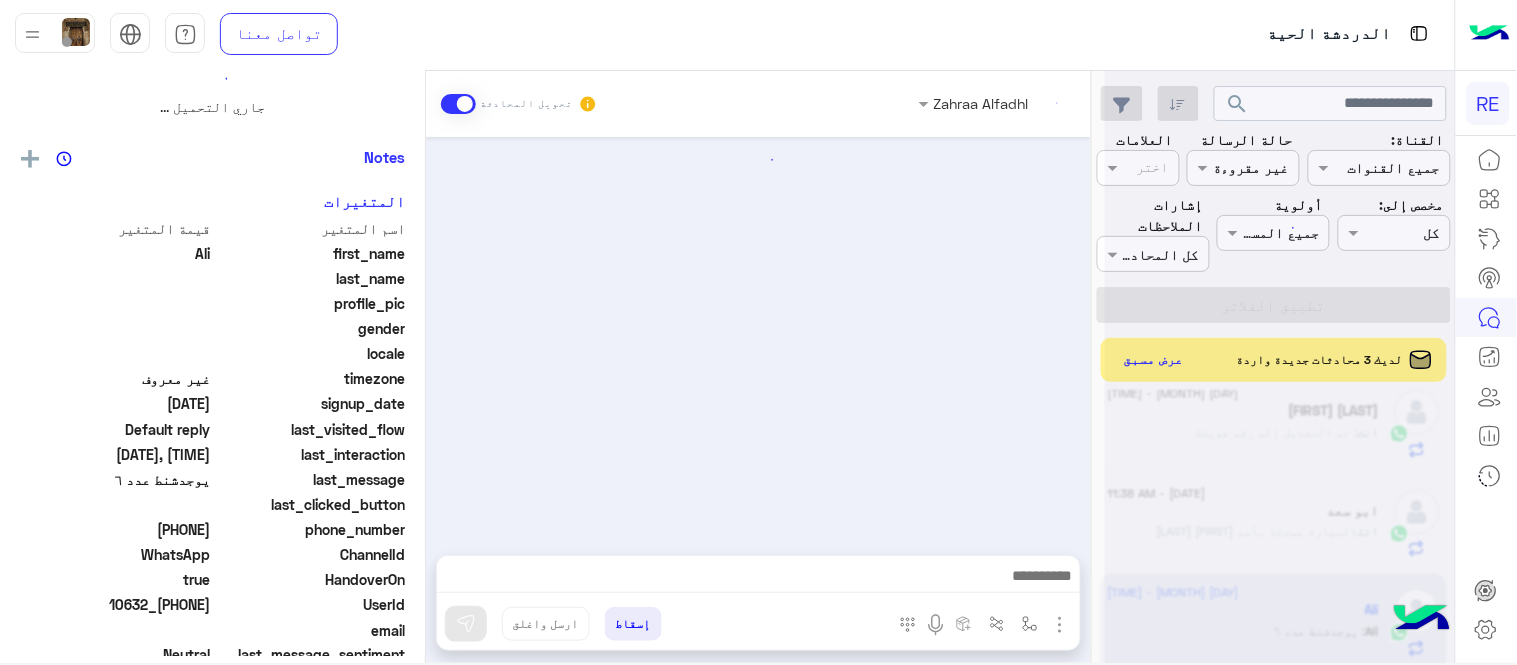 scroll, scrollTop: 0, scrollLeft: 0, axis: both 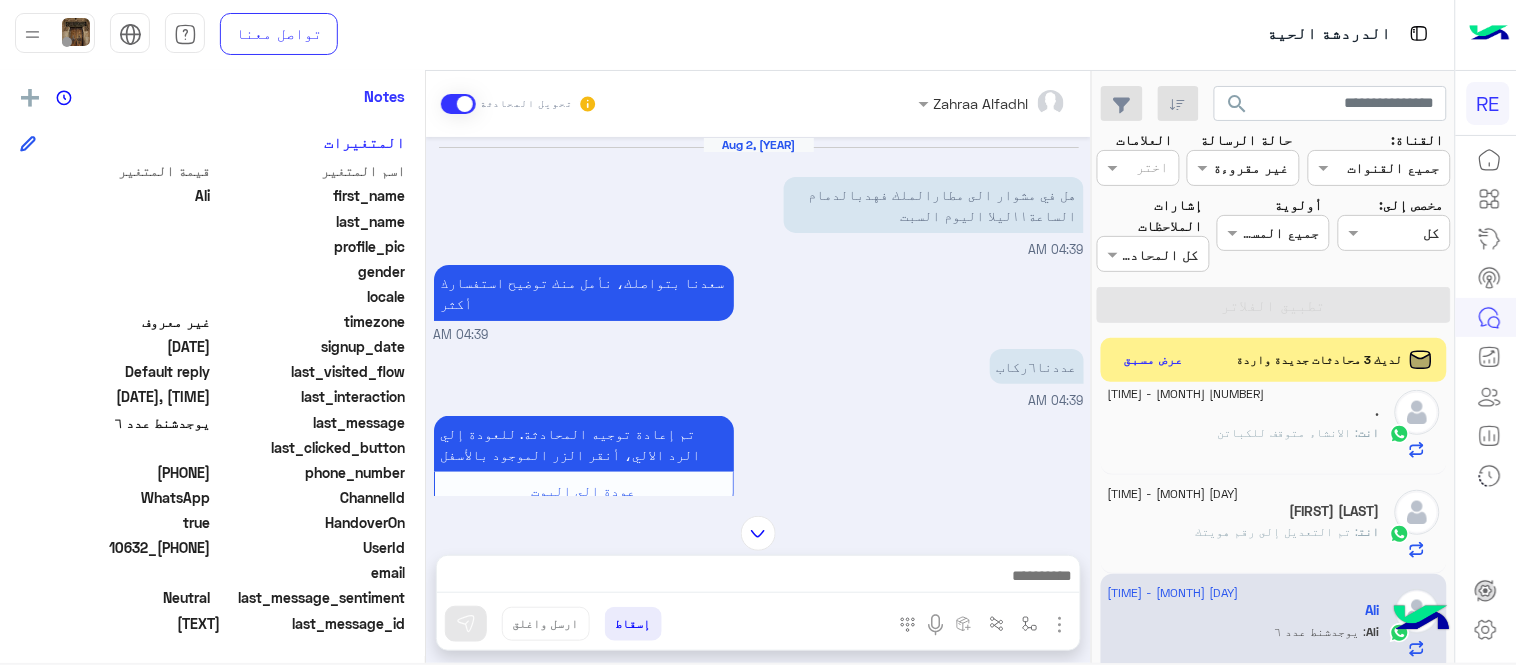 click at bounding box center [758, 578] 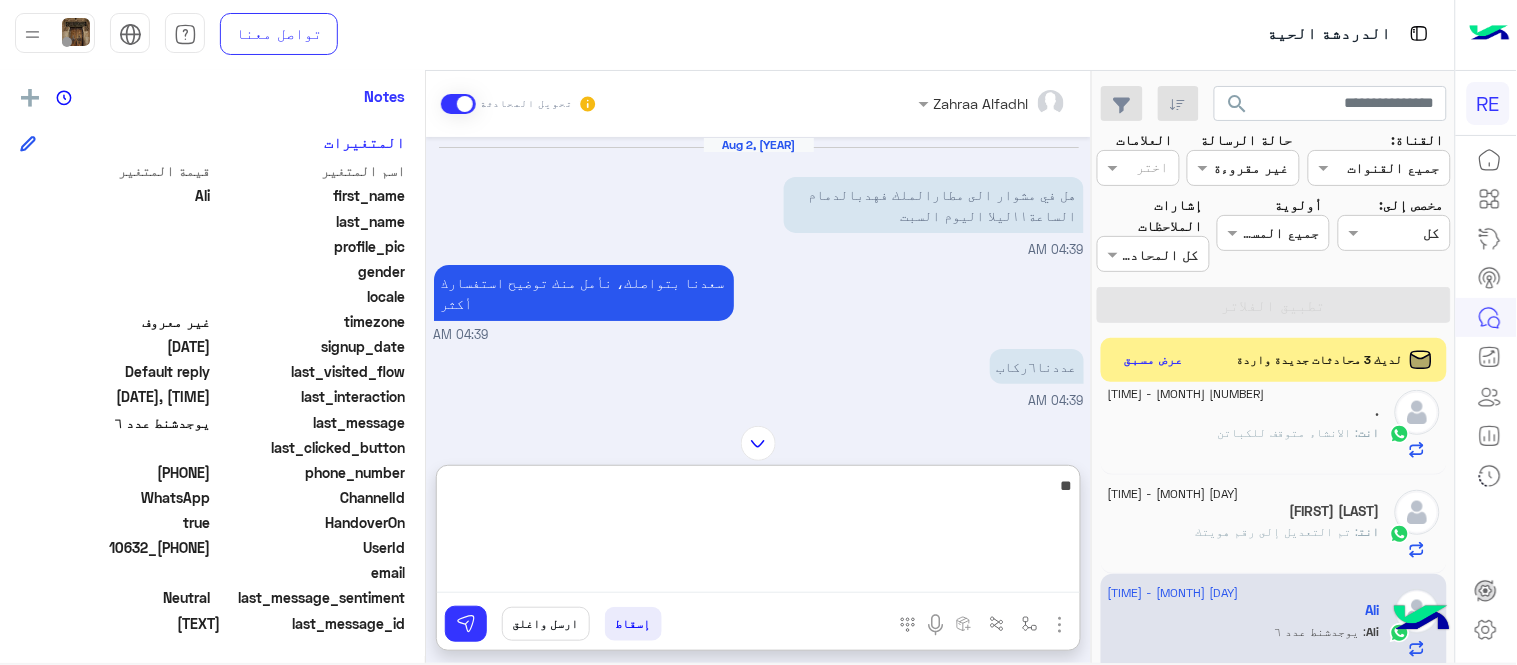 type on "*" 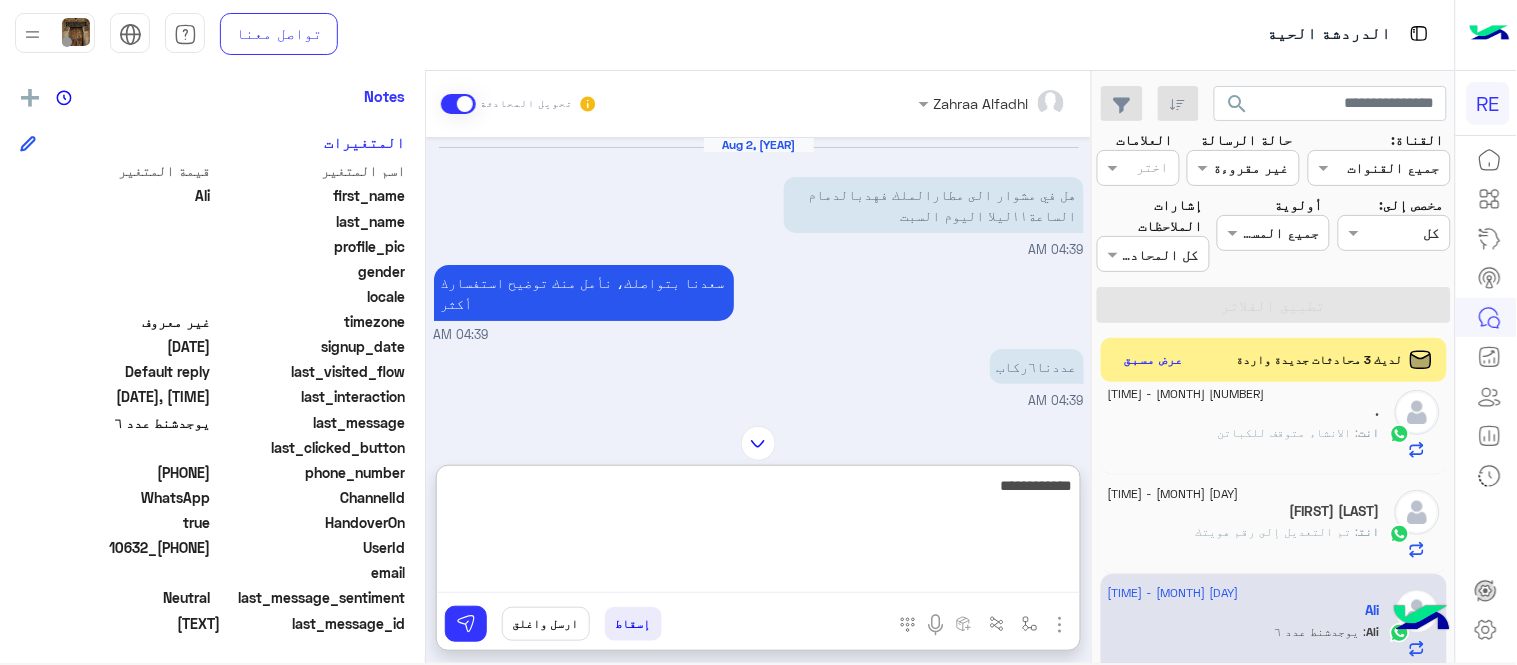 type on "**********" 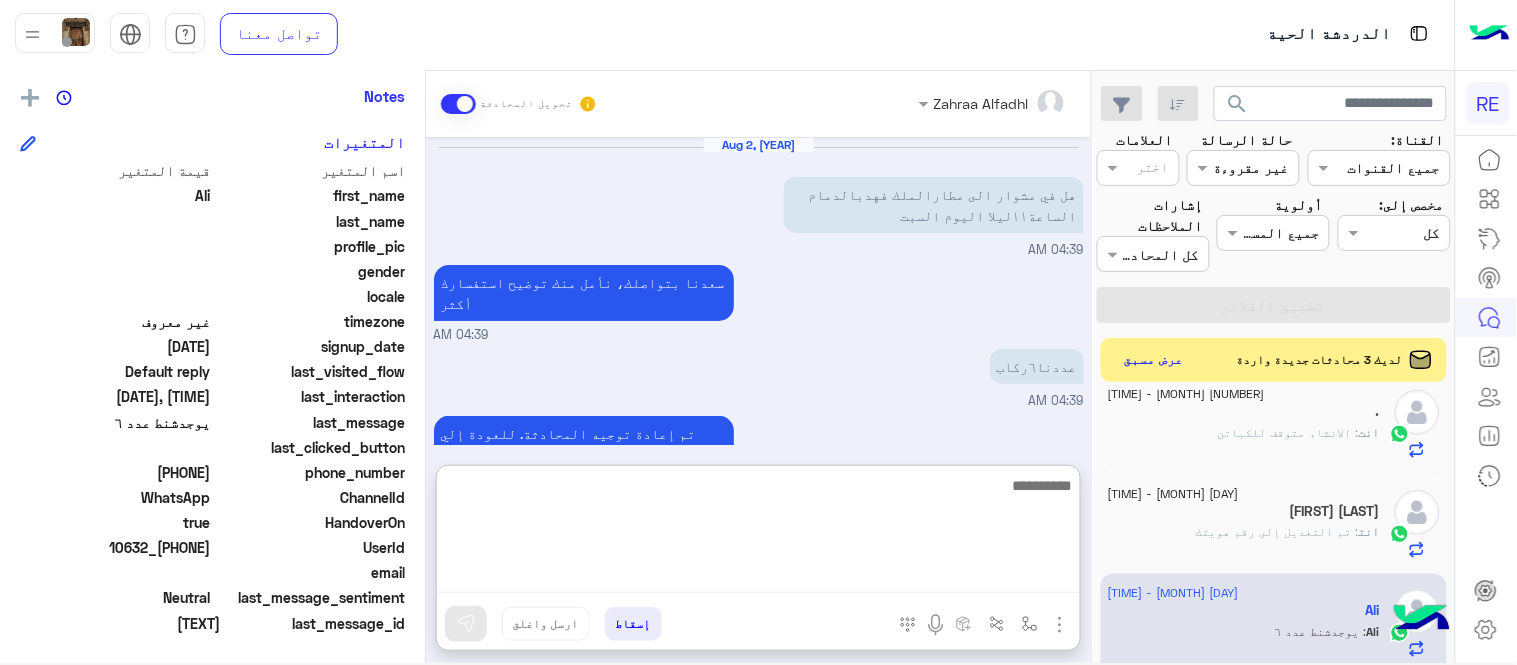 scroll, scrollTop: 334, scrollLeft: 0, axis: vertical 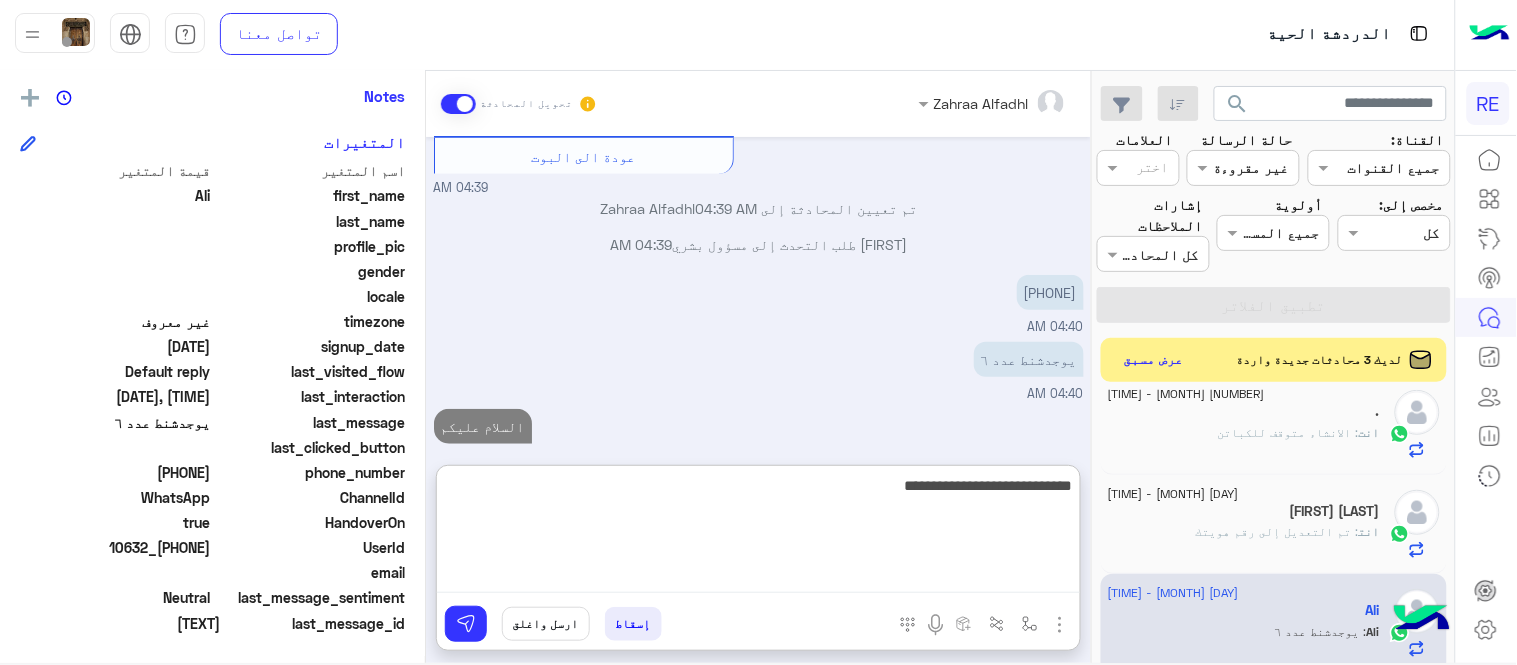 type on "**********" 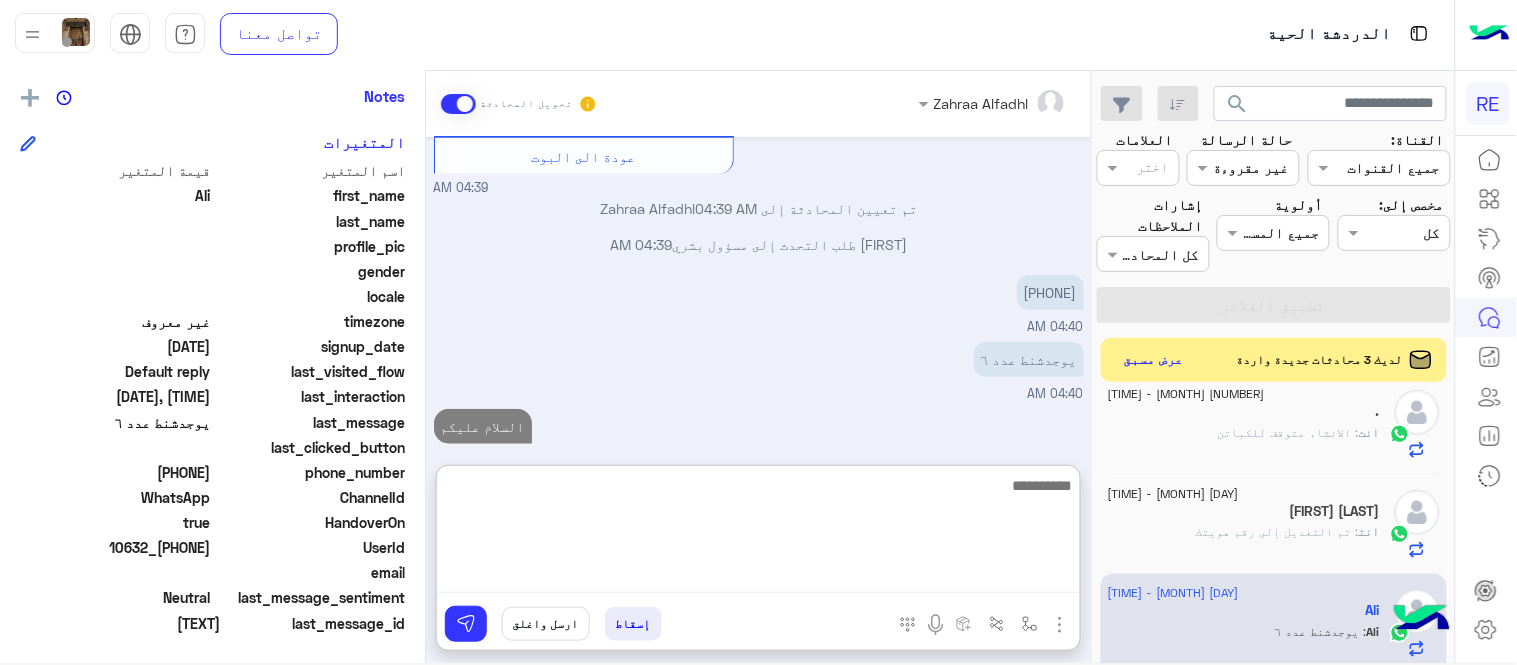 scroll, scrollTop: 398, scrollLeft: 0, axis: vertical 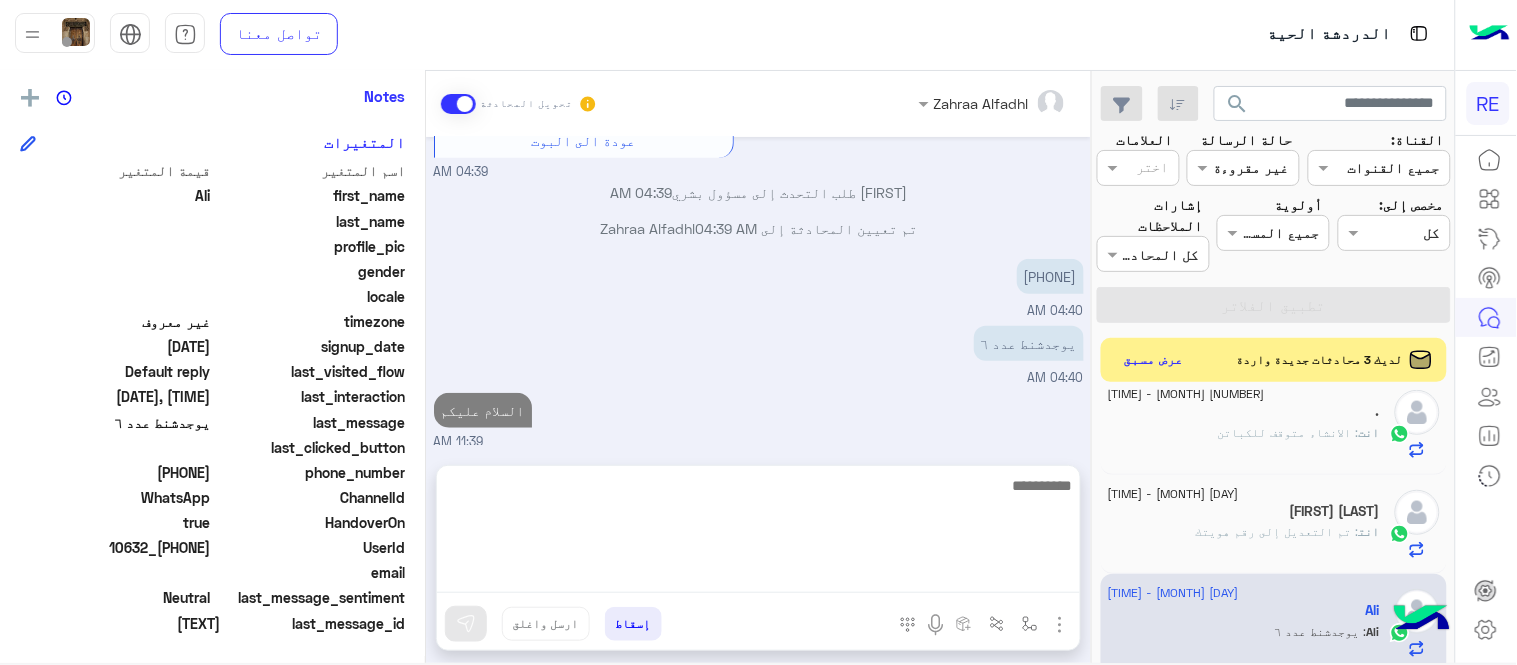 click on "Aug [DAY], [YEAR]  هل في مشوار الى مطارالملك فهدبالدمام الساعة١١ليلا اليوم السبت   [TIME]  سعدنا بتواصلك، نأمل منك توضيح استفسارك أكثر    [TIME]  عددنا٦ركاب   [TIME]  تم إعادة توجيه المحادثة. للعودة إلي الرد الالي، أنقر الزر الموجود بالأسفل  عودة الى البوت     [TIME]   Ali  طلب التحدث إلى مسؤول بشري   [TIME]       تم تعيين المحادثة إلى Zahraa Alfadhl   [TIME]      [PHONE]   [TIME]  يوجدشنط عدد ٦   [TIME]  السلام عليكم   [TIME]  تقصد حجز تشاركي أو حجز عادي ؟   [TIME]" at bounding box center [758, 291] 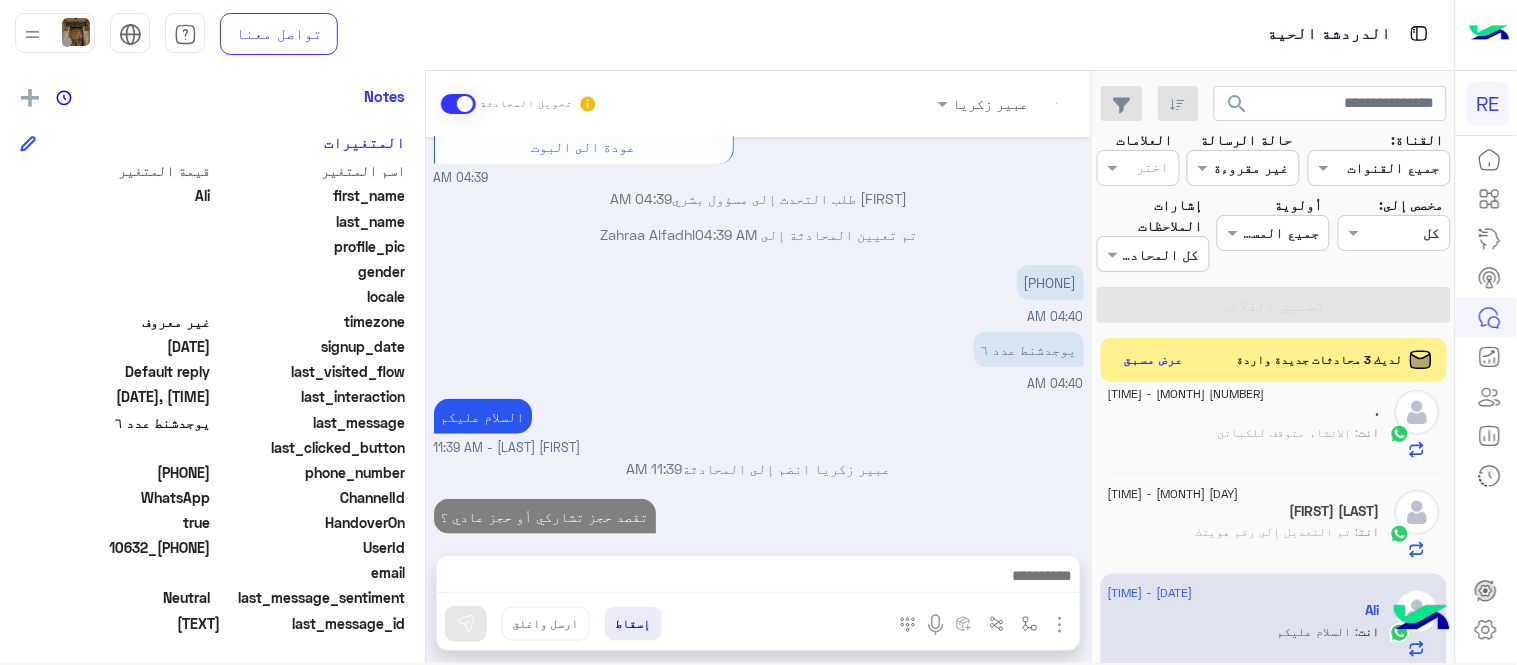 scroll, scrollTop: 344, scrollLeft: 0, axis: vertical 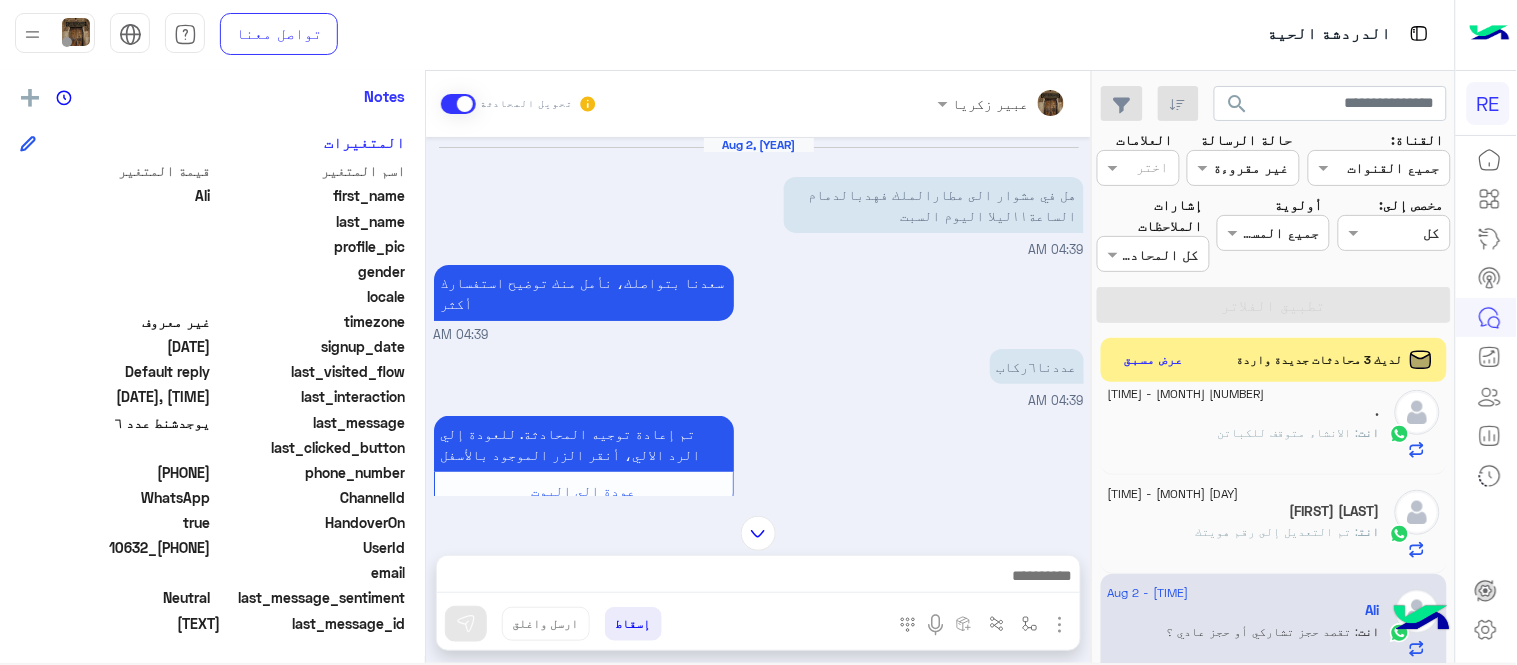 click on "[DATE]  هل في مشوار الى مطارالملك فهدبالدمام الساعة١١ليلا اليوم [DAY]  [TIME]  سعدنا بتواصلك، نأمل منك توضيح استفسارك أكثر    [TIME]  عددنا[NUMBER]ركاب   [TIME]  تم إعادة توجيه المحادثة. للعودة إلي الرد الالي، أنقر الزر الموجود بالأسفل  عودة الى البوت     [TIME]   [NAME]  طلب التحدث إلى مسؤول بشري   [TIME]       تم تعيين المحادثة إلى [NAME]   [TIME]       [PHONE]   [TIME]  يوجدشنط عدد [NUMBER]   [TIME]  السلام عليكم  [NAME] -  [TIME]   [NAME] انضم إلى المحادثة   [TIME]      تقصد حجز تشاركي أو حجز عادي ؟  [NAME] -  [TIME]" at bounding box center [758, 316] 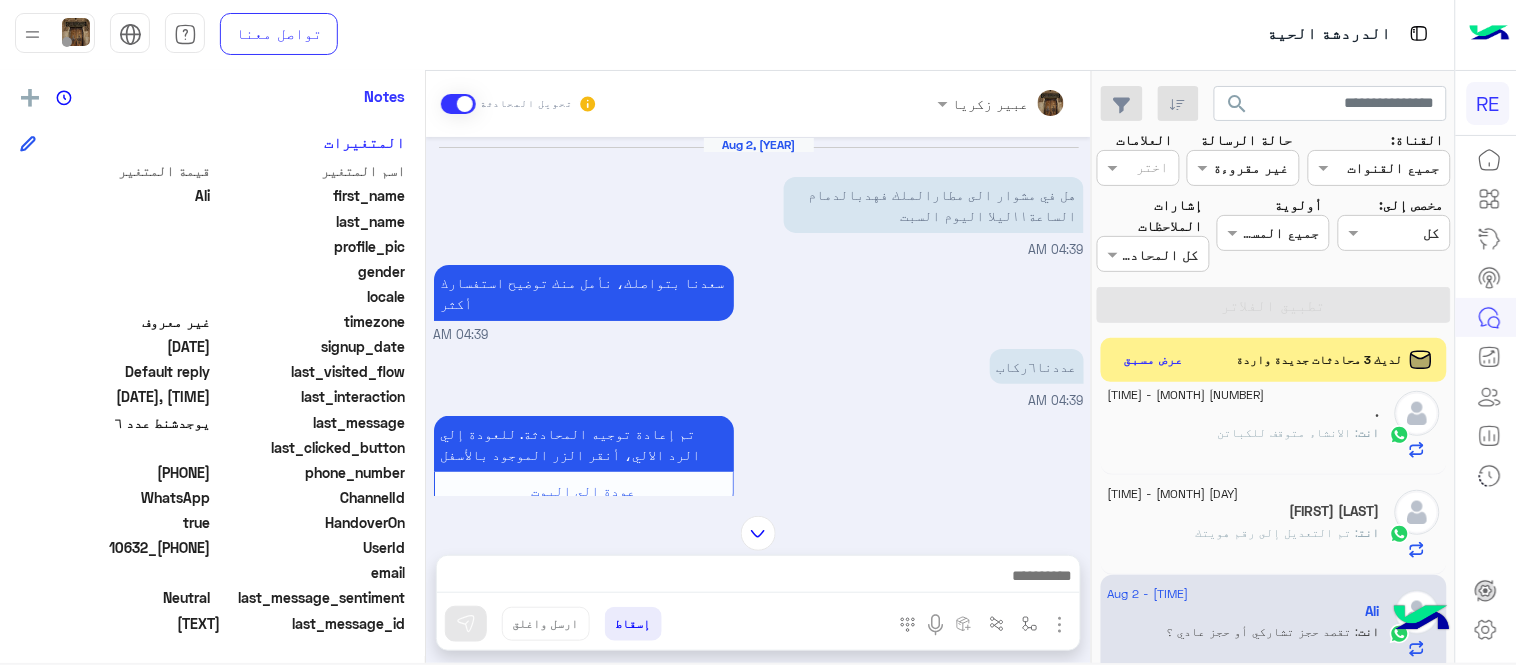 click at bounding box center (758, 533) 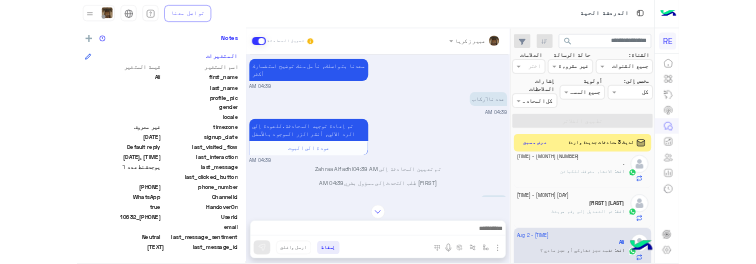 scroll, scrollTop: 508, scrollLeft: 0, axis: vertical 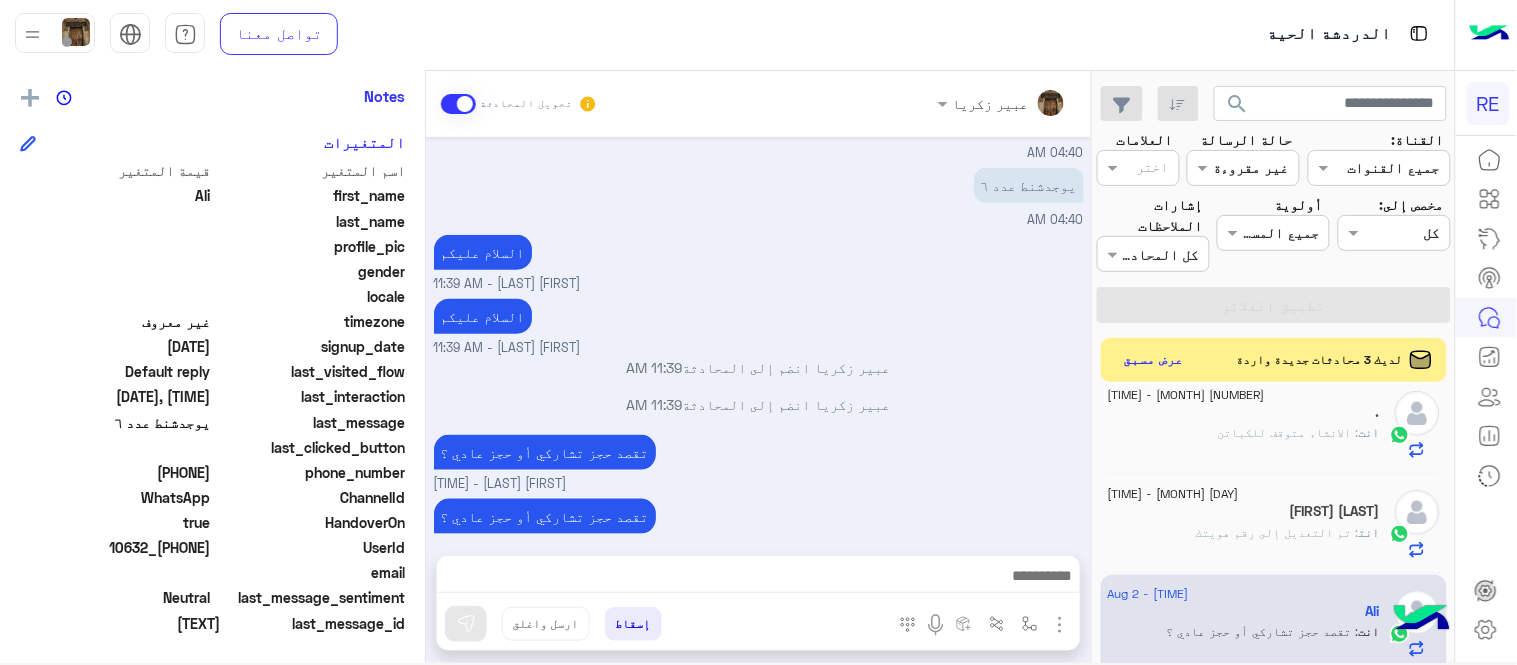drag, startPoint x: 145, startPoint y: 473, endPoint x: 208, endPoint y: 471, distance: 63.03174 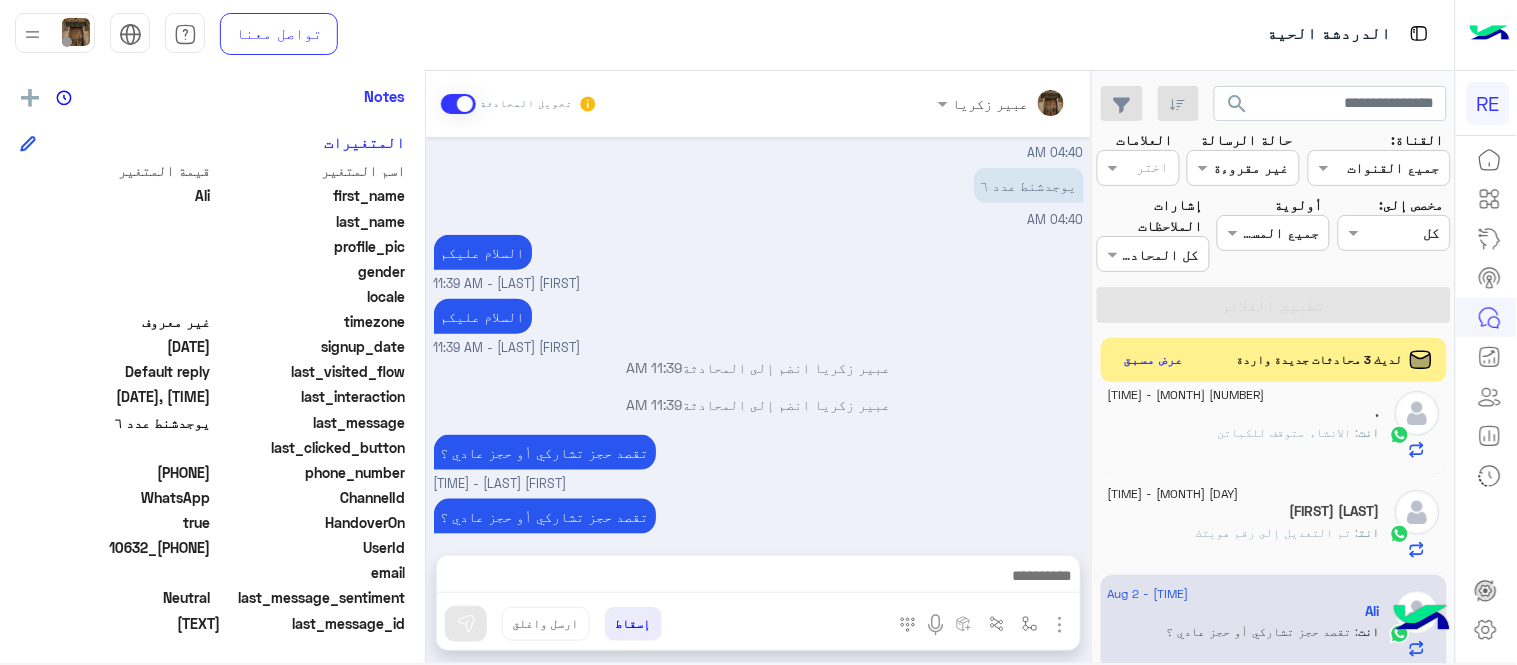 drag, startPoint x: 142, startPoint y: 474, endPoint x: 214, endPoint y: 468, distance: 72.249565 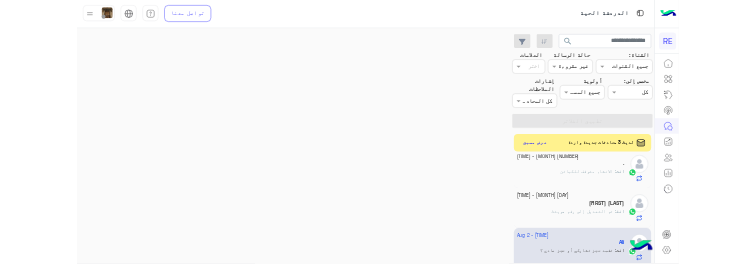 scroll, scrollTop: 1118, scrollLeft: 0, axis: vertical 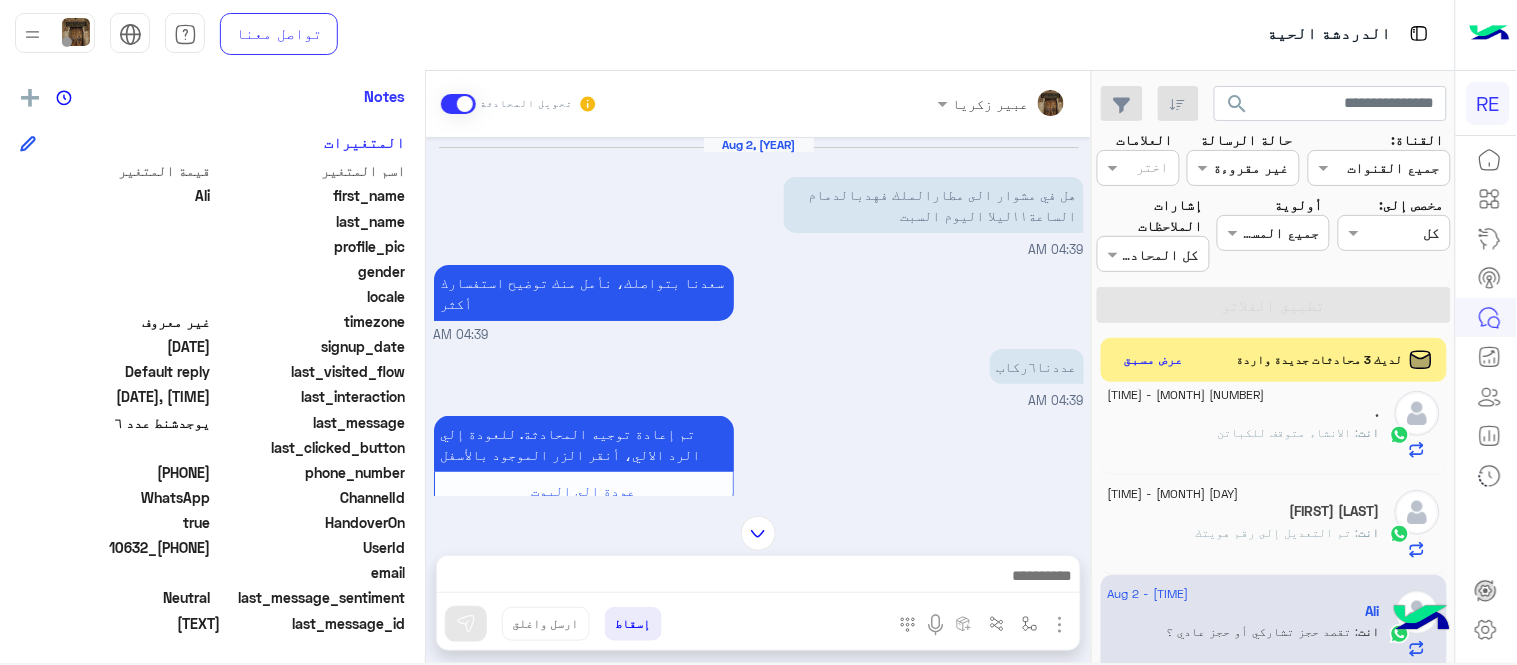 click on "السلام عليكم  [FIRST] [LAST] -  11:39 AM" at bounding box center (759, 834) 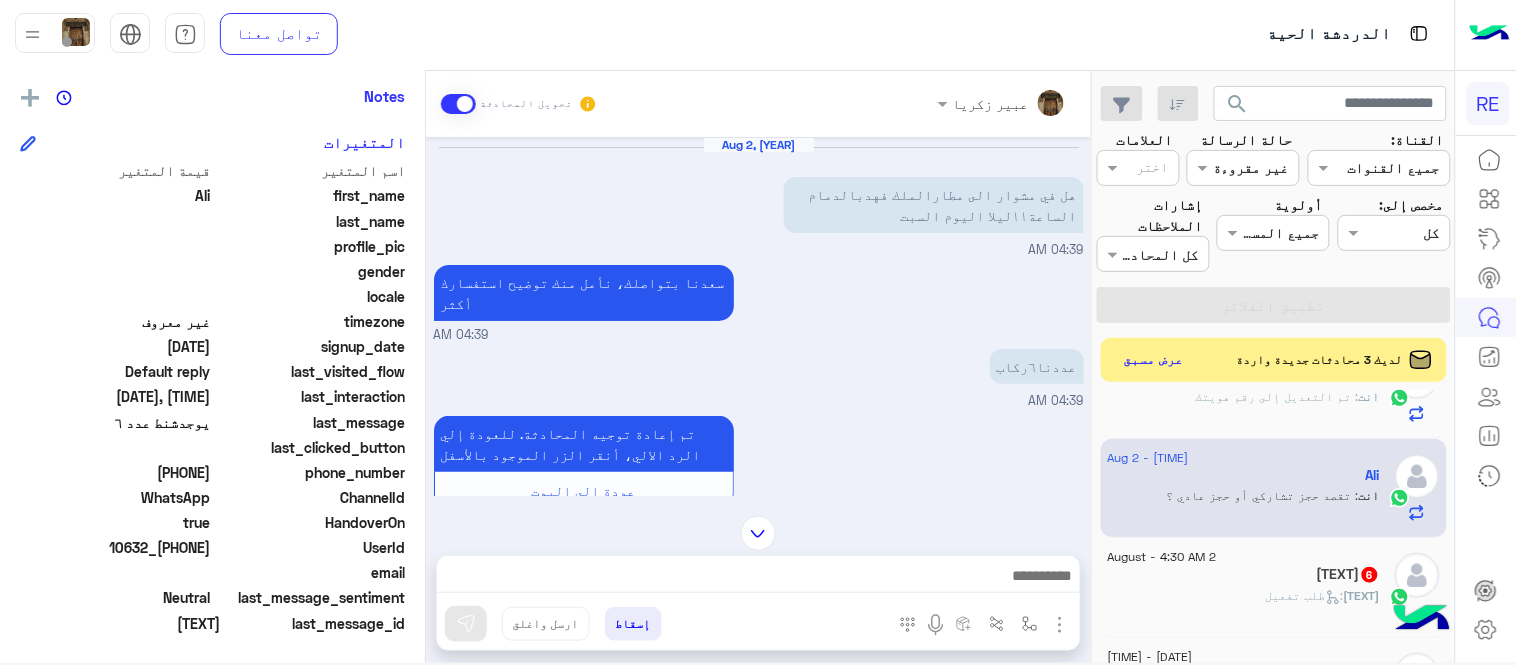 scroll, scrollTop: 1262, scrollLeft: 0, axis: vertical 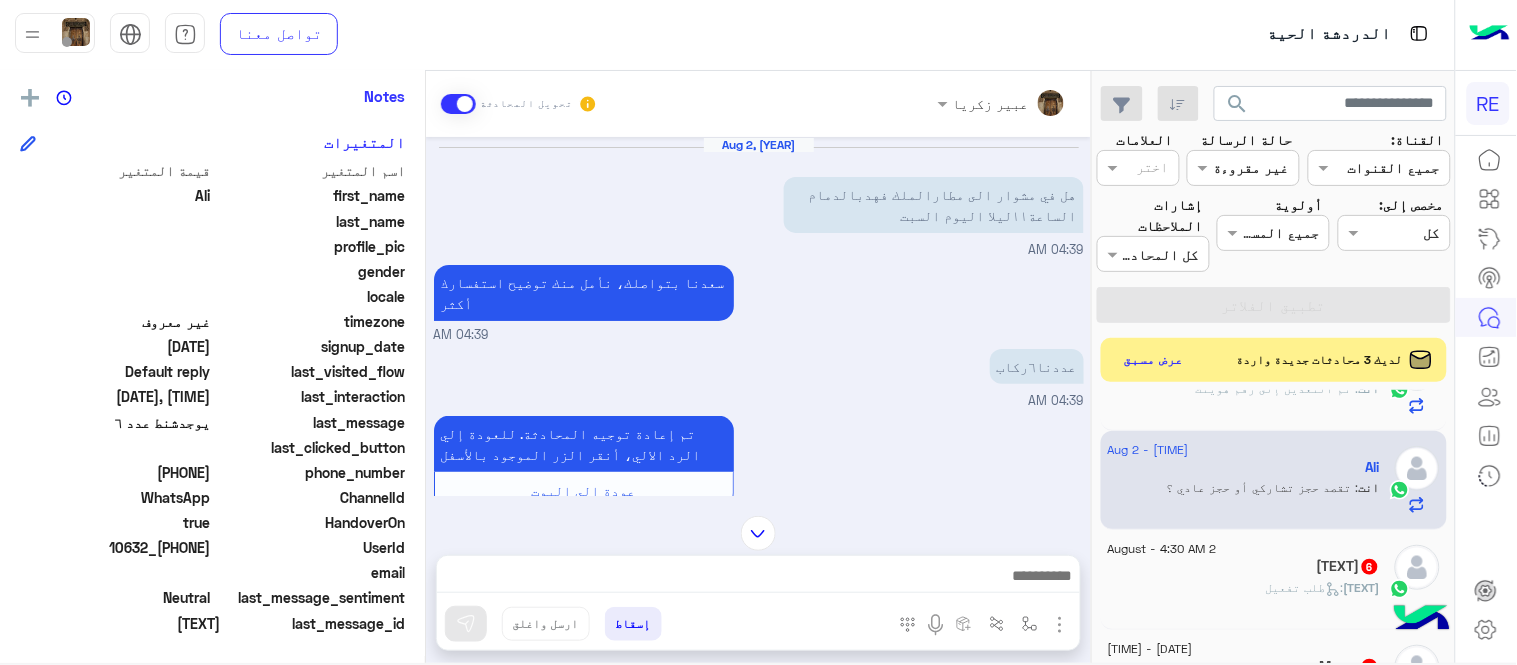 click on "ᎪᎻ :   طلب تفعيل" 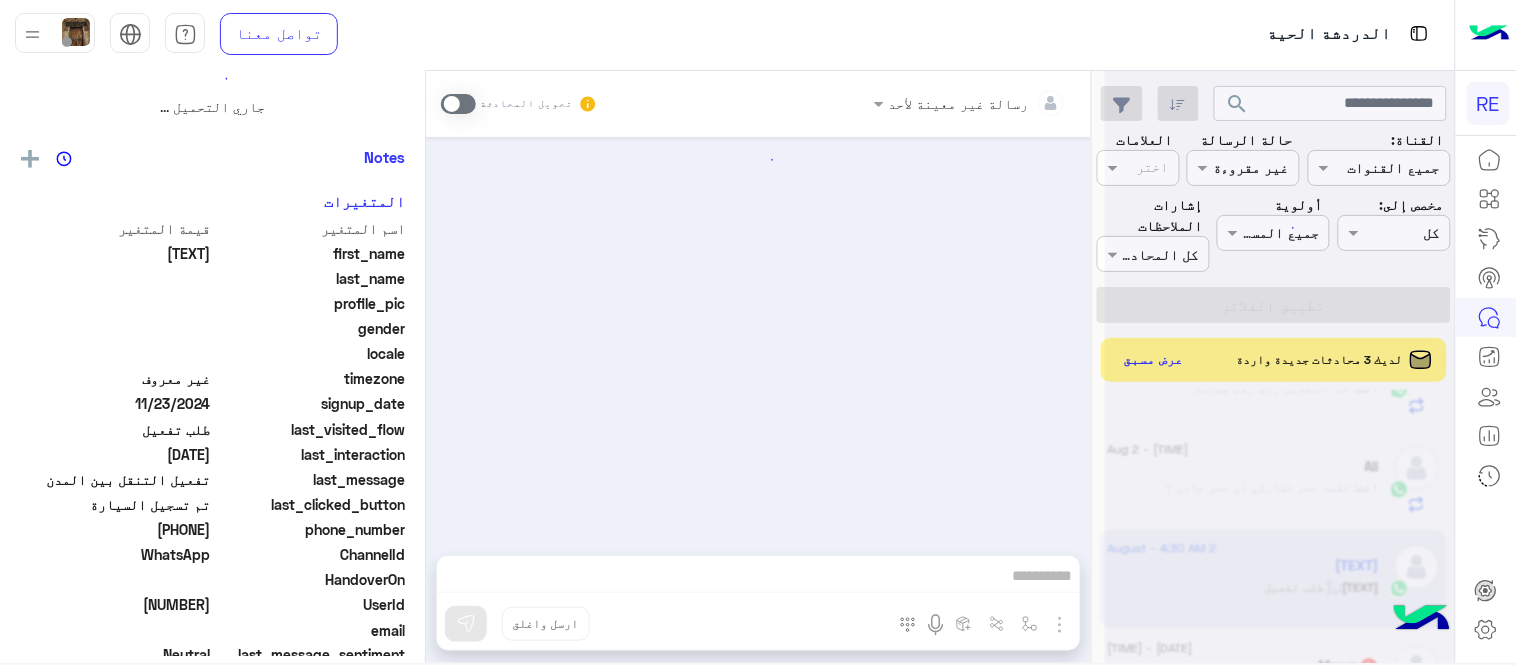 scroll, scrollTop: 0, scrollLeft: 0, axis: both 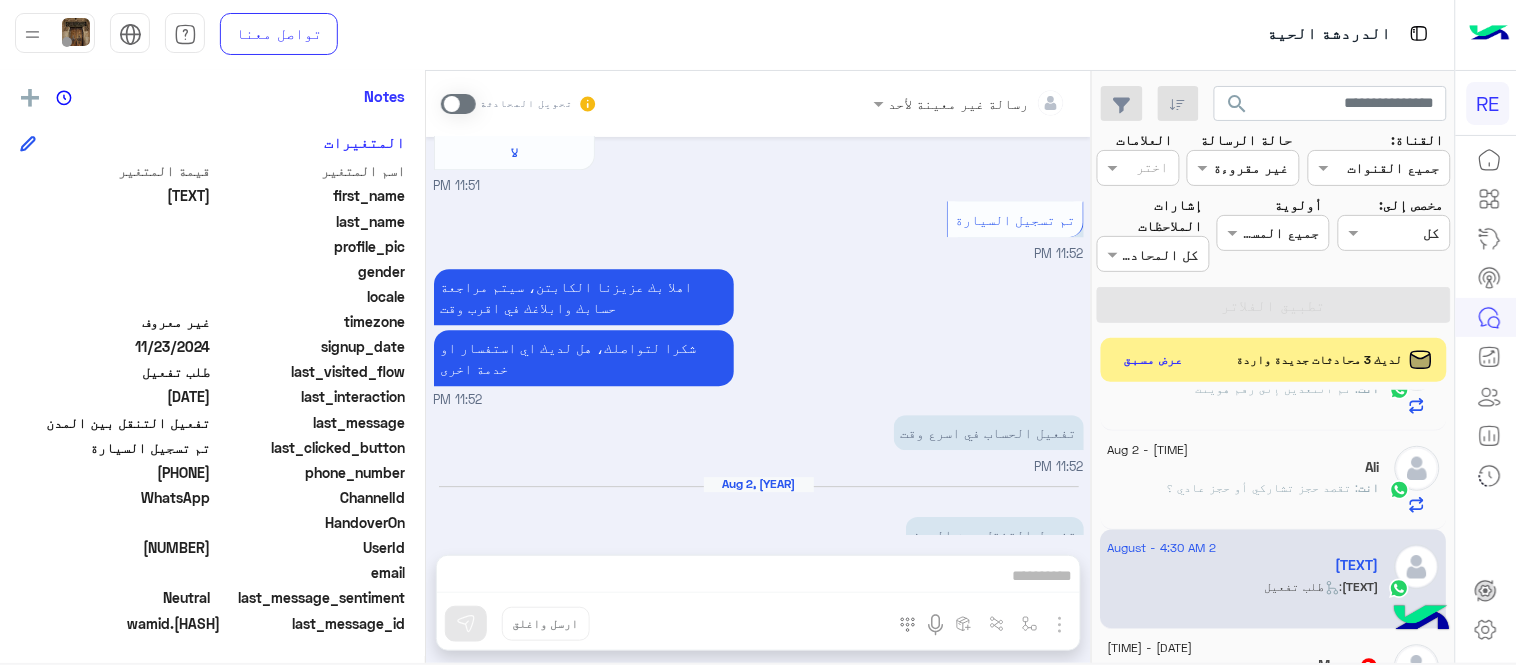 drag, startPoint x: 143, startPoint y: 468, endPoint x: 212, endPoint y: 481, distance: 70.21396 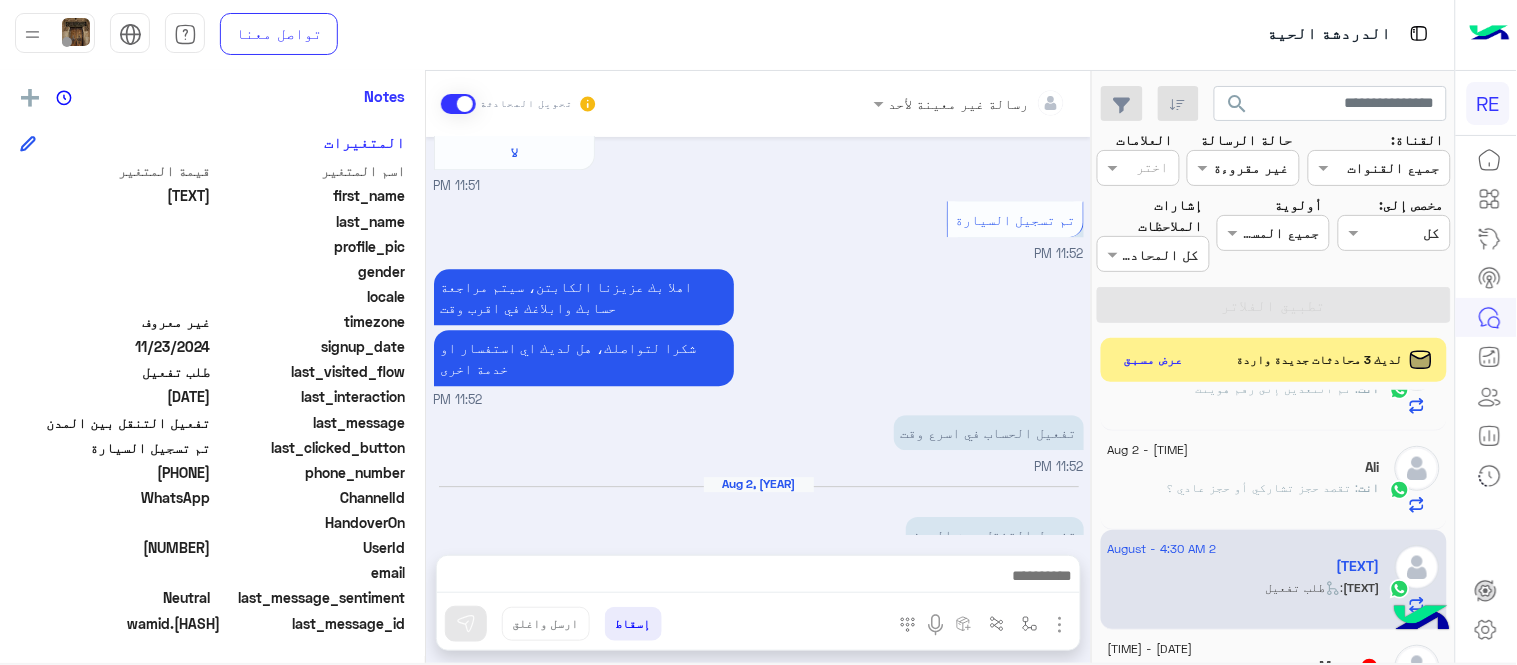 scroll, scrollTop: 1393, scrollLeft: 0, axis: vertical 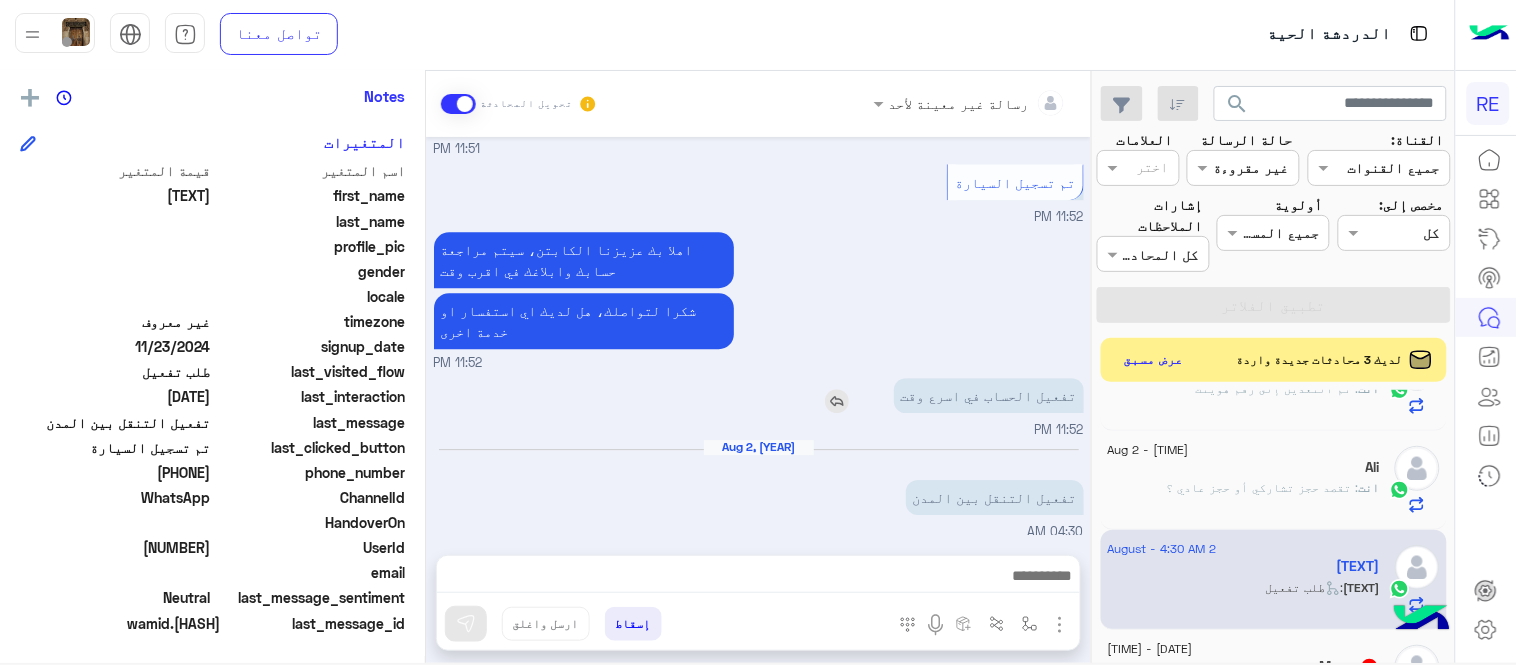 click at bounding box center [890, -1192] 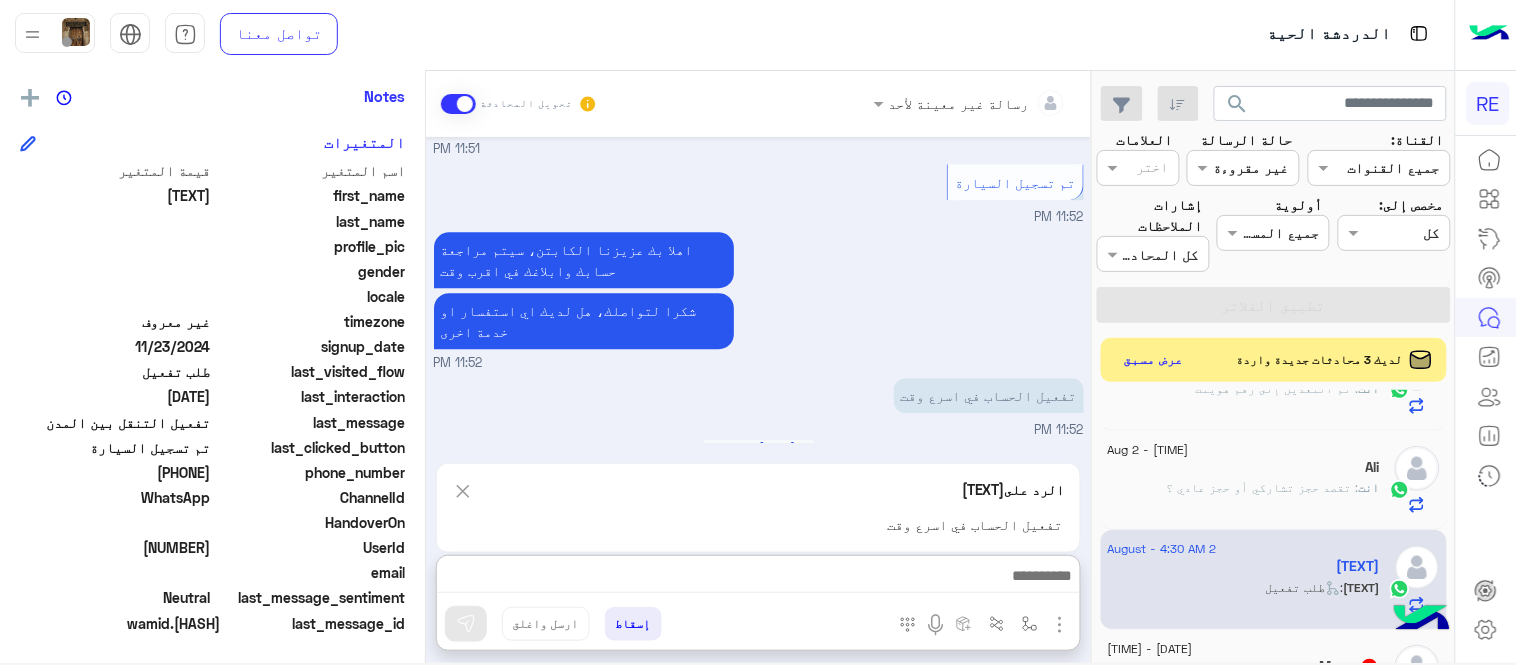 click at bounding box center [758, 578] 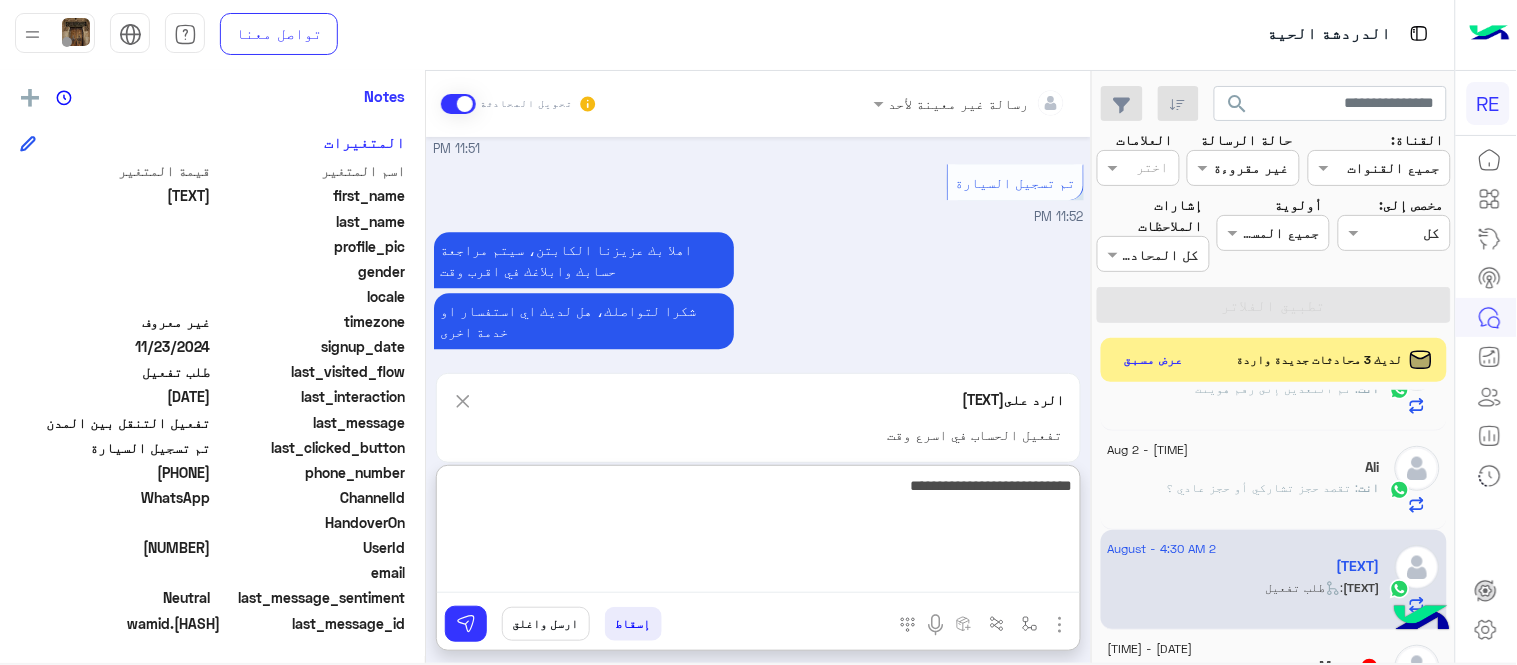 type on "**********" 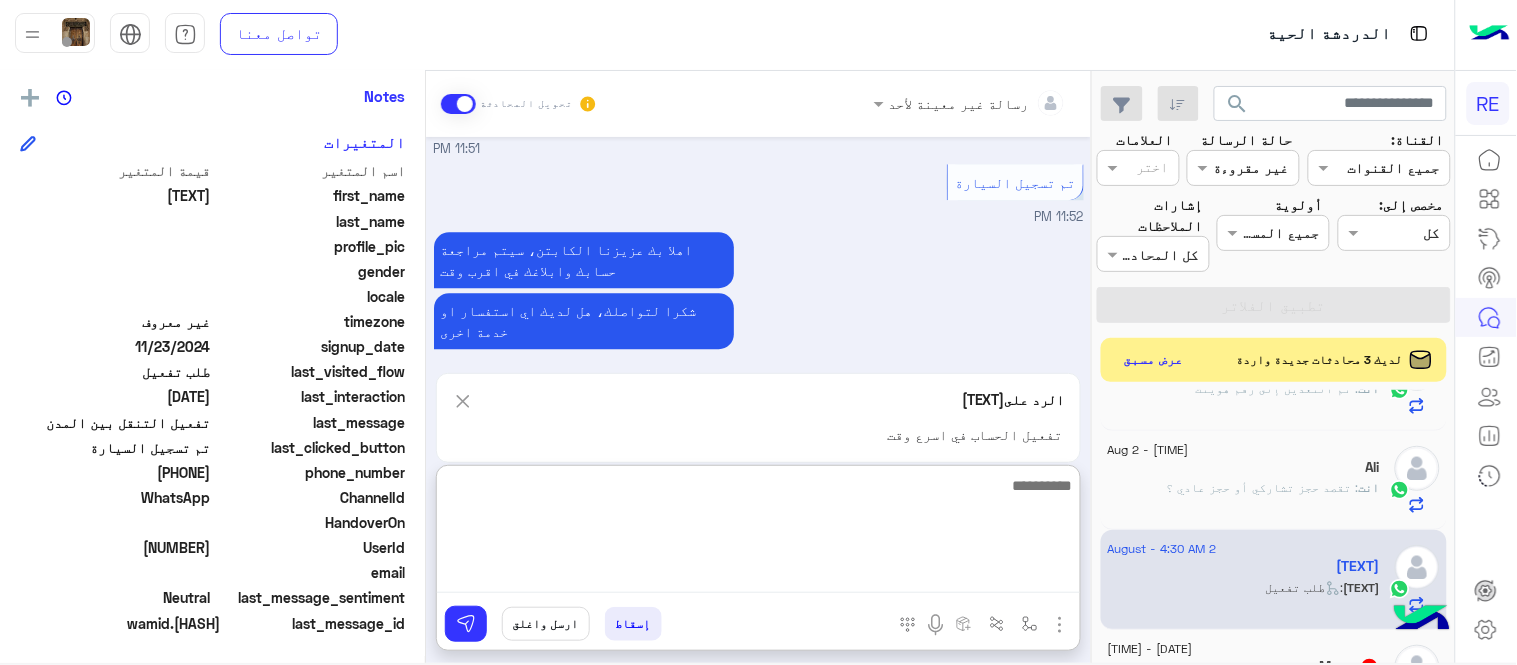scroll, scrollTop: 1581, scrollLeft: 0, axis: vertical 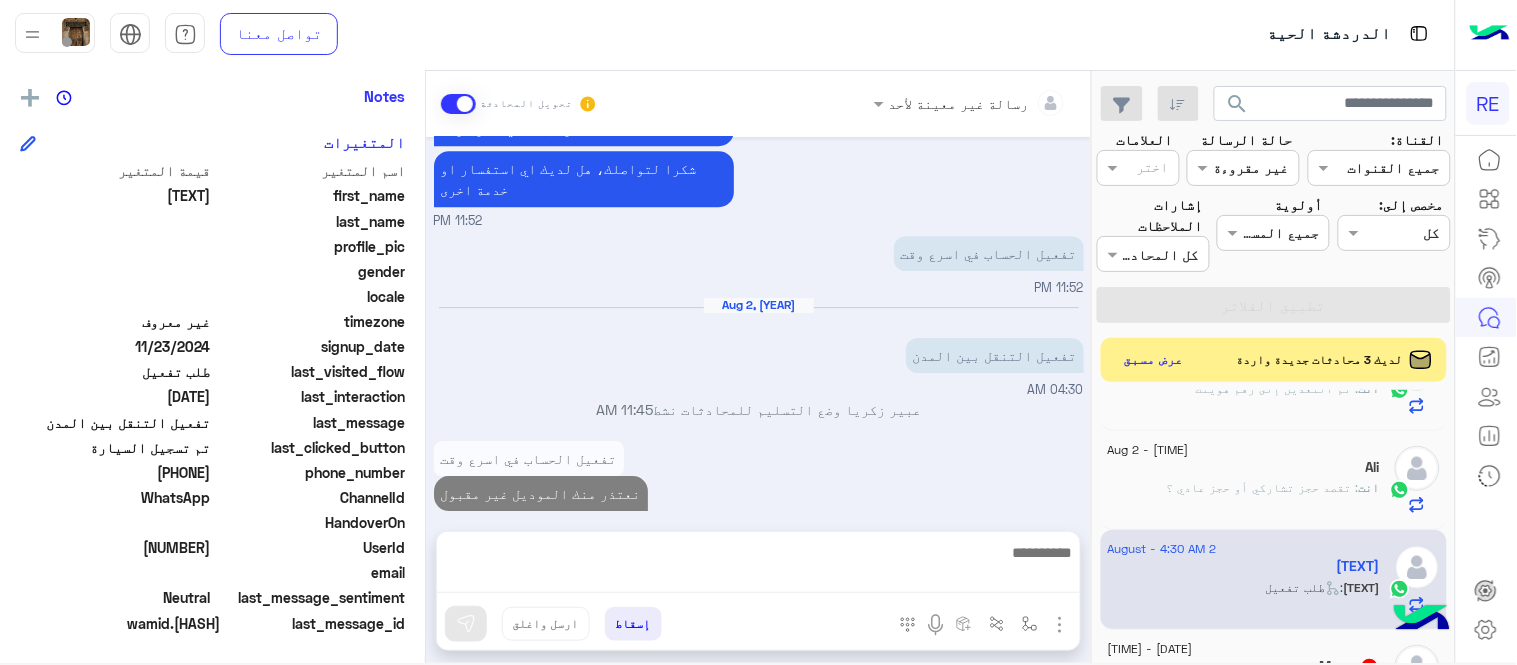 click on "Nov 23, 2024   تم تسجيل السيارة    06:17 PM  اهلا بك عزيزنا الكابتن، سيتم مراجعة حسابك وابلاغك في اقرب وقت شكرا لتواصلك، هل لديك اي استفسار او خدمة اخرى    06:17 PM   الرجوع للقائمة الرئ    11:51 PM  اختر احد الخدمات التالية:    11:51 PM   تفعيل حساب    11:51 PM  يمكنك الاطلاع على شروط الانضمام لرحلة ك (كابتن ) الموجودة بالصورة أعلاه،
لتحميل التطبيق عبر الرابط التالي : 📲
http://onelink.to/Rehla    يسعدنا انضمامك لتطبيق رحلة يمكنك اتباع الخطوات الموضحة لتسجيل بيانات سيارتك بالفيديو التالي  : عزيزي الكابتن، فضلًا ، للرغبة بتفعيل الحساب قم برفع البيانات عبر التطبيق والتواصل معنا  تم تسجيل السيارة   لا" at bounding box center (758, 324) 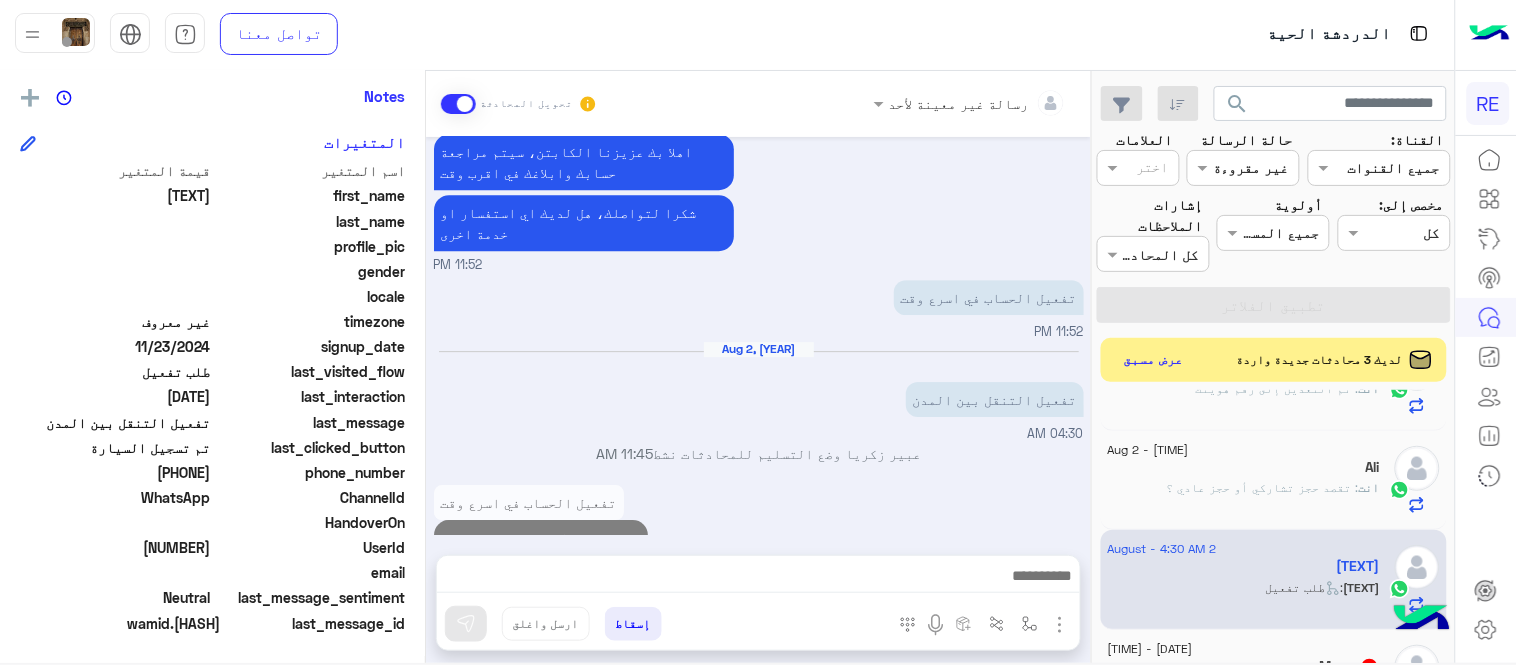 scroll, scrollTop: 1493, scrollLeft: 0, axis: vertical 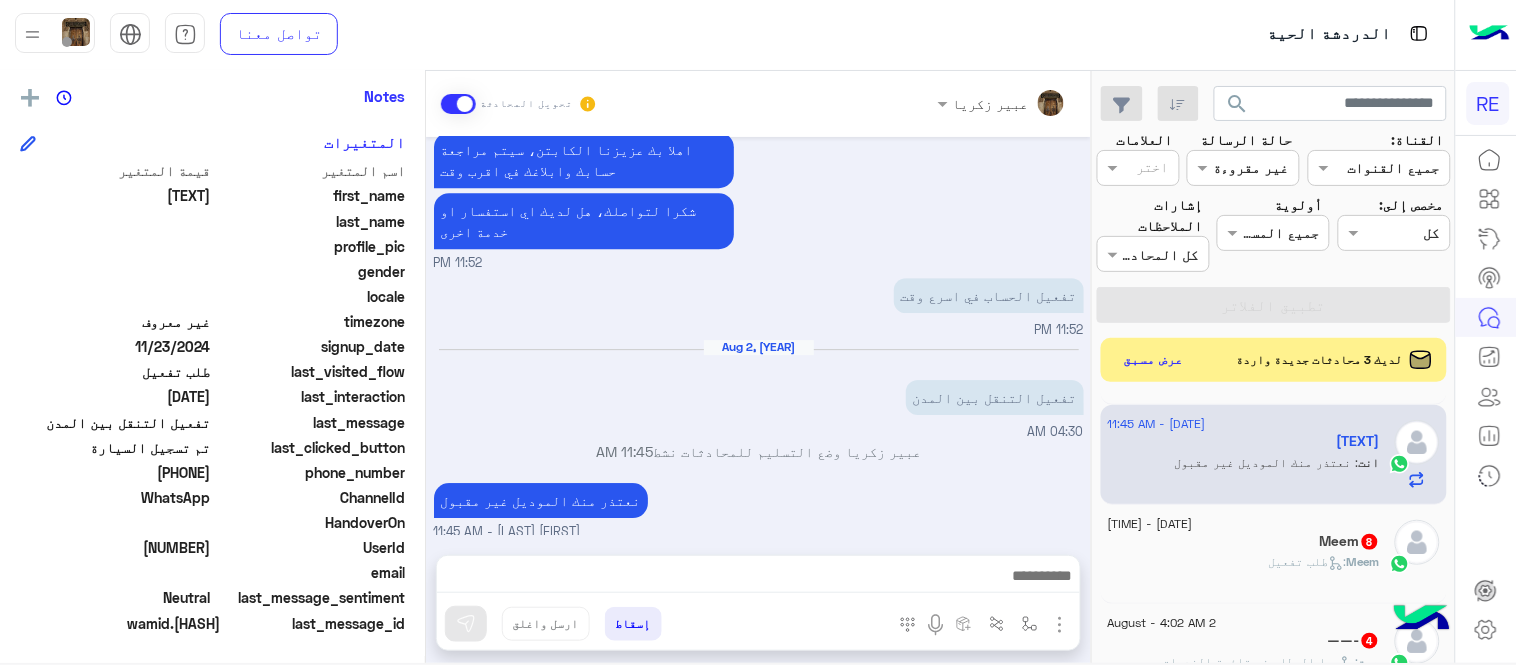 click on "[FIRST] :   طلب تفعيل" 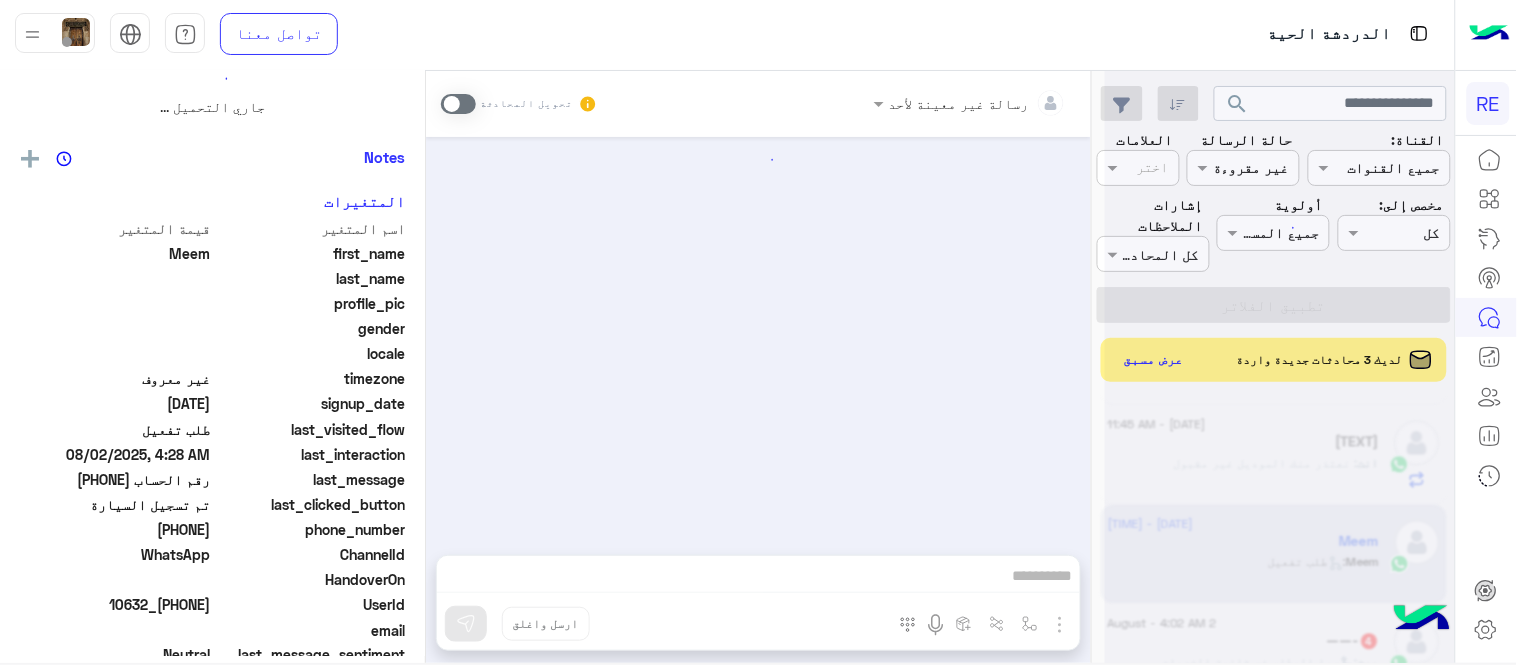 scroll, scrollTop: 0, scrollLeft: 0, axis: both 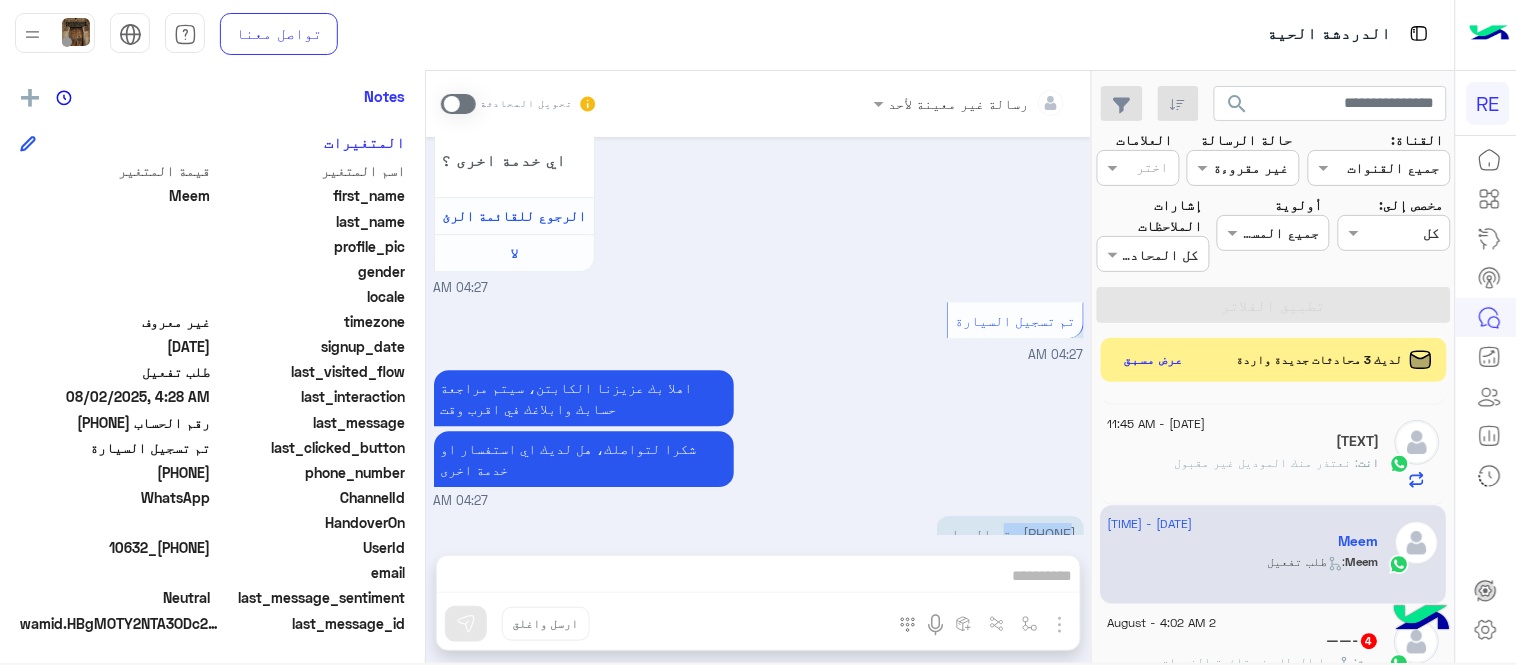 drag, startPoint x: 1004, startPoint y: 488, endPoint x: 1077, endPoint y: 492, distance: 73.109505 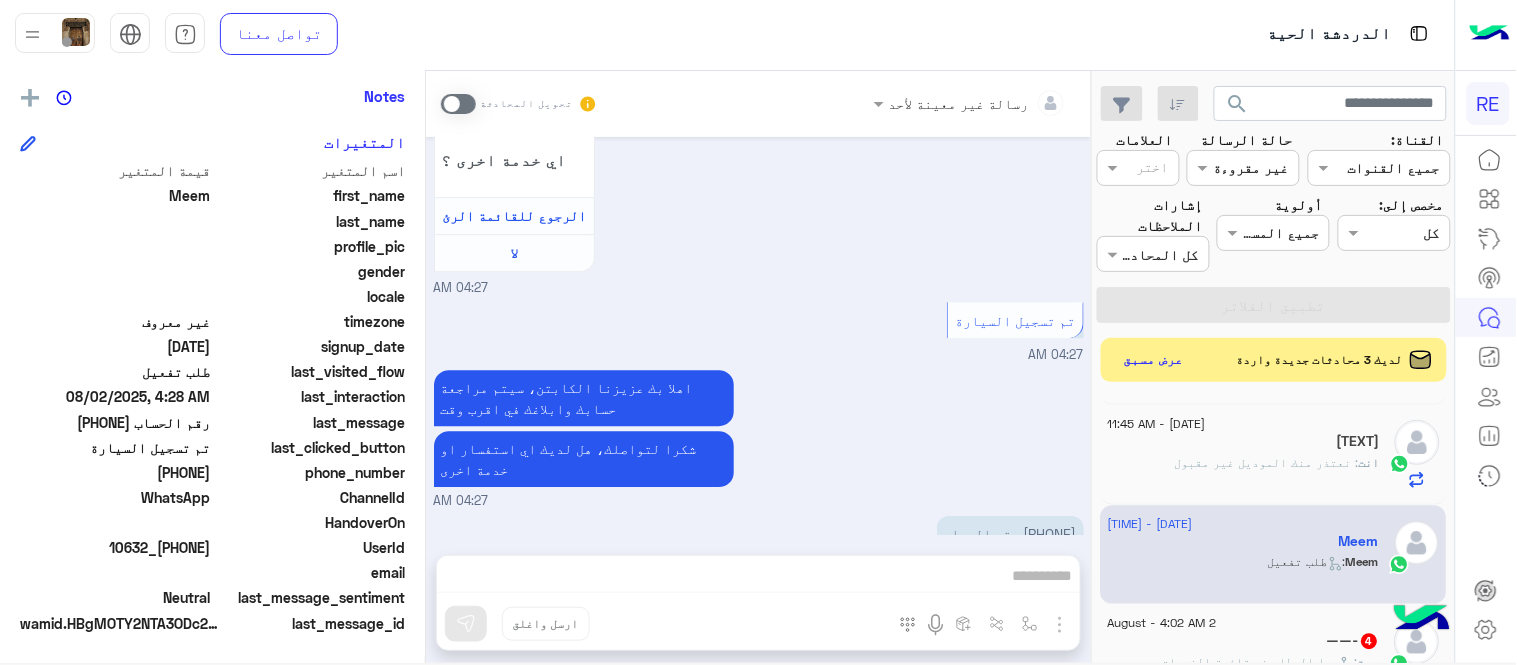 click on "رسالة غير معينة لأحد تحويل المحادثة     Aug 2, 2025   Meem  غادر المحادثة   04:26 AM       عربي    04:26 AM  هل أنت ؟   كابتن 👨🏻‍✈️   عميل 🧳   رحال (مرشد مرخص) 🏖️     04:26 AM   كابتن     04:26 AM  اختر احد الخدمات التالية:    04:26 AM  تفعيل حساب    04:27 AM  يمكنك الاطلاع على شروط الانضمام لرحلة ك (كابتن ) الموجودة بالصورة أعلاه،
لتحميل التطبيق عبر الرابط التالي : 📲
http://onelink.to/Rehla    يسعدنا انضمامك لتطبيق رحلة يمكنك اتباع الخطوات الموضحة لتسجيل بيانات سيارتك بالفيديو التالي  : عزيزي الكابتن، فضلًا ، للرغبة بتفعيل الحساب قم برفع البيانات عبر التطبيق والتواصل معنا  تم تسجيل السيارة  اي خدمة اخرى ؟  لا" at bounding box center (758, 371) 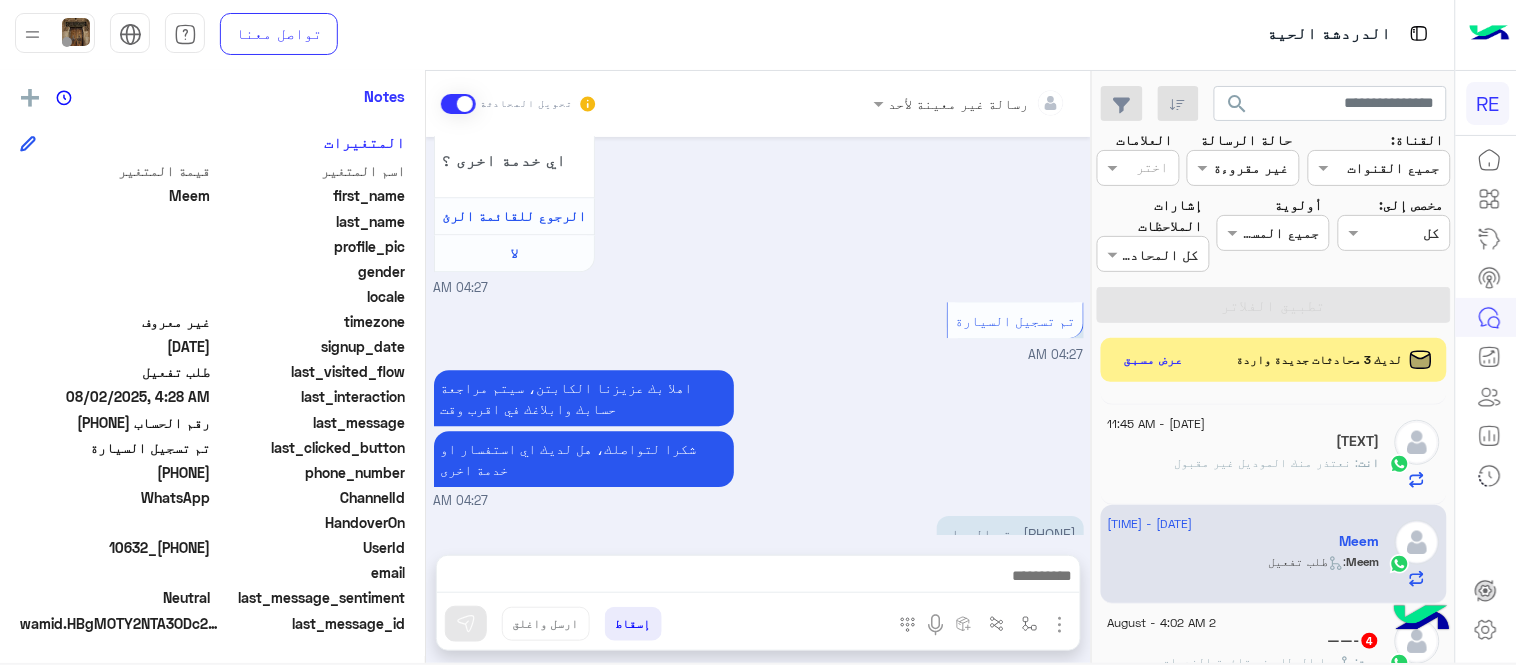 scroll, scrollTop: 1401, scrollLeft: 0, axis: vertical 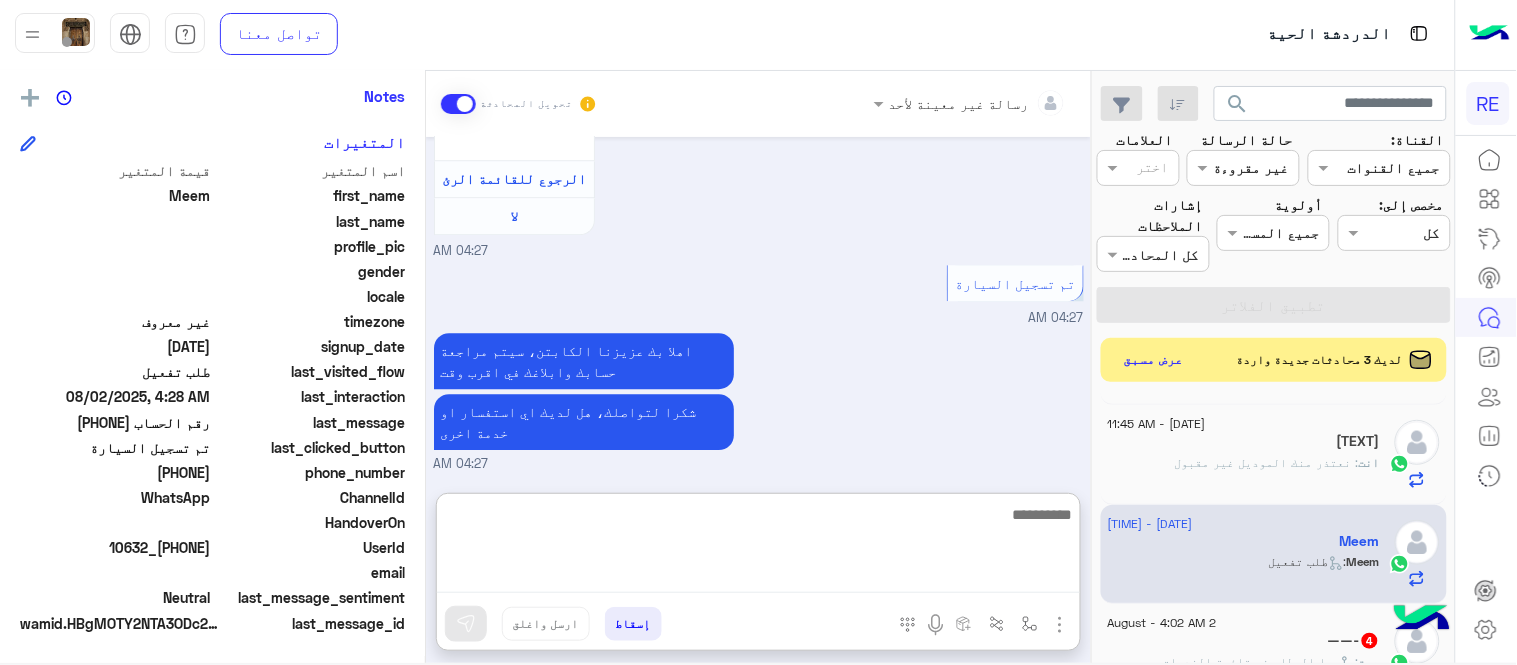 click at bounding box center (758, 548) 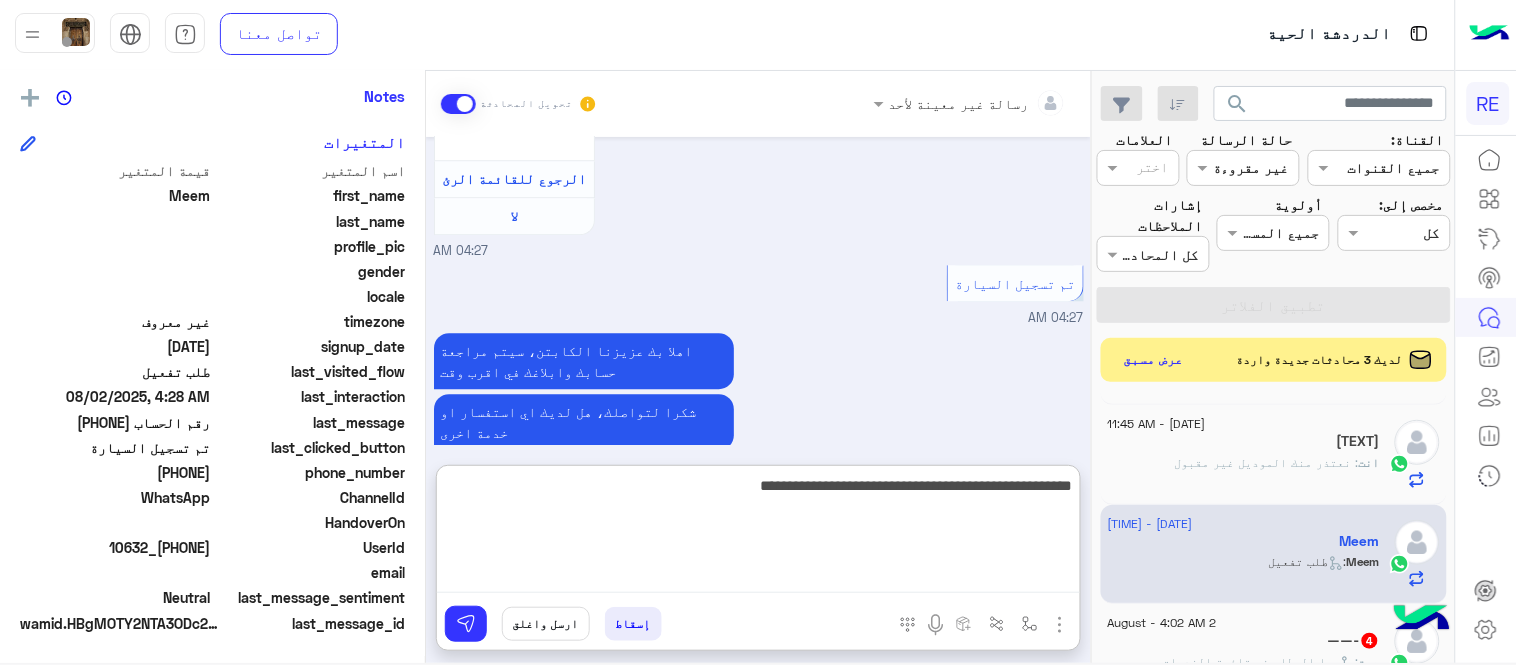 type on "**********" 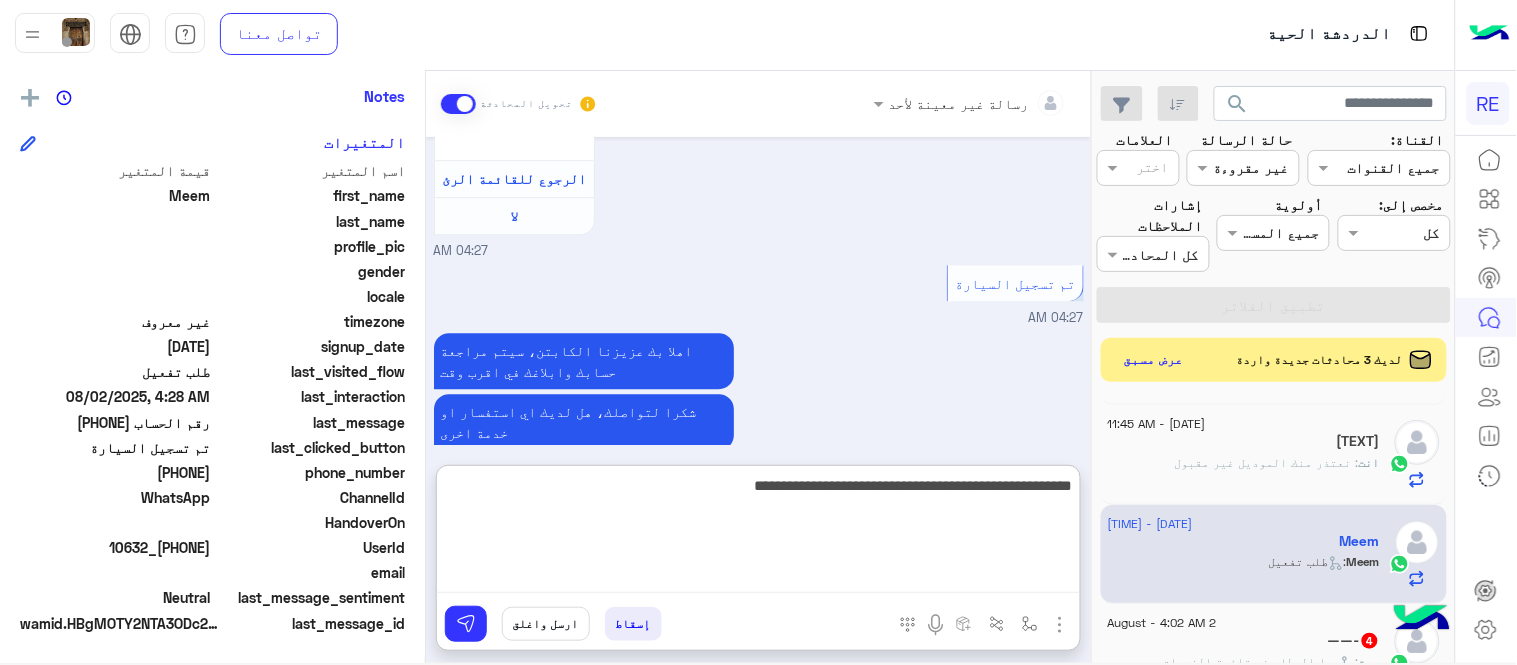 type 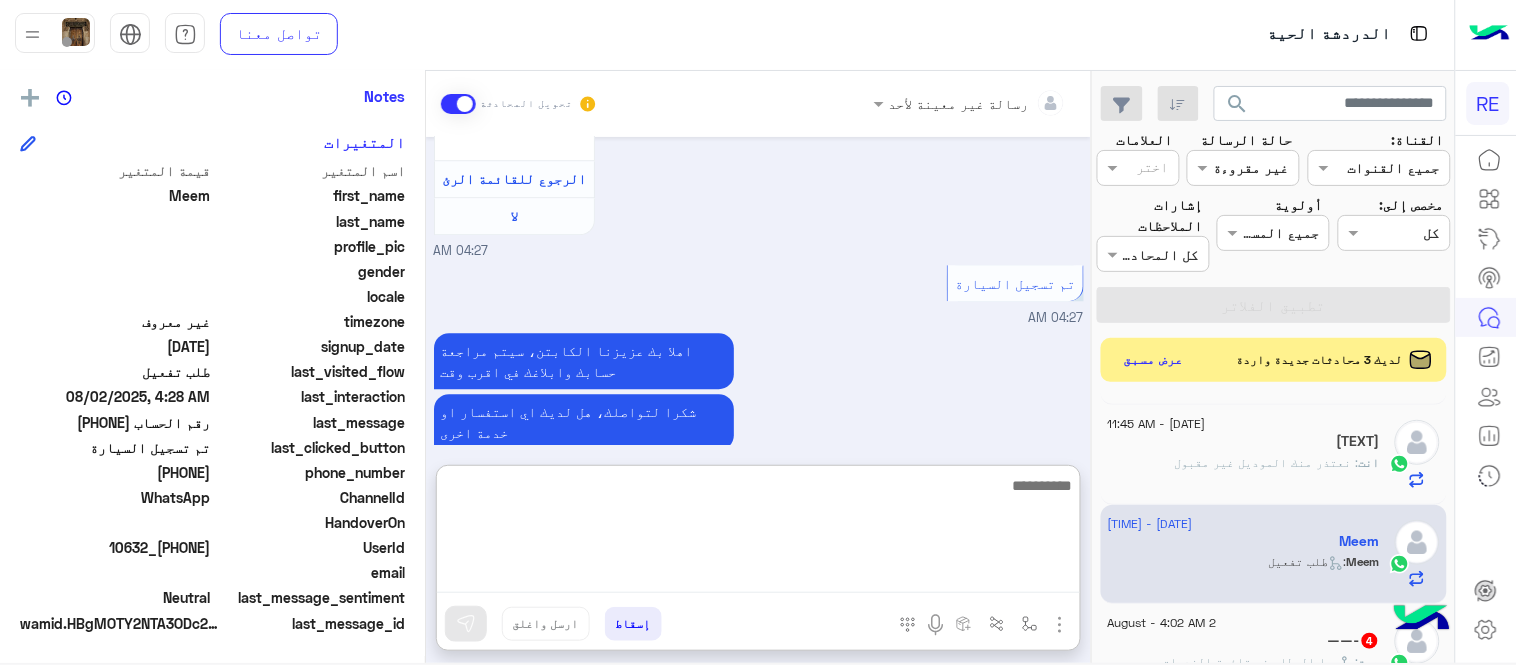 scroll, scrollTop: 1575, scrollLeft: 0, axis: vertical 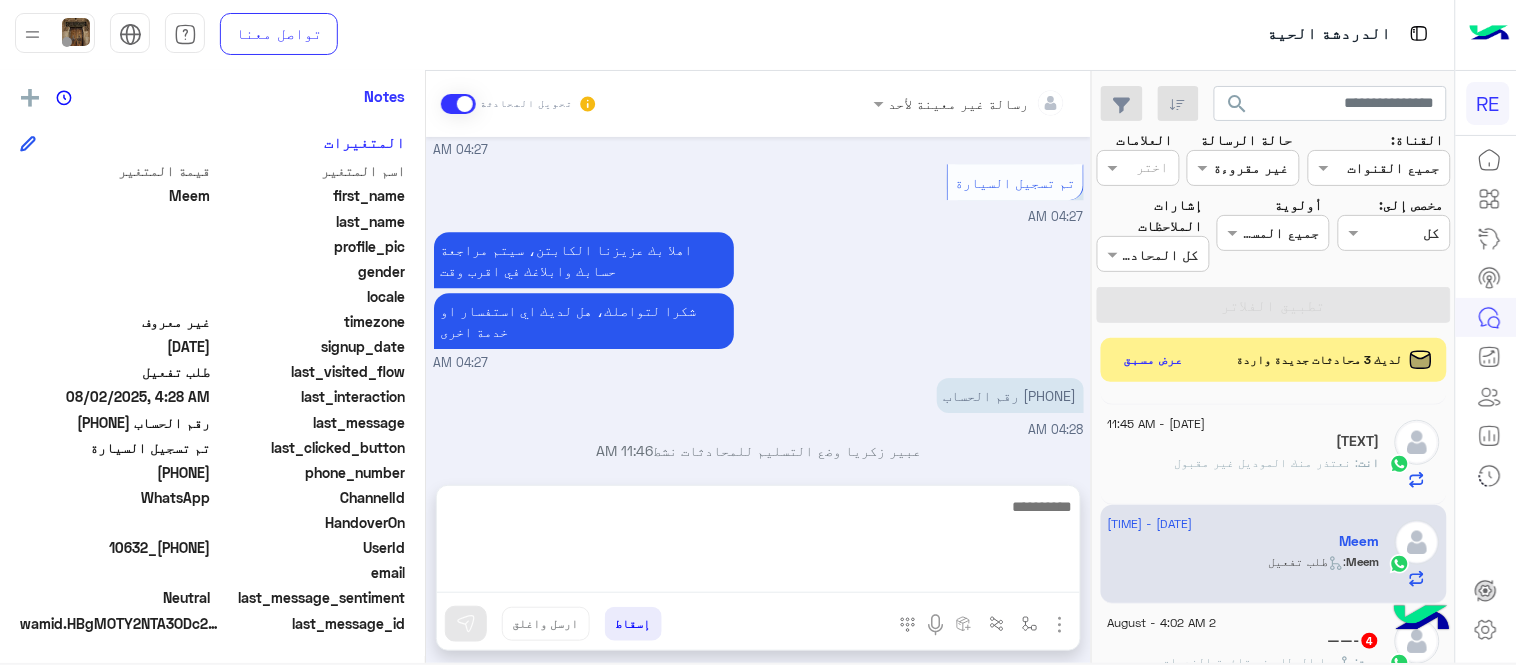 click on "رسالة غير معينة لأحد تحويل المحادثة     Aug 2, 2025   Meem  غادر المحادثة   04:26 AM       عربي    04:26 AM  هل أنت ؟   كابتن 👨🏻‍✈️   عميل 🧳   رحال (مرشد مرخص) 🏖️     04:26 AM   كابتن     04:26 AM  اختر احد الخدمات التالية:    04:26 AM  تفعيل حساب    04:27 AM  يمكنك الاطلاع على شروط الانضمام لرحلة ك (كابتن ) الموجودة بالصورة أعلاه،
لتحميل التطبيق عبر الرابط التالي : 📲
http://onelink.to/Rehla    يسعدنا انضمامك لتطبيق رحلة يمكنك اتباع الخطوات الموضحة لتسجيل بيانات سيارتك بالفيديو التالي  : عزيزي الكابتن، فضلًا ، للرغبة بتفعيل الحساب قم برفع البيانات عبر التطبيق والتواصل معنا  تم تسجيل السيارة  اي خدمة اخرى ؟  لا" at bounding box center [758, 371] 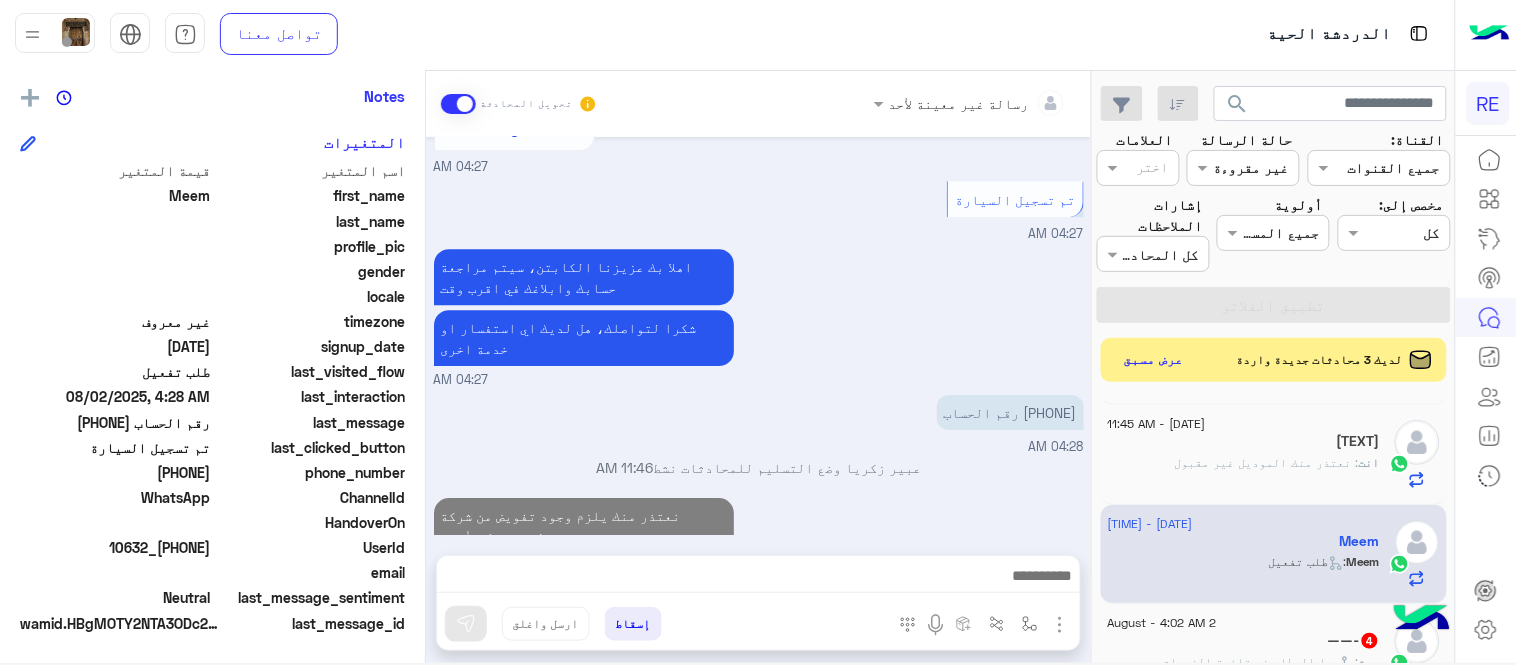 scroll, scrollTop: 1522, scrollLeft: 0, axis: vertical 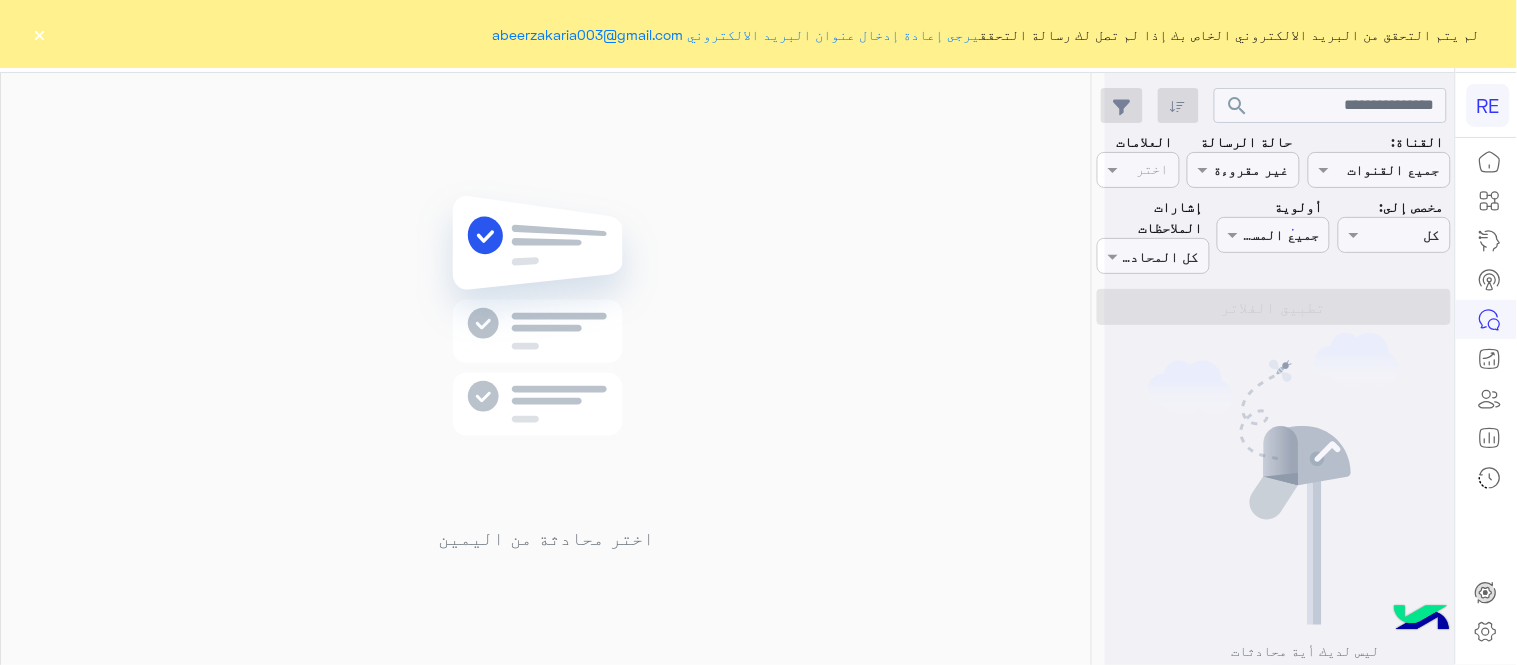 click on "×" 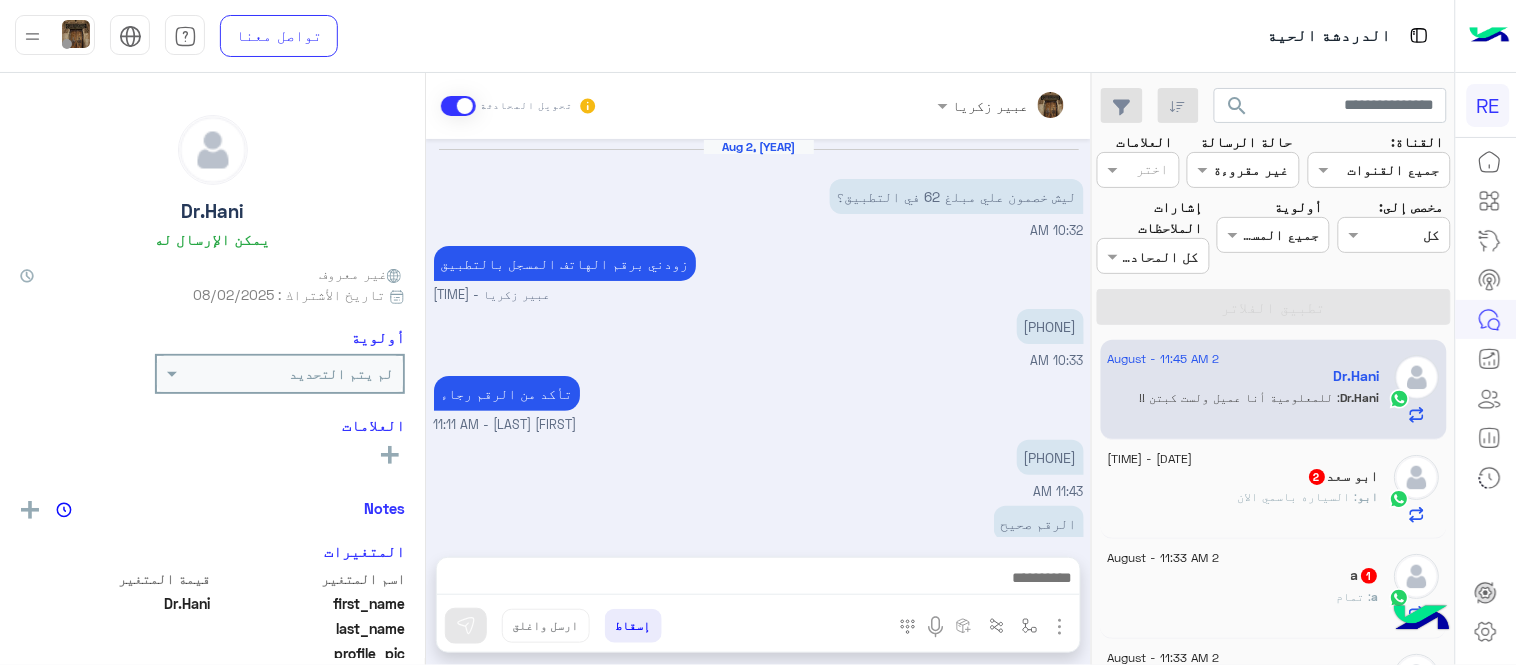 scroll, scrollTop: 401, scrollLeft: 0, axis: vertical 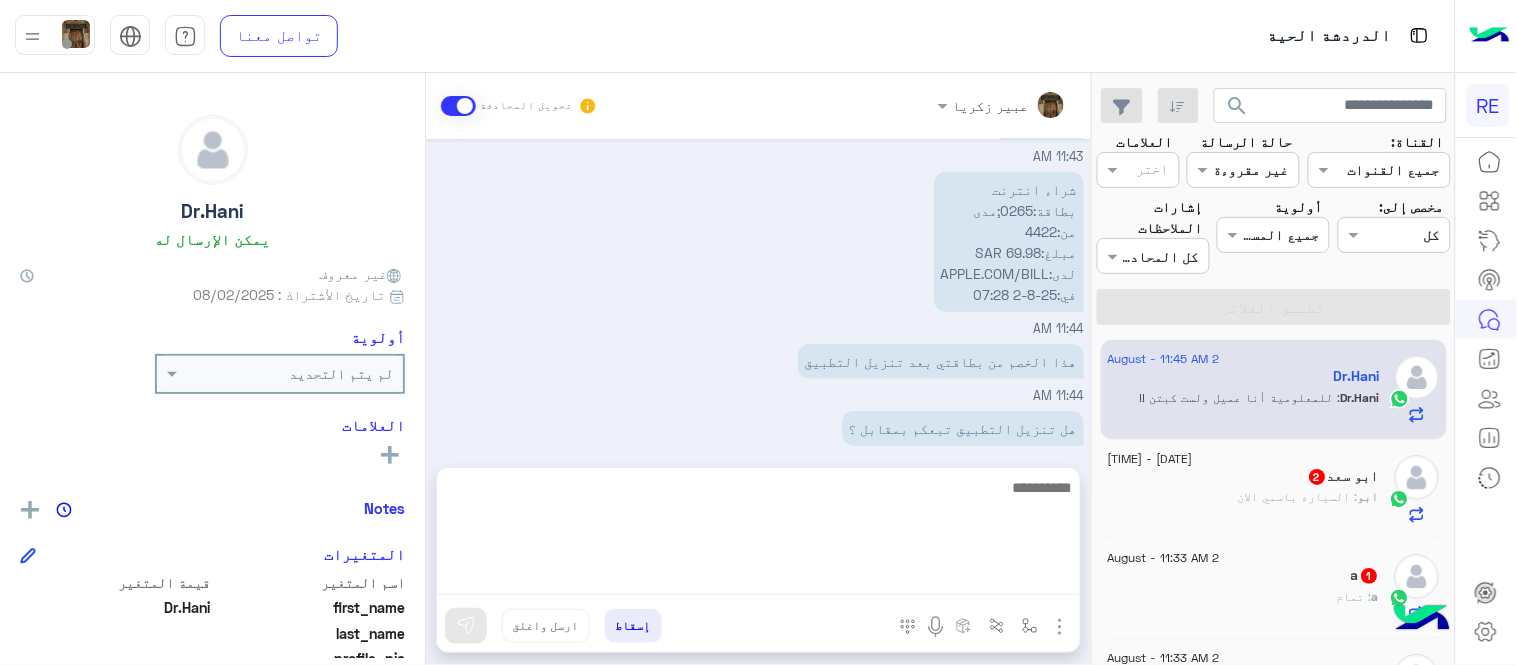 click at bounding box center (758, 535) 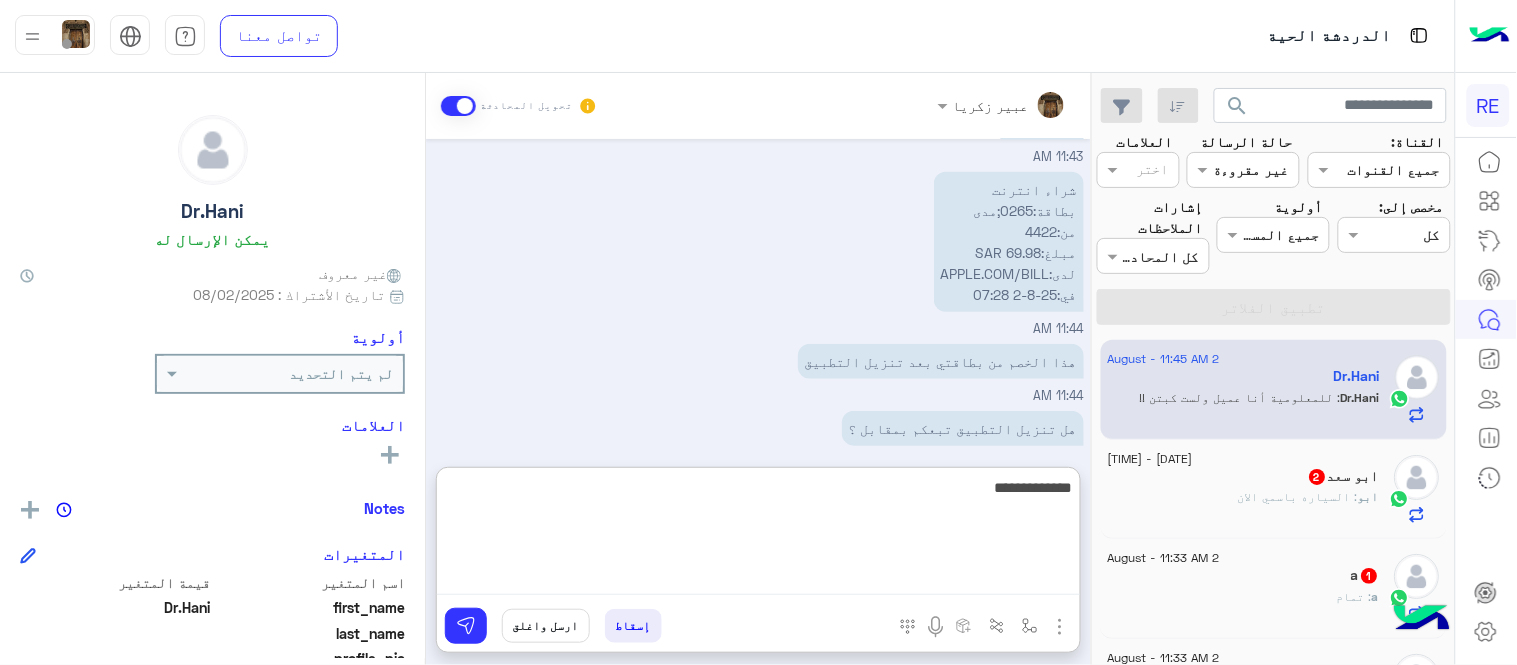 type on "**********" 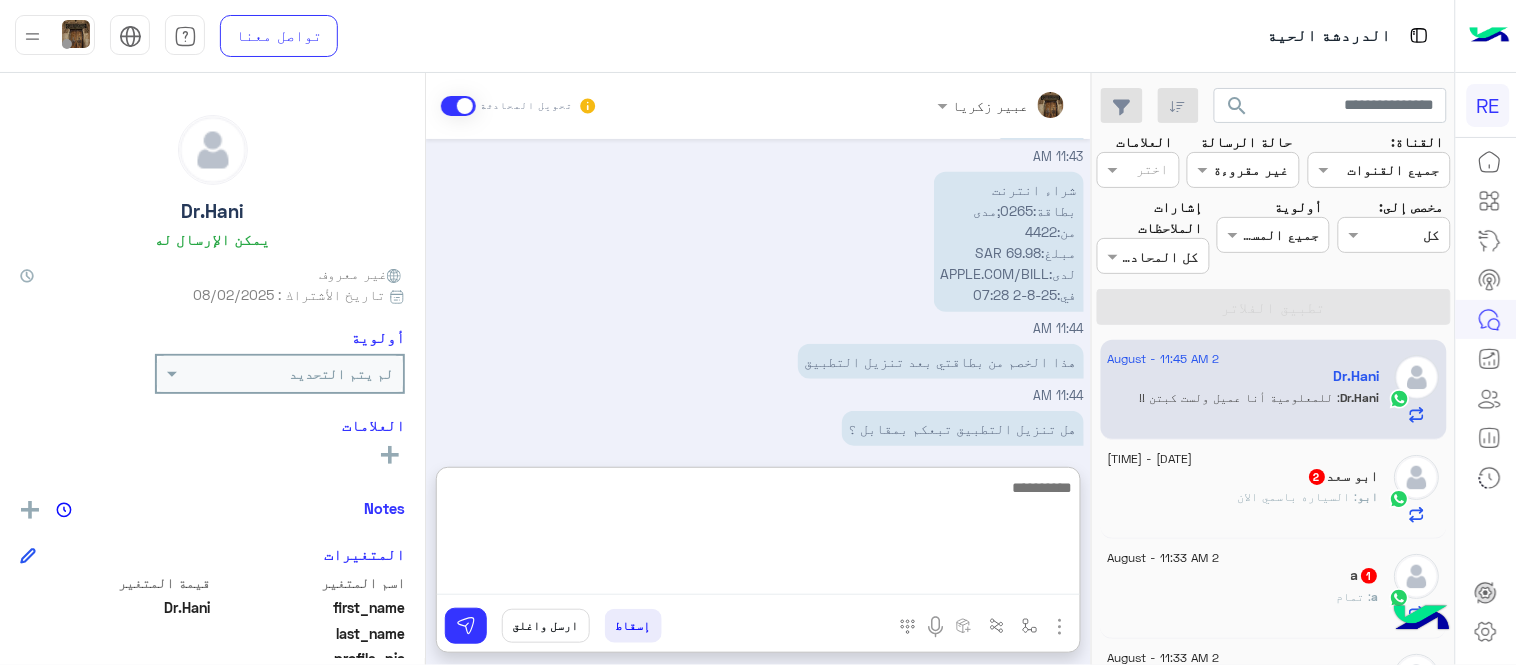 scroll, scrollTop: 554, scrollLeft: 0, axis: vertical 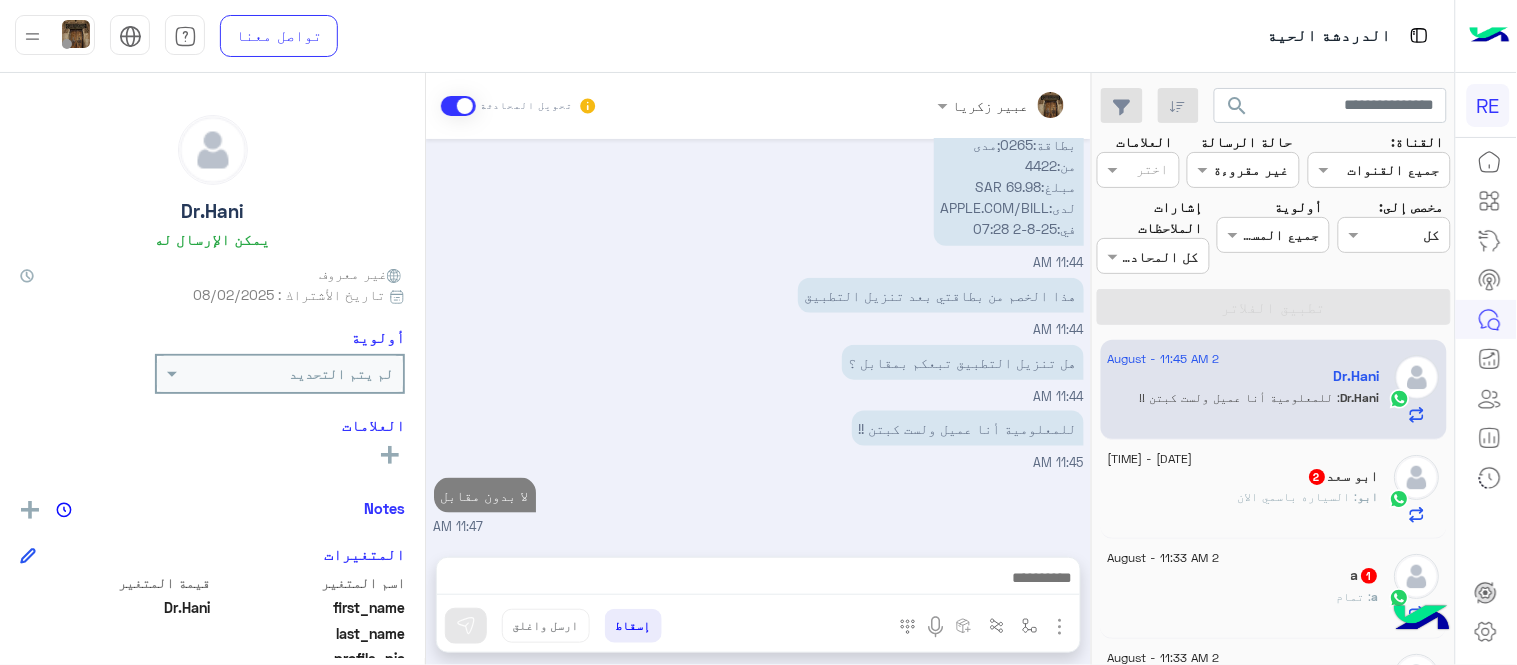 click on "Aug 2, 2025  ليش خصمون علي مبلغ 62 في التطبيق؟   10:32 AM  زودني برقم الهاتف المسجل بالتطبيق  عبير زكريا -  10:33 AM  0503104627   10:33 AM  تأكد من الرقم رجاء  عبير زكريا -  11:11 AM  0503104627   11:43 AM  الرقم صحيح   11:43 AM  شراء انترنت بطاقة:0265;مدى من:4422 مبلغ:SAR 69.98 لدى:APPLE.COM/BILL في:25-8-2 07:28   11:44 AM  هذا الخصم من بطاقتي بعد تنزيل التطبيق   11:44 AM  هل تنزيل التطبيق تبعكم بمقابل ؟   11:44 AM  للمعلومية أنا عميل ولست كبتن !!   11:45 AM  لا بدون مقابل   11:47 AM" at bounding box center [758, 338] 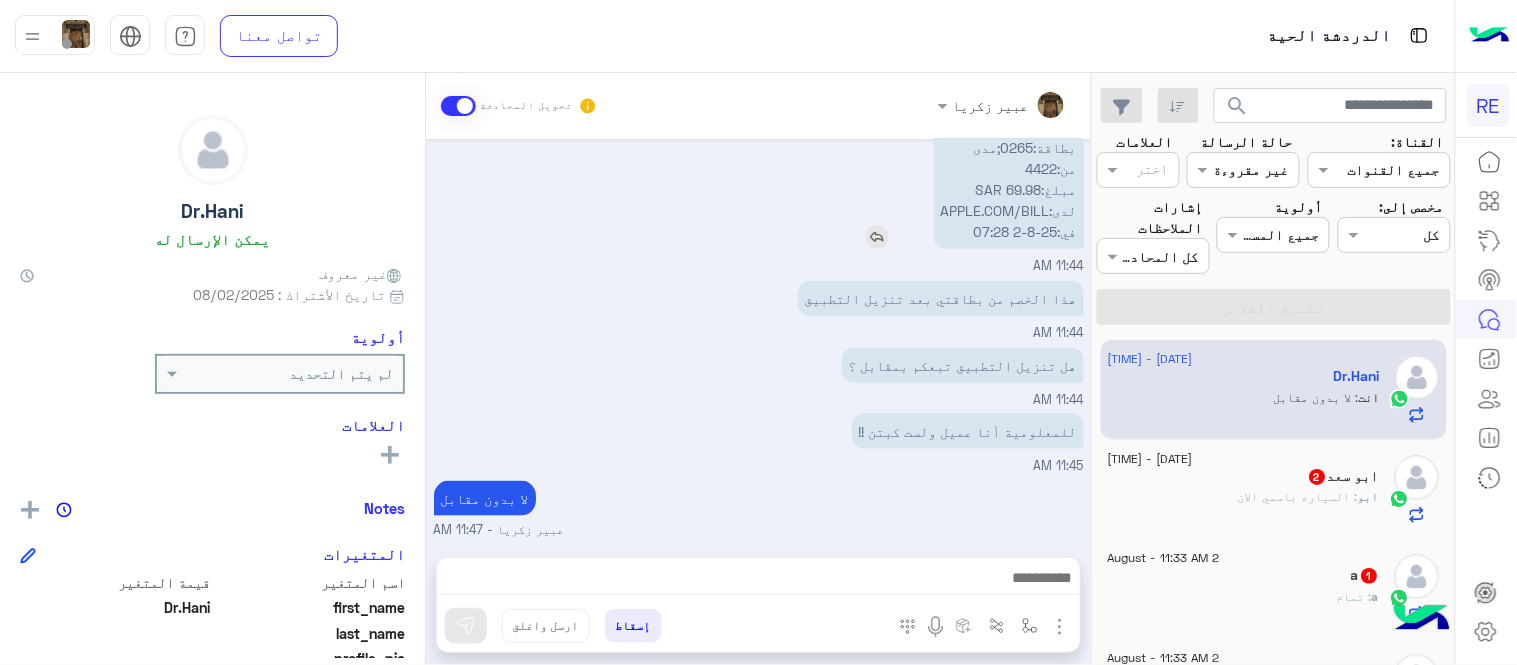 click at bounding box center [877, 237] 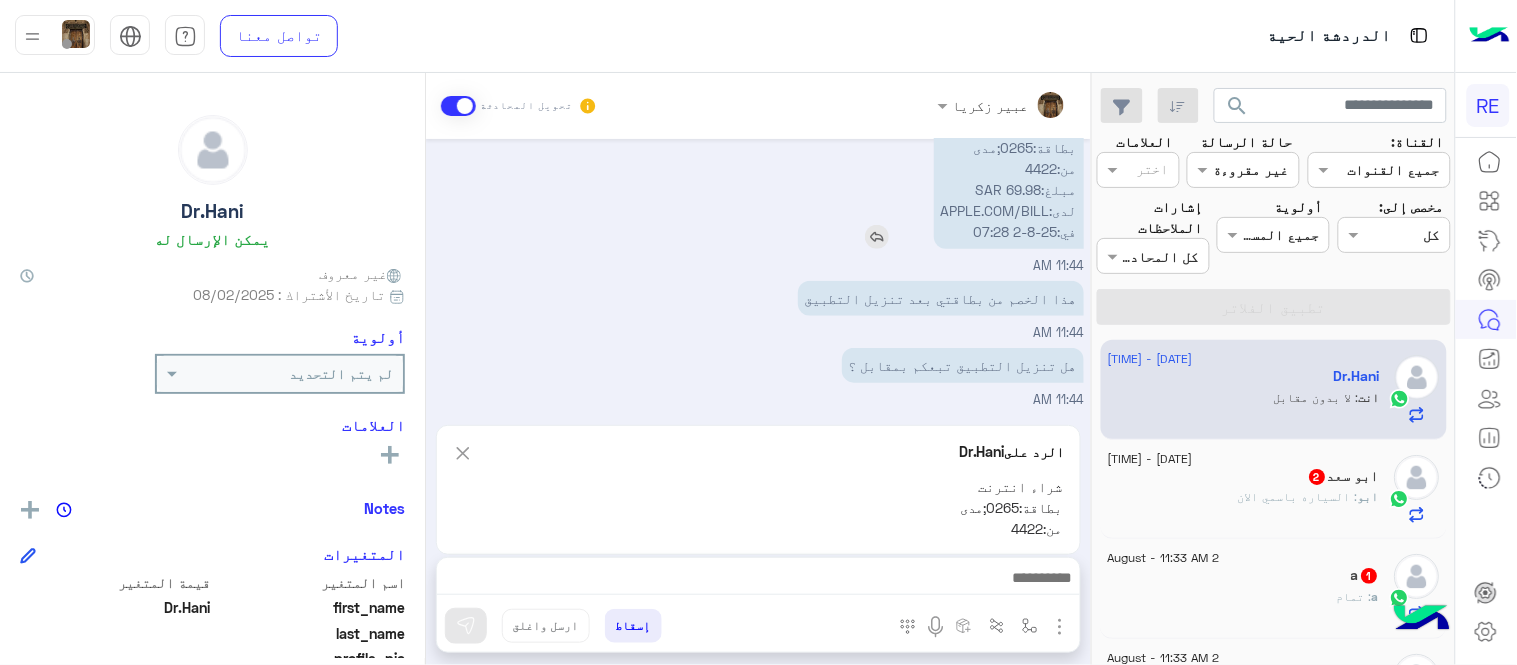 scroll, scrollTop: 554, scrollLeft: 0, axis: vertical 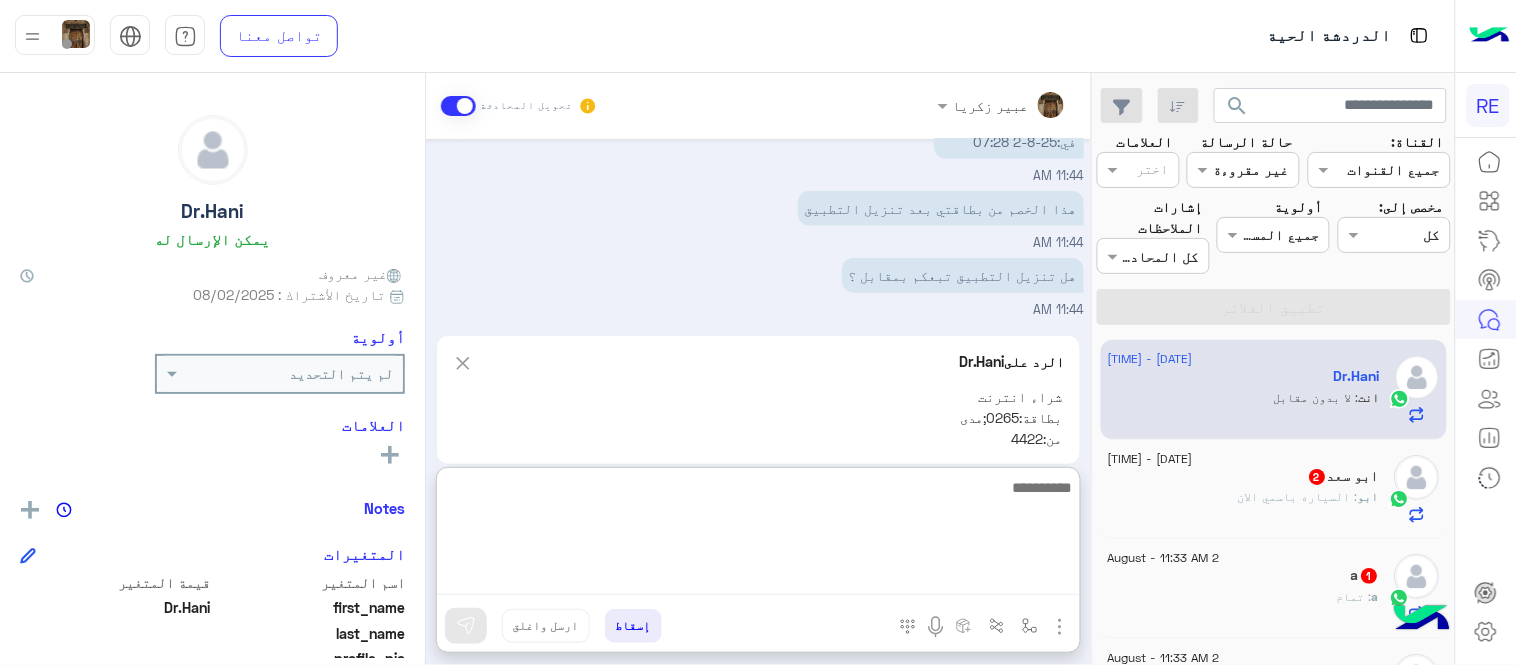 click at bounding box center (758, 535) 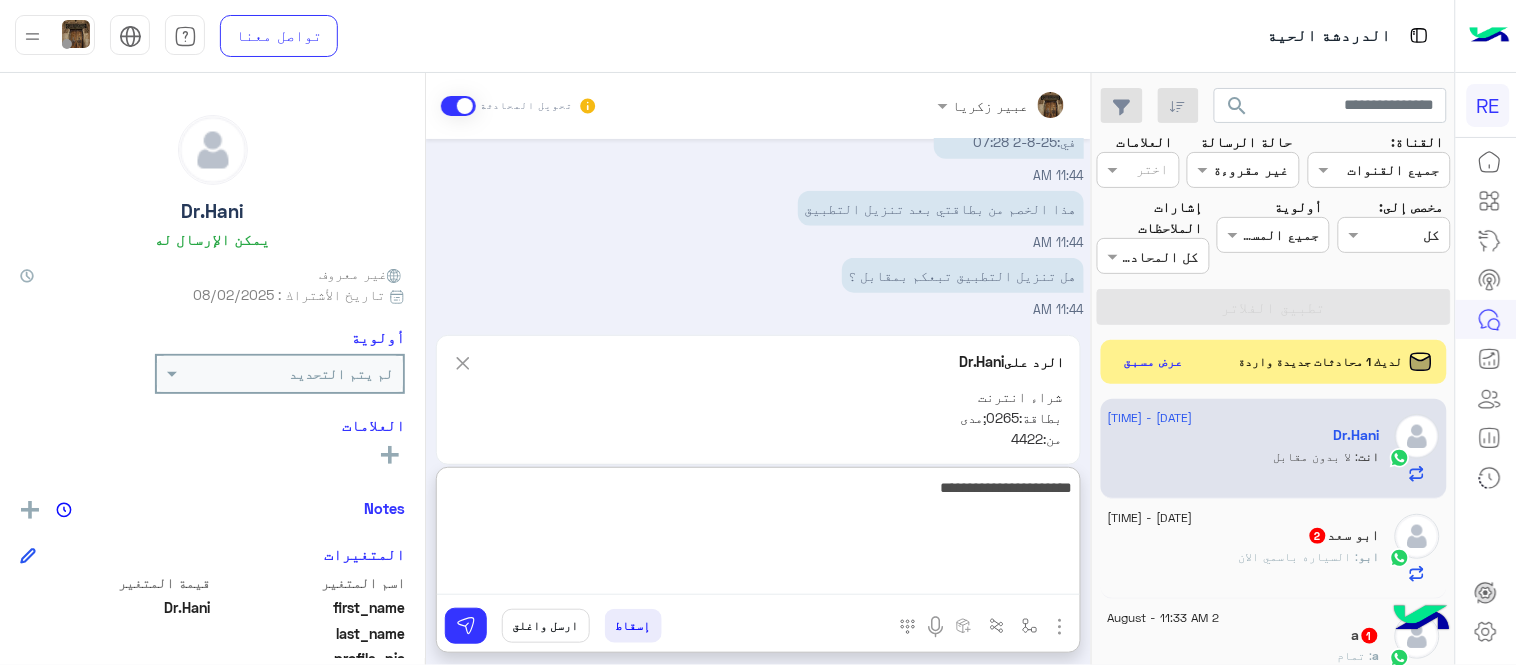 type on "**********" 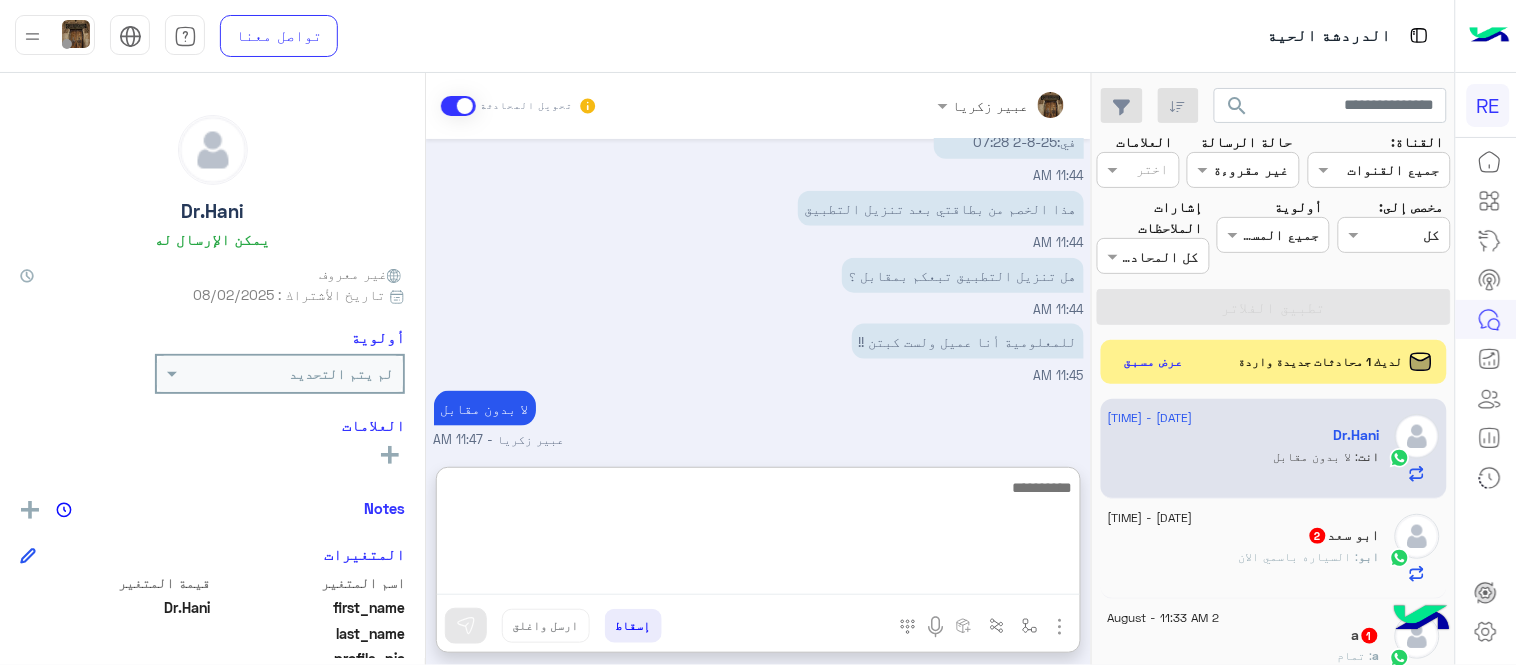 scroll, scrollTop: 693, scrollLeft: 0, axis: vertical 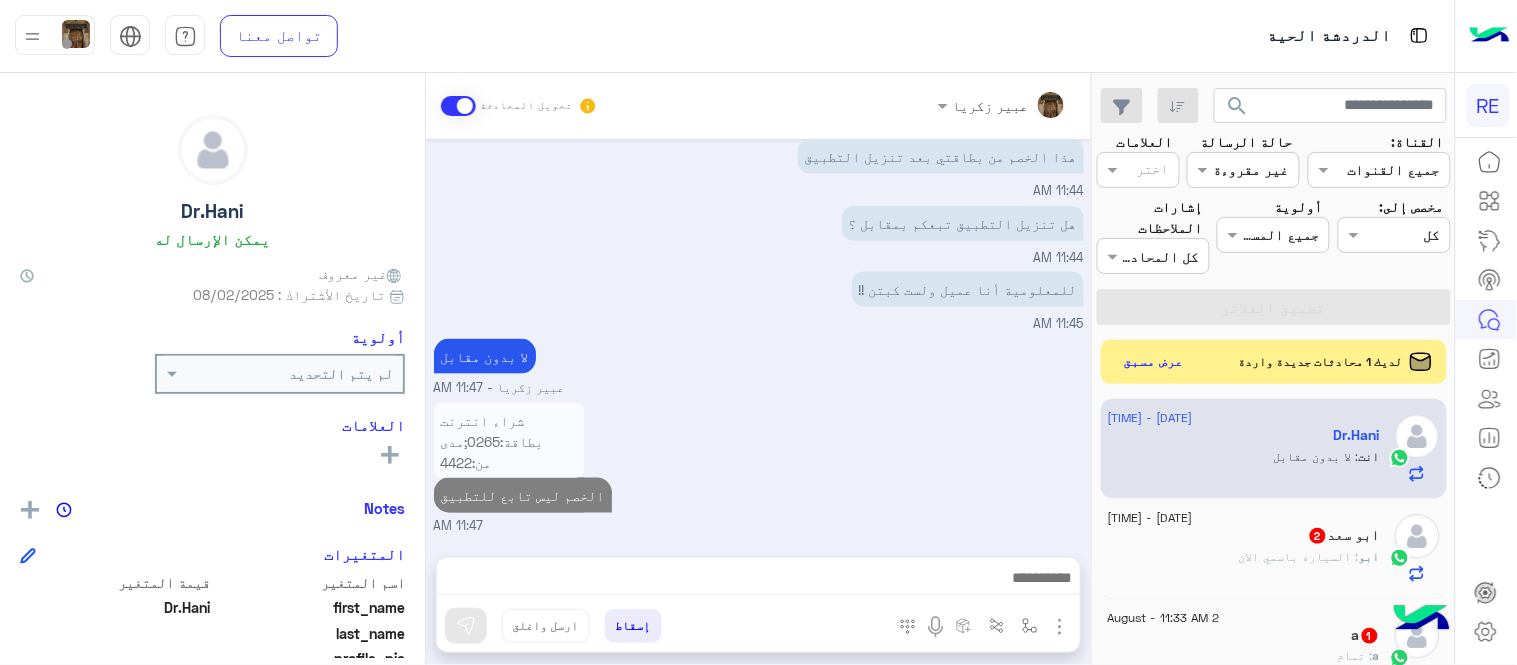 click on "شراء انترنت بطاقة:0265;مدى من:4422 مبلغ:SAR 69.98 لدى:APPLE.COM/BILL في:25-8-2 07:28 الخصم ليس تابع للتطبيق   11:47 AM" at bounding box center (759, 467) 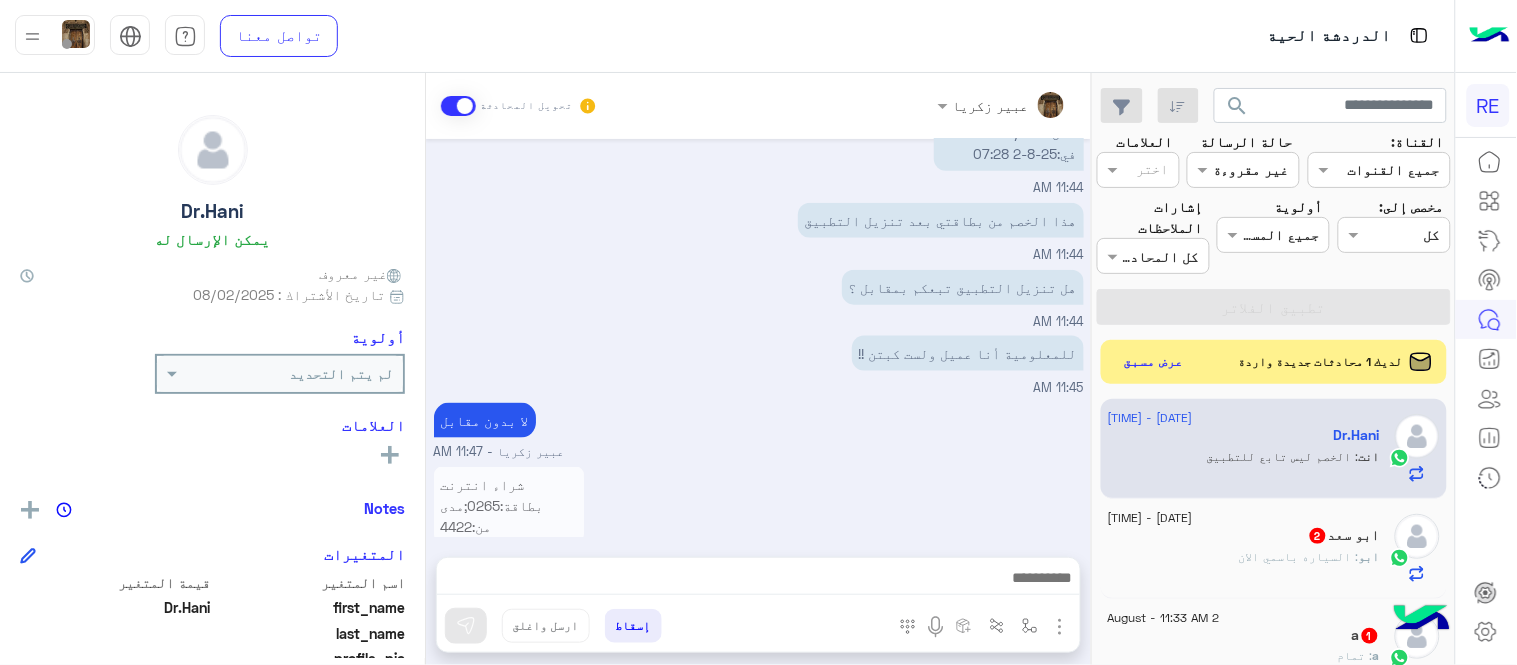 scroll, scrollTop: 603, scrollLeft: 0, axis: vertical 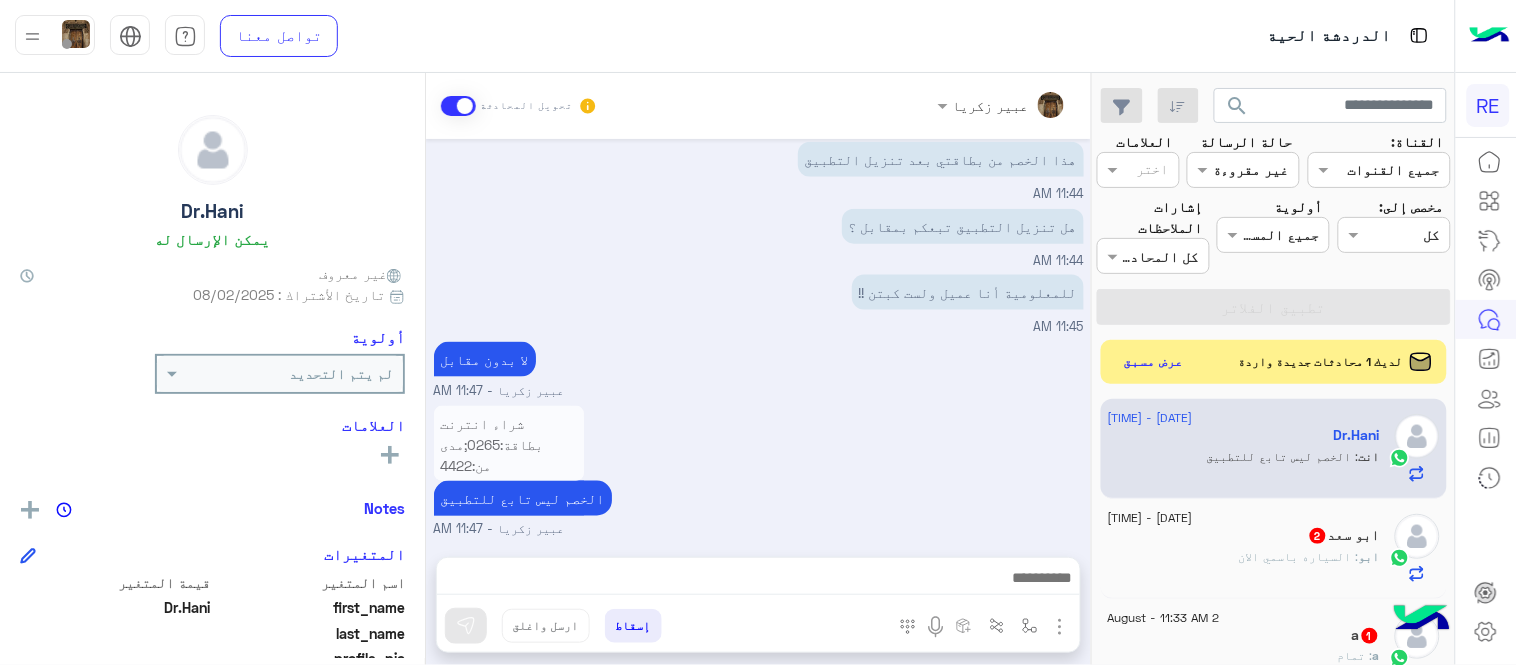 click on "ابو سعد  2" 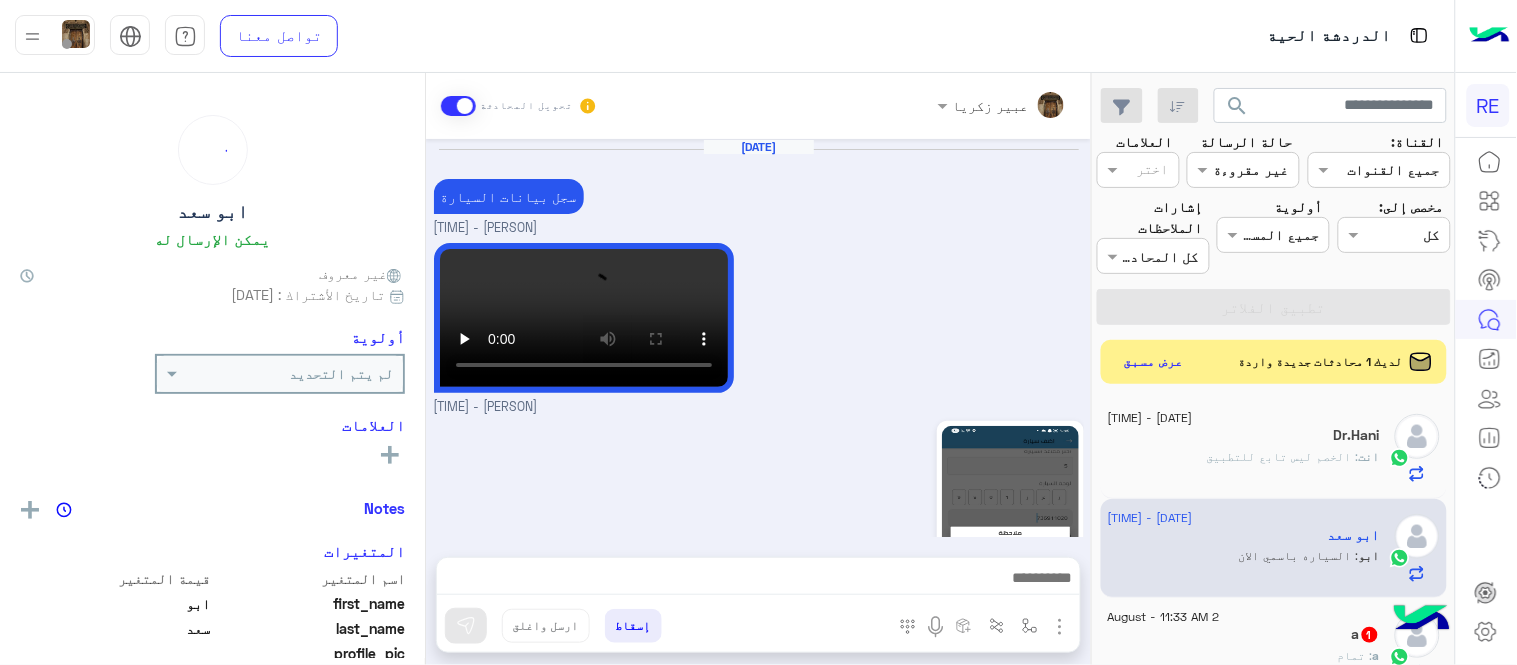 scroll, scrollTop: 916, scrollLeft: 0, axis: vertical 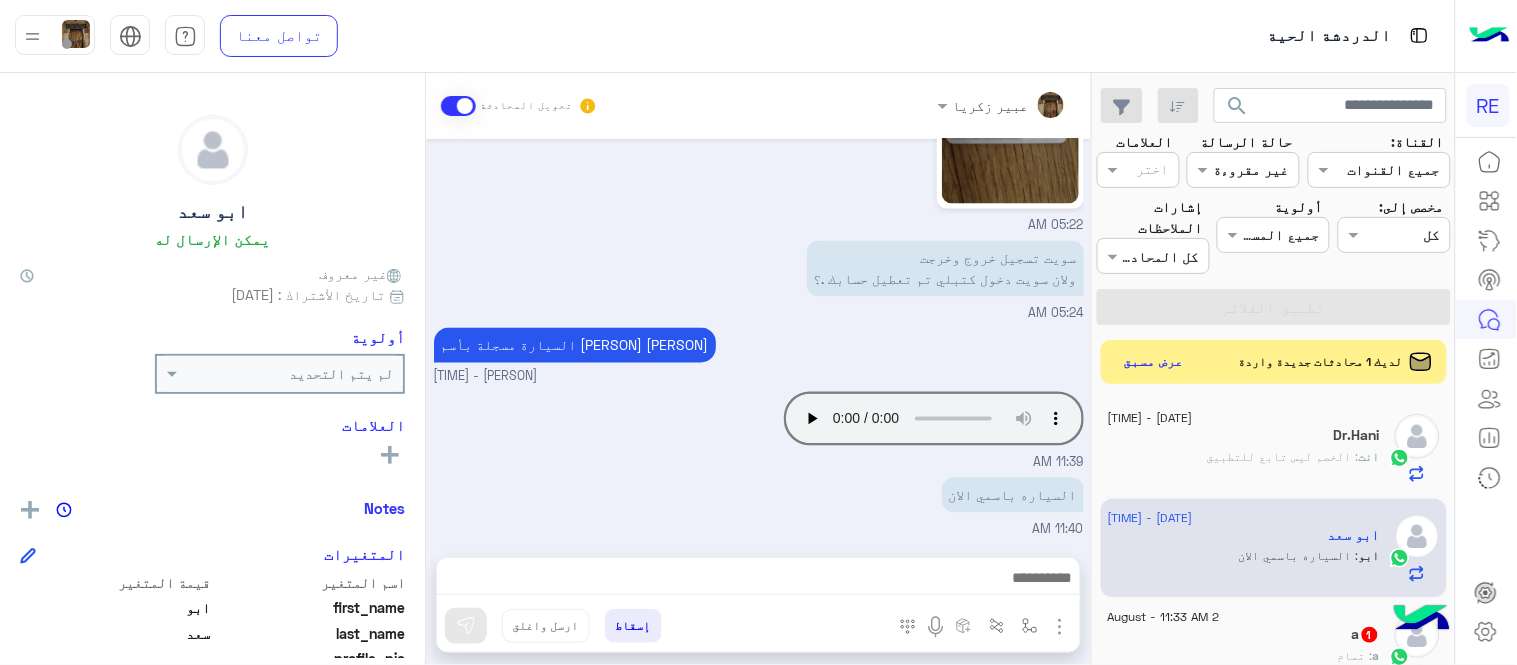 click on "ابو سعد   يمكن الإرسال له   غير معروف      تاريخ الأشتراك : 07/31/2025  أولوية لم يتم التحديد  العلامات   رؤية الكل   Notes  سجل الملاحظات لم تتم إضافة ملاحظات بعد.  إضافة ملاحظة   المتغيرات  اسم المتغير قيمة المتغير first_name  ابو  last_name  سعد  profile_pic gender    locale    timezone  غير معروف signup_date  07/31/2025  last_visited_flow  طلب تفعيل  last_interaction  08/02/2025, 11:40 AM  last_message  السياره باسمي الان  last_clicked_button  تم تسجيل السيارة  phone_number  966545336138  ChannelId  WhatsApp  HandoverOn  true  UserId  10632_966545336138  email    last_message_sentiment  Neutral  last_message_id  wamid.HBgMOTY2NTQ1MzM2MTM4FQIAEhggNUNFRjQwRTQ5ODRCQzUwNkU0QzNCOURFQ0RDOEY1MjgA" 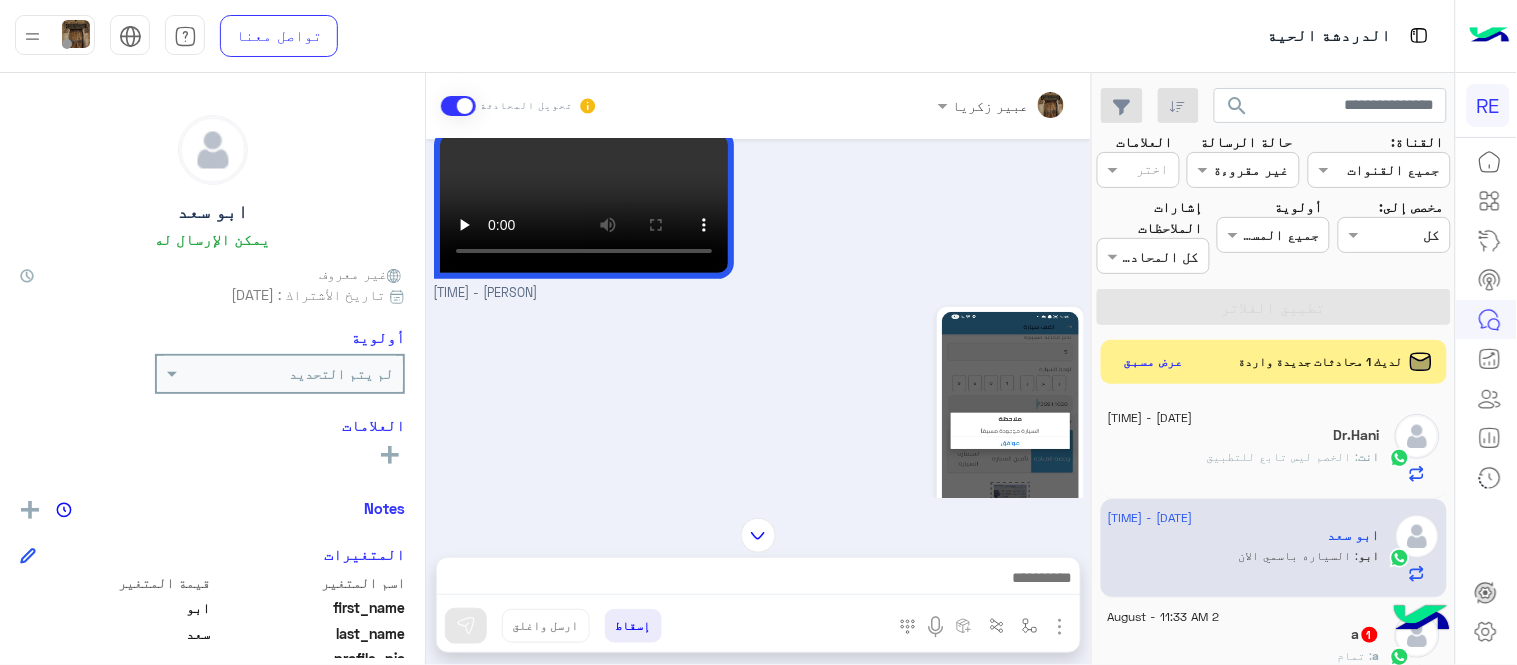 scroll, scrollTop: 0, scrollLeft: 0, axis: both 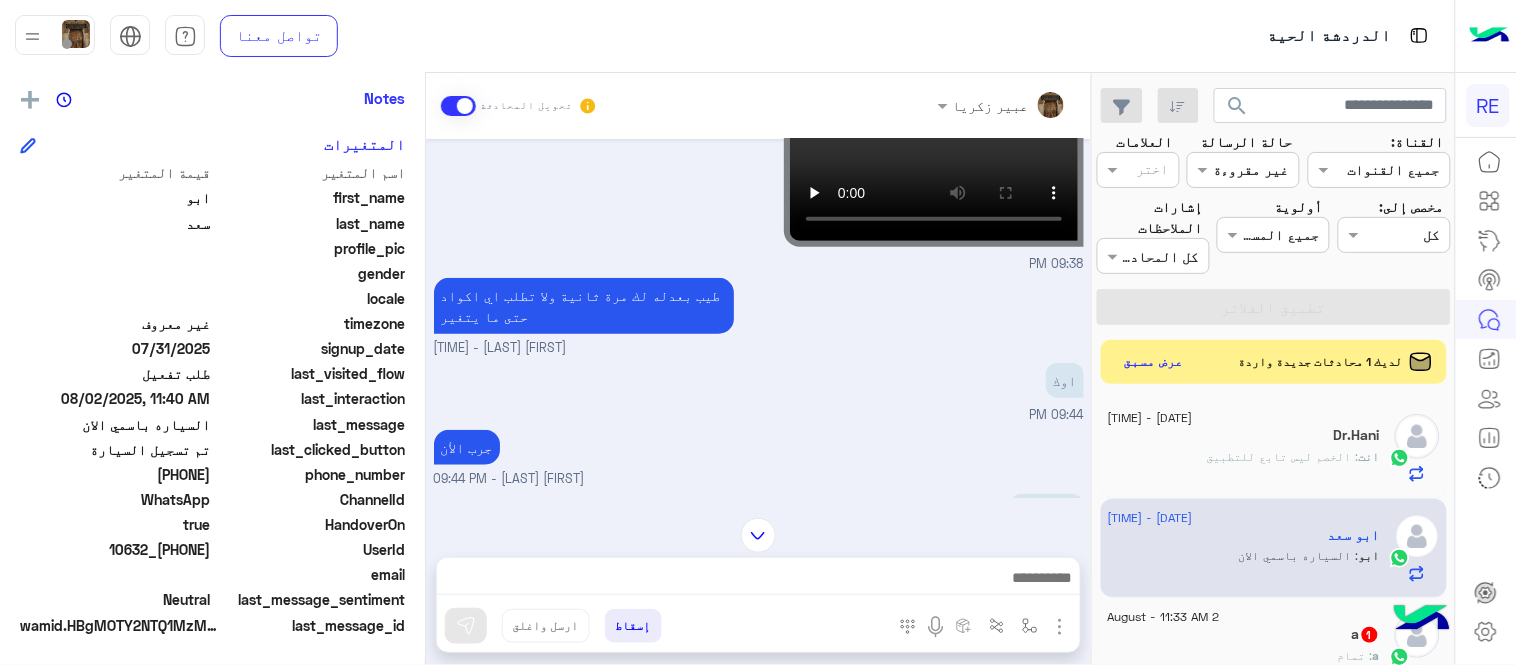 drag, startPoint x: 143, startPoint y: 467, endPoint x: 213, endPoint y: 485, distance: 72.277245 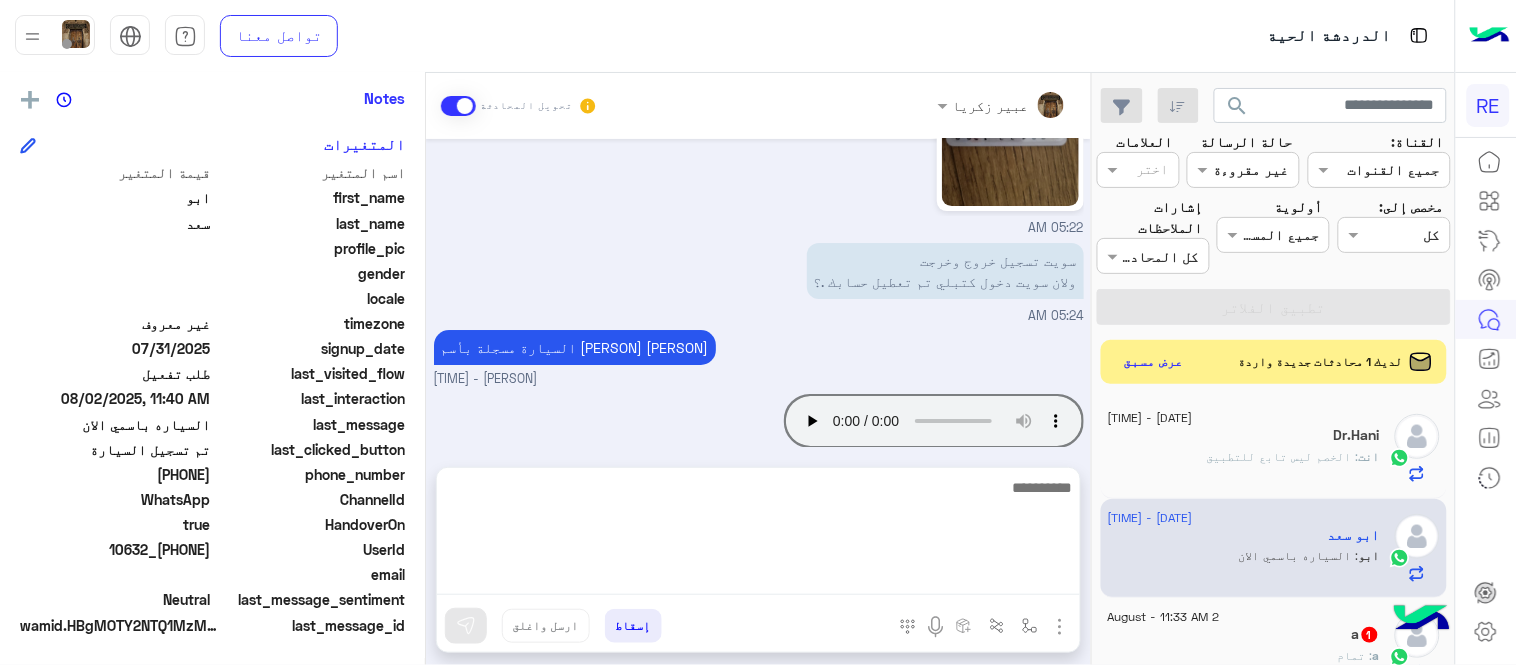 scroll, scrollTop: 1747, scrollLeft: 0, axis: vertical 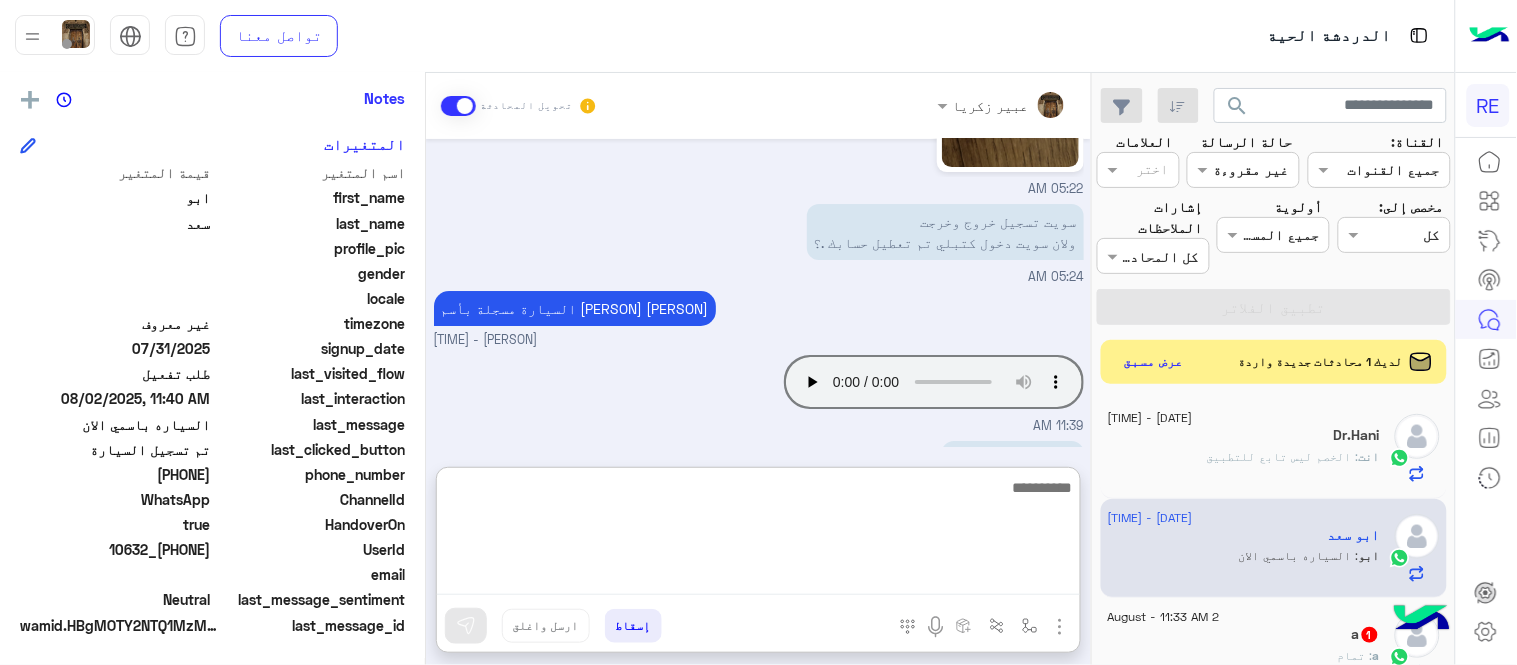 click at bounding box center [758, 535] 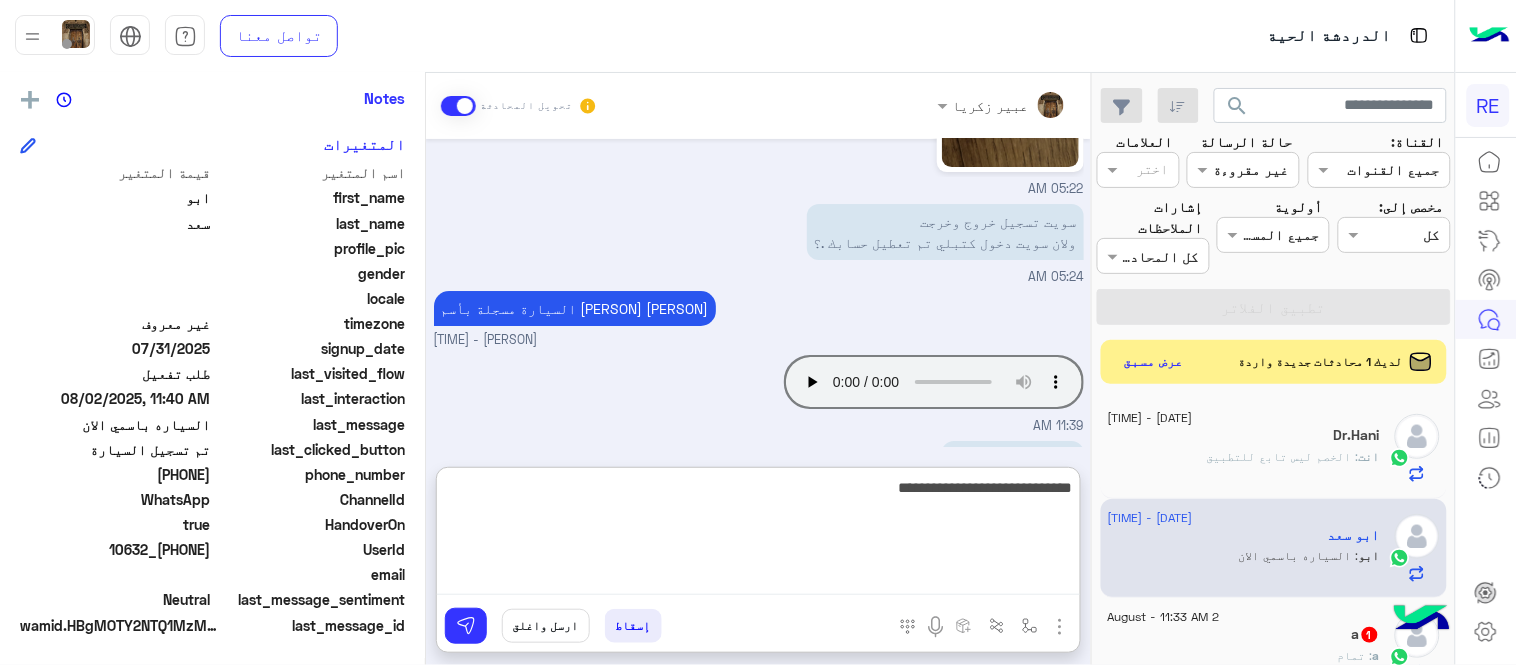 type on "**********" 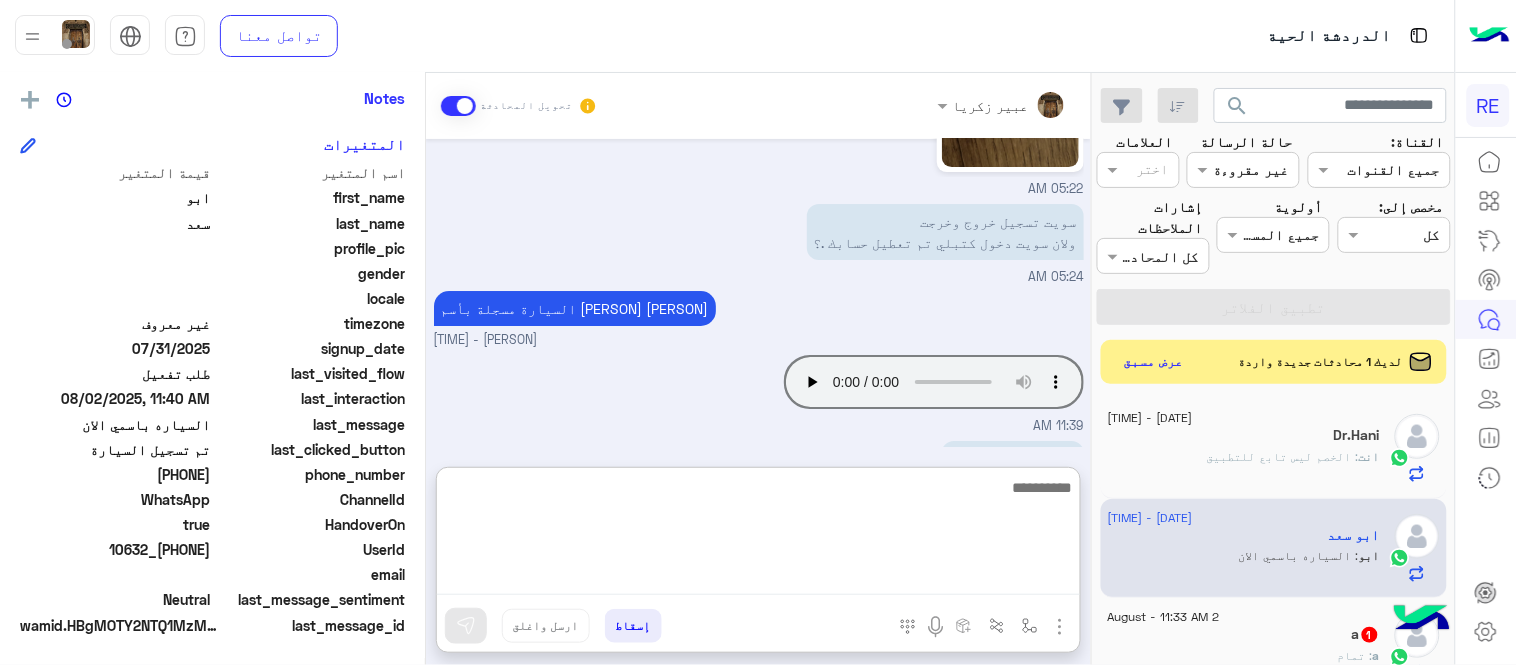 scroll, scrollTop: 1862, scrollLeft: 0, axis: vertical 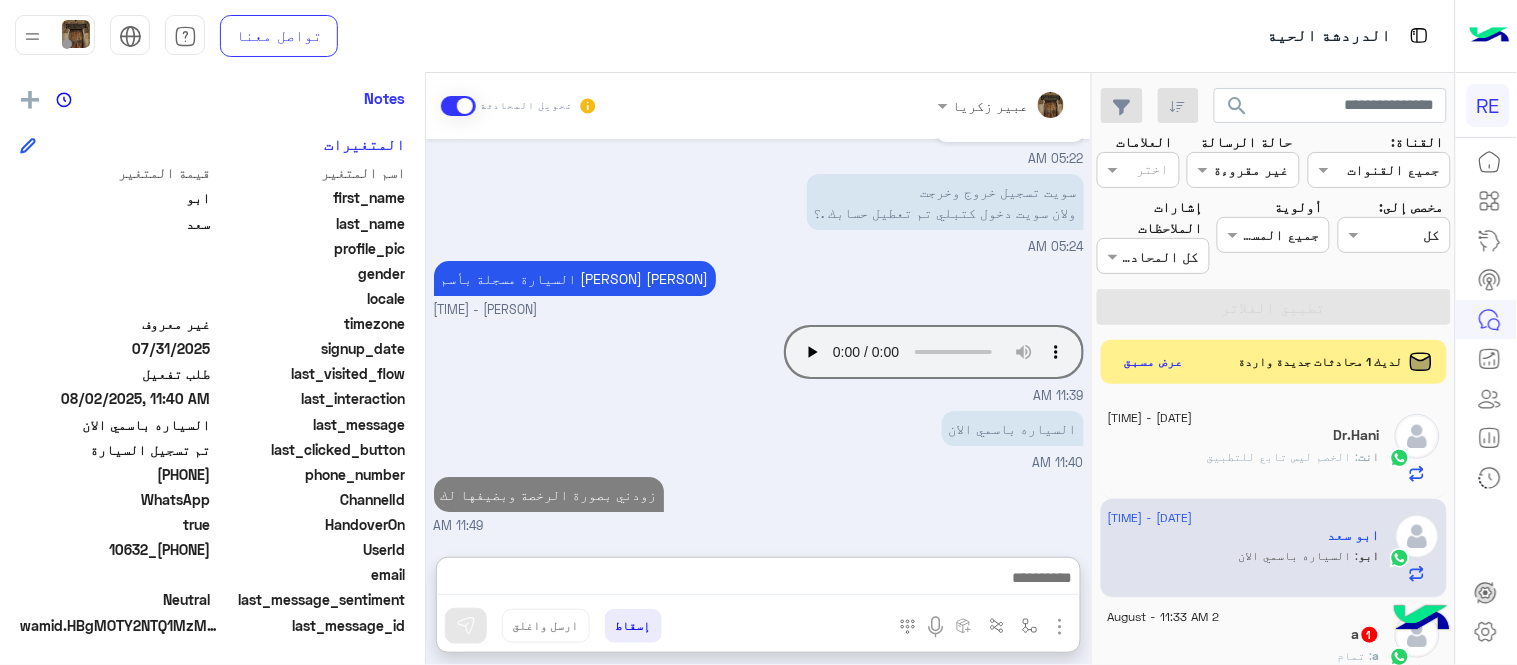 click on "Aug 1, 2025  يعني تكرر رقم الهاتف بالخانتين  عبير زكريا -  09:30 PM  تمام   09:33 PM  بشوف   09:34 PM  ماضبط  نفس الحكايه   09:36 PM    09:38 PM  طيب بعدله لك مرة ثانية ولا تطلب اي اكواد حتى ما يتغير  عبير زكريا -  09:43 PM  اوك   09:44 PM  جرب الأن  عبير زكريا -  09:44 PM  تمام  ضبط   09:45 PM  كيف افعله   09:46 PM  سجل بيانات السيارة  عبير زكريا -  09:50 PM   عبير زكريا -  09:50 PM    10:55 PM  احاول  السجل السياره   10:55 PM   Aug 2, 2025  زودني بصورة الاستمارة  عبير زكريا -  12:56 AM    05:22 AM  سويت تسجيل خروج   وخرجت   ولان سويت دخول   كتبلي تم تعطيل حسابك .؟   05:24 AM  السيارة مسجلة بأسم صالح ماطر المطيري  عبير زكريا -  11:38 AM   Your browser does not support the audio tag.
11:39 AM" at bounding box center (758, 338) 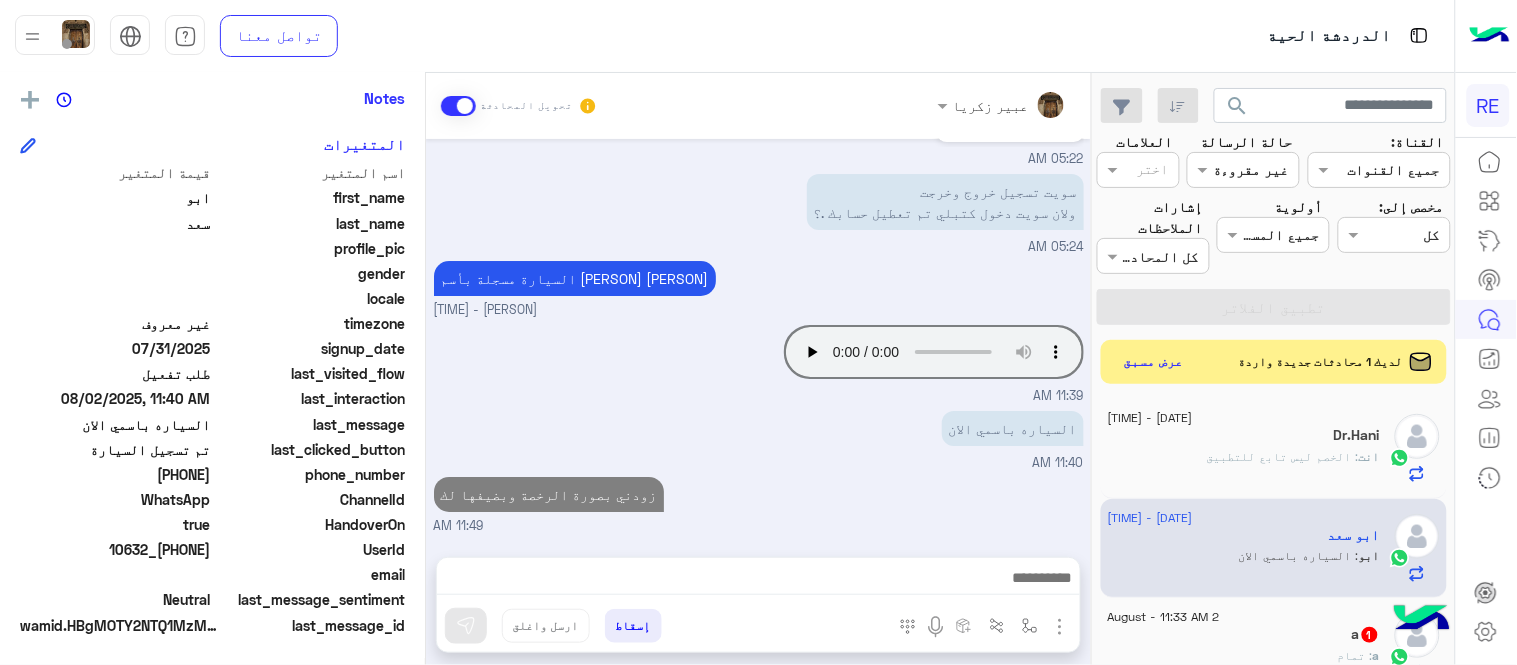 scroll, scrollTop: 1772, scrollLeft: 0, axis: vertical 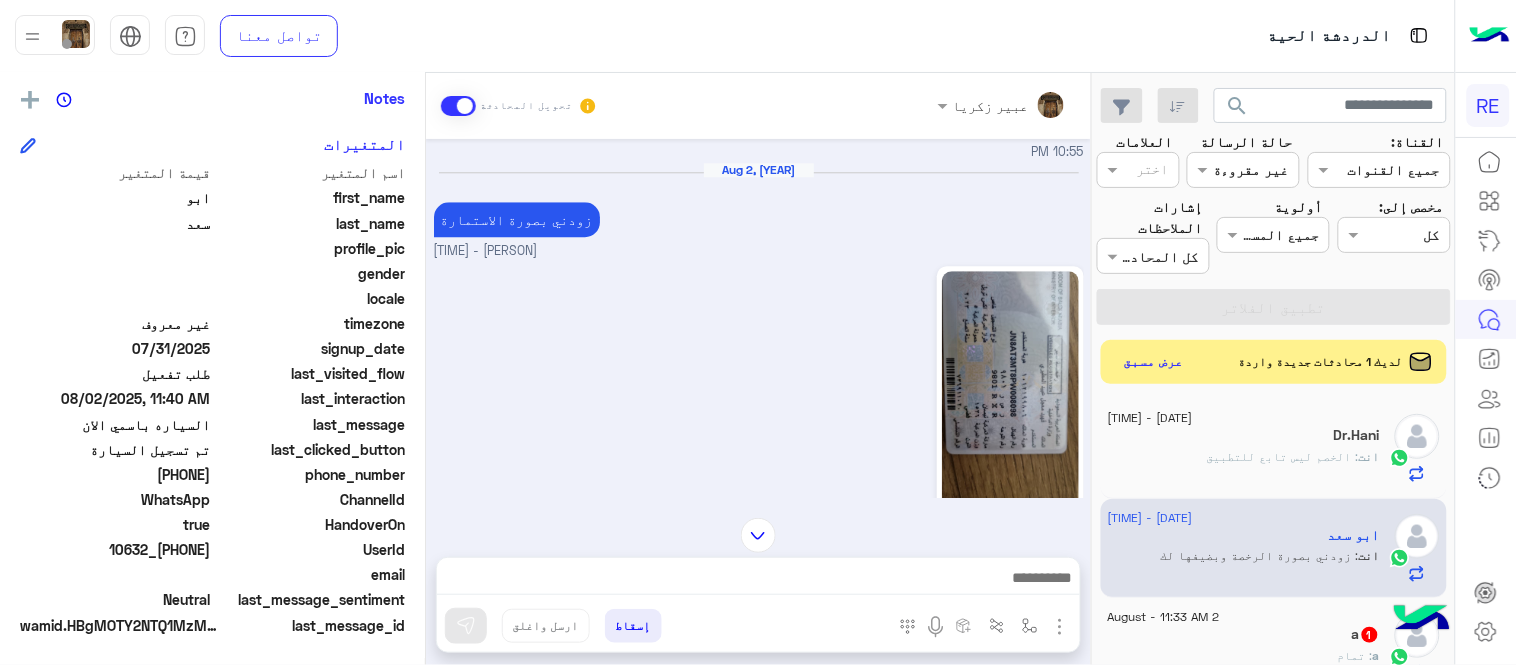 click at bounding box center (758, 535) 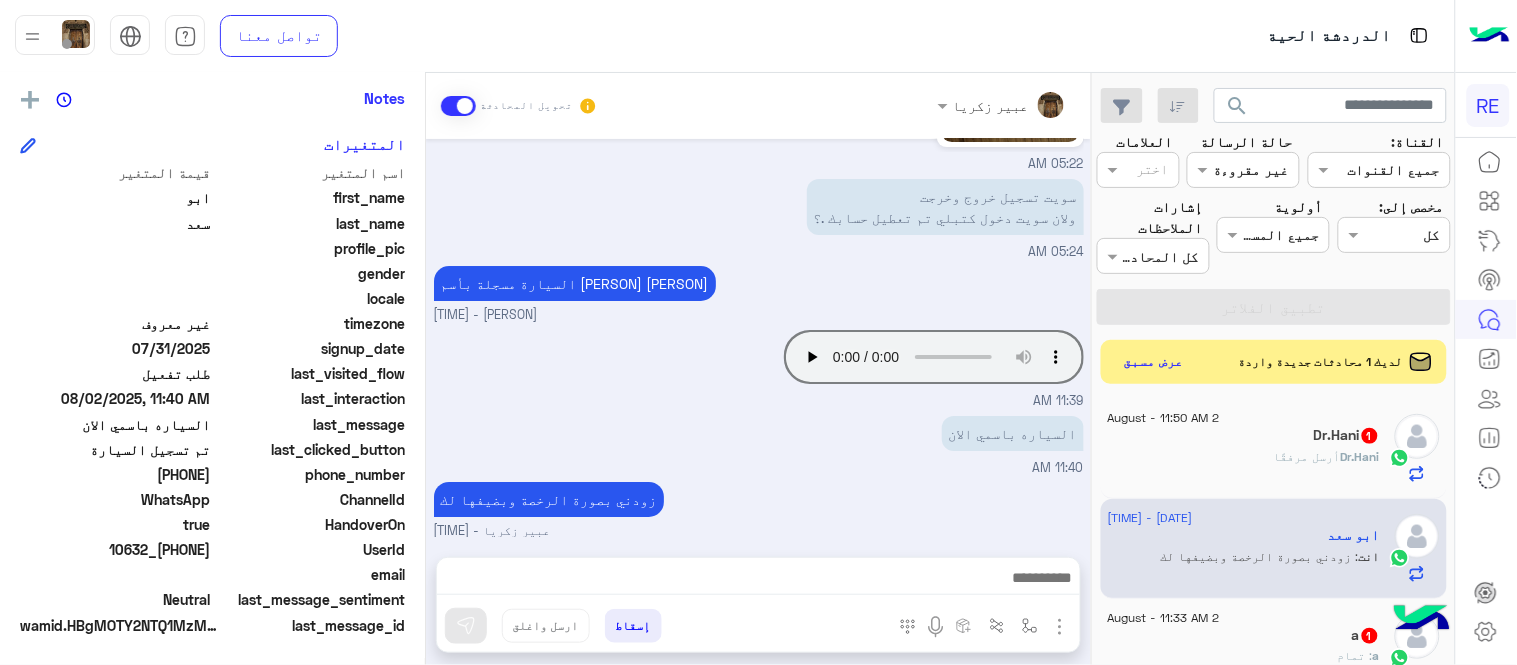 click on "Dr.Hani  أرسل مرفقًا" 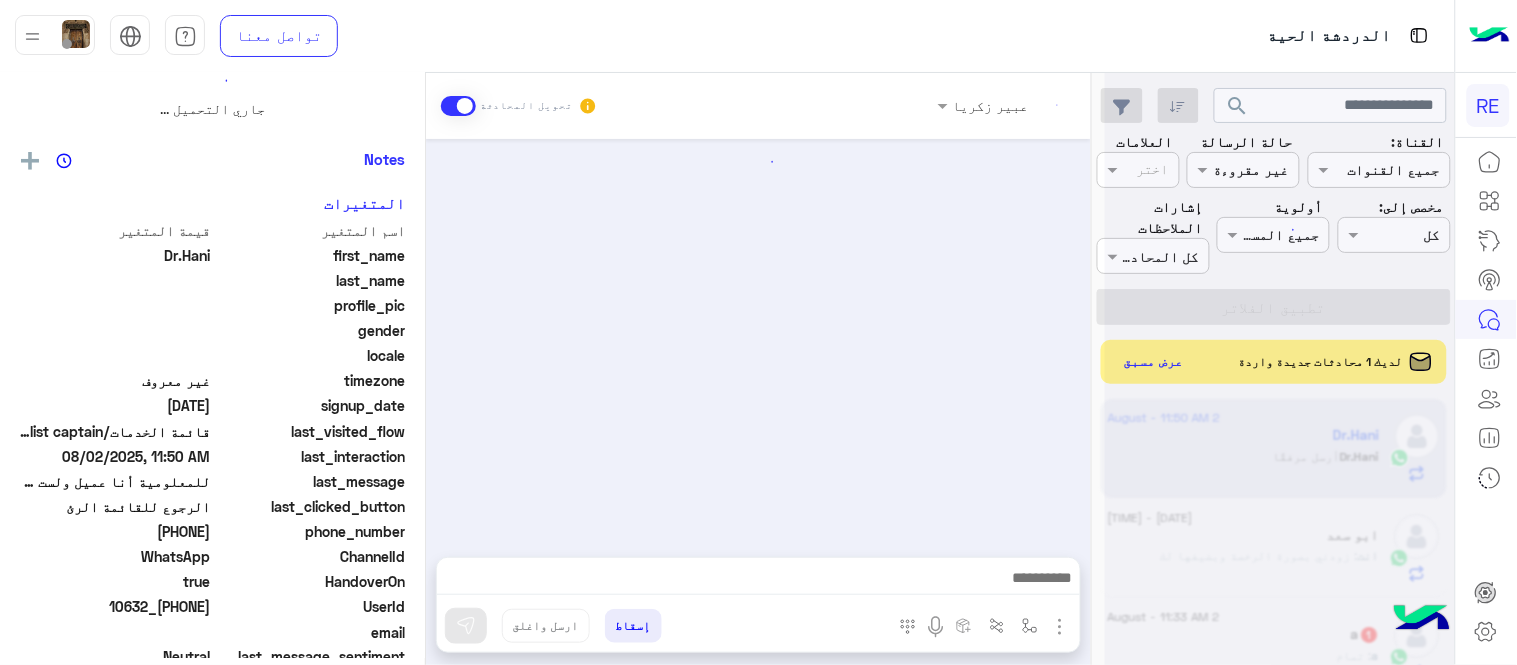 scroll, scrollTop: 0, scrollLeft: 0, axis: both 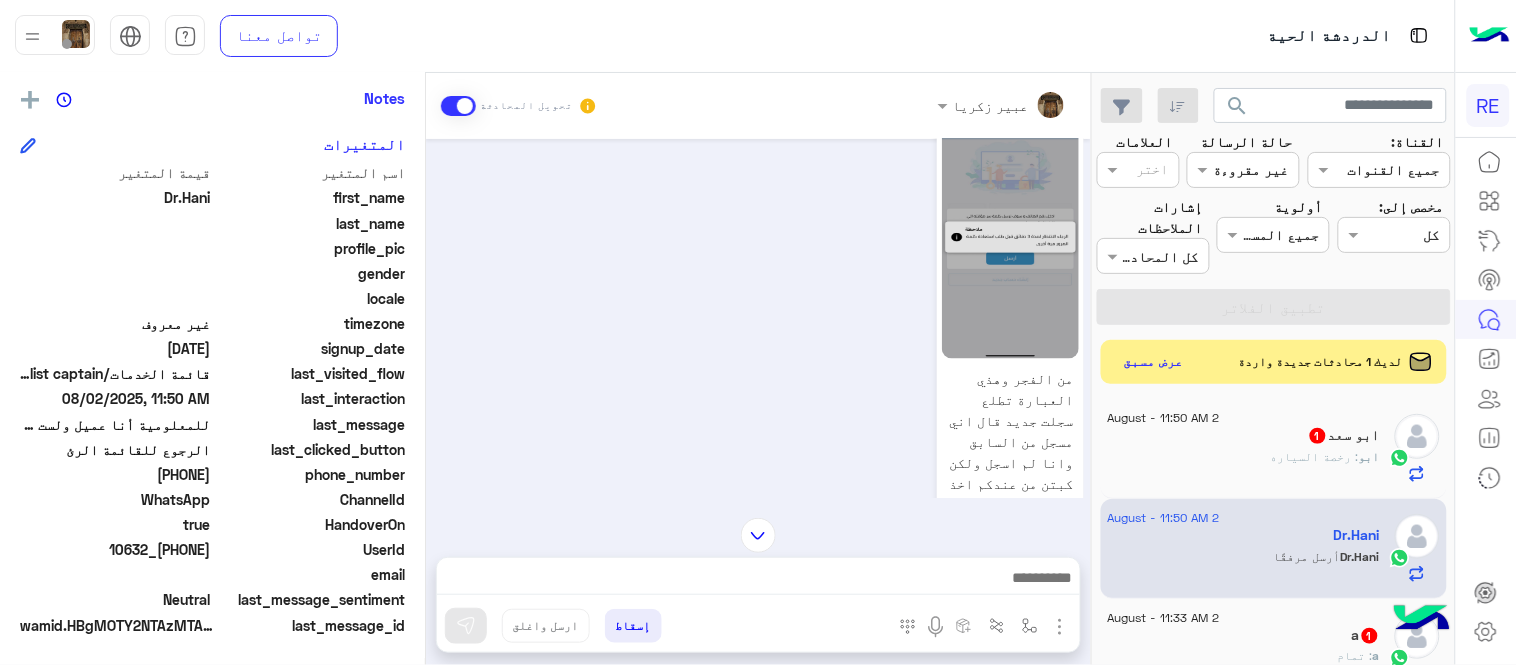 click on "2 August - 11:50 AM" 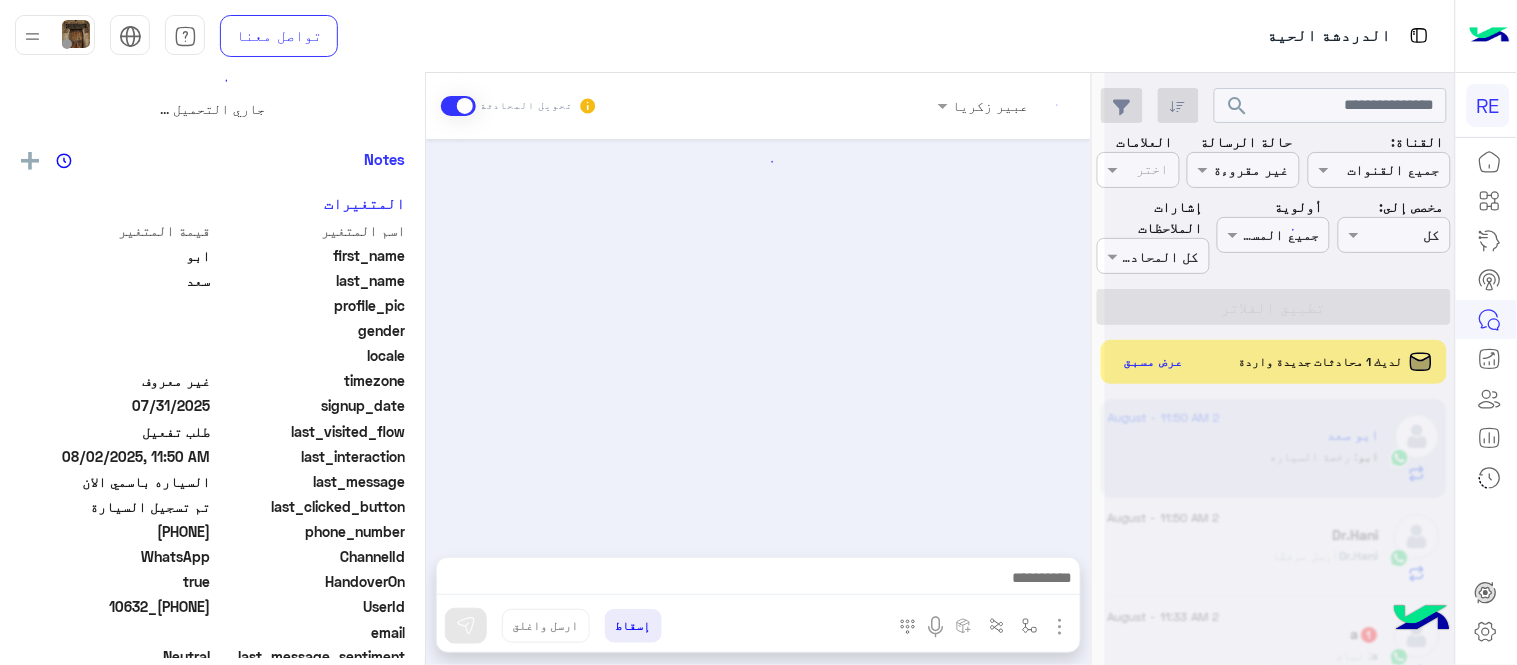 scroll, scrollTop: 0, scrollLeft: 0, axis: both 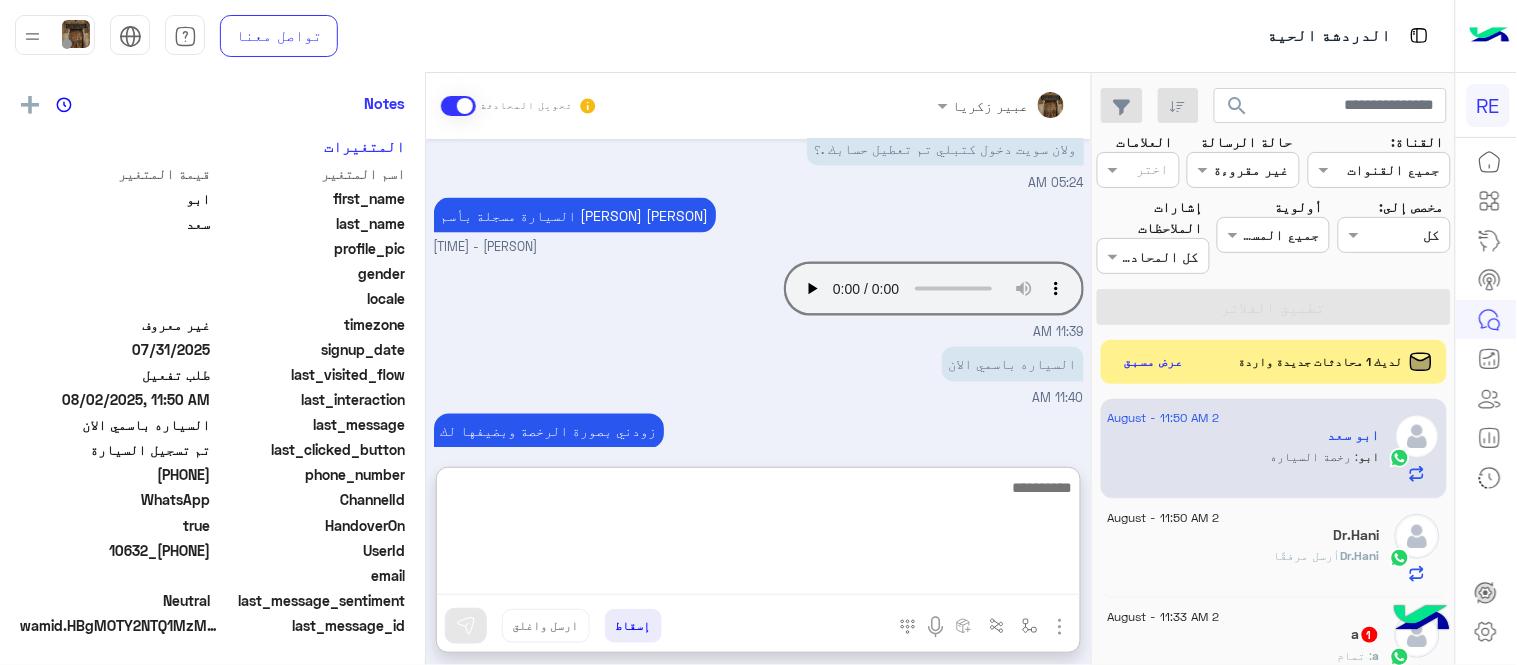 click at bounding box center [758, 535] 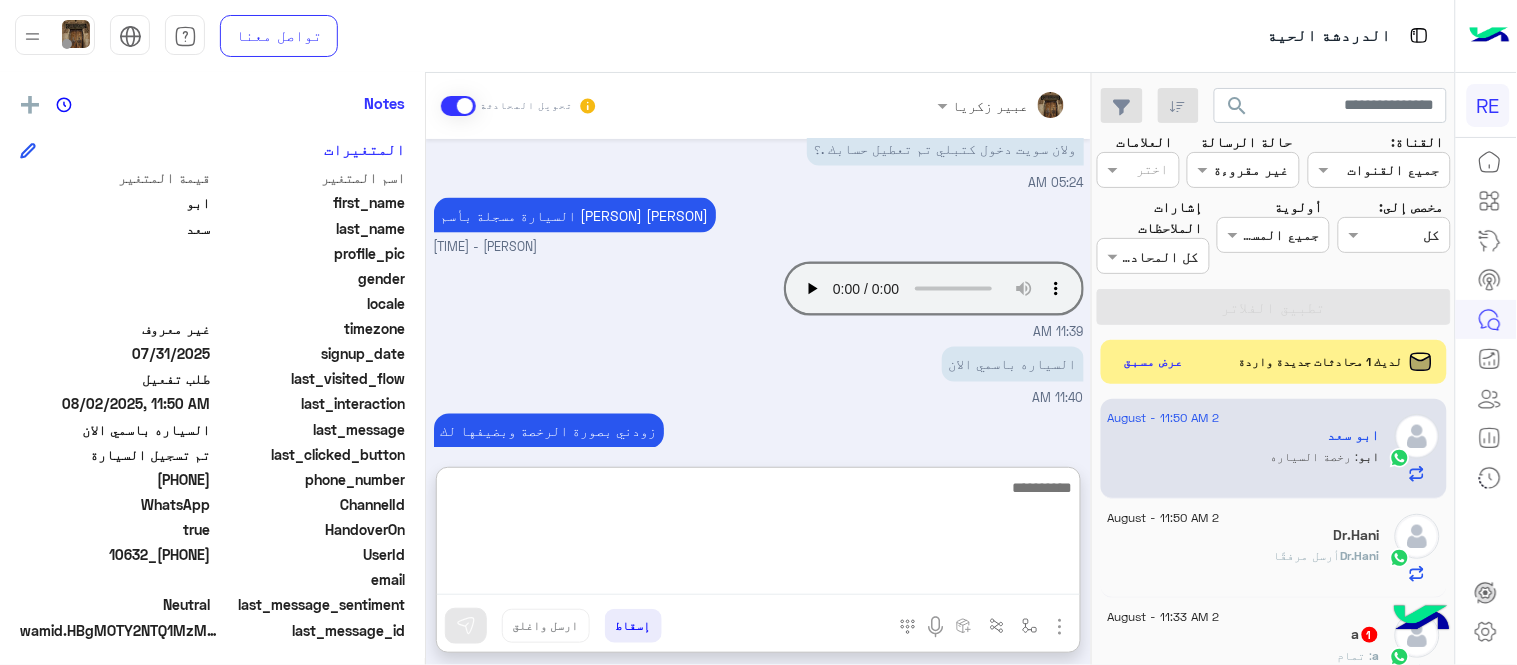 scroll, scrollTop: 410, scrollLeft: 0, axis: vertical 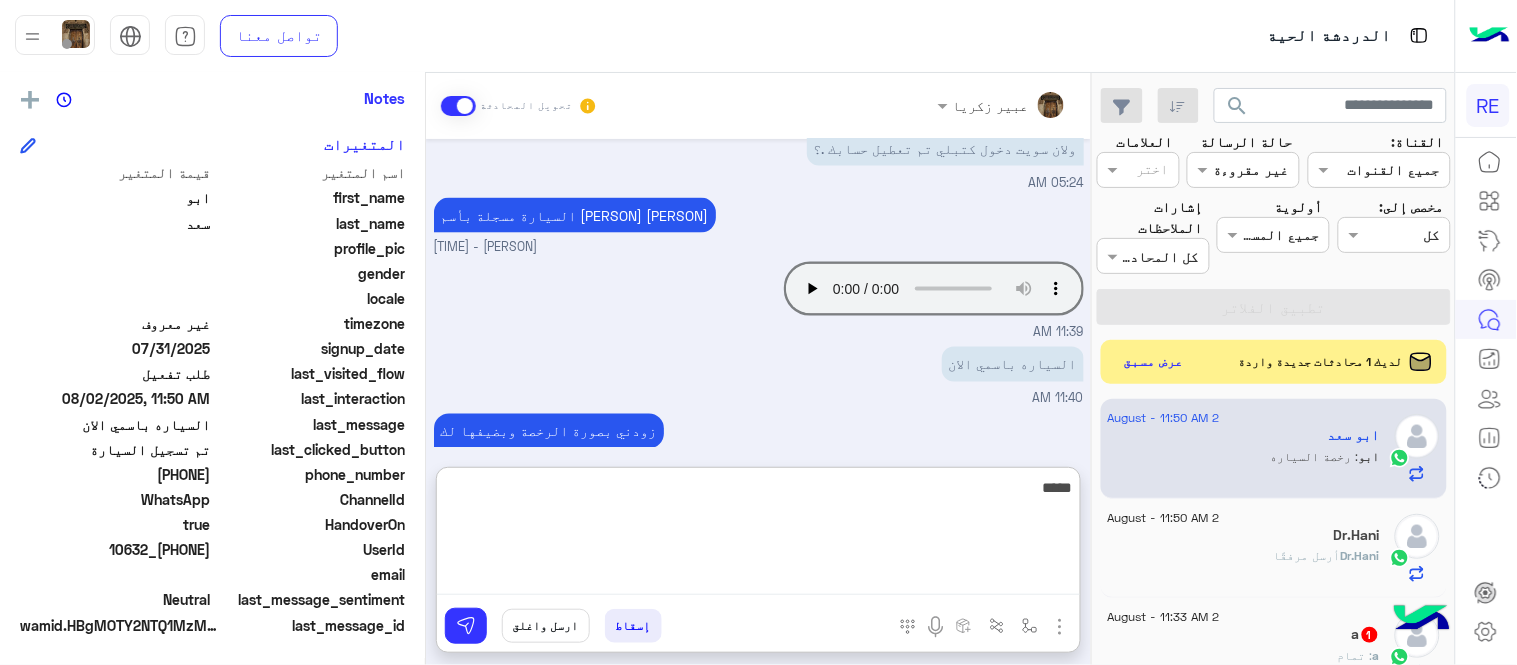 type on "*****" 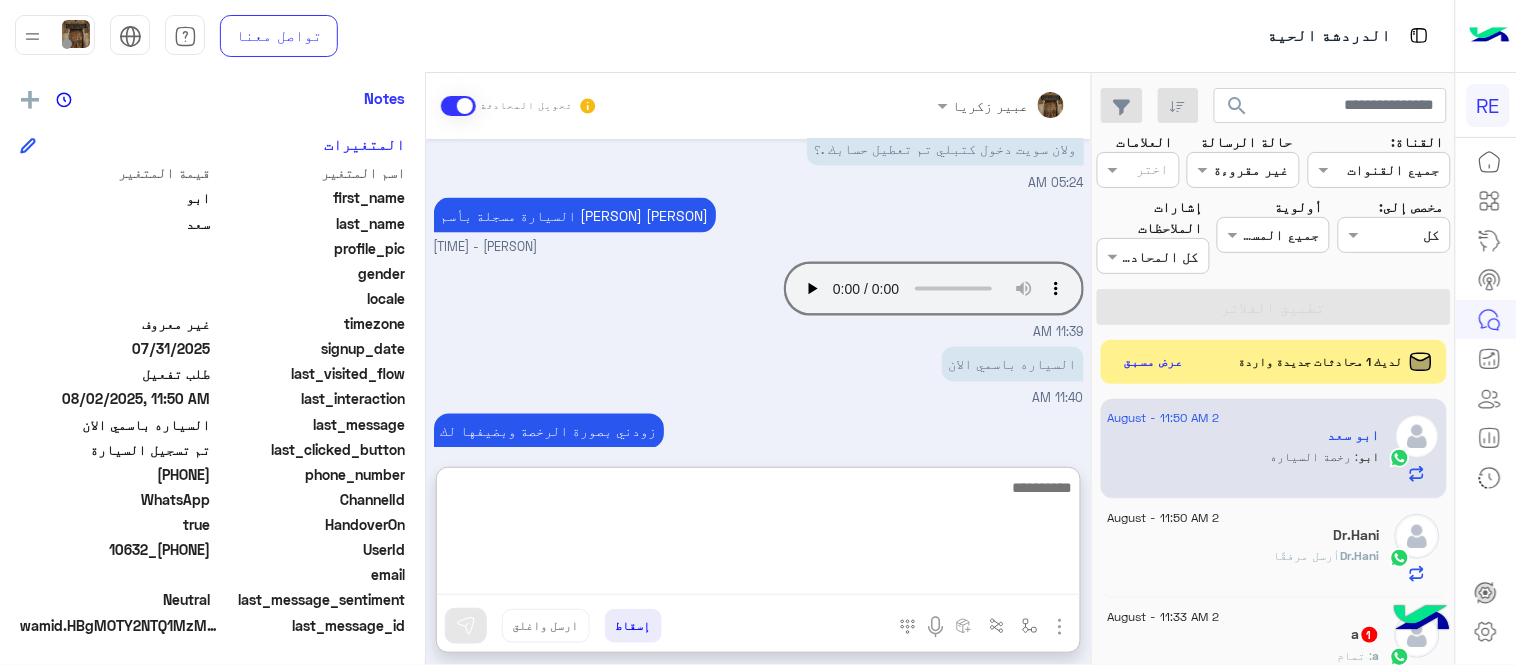 scroll, scrollTop: 958, scrollLeft: 0, axis: vertical 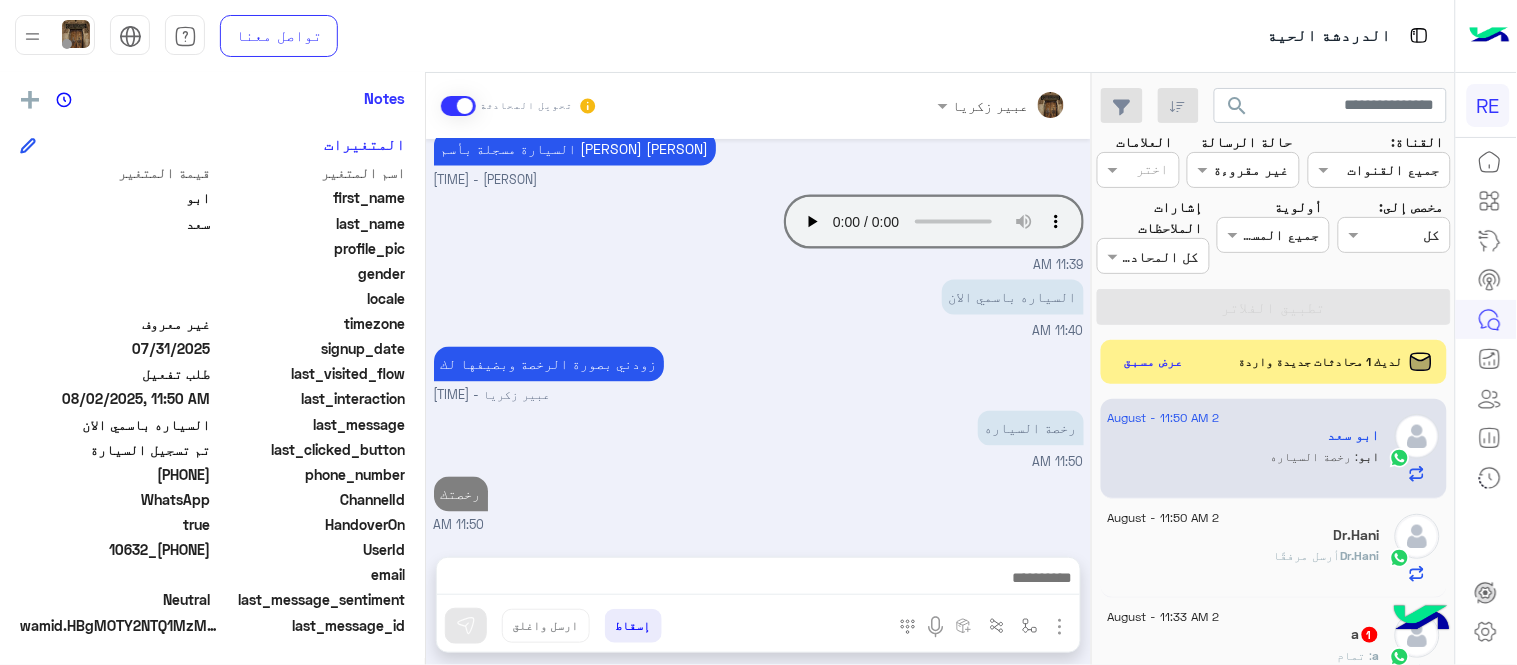 click on "Dr.Hani  أرسل مرفقًا" 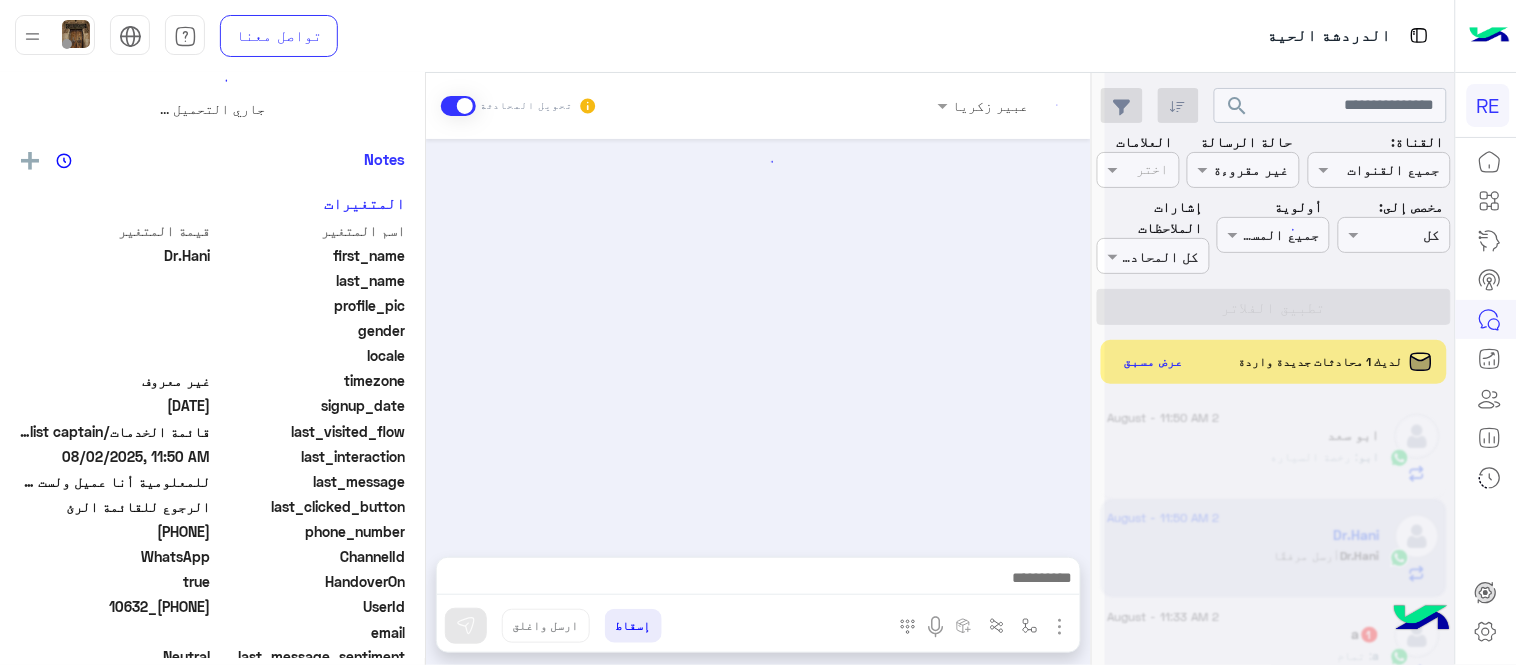 scroll, scrollTop: 0, scrollLeft: 0, axis: both 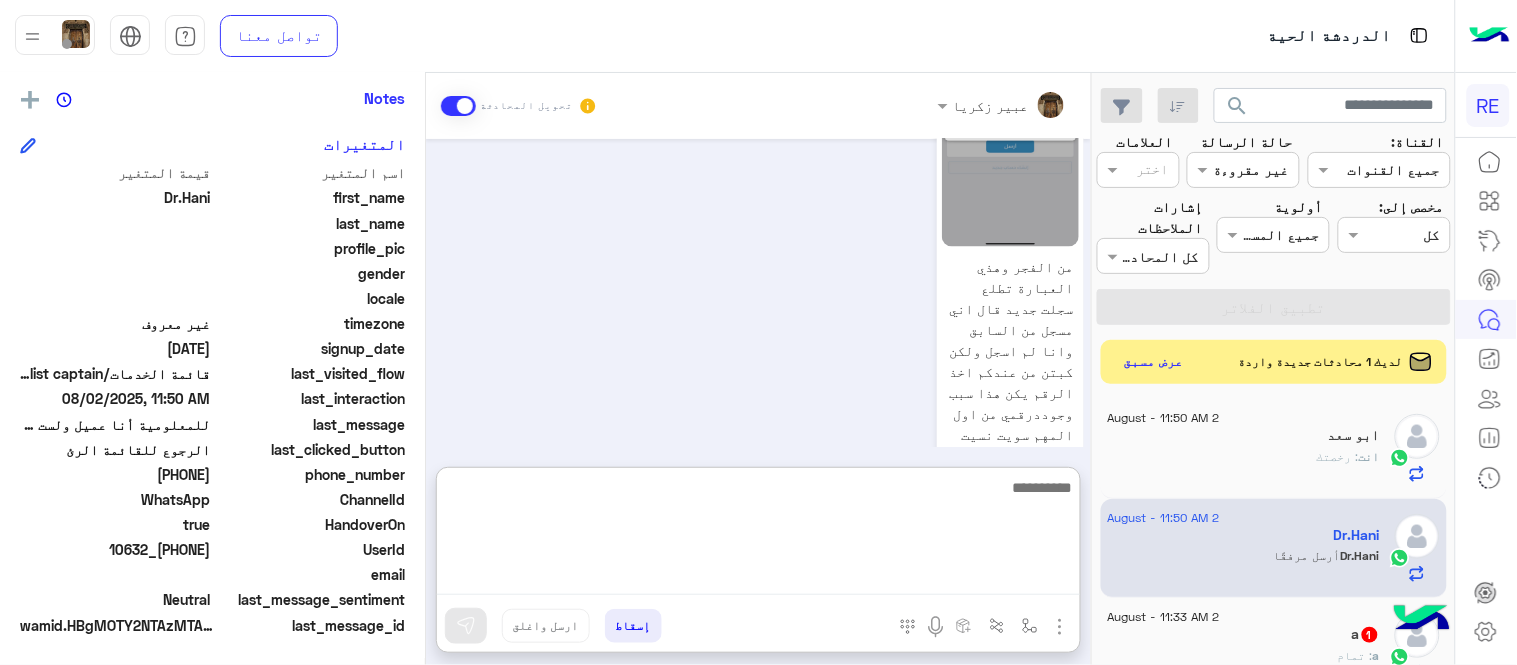 click at bounding box center (758, 535) 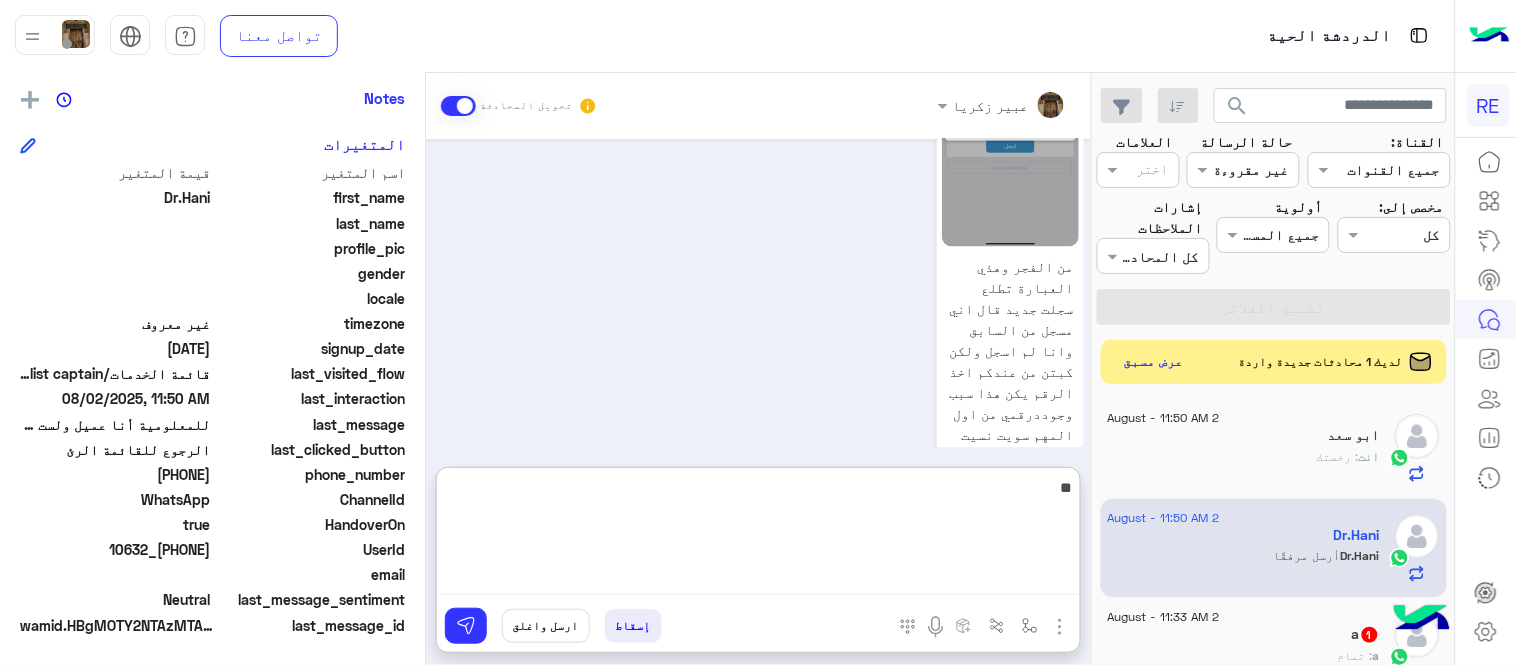 type on "*" 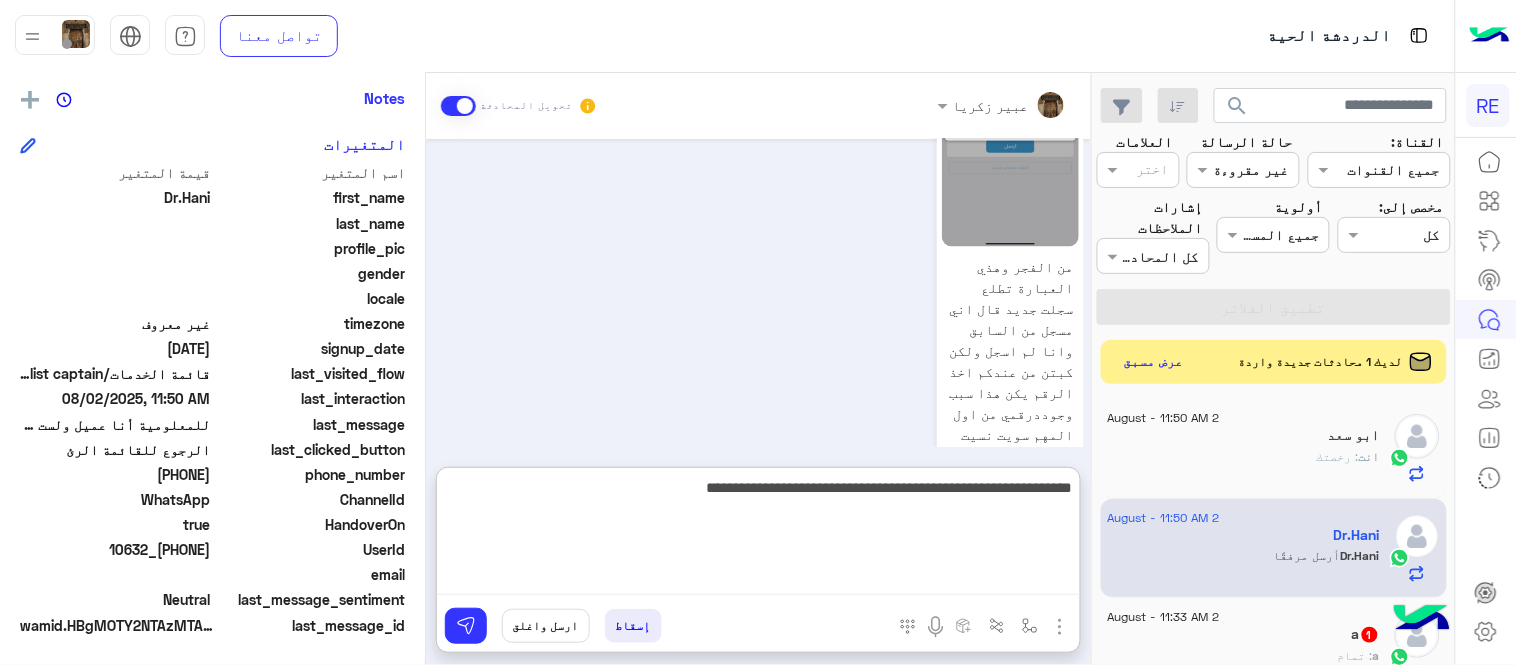 click on "**********" at bounding box center (758, 535) 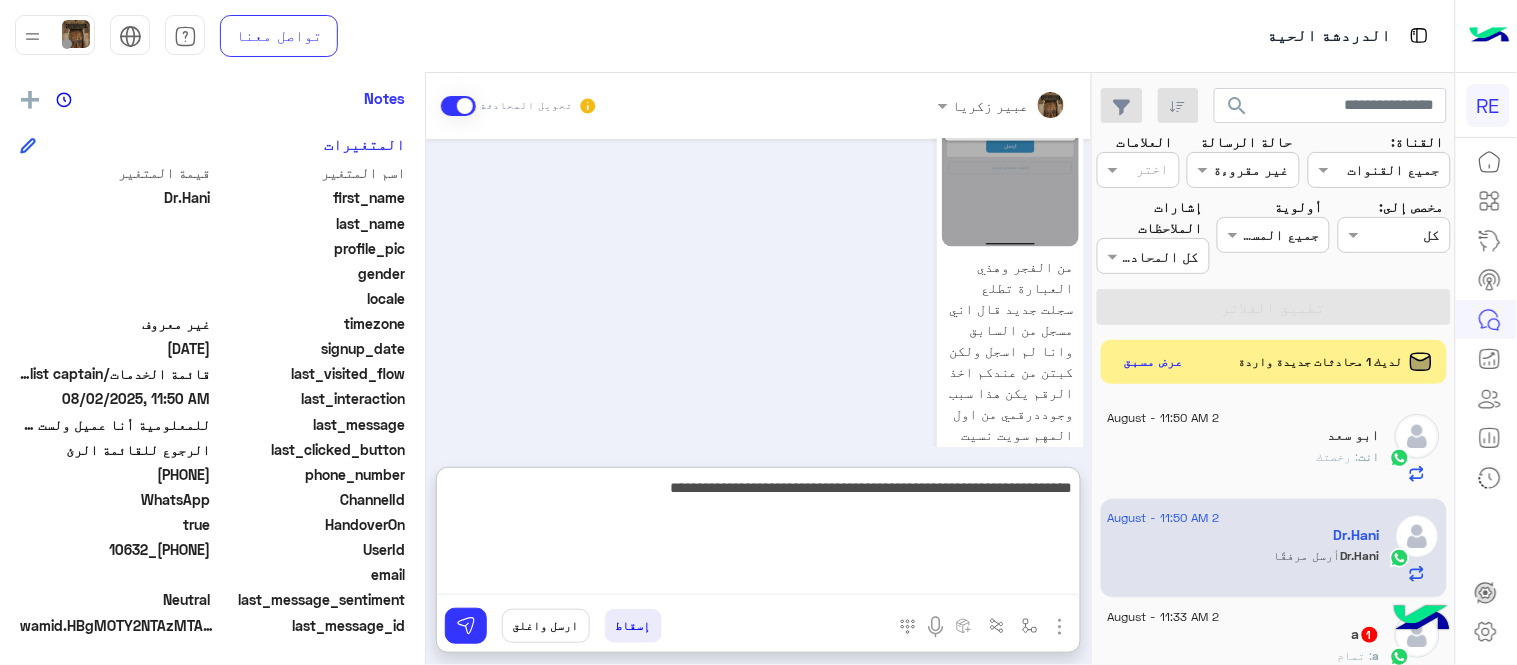 click on "**********" at bounding box center (758, 535) 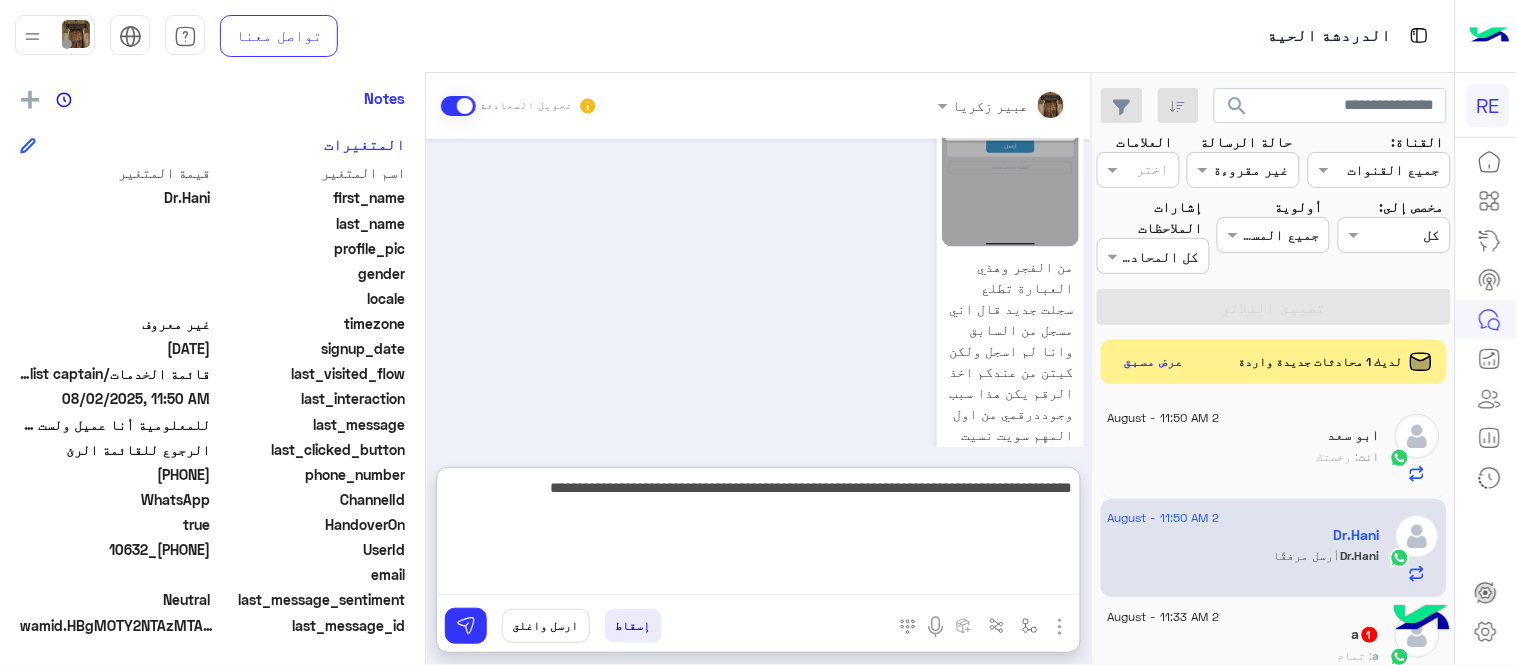 type on "**********" 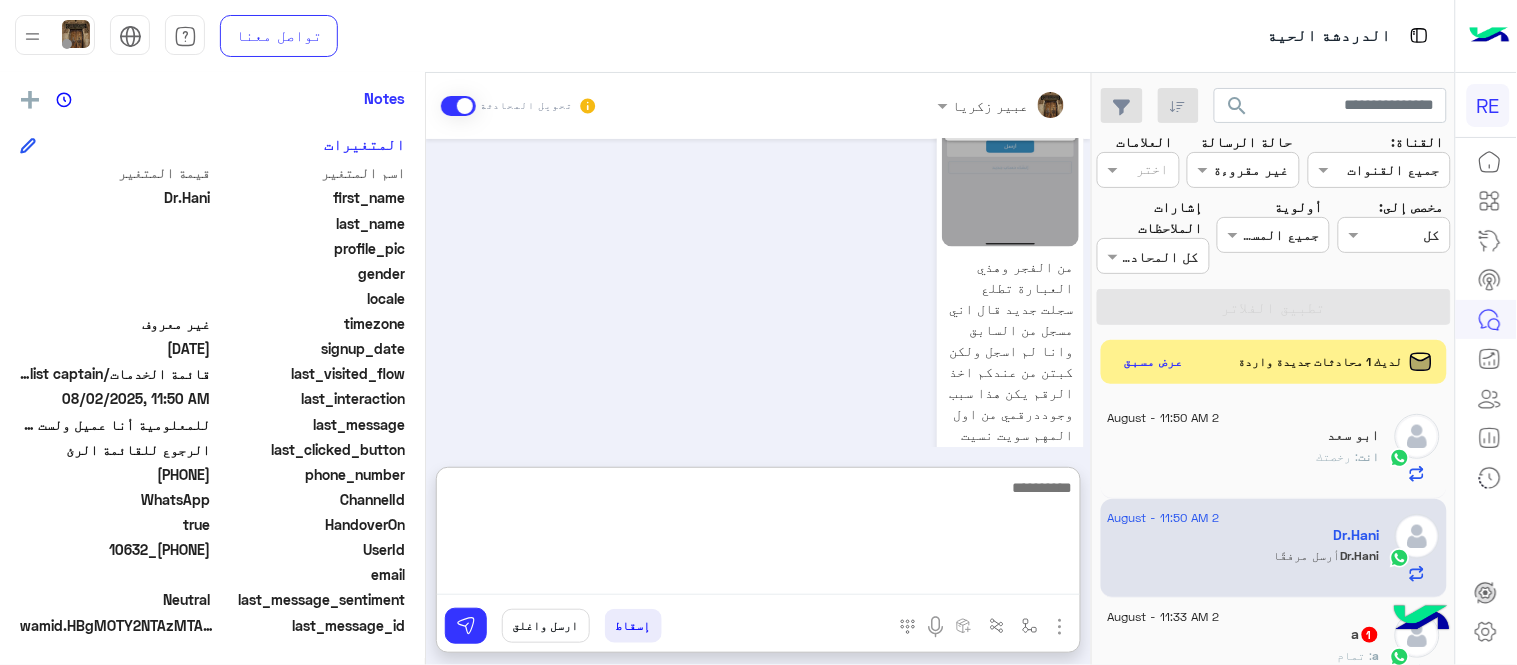 scroll, scrollTop: 1148, scrollLeft: 0, axis: vertical 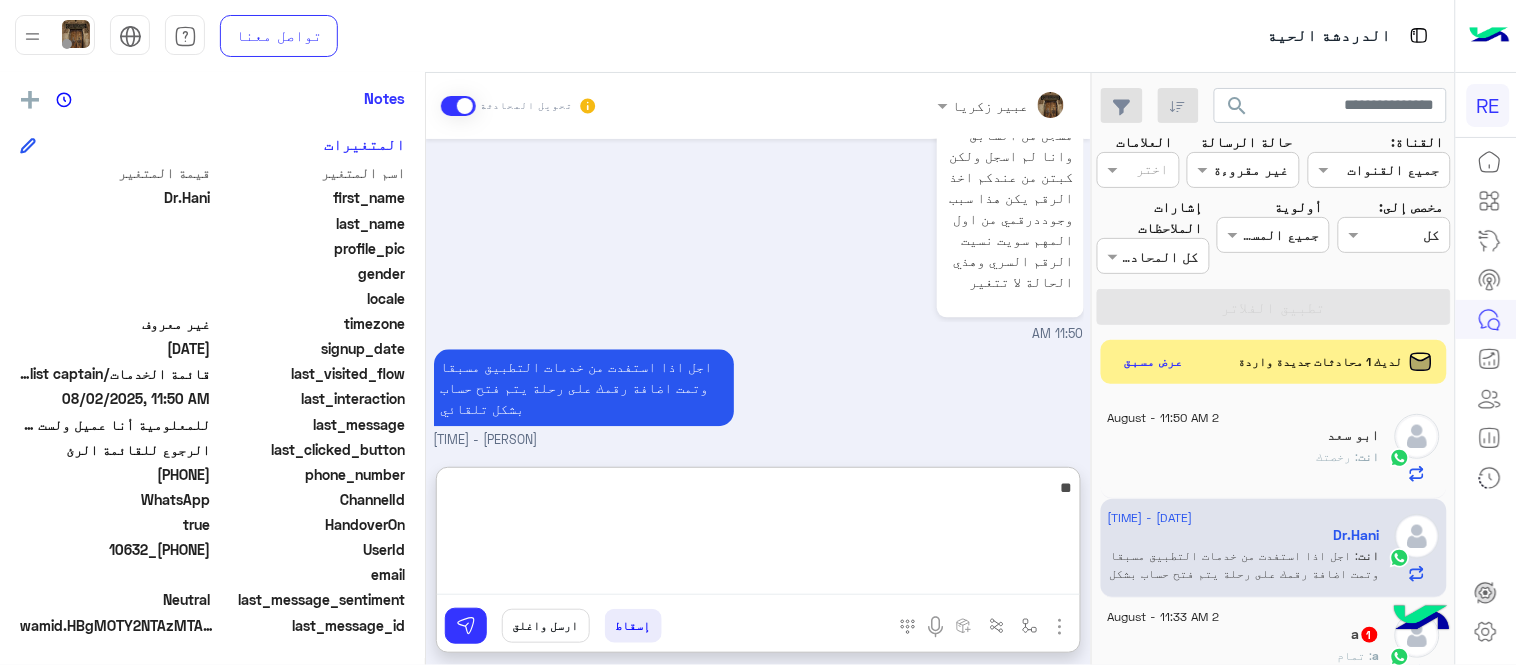type on "*" 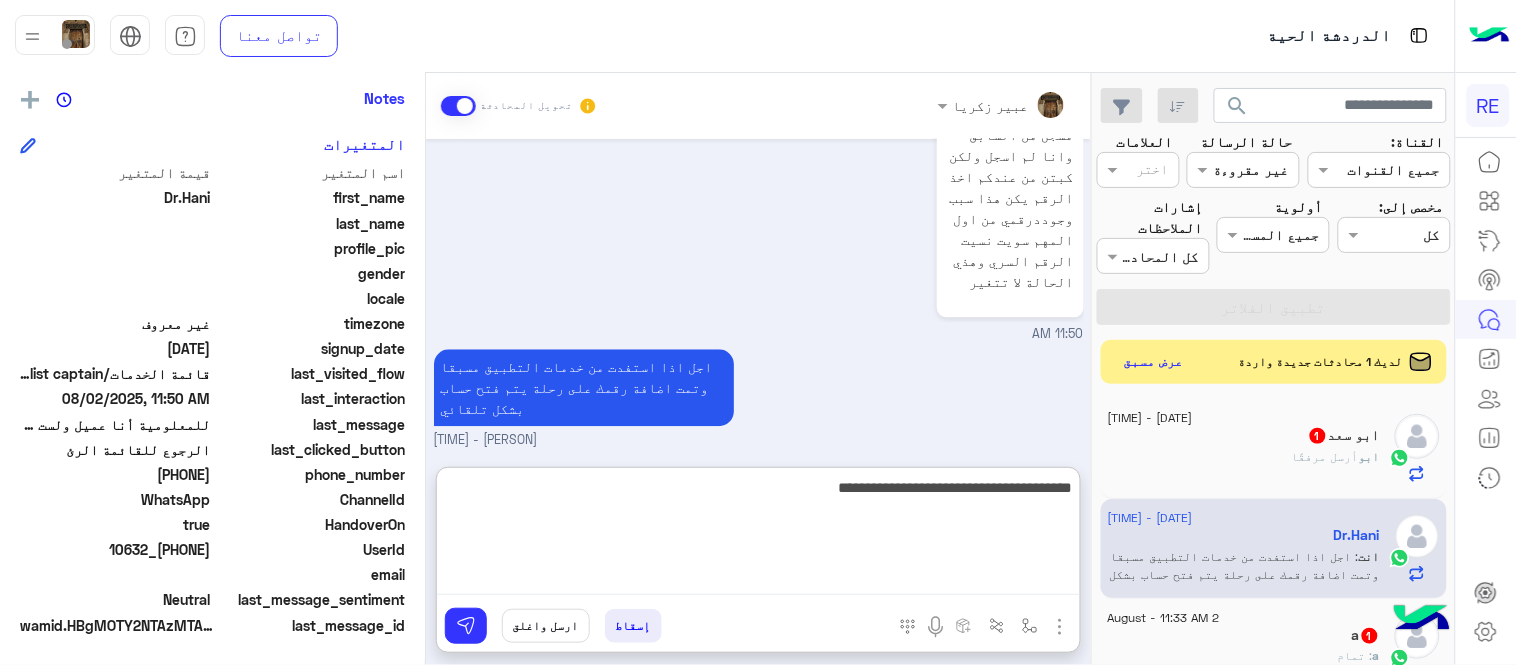 type on "**********" 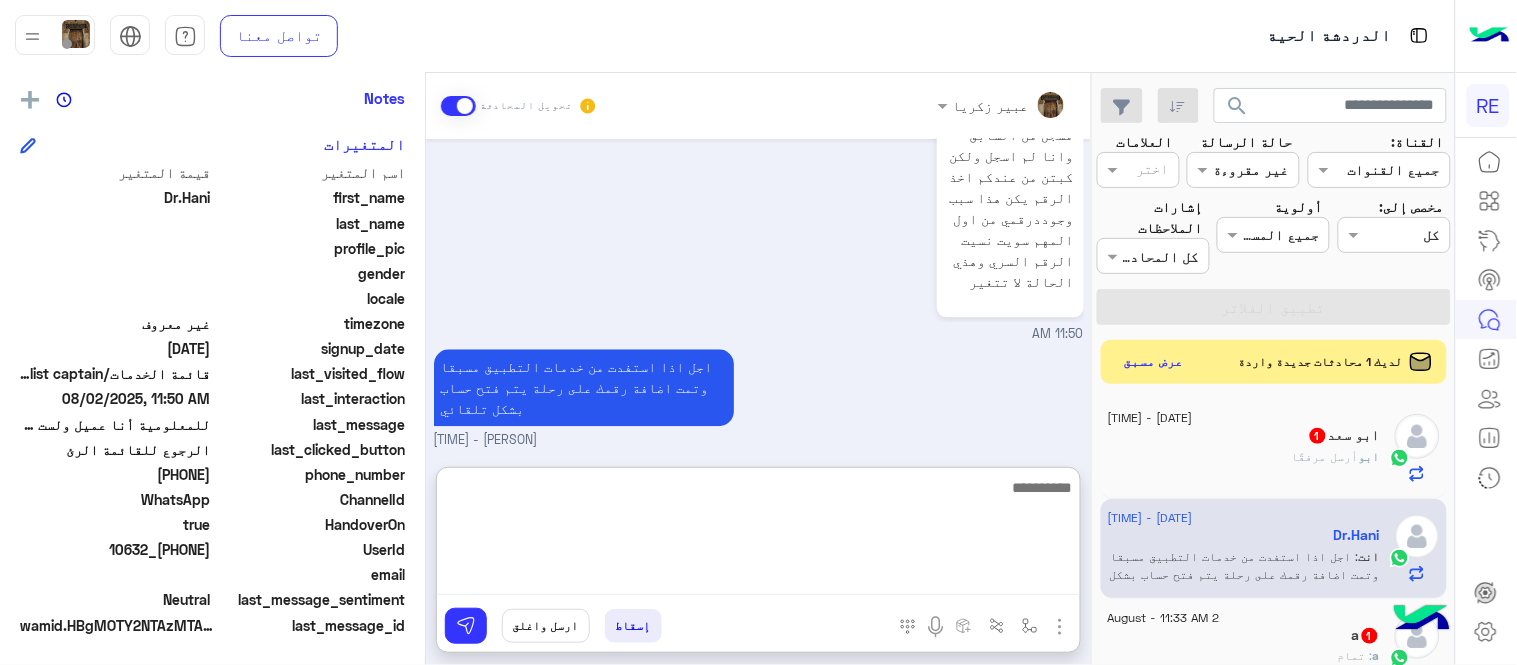 scroll, scrollTop: 1212, scrollLeft: 0, axis: vertical 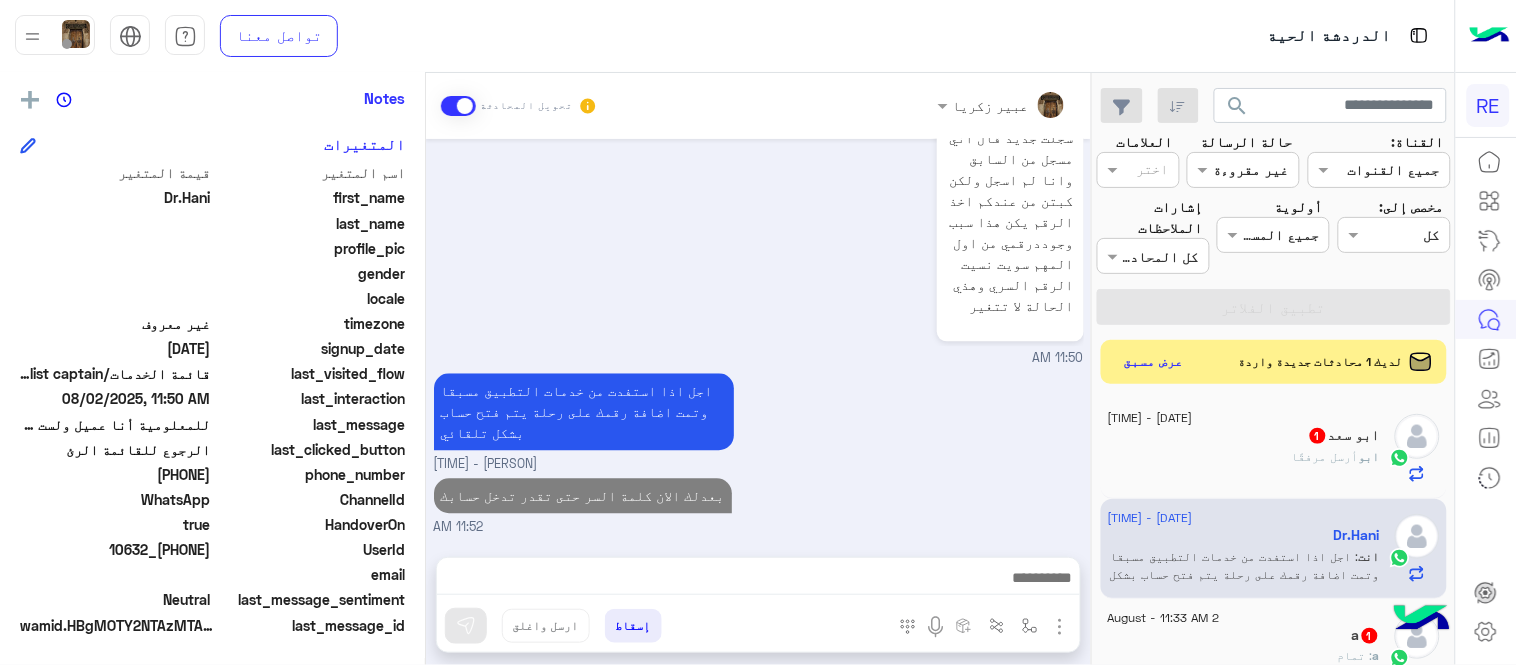 click on "Aug 2, 2025  تأكد من الرقم رجاء  عبير زكريا -  11:11 AM  0503104627   11:43 AM  الرقم صحيح   11:43 AM  شراء انترنت بطاقة:0265;مدى من:4422 مبلغ:SAR 69.98 لدى:APPLE.COM/BILL في:25-8-2 07:28   11:44 AM  هذا الخصم من بطاقتي بعد تنزيل التطبيق   11:44 AM  هل تنزيل التطبيق تبعكم بمقابل ؟   11:44 AM  للمعلومية أنا عميل ولست كبتن !!   11:45 AM  لا بدون مقابل  عبير زكريا -  11:47 AM  شراء انترنت بطاقة:0265;مدى من:4422 مبلغ:SAR 69.98 لدى:APPLE.COM/BILL في:25-8-2 07:28 الخصم ليس تابع للتطبيق  عبير زكريا -  11:47 AM    11:50 AM  اجل اذا استفدت من خدمات التطبيق مسبقا وتمت اضافة رقمك على رحلة يتم فتح حساب بشكل تلقائي  عبير زكريا -  11:51 AM  بعدلك الان كلمة السر حتى تقدر تدخل حسابك   11:52 AM" at bounding box center [758, 338] 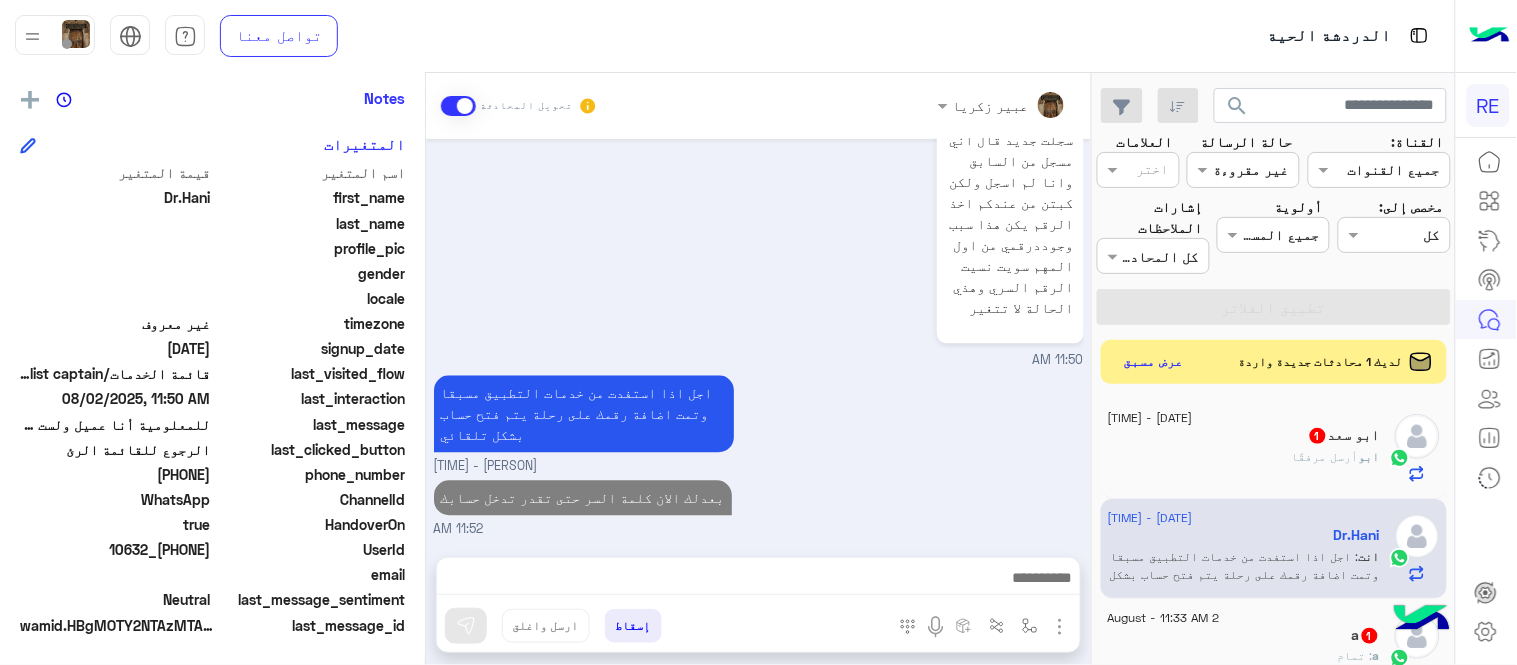 click on "ابو  أرسل مرفقًا" 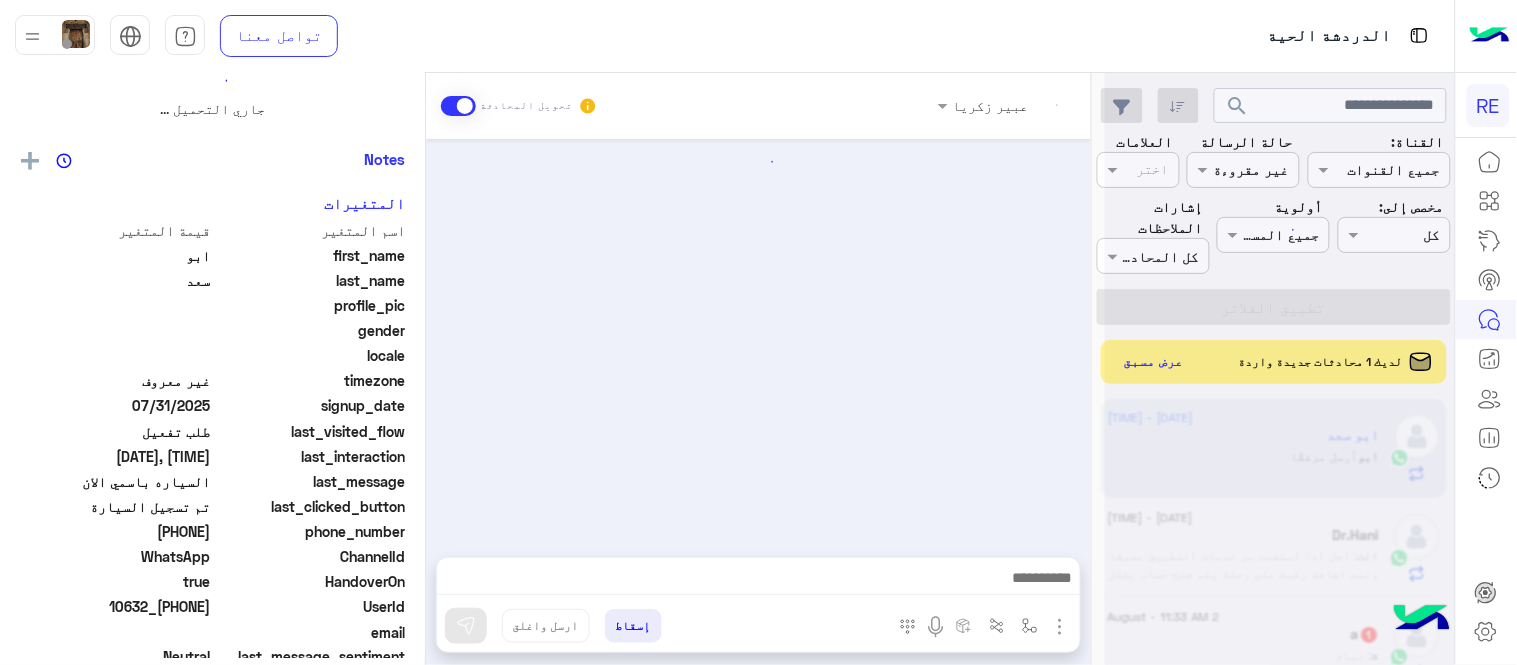 scroll, scrollTop: 0, scrollLeft: 0, axis: both 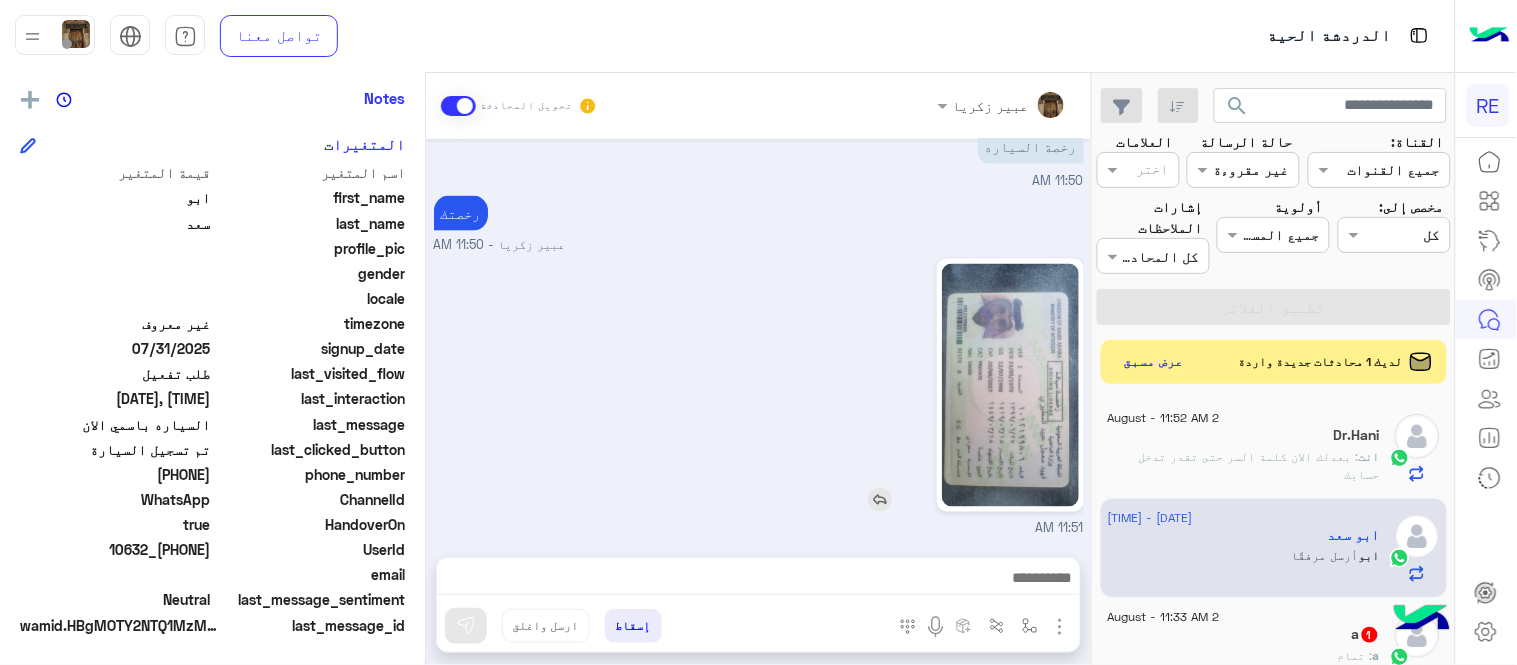 click 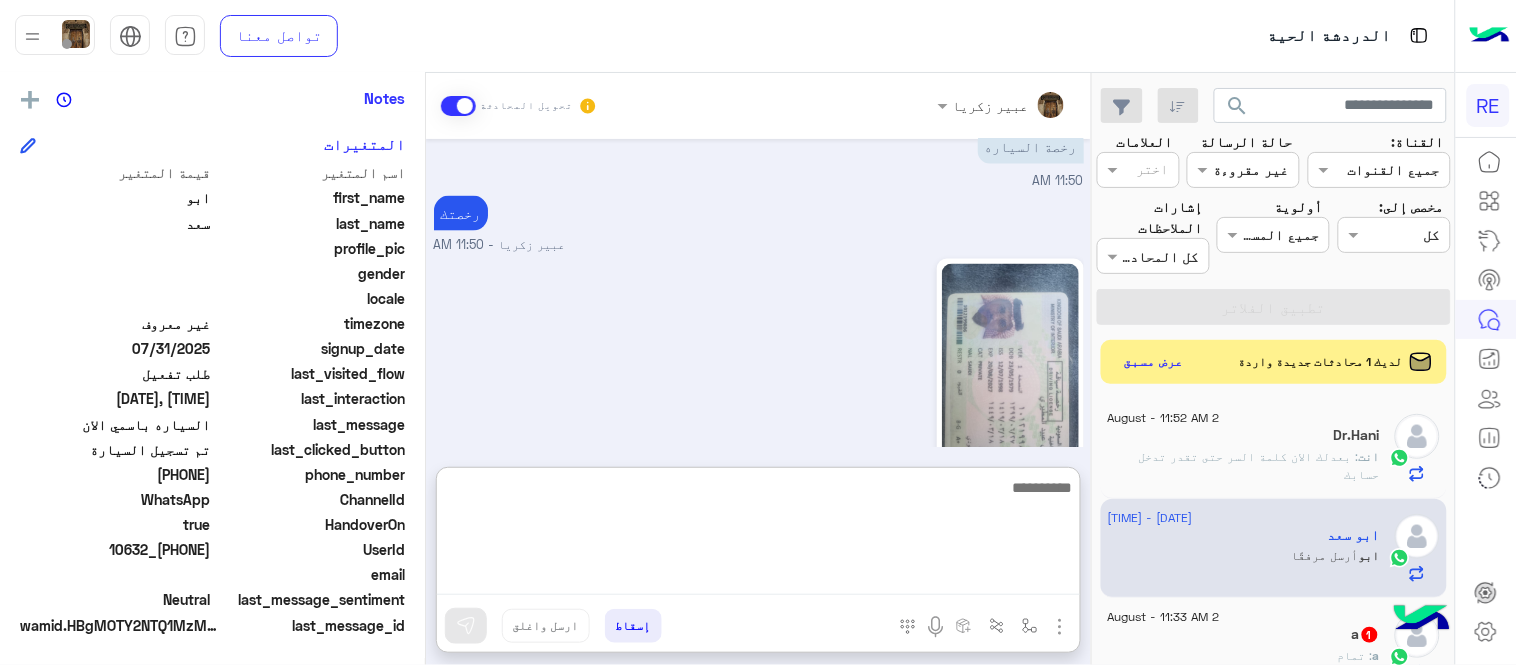 click at bounding box center (758, 535) 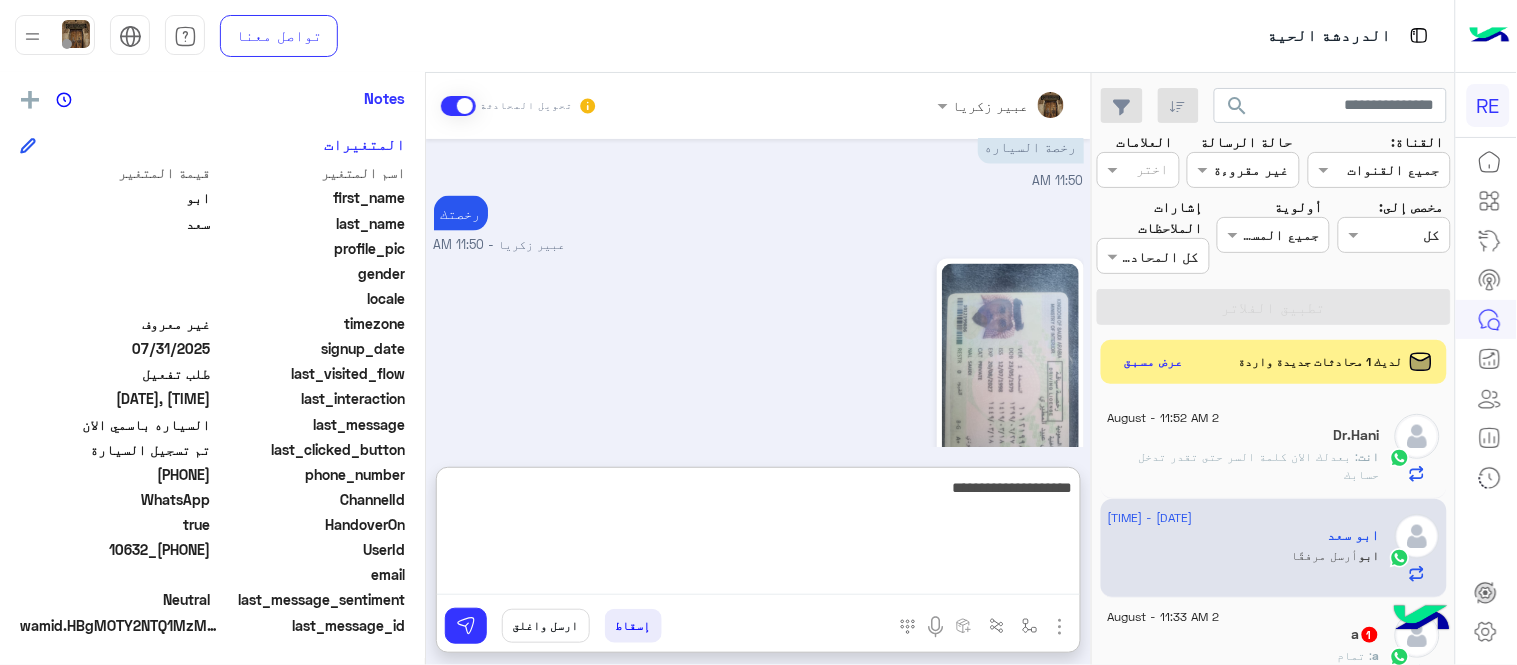 type on "**********" 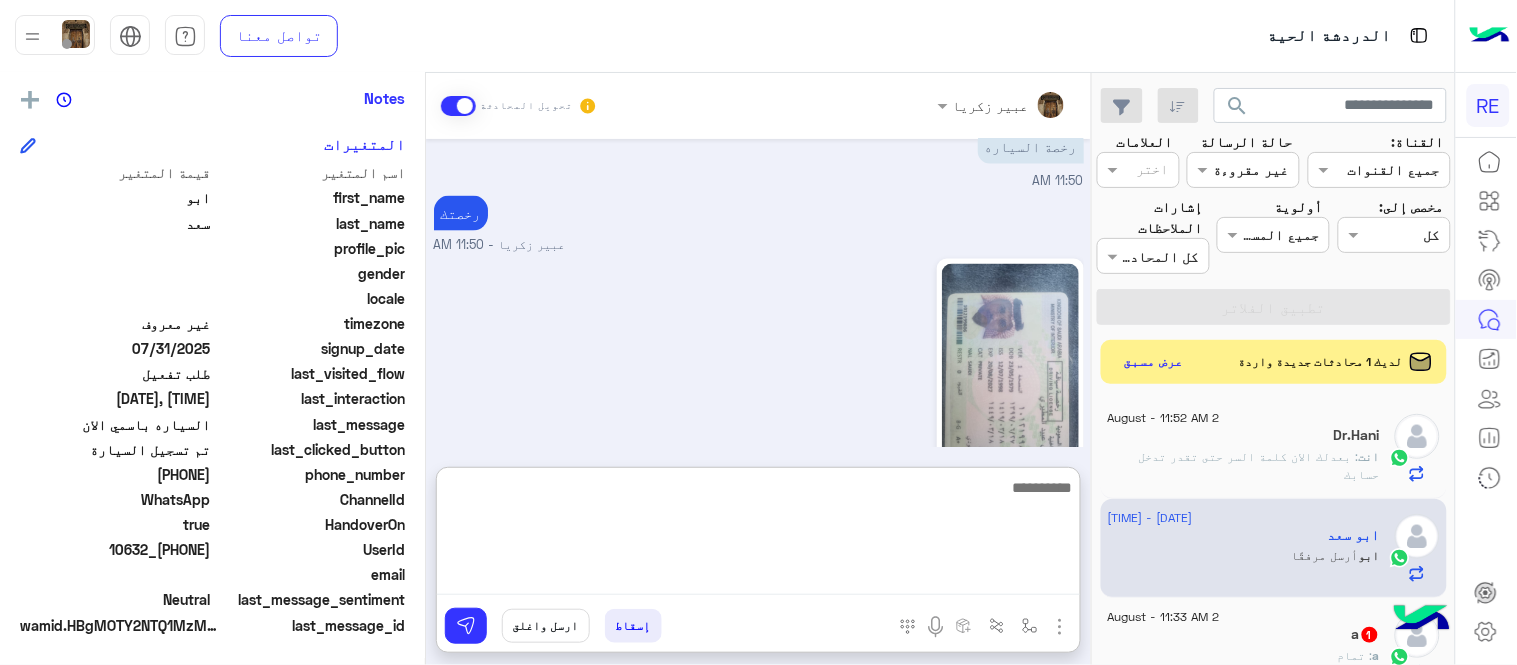 scroll, scrollTop: 920, scrollLeft: 0, axis: vertical 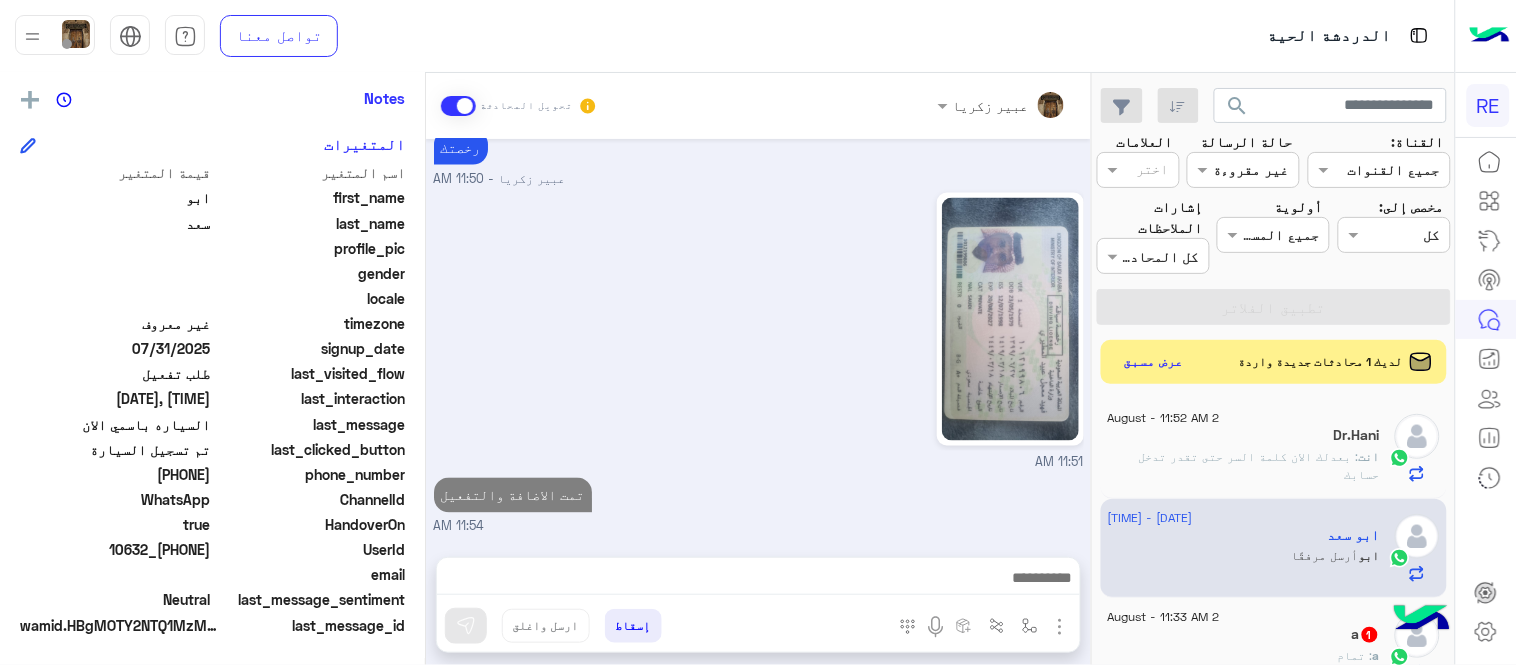 click on "انت  : بعدلك الان كلمة السر حتى تقدر تدخل حسابك" 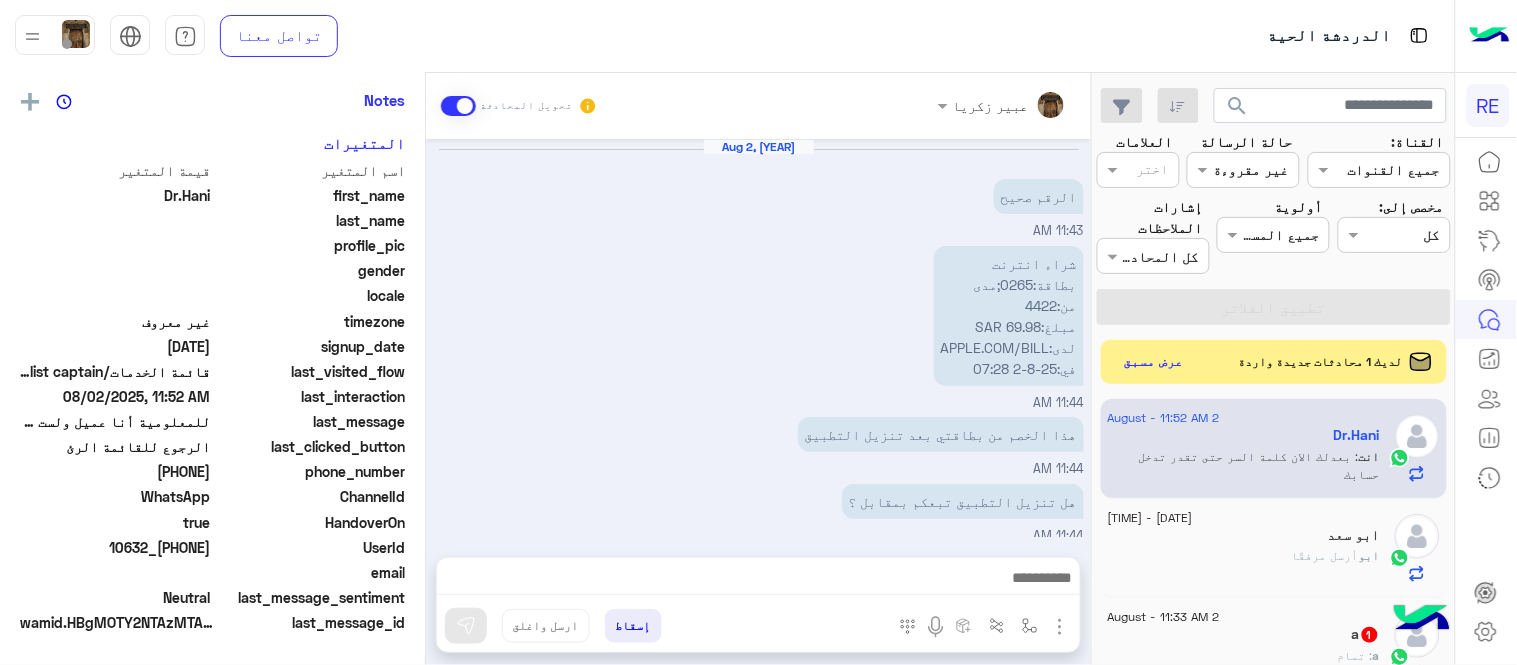 scroll, scrollTop: 405, scrollLeft: 0, axis: vertical 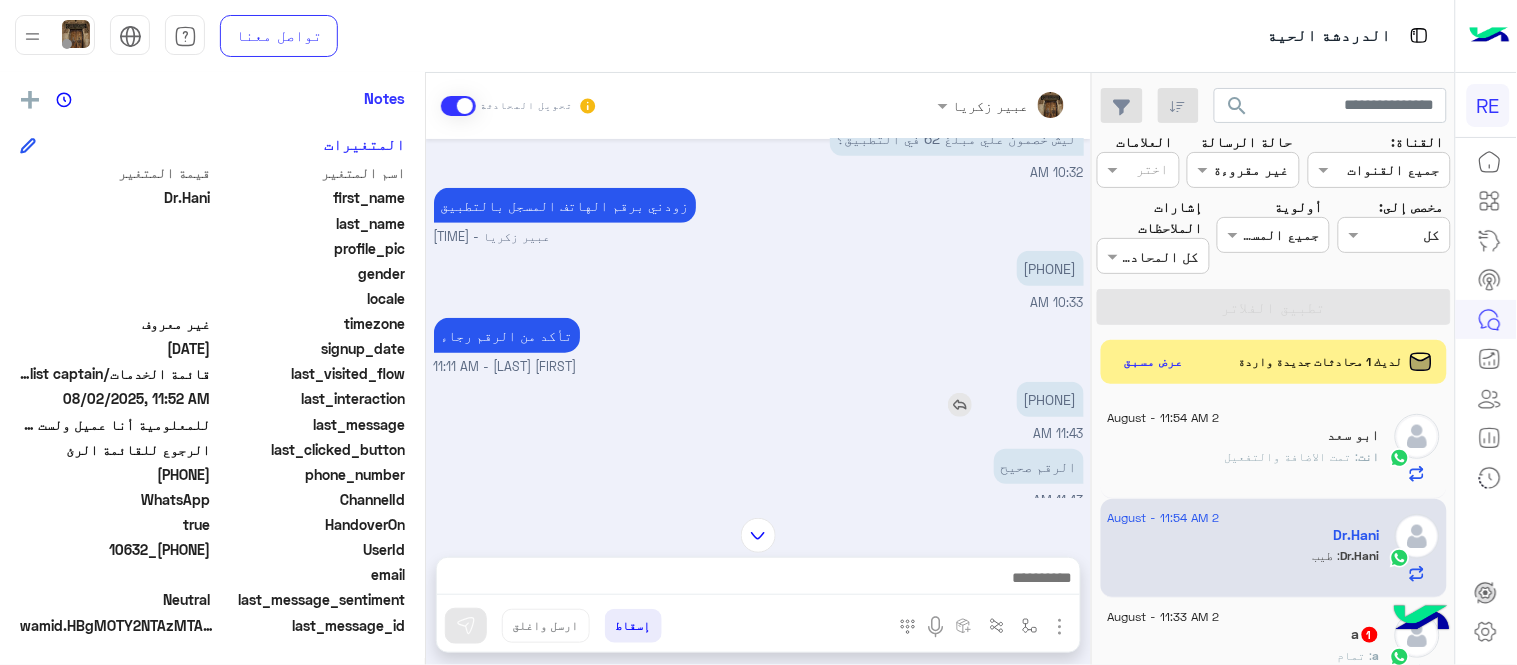 click on "[PHONE]" at bounding box center [1050, 399] 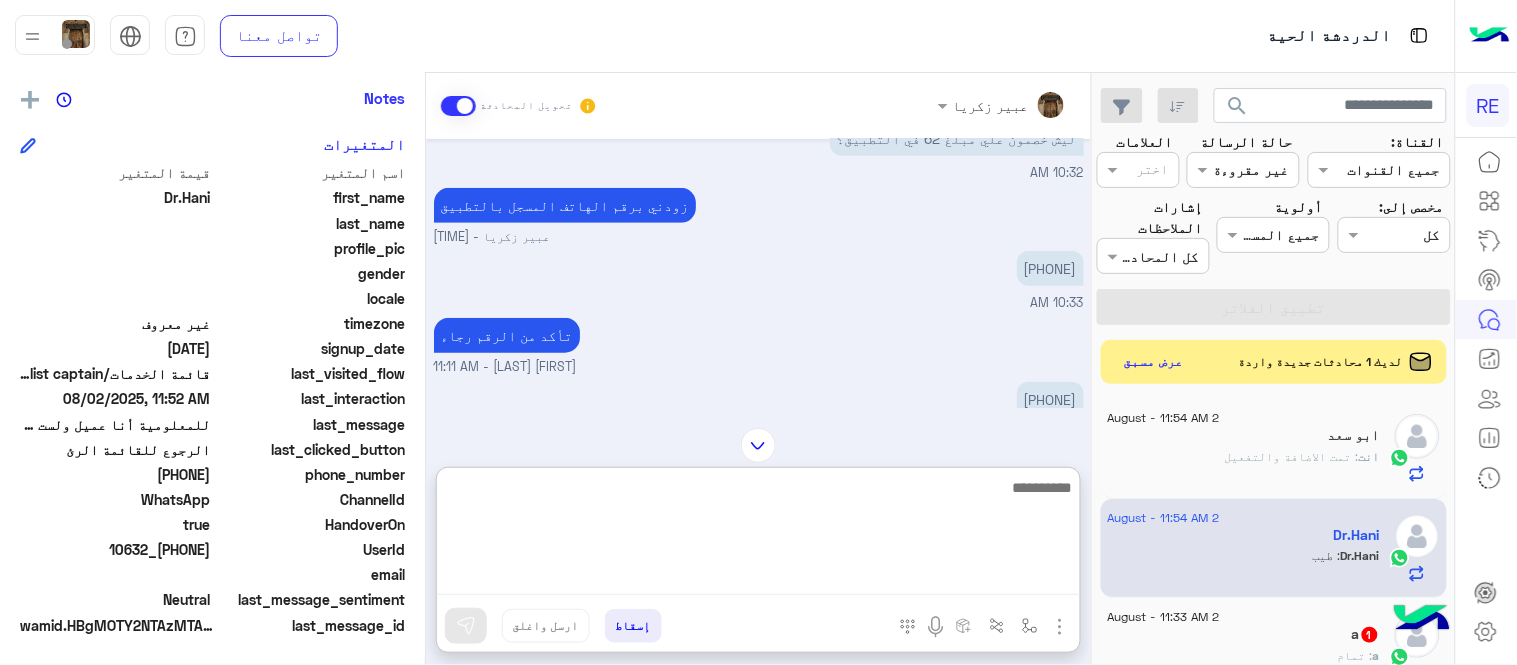 click at bounding box center [758, 535] 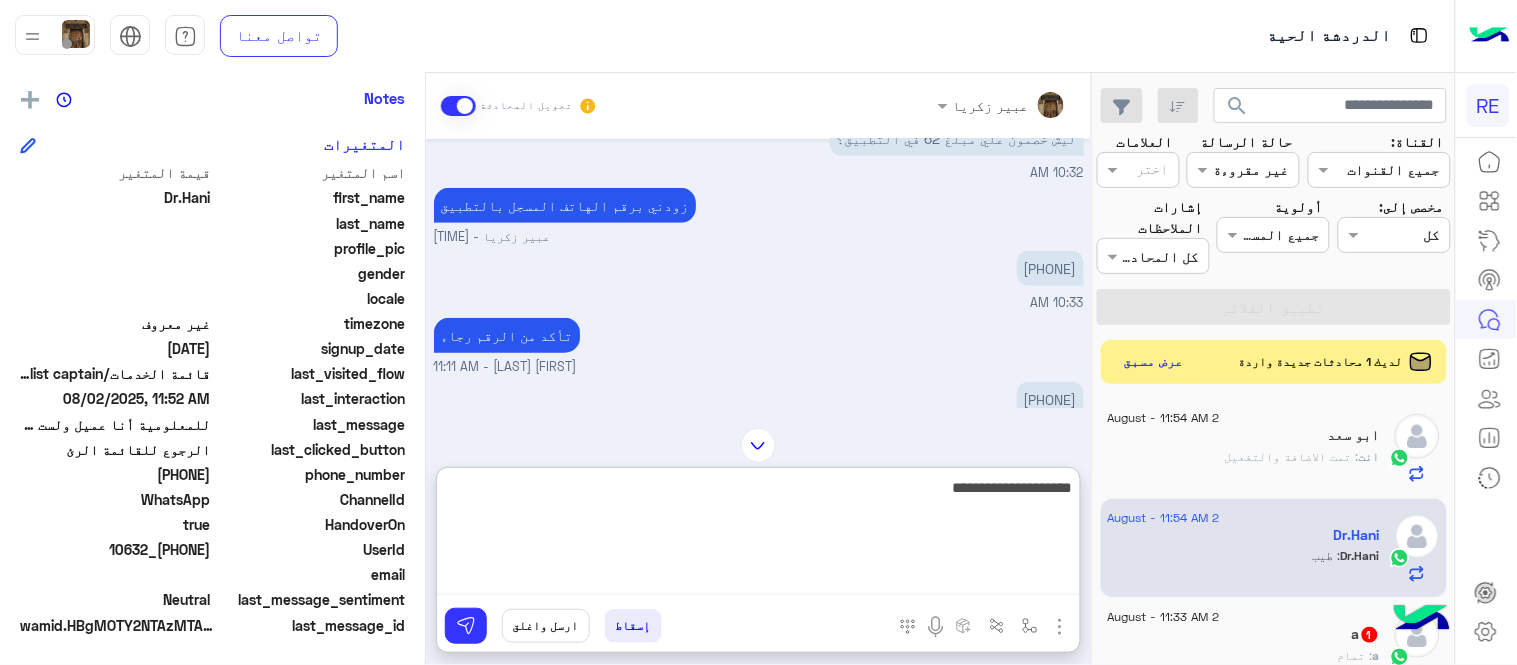 type on "**********" 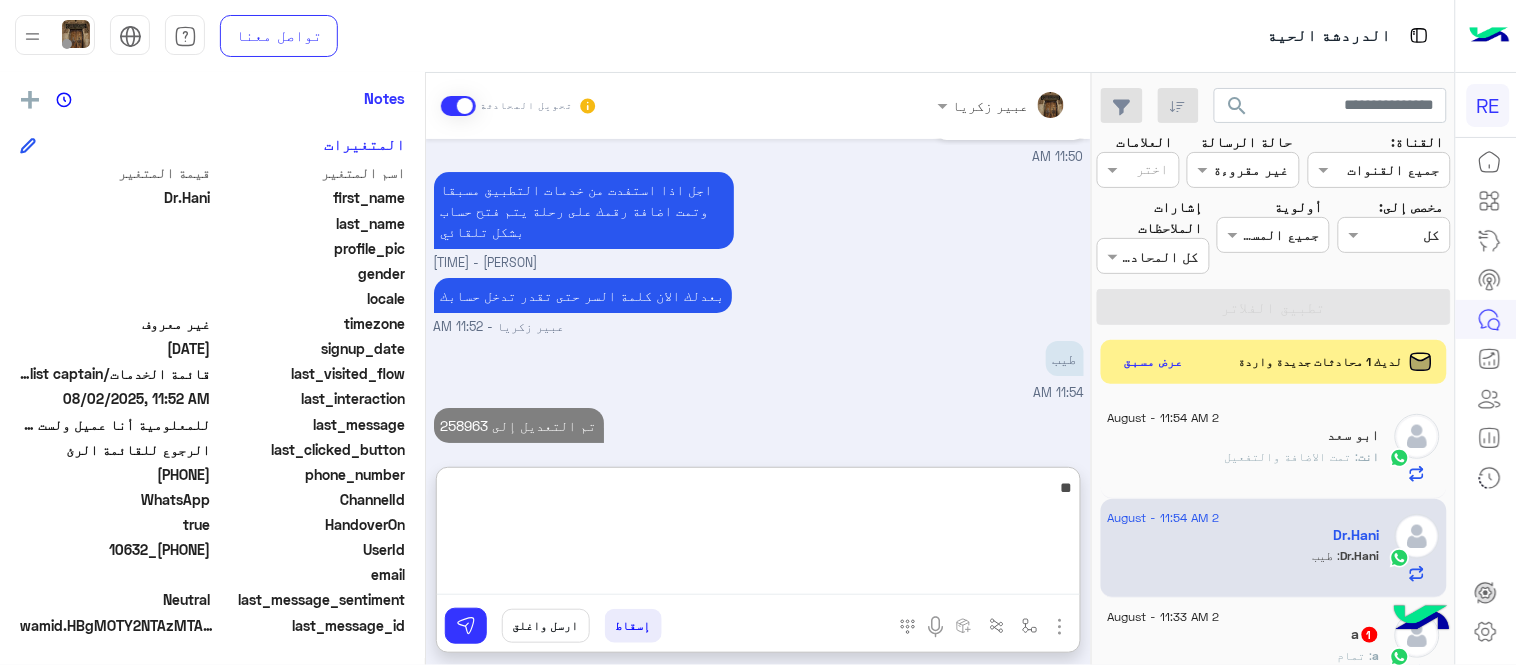 scroll, scrollTop: 3722, scrollLeft: 0, axis: vertical 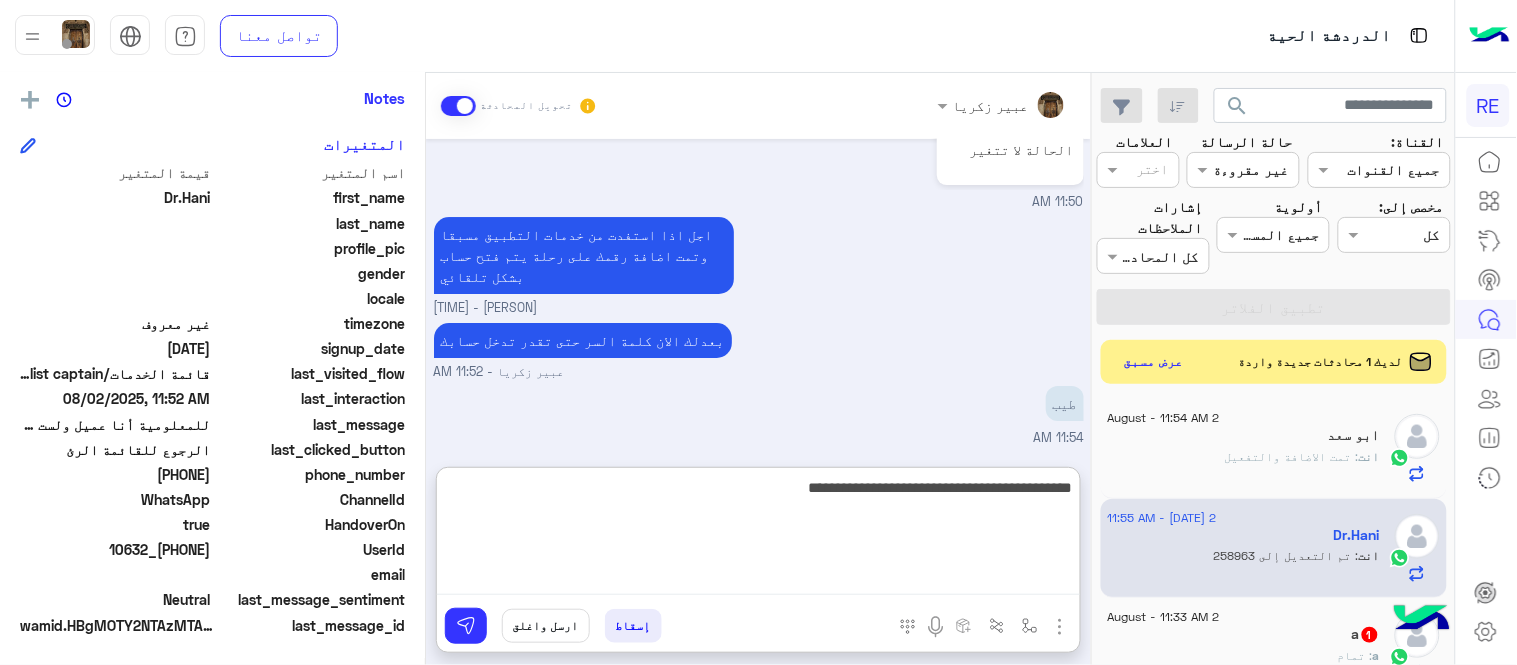 type on "**********" 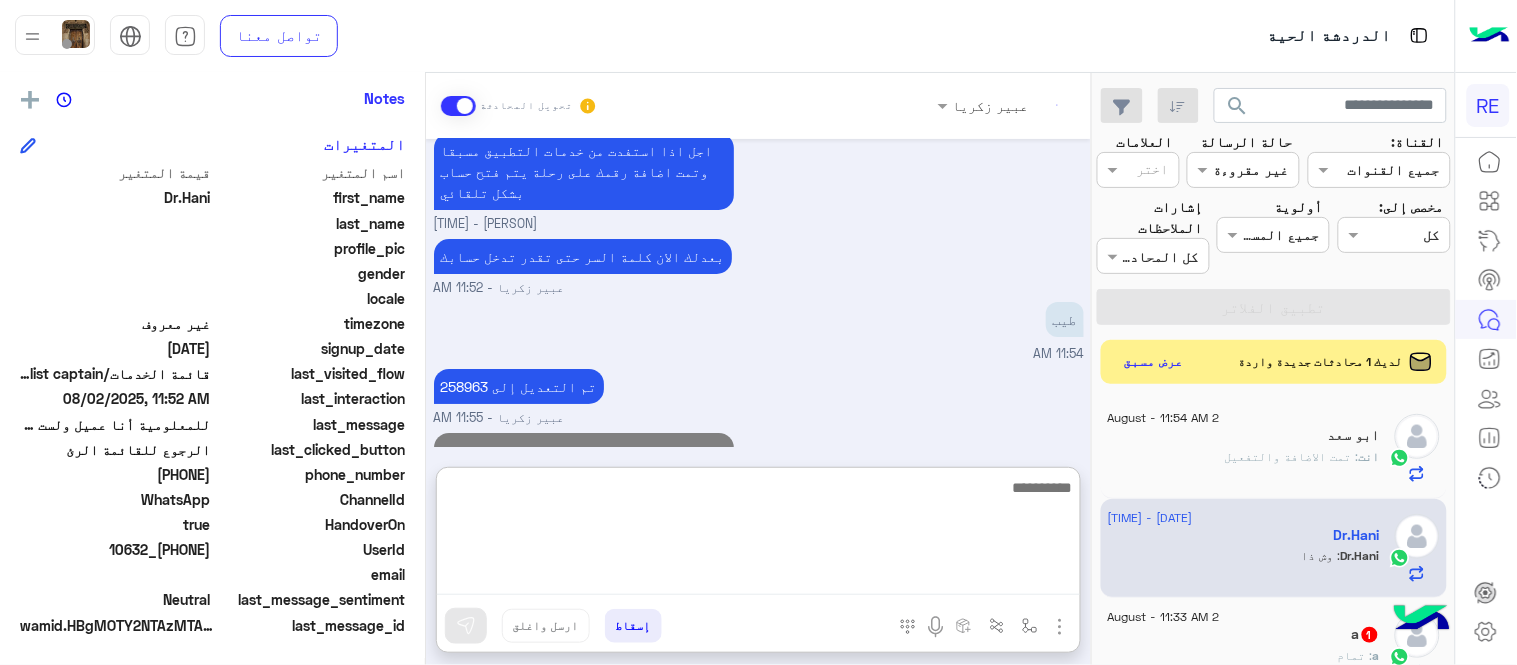 scroll, scrollTop: 3873, scrollLeft: 0, axis: vertical 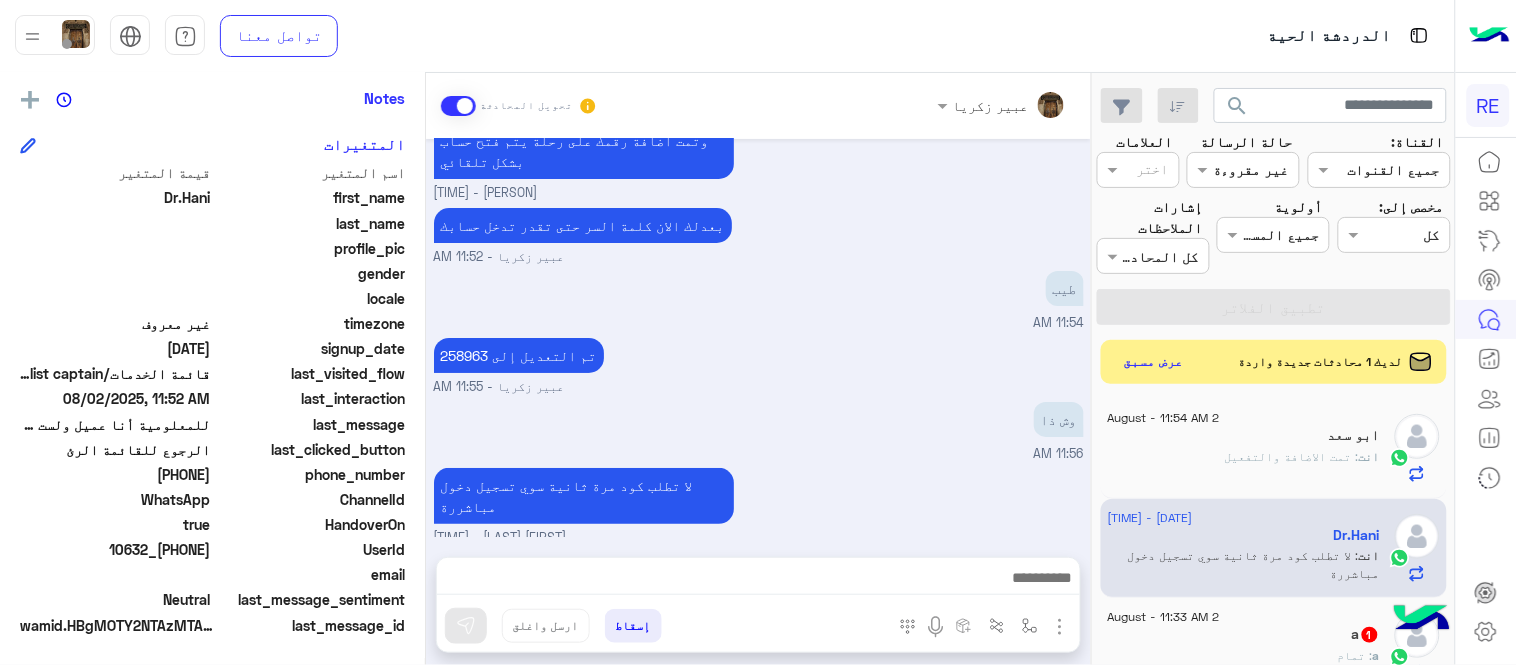 click on "Aug 2, 2025  هل لديك حساب مسجل على التطبيق   لا   نعم     07:24 AM   لا    07:24 AM  يمكنك تحميل التطبيق والتسجيل عبر الرابط 📲
http://onelink.to/Rehla
ونسعد بزيارتك حسابات التواصل الاجتماعي :
https://compiled.social/rehlacar    لمساعدتك بشكل افضل
الرجاء اختيار احد الخدمات التالية     07:24 AM   التحويل للموظف    07:24 AM  اي خدمة اخرى ؟  الرجوع للقائمة الرئ   لا     07:24 AM   الرجوع للقائمة الرئ    07:24 AM  اختر احد الخدمات التالية:    07:24 AM   تسجيل حساب     07:25 AM  يمكنك الاطلاع على شروط الانضمام لرحلة ك (كابتن ) الموجودة بالصورة أعلاه،
لتحميل التطبيق عبر الرابط التالي : 📲
http://onelink.to/Rehla     تم تسجيل السيارة   اواجه صعوبة بالتسجيل" at bounding box center (758, 338) 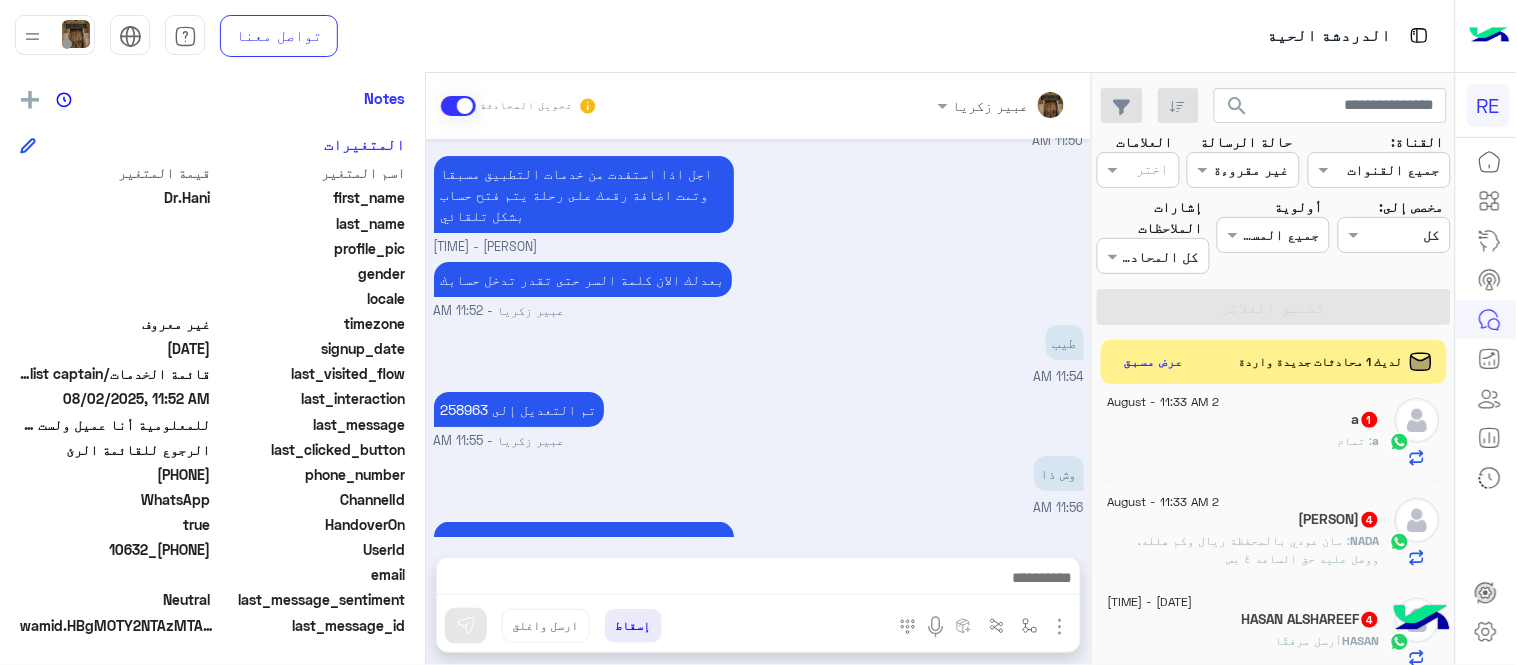 scroll, scrollTop: 230, scrollLeft: 0, axis: vertical 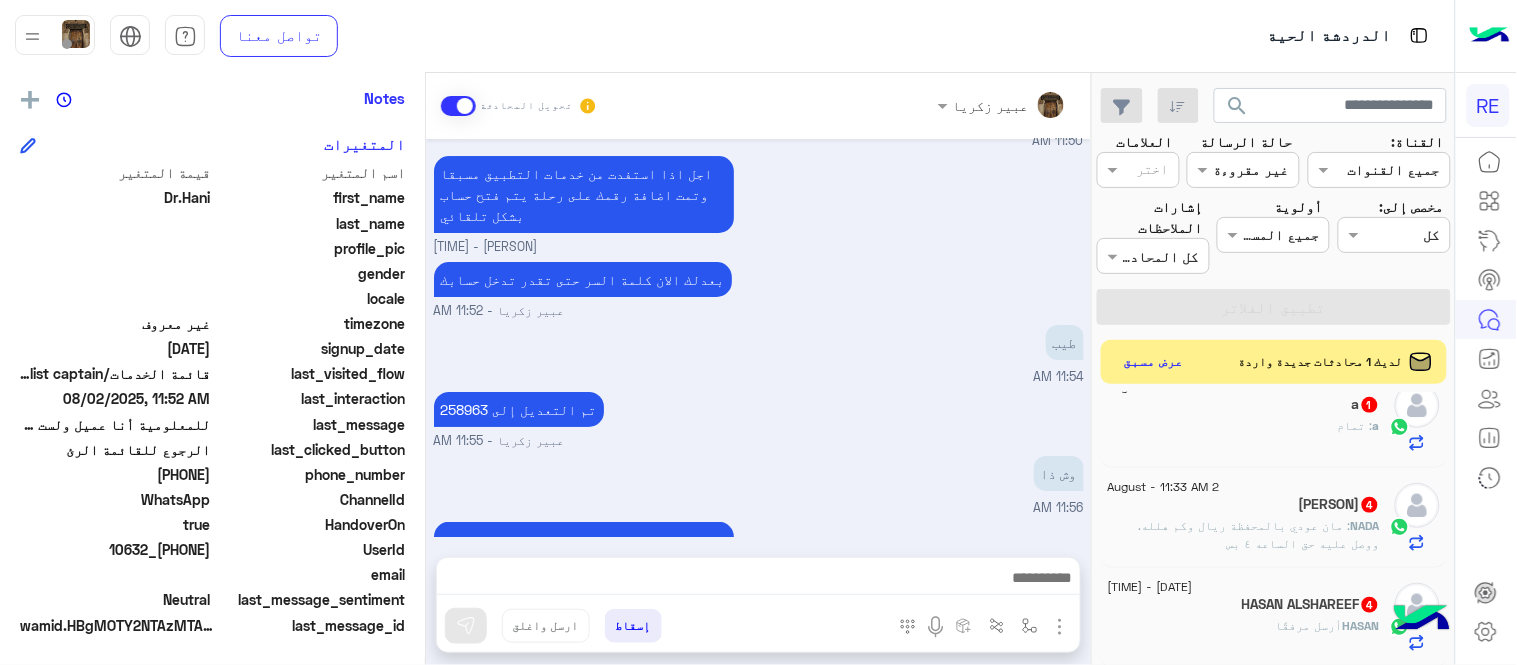 click on "a : تمام" 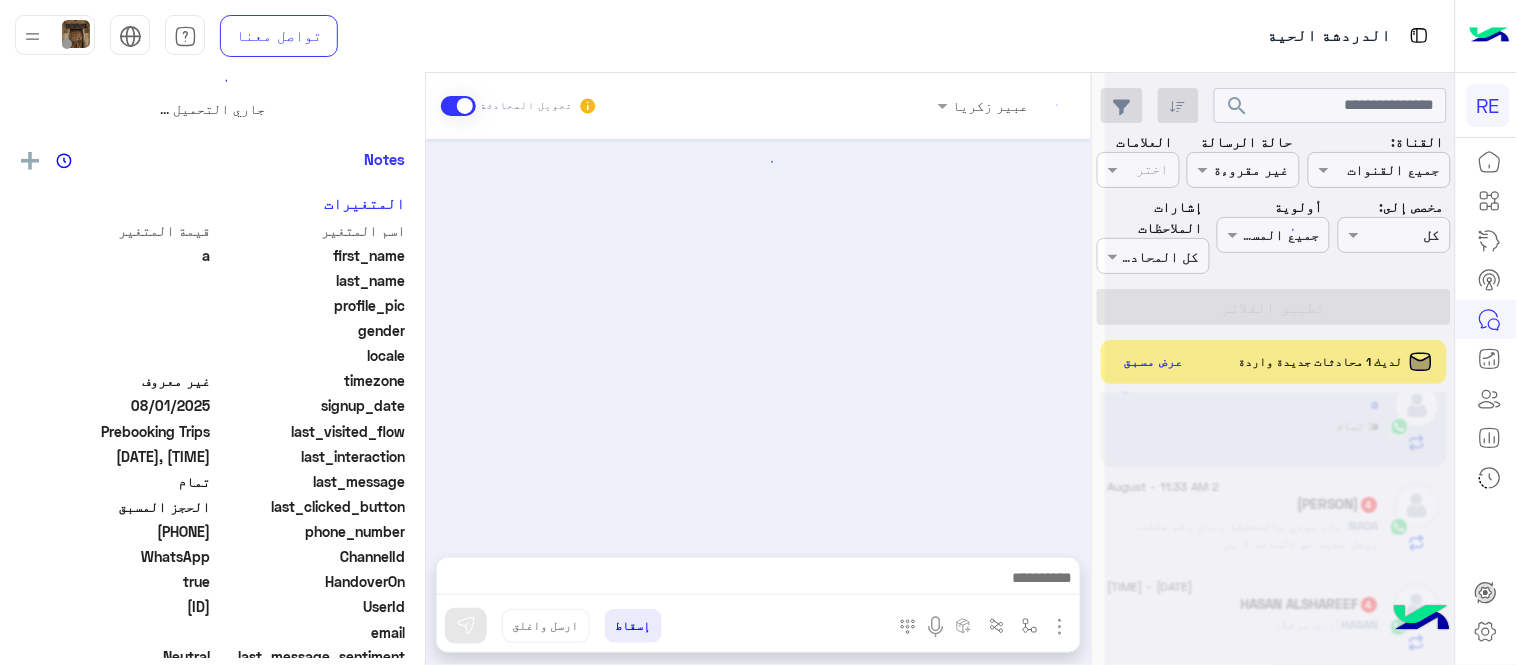 scroll, scrollTop: 0, scrollLeft: 0, axis: both 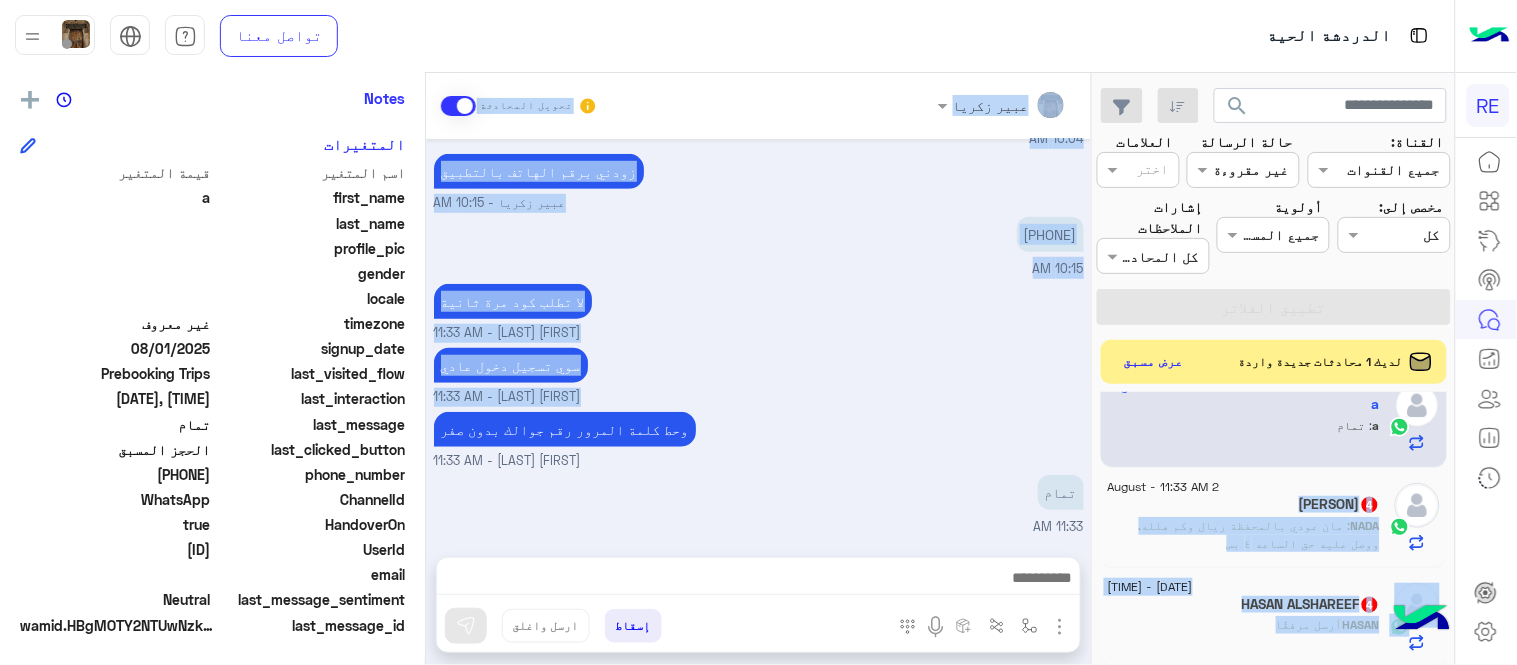 drag, startPoint x: 1092, startPoint y: 444, endPoint x: 1101, endPoint y: 475, distance: 32.280025 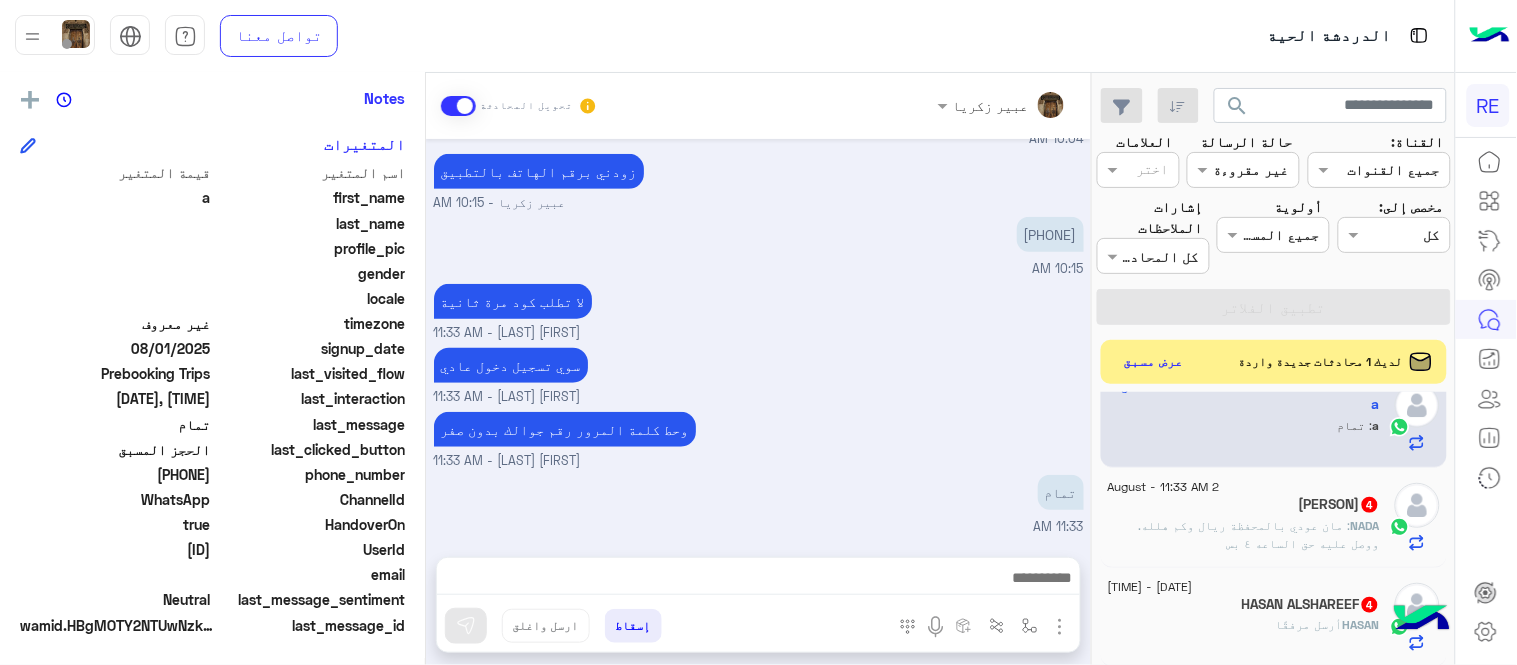 click on "HASAN ALSHAREEF  4" 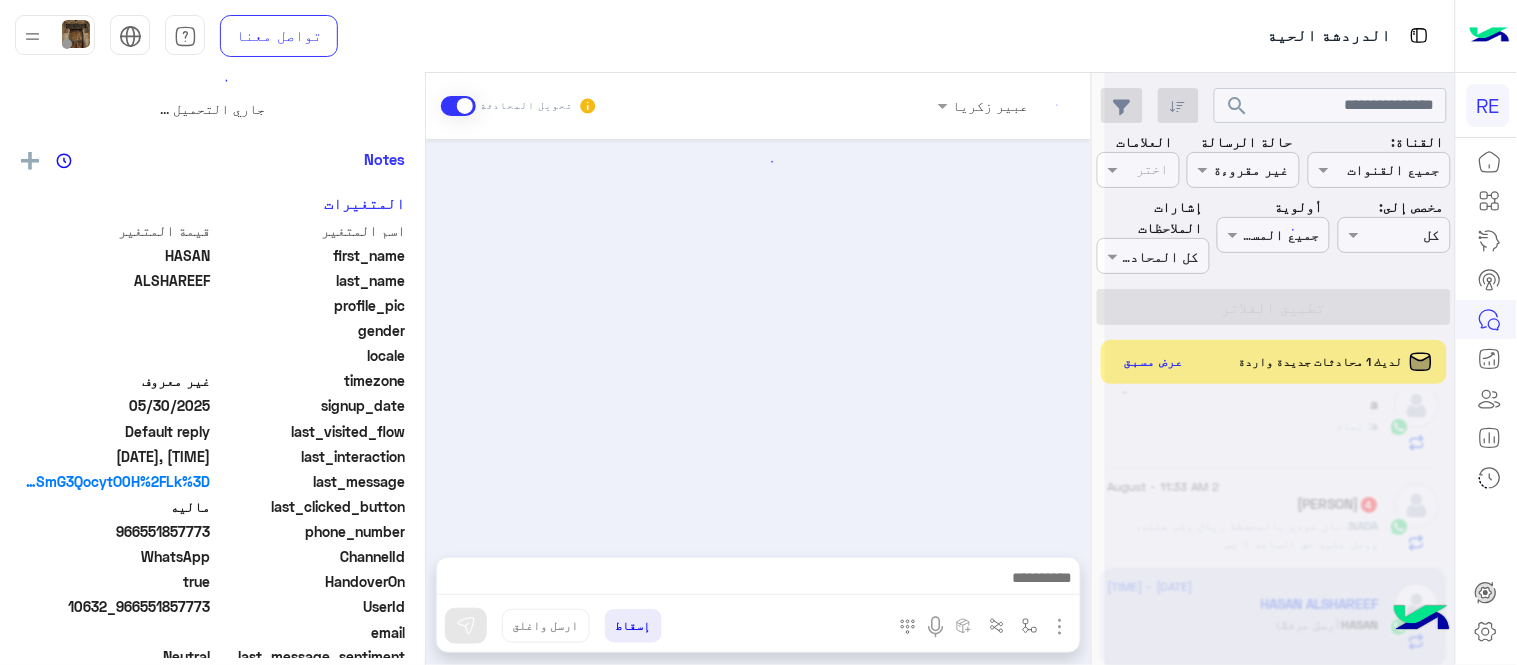 scroll, scrollTop: 0, scrollLeft: 0, axis: both 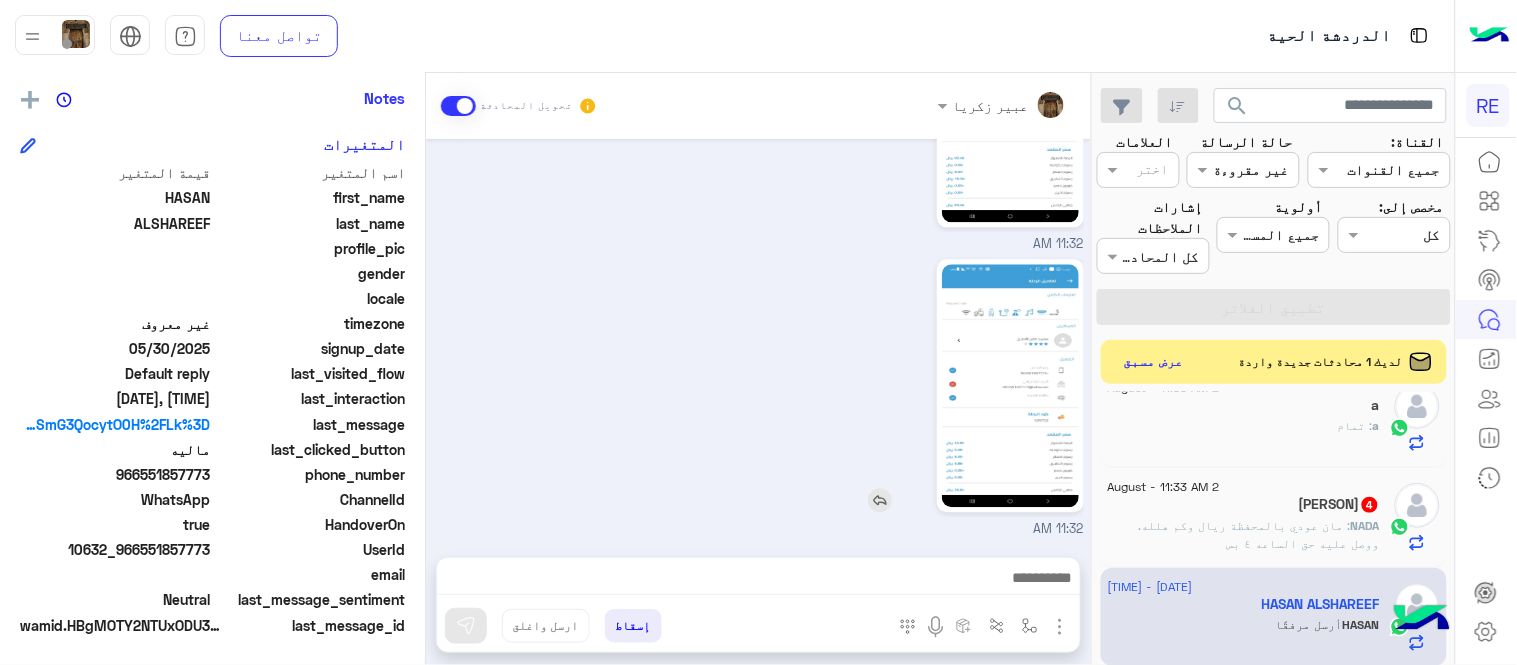 click 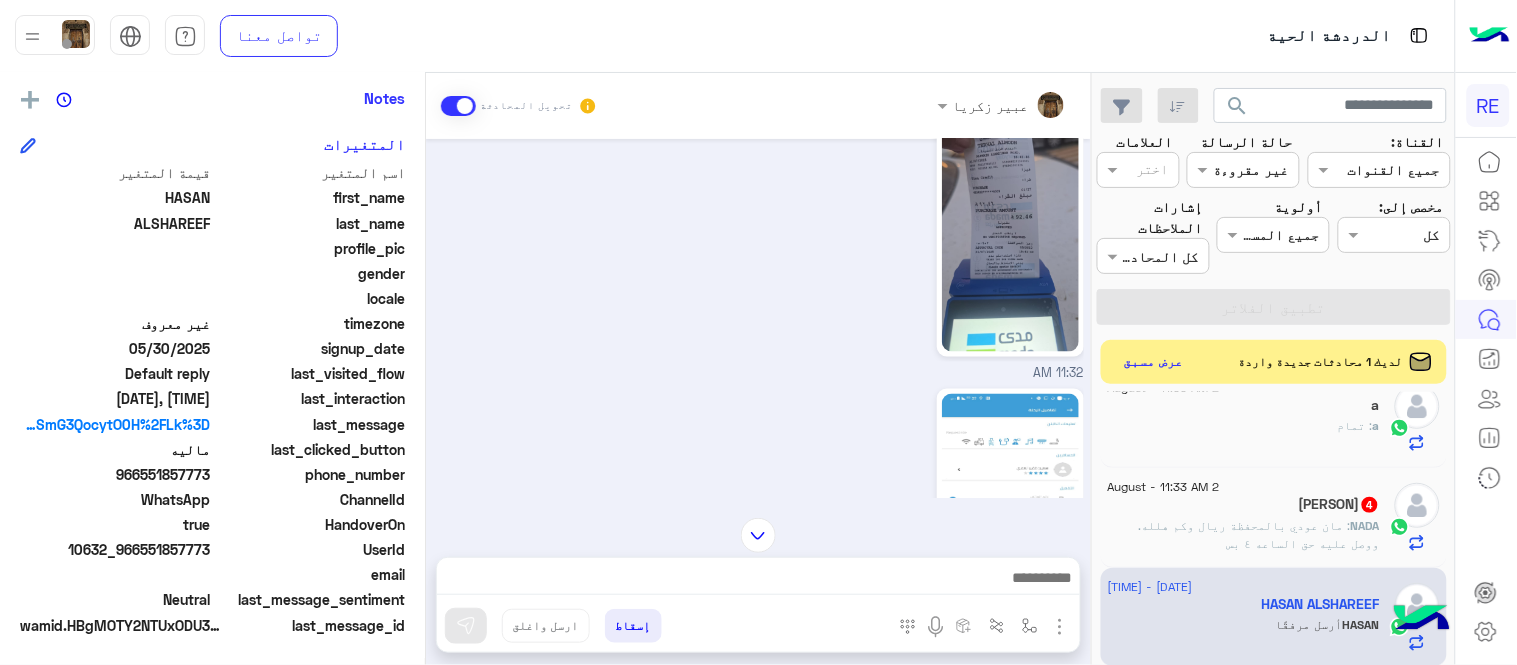 scroll, scrollTop: 713, scrollLeft: 0, axis: vertical 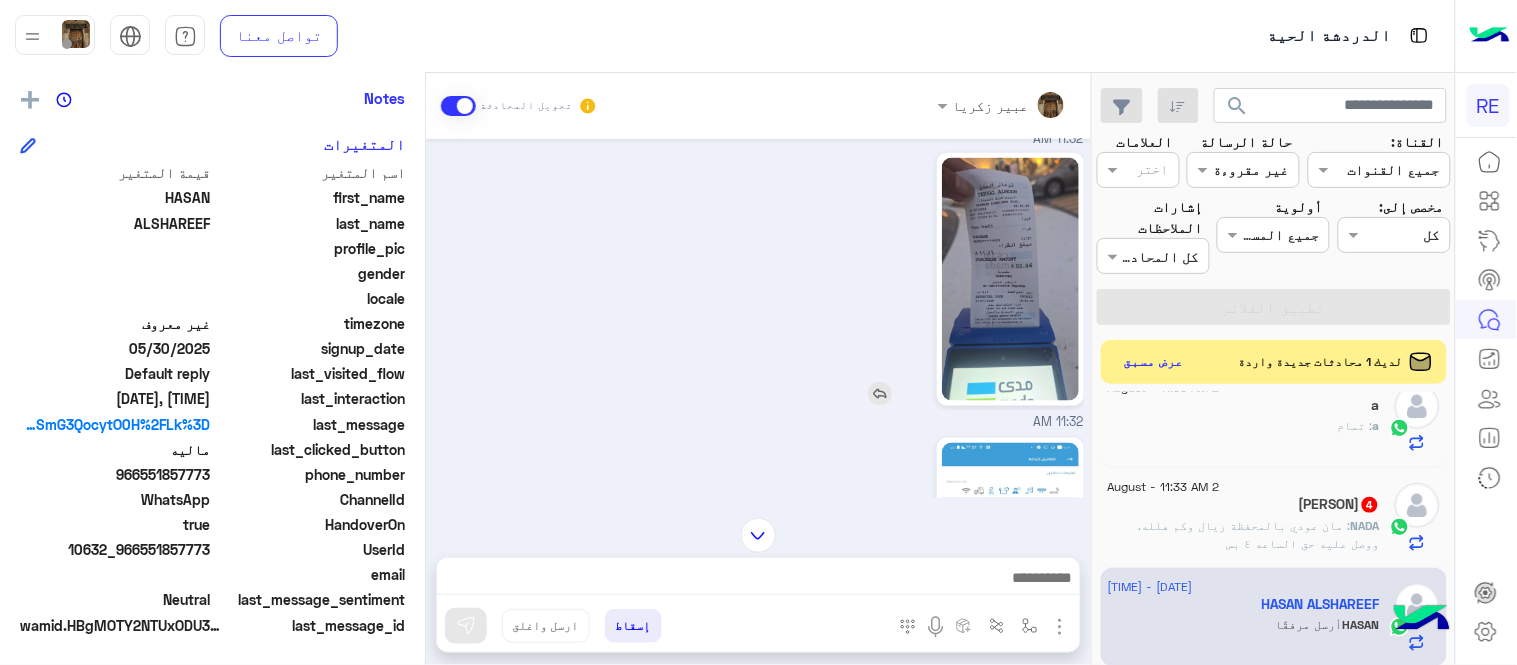 click 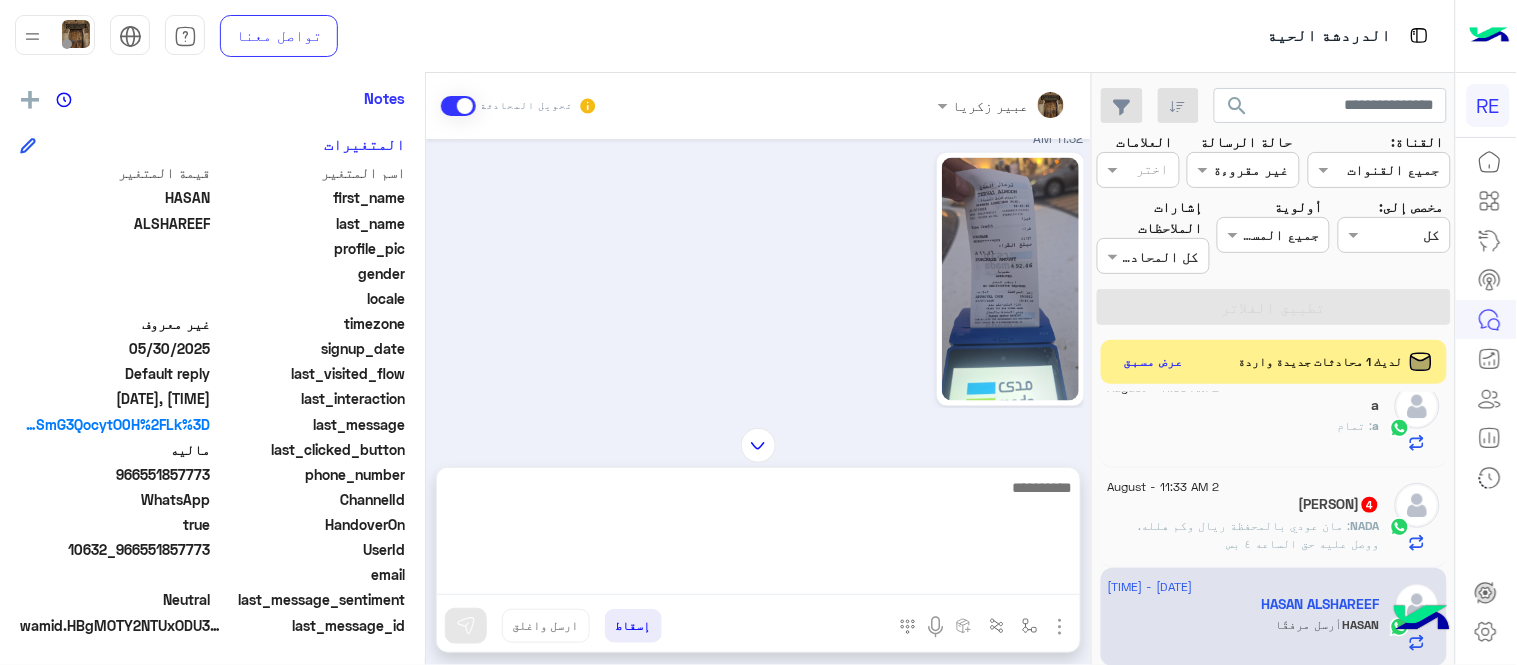 click at bounding box center [758, 535] 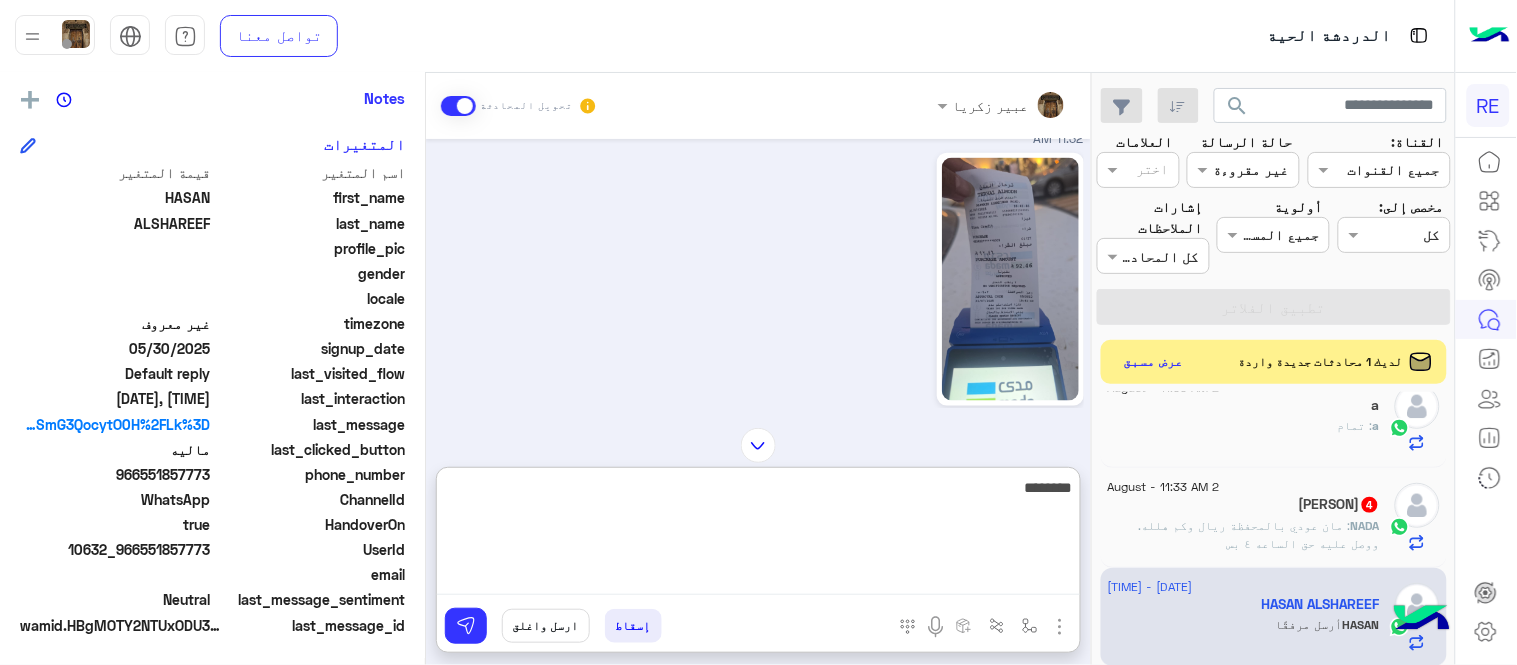 type on "********" 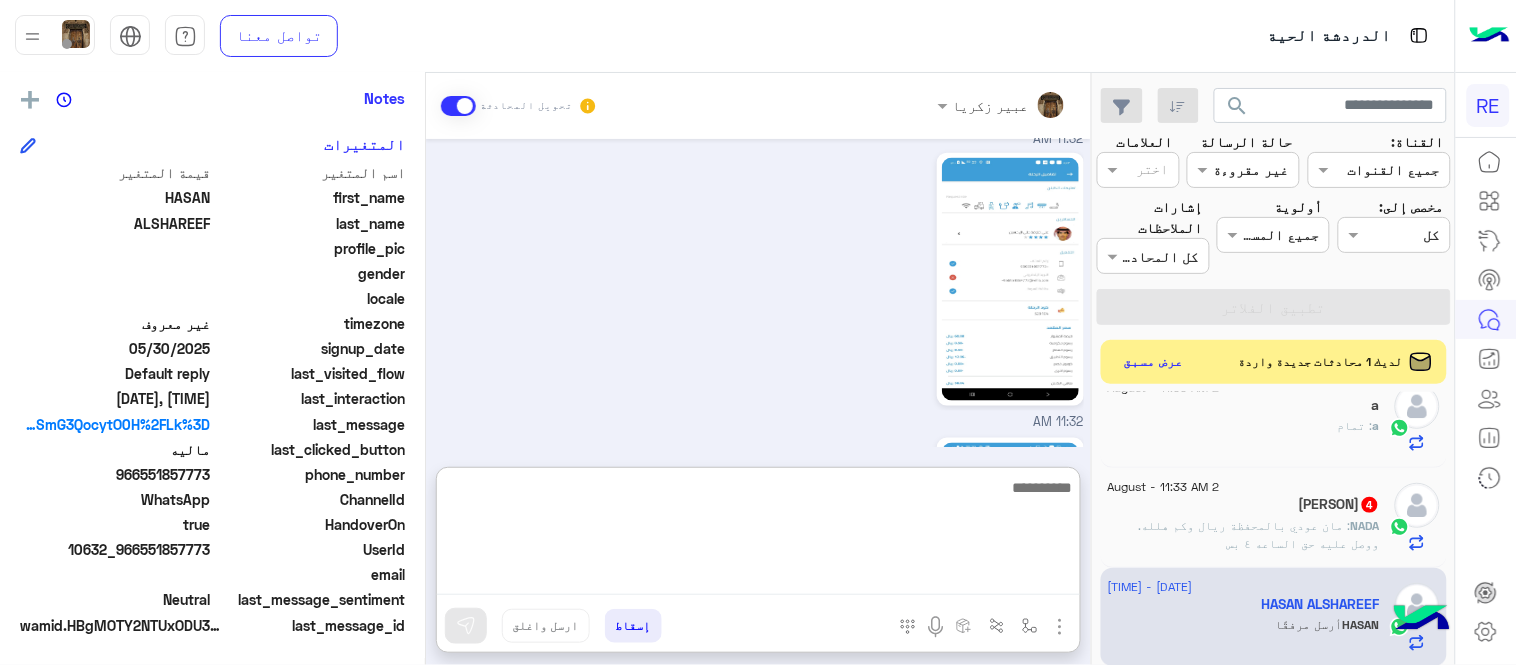 scroll, scrollTop: 1331, scrollLeft: 0, axis: vertical 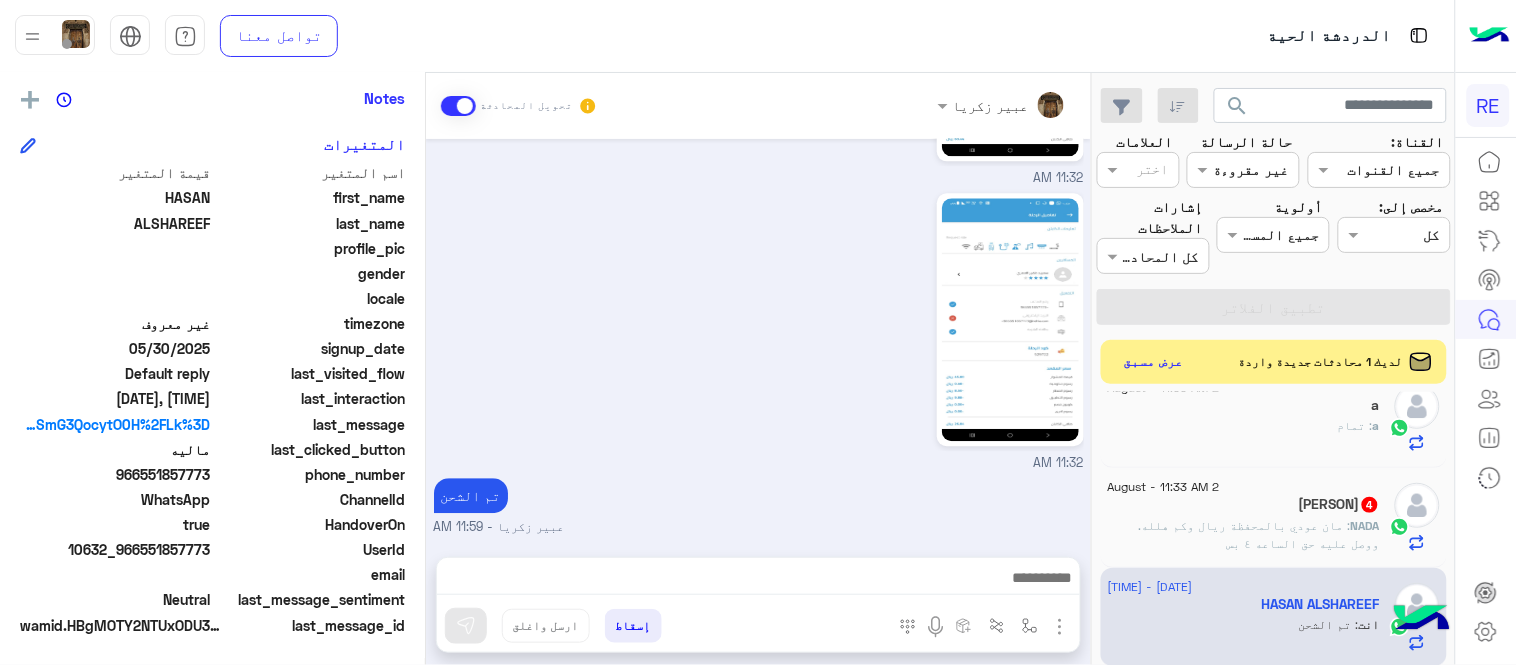 click on "Aug 2, 2025  زودني برقم الهاتف بالتطبيق  عبير زكريا -  10:27 AM   عبير زكريا انضم إلى المحادثة   10:27 AM      0551857773   10:32 AM  ارجو التوضيح سويت سحب للرصيد وما وصلك او ايش المستحقات؟  عبير زكريا -  11:14 AM  لا لم ينزل الرصيد في المحفظه لان السداد كان عبر الشبكه   11:15 AM  زودني بكود الرحلة  عبير زكريا -  11:31 AM    11:32 AM    11:32 AM    11:32 AM    11:32 AM  تم الشحن  عبير زكريا -  11:59 AM" at bounding box center (758, 338) 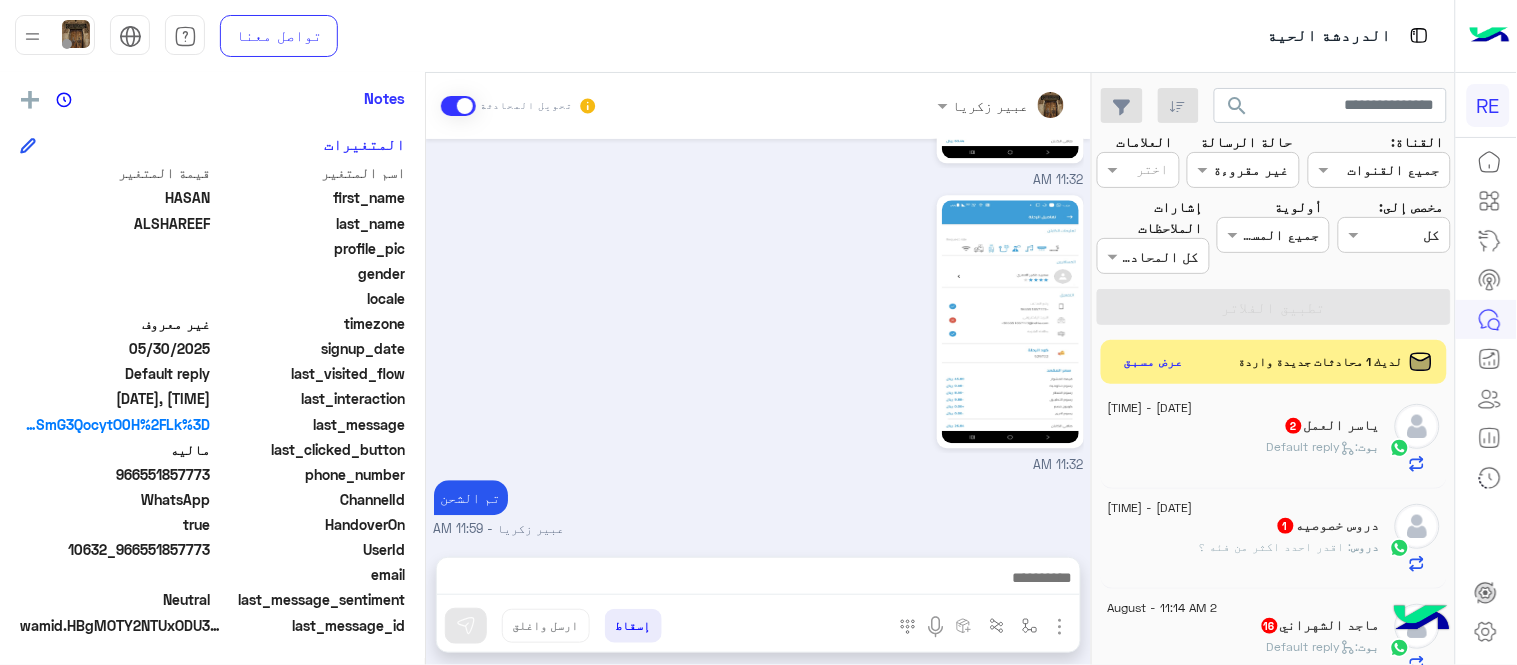 scroll, scrollTop: 532, scrollLeft: 0, axis: vertical 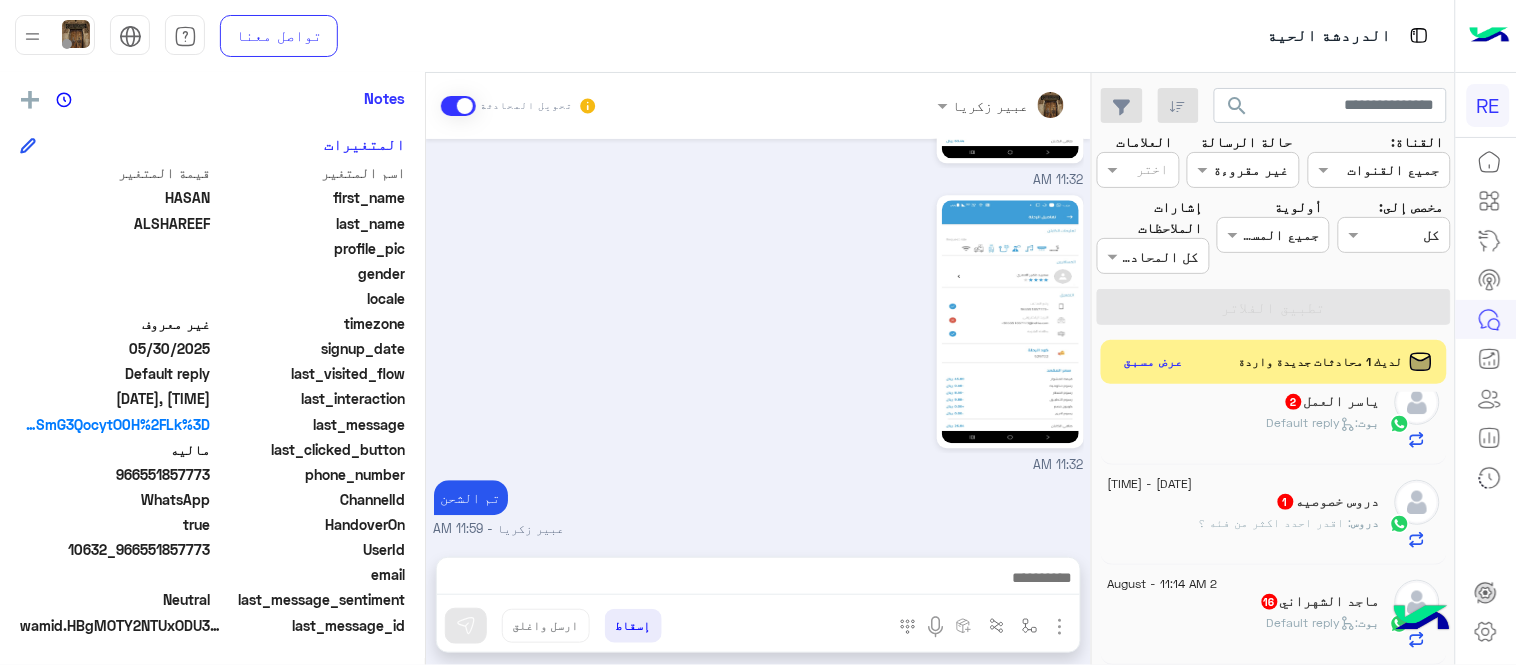 click on "بوت :   Default reply" 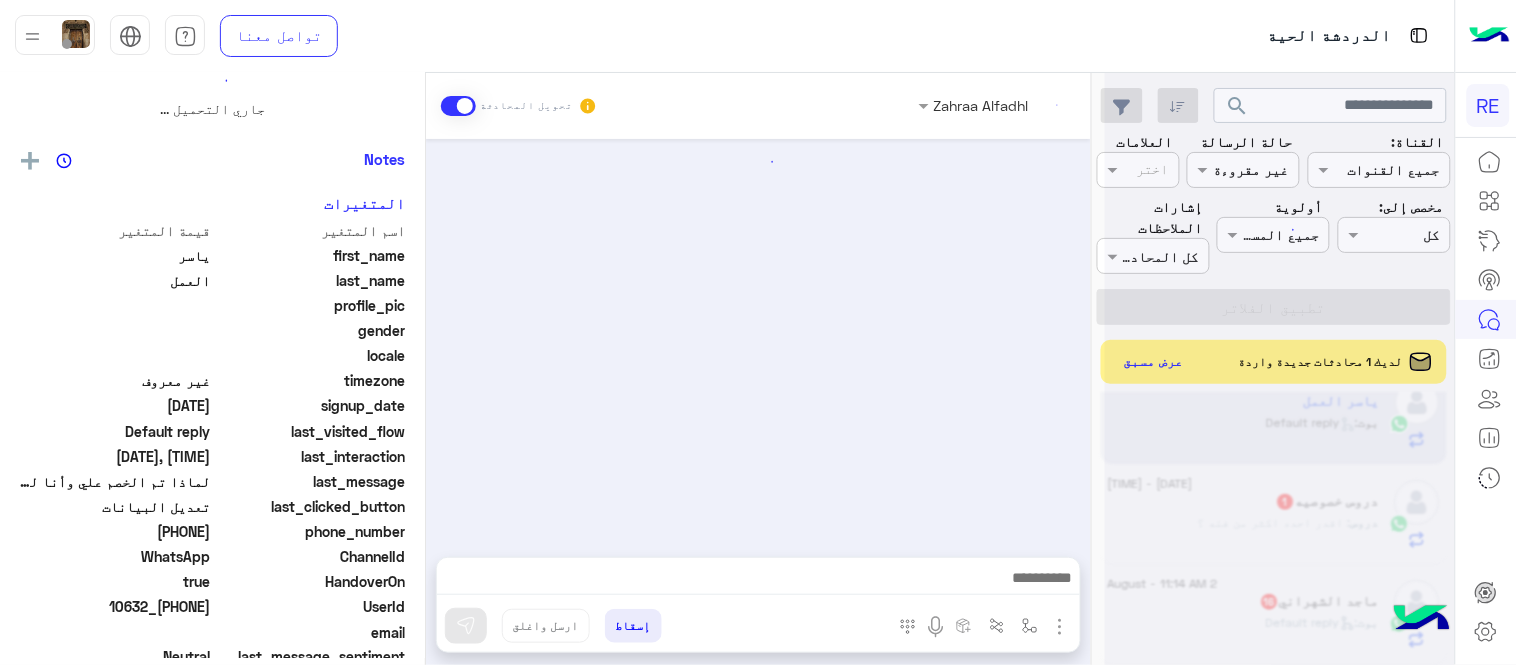 scroll, scrollTop: 0, scrollLeft: 0, axis: both 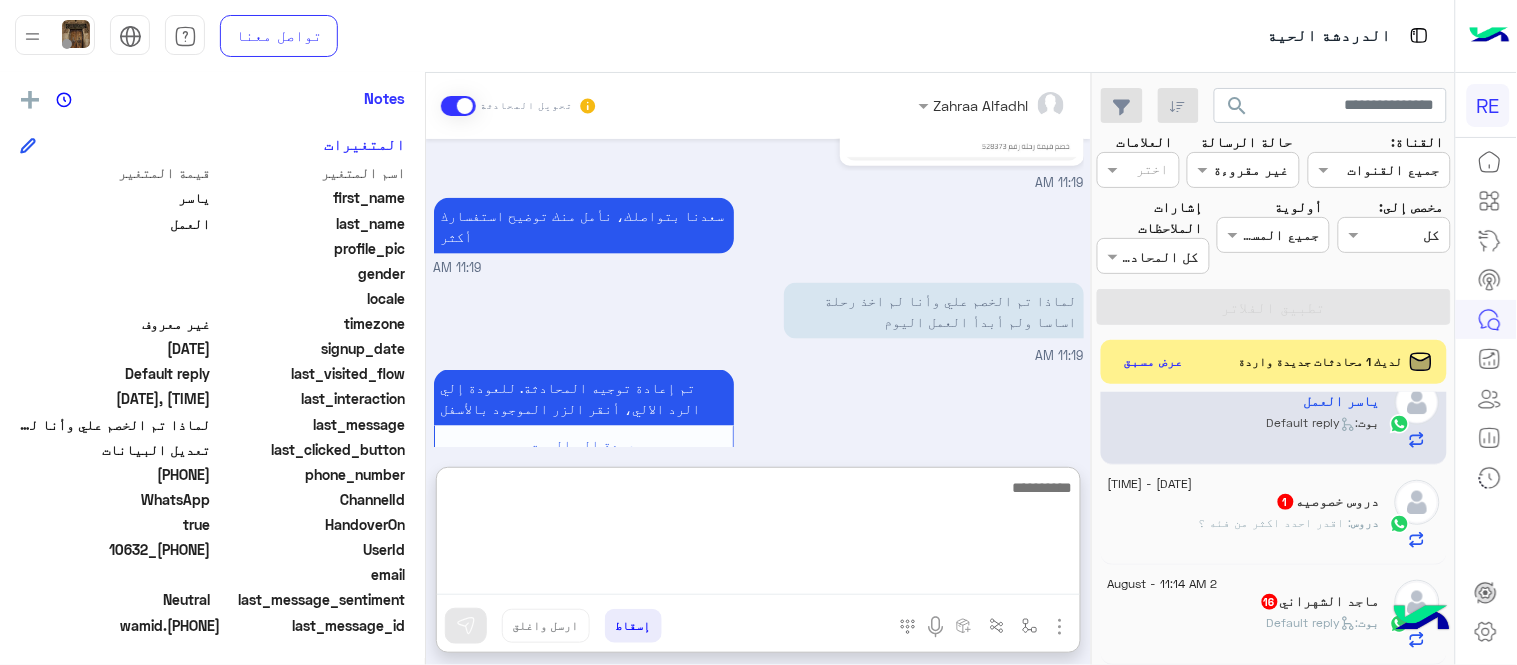 click at bounding box center (758, 535) 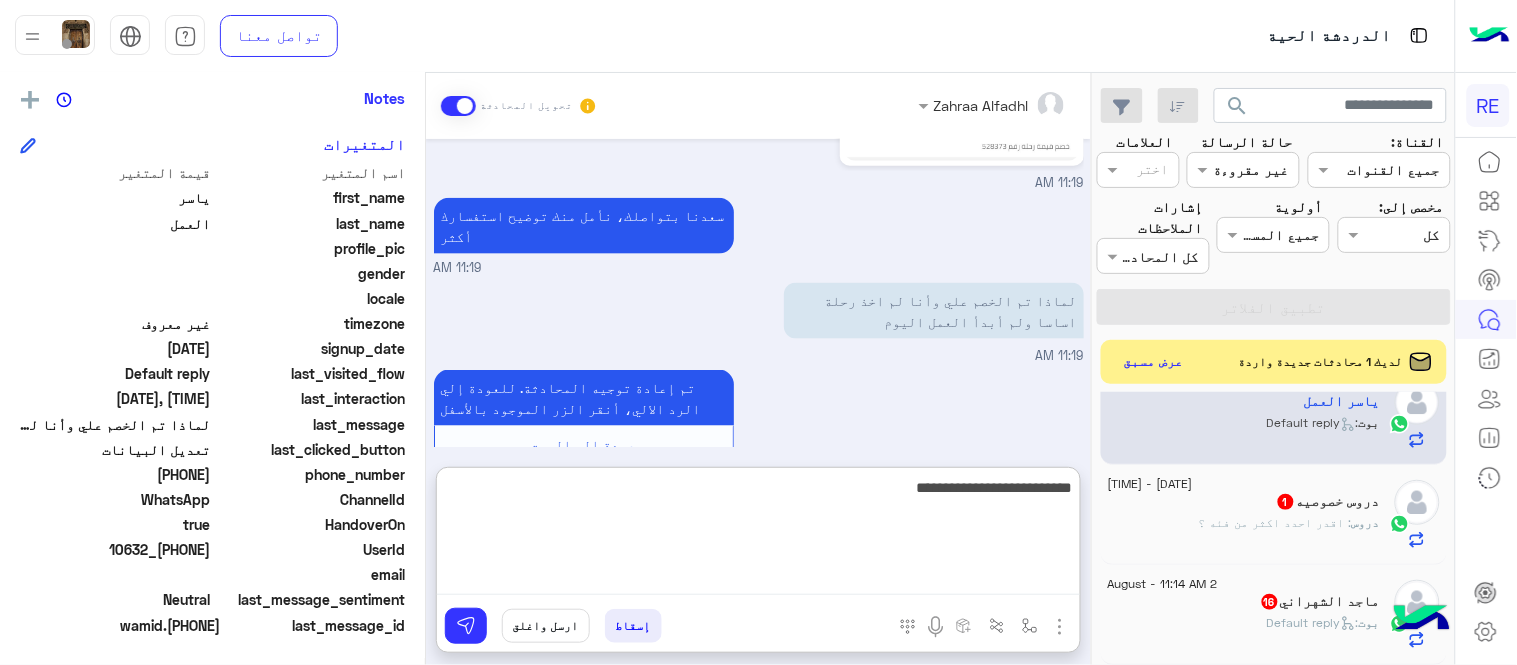 type on "**********" 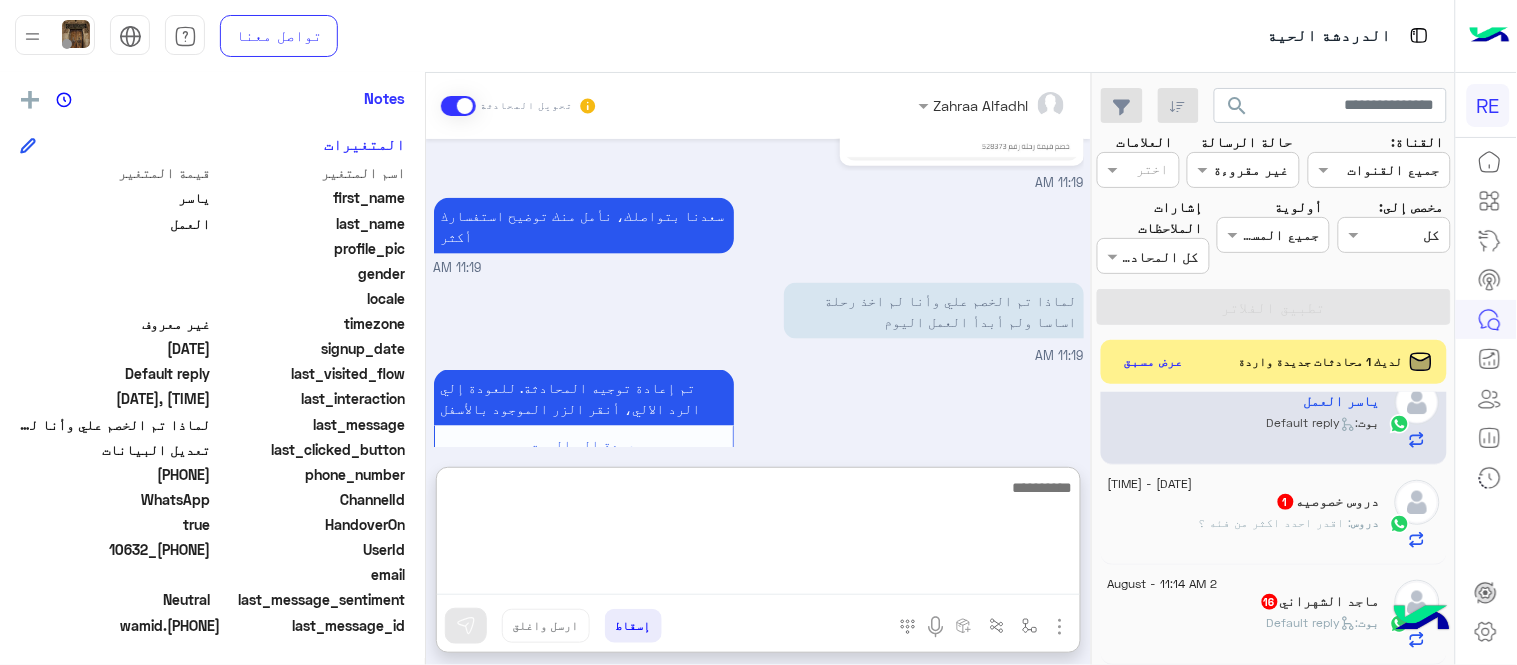 scroll, scrollTop: 794, scrollLeft: 0, axis: vertical 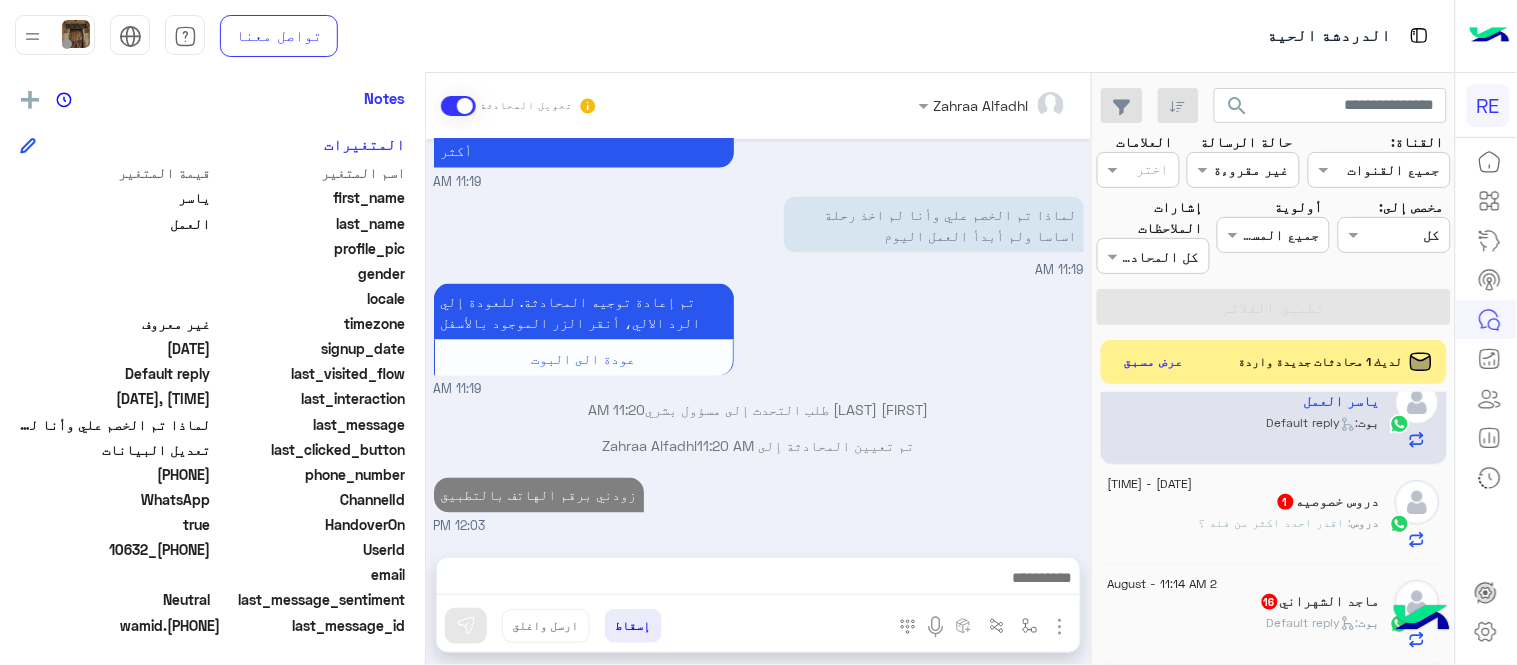 click on ": اقدر احدد اكثر من فئه ؟" 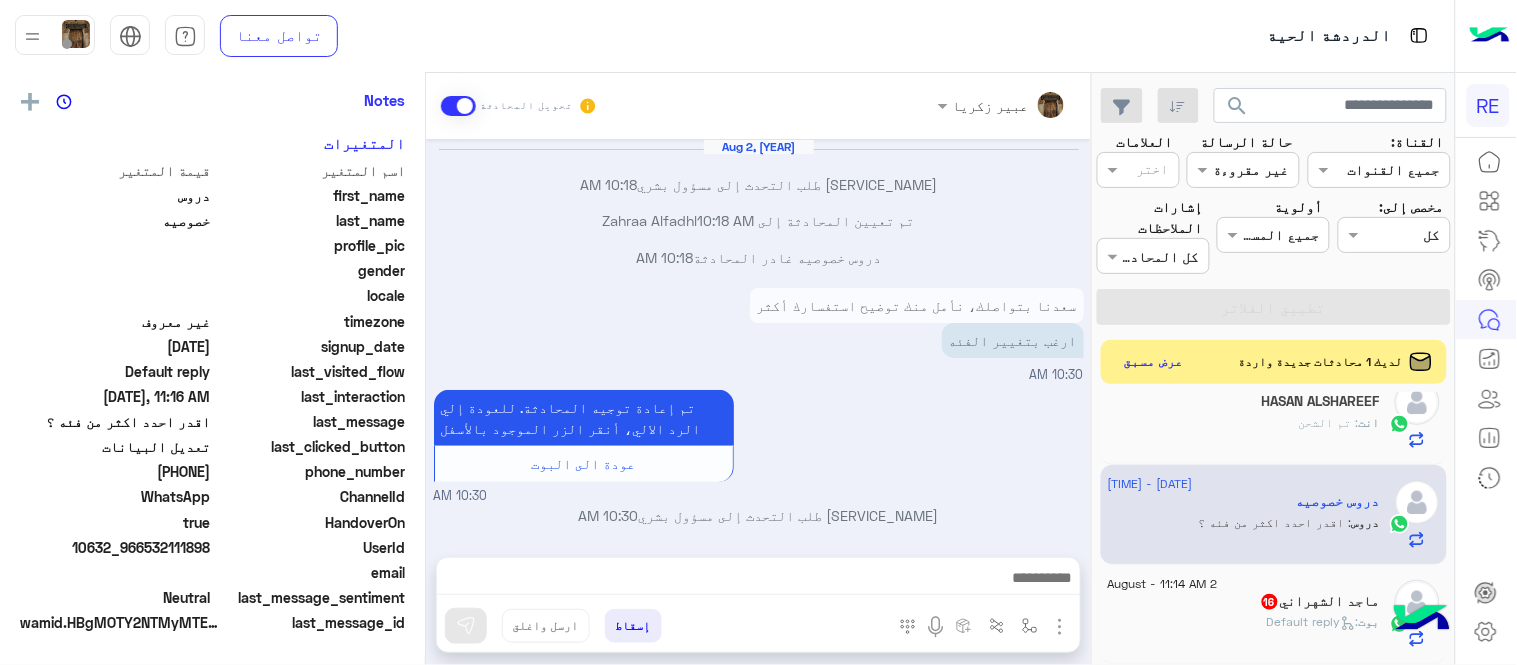 scroll, scrollTop: 405, scrollLeft: 0, axis: vertical 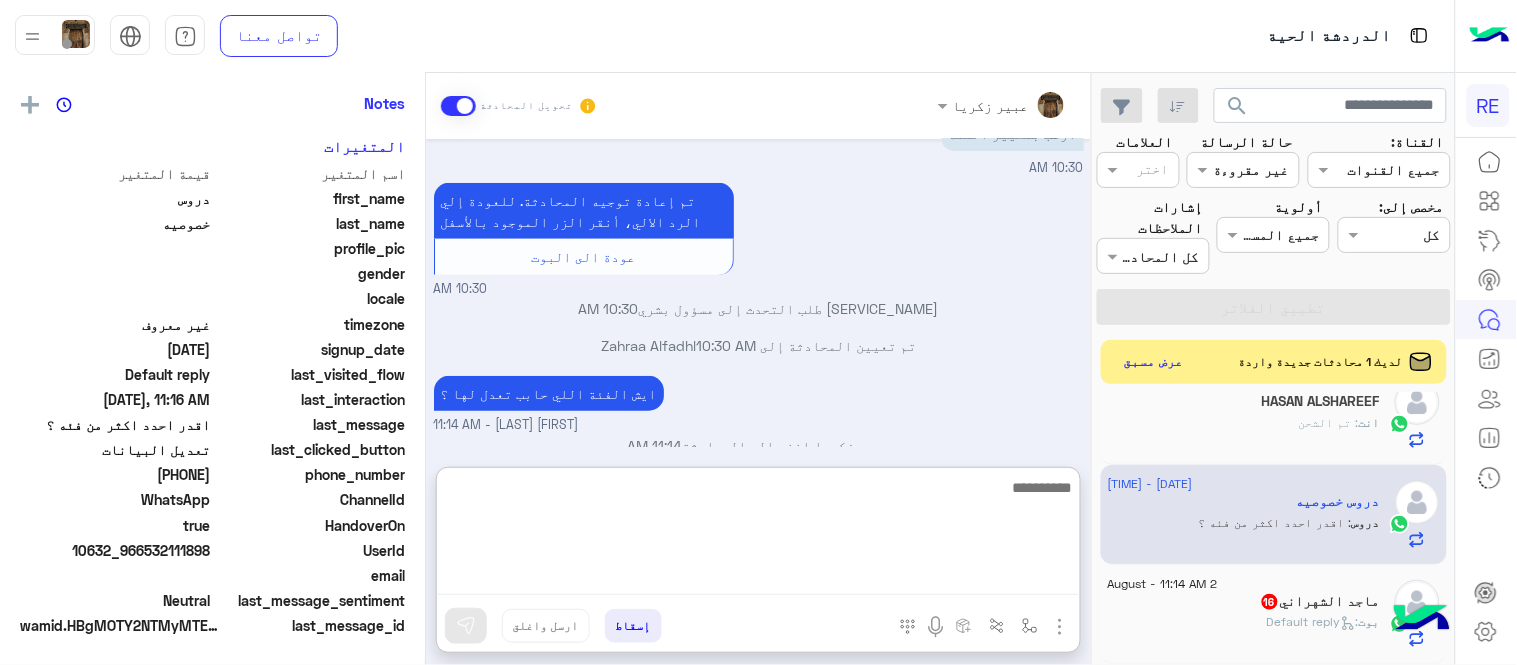 click at bounding box center (758, 535) 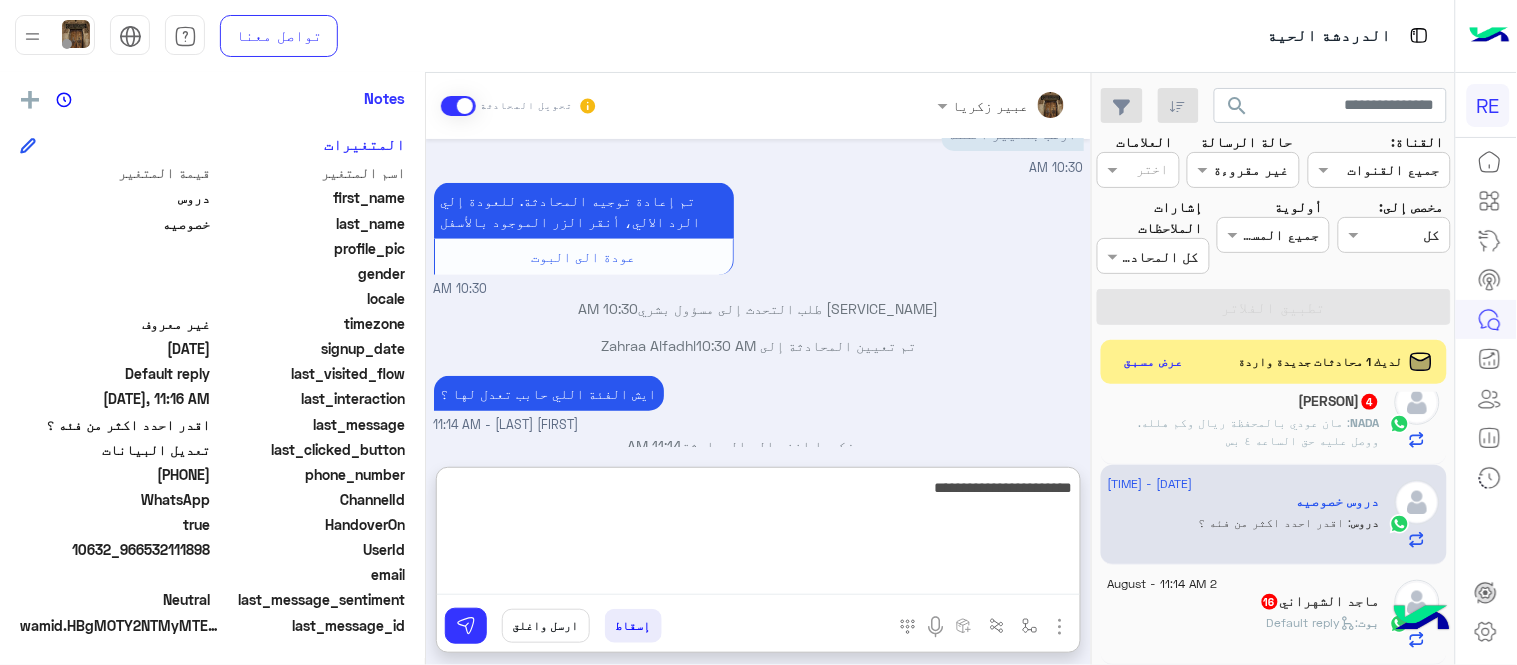 type on "**********" 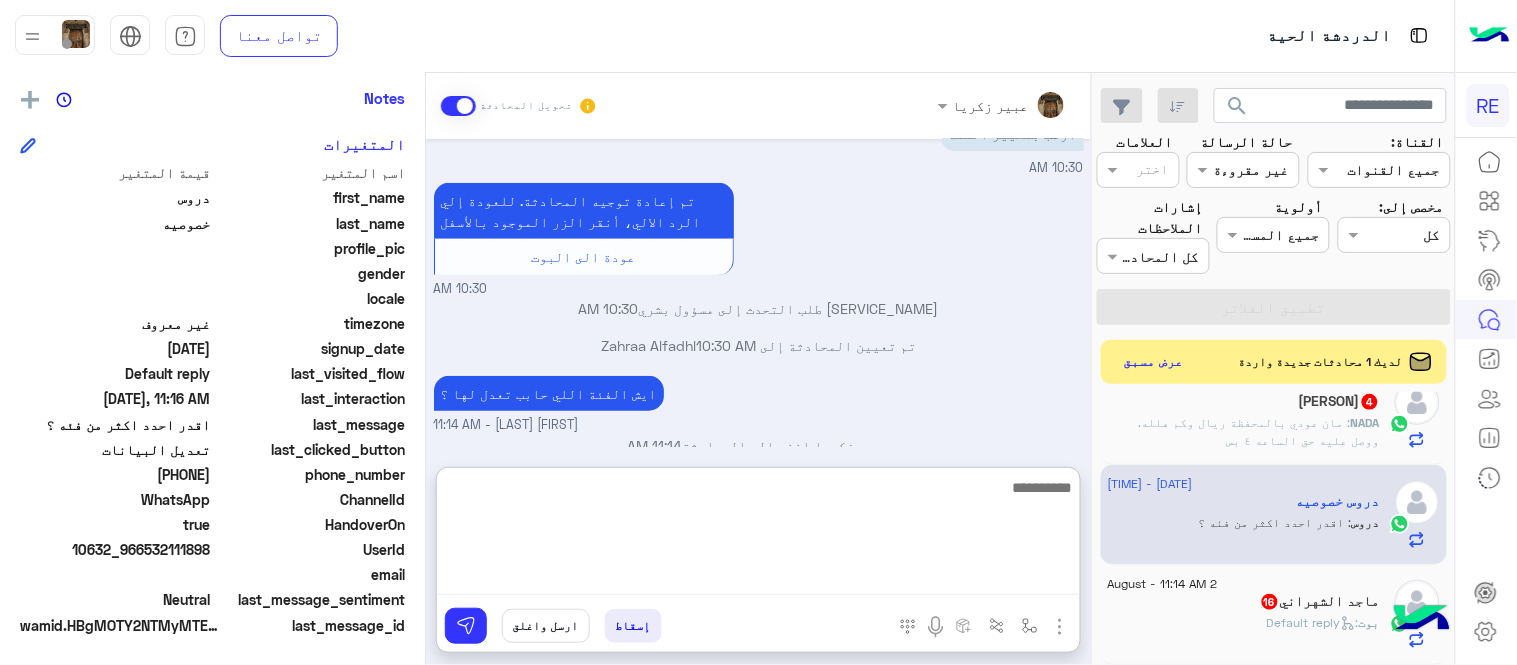 scroll, scrollTop: 362, scrollLeft: 0, axis: vertical 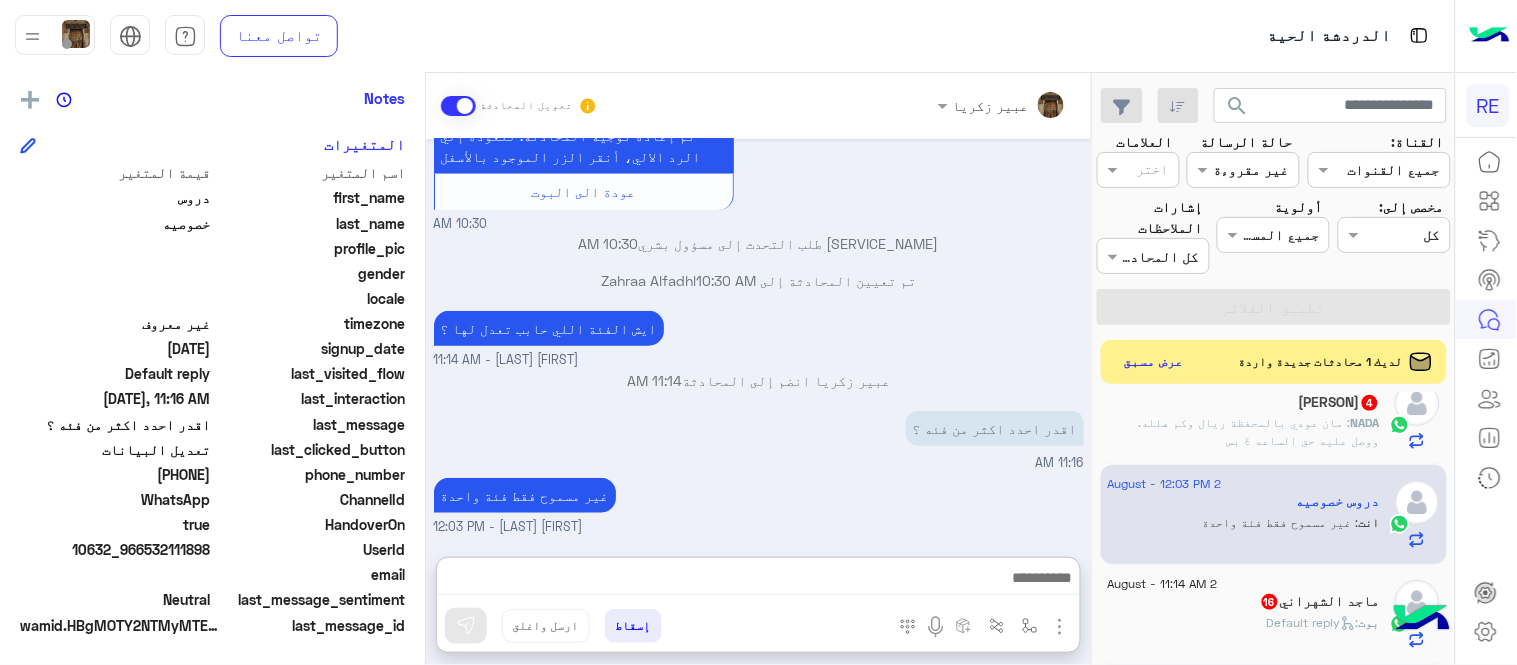 click on "Aug 2, 2025   دروس خصوصيه طلب التحدث إلى مسؤول بشري   10:18 AM       تم تعيين المحادثة إلى Zahraa Alfadhl   10:18 AM       دروس خصوصيه غادر المحادثة   10:18 AM      سعدنا بتواصلك، نأمل منك توضيح استفسارك أكثر ارغب بتغيير الفئه   10:30 AM  تم إعادة توجيه المحادثة. للعودة إلي الرد الالي، أنقر الزر الموجود بالأسفل  عودة الى البوت     10:30 AM   دروس خصوصيه طلب التحدث إلى مسؤول بشري   10:30 AM       تم تعيين المحادثة إلى Zahraa Alfadhl   10:30 AM      ايش الفئة اللي حابب تعدل لها ؟  عبير زكريا -  11:14 AM   عبير زكريا انضم إلى المحادثة   11:14 AM      اقدر احدد اكثر من فئه ؟   11:16 AM  غير مسموح فقط فئة واحدة  عبير زكريا -  12:03 PM" at bounding box center (758, 338) 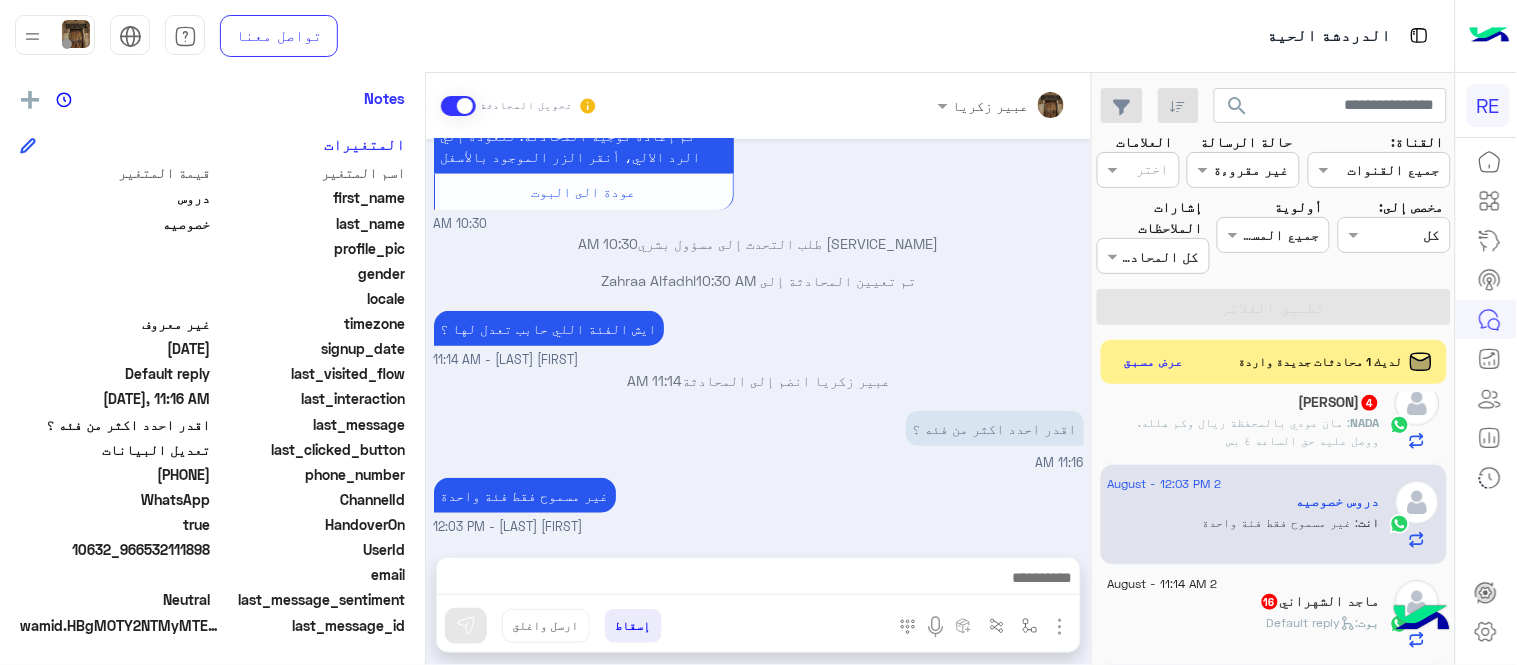 scroll, scrollTop: 337, scrollLeft: 0, axis: vertical 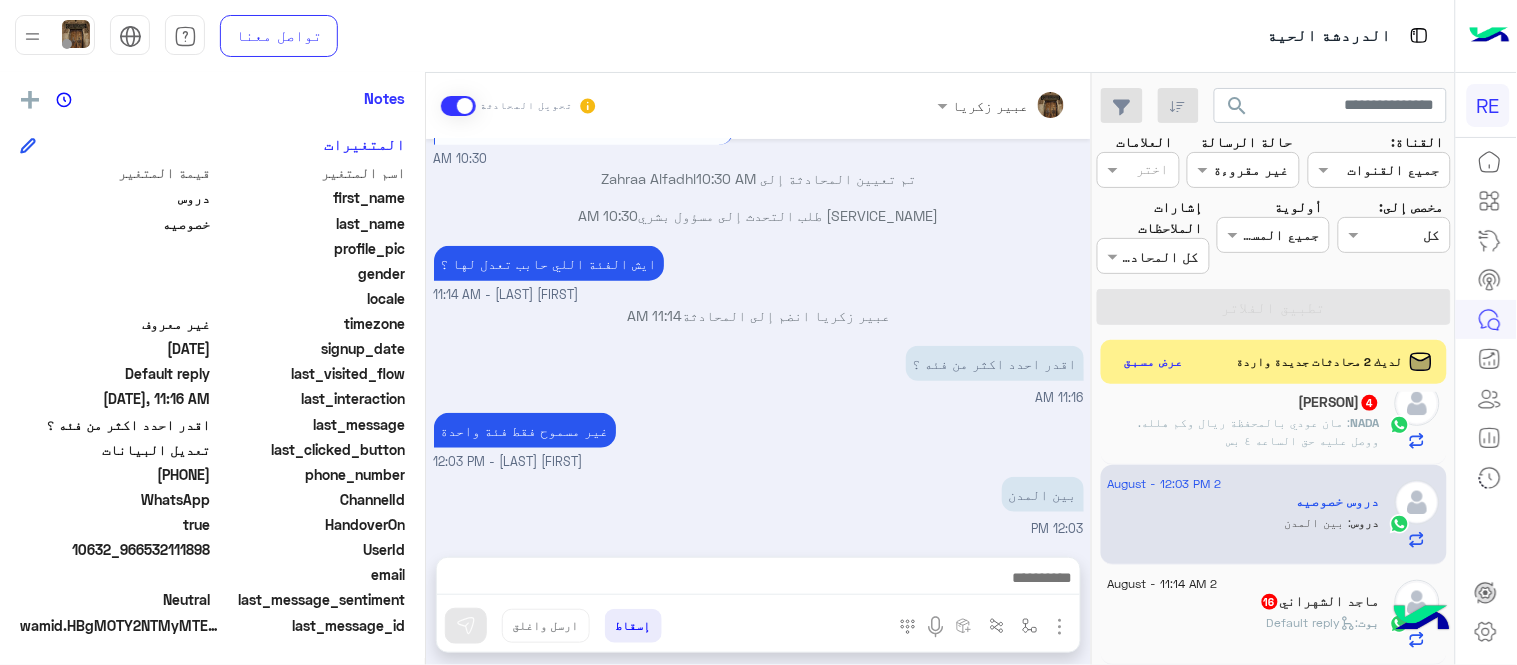 drag, startPoint x: 146, startPoint y: 473, endPoint x: 214, endPoint y: 482, distance: 68.593 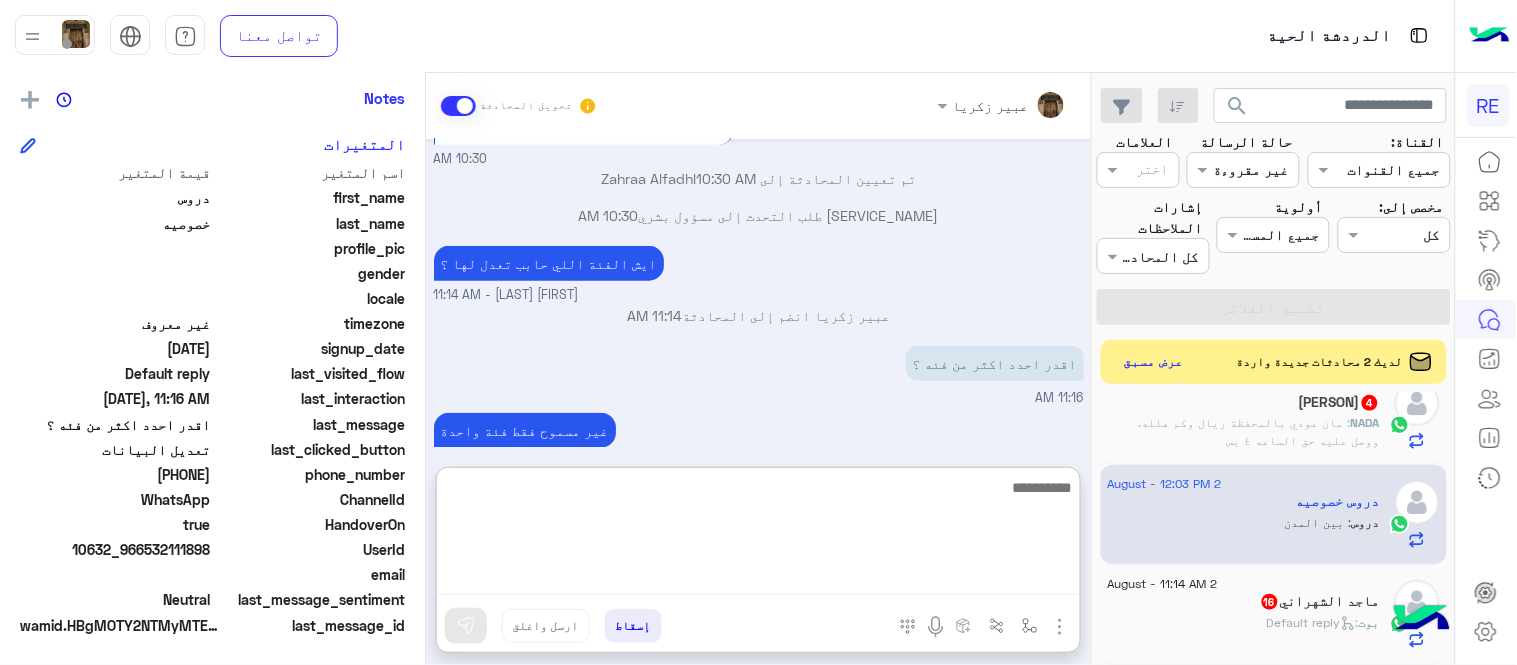 scroll, scrollTop: 362, scrollLeft: 0, axis: vertical 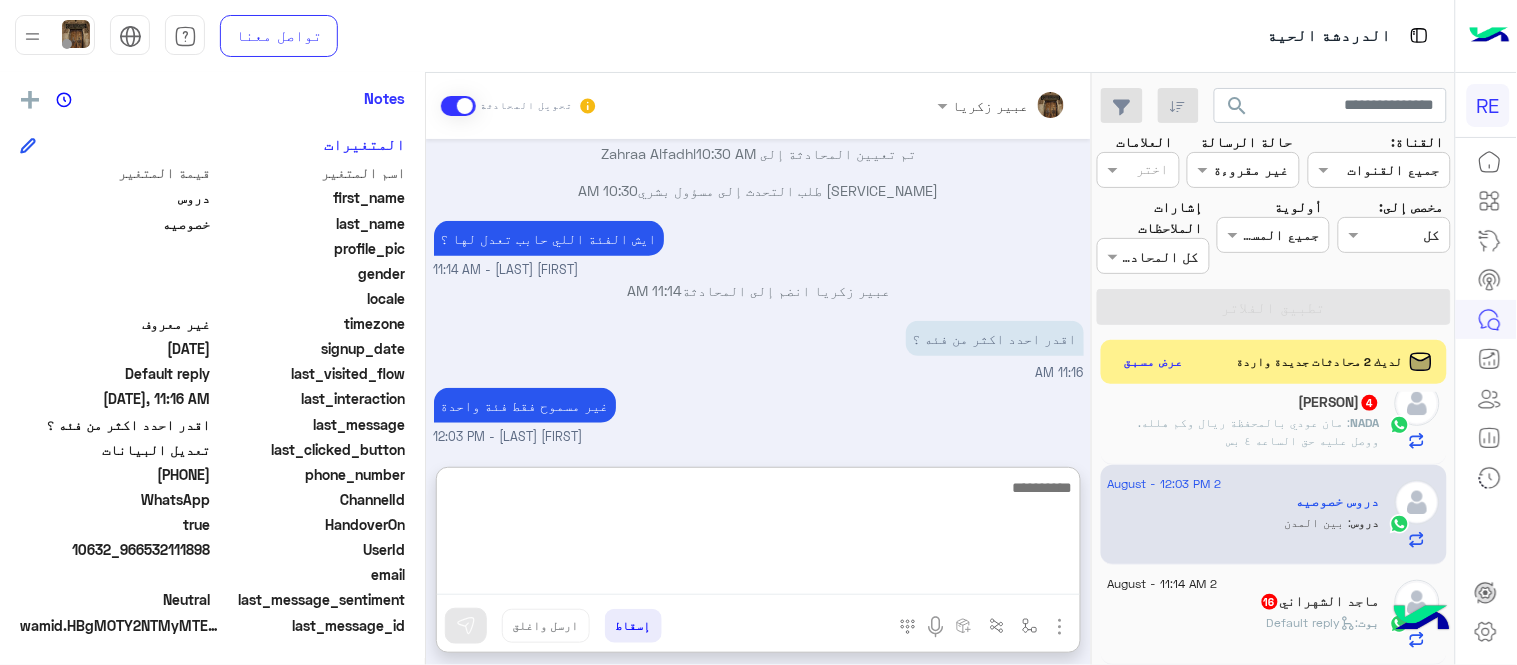 click at bounding box center [758, 535] 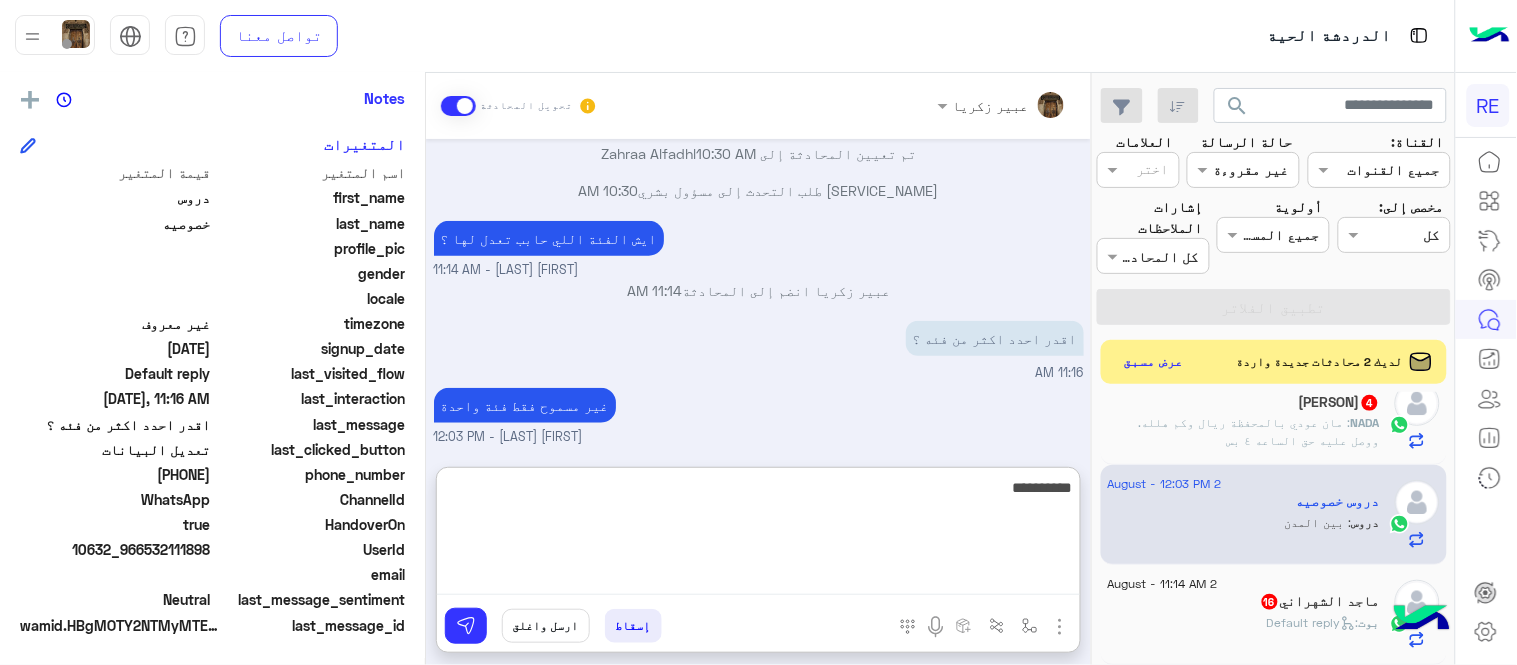 type on "**********" 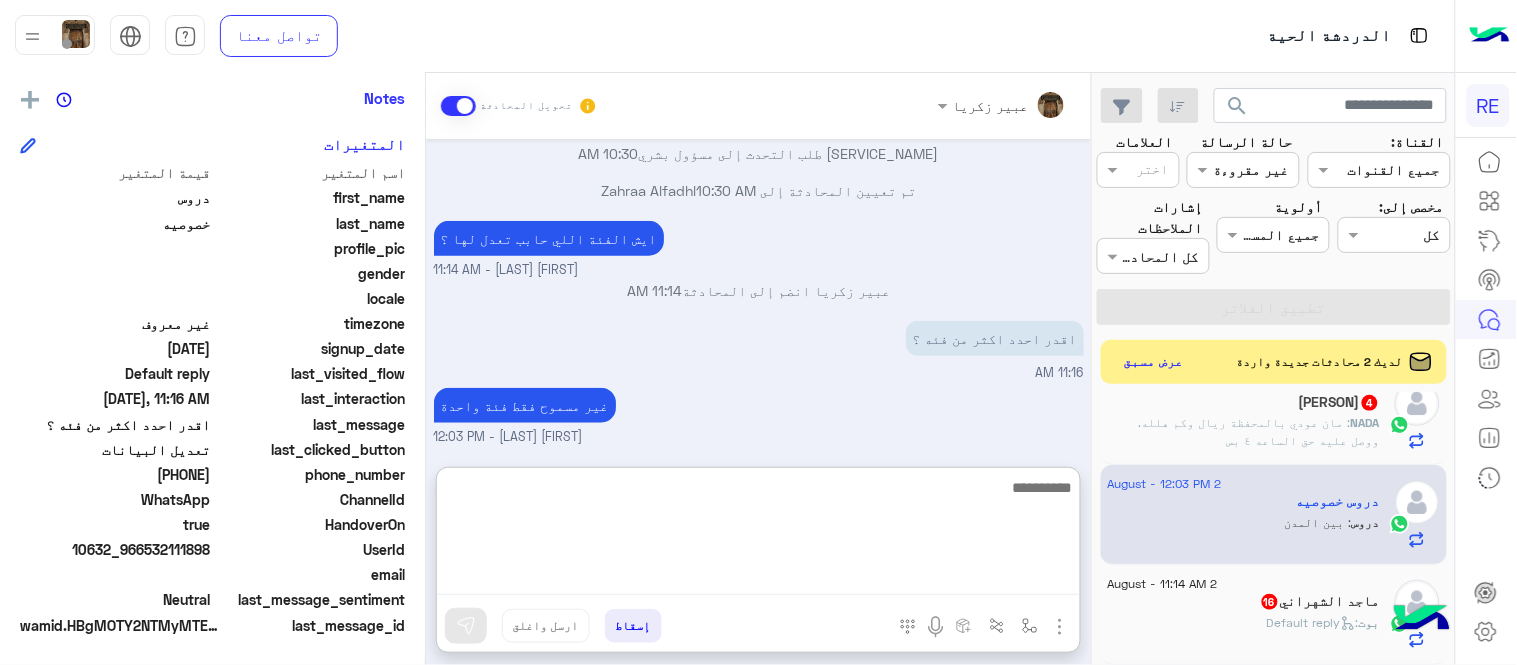 scroll, scrollTop: 492, scrollLeft: 0, axis: vertical 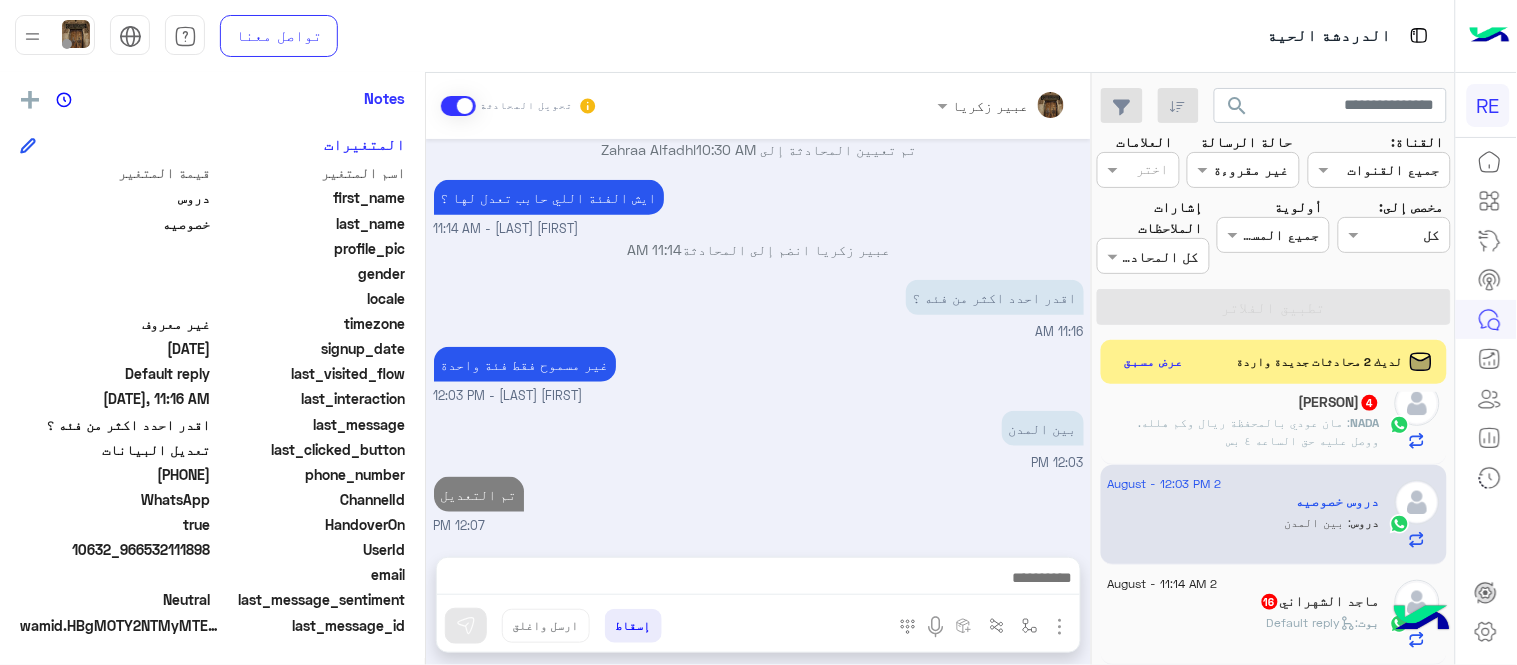 click on "عبير زكريا تحويل المحادثة     Aug 2, 2025   دروس خصوصيه طلب التحدث إلى مسؤول بشري   10:18 AM       تم تعيين المحادثة إلى Zahraa Alfadhl   10:18 AM       دروس خصوصيه غادر المحادثة   10:18 AM      سعدنا بتواصلك، نأمل منك توضيح استفسارك أكثر ارغب بتغيير الفئه   10:30 AM  تم إعادة توجيه المحادثة. للعودة إلي الرد الالي، أنقر الزر الموجود بالأسفل  عودة الى البوت     10:30 AM   دروس خصوصيه طلب التحدث إلى مسؤول بشري   10:30 AM       تم تعيين المحادثة إلى Zahraa Alfadhl   10:30 AM      ايش الفئة اللي حابب تعدل لها ؟  عبير زكريا -  11:14 AM   عبير زكريا انضم إلى المحادثة   11:14 AM      اقدر احدد اكثر من فئه ؟   11:16 AM  غير مسموح فقط فئة واحدة بين المدن" at bounding box center (758, 373) 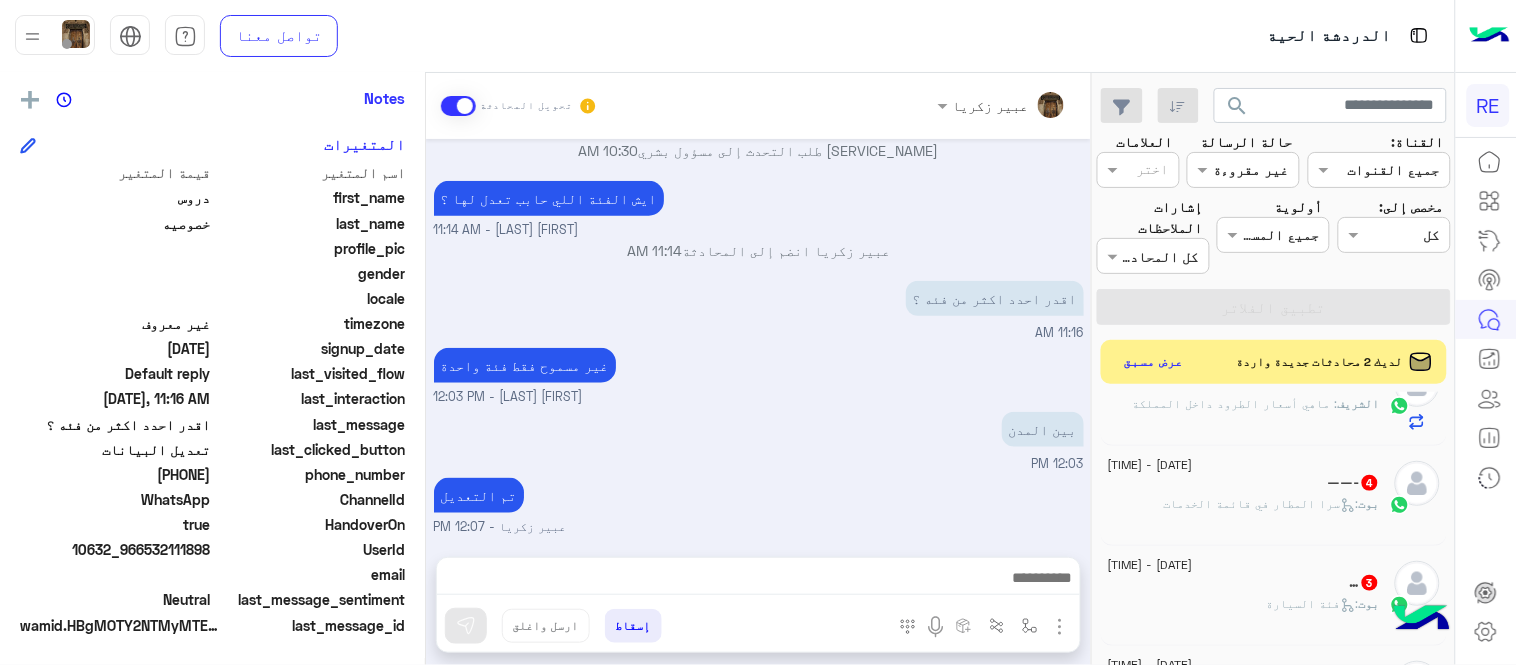 scroll, scrollTop: 857, scrollLeft: 0, axis: vertical 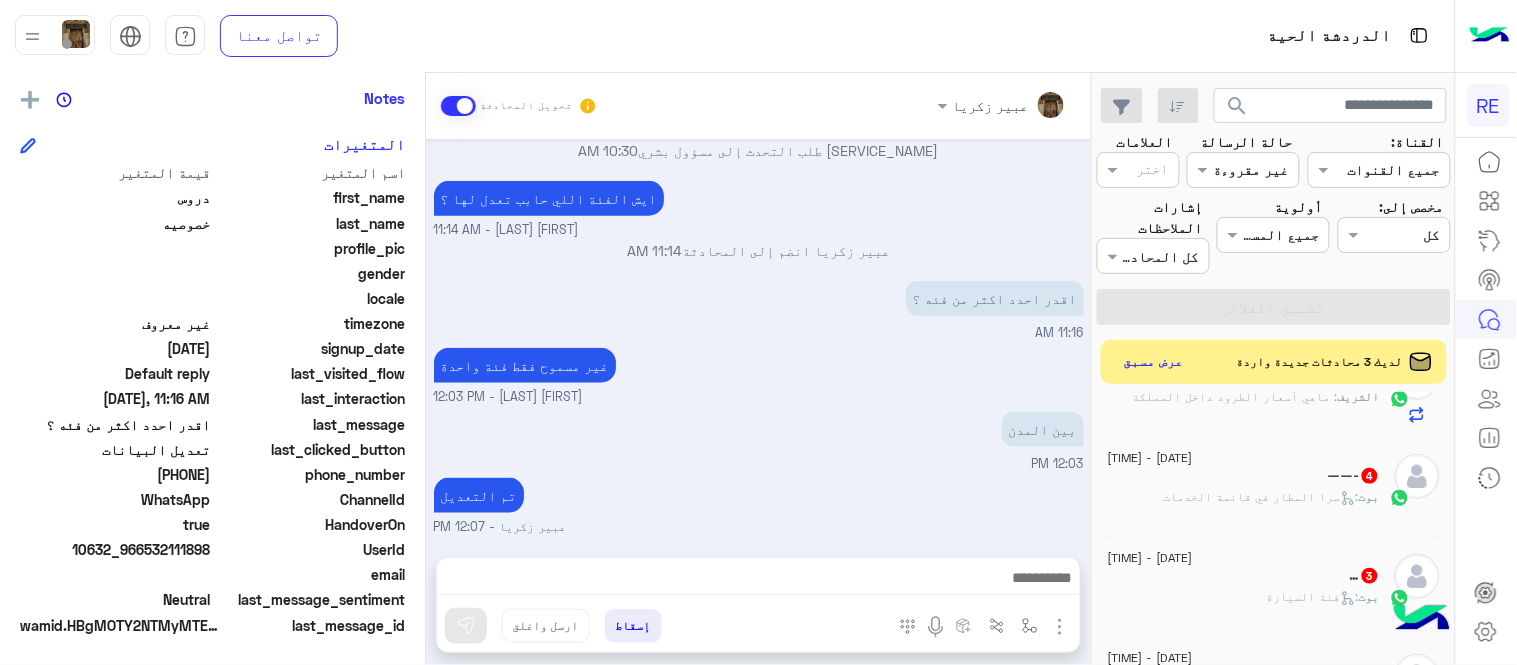 click on "بين المدن   12:03 PM" at bounding box center (759, 440) 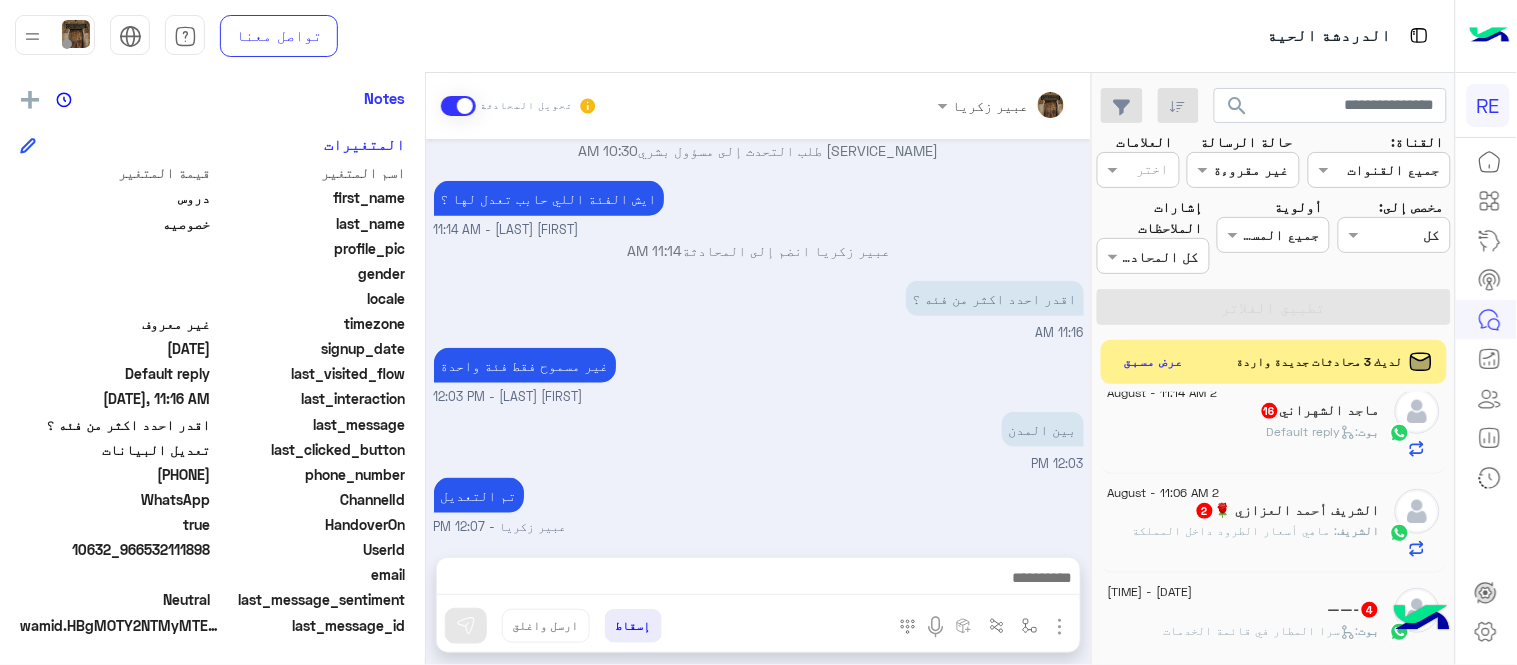 scroll, scrollTop: 738, scrollLeft: 0, axis: vertical 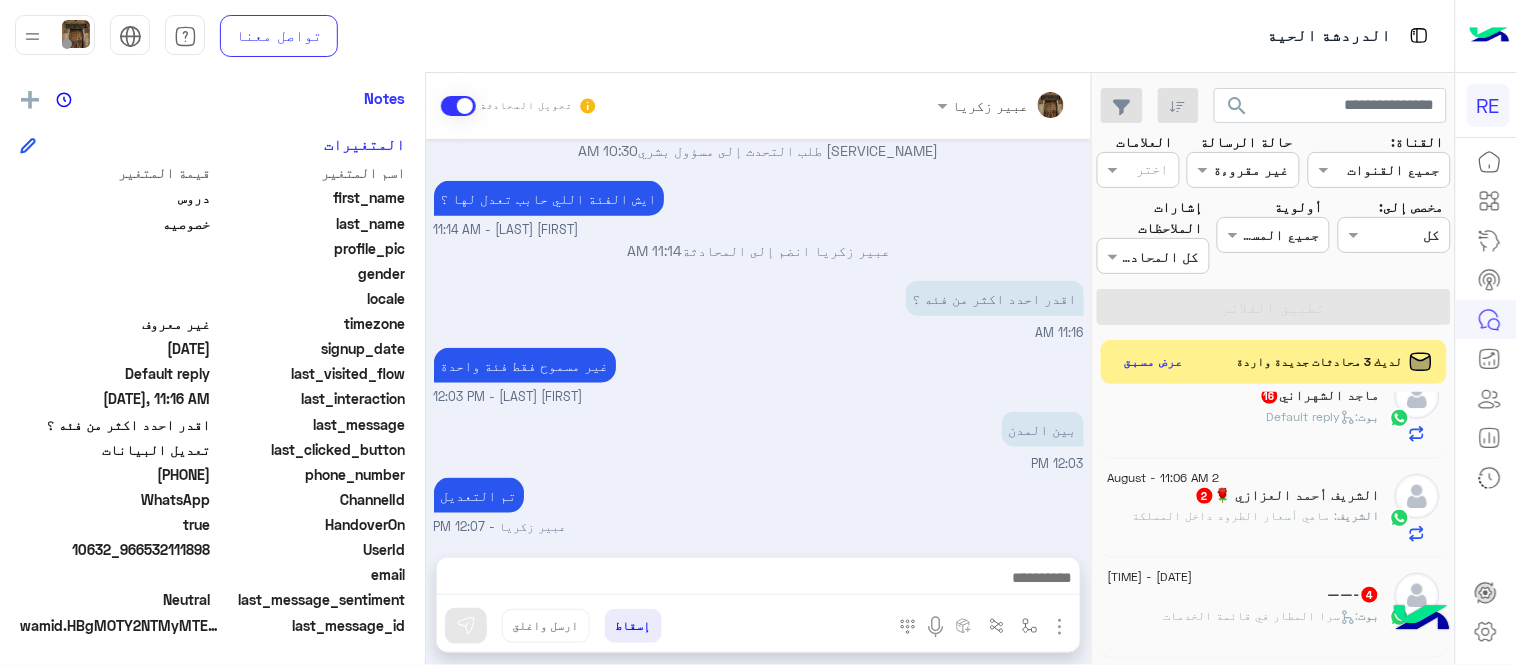 click on "الشريف : ماهي أسعار الطرود داخل المملكة" 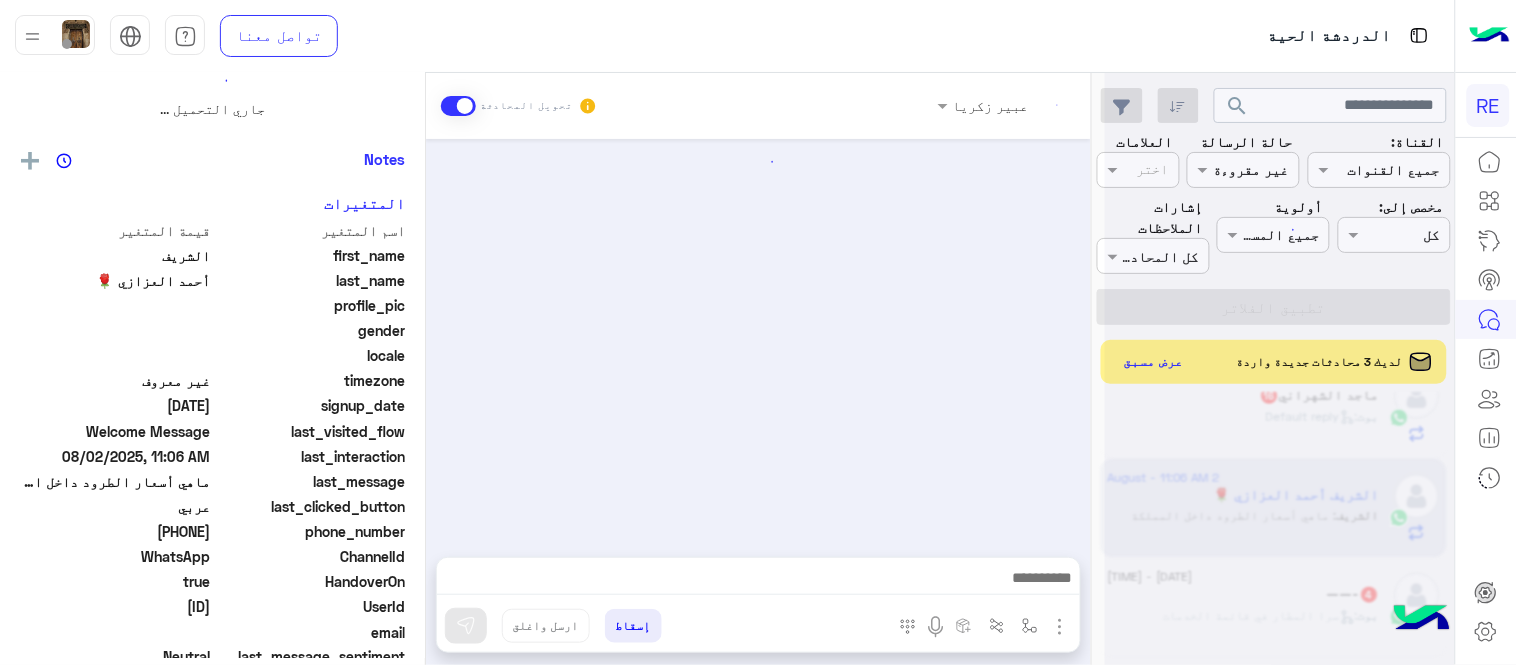 scroll, scrollTop: 0, scrollLeft: 0, axis: both 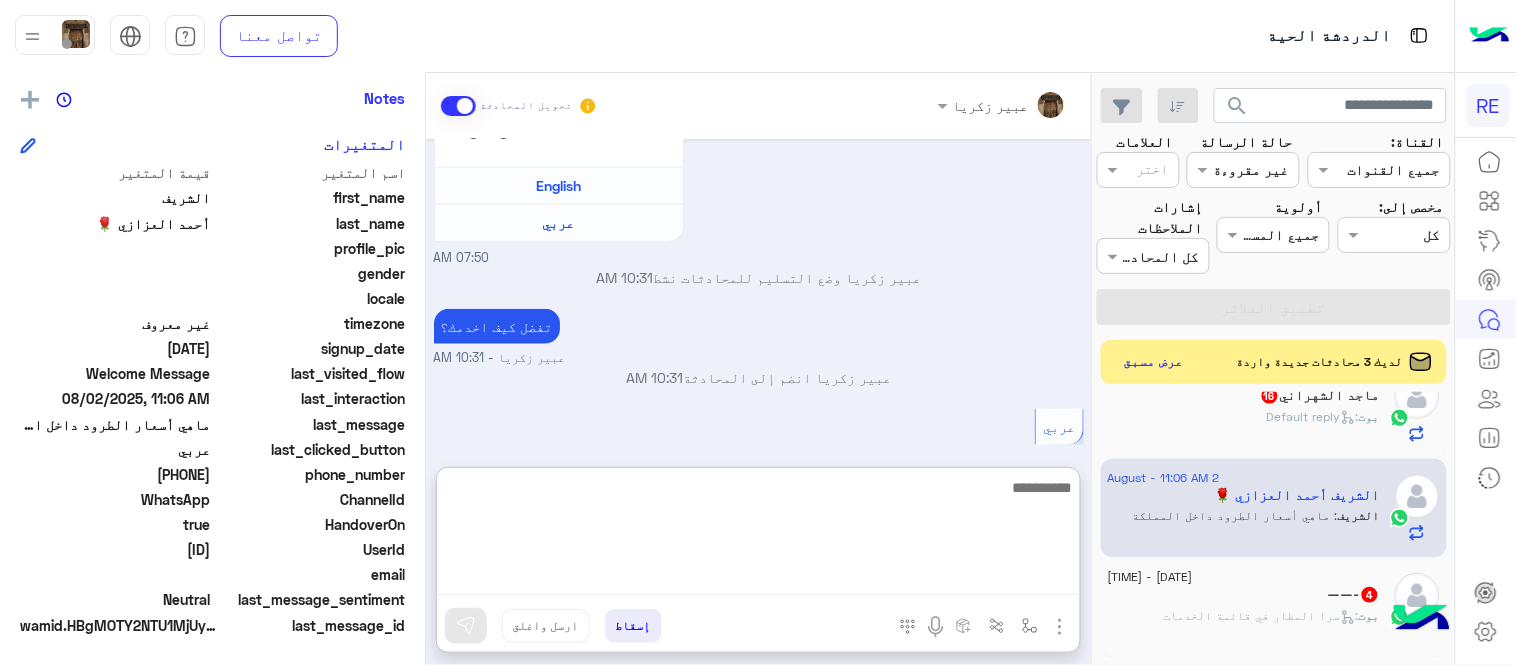 click at bounding box center (758, 535) 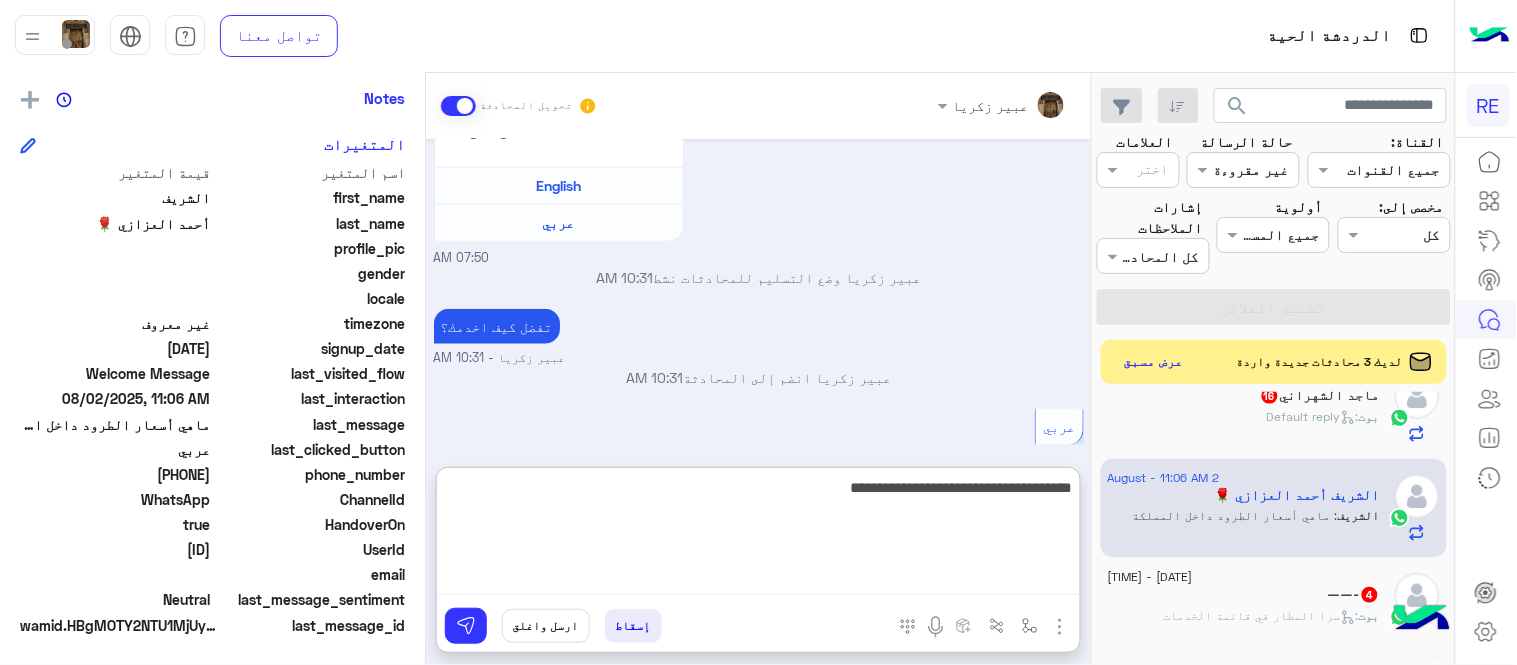 type on "**********" 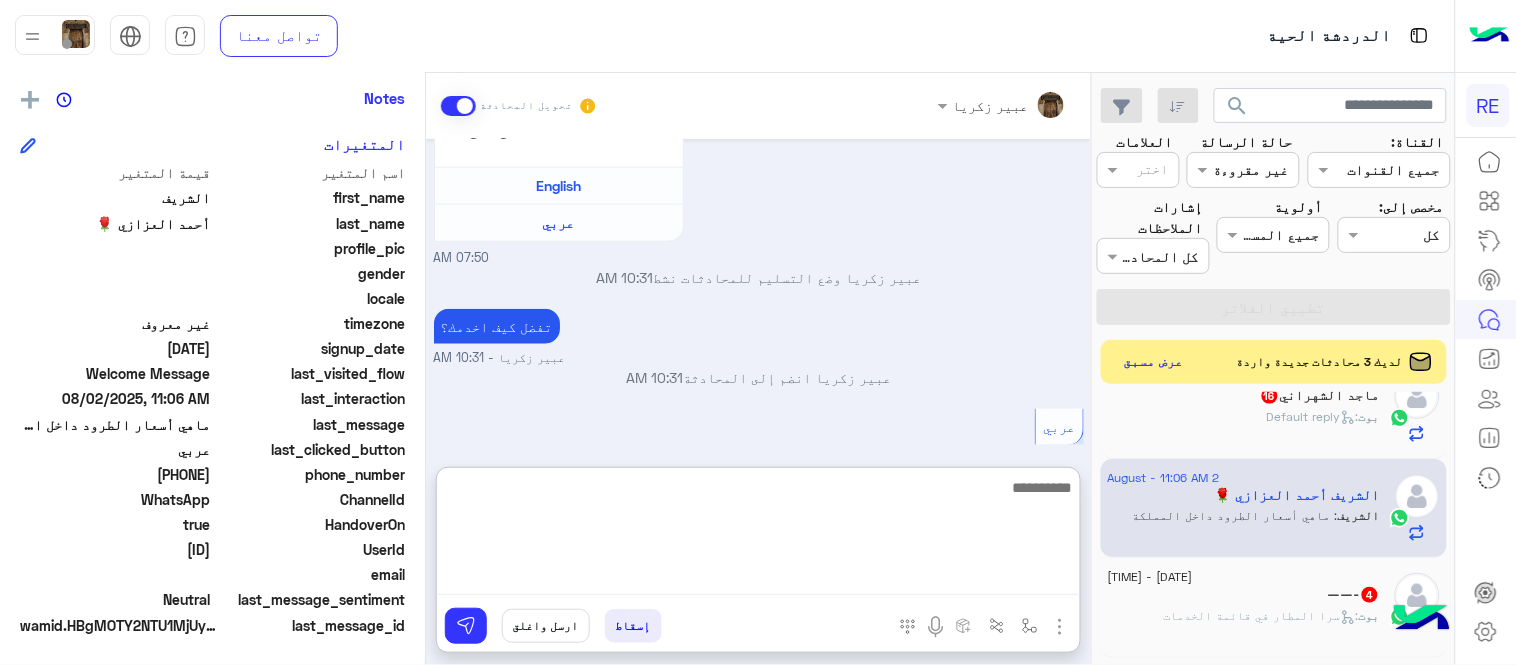 scroll, scrollTop: 641, scrollLeft: 0, axis: vertical 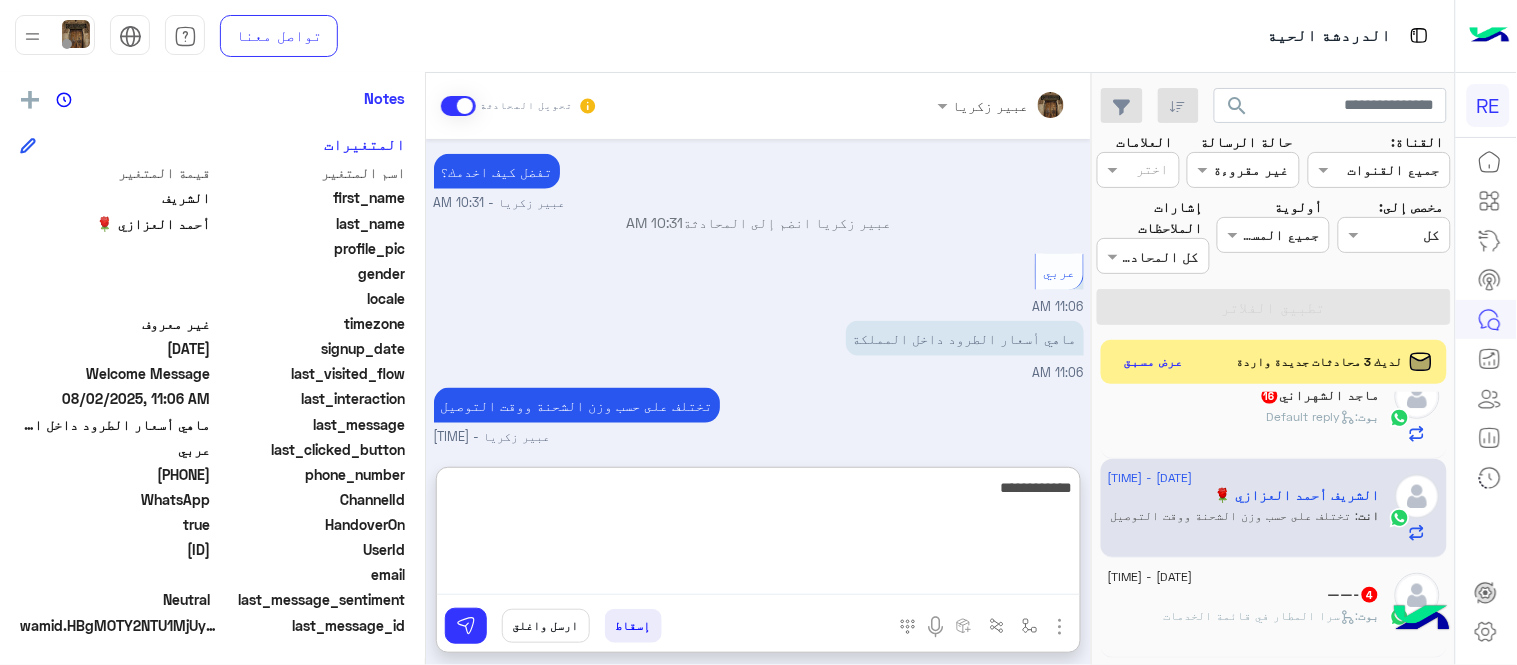type on "**********" 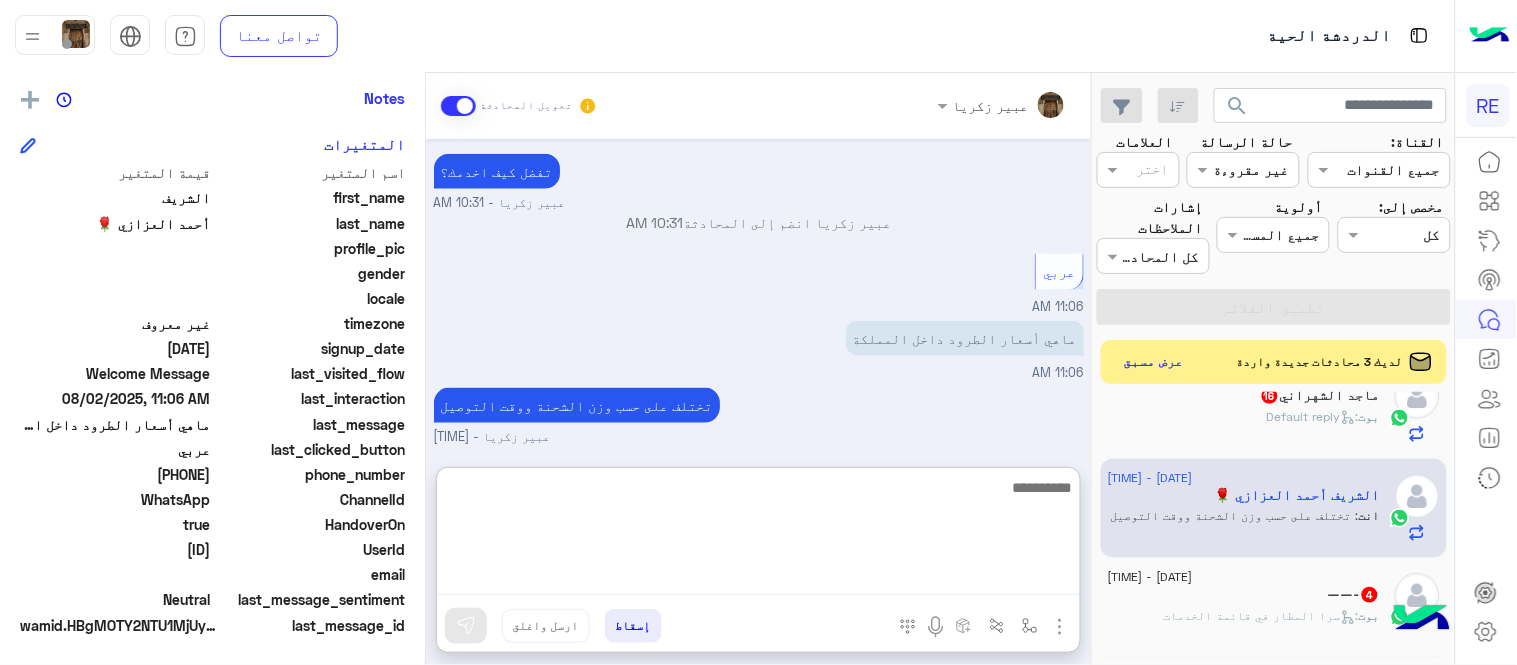 scroll, scrollTop: 704, scrollLeft: 0, axis: vertical 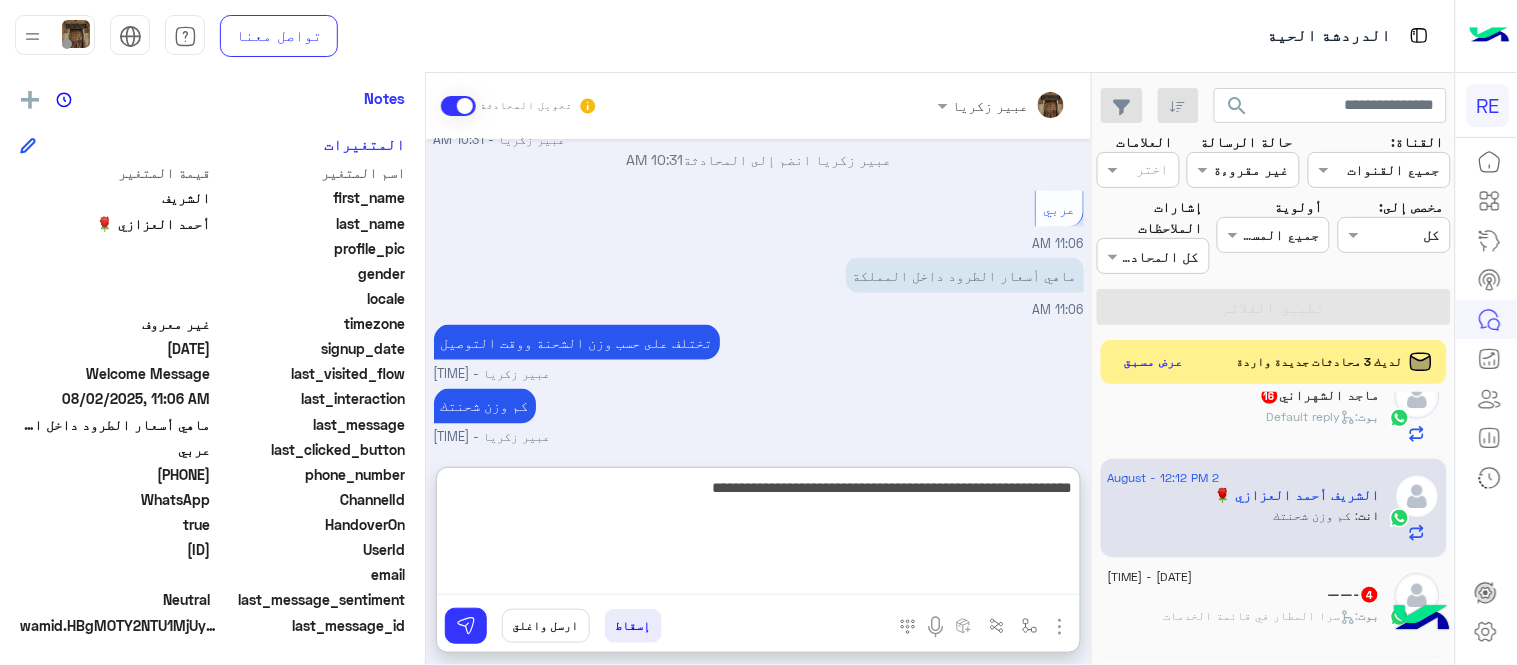 type on "**********" 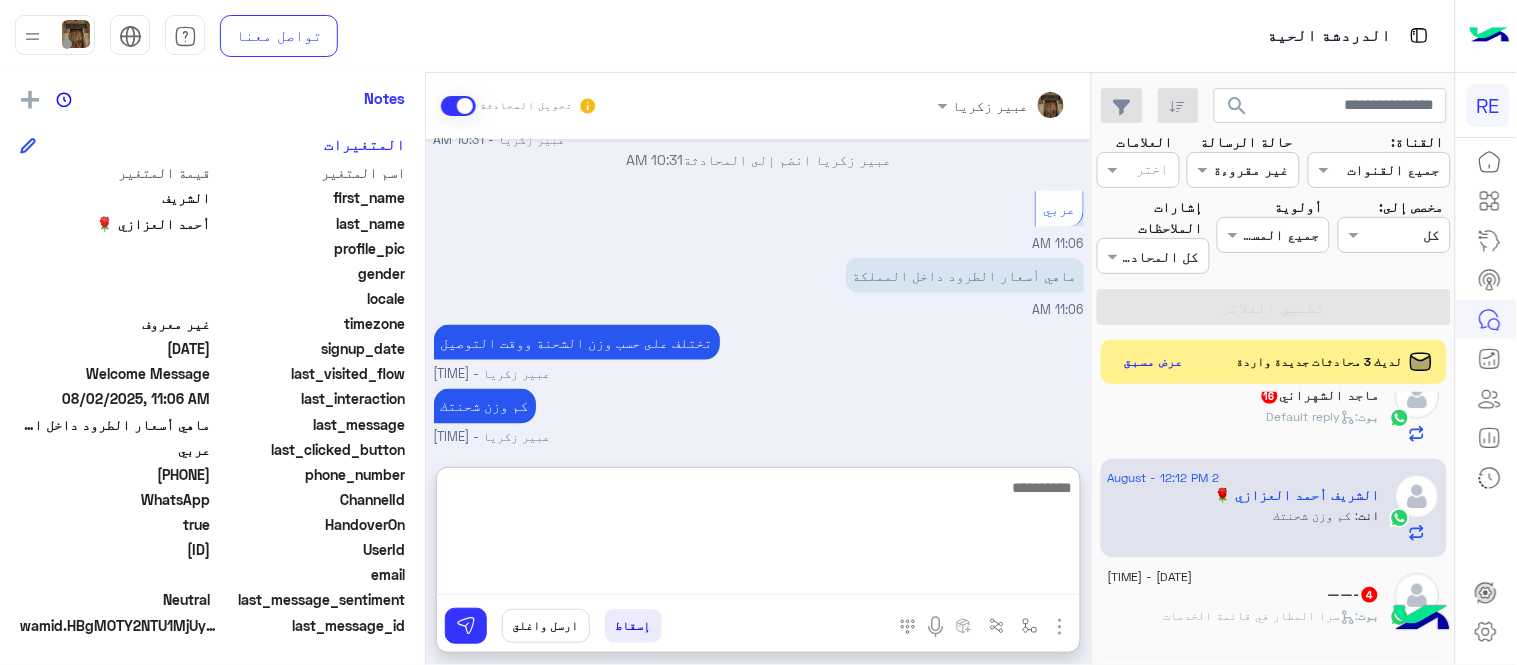scroll, scrollTop: 788, scrollLeft: 0, axis: vertical 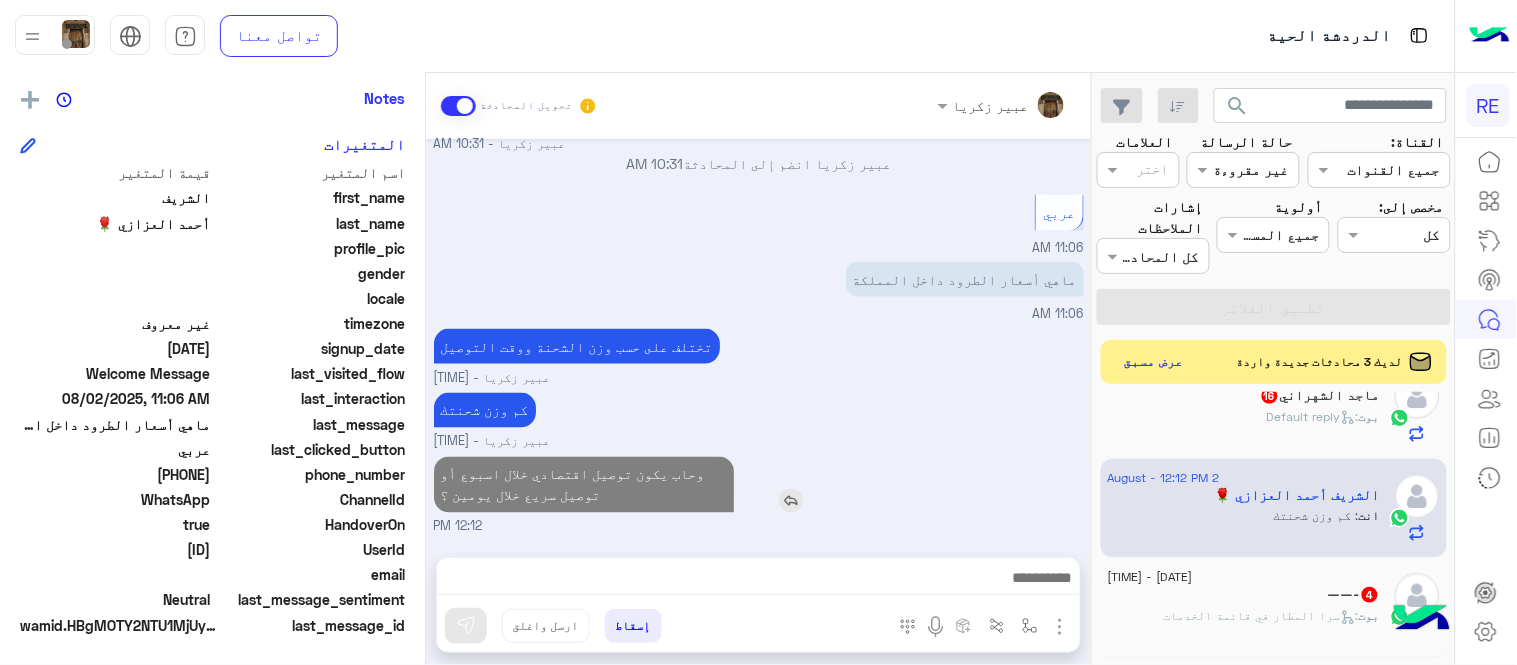 click on "Aug 2, 2025  مرحبًا! هل يمكنني الحصول على مزيد من المعلومات حول هذا؟   07:50 AM
اهلًا بك في تطبيق رحلة 👋
Welcome to Rehla  👋
من فضلك أختر لغة التواصل
Please choose your preferred Language
English   عربي     07:50 AM   عبير زكريا وضع التسليم للمحادثات نشط   10:31 AM      تفضل كيف اخدمك؟  عبير زكريا -  10:31 AM   عبير زكريا انضم إلى المحادثة   10:31 AM       عربي    11:06 AM  ماهي أسعار الطرود داخل المملكة   11:06 AM  تختلف على حسب وزن الشحنة ووقت التوصيل  عبير زكريا -  12:11 PM  كم وزن شحنتك  عبير زكريا -  12:11 PM  وحاب يكون توصيل اقتصادي خلال اسبوع أو توصيل سريع خلال يومين ؟   12:12 PM" at bounding box center [758, 338] 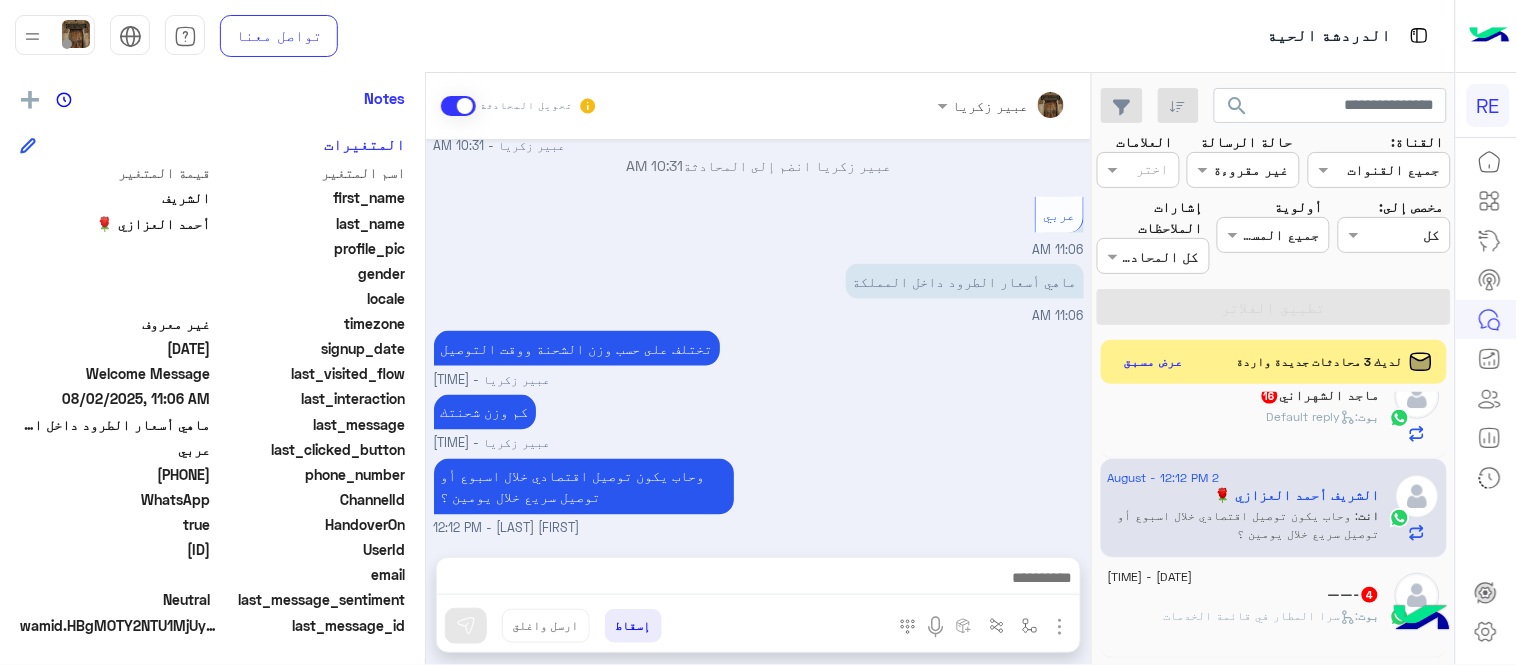 click on "——-   4" 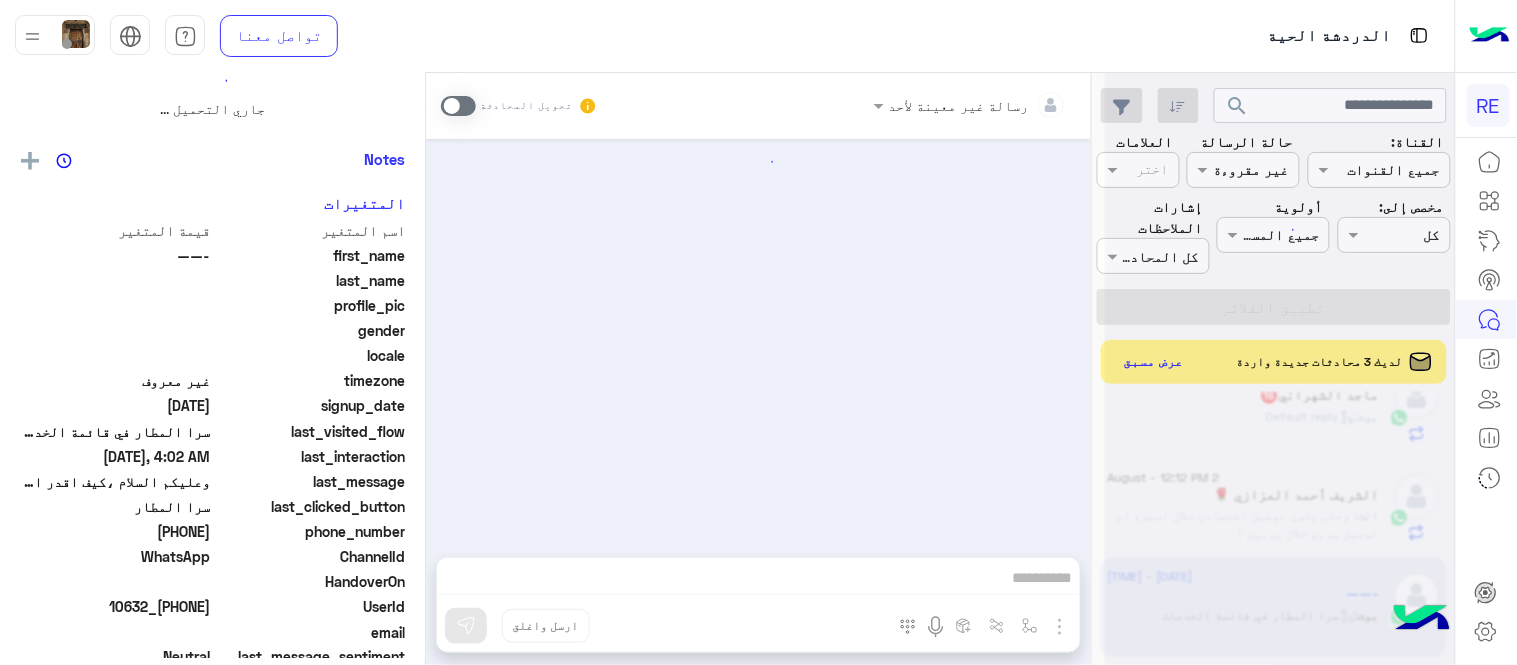 scroll, scrollTop: 0, scrollLeft: 0, axis: both 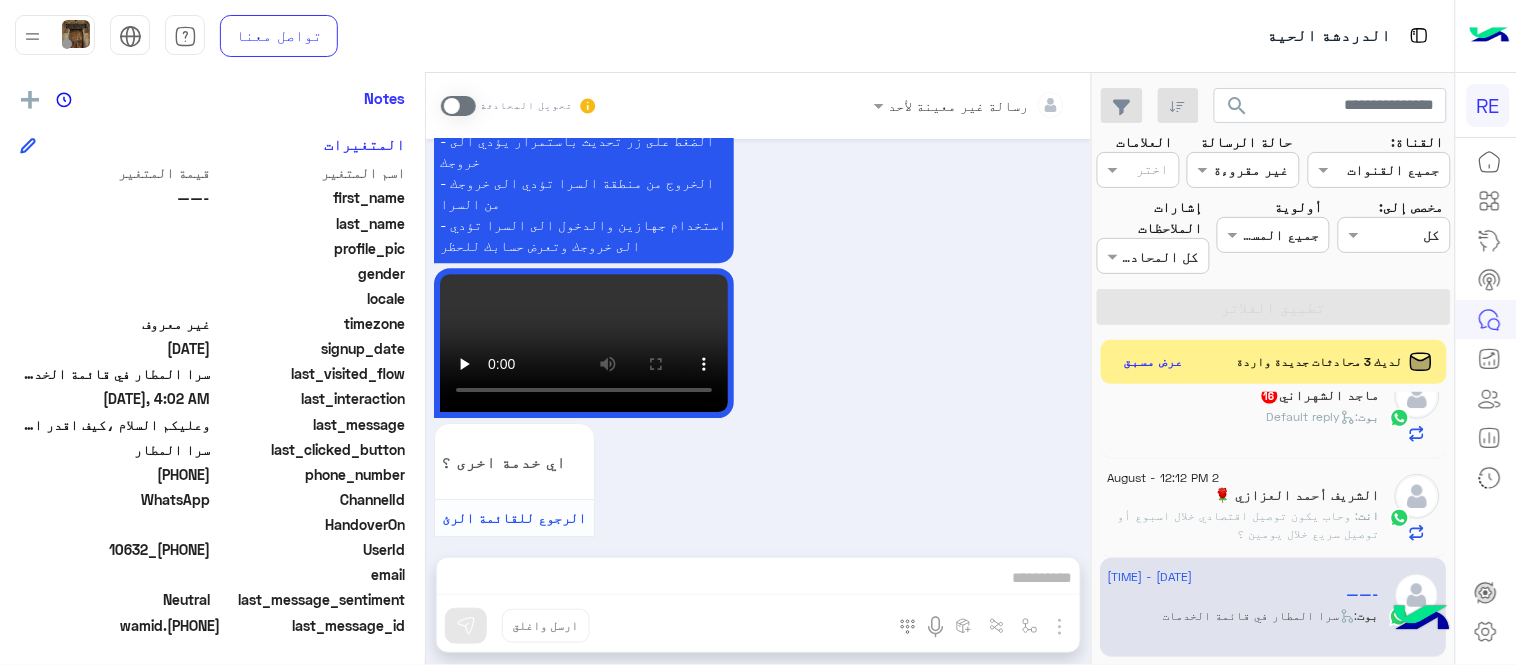 click at bounding box center [458, 106] 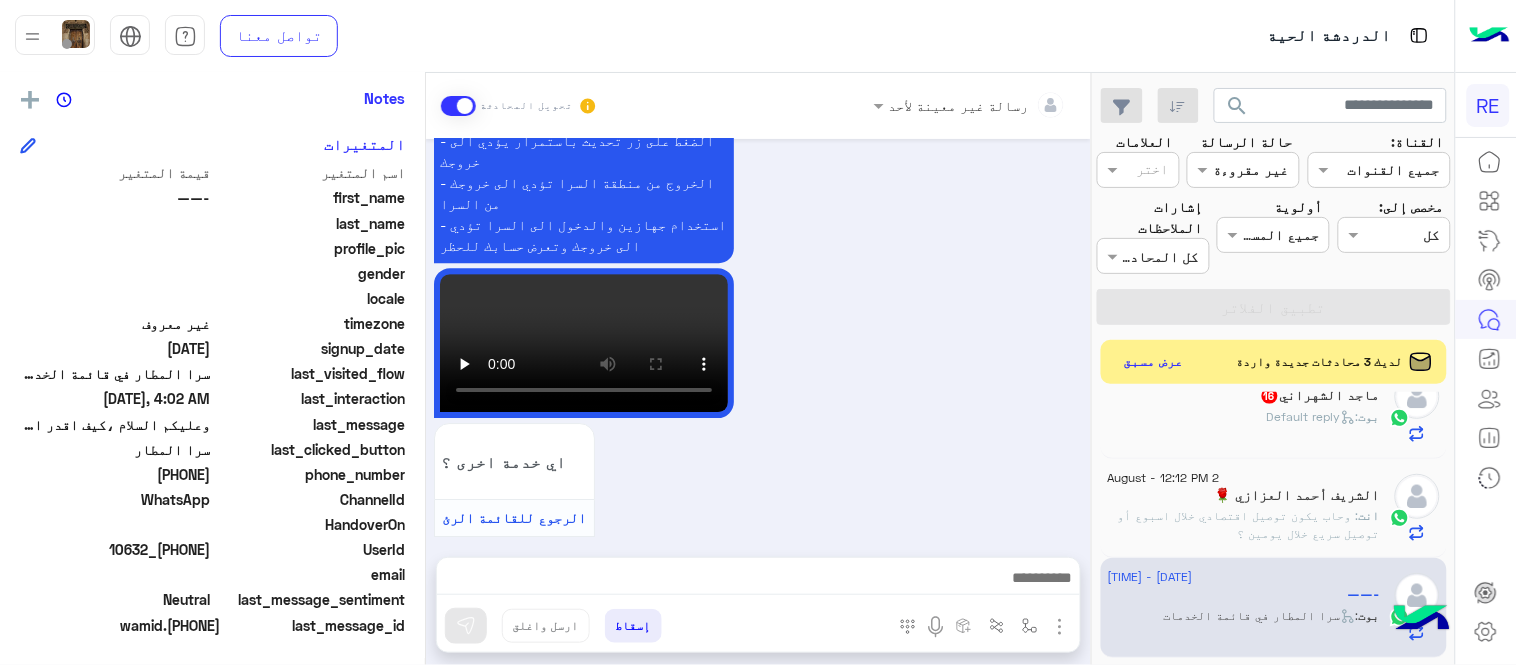 scroll, scrollTop: 1577, scrollLeft: 0, axis: vertical 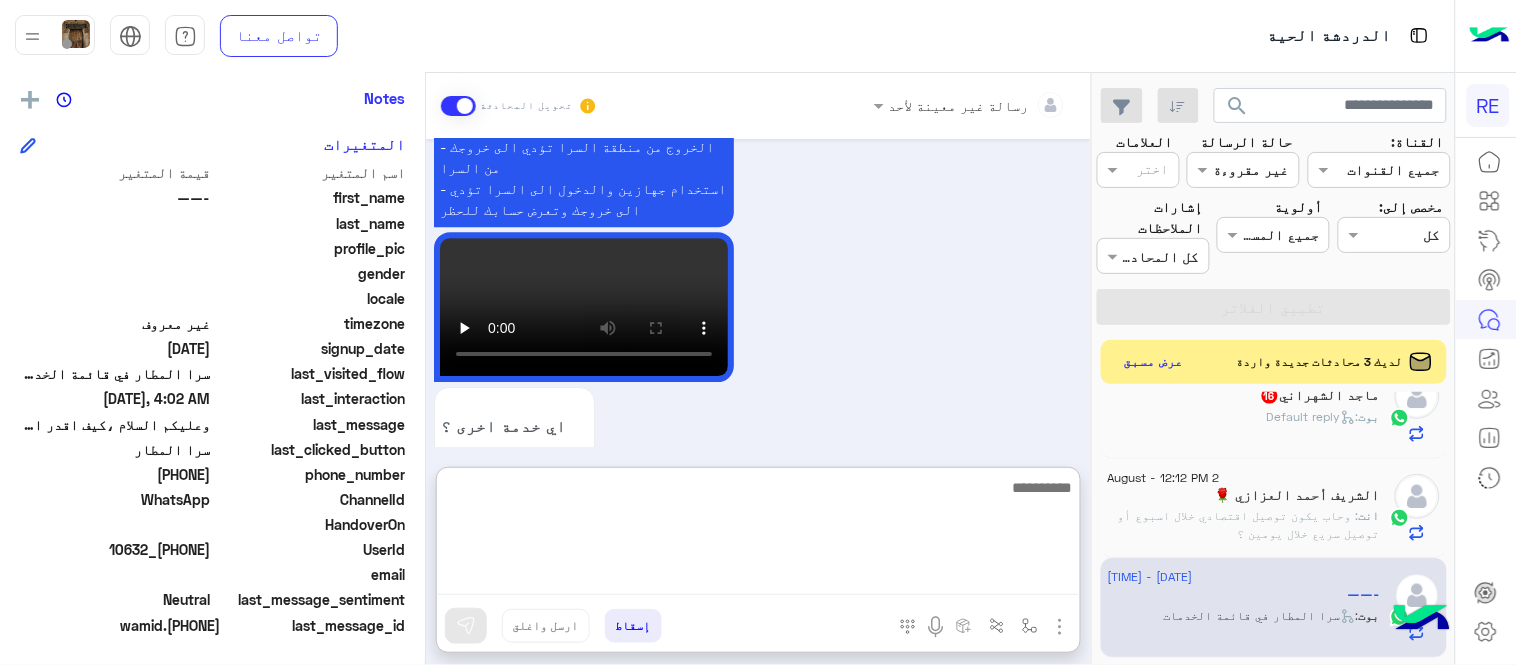 click at bounding box center [758, 535] 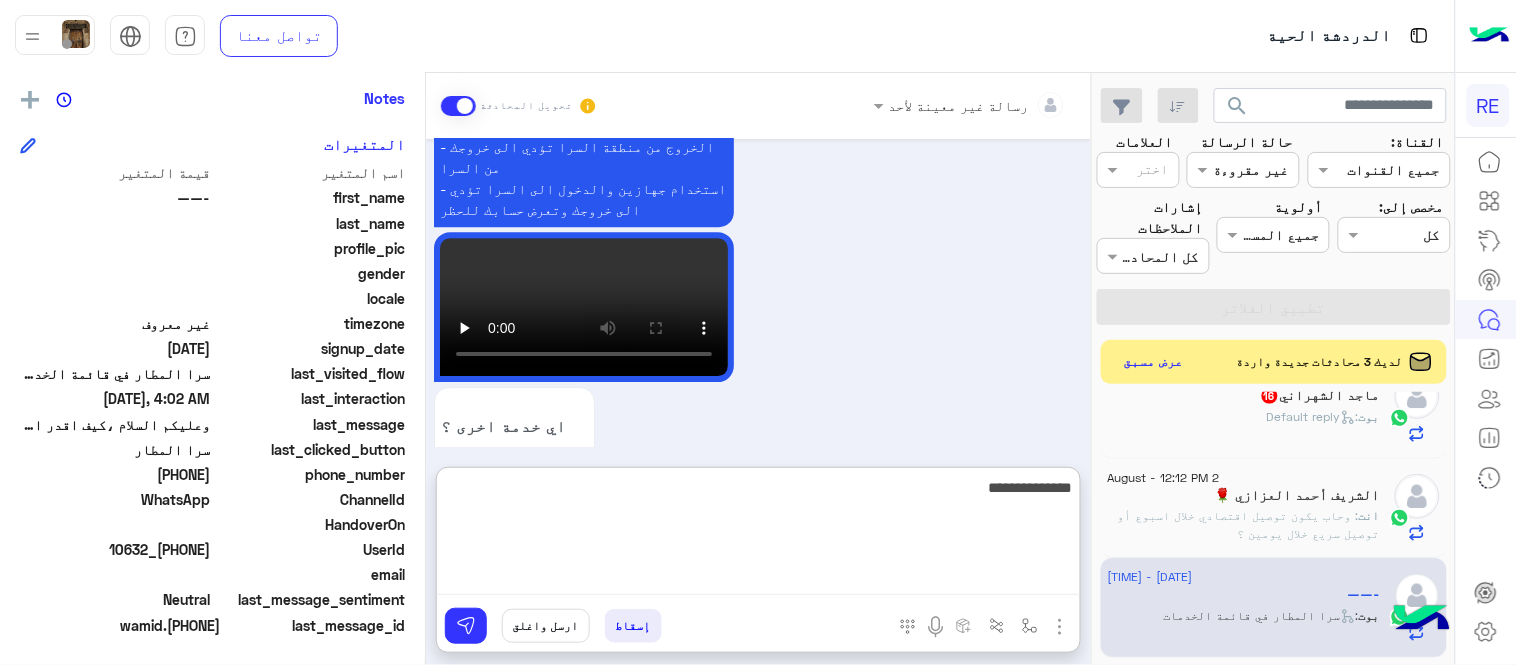 type on "**********" 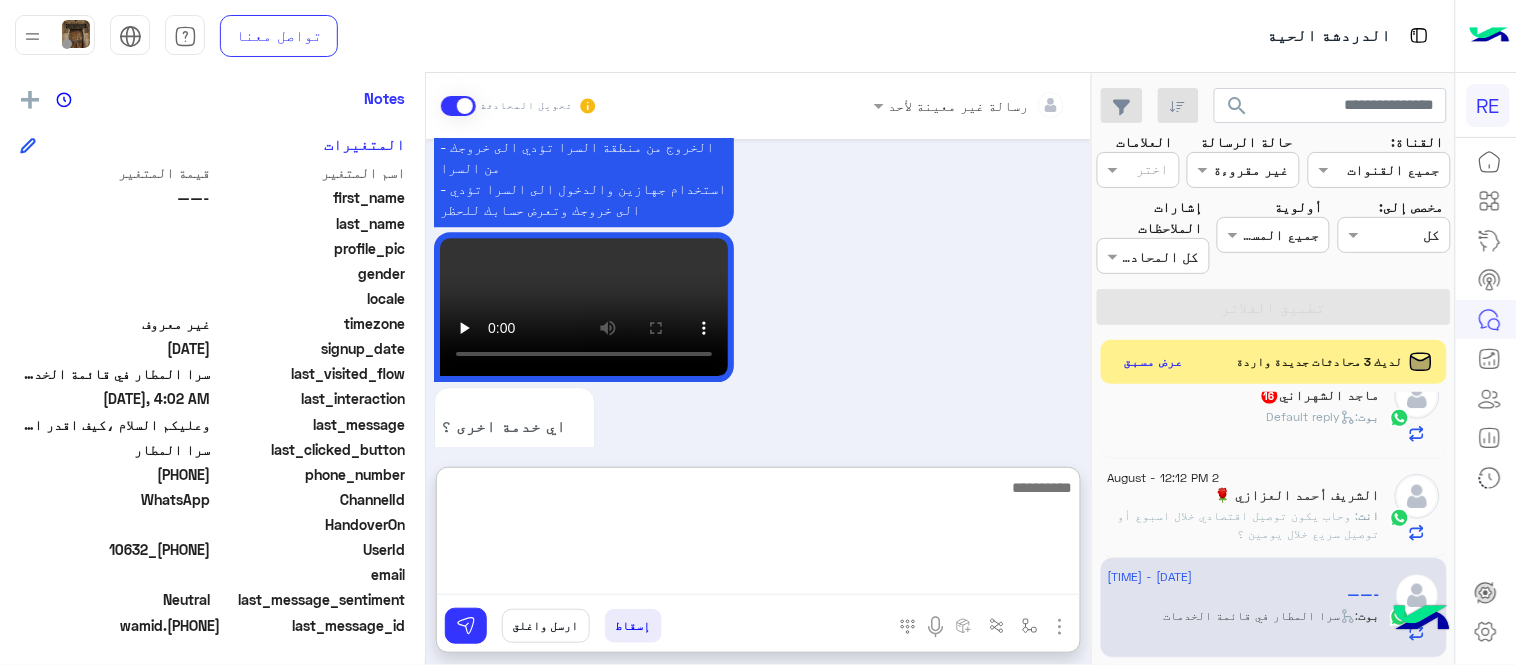 scroll, scrollTop: 1731, scrollLeft: 0, axis: vertical 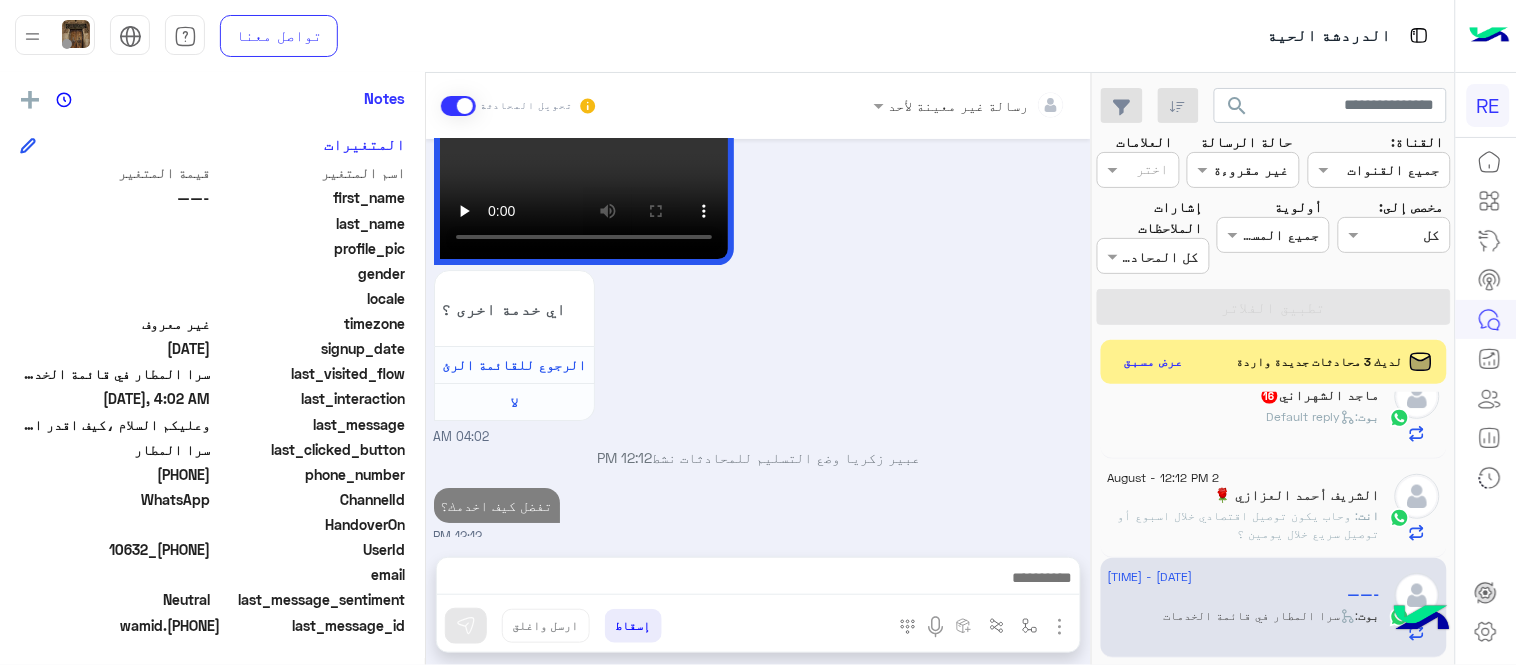 click on ":   Default reply" 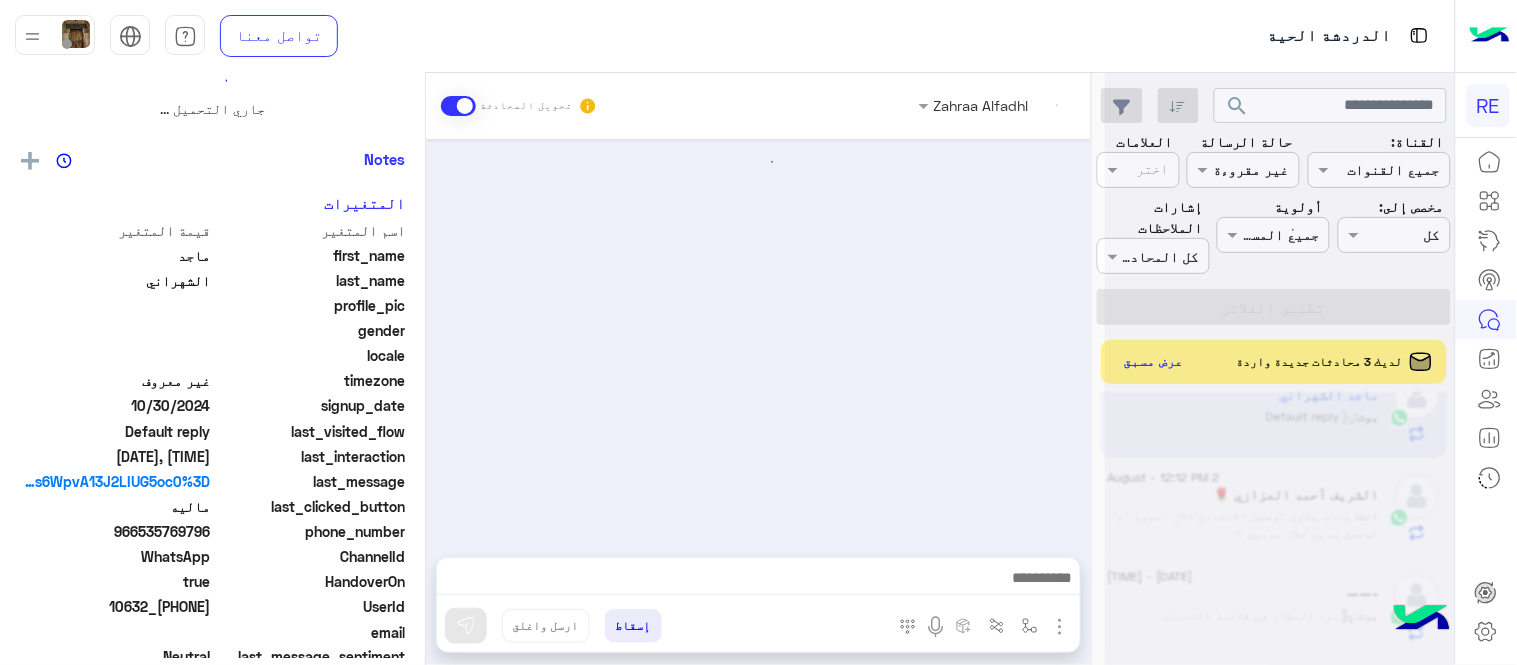 scroll, scrollTop: 0, scrollLeft: 0, axis: both 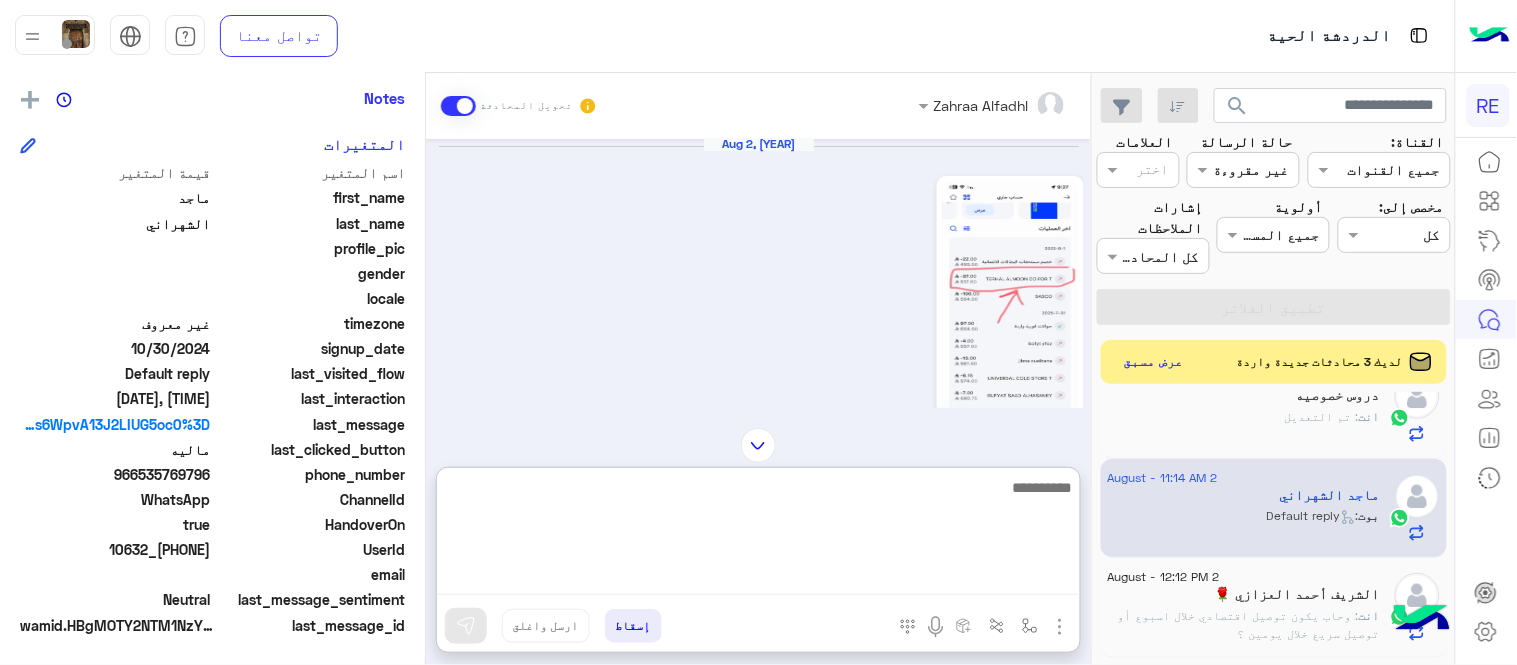 click at bounding box center [758, 535] 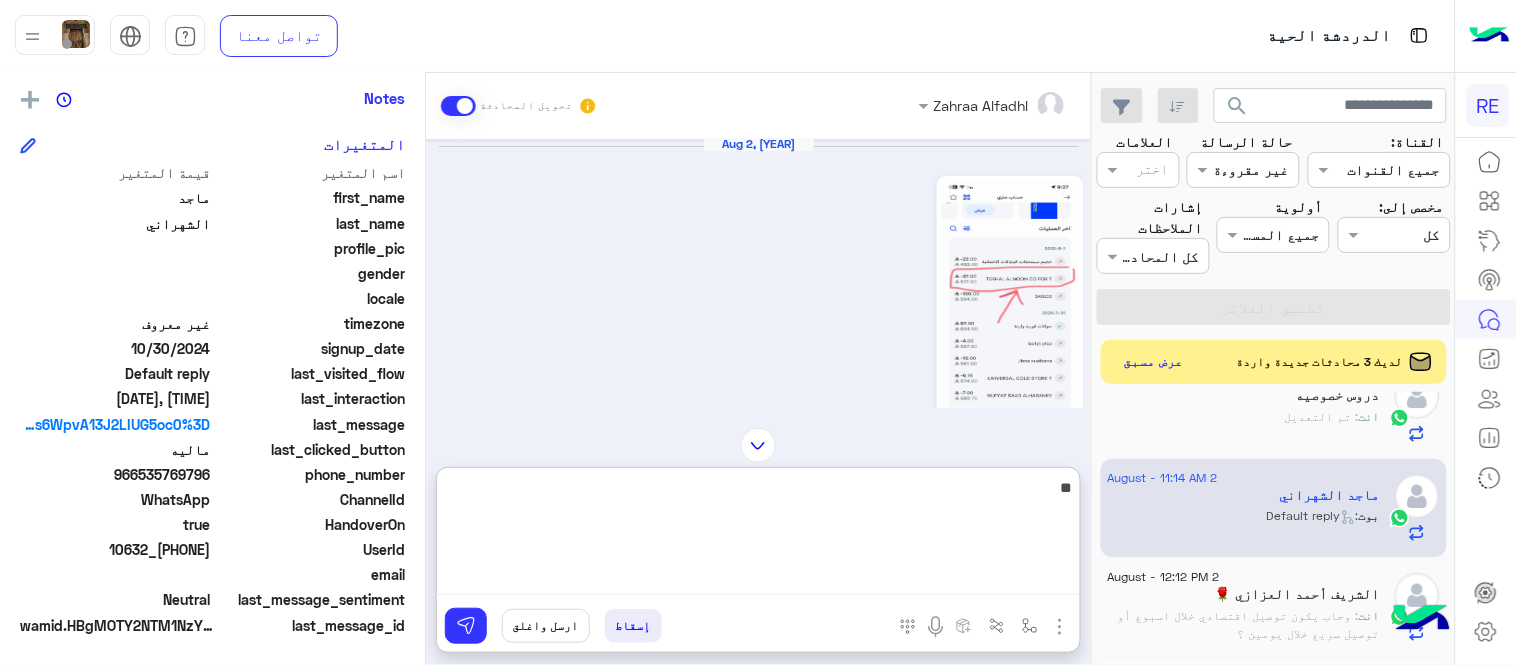 type on "*" 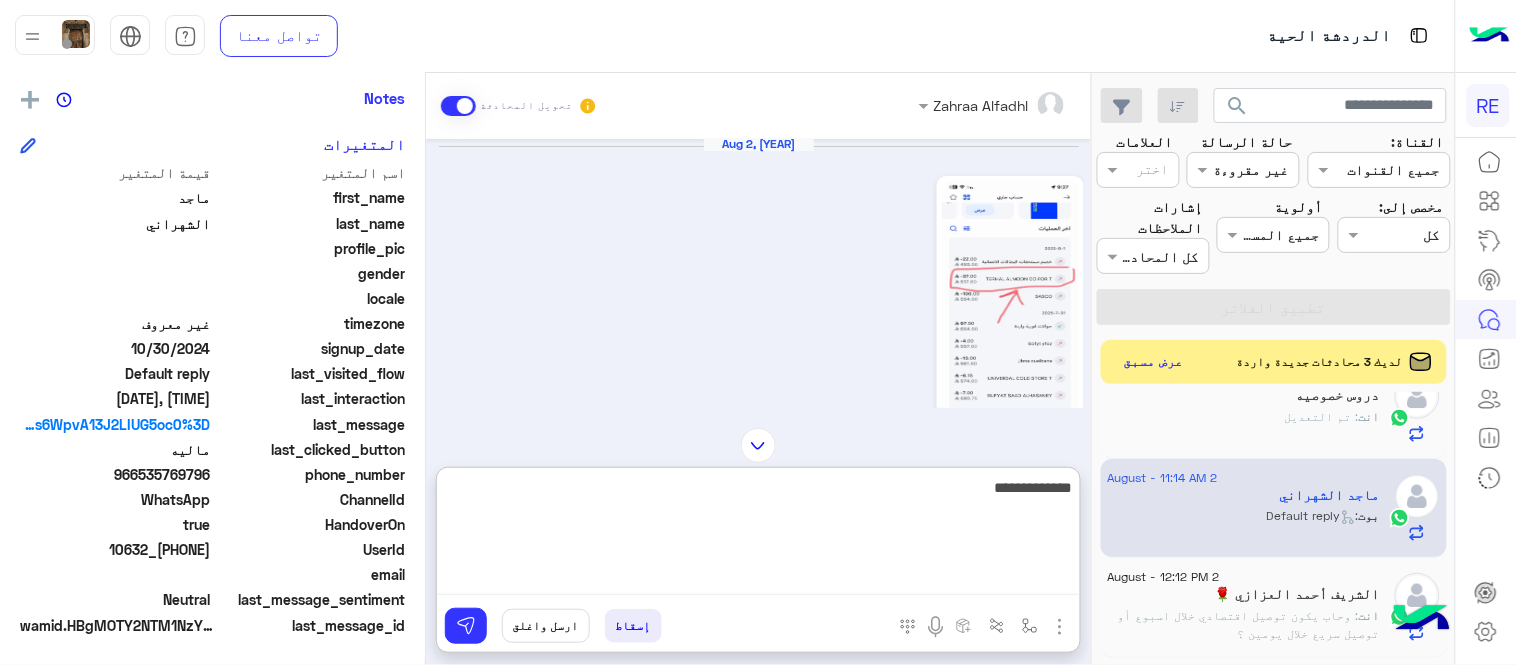 type on "**********" 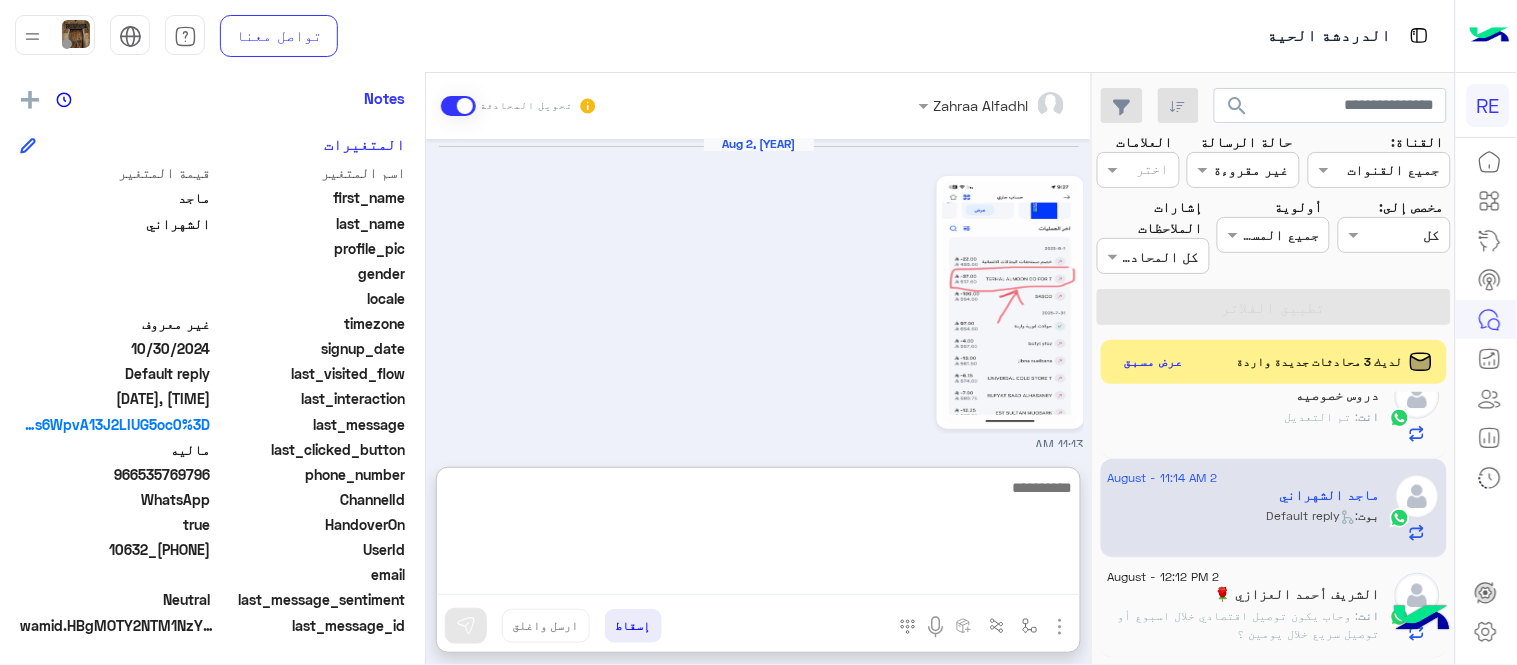 scroll, scrollTop: 726, scrollLeft: 0, axis: vertical 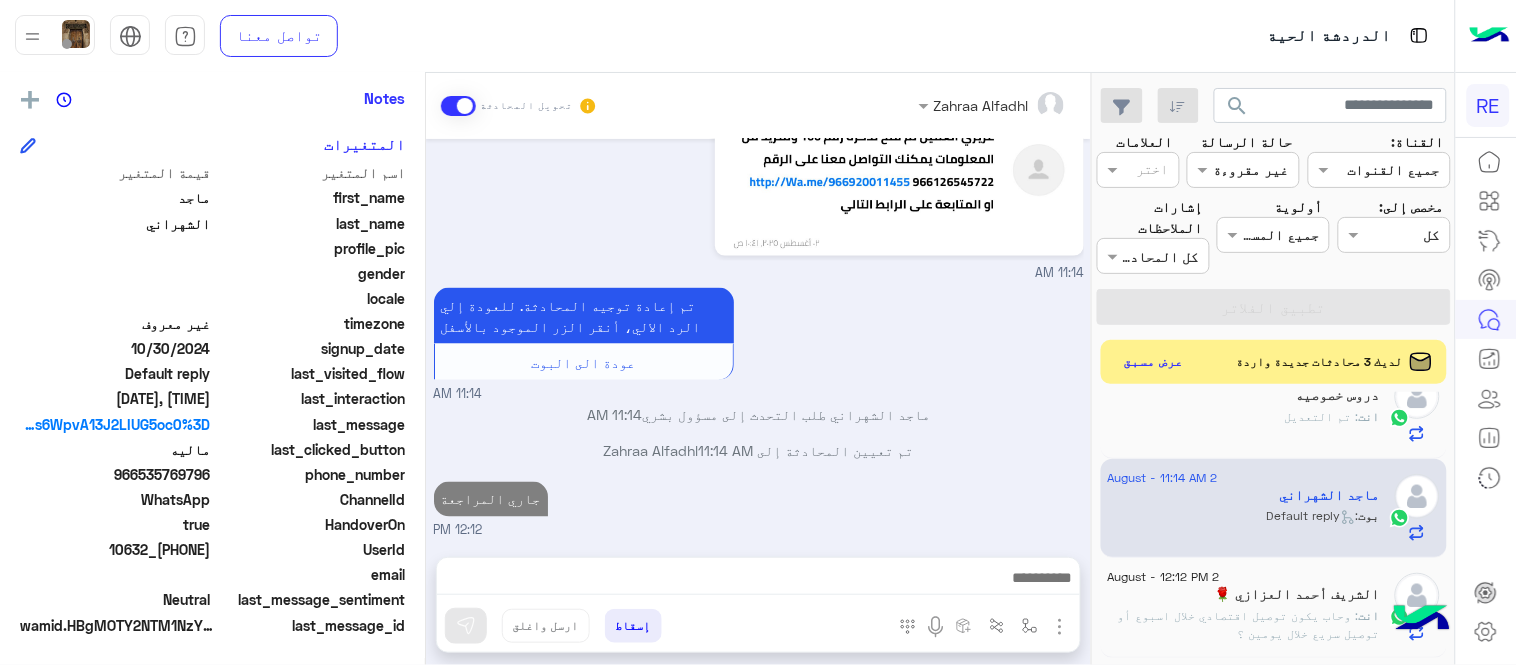 click on "Aug 2, 2025    11:13 AM  سعدنا بتواصلك، نأمل منك توضيح استفسارك أكثر    11:13 AM   تم تعيين المحادثة إلى Zahraa Alfadhl   11:13 AM       ماجد الشهراني طلب التحدث إلى مسؤول بشري   11:13 AM       ماجد الشهراني غادر المحادثة   11:13 AM        11:14 AM  تم إعادة توجيه المحادثة. للعودة إلي الرد الالي، أنقر الزر الموجود بالأسفل  عودة الى البوت     11:14 AM   ماجد الشهراني طلب التحدث إلى مسؤول بشري   11:14 AM       تم تعيين المحادثة إلى Zahraa Alfadhl   11:14 AM      جاري المراجعة   12:12 PM" at bounding box center (758, 338) 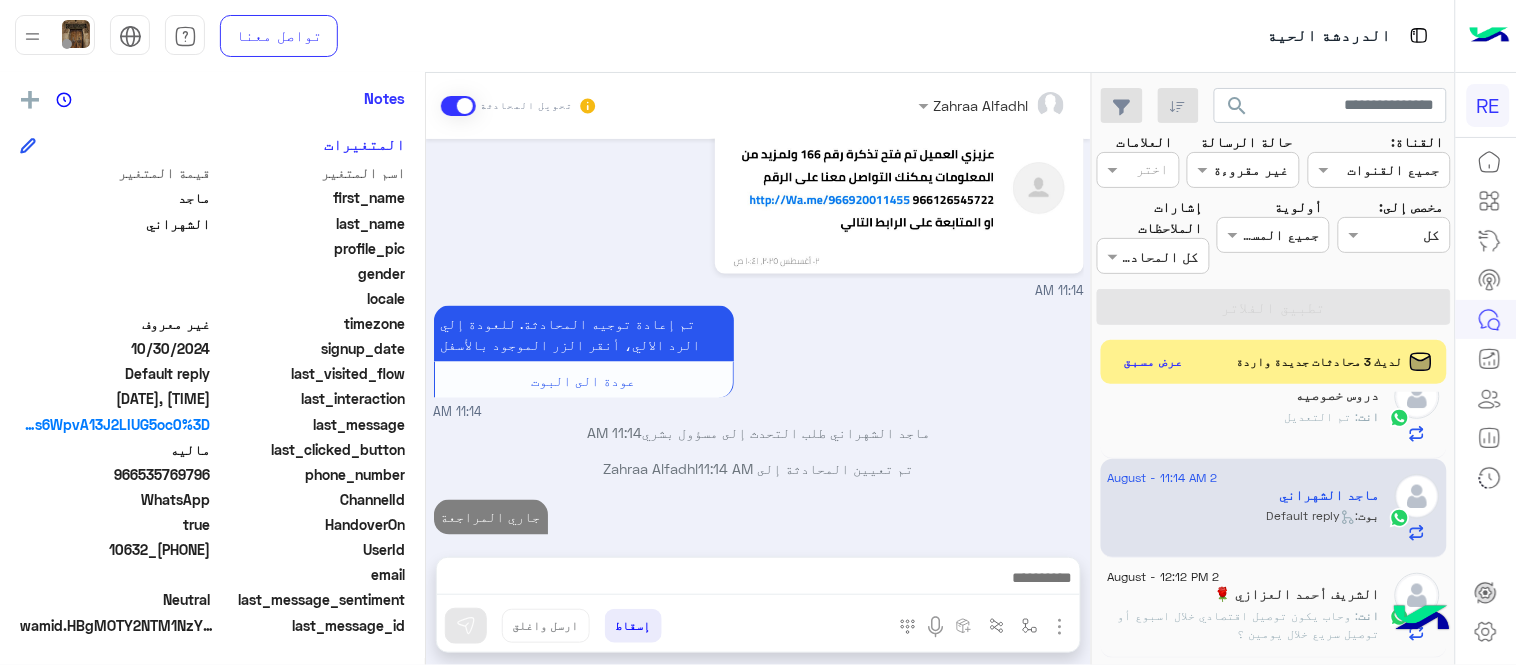scroll, scrollTop: 672, scrollLeft: 0, axis: vertical 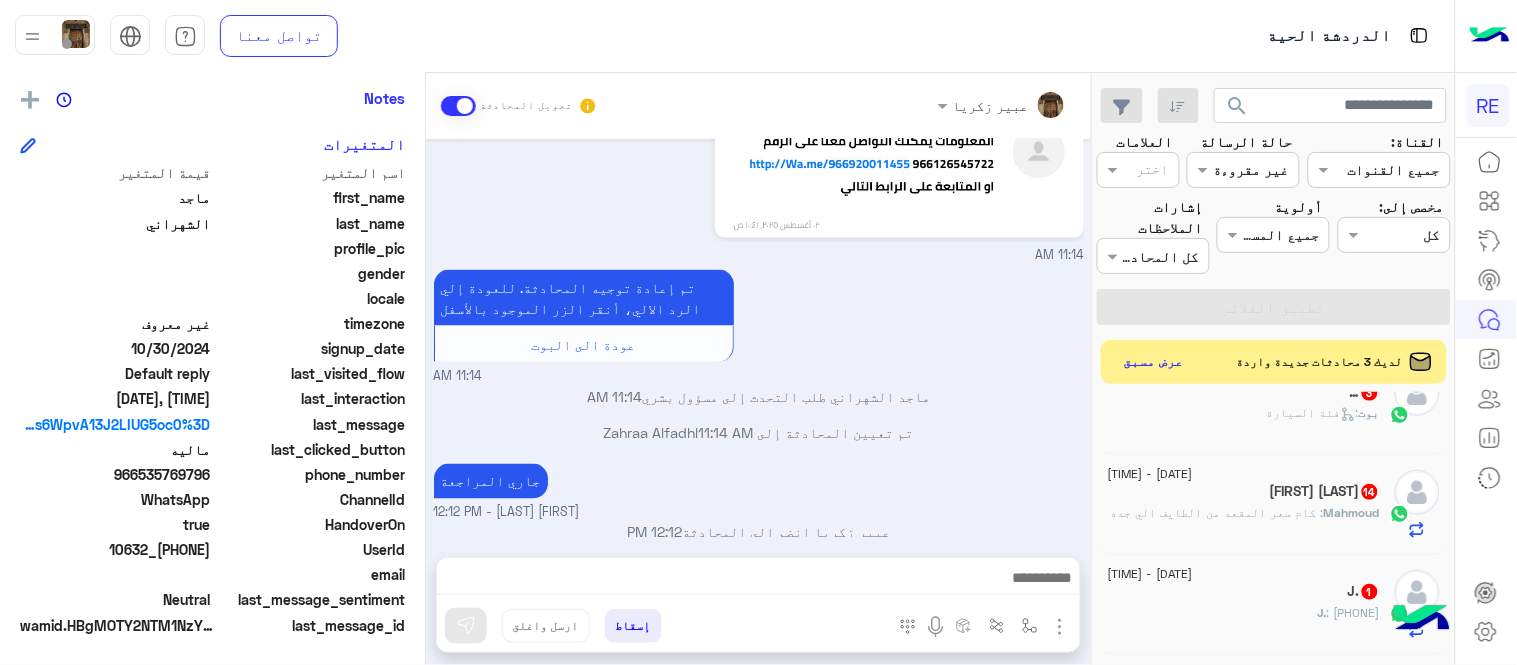 click on "2 August - 3:27 AM  Mahmoud Omran  14 Mahmoud : كام سعر  المقعد  من الطايف الي جده" 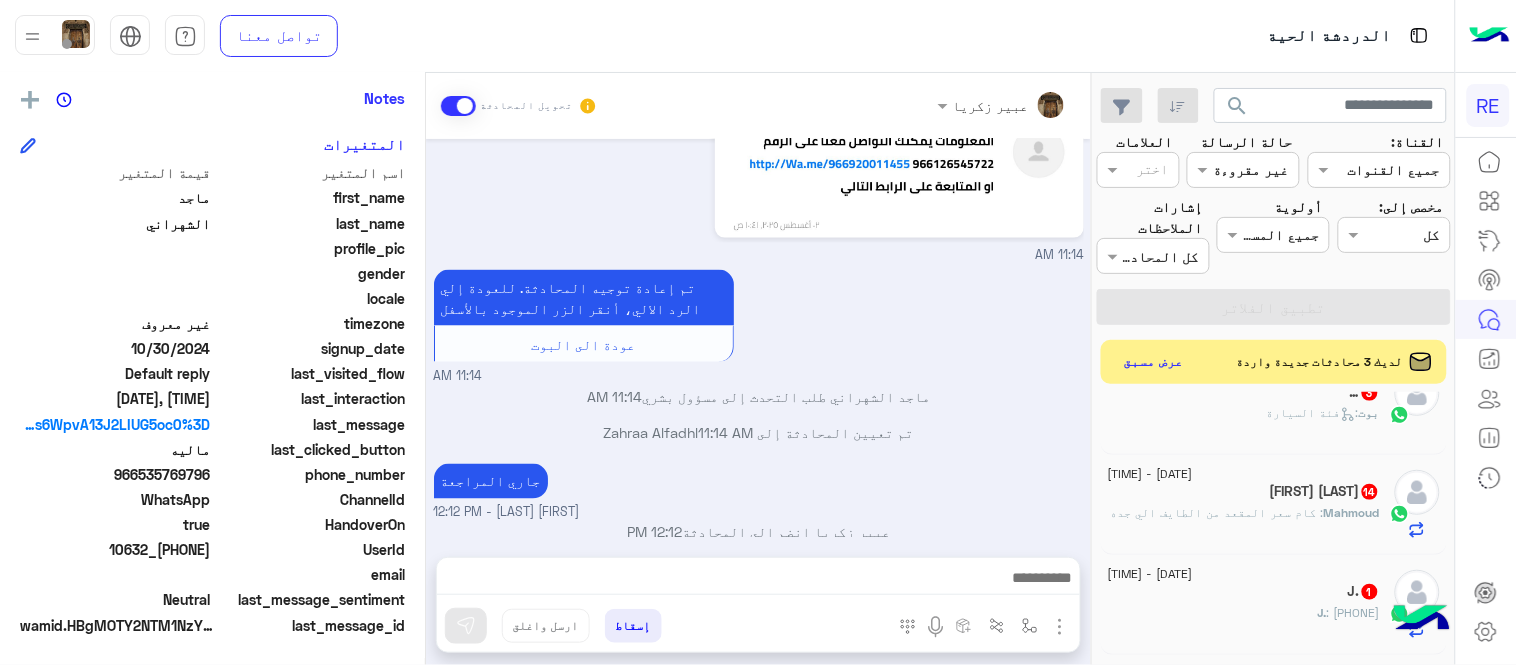 click on ": كام سعر  المقعد  من الطايف الي جده" 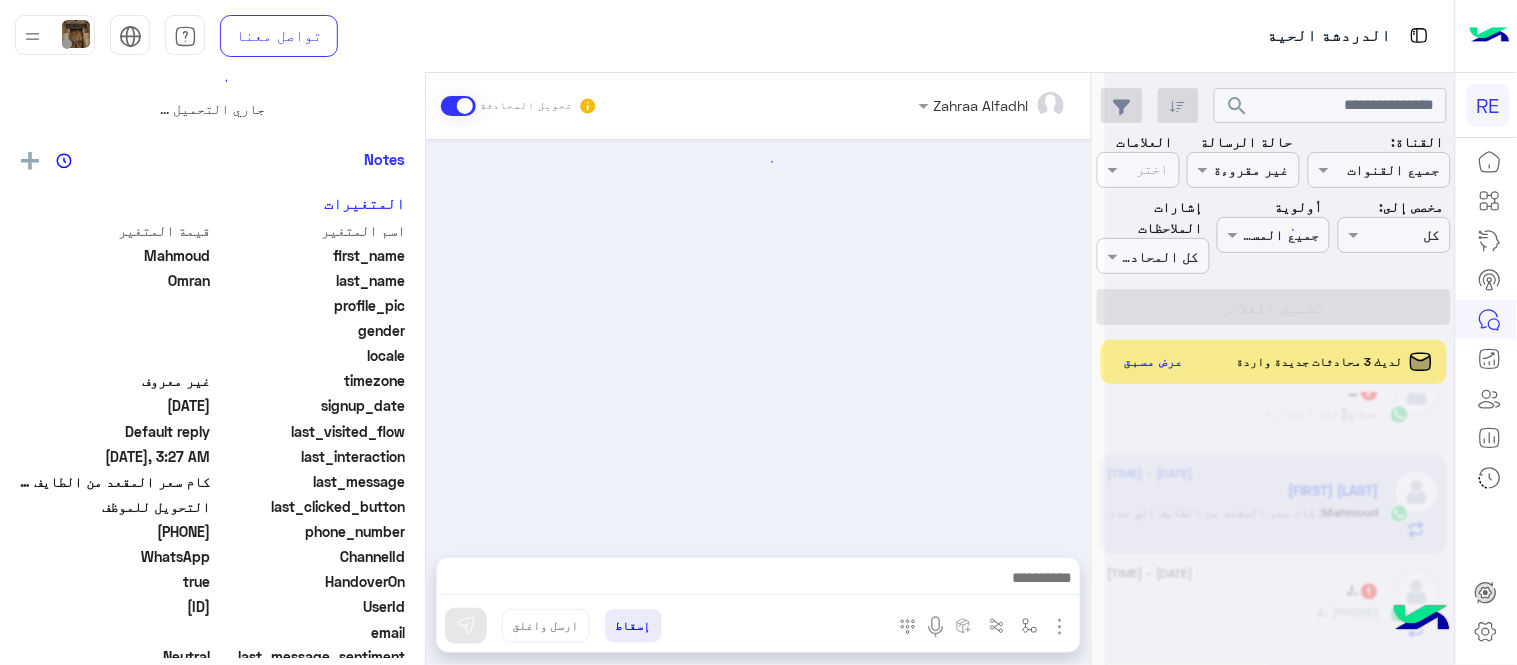 scroll, scrollTop: 0, scrollLeft: 0, axis: both 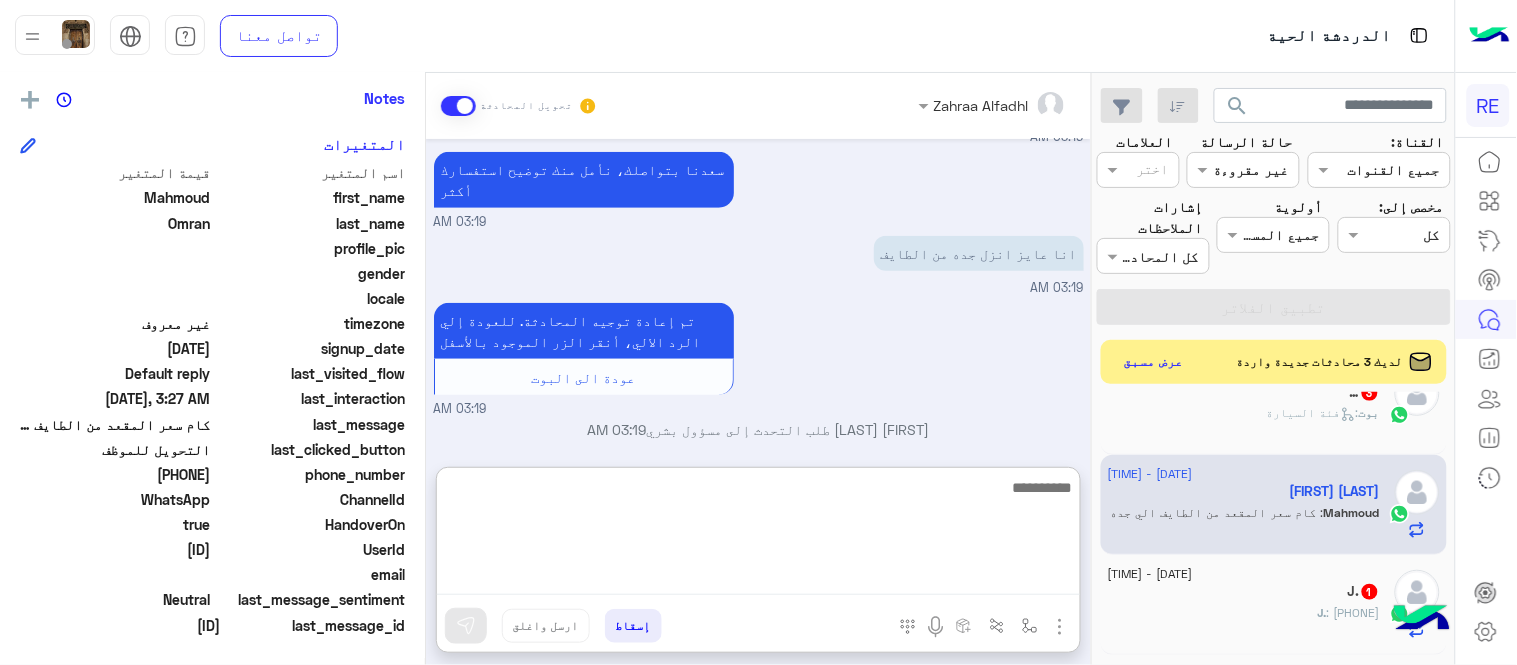 click at bounding box center [758, 535] 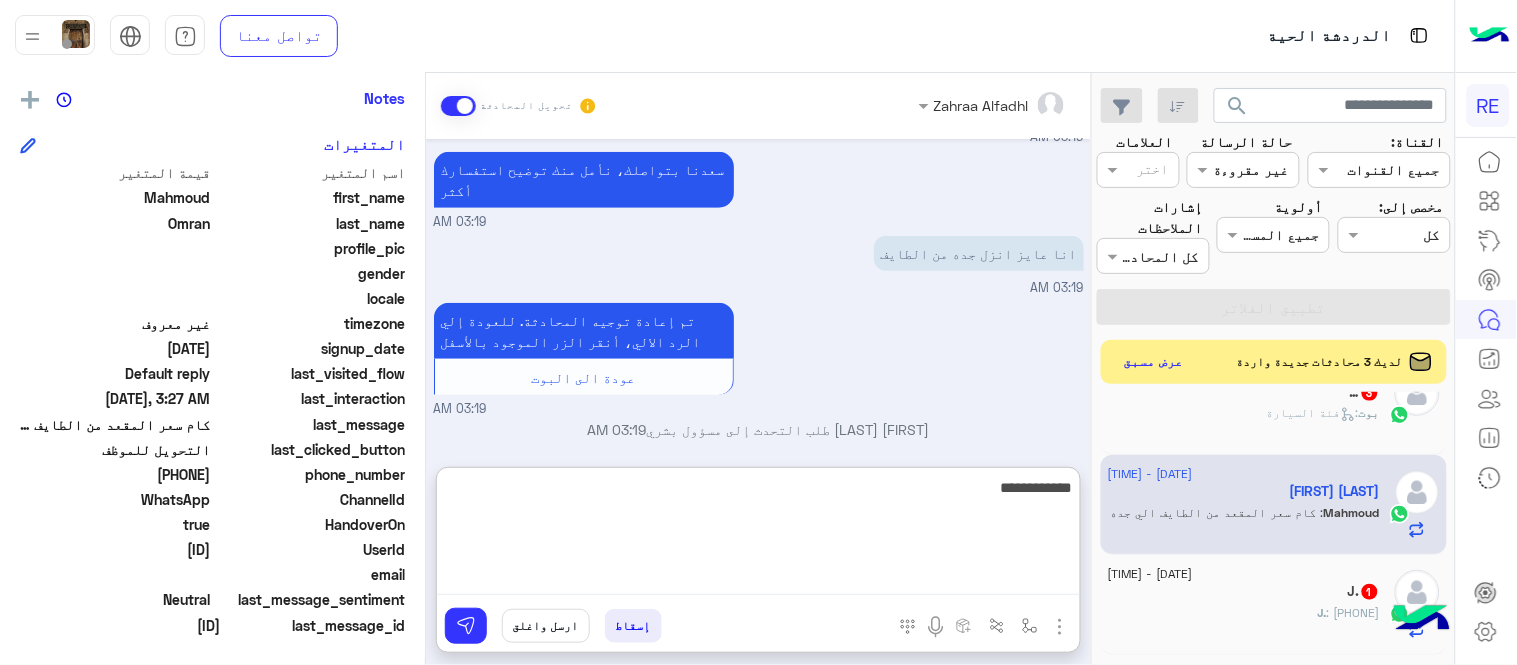 type on "**********" 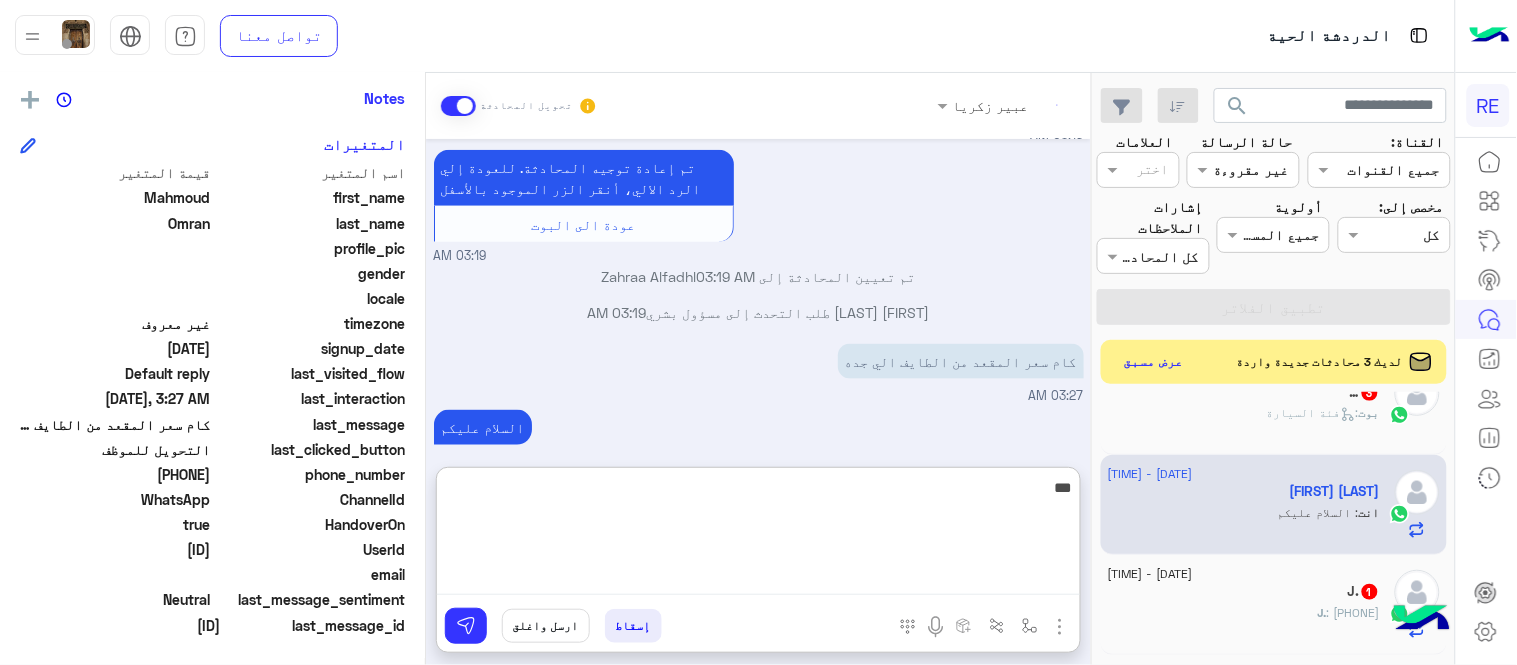 scroll, scrollTop: 600, scrollLeft: 0, axis: vertical 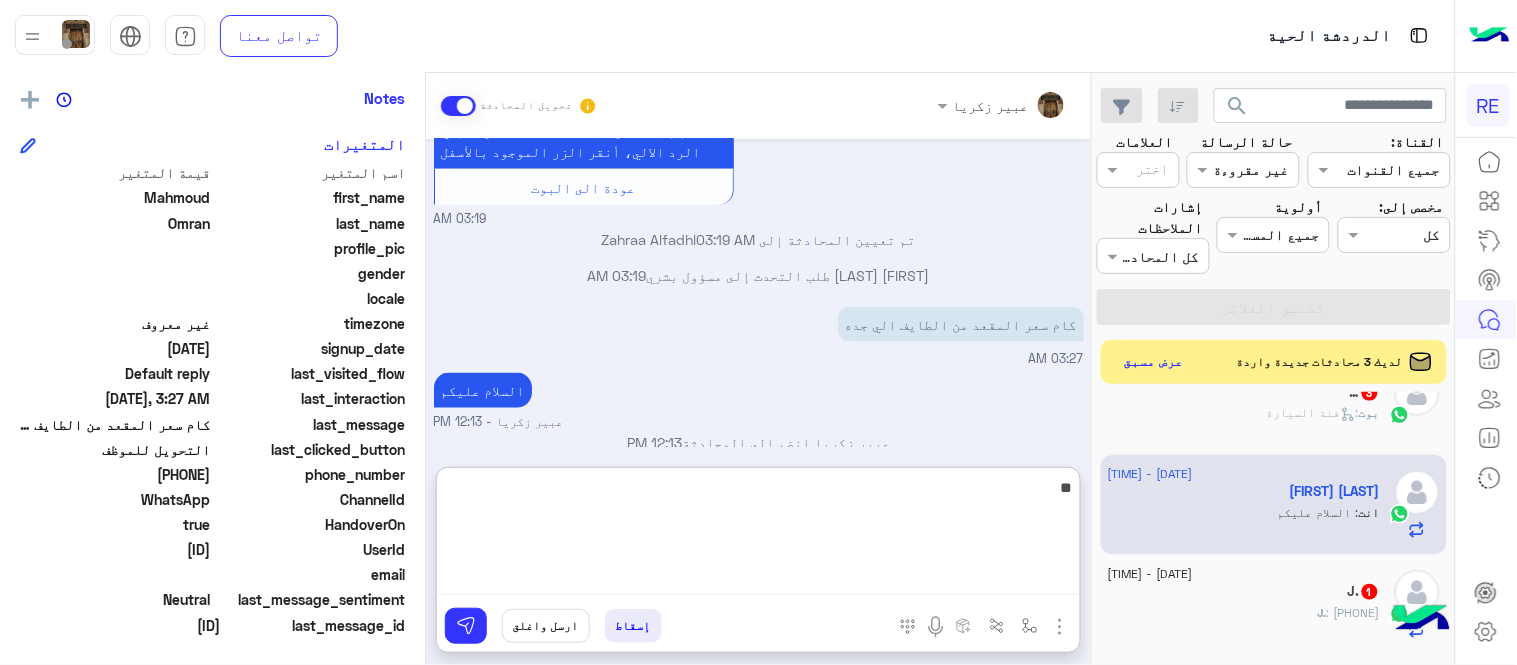 type on "*" 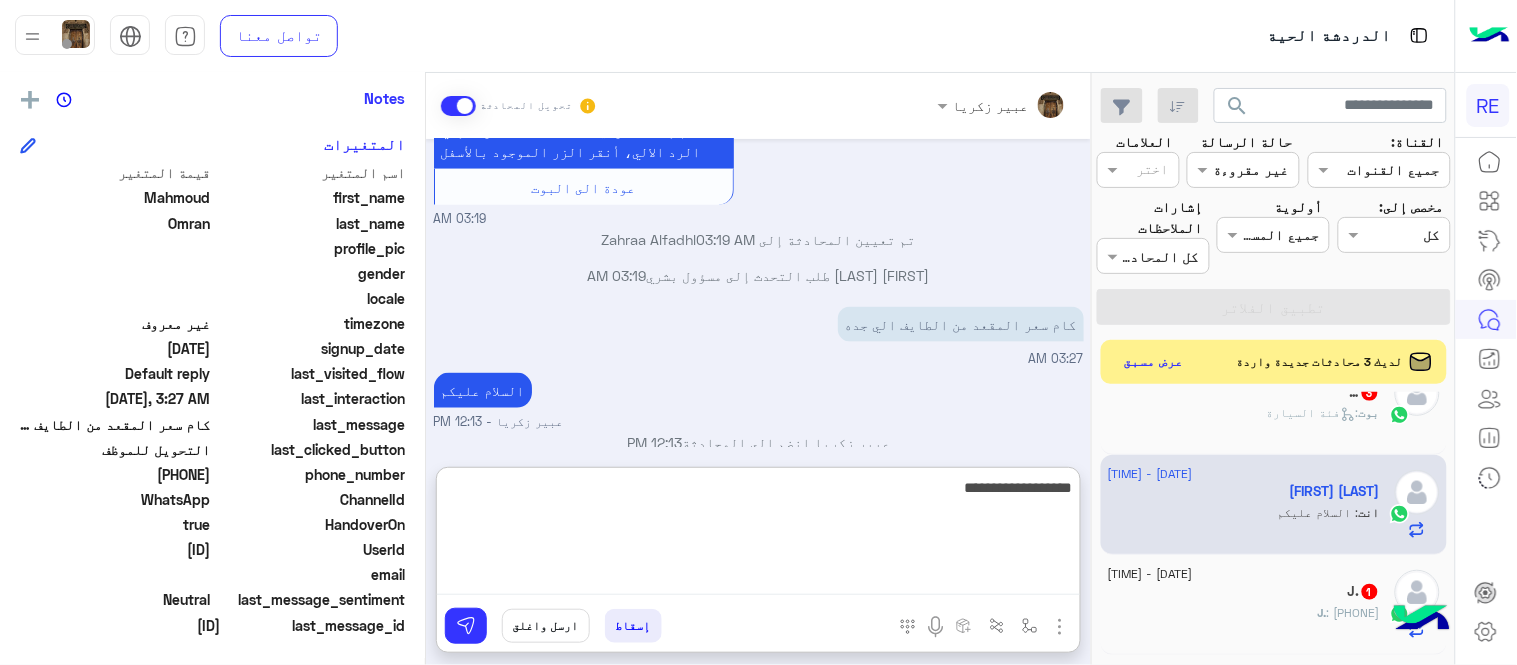 type on "**********" 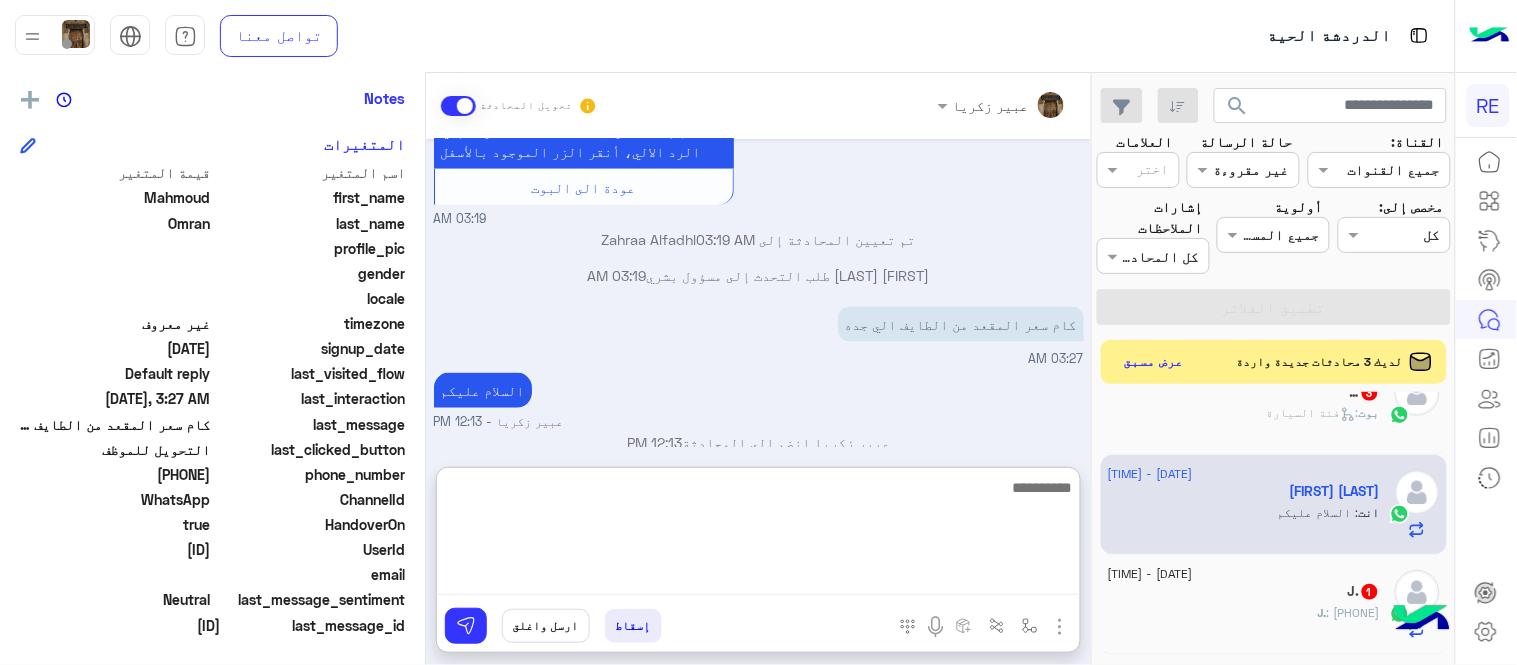 scroll, scrollTop: 663, scrollLeft: 0, axis: vertical 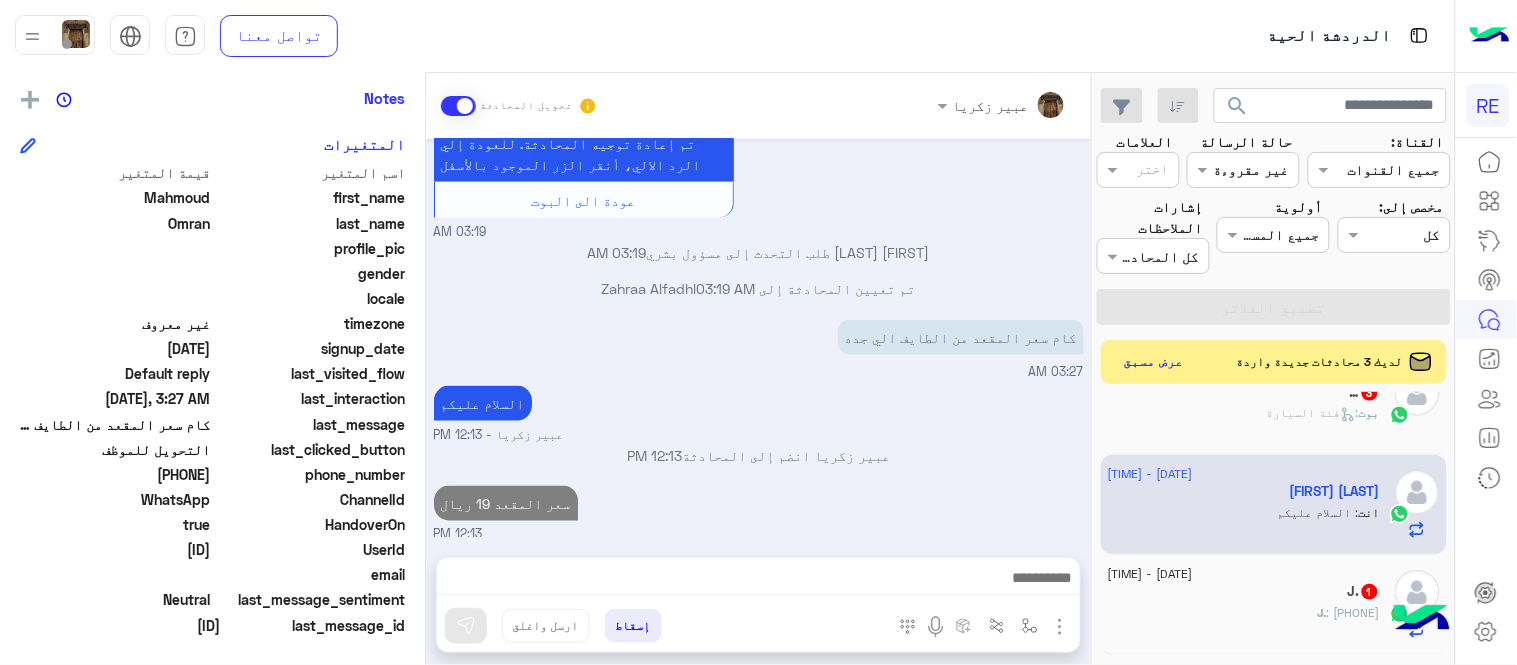 click on "Aug 2, 2025  السعر  كيف   03:17 AM   التحويل للموظف    03:18 AM  اي خدمة اخرى ؟  الرجوع للقائمة الرئ   لا     03:18 AM  كام سعر  المقعد من الطايف  الي جده   03:19 AM  سعدنا بتواصلك، نأمل منك توضيح استفسارك أكثر    03:19 AM  انا عايز  انزل جده  من الطايف   03:19 AM  تم إعادة توجيه المحادثة. للعودة إلي الرد الالي، أنقر الزر الموجود بالأسفل  عودة الى البوت     03:19 AM   Mahmoud Omran طلب التحدث إلى مسؤول بشري   03:19 AM       تم تعيين المحادثة إلى Zahraa Alfadhl   03:19 AM      كام سعر  المقعد  من الطايف الي جده   03:27 AM  السلام عليكم  عبير زكريا -  12:13 PM   عبير زكريا انضم إلى المحادثة   12:13 PM      سعر المقعد 19 ريال   12:13 PM" at bounding box center [758, 338] 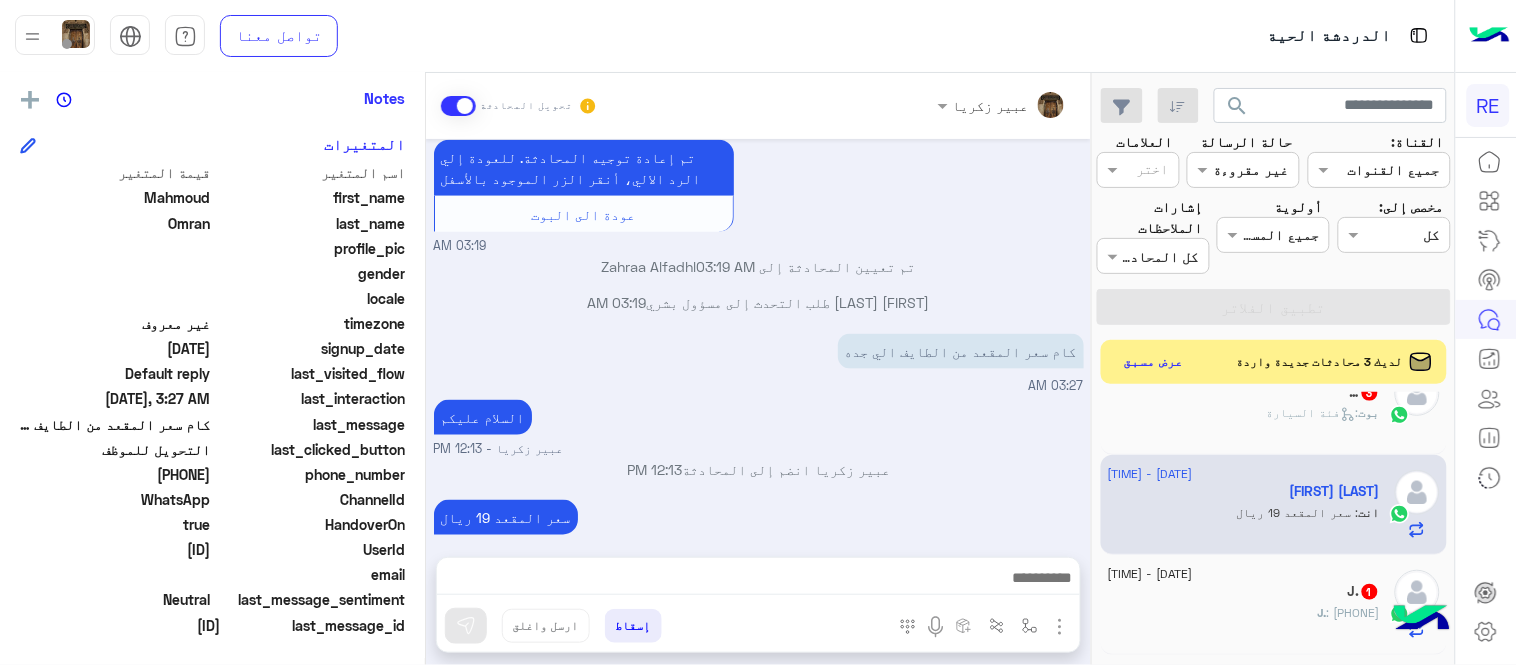 click on "عبير زكريا انضم إلى المحادثة   12:13 PM" at bounding box center (759, 469) 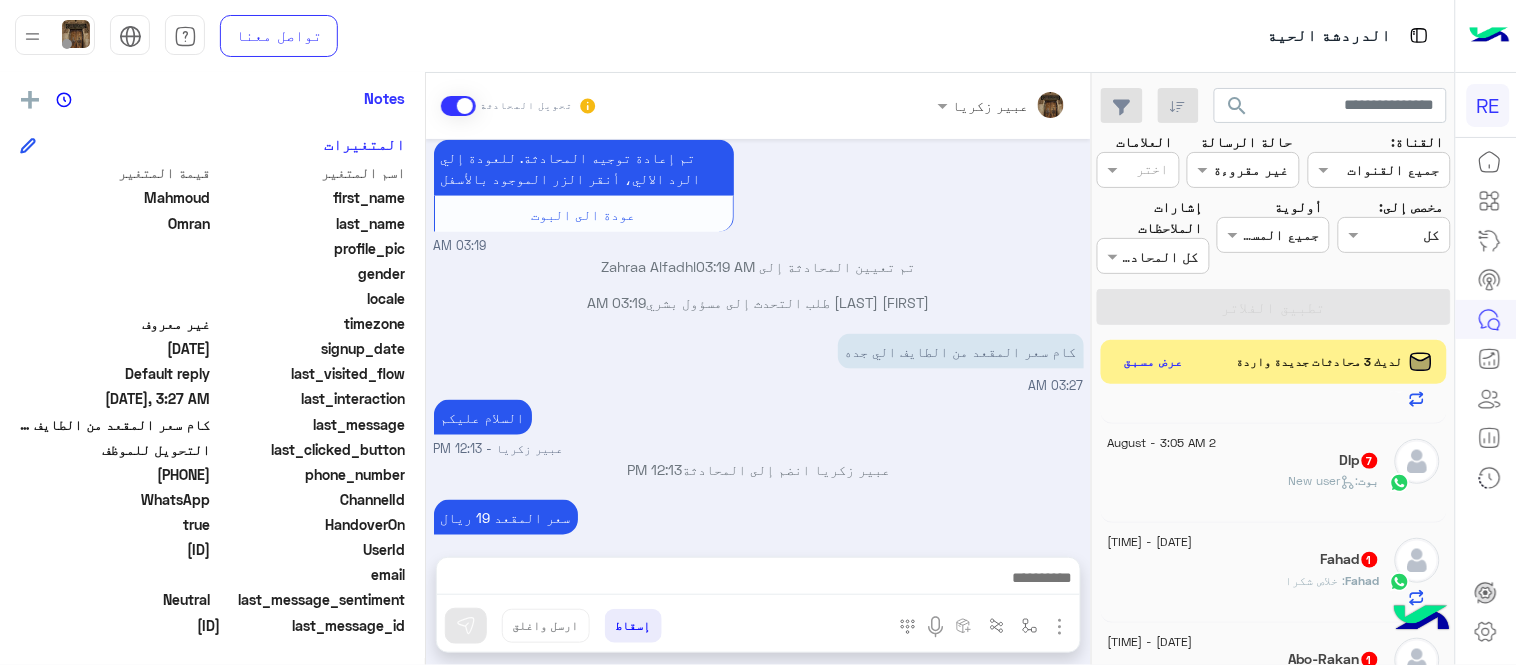 scroll, scrollTop: 1357, scrollLeft: 0, axis: vertical 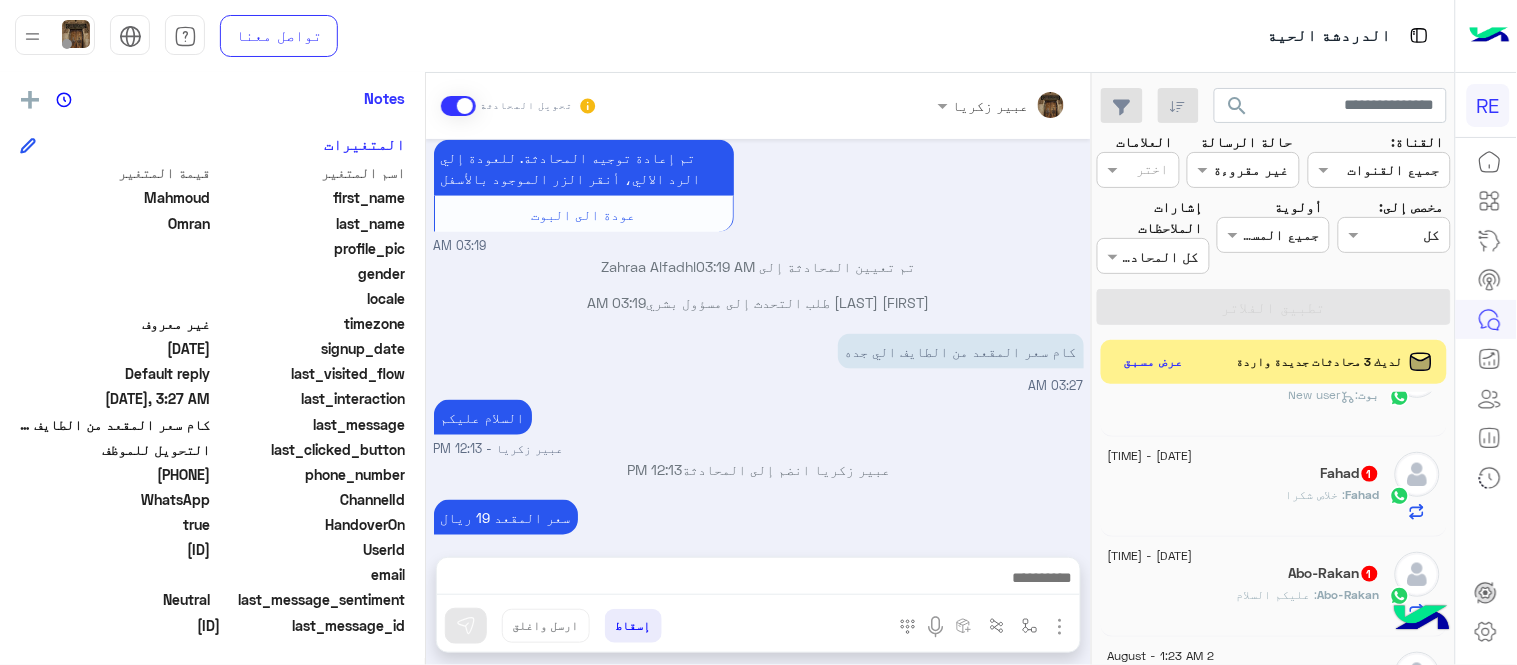 click on "Fahad : خلاص شكرا" 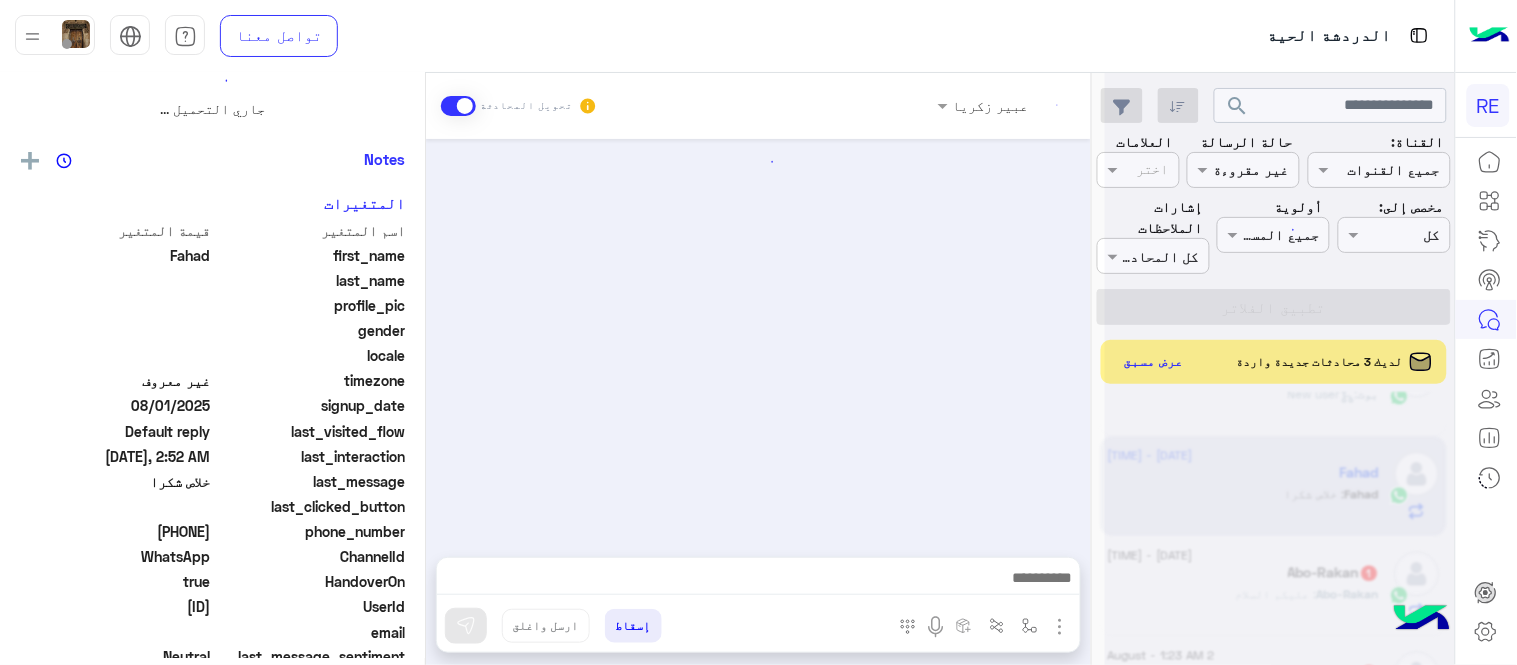scroll, scrollTop: 0, scrollLeft: 0, axis: both 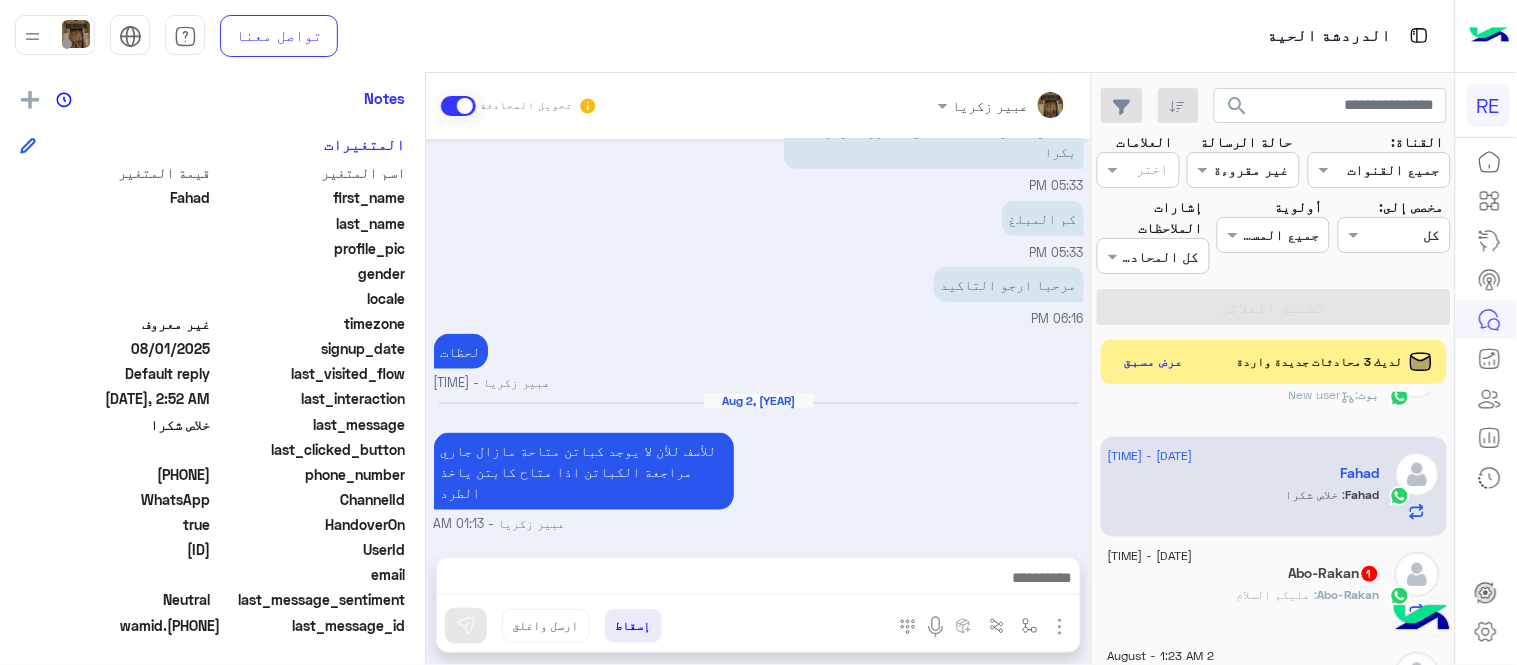 click on "Abo-Rakan : عليكم السلام" 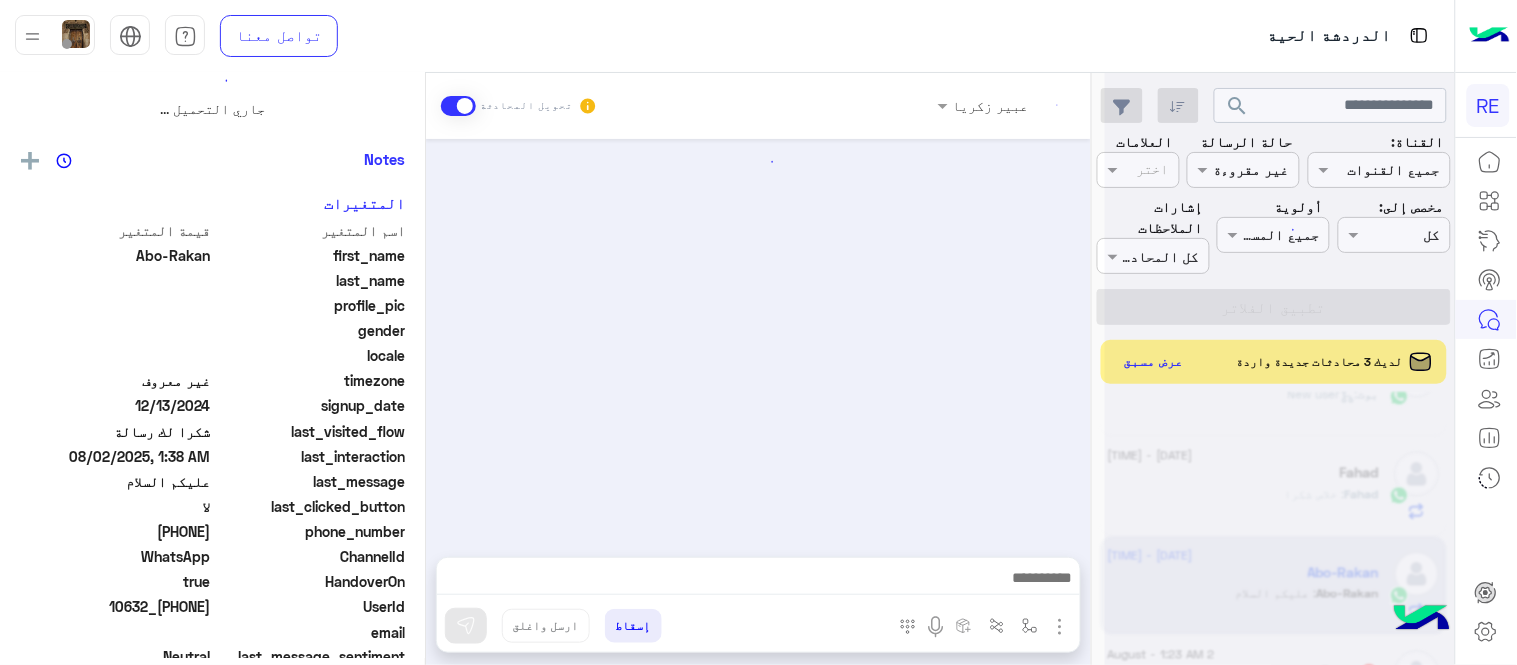 scroll, scrollTop: 0, scrollLeft: 0, axis: both 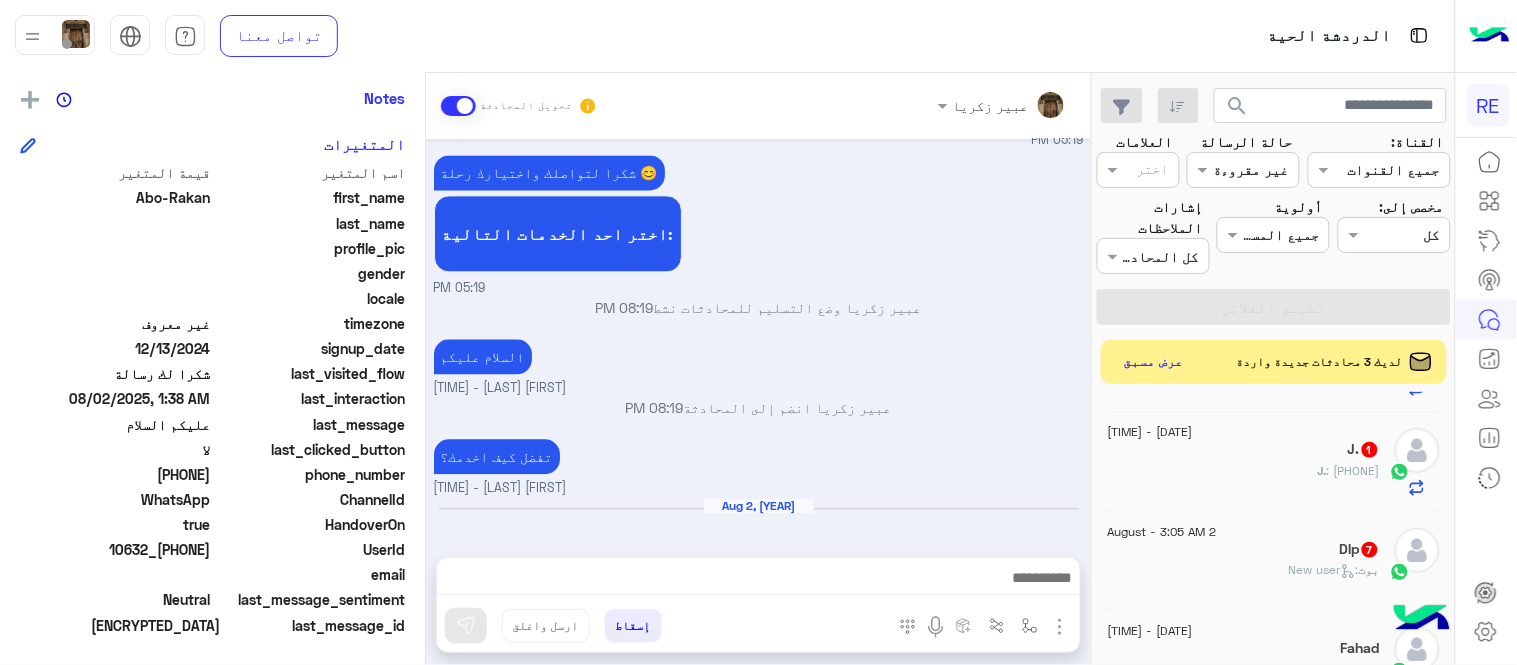 click on "بوت :   New user" 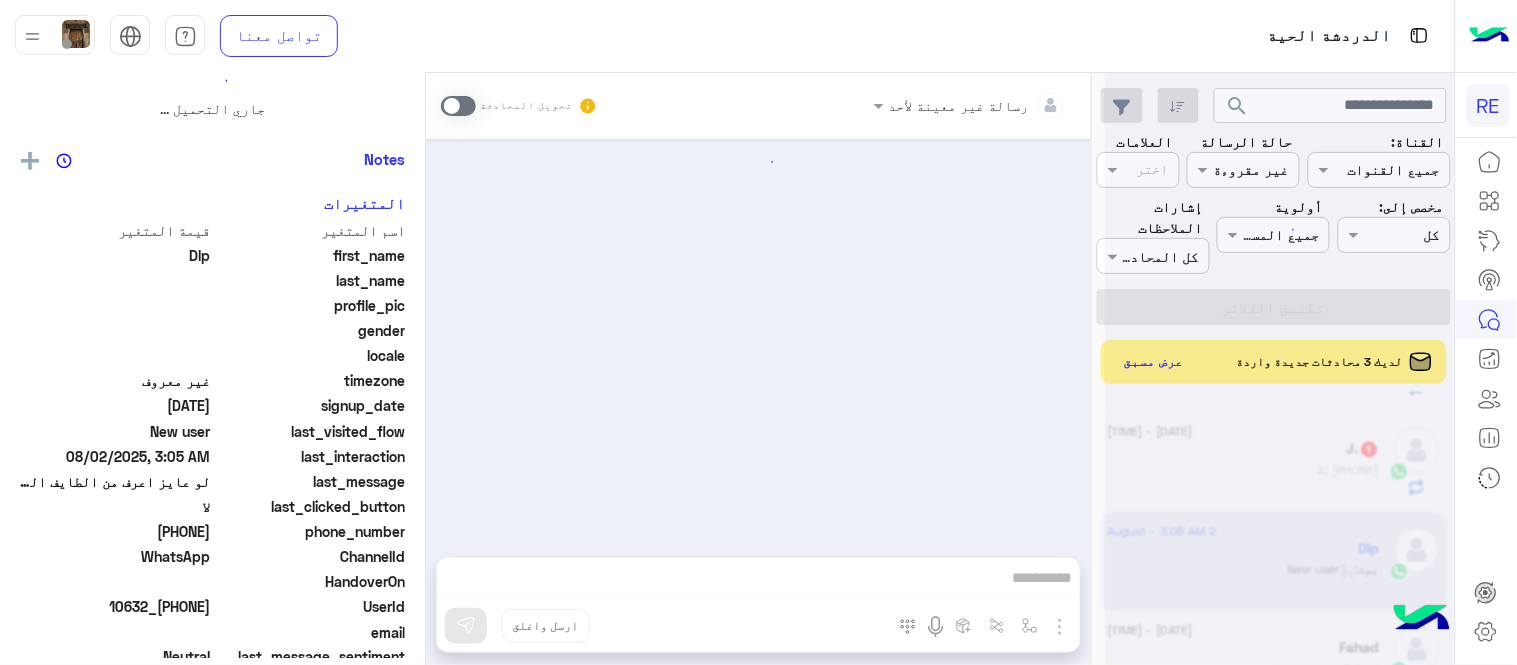 scroll, scrollTop: 0, scrollLeft: 0, axis: both 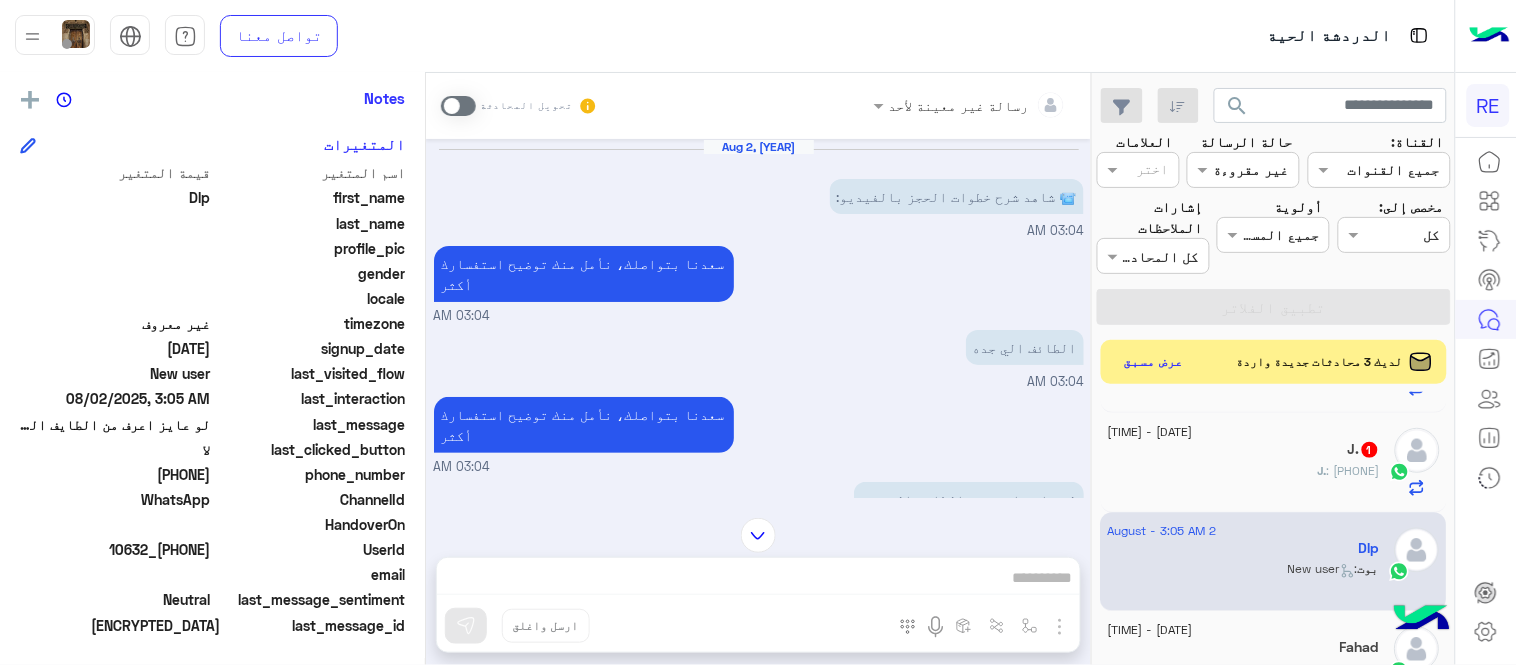 click at bounding box center (458, 106) 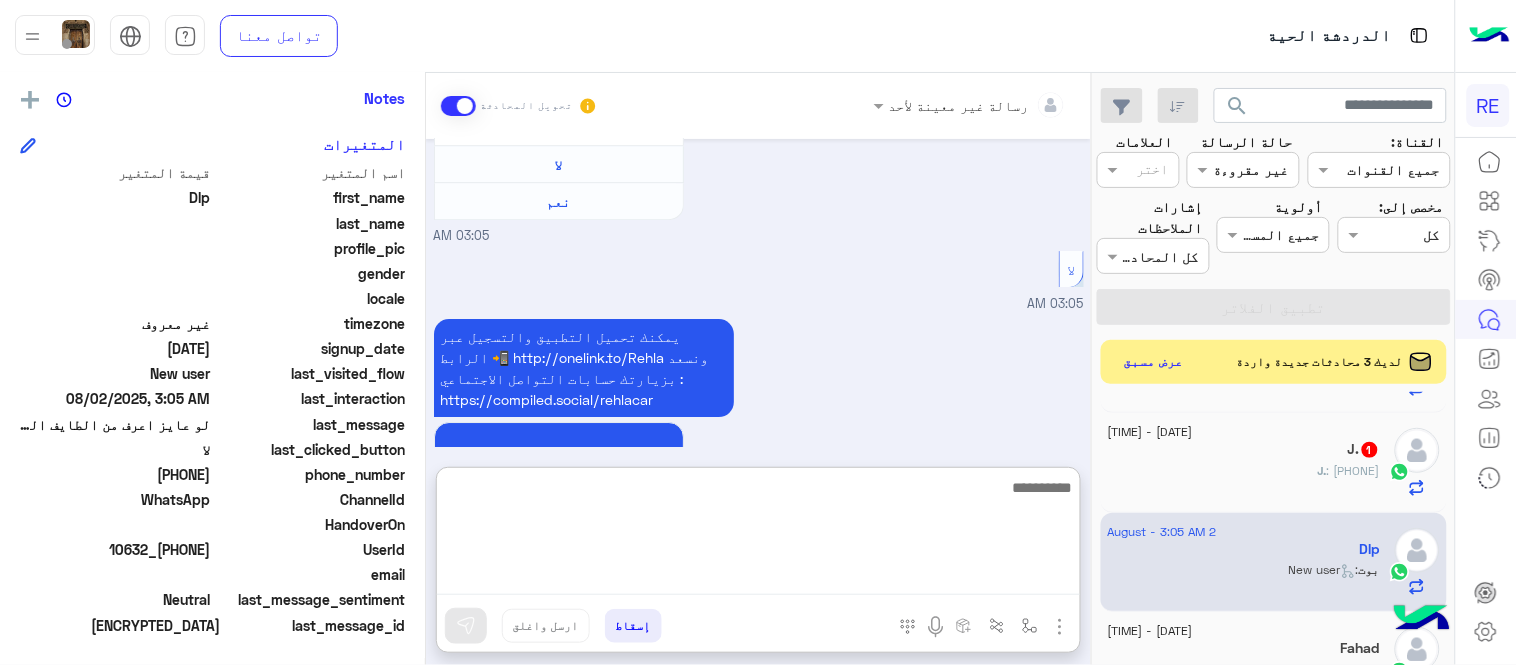 click at bounding box center [758, 535] 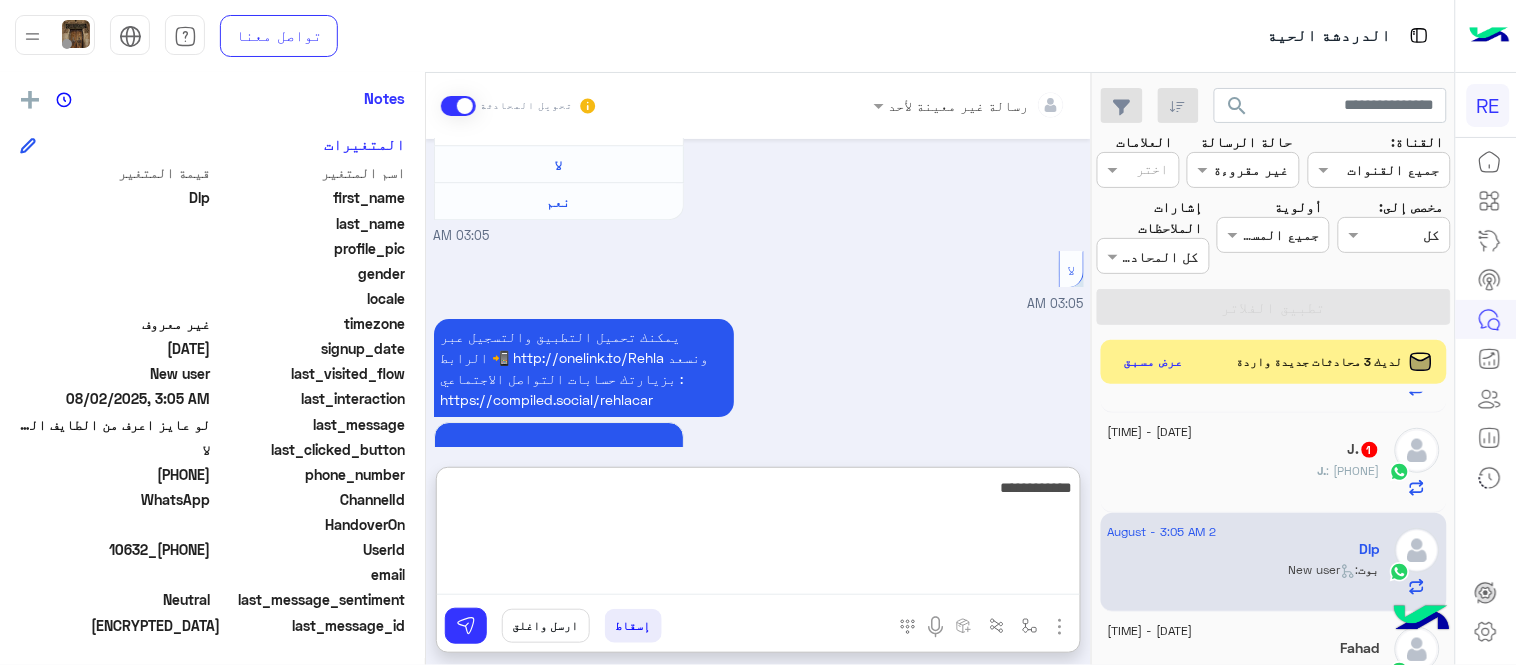 type on "**********" 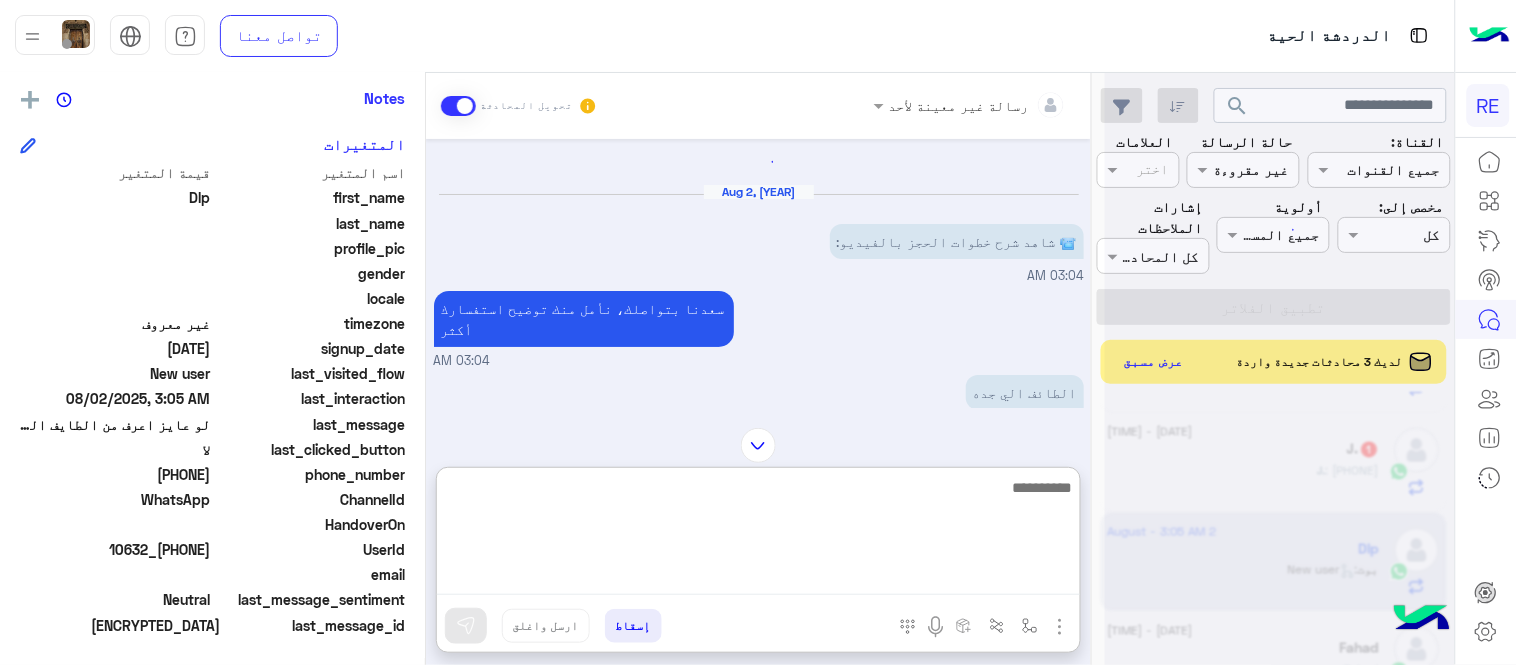 scroll, scrollTop: 0, scrollLeft: 0, axis: both 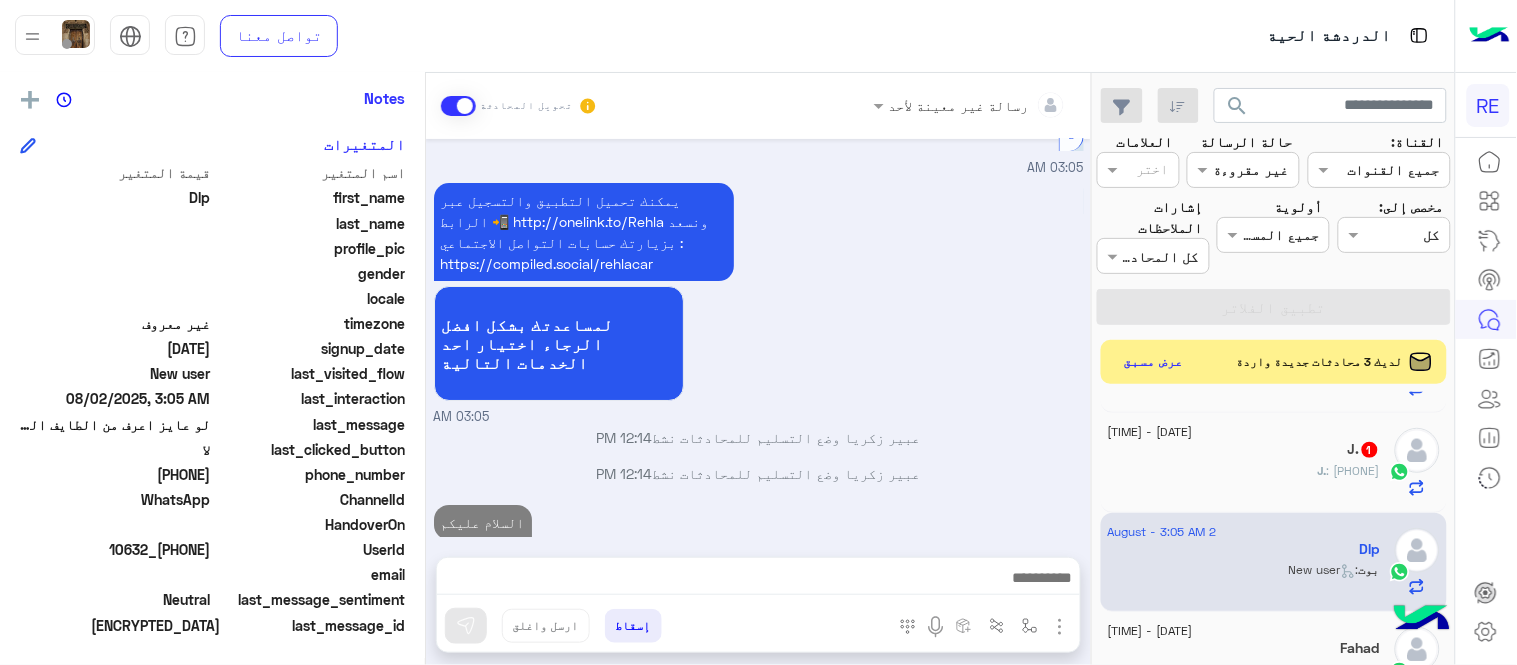 click on "Aug 2, 2025  📹 شاهد شرح خطوات الحجز بالفيديو:   03:04 AM  سعدنا بتواصلك، نأمل منك توضيح استفسارك أكثر    03:04 AM  الطائف  الي جده   03:04 AM  سعدنا بتواصلك، نأمل منك توضيح استفسارك أكثر    03:04 AM  لو عايز  اعرف  من الطايف  الي  جده   03:05 AM  تم إعادة توجيه المحادثة. للعودة إلي الرد الالي، أنقر الزر الموجود بالأسفل  عودة الى البوت     03:05 AM   Dlp  طلب التحدث إلى مسؤول بشري   03:05 AM       تم تعيين المحادثة إلى Zahraa Alfadhl   03:05 AM       عودة الى البوت    03:05 AM
اهلًا بك في تطبيق رحلة 👋
Welcome to Rehla  👋
من فضلك أختر لغة التواصل
Please choose your preferred Language
English   عربي     03:05 AM   Dlp  غادر المحادثة   03:05 AM       عربي    03:05 AM  هل أنت ؟" at bounding box center (758, 338) 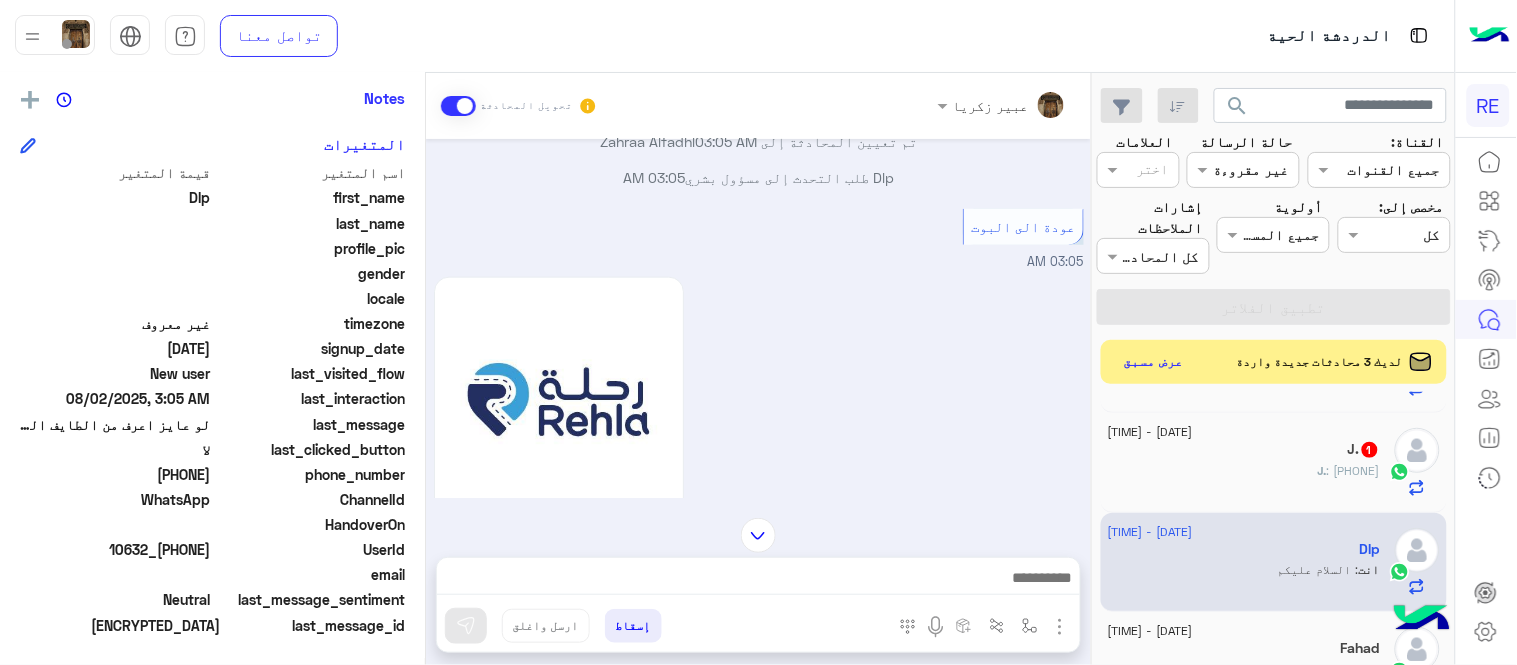 scroll, scrollTop: 263, scrollLeft: 0, axis: vertical 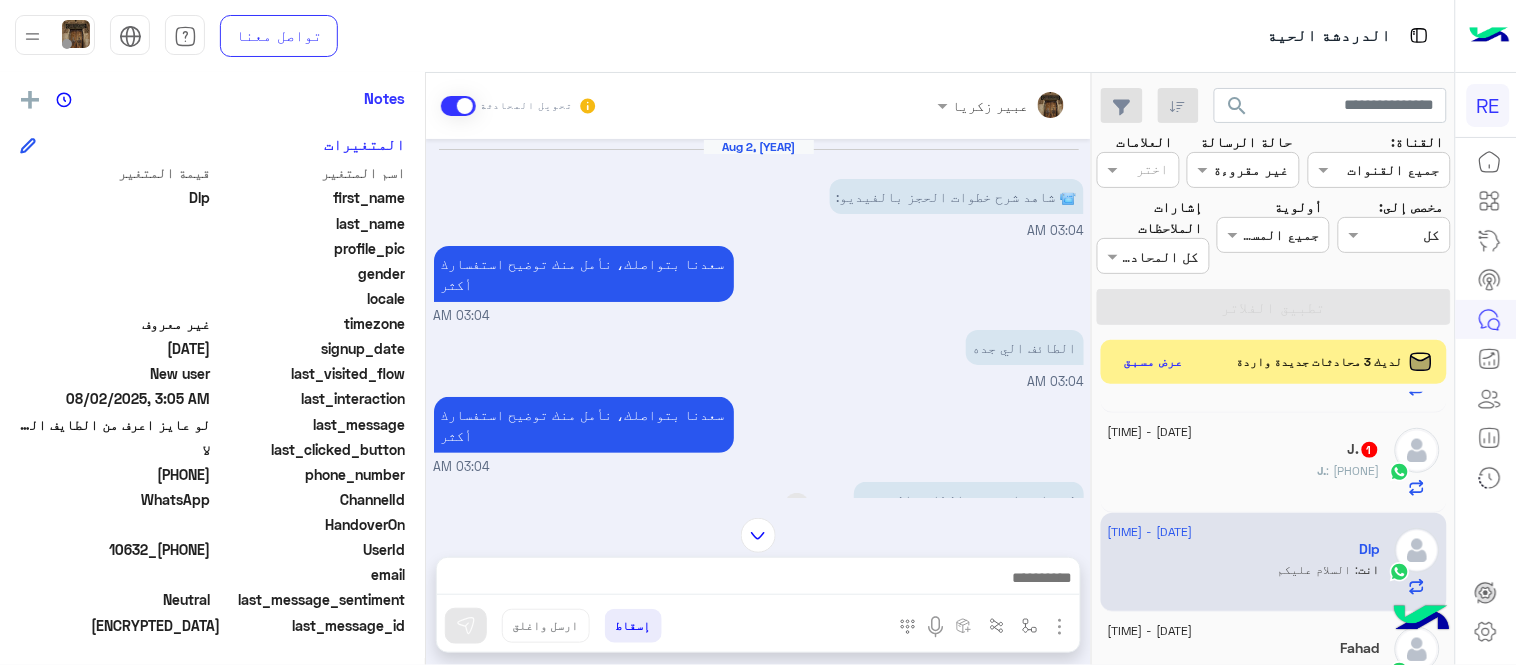 click at bounding box center (797, 505) 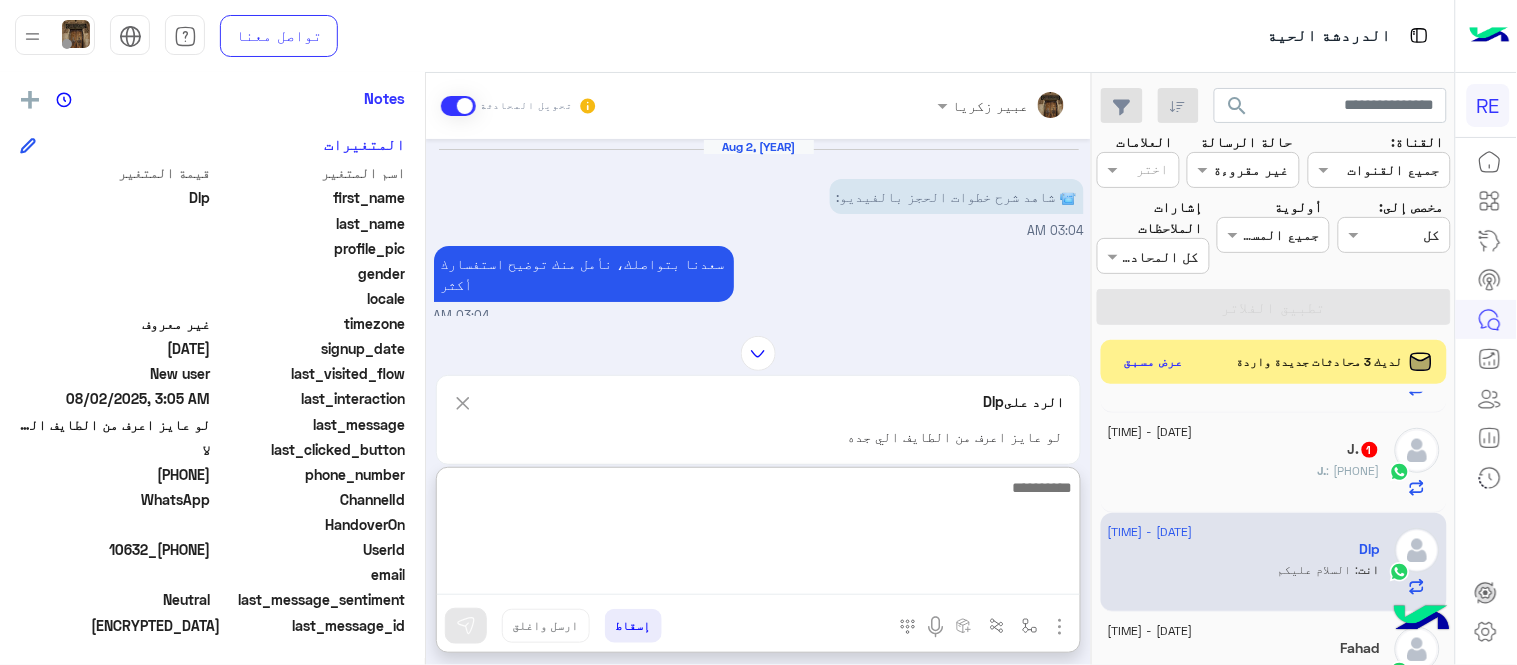 click at bounding box center [758, 535] 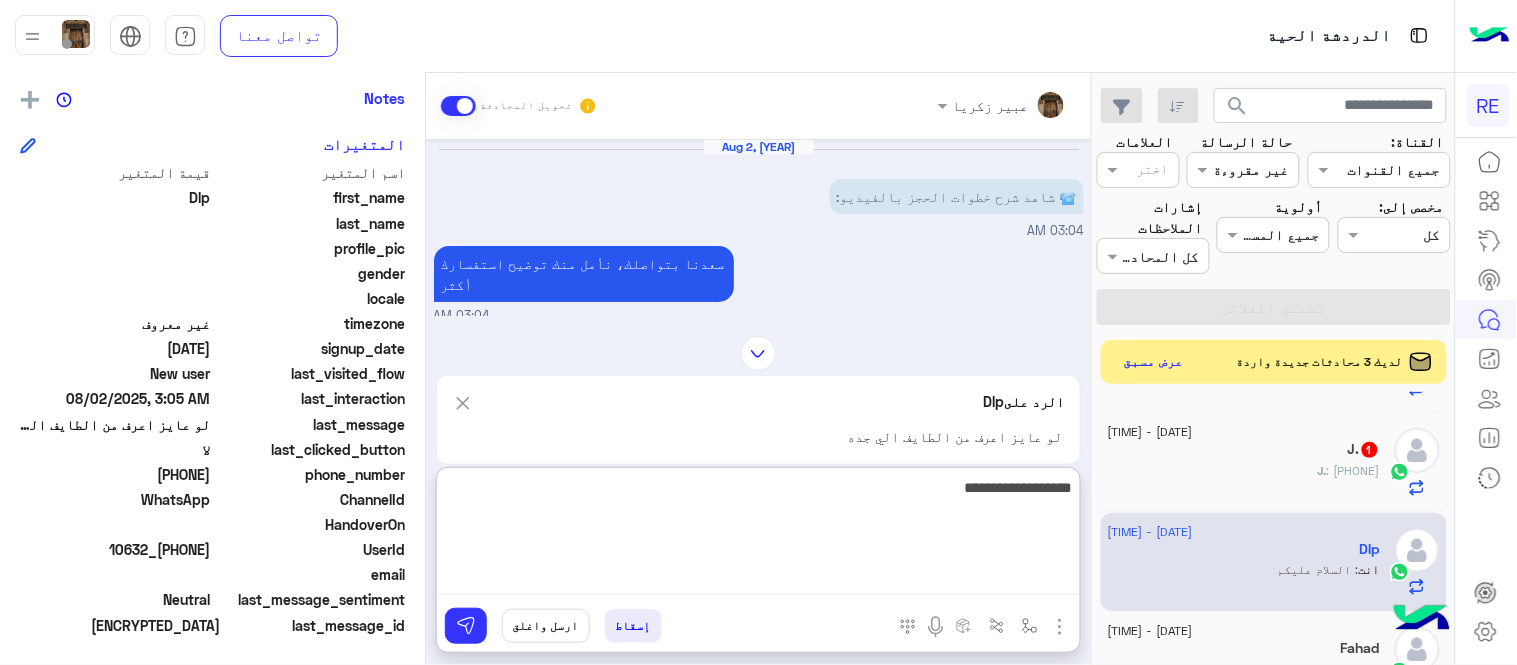 type on "**********" 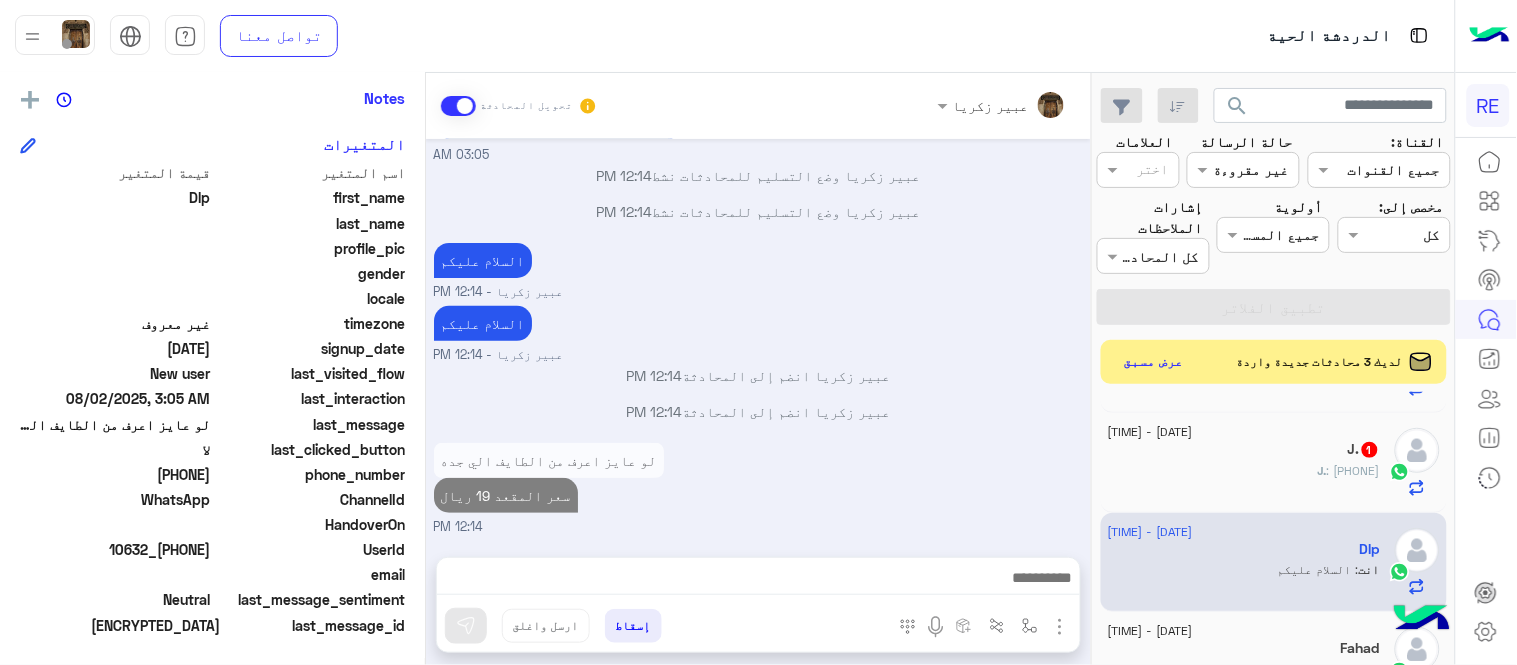 scroll, scrollTop: 1976, scrollLeft: 0, axis: vertical 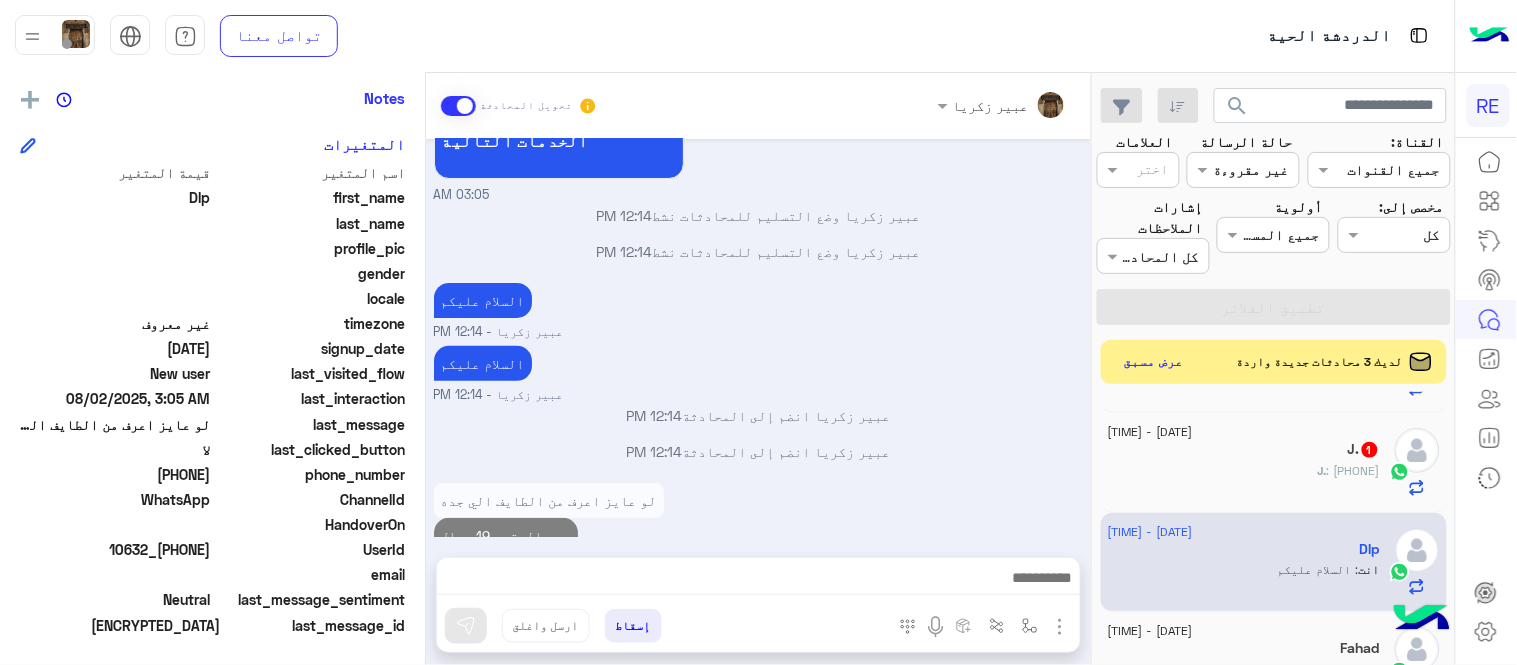click on "Aug 2, 2025  📹 شاهد شرح خطوات الحجز بالفيديو:   03:04 AM  سعدنا بتواصلك، نأمل منك توضيح استفسارك أكثر    03:04 AM  الطائف  الي جده   03:04 AM  سعدنا بتواصلك، نأمل منك توضيح استفسارك أكثر    03:04 AM  لو عايز  اعرف  من الطايف  الي  جده   03:05 AM  تم إعادة توجيه المحادثة. للعودة إلي الرد الالي، أنقر الزر الموجود بالأسفل  عودة الى البوت     03:05 AM   تم تعيين المحادثة إلى Zahraa Alfadhl   03:05 AM       Dlp  طلب التحدث إلى مسؤول بشري   03:05 AM       عودة الى البوت    03:05 AM
اهلًا بك في تطبيق رحلة 👋
Welcome to Rehla  👋
من فضلك أختر لغة التواصل
Please choose your preferred Language
English   عربي     03:05 AM   Dlp  غادر المحادثة   03:05 AM       عربي    03:05 AM  هل أنت ؟" at bounding box center [758, 338] 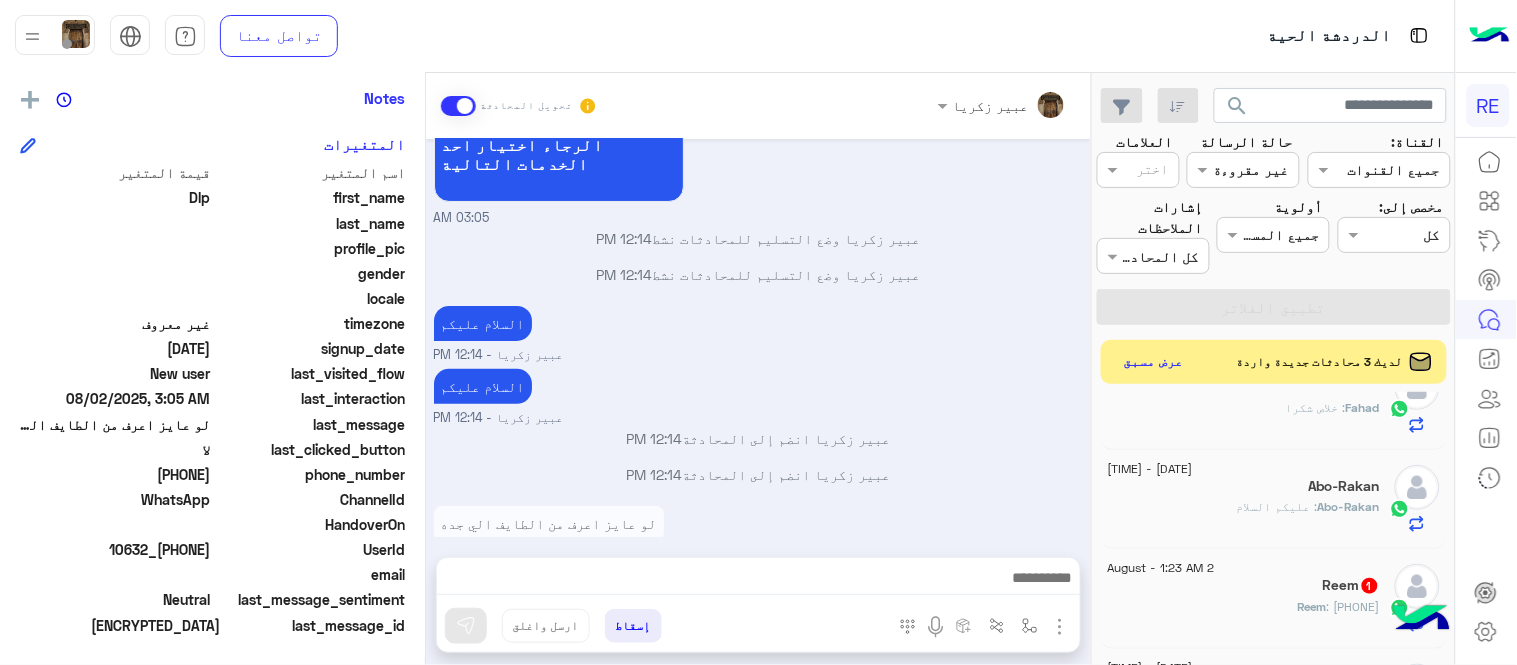 scroll, scrollTop: 1452, scrollLeft: 0, axis: vertical 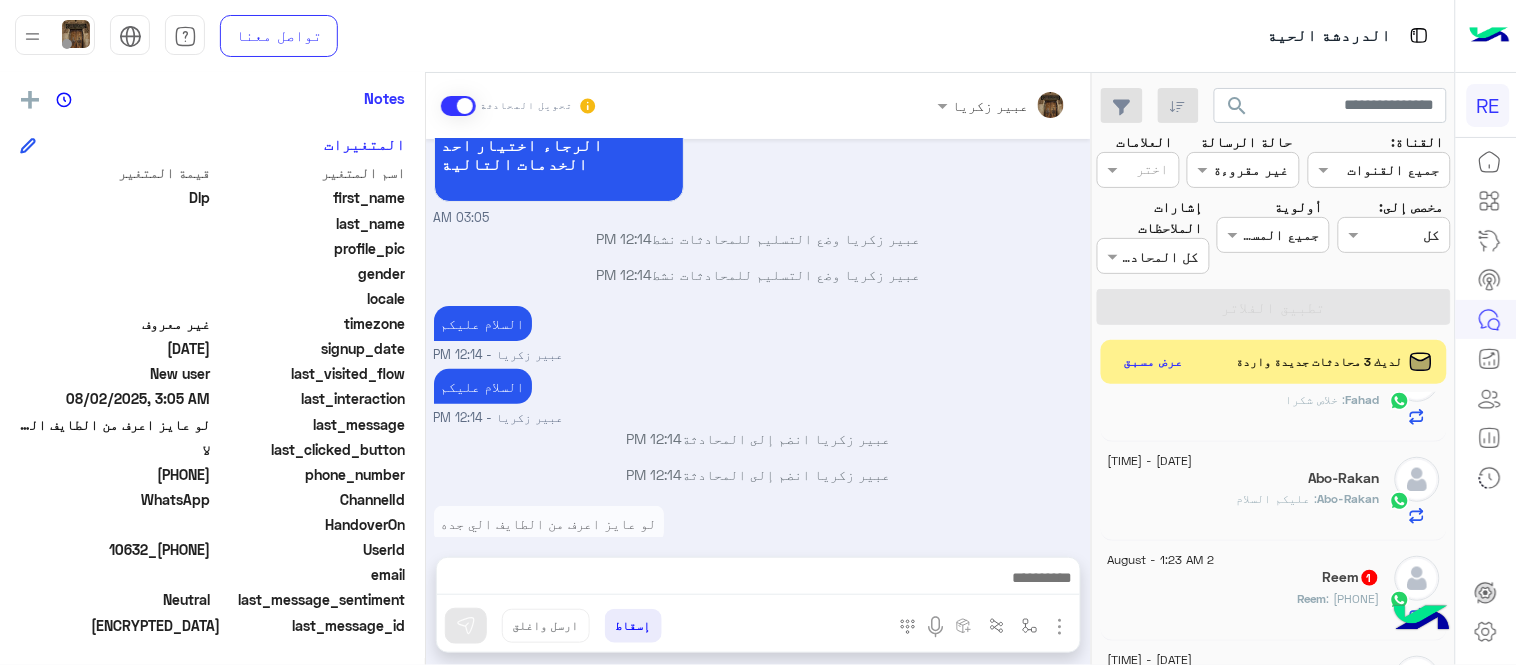 click on "Reem : 0597610888" 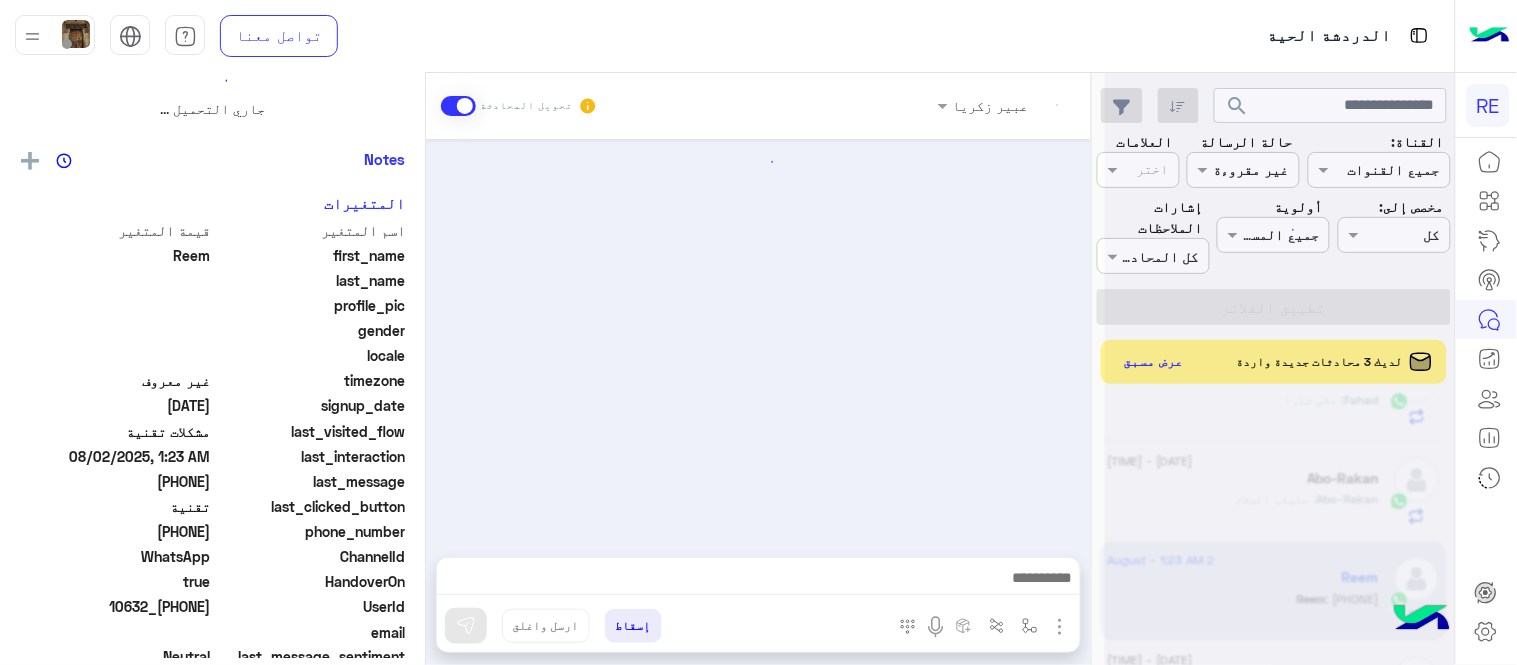 scroll, scrollTop: 0, scrollLeft: 0, axis: both 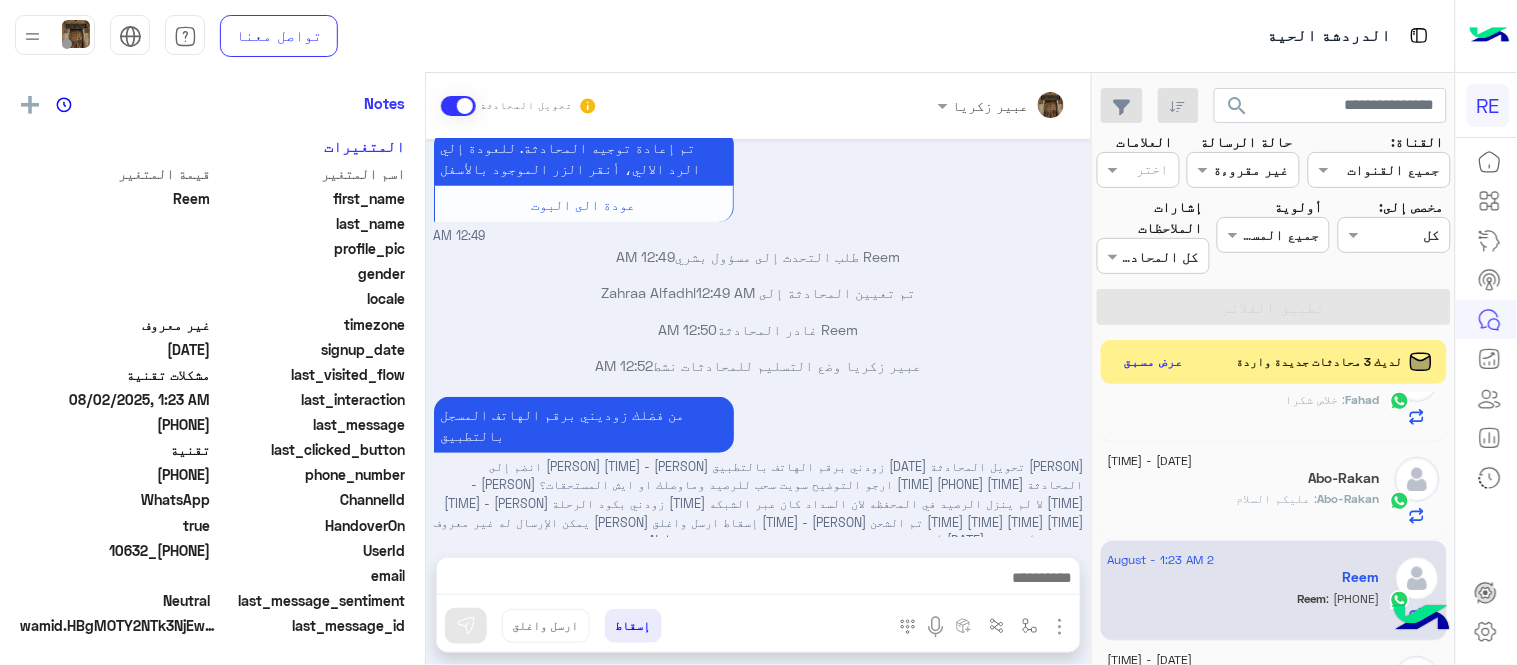 click on "0597610888" at bounding box center [1050, 628] 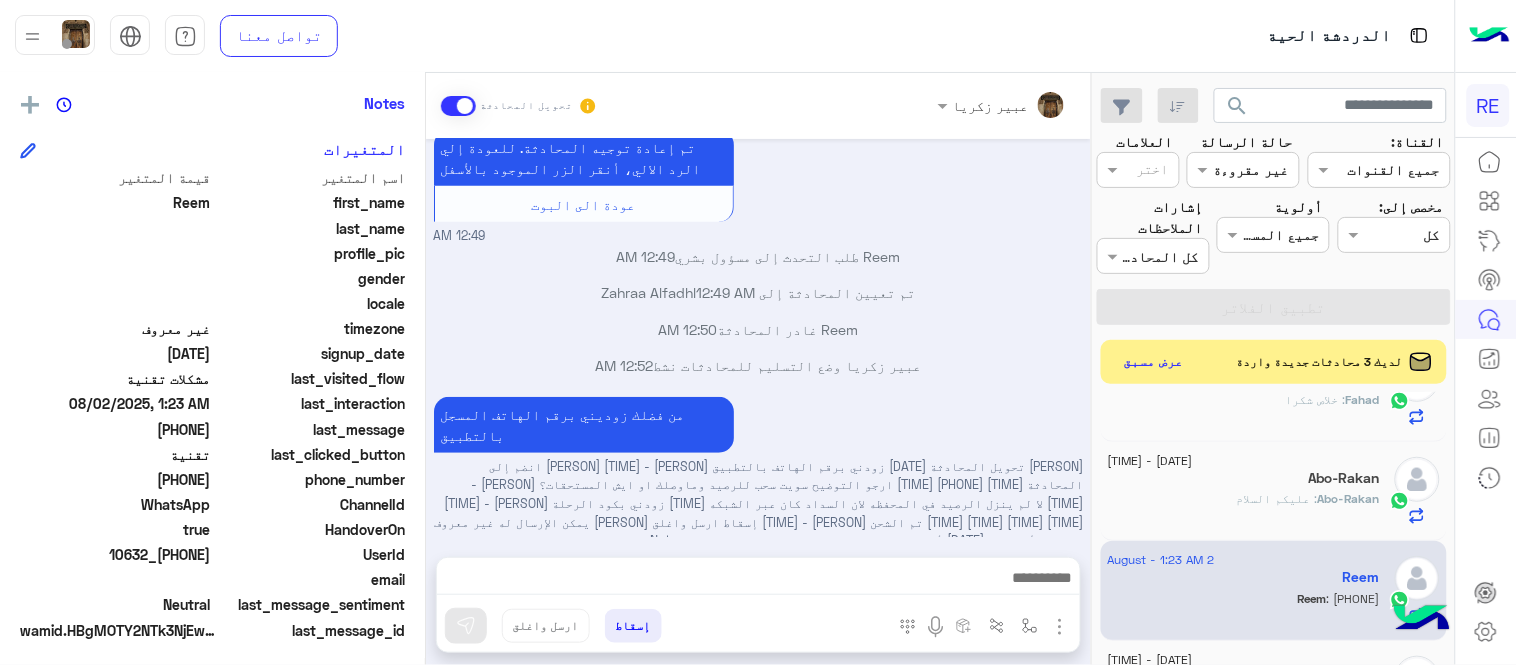 scroll, scrollTop: 410, scrollLeft: 0, axis: vertical 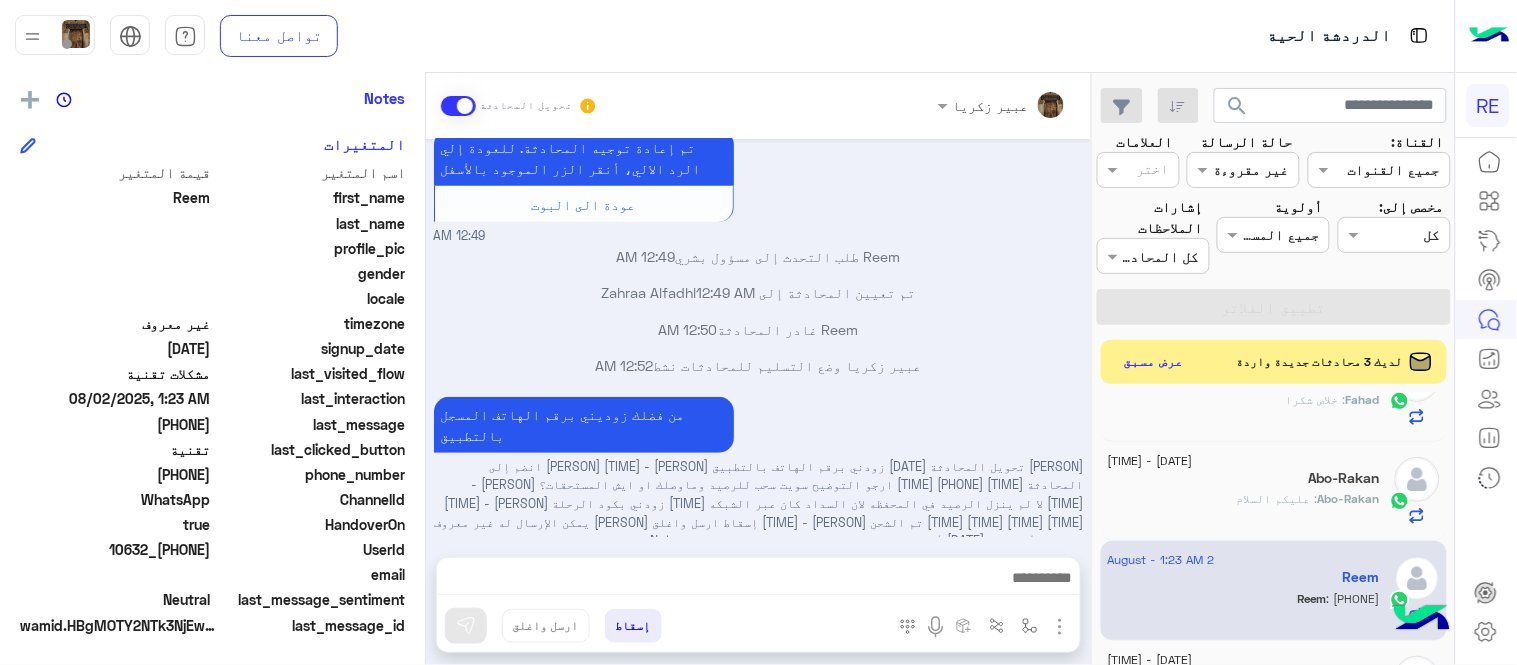 copy on "0597610888" 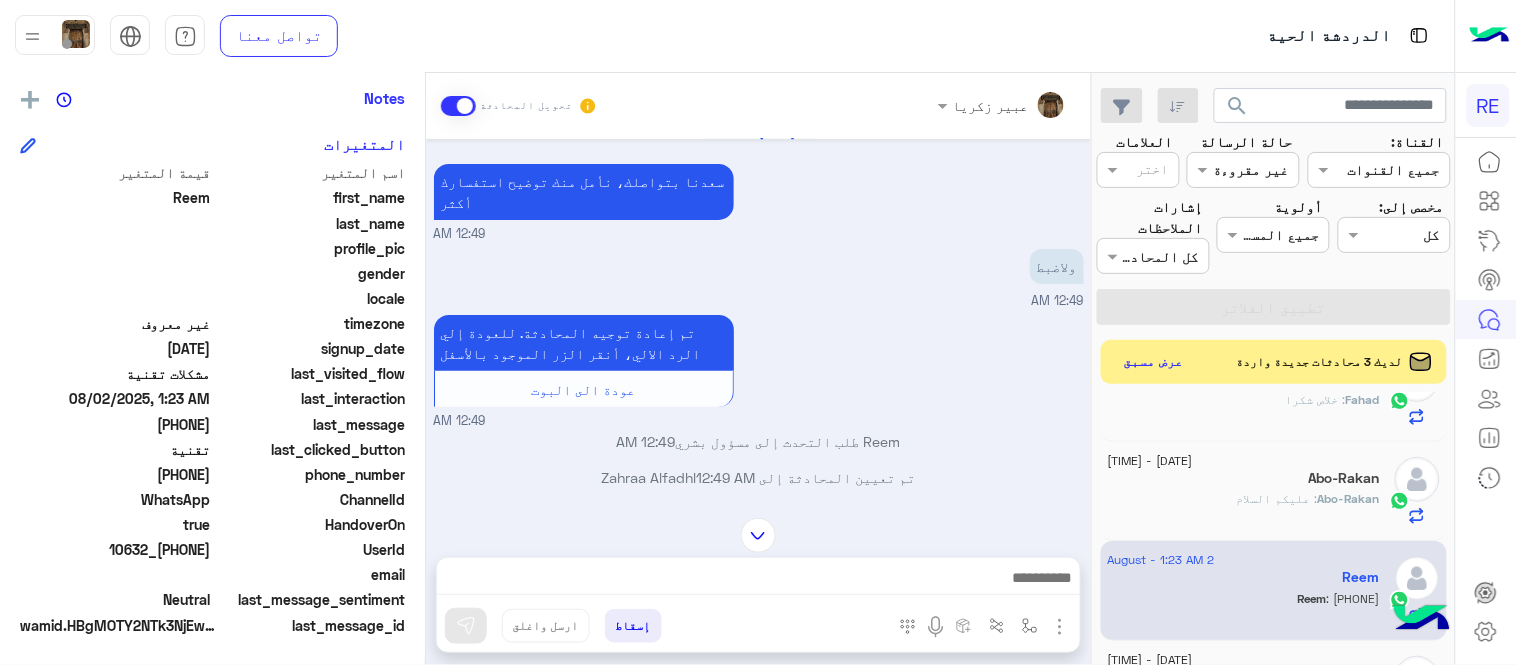 scroll 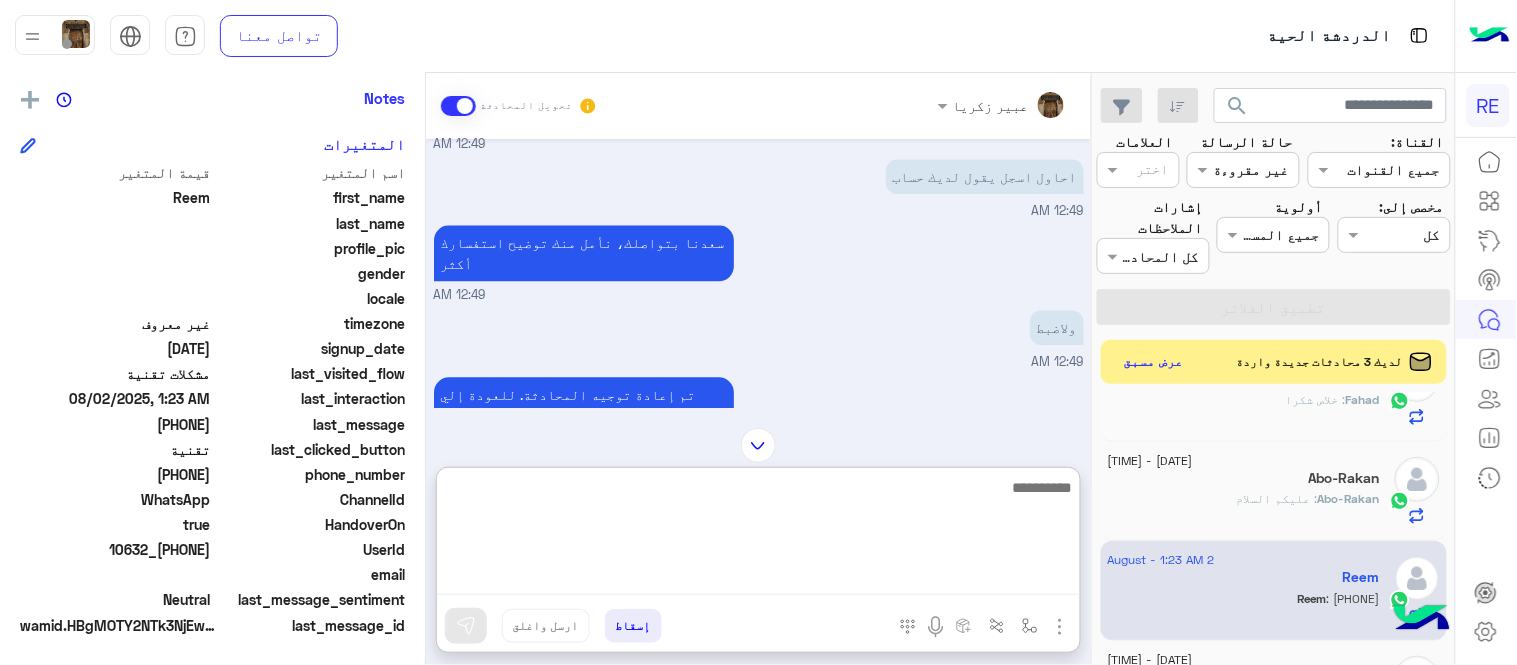 click at bounding box center (758, 535) 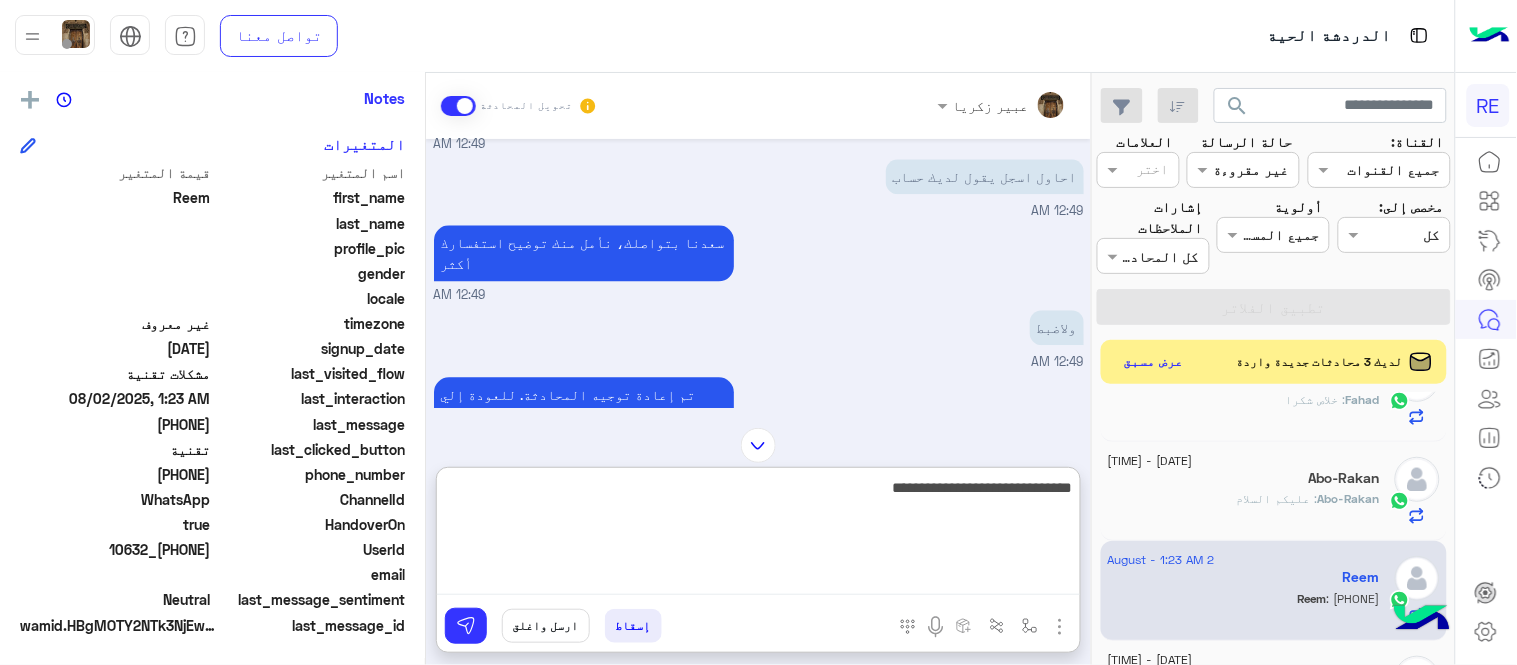 type on "**********" 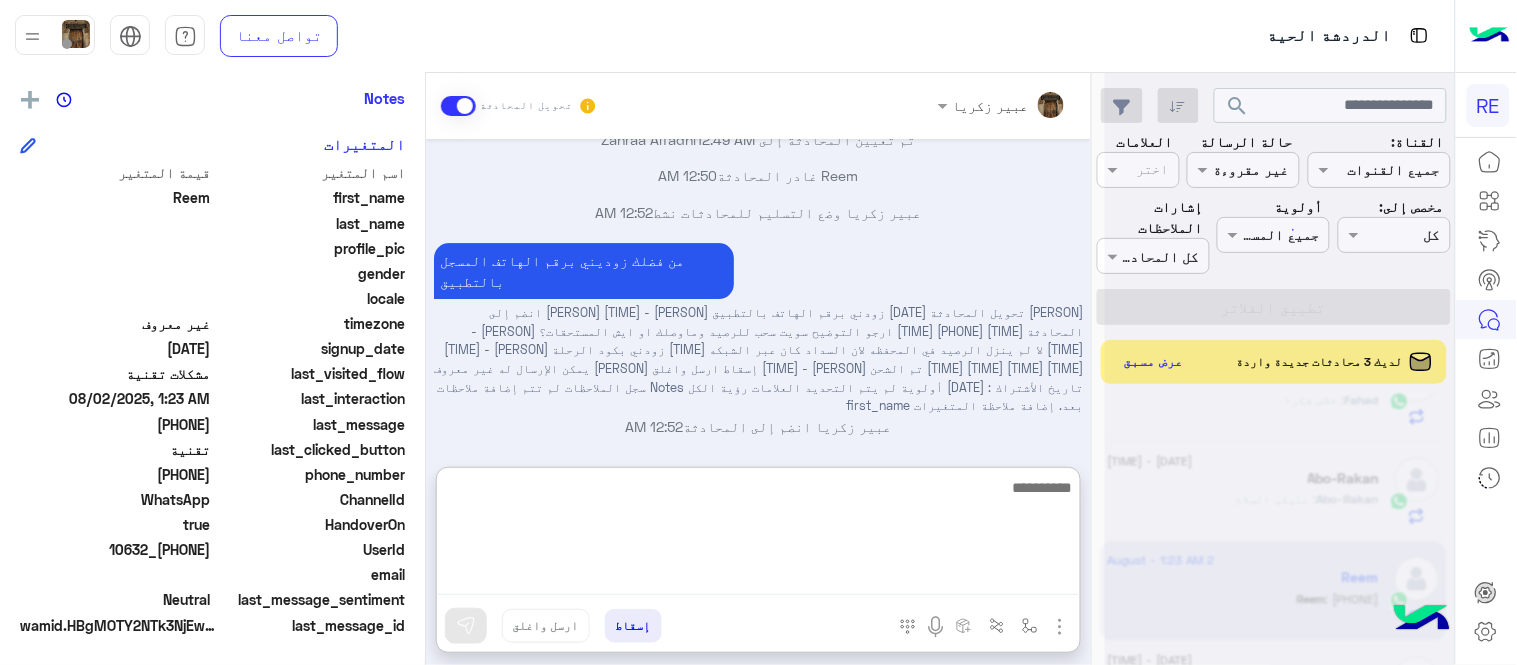 scroll, scrollTop: 1615, scrollLeft: 0, axis: vertical 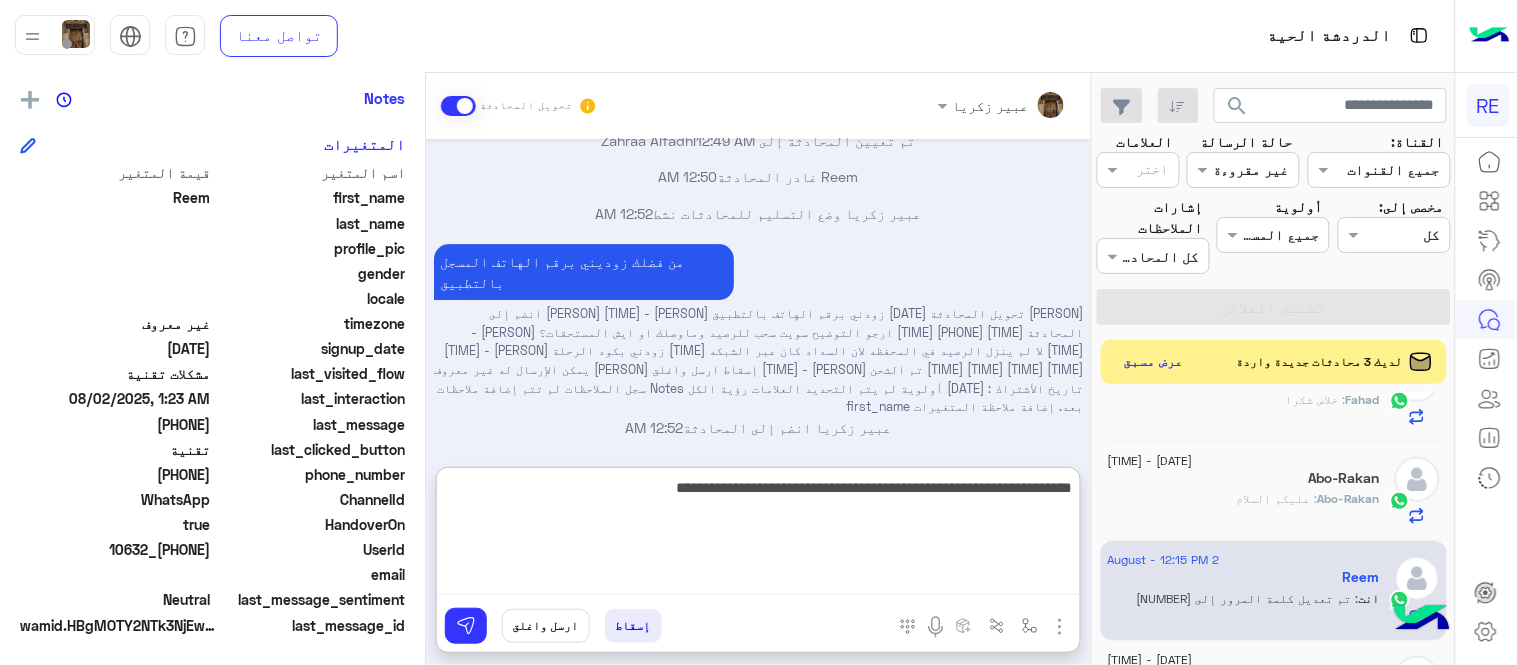 type on "**********" 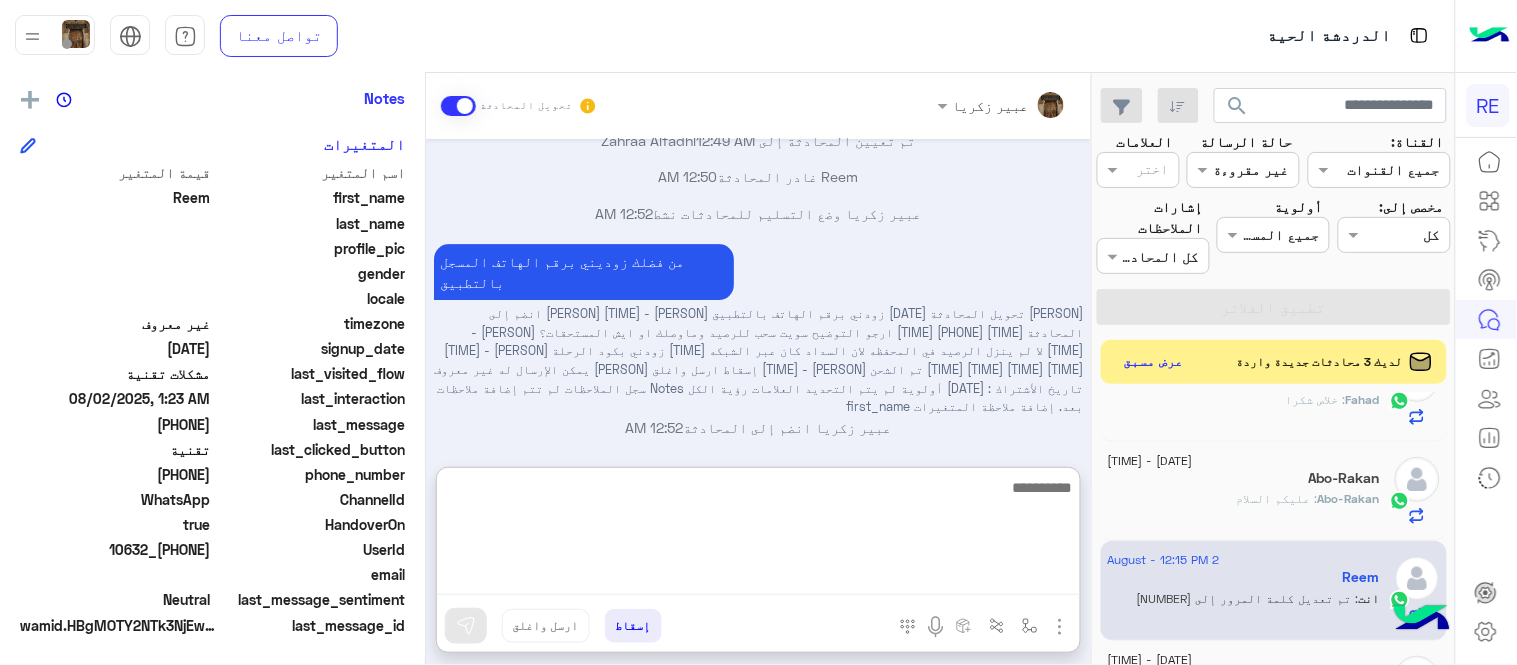 scroll, scrollTop: 1700, scrollLeft: 0, axis: vertical 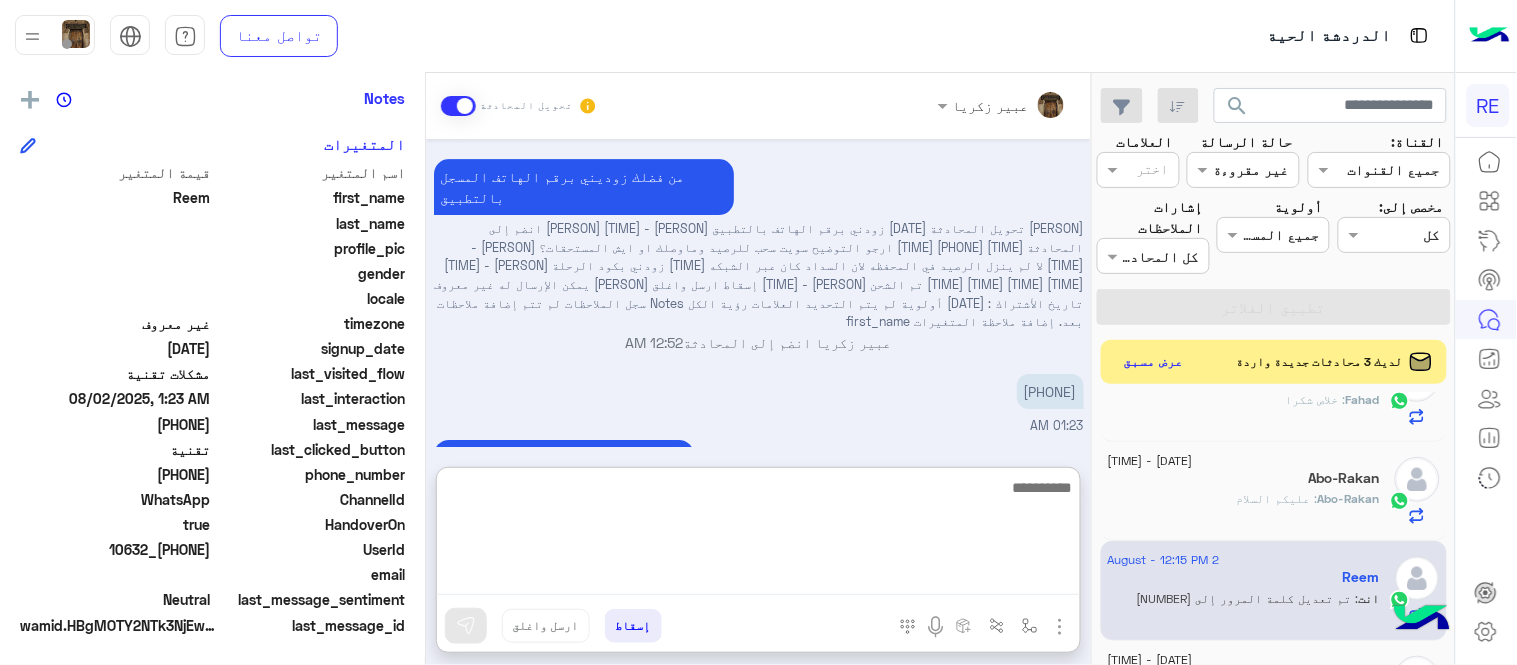 type on "*" 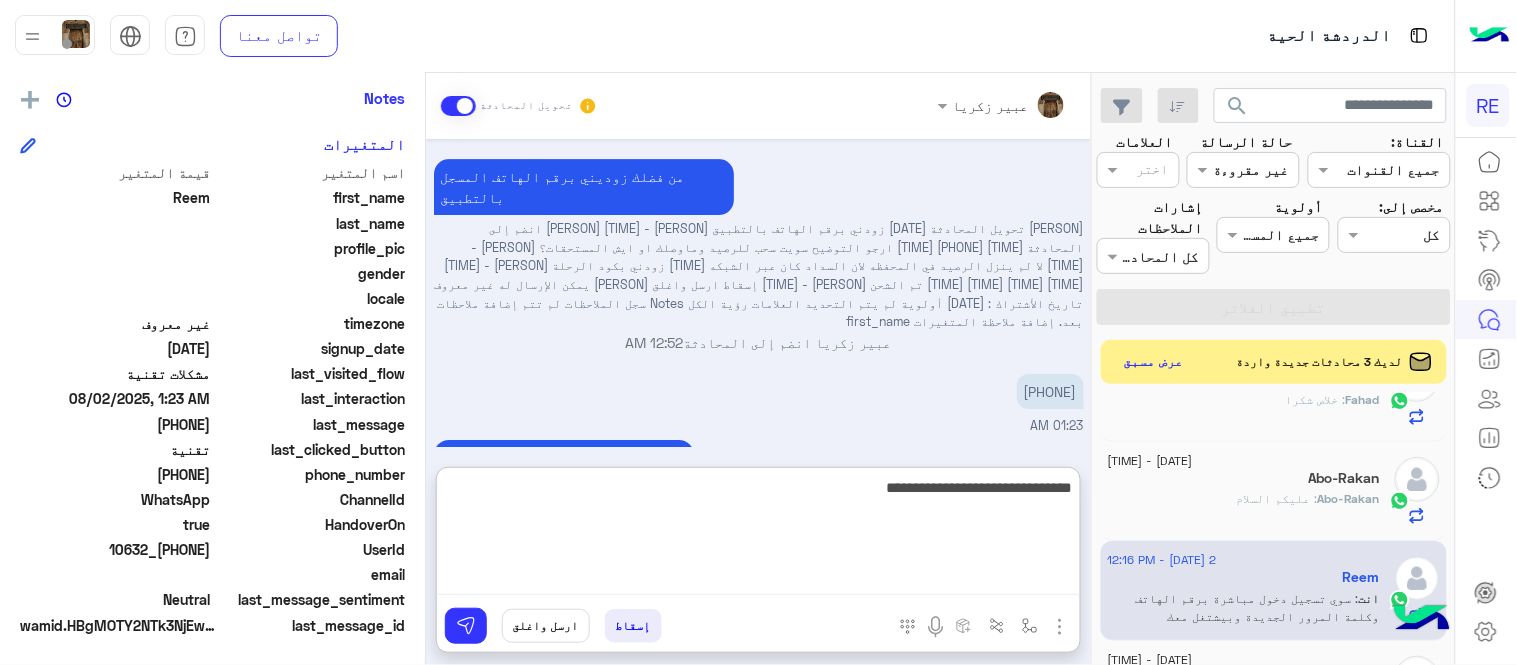 type on "**********" 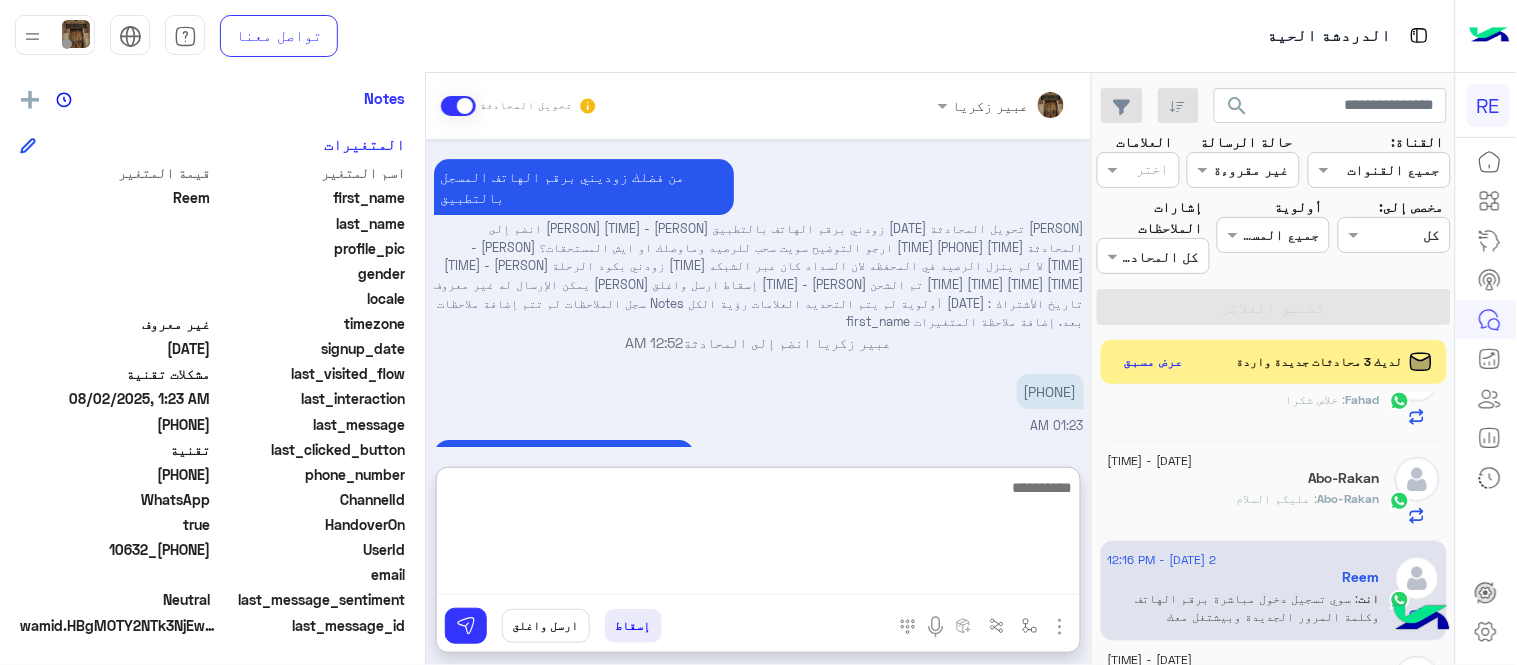 scroll, scrollTop: 1764, scrollLeft: 0, axis: vertical 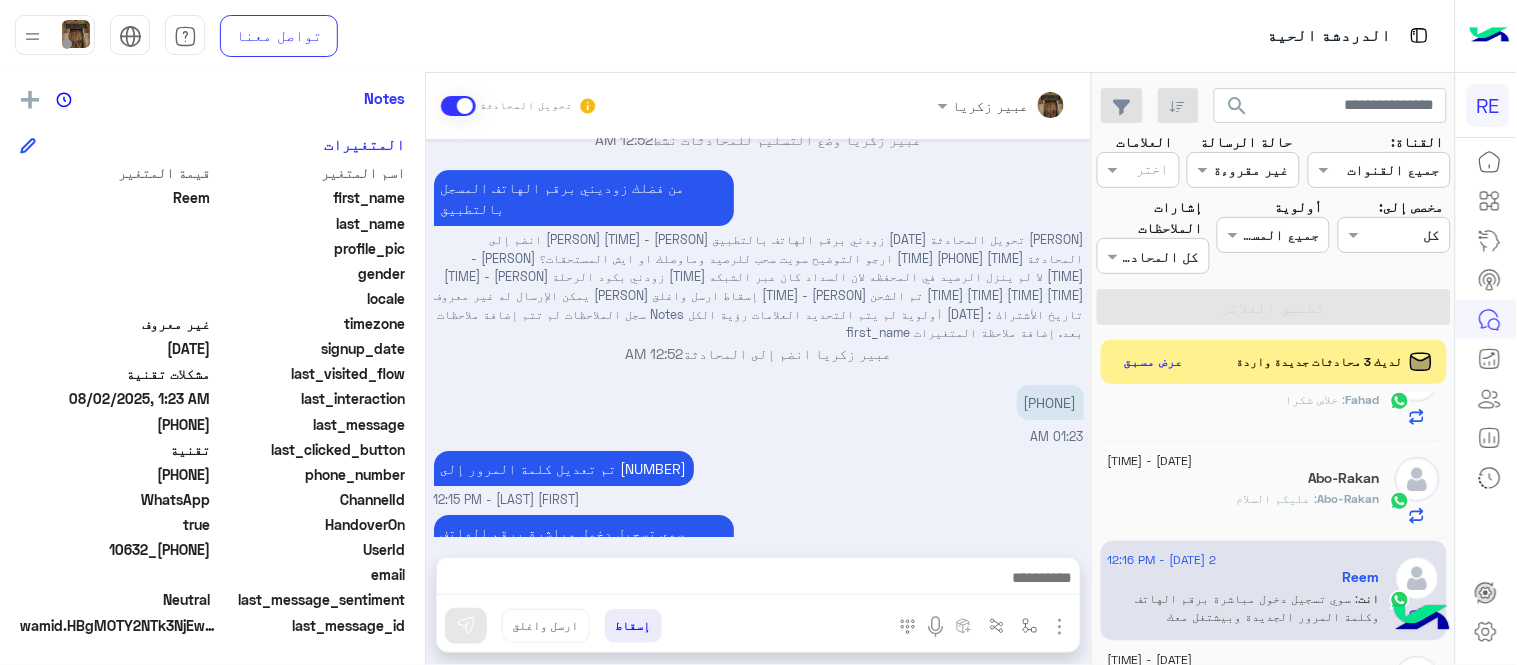 click on "Aug 2, 2025  اي خدمة اخرى ؟  الرجوع للقائمة الرئ   لا     12:48 AM   لا    12:48 AM  شكرا لتواصلك واختيارك رحلة 😊 اختر احد الخدمات التالية:    12:48 AM   الملاحظات والشكاوى    12:49 AM  اختيار أي:    12:49 AM   شكاوى    12:49 AM  فضلا اختر نوع الشكوى  ماليه   تقنية   اخرى     12:49 AM   تقنية    12:49 AM  سعداء بتواصلك معنا، لنتمكن من مساعدتك نأمل توضيح استفسارك ونوع جوالك و تزويدنا بصورة من المشكلة. عزيزي العميل سعدنا بتواصلك معنا ، نأمل ان يكون تم توضيح جميع التفاصيل وارفاق الصور الخاصة بالمشكلة  ليتم مباشرة المعالجة مع القسم التقني باسرع وقت اي خدمة اخرى ؟  الرجوع للقائمة الرئ   لا     12:49 AM    12:49 AM     12:49 AM  ولاضبط" at bounding box center (758, 338) 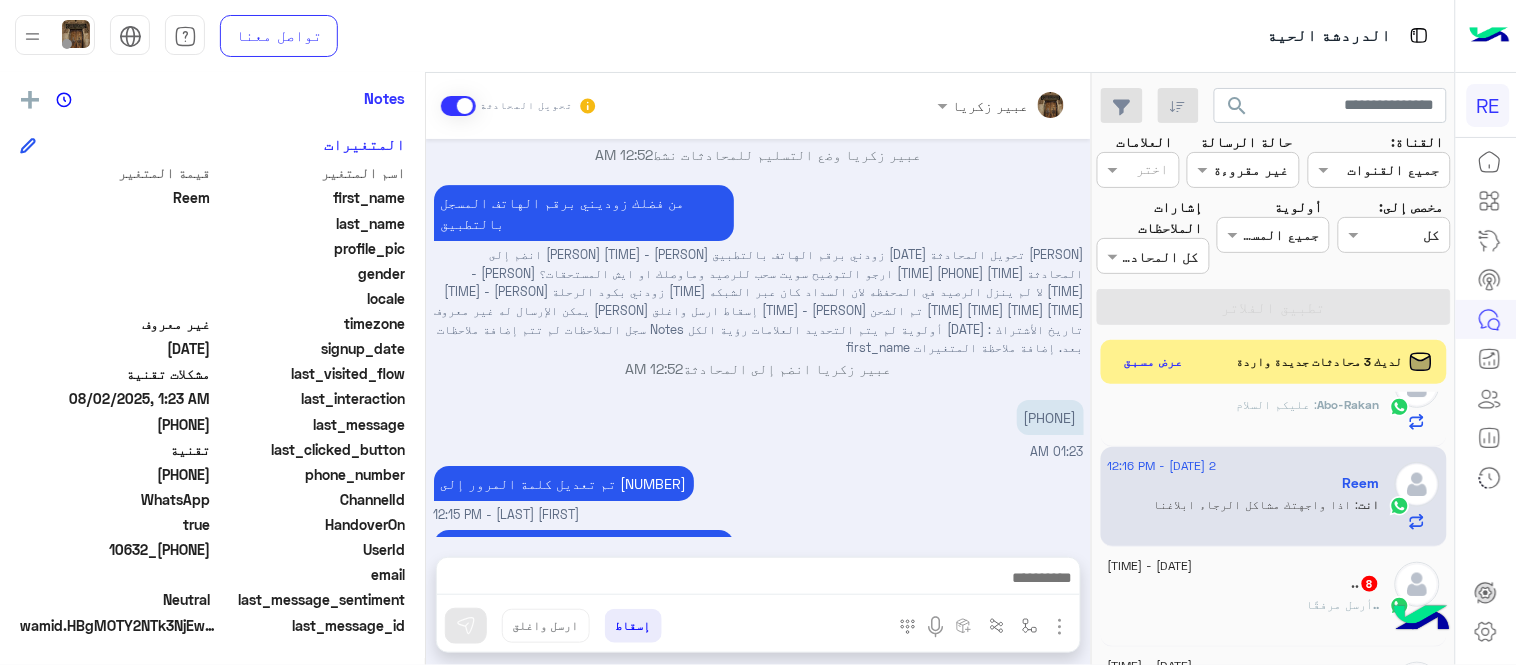 scroll, scrollTop: 1554, scrollLeft: 0, axis: vertical 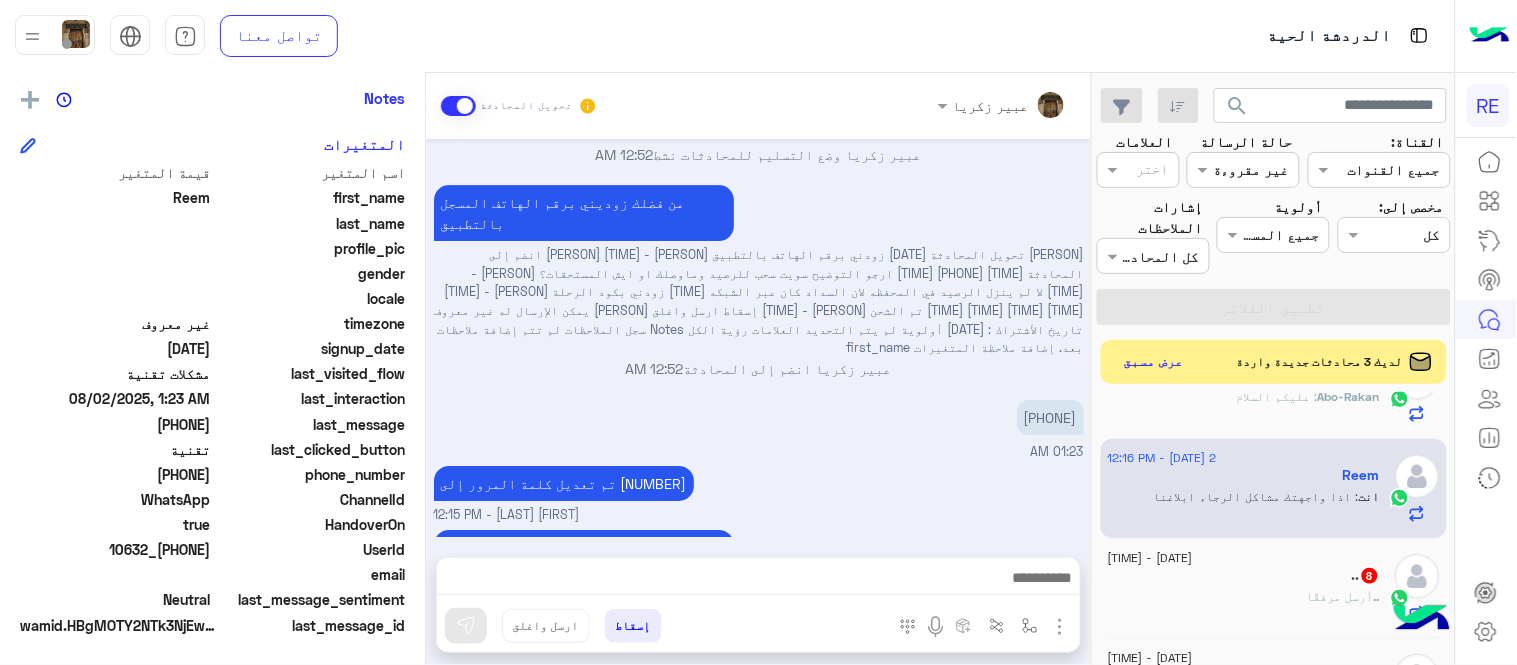 click on "..  أرسل مرفقًا" 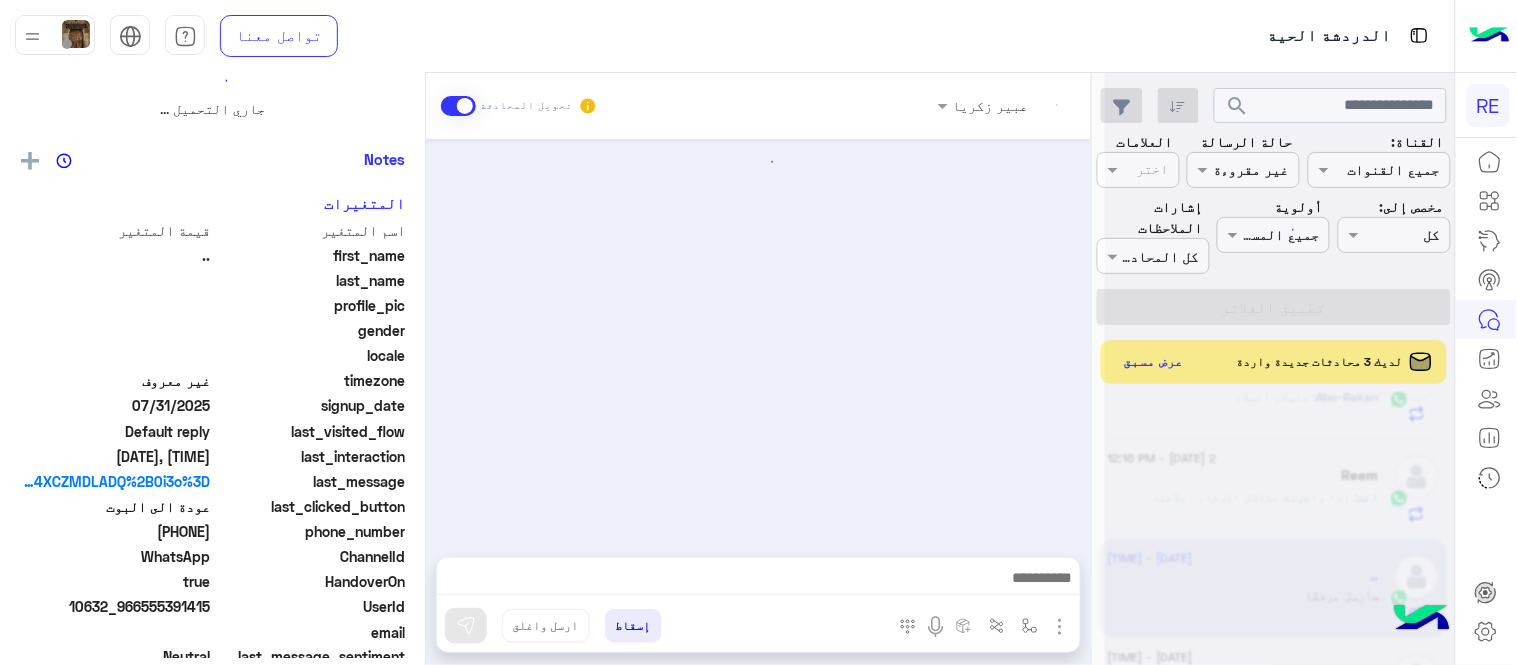 scroll, scrollTop: 0, scrollLeft: 0, axis: both 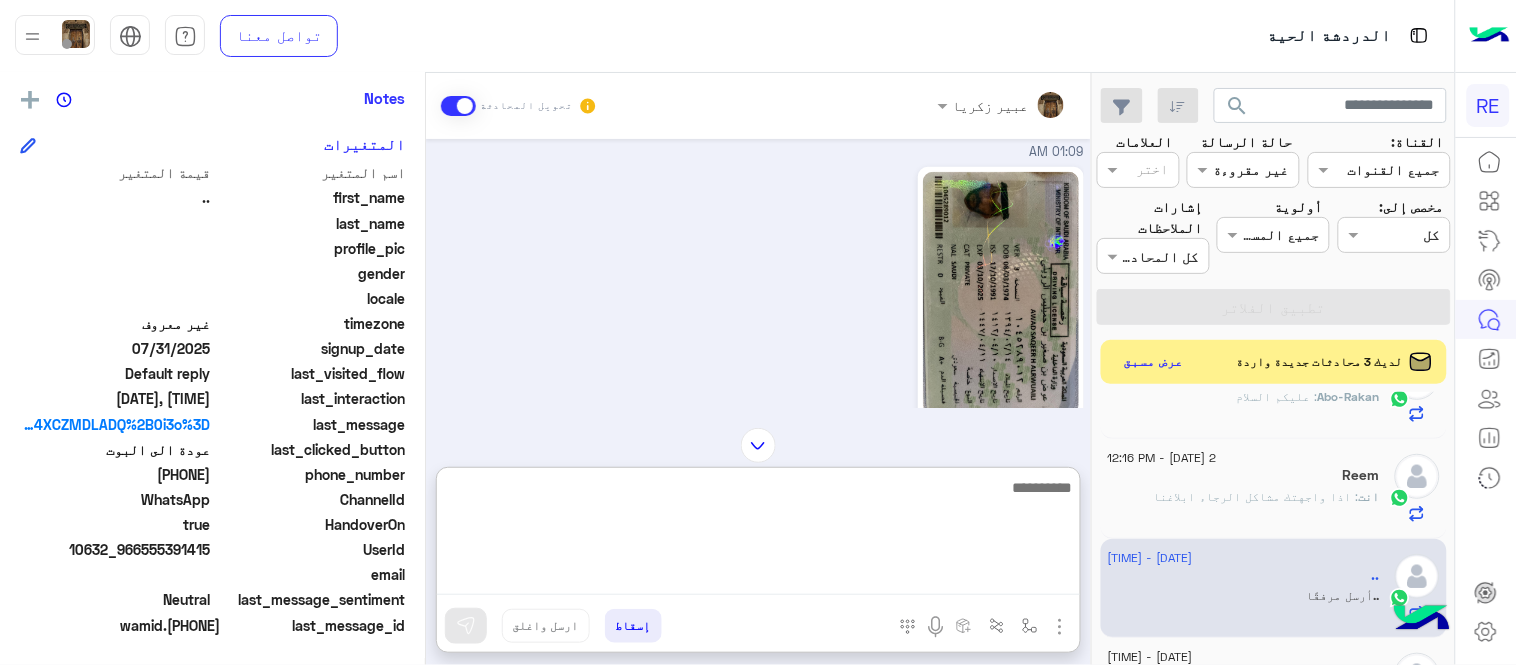 click at bounding box center (758, 535) 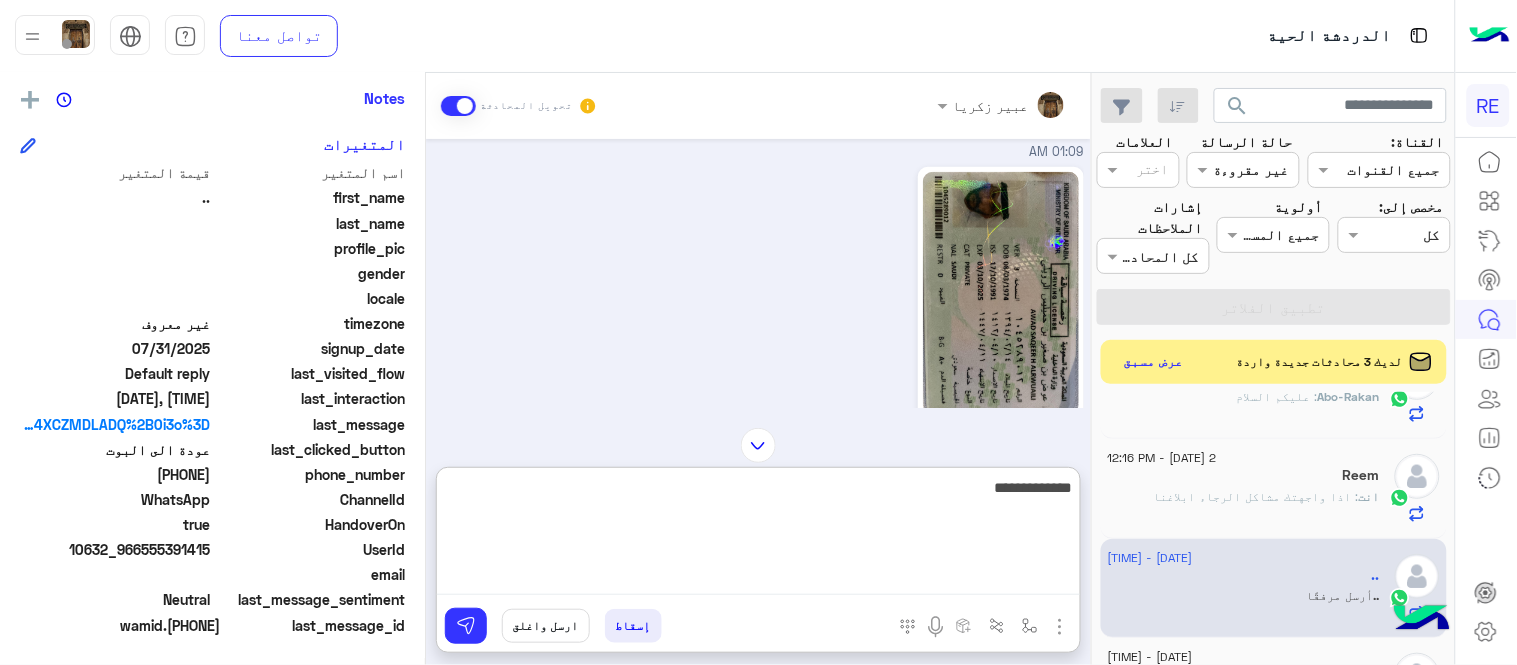 type on "**********" 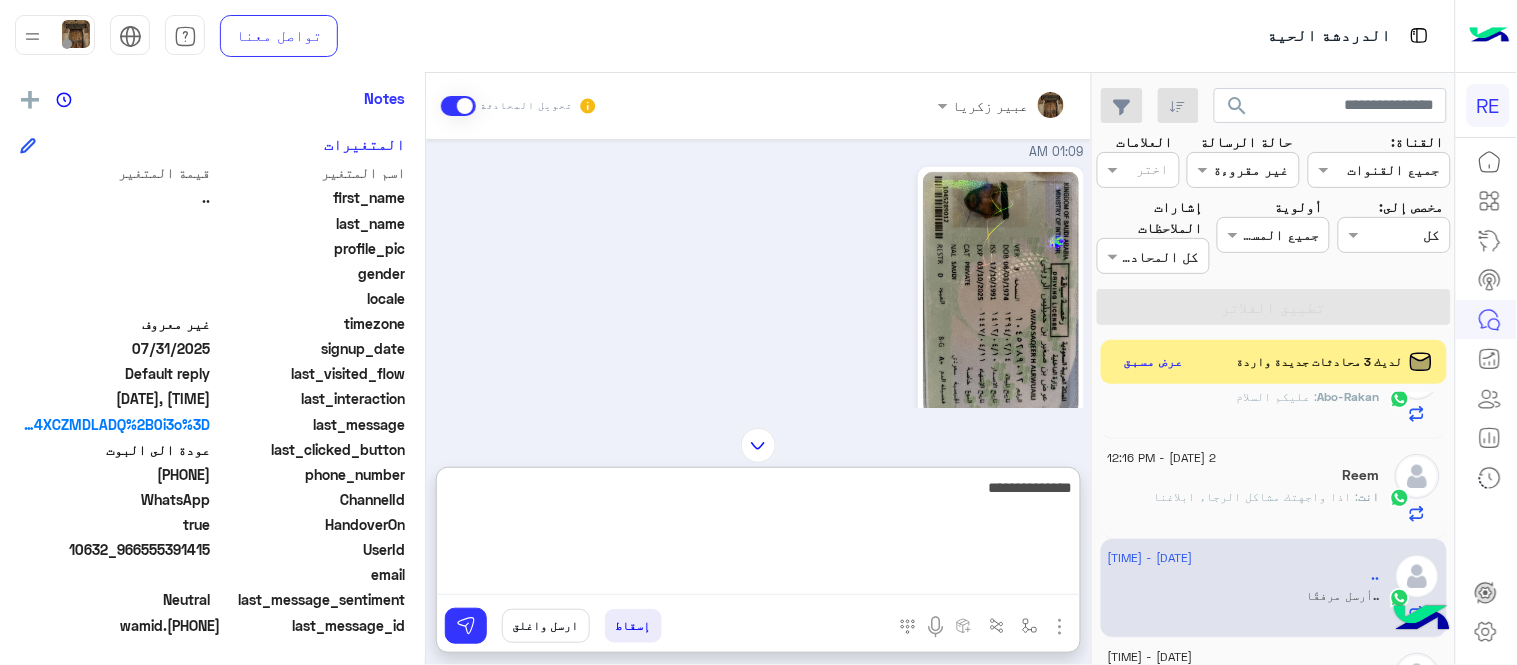 type 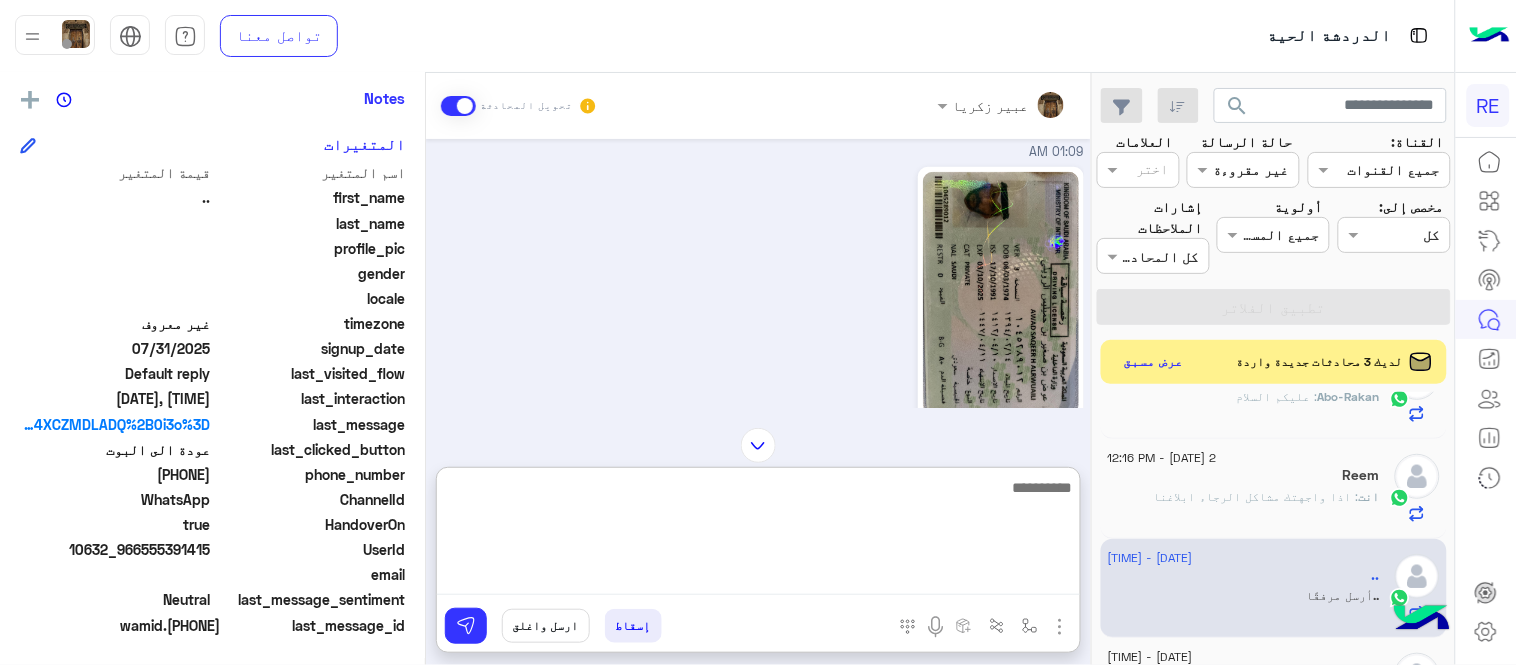 scroll, scrollTop: 1596, scrollLeft: 0, axis: vertical 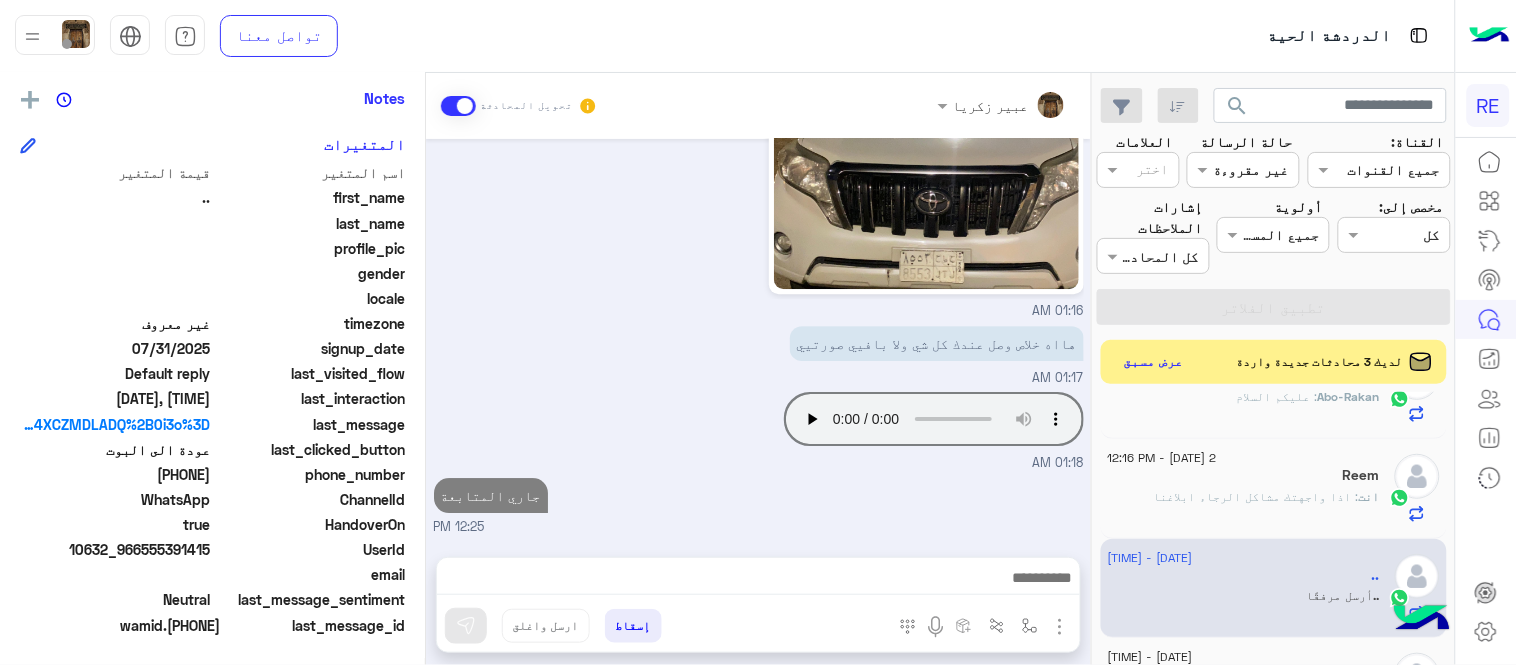 click on "Aug 2, 2025   Your browser does not support the audio tag.
01:00 AM  ارسل لنا صورة الرخصة والاستمارة وصورة التامين وصورة للسيارة وبضيفها لك  عبير زكريا -  01:06 AM  ارسل لنا صورة الرخصة والاستمارة وصورة التامين وصورة للسيارة وبضيفها لك طيب ابشر وشووف مقطع الفديو شفه ارسلته لك 🥰   01:09 AM    01:09 AM    01:10 AM    01:12 AM    01:12 AM    01:16 AM  هااه خلاص وصل عندك كل شي ولا بافيي صورتيي   01:17 AM   Your browser does not support the audio tag.
01:18 AM  جاري المتابعة   12:25 PM" at bounding box center (758, 338) 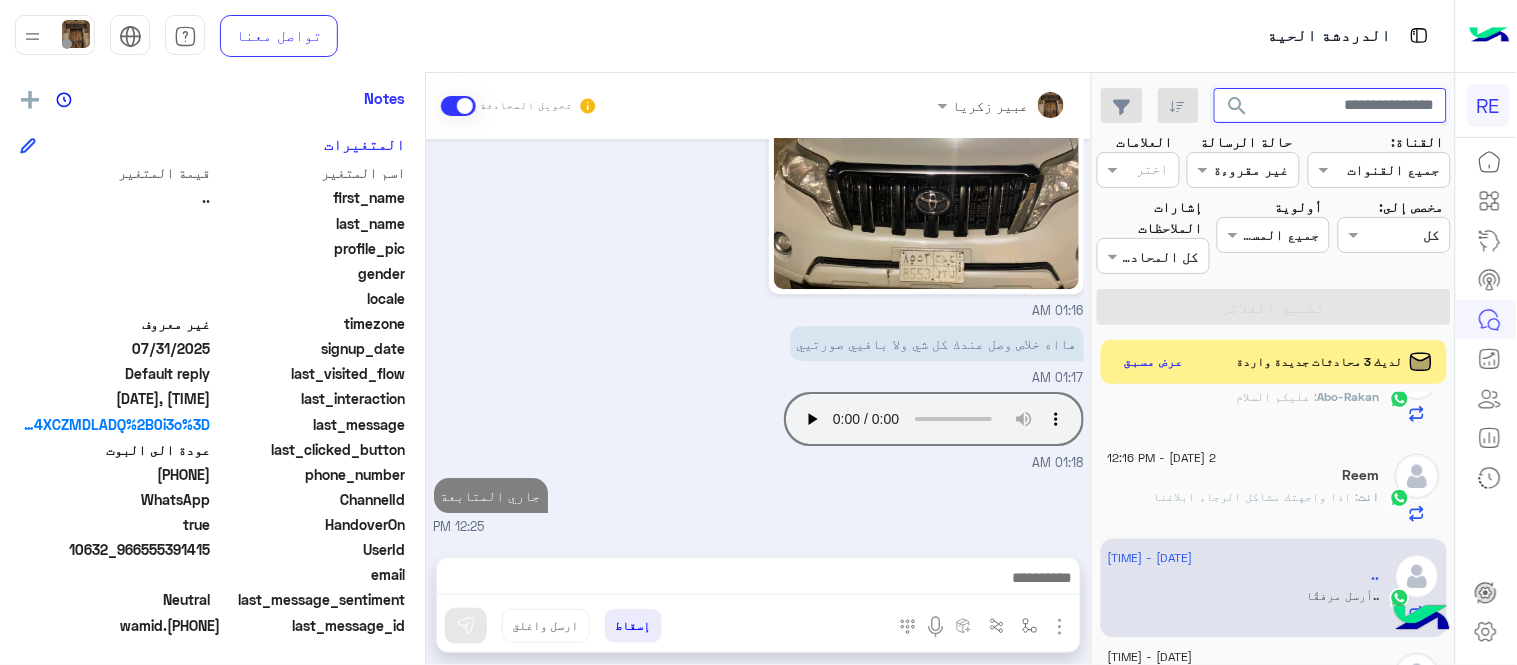 click at bounding box center (1331, 106) 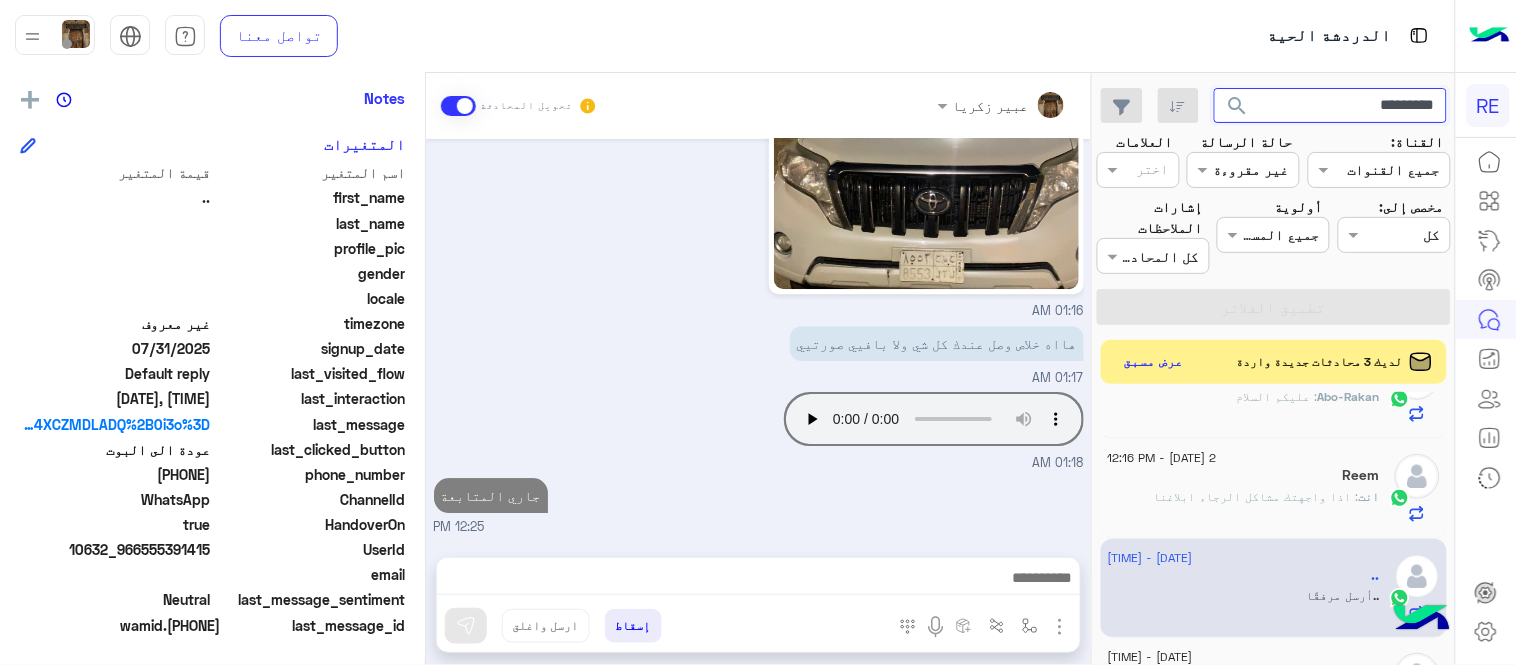 type on "*********" 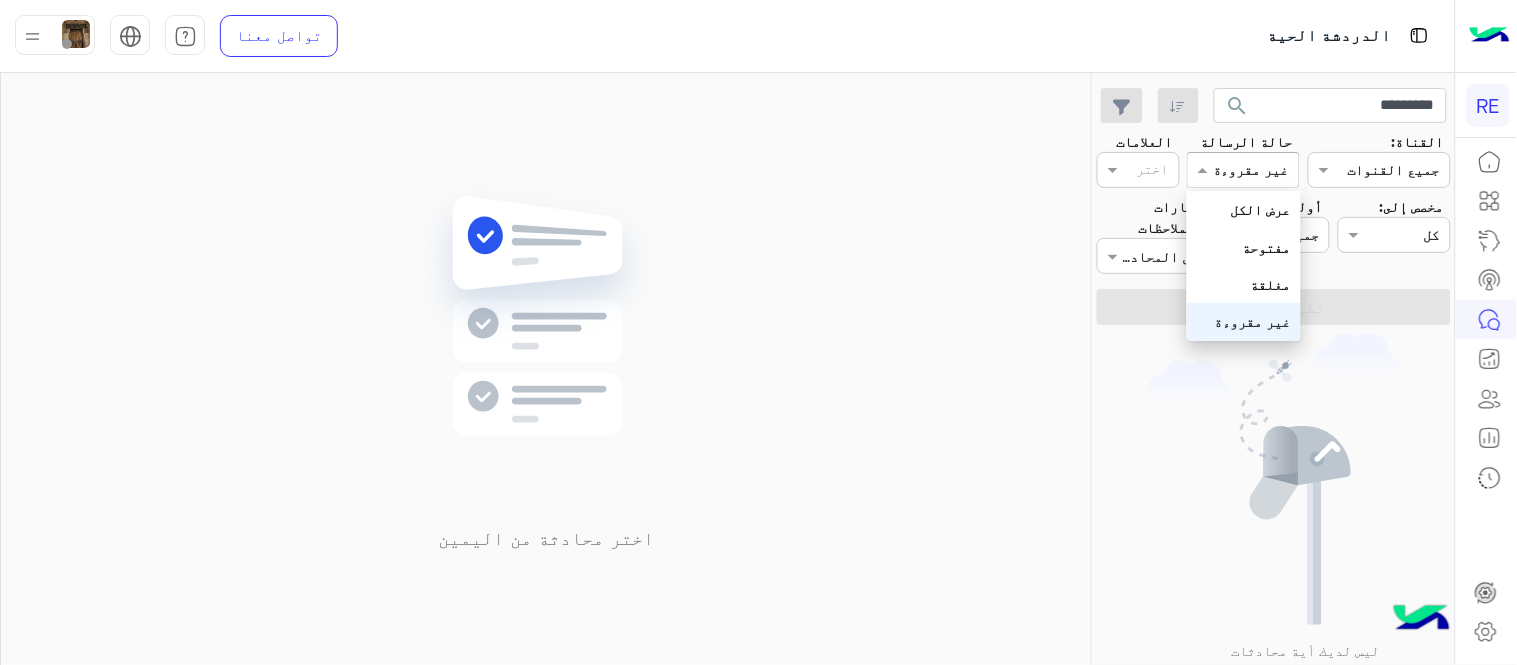 click on "القناه غير مقروءة" at bounding box center [1243, 170] 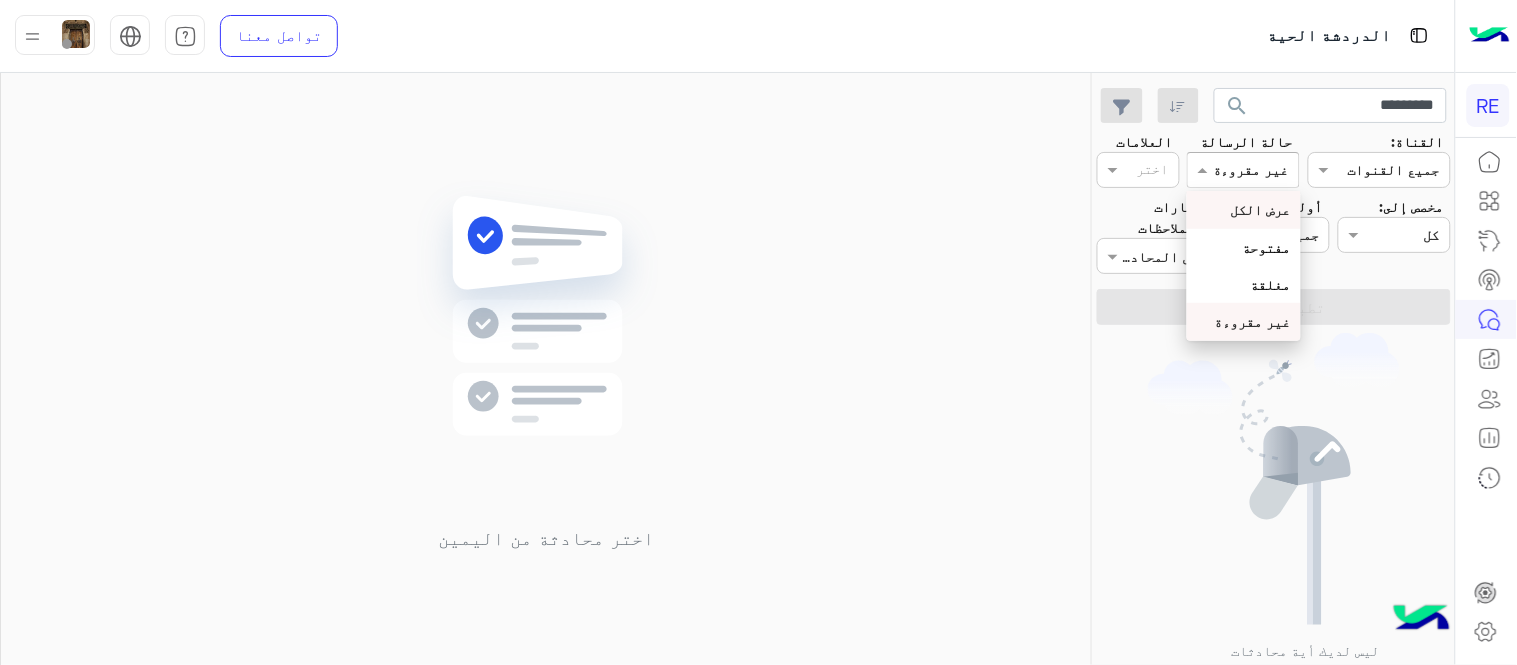 click on "عرض الكل" at bounding box center (1261, 209) 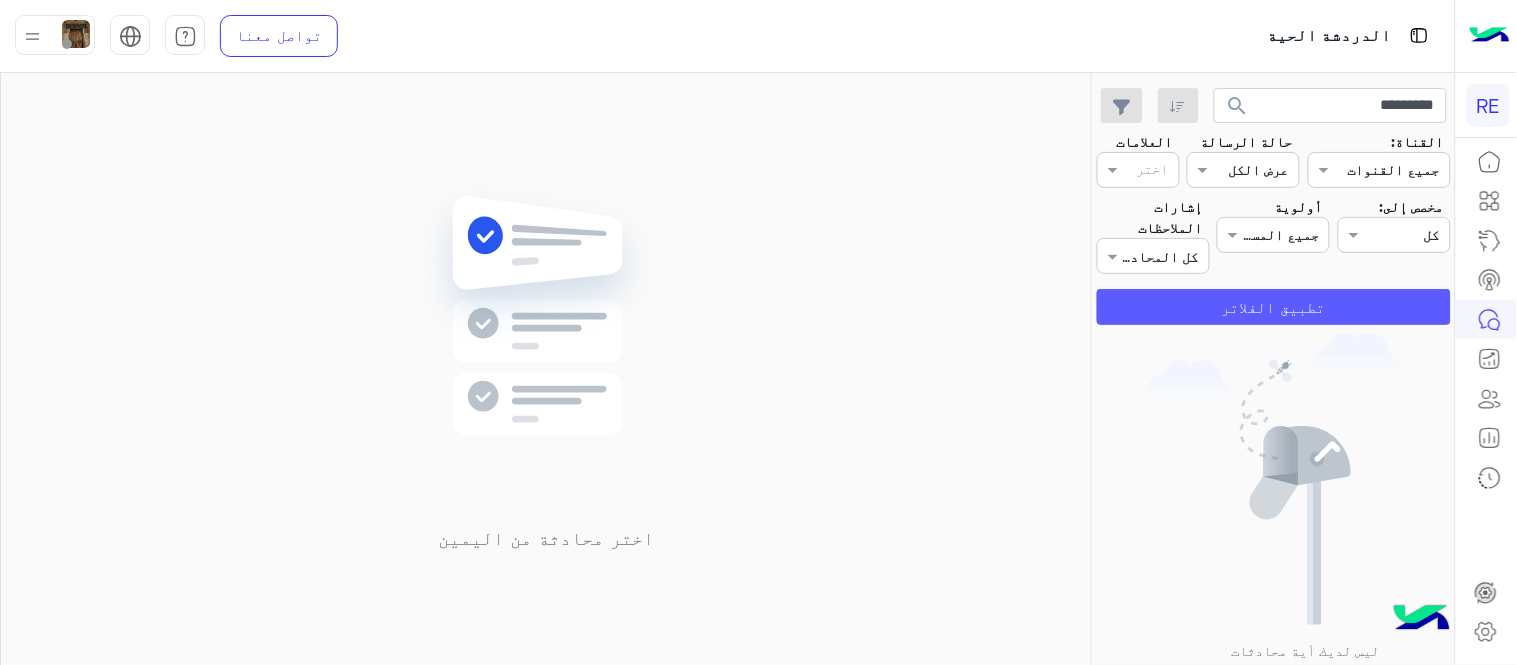 click on "تطبيق الفلاتر" 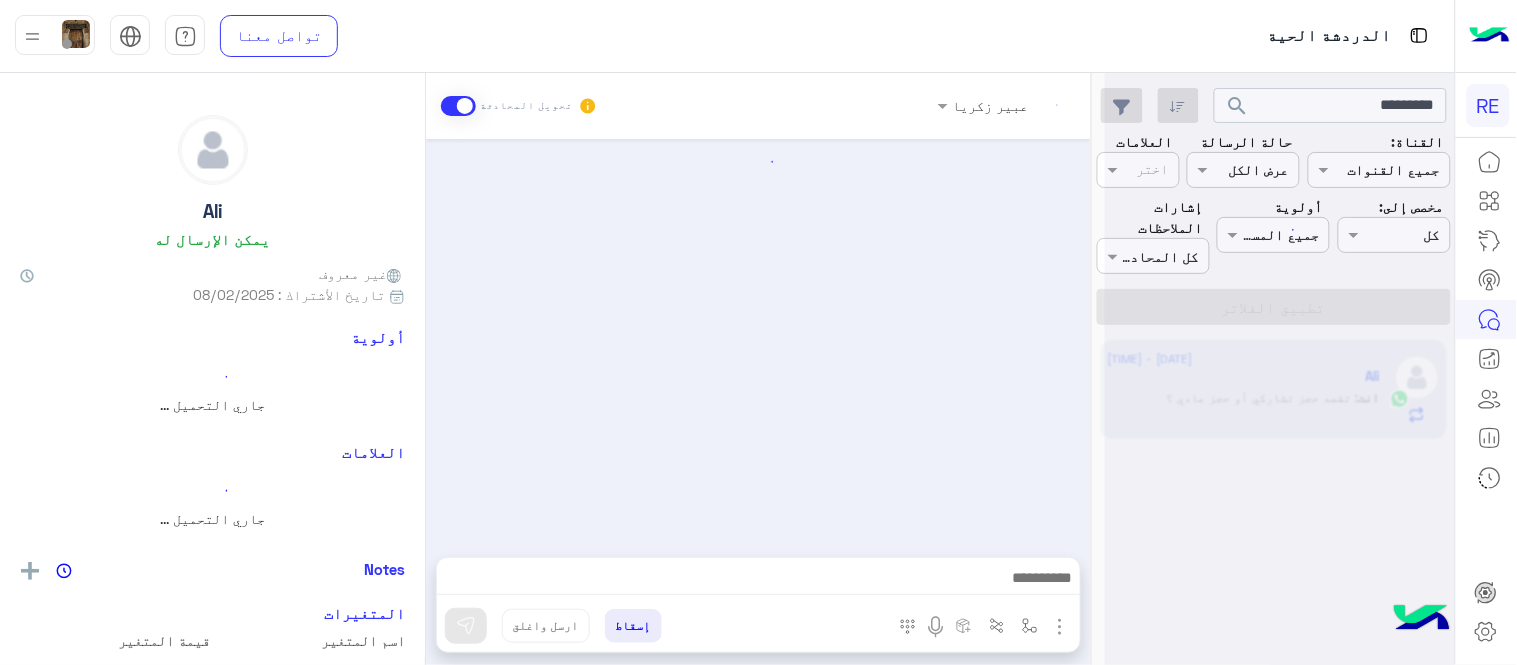 scroll, scrollTop: 257, scrollLeft: 0, axis: vertical 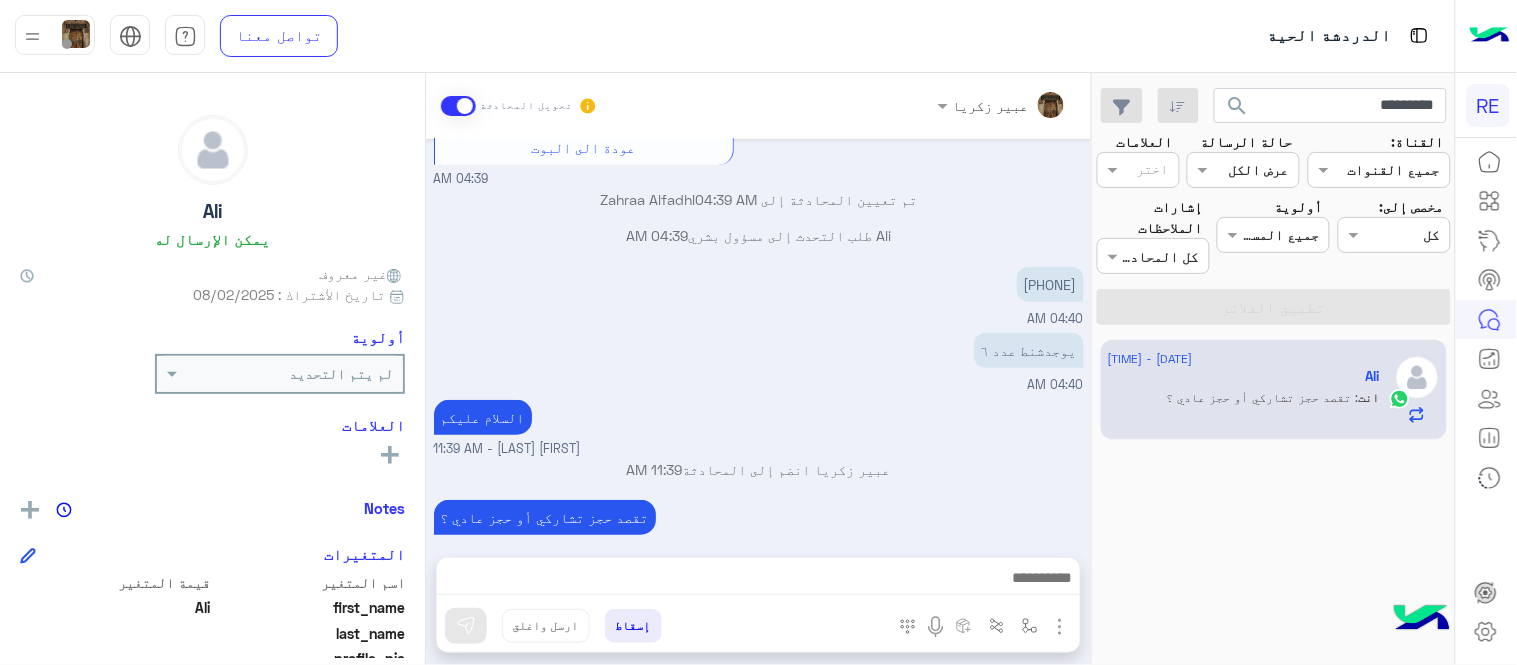 click on "عبير زكريا انضم إلى المحادثة   11:39 AM" at bounding box center [759, 469] 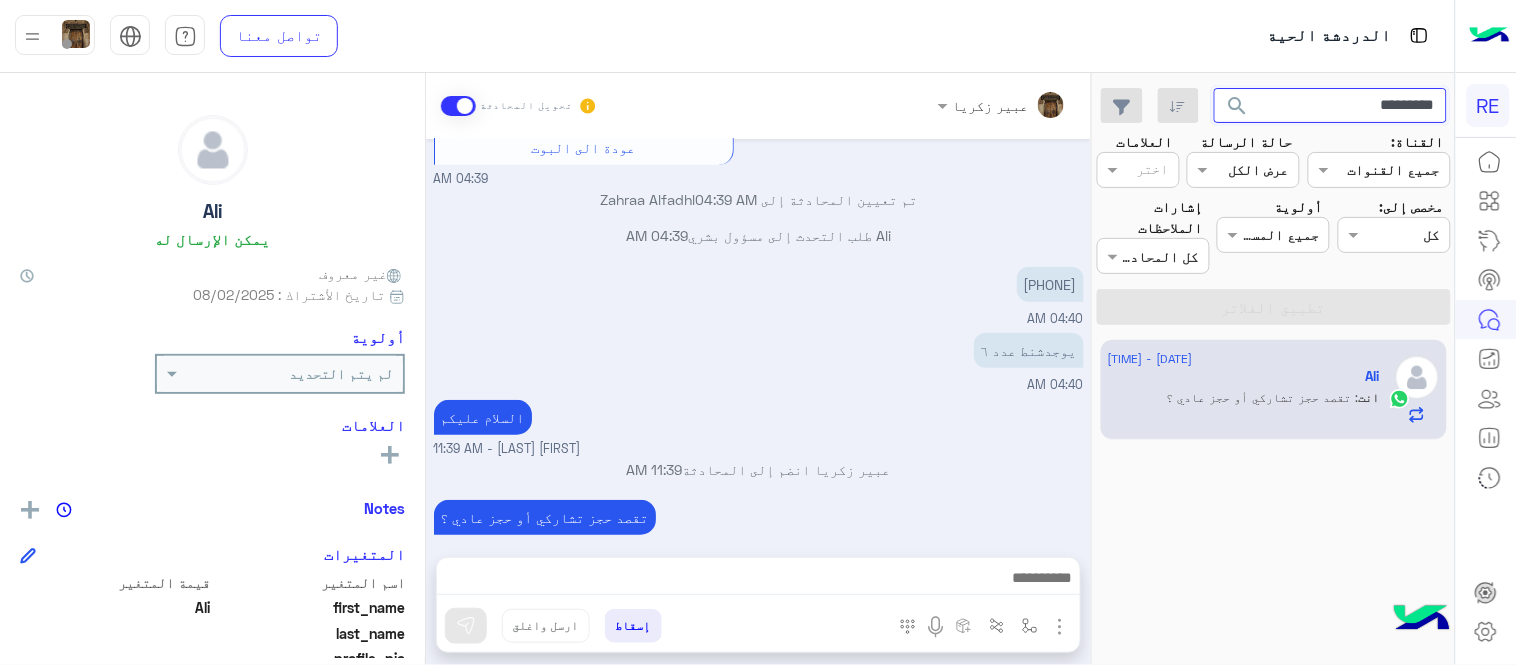 click on "*********" at bounding box center [1331, 106] 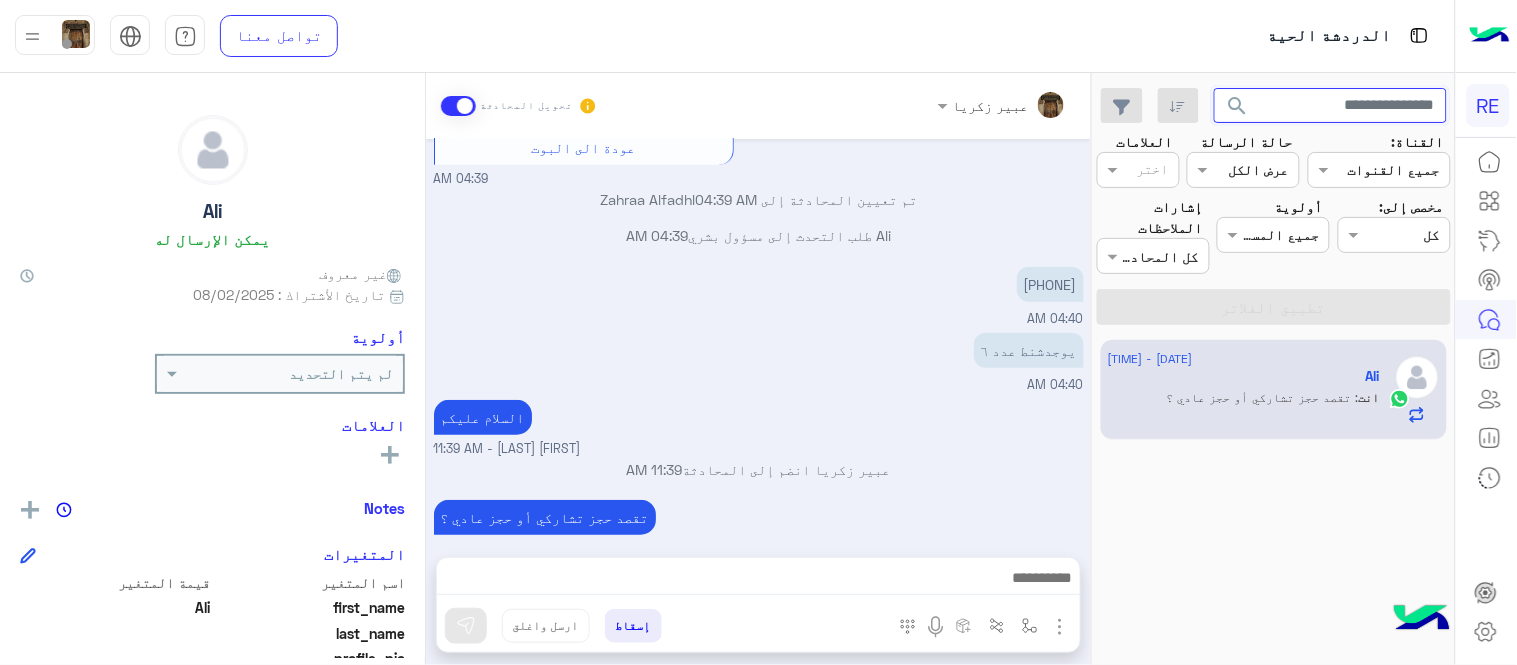 type 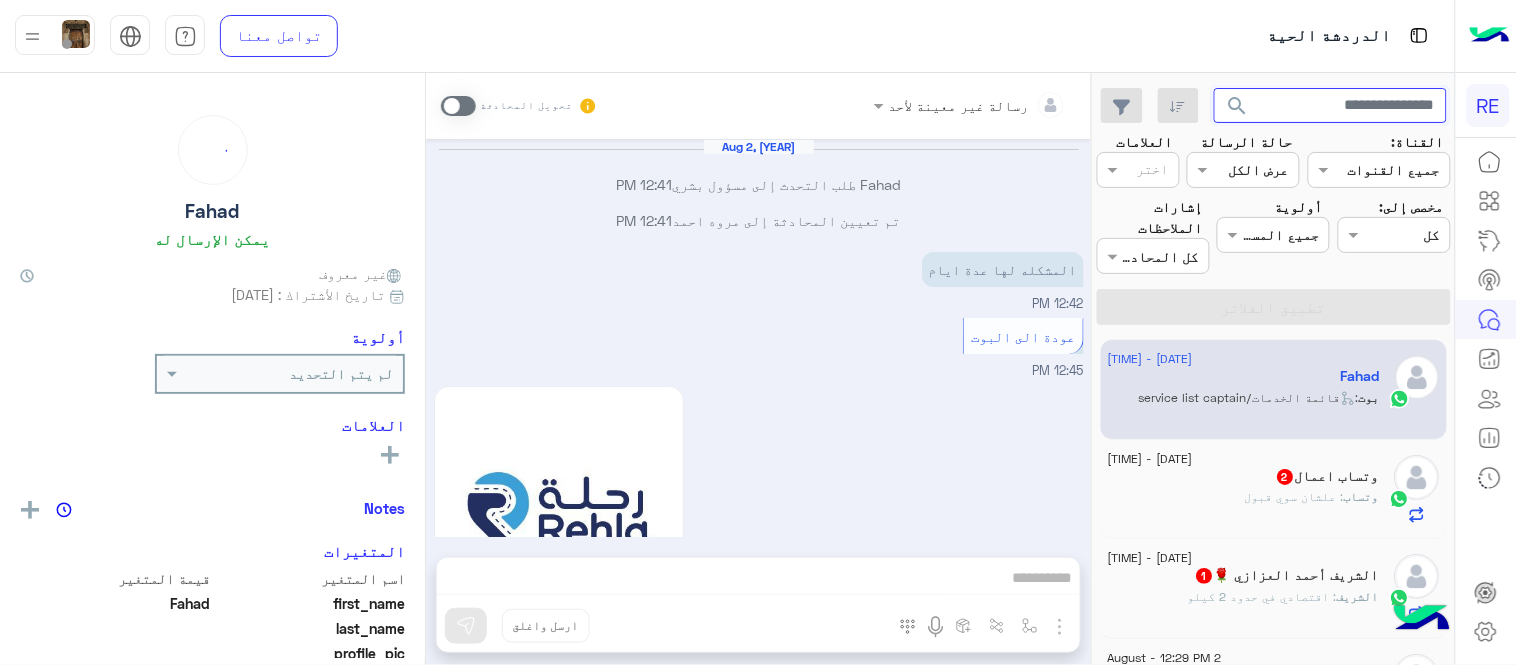 scroll, scrollTop: 834, scrollLeft: 0, axis: vertical 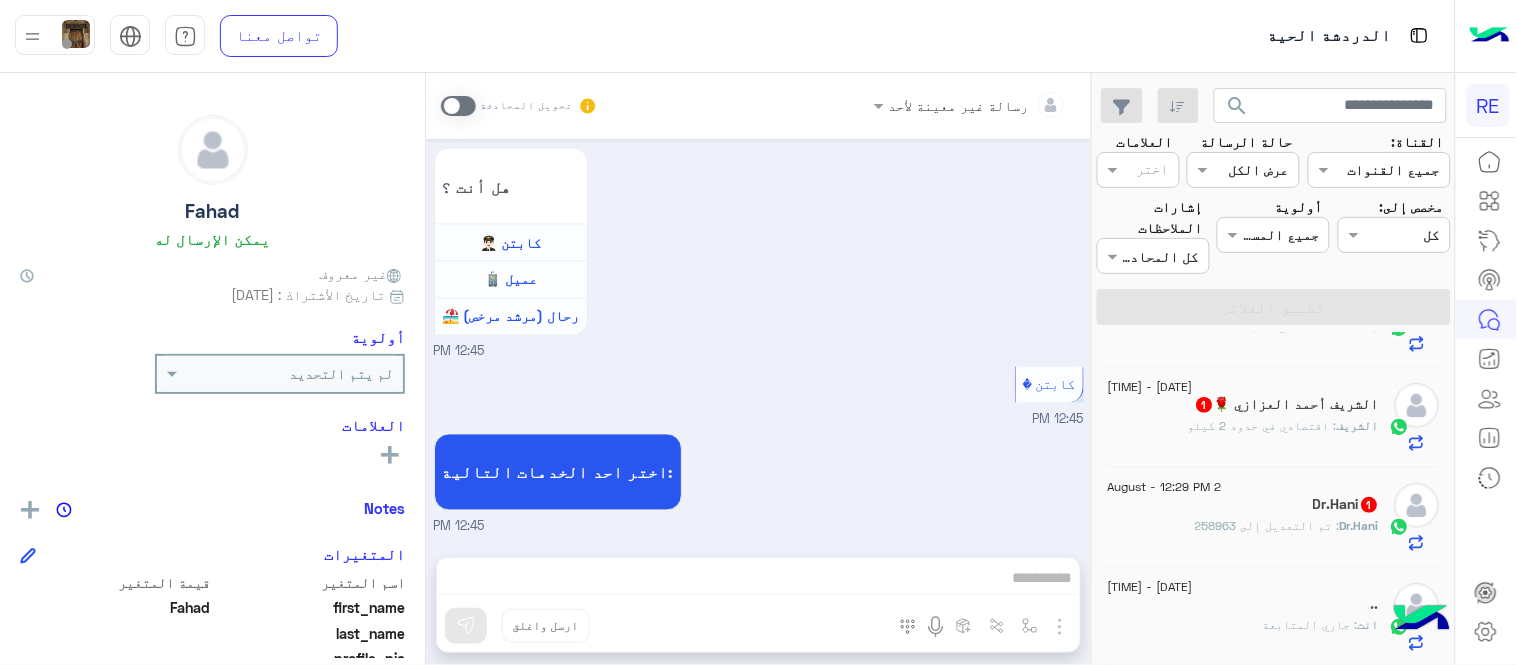 click on "الشريف : اقتصادي
في حدود 2 كيلو" 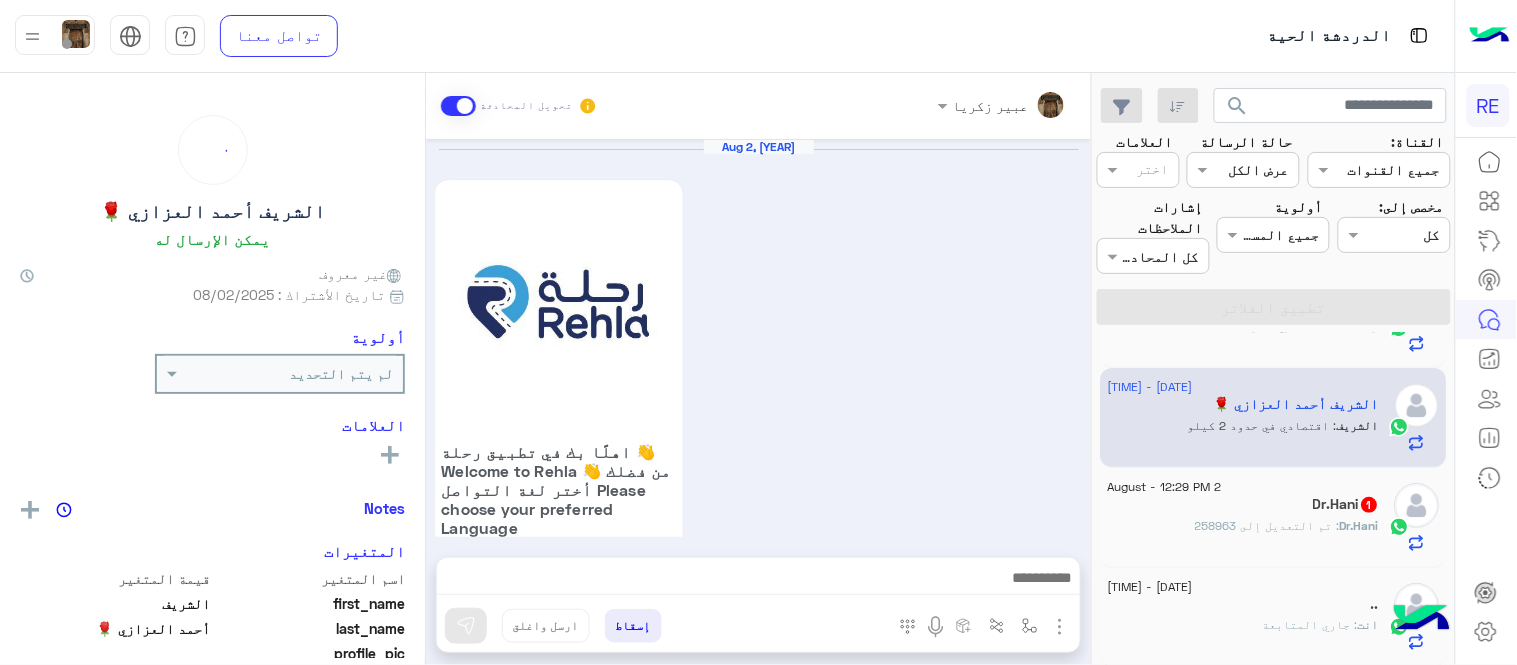 scroll, scrollTop: 698, scrollLeft: 0, axis: vertical 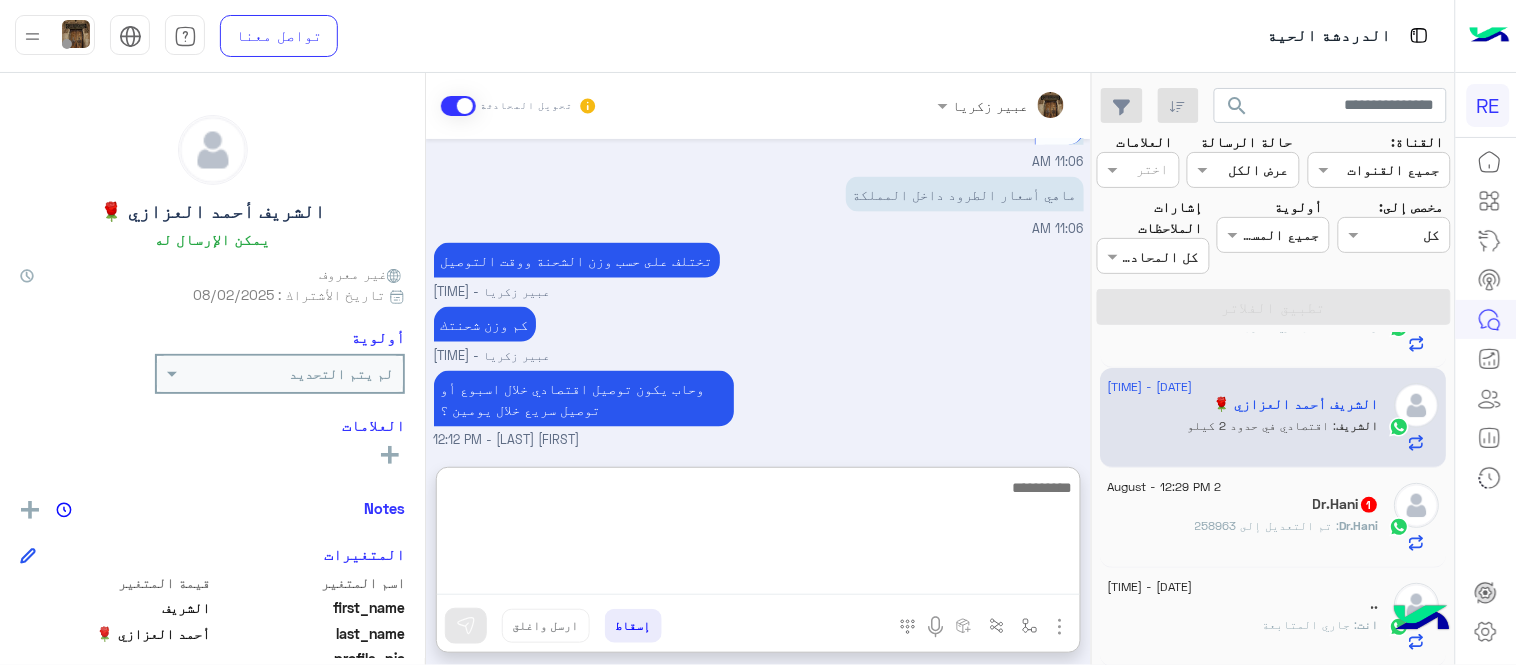 click at bounding box center [758, 535] 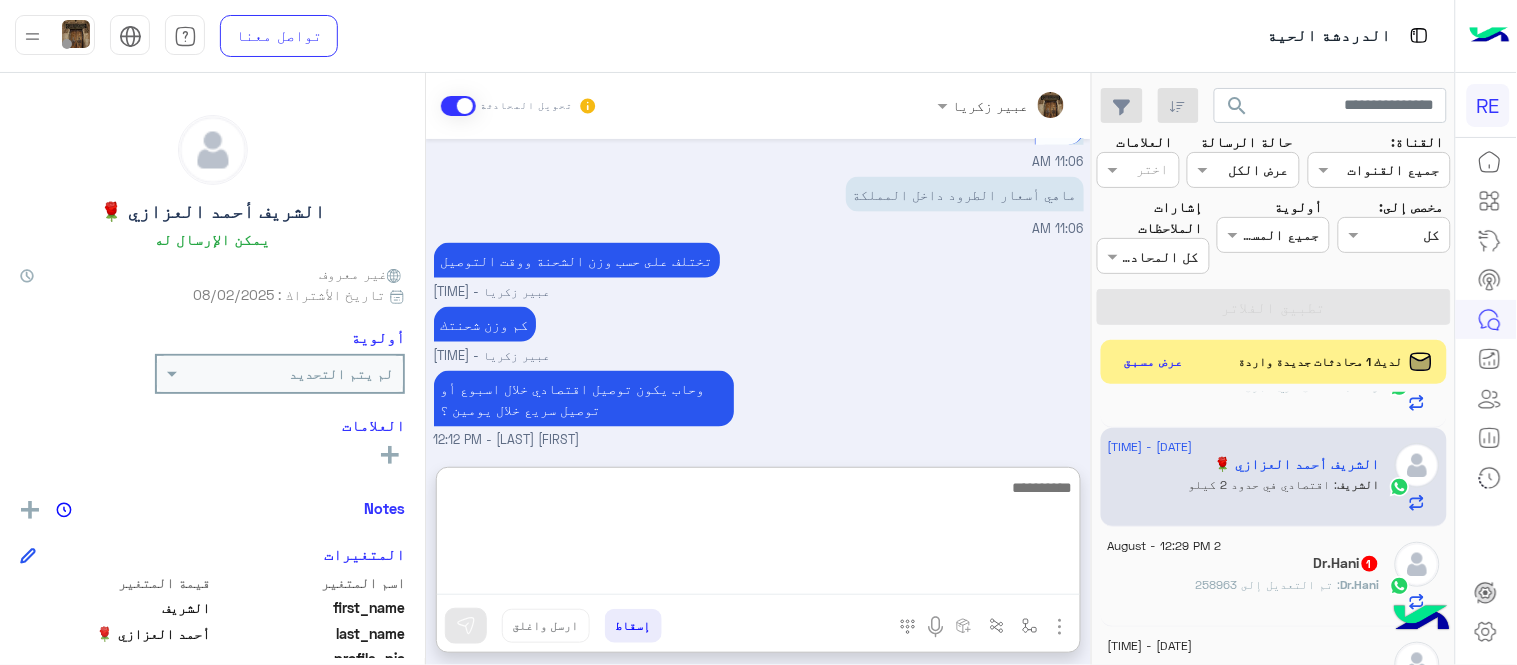 drag, startPoint x: 790, startPoint y: 568, endPoint x: 873, endPoint y: 548, distance: 85.37564 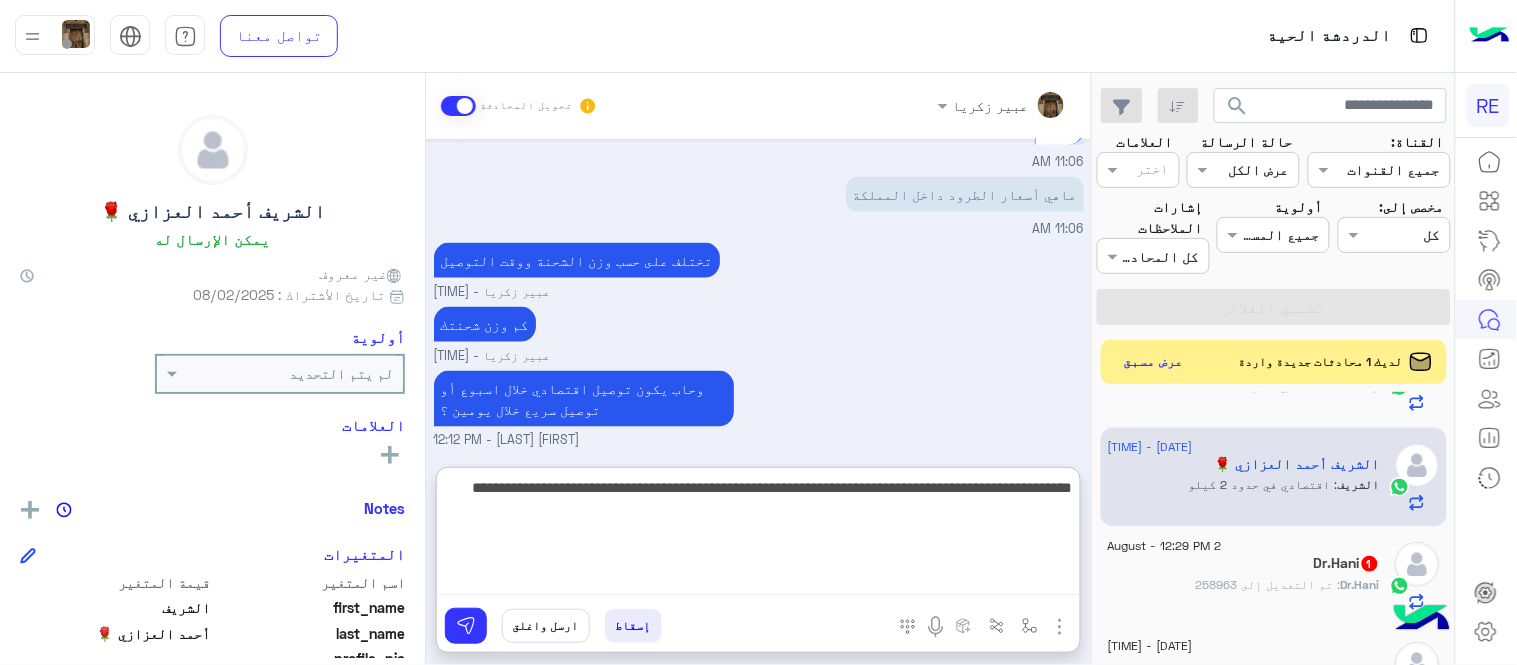 type on "**********" 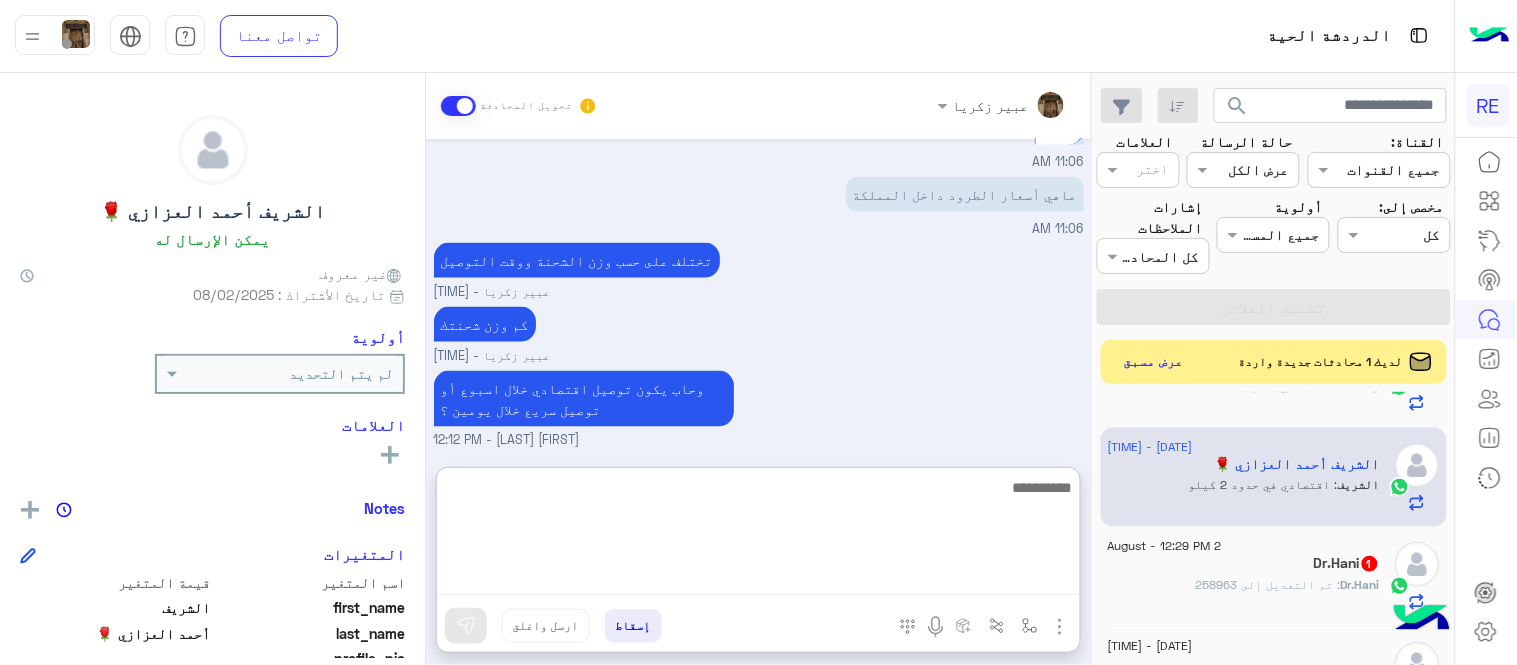 scroll, scrollTop: 894, scrollLeft: 0, axis: vertical 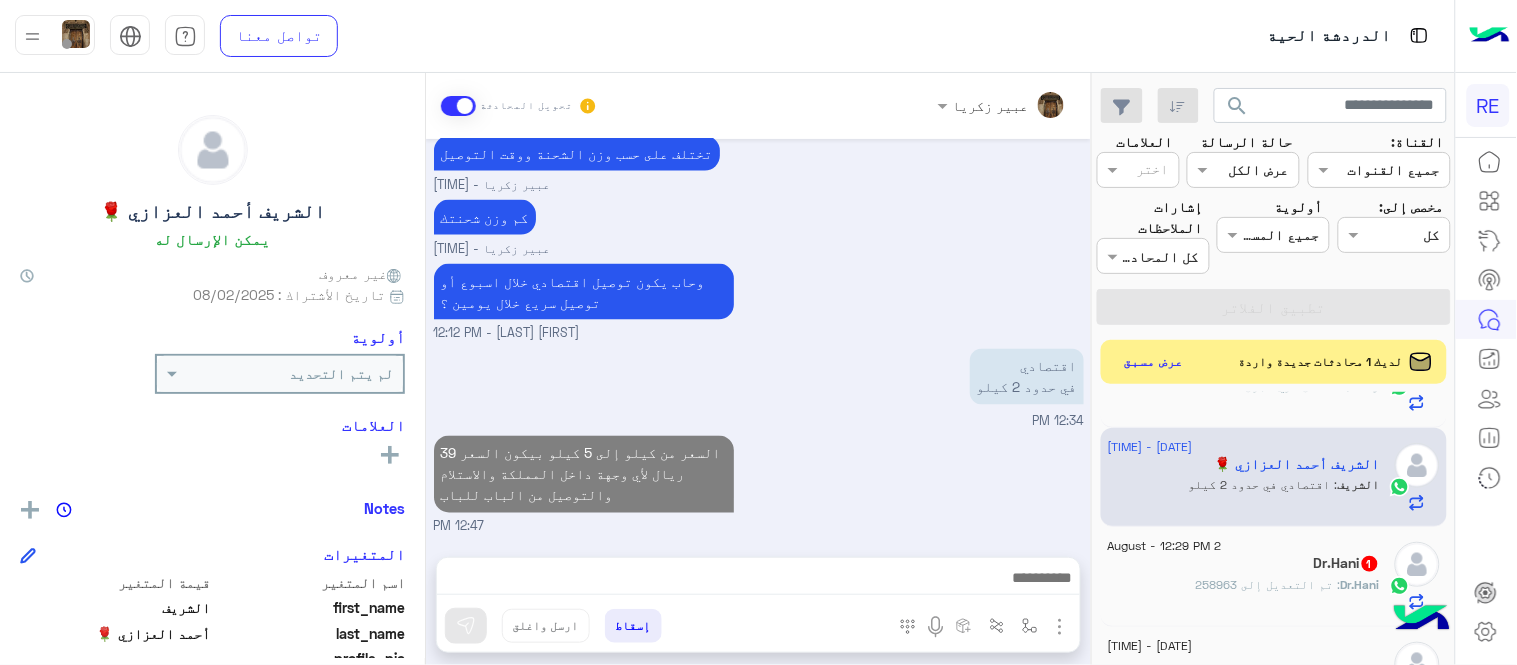 click on "Aug 2, 2025
اهلًا بك في تطبيق رحلة 👋
Welcome to Rehla  👋
من فضلك أختر لغة التواصل
Please choose your preferred Language
English   عربي     07:50 AM   عبير زكريا وضع التسليم للمحادثات نشط   10:31 AM      تفضل كيف اخدمك؟  عبير زكريا -  10:31 AM   عبير زكريا انضم إلى المحادثة   10:31 AM       عربي    11:06 AM  ماهي أسعار الطرود داخل المملكة   11:06 AM  تختلف على حسب وزن الشحنة ووقت التوصيل  عبير زكريا -  12:11 PM  كم وزن شحنتك  عبير زكريا -  12:11 PM  وحاب يكون توصيل اقتصادي خلال اسبوع أو توصيل سريع خلال يومين ؟  عبير زكريا -  12:12 PM  اقتصادي في حدود 2 كيلو   12:34 PM    12:47 PM" at bounding box center [758, 338] 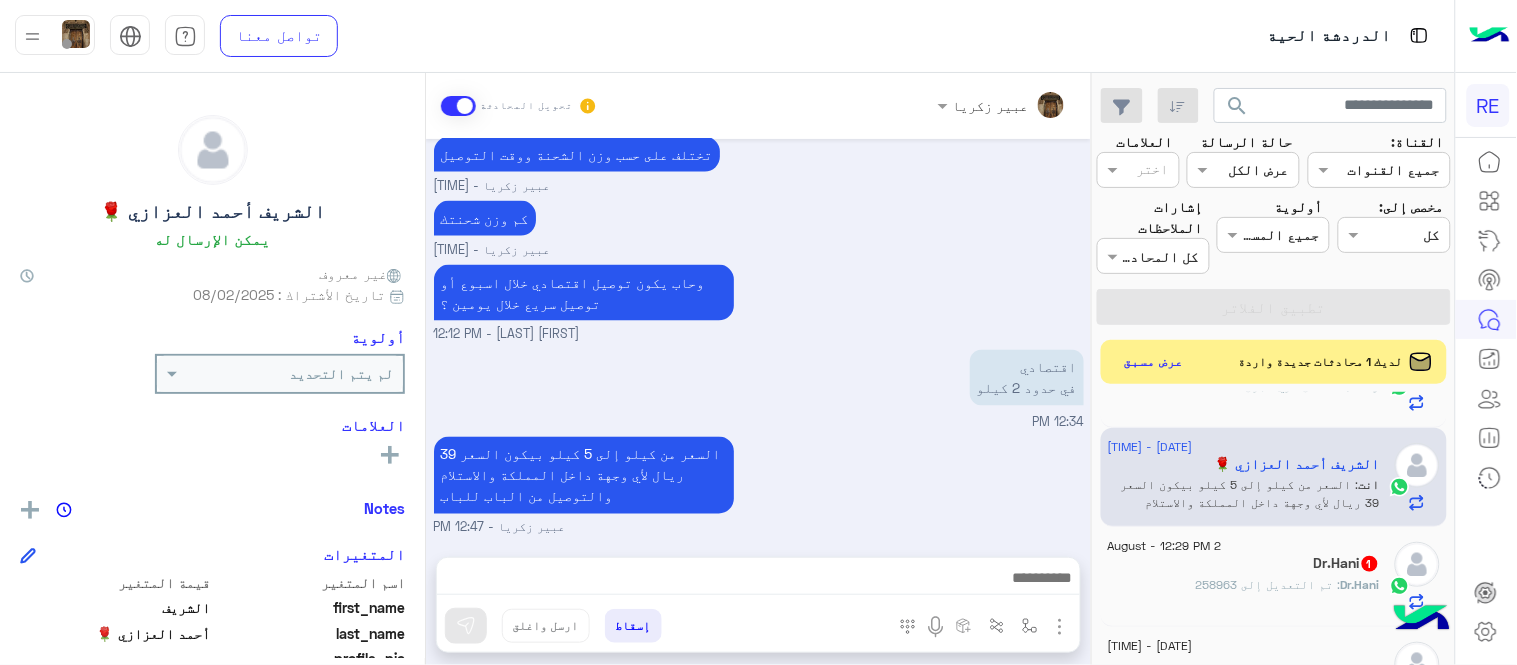 click on "Dr.Hani : تم التعديل إلى 258963" 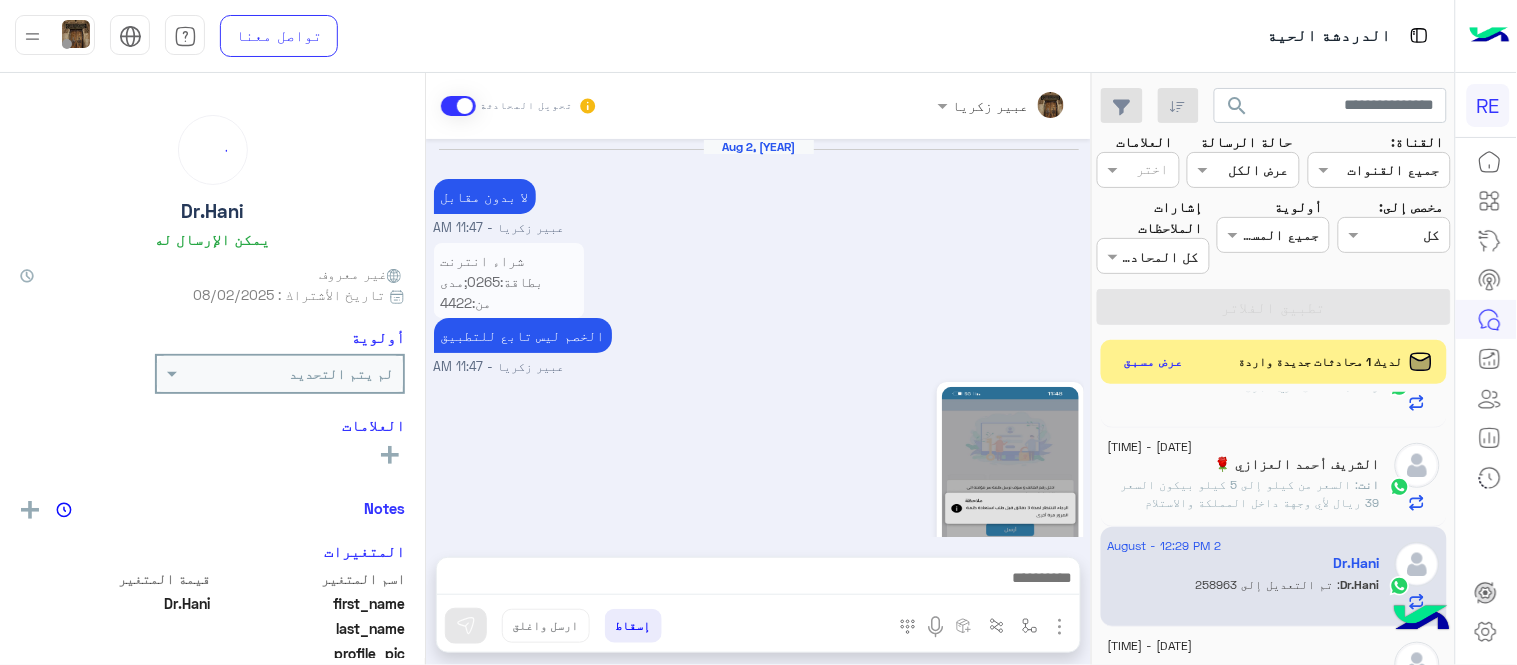 scroll, scrollTop: 902, scrollLeft: 0, axis: vertical 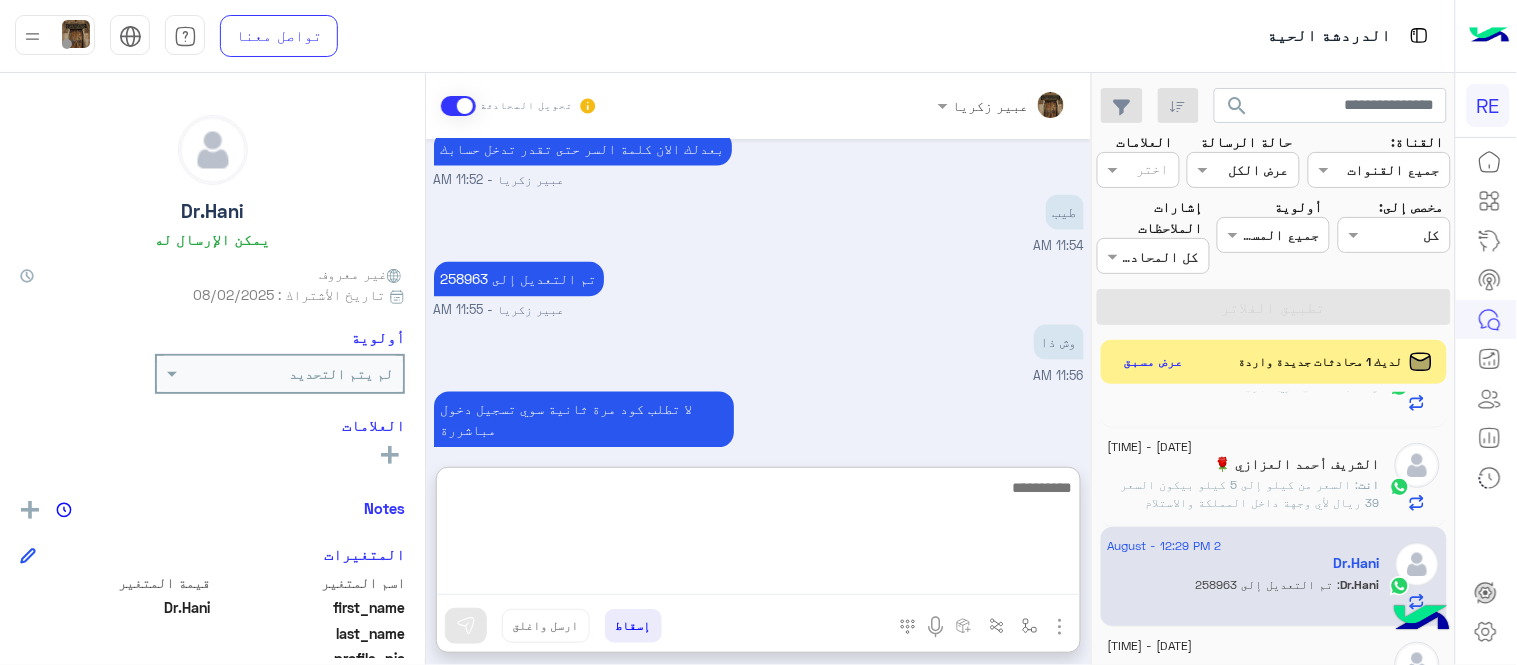 click at bounding box center (758, 535) 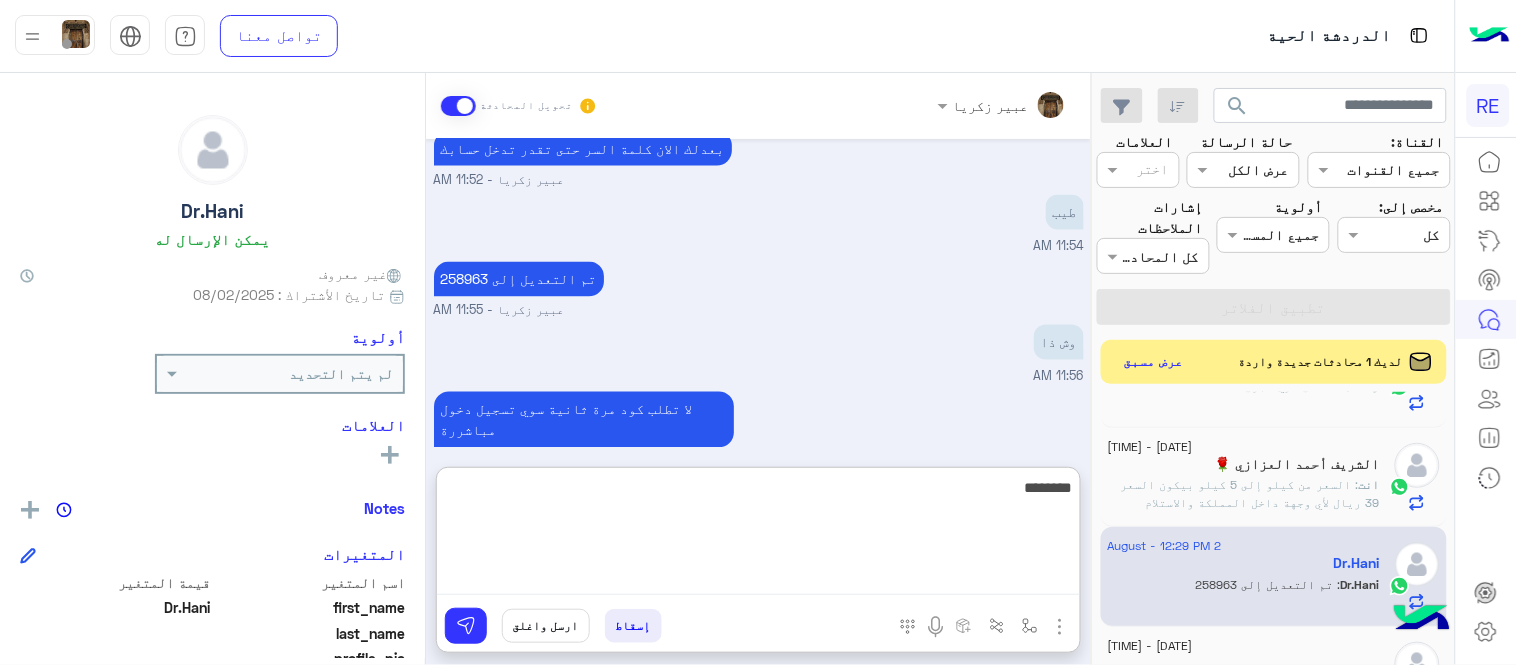 type on "********" 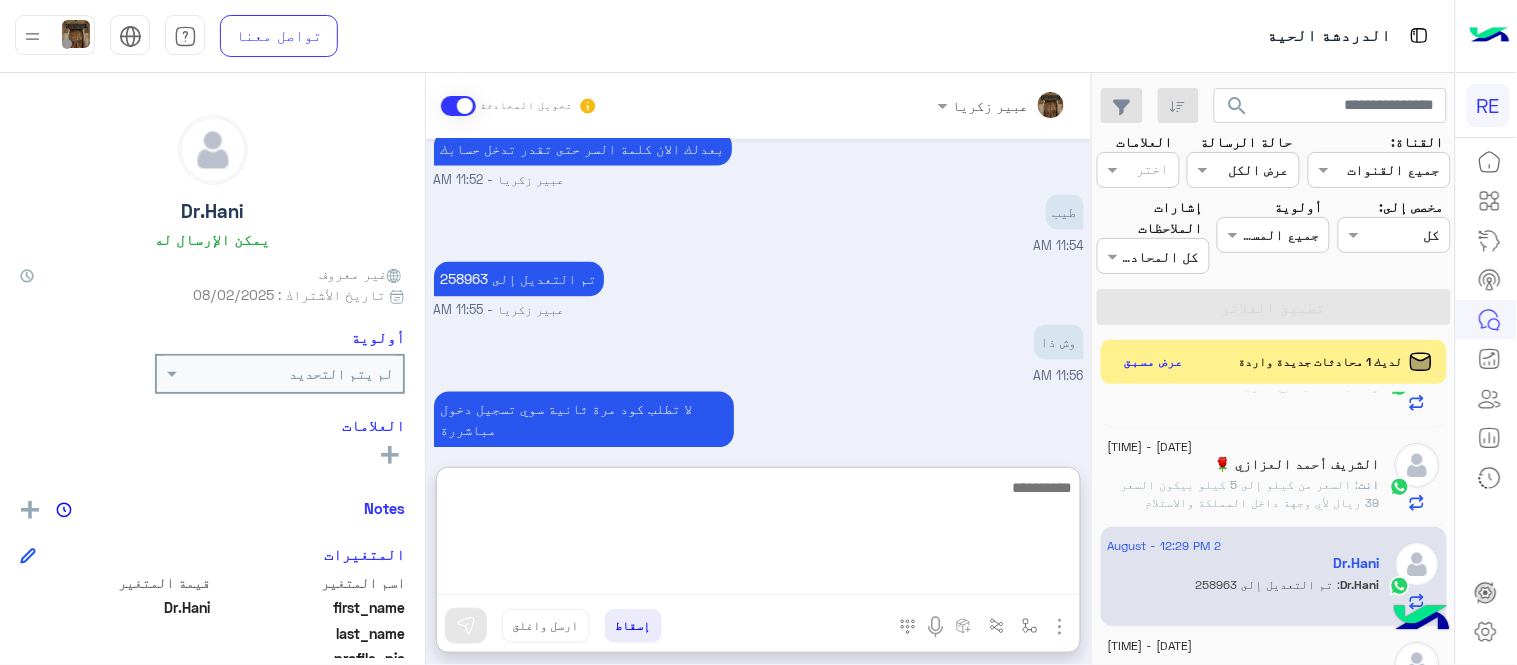 scroll, scrollTop: 1056, scrollLeft: 0, axis: vertical 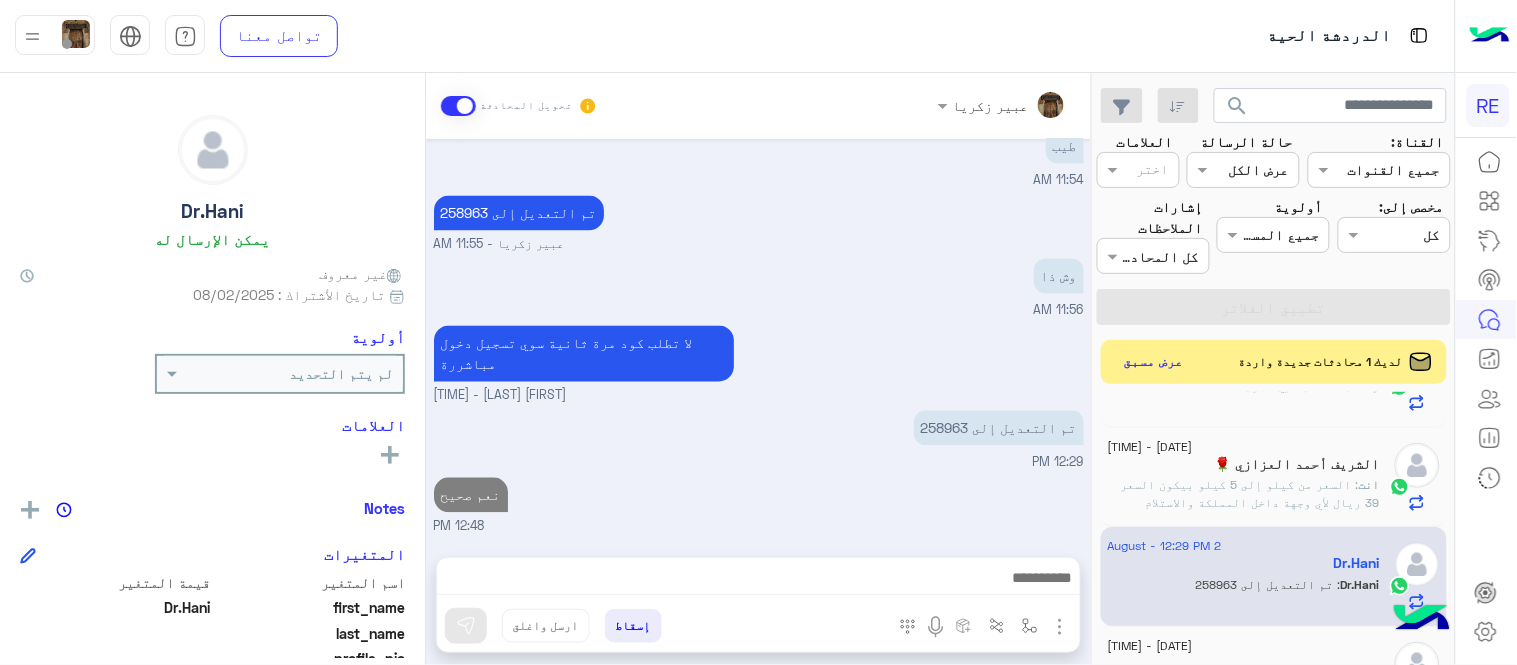 click on "Aug 2, 2025  لا بدون مقابل  عبير زكريا -  11:47 AM  شراء انترنت بطاقة:0265;مدى من:4422 مبلغ:SAR 69.98 لدى:APPLE.COM/BILL في:25-8-2 07:28 الخصم ليس تابع للتطبيق  عبير زكريا -  11:47 AM   من الفجر وهذي العبارة تطلع
سجلت جديد قال اني مسجل من السابق وانا لم اسجل ولكن كبتن من عندكم اخذ الرقم يكن هذا سبب وجوددرقمي من اول
المهم سويت نسيت الرقم السري وهذي الحالة لا تتغير    11:50 AM  اجل اذا استفدت من خدمات التطبيق مسبقا وتمت اضافة رقمك على رحلة يتم فتح حساب بشكل تلقائي  عبير زكريا -  11:51 AM  بعدلك الان كلمة السر حتى تقدر تدخل حسابك  عبير زكريا -  11:52 AM  طيب   11:54 AM  تم التعديل إلى 258963  عبير زكريا -  11:55 AM  وش ذا   11:56 AM    12:29 PM" at bounding box center [758, 338] 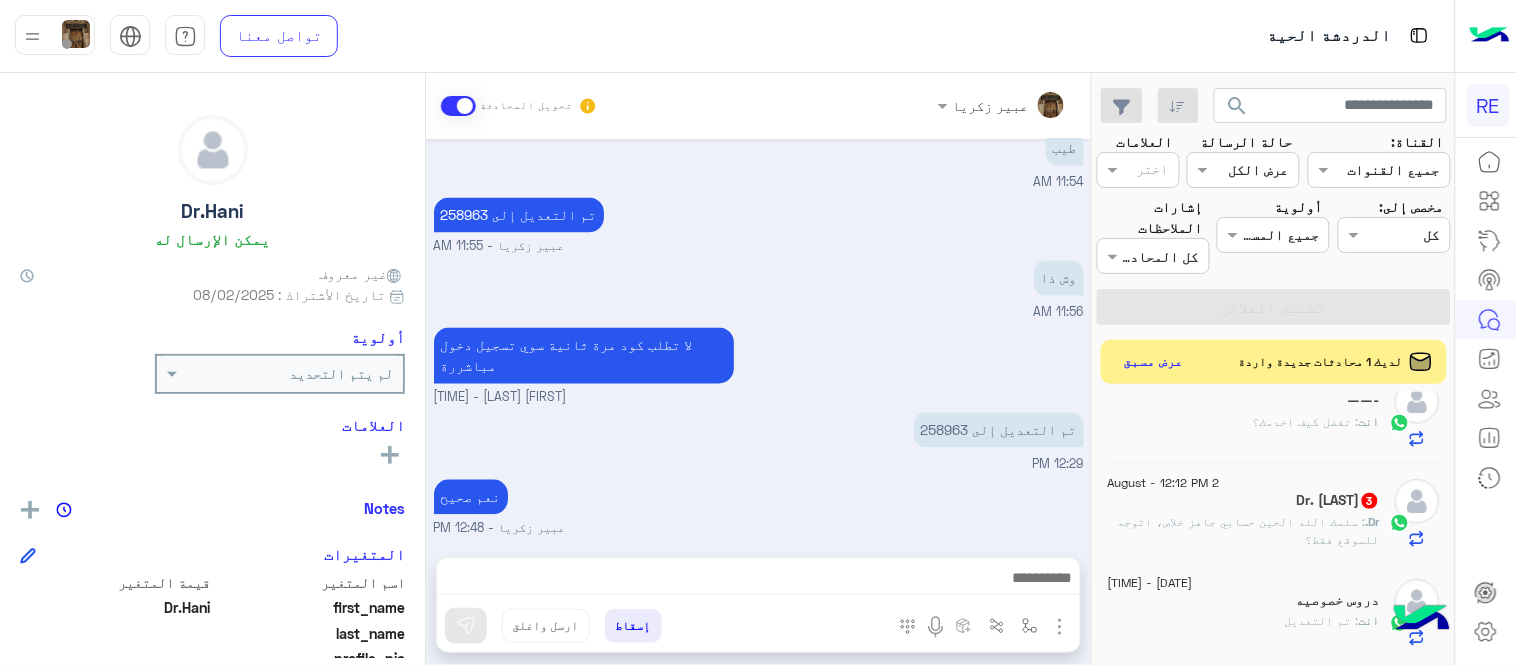 scroll, scrollTop: 1046, scrollLeft: 0, axis: vertical 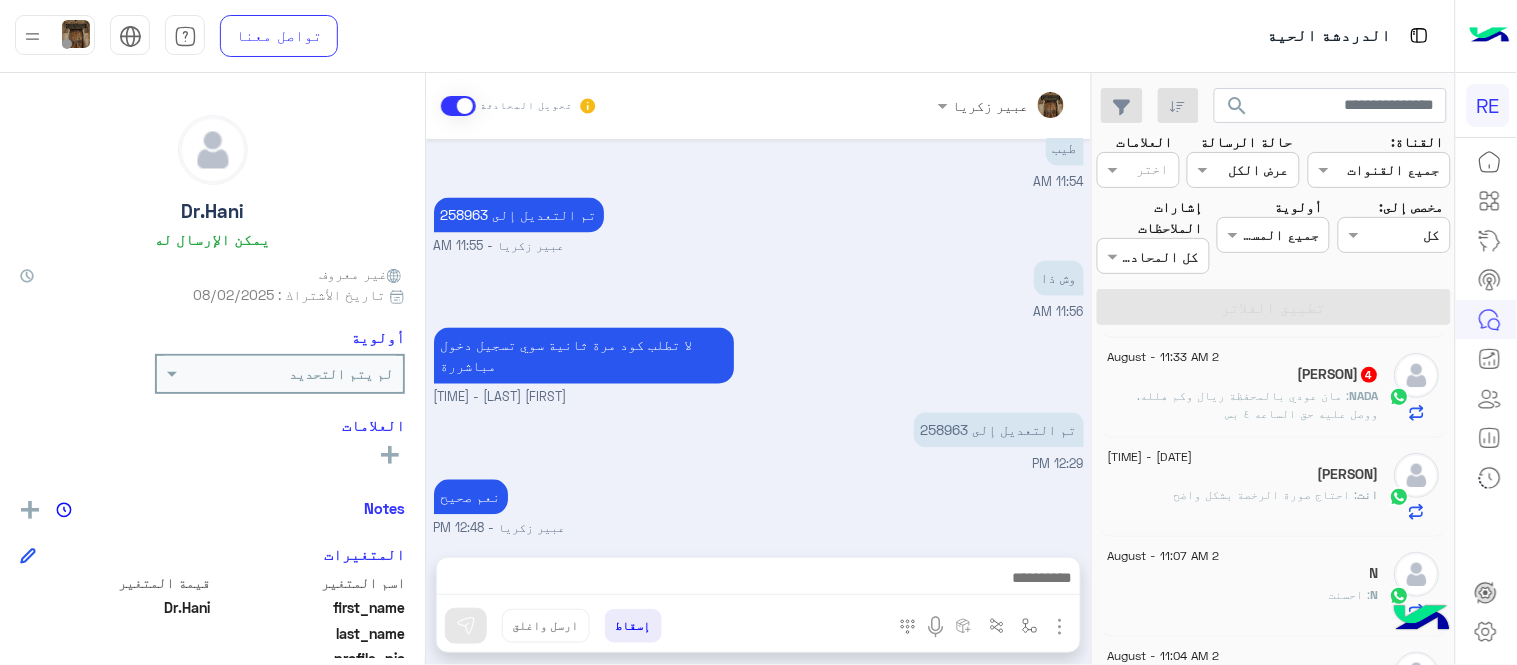 click on "NADA : مان عودي بالمحفظة ريال وكم هلله.
ووصل عليه حق الساعه ٤ بس" 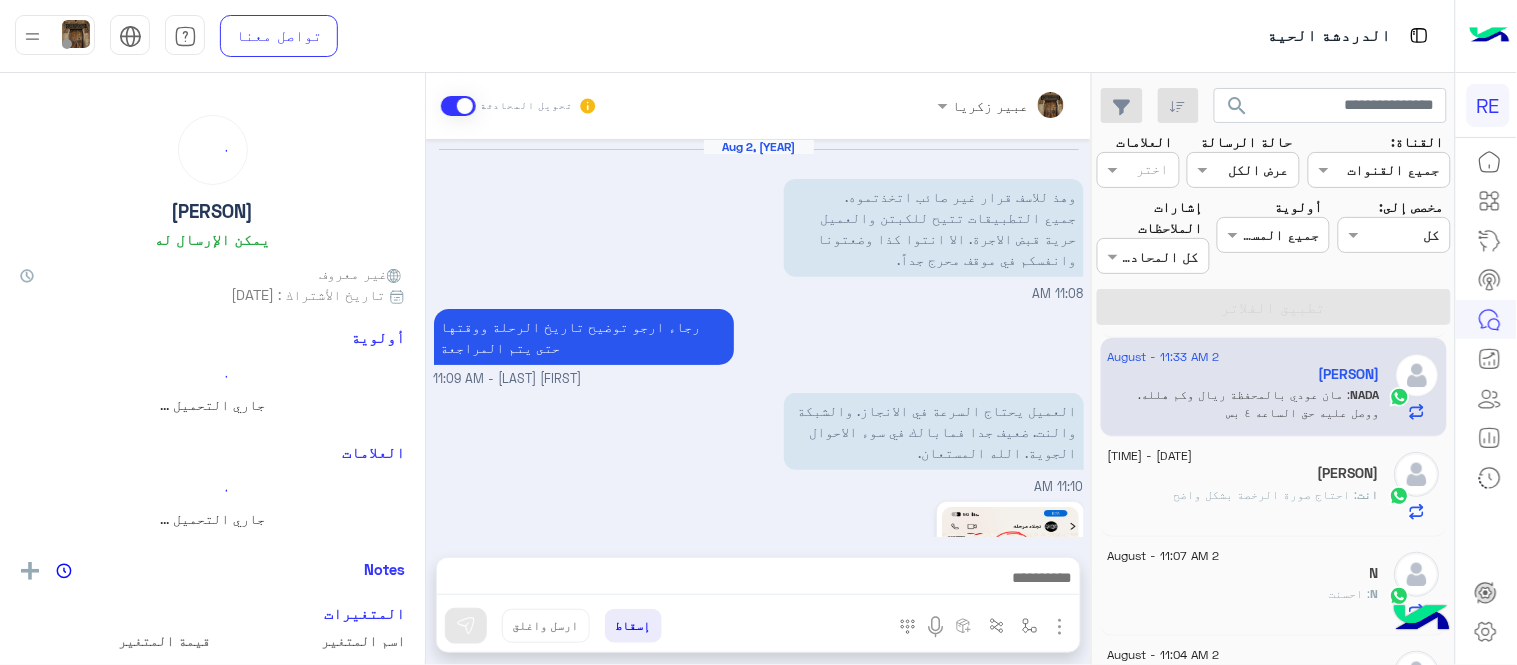 scroll, scrollTop: 1187, scrollLeft: 0, axis: vertical 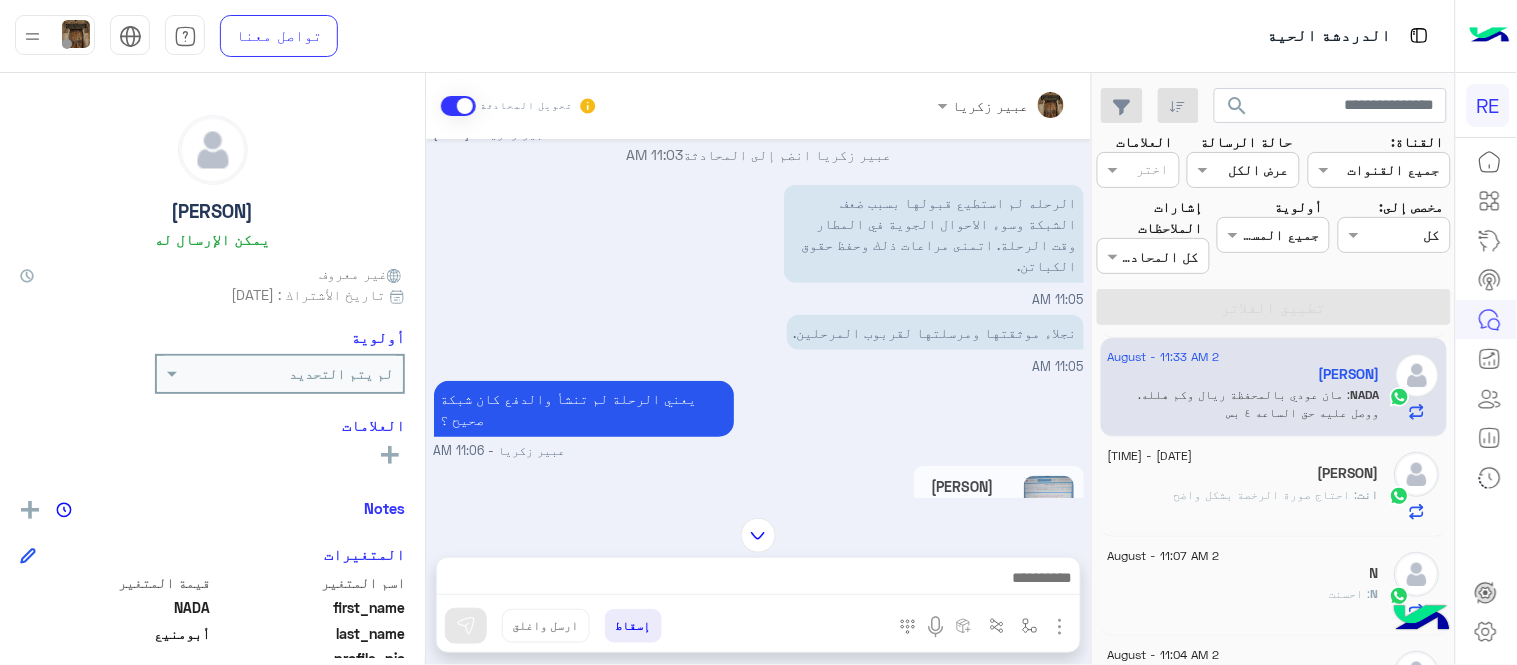 click on "[FIRST] [LAST]  [FIRST]" 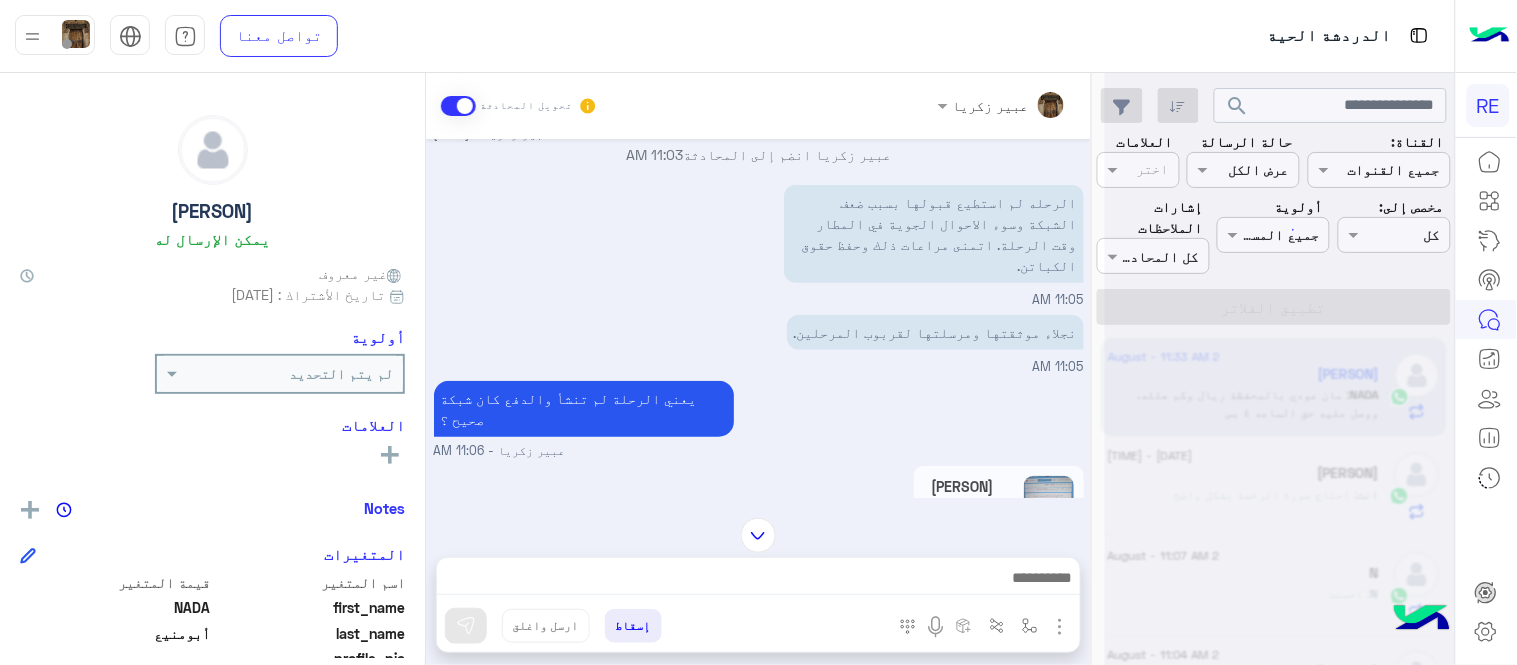 scroll, scrollTop: 896, scrollLeft: 0, axis: vertical 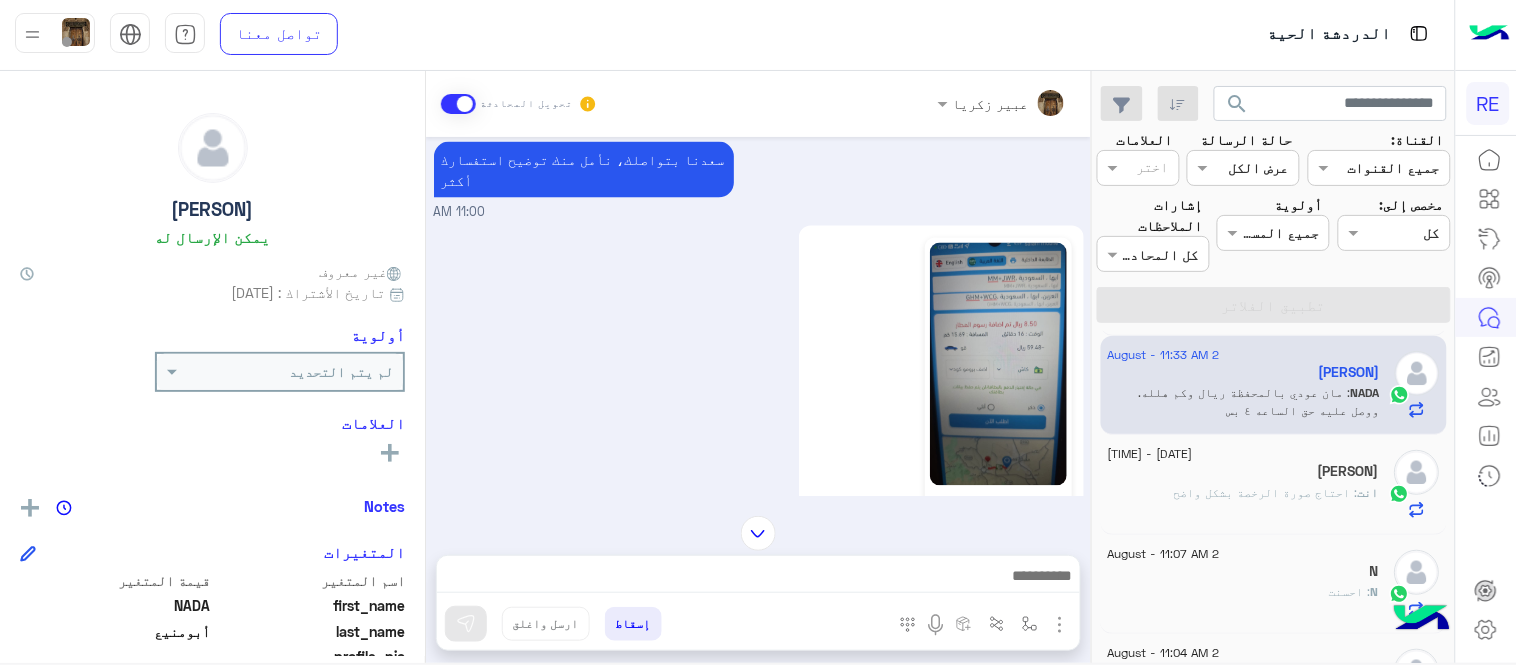 click 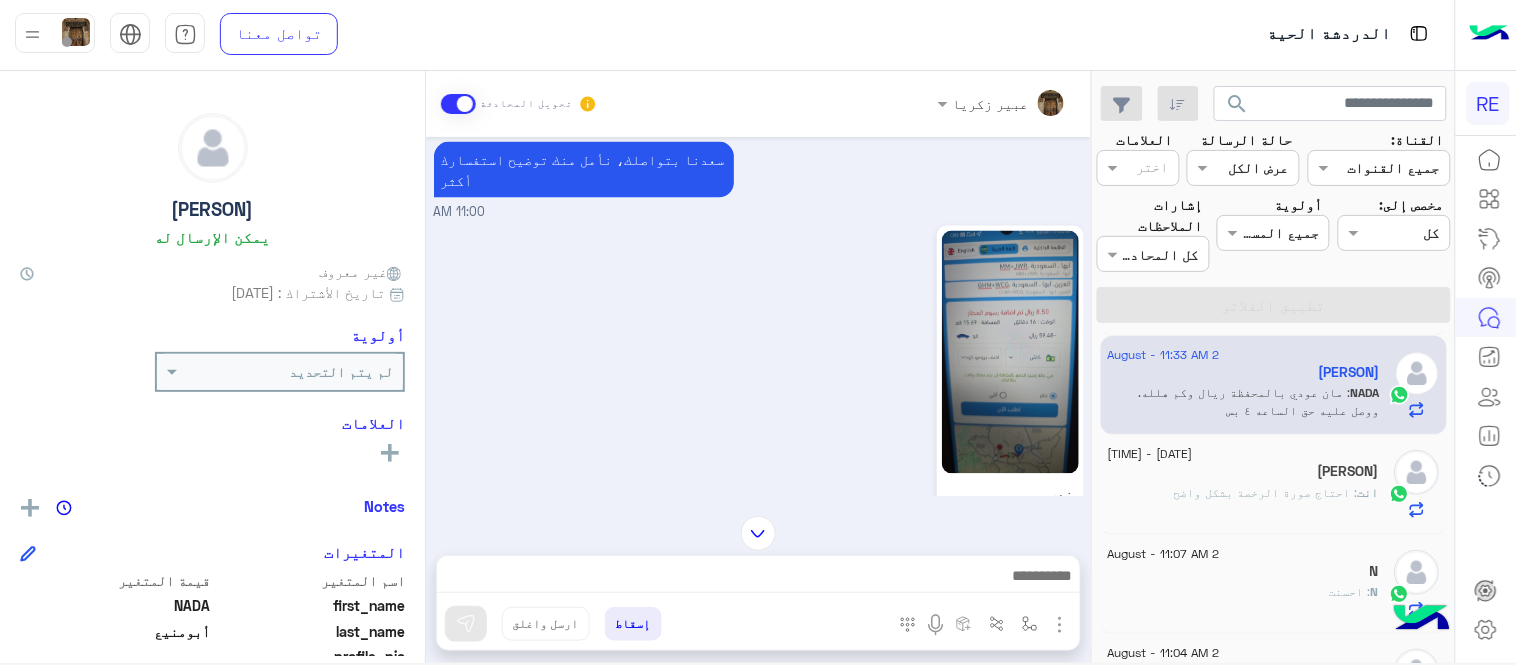 click at bounding box center [758, 533] 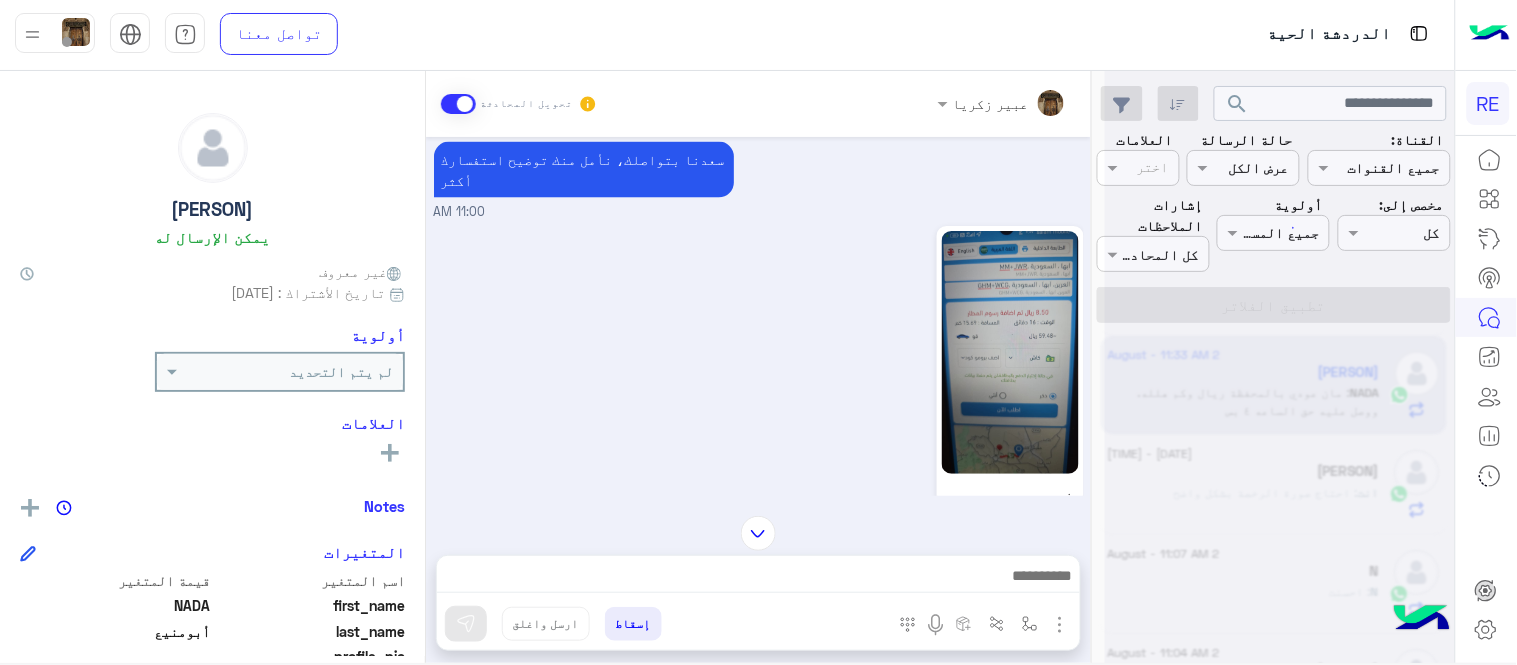 scroll, scrollTop: 2446, scrollLeft: 0, axis: vertical 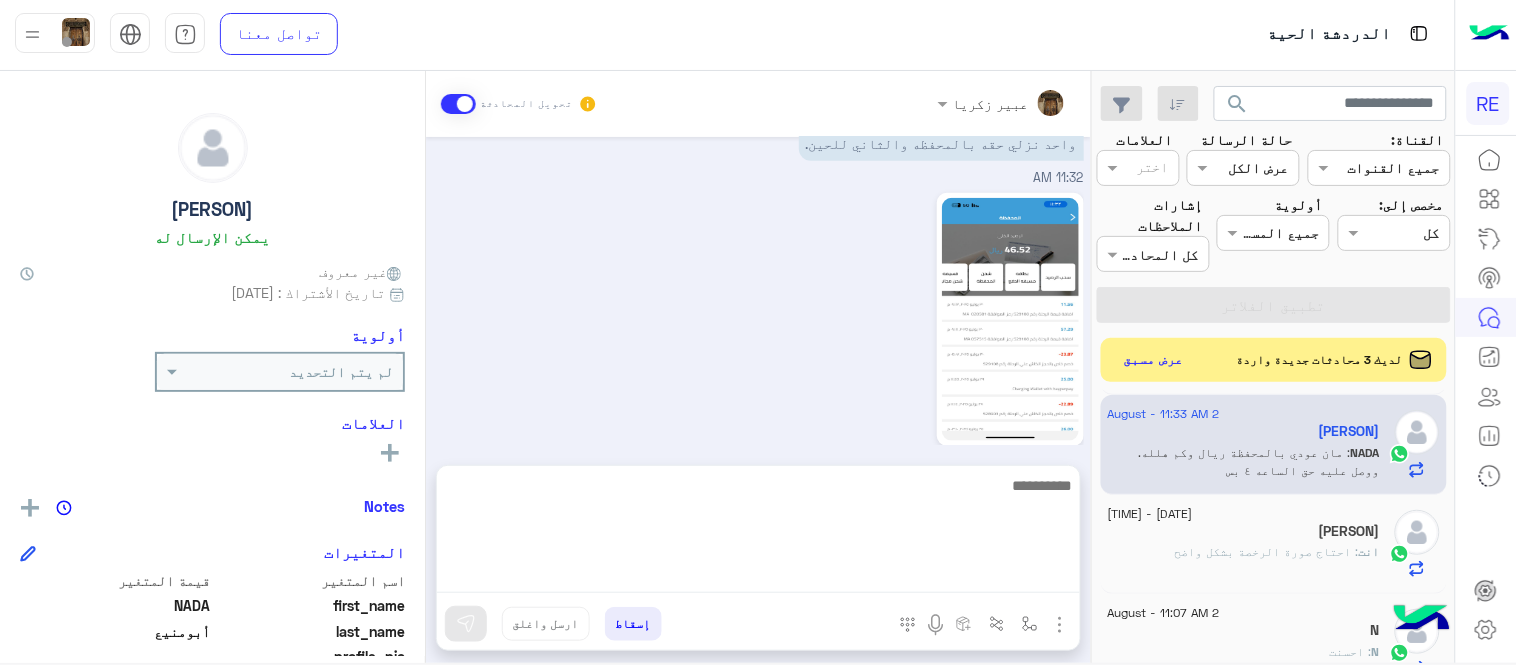 click at bounding box center [758, 533] 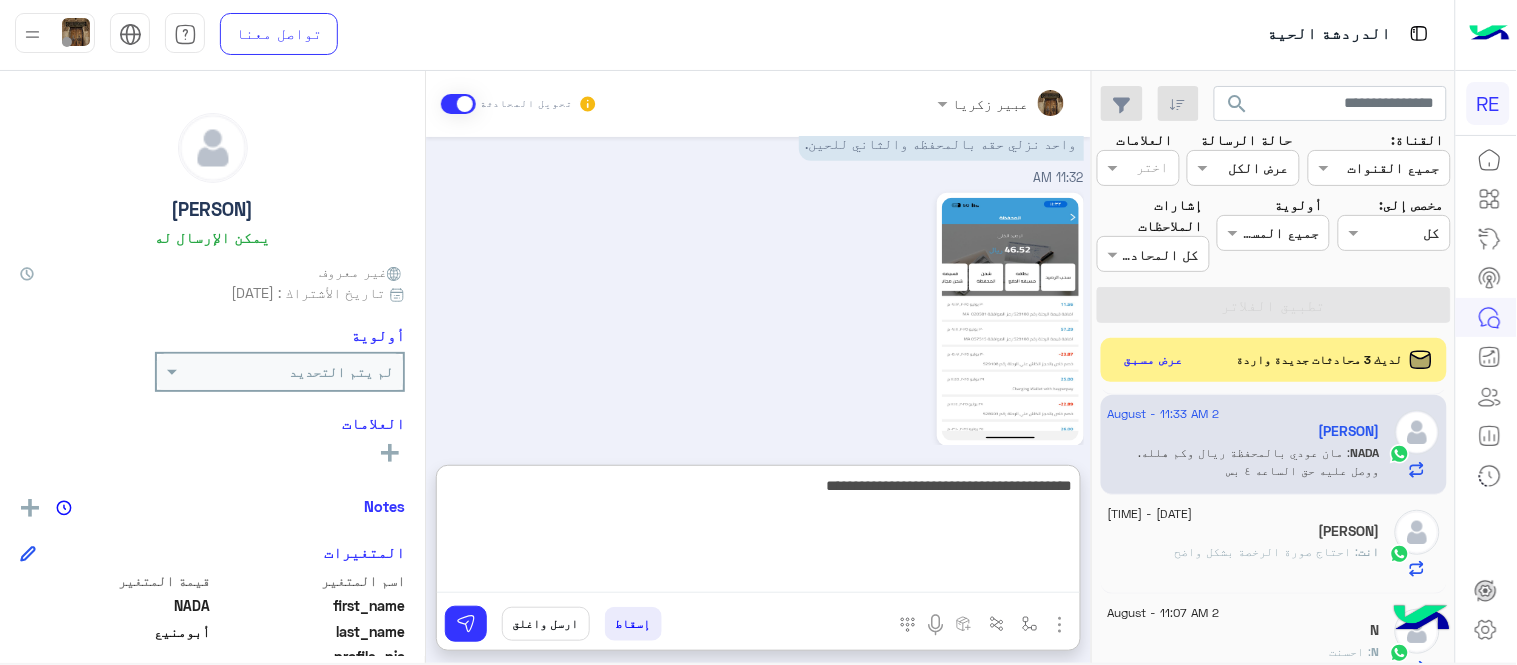 click on "**********" at bounding box center (758, 533) 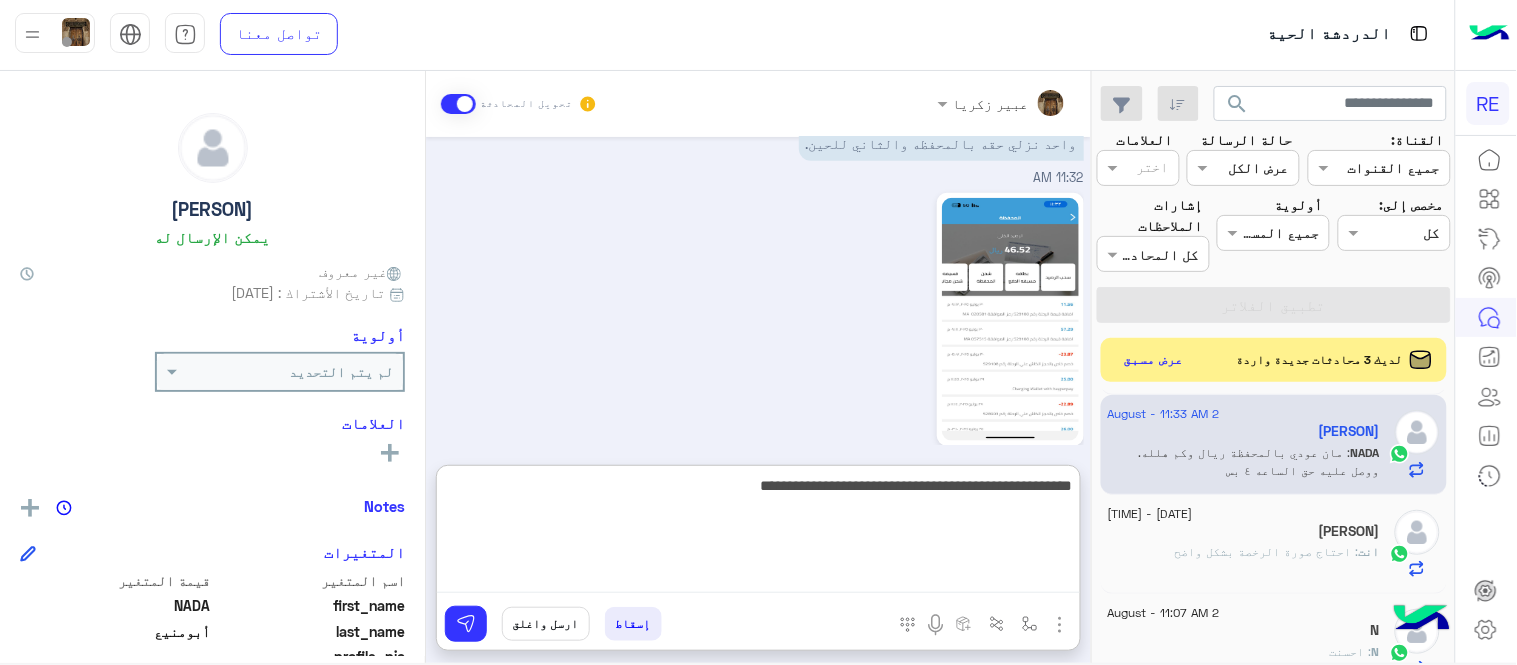 type on "**********" 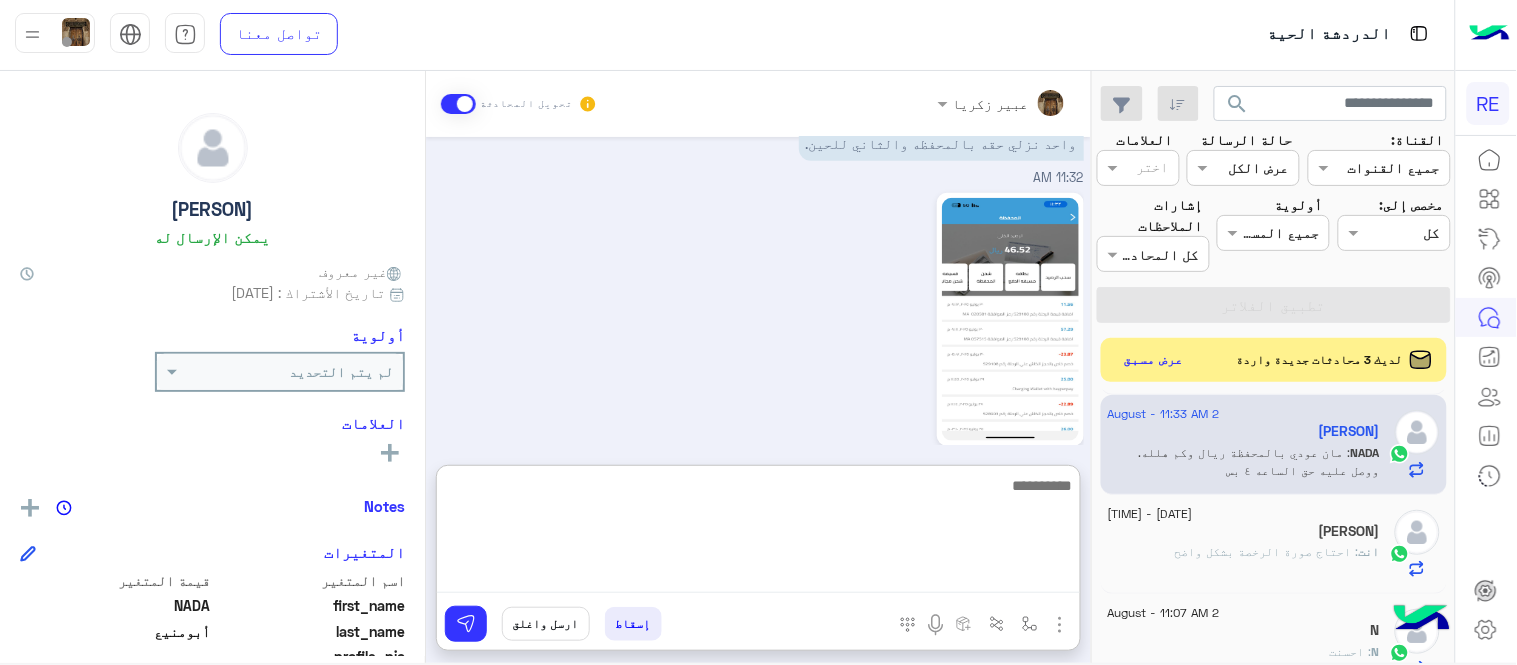 scroll, scrollTop: 2621, scrollLeft: 0, axis: vertical 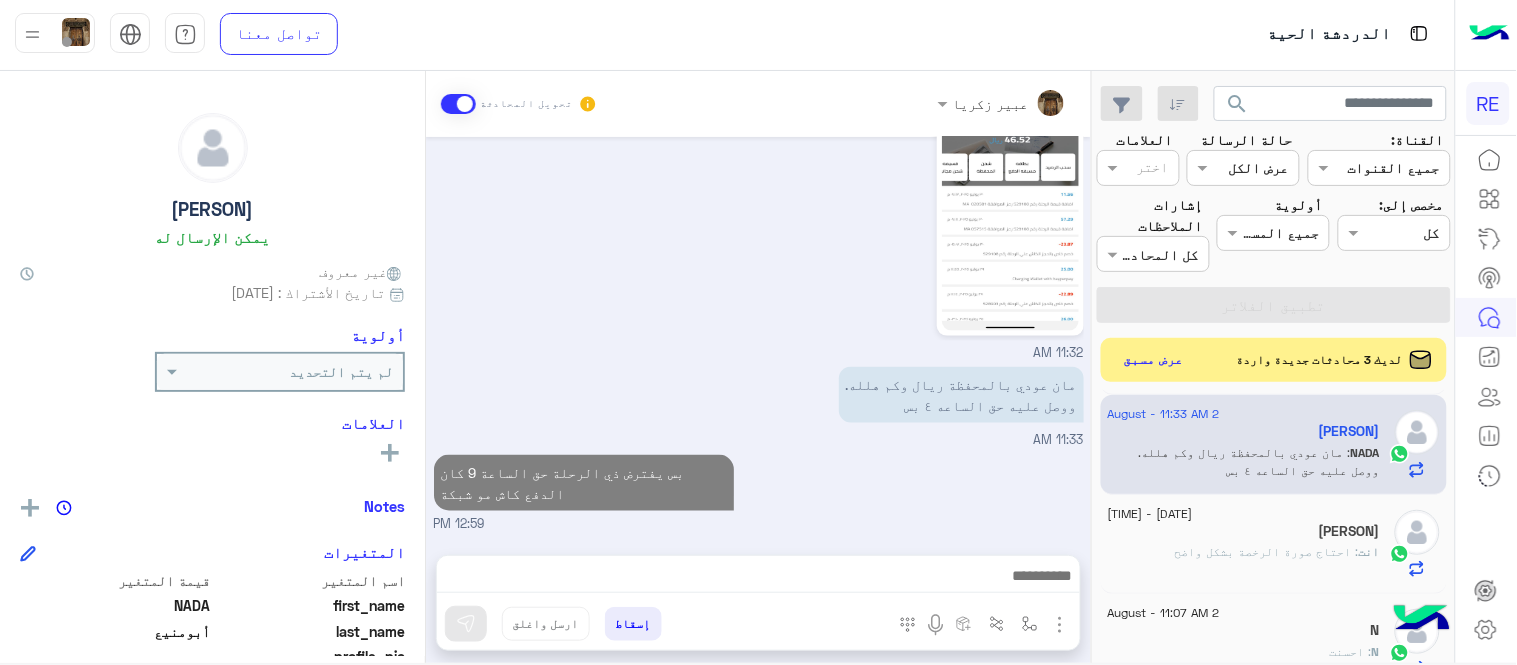 click on "Jun 3, 2025  على الرغم انه العميل الذي الغى الرحلة.   06:08 PM  زودينا بكود الرحلة رجاء  عبير زكريا -  06:42 PM   عبير زكريا انضم إلى المحادثة   06:42 PM      ابشروا   06:43 PM    06:43 PM  تم التعديل  عبير زكريا -  09:25 PM   Jun 4, 2025   Conversation has been unassigned automatically and closed by system   12:30 PM       Aug 2, 2025  لم يصلني حق احد المشاوير التي لم اتمكن من قبولها.  بعد ان كب العميل لسيارتي.  وسحب المبلغ بالشبكة.  اتمنى حل هذا الاشكال باسر وقت.  ليه الان ثلاثة ايام لم ينزل المبلغ بمحفظتي 🚫   11:00 AM  سعدنا بتواصلك، نأمل منك توضيح استفسارك أكثر    11:00 AM   ندى    11:01 AM  وهذ للاسف قرار غير صائب اتخذتموه.    11:08 AM   عبير زكريا -  11:09 AM    11:10 AM    11:13 AM" at bounding box center (758, 336) 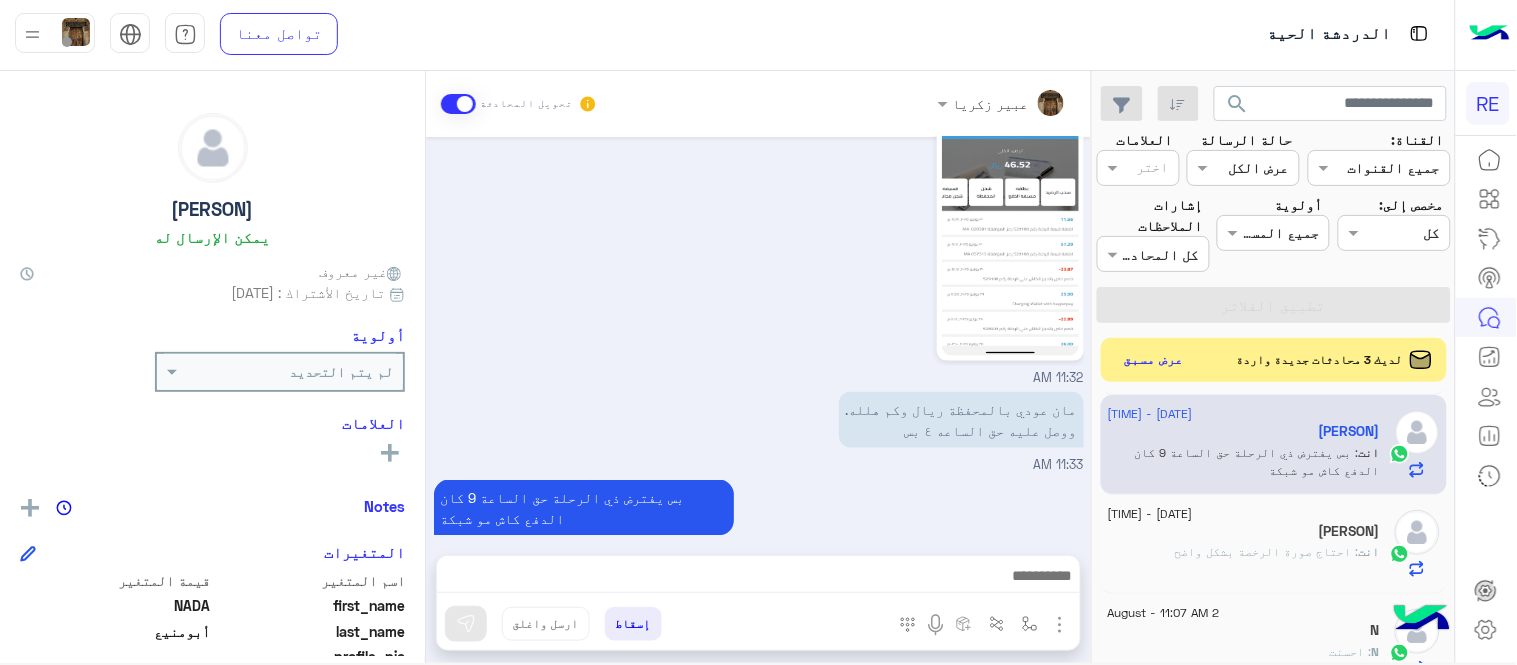 click on "search القناة: القناه جميع القنوات حالة الرسالة القناه عرض الكل العلامات اختر مخصص إلى: Assigned on كل أولوية جميع المستويات جميع المستويات إشارات الملاحظات اختر كل المحادثات تطبيق الفلاتر  لديك 3 محادثات جديدة واردة   عرض مسبق  2 August - 11:40 AM  Ali    انت  : تقصد حجز تشاركي أو حجز عادي ؟ 2 August - 11:33 AM  .    انت  : الانشاء متوقف للكباتن  2 August - 11:33 AM  a   a : تمام 2 August - 12:59 PM  NADA أبومنيع   انت  : بس يفترض ذي الرحلة حق الساعة 9 كان الدفع كاش مو شبكة  2 August - 11:15 AM  Ali Alghamdi   انت  : احتاج صورة الرخصة بشكل واضح  2 August - 11:07 AM  N   N : احسنت 2 August - 11:04 AM  AHM SAUDI   انت  : تفضل كيف اخدمك؟ 2 August - 10:59 AM  انت  :   سحب الرصيد  بوت" 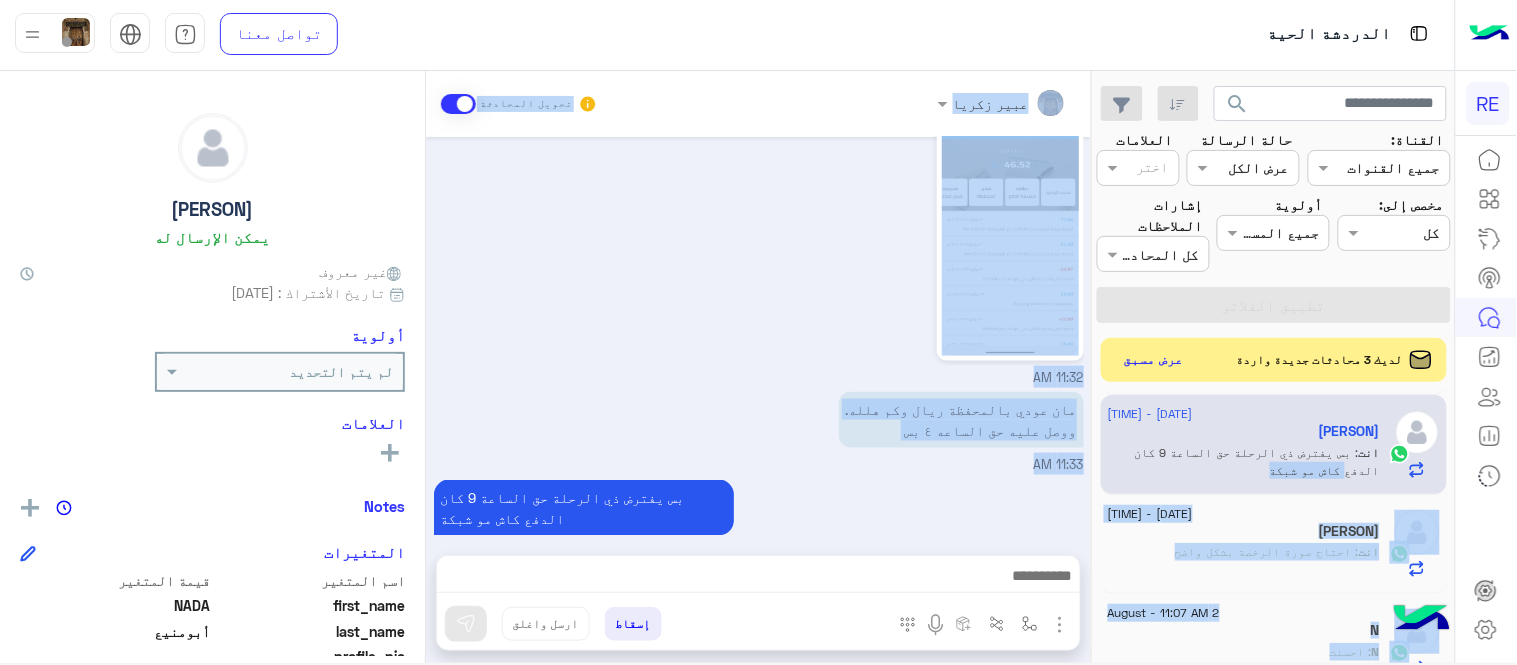 click on "بس يفترض ذي الرحلة حق الساعة 9 كان الدفع كاش مو شبكة  عبير زكريا -  12:59 PM" at bounding box center (759, 517) 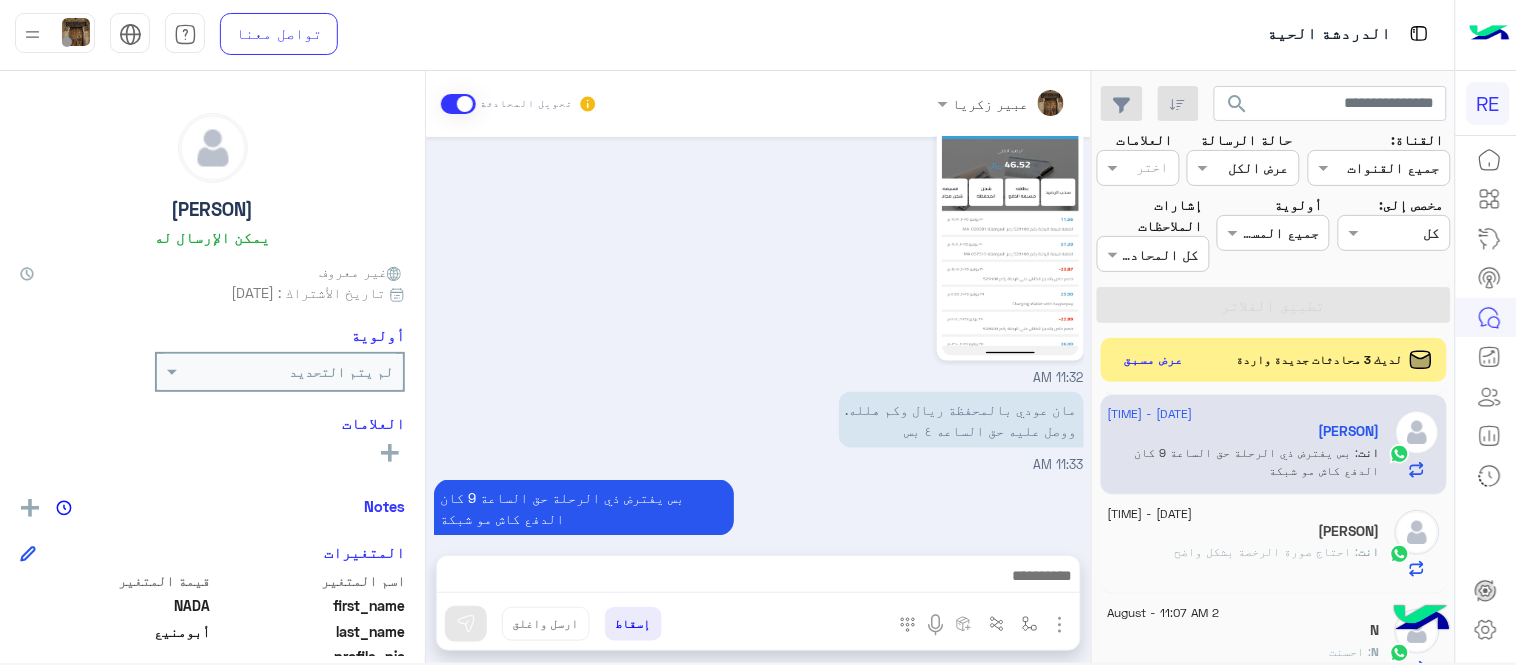 scroll, scrollTop: 0, scrollLeft: 0, axis: both 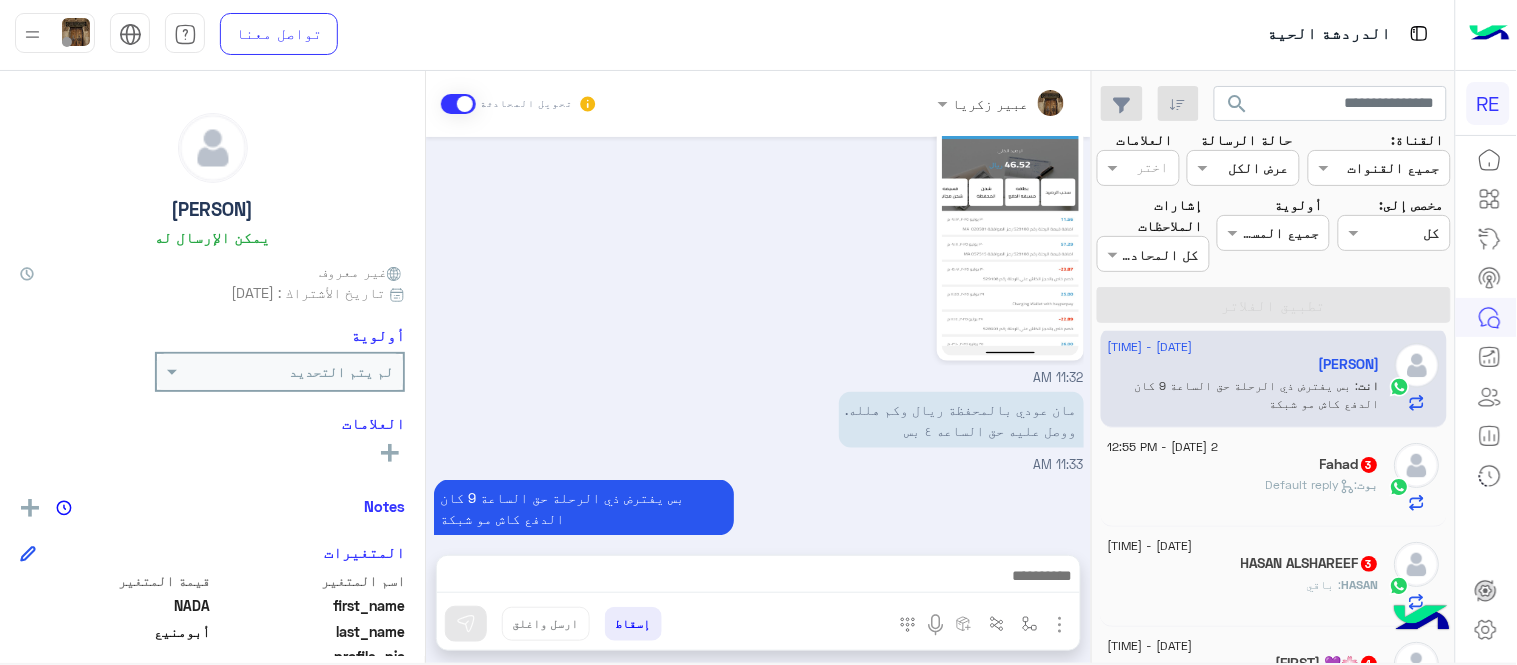 click on "بوت :   Default reply" 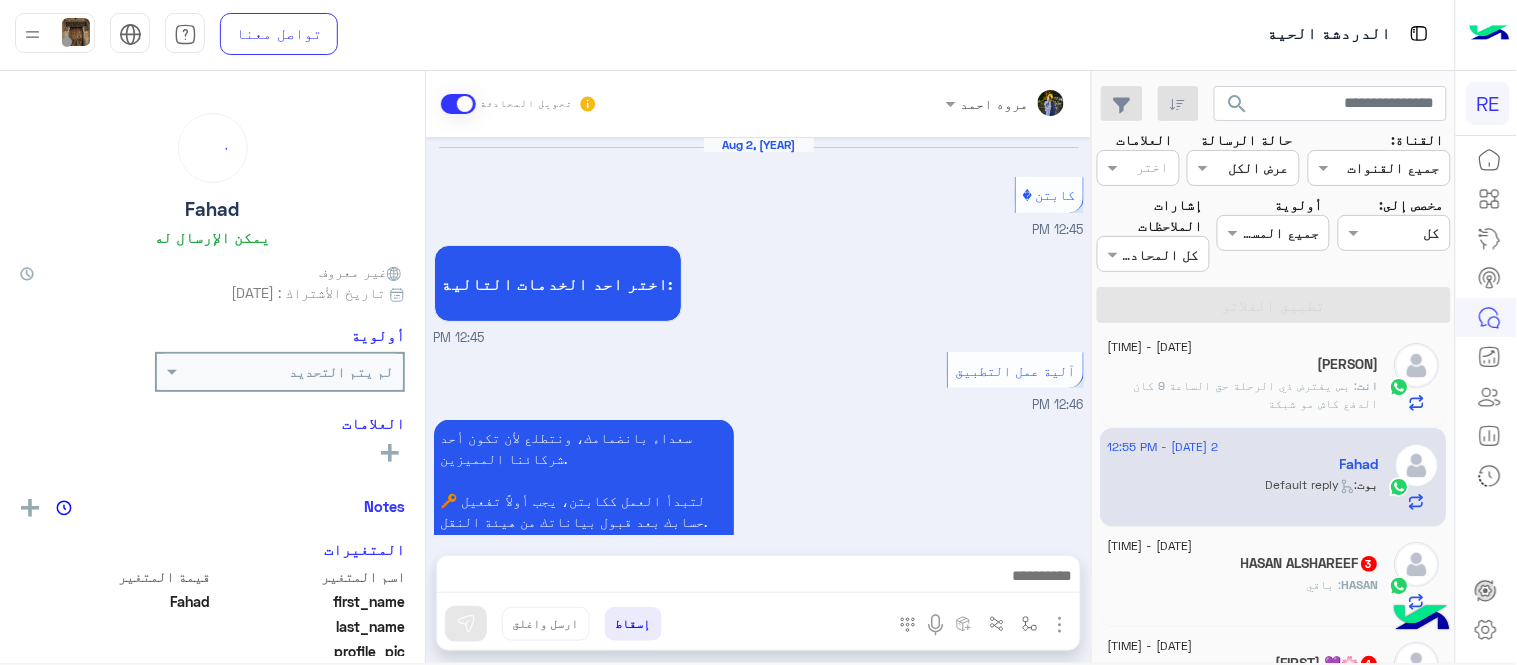 scroll, scrollTop: 1370, scrollLeft: 0, axis: vertical 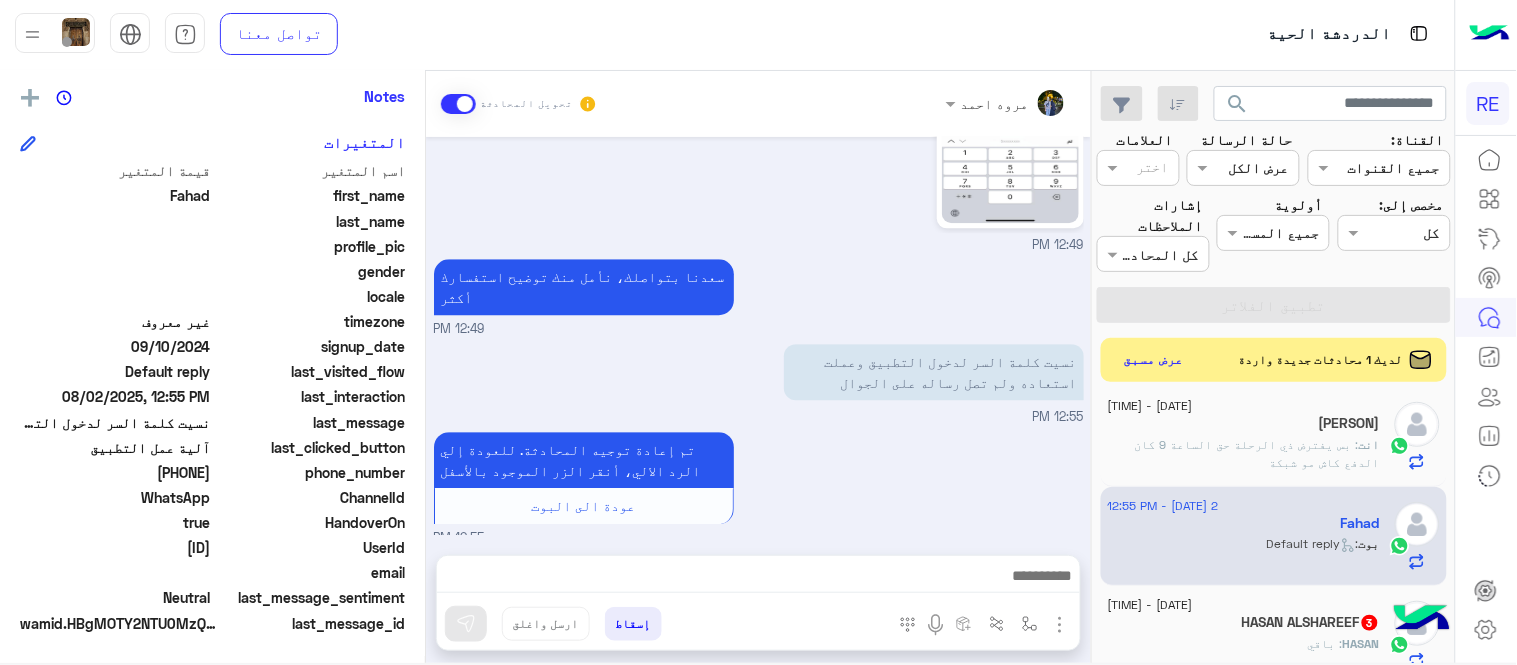 drag, startPoint x: 142, startPoint y: 471, endPoint x: 214, endPoint y: 482, distance: 72.835434 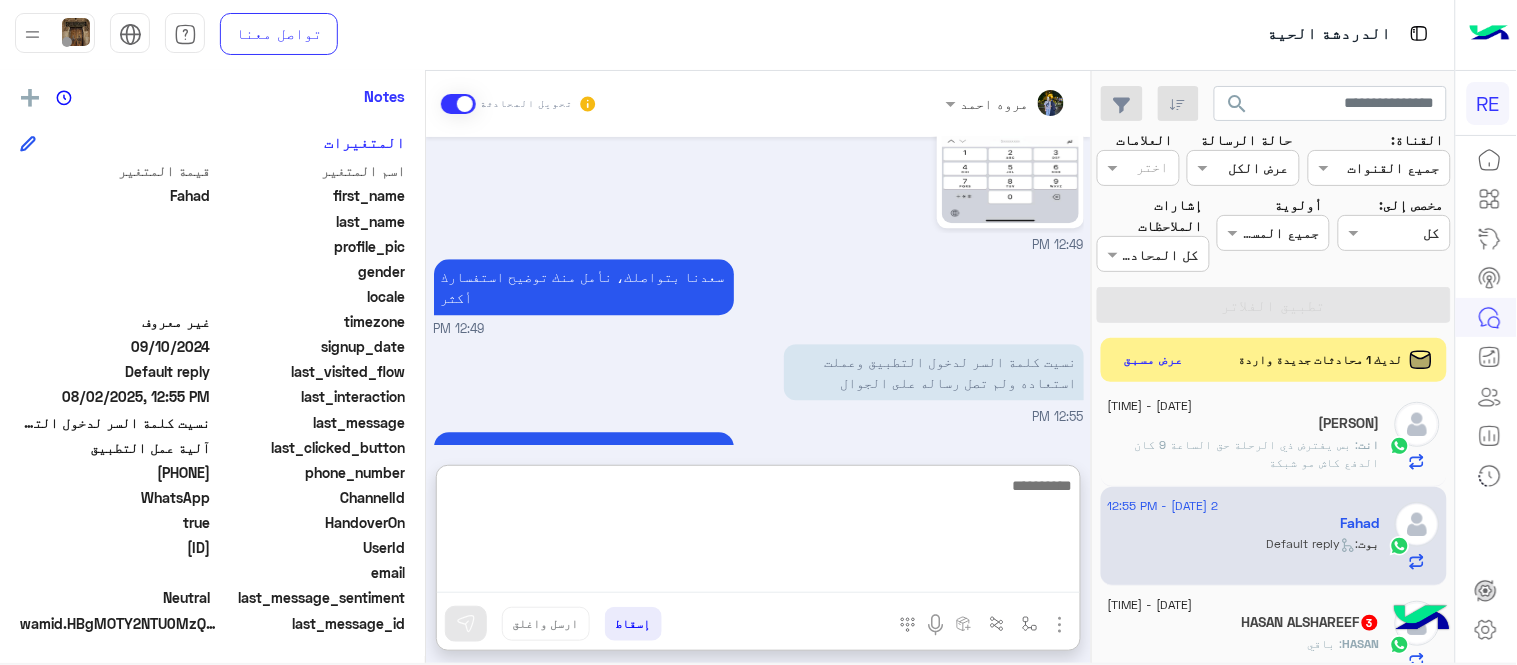click at bounding box center [758, 533] 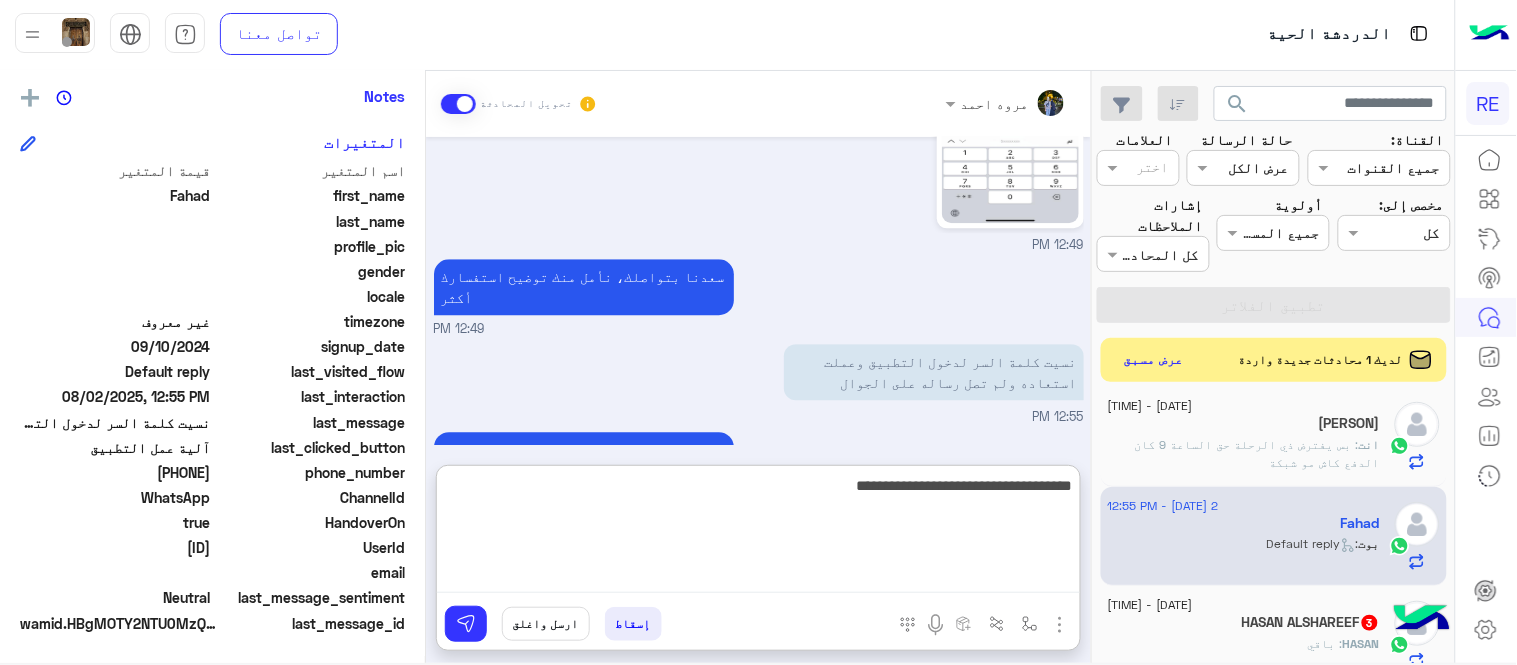 type on "**********" 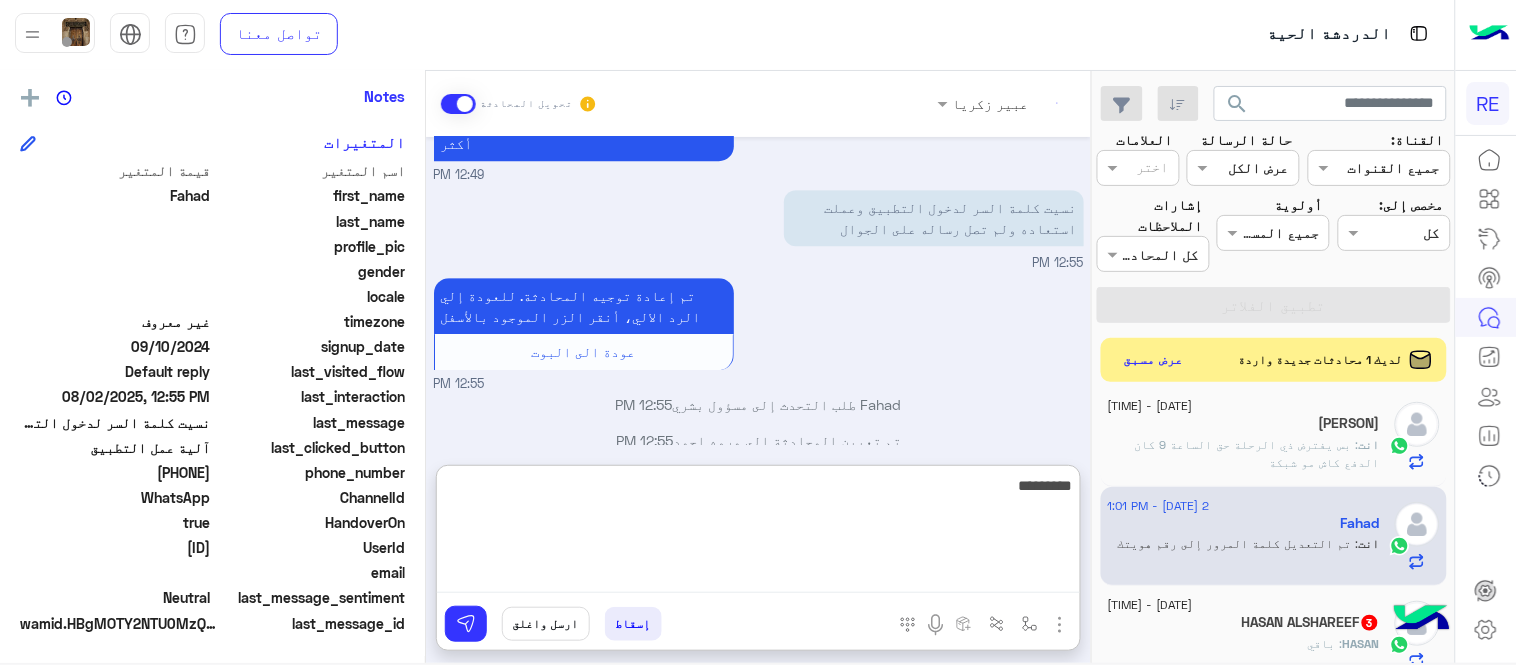 scroll, scrollTop: 1560, scrollLeft: 0, axis: vertical 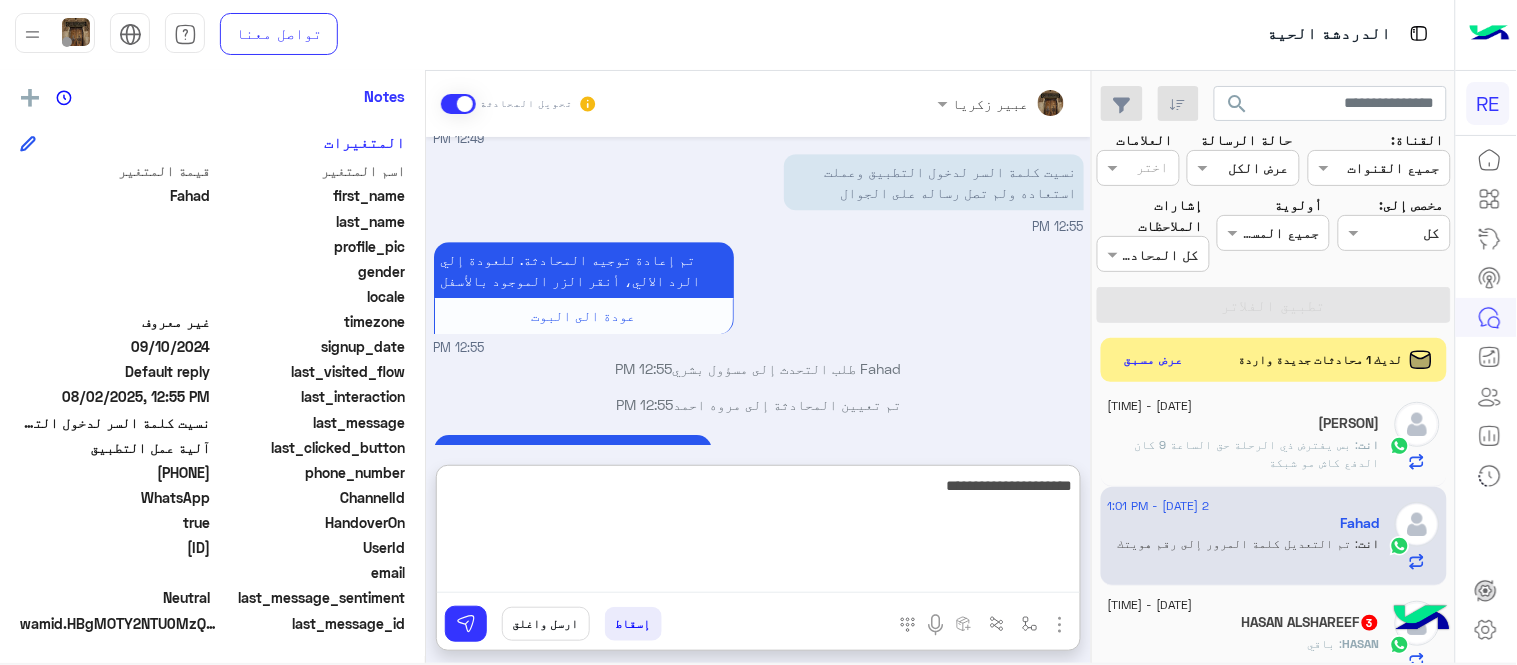type on "**********" 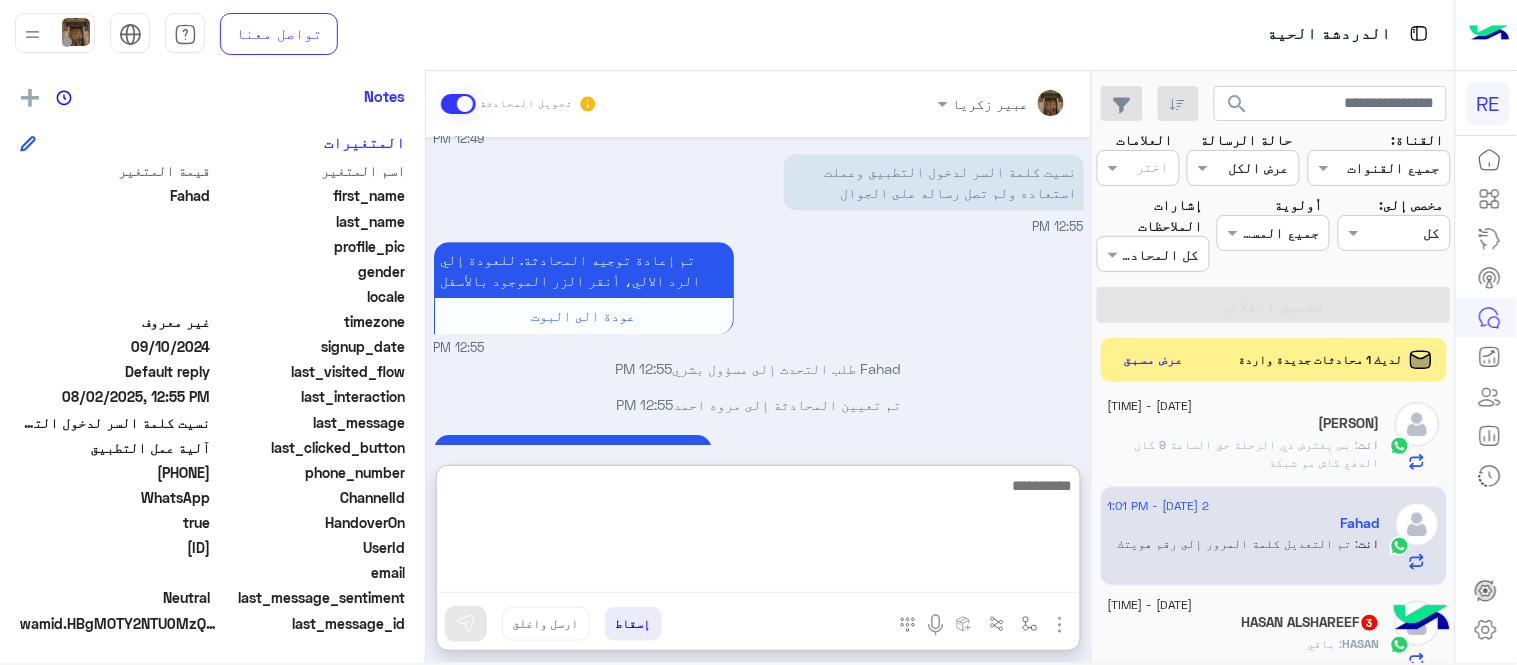 scroll, scrollTop: 1624, scrollLeft: 0, axis: vertical 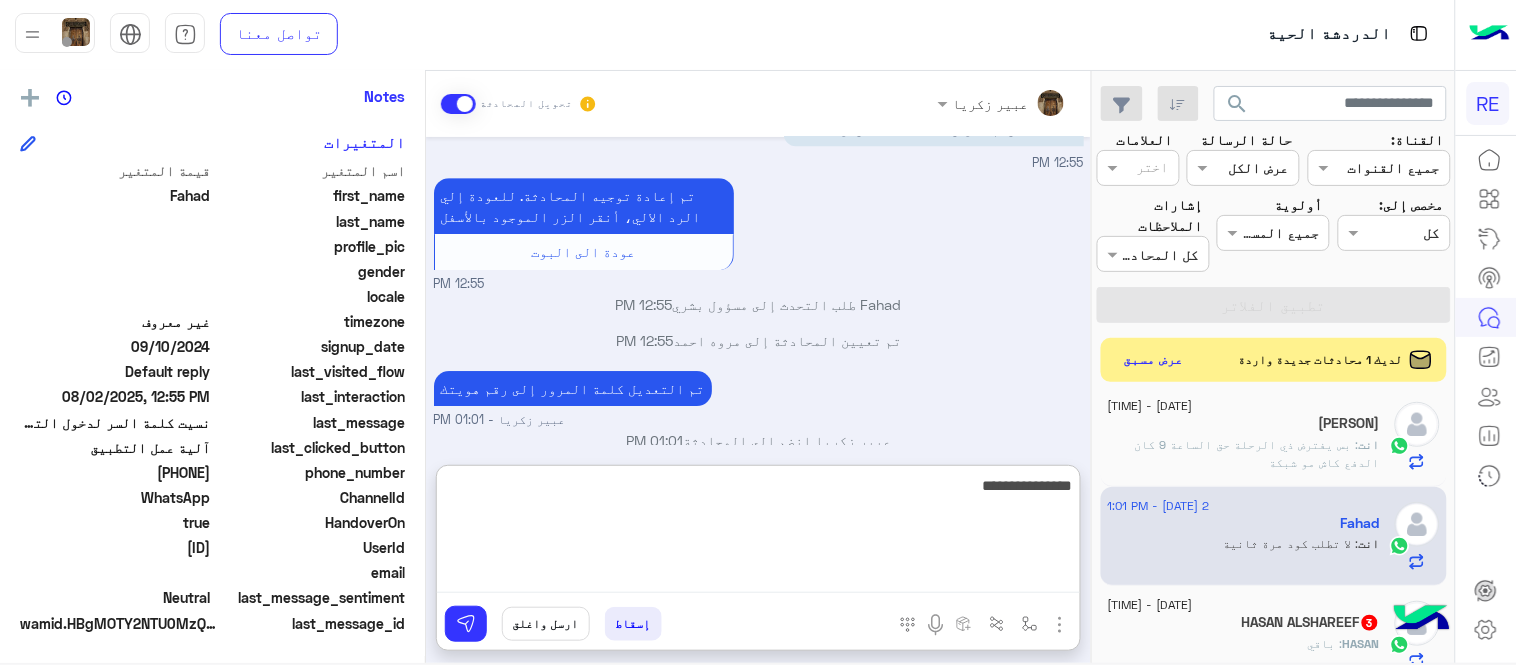 type on "**********" 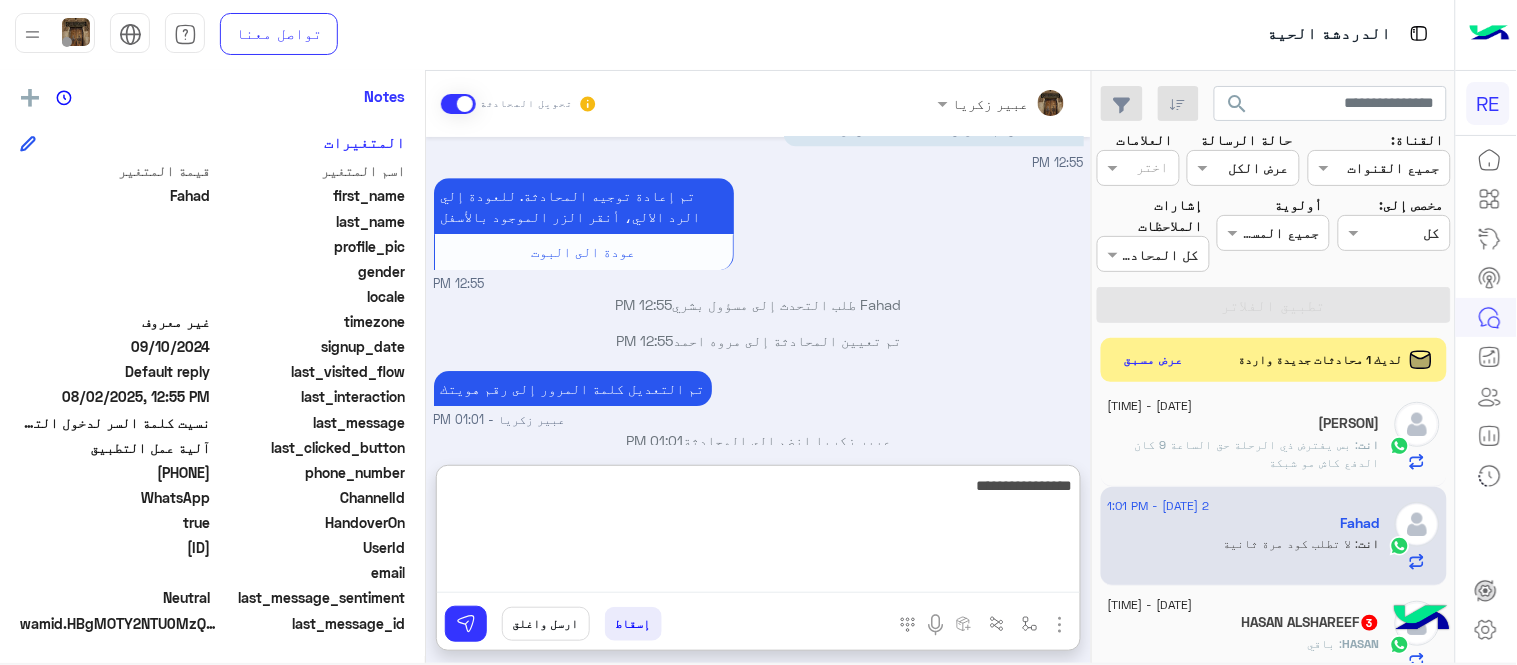 type 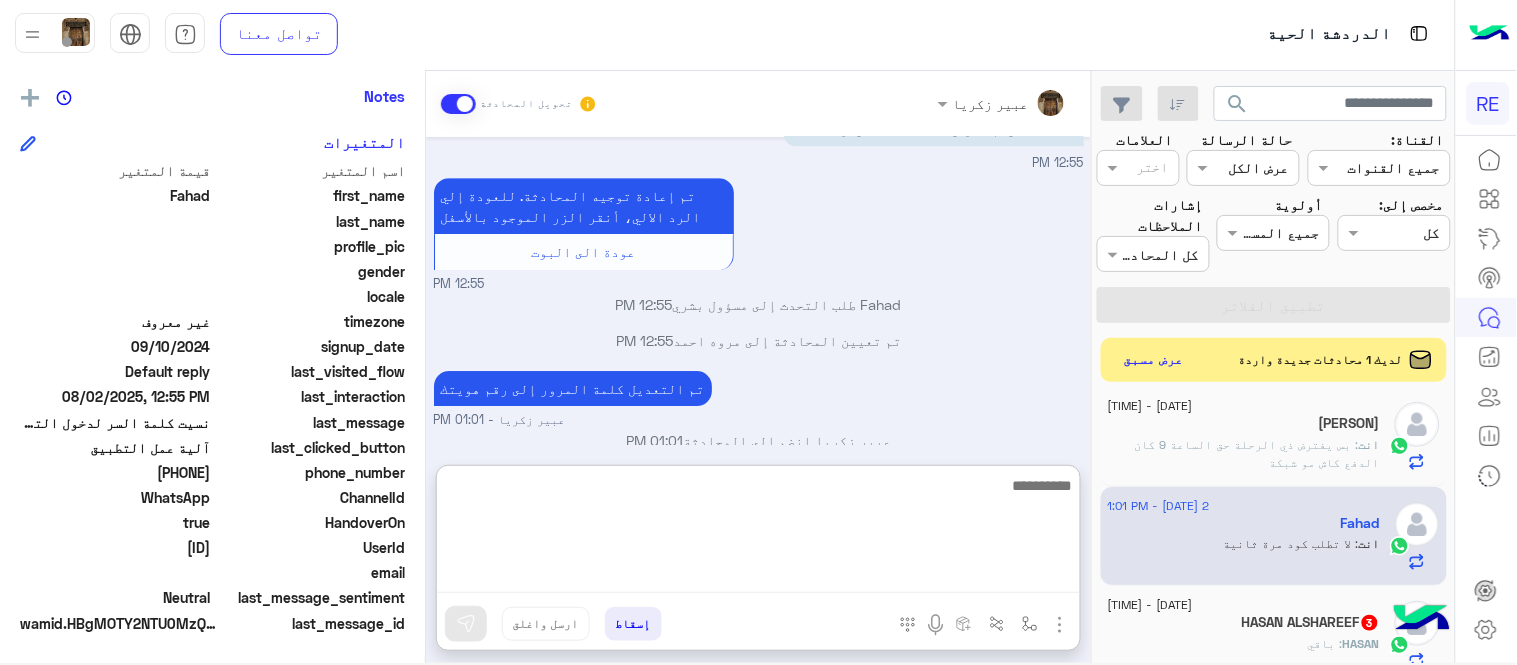 scroll, scrollTop: 1687, scrollLeft: 0, axis: vertical 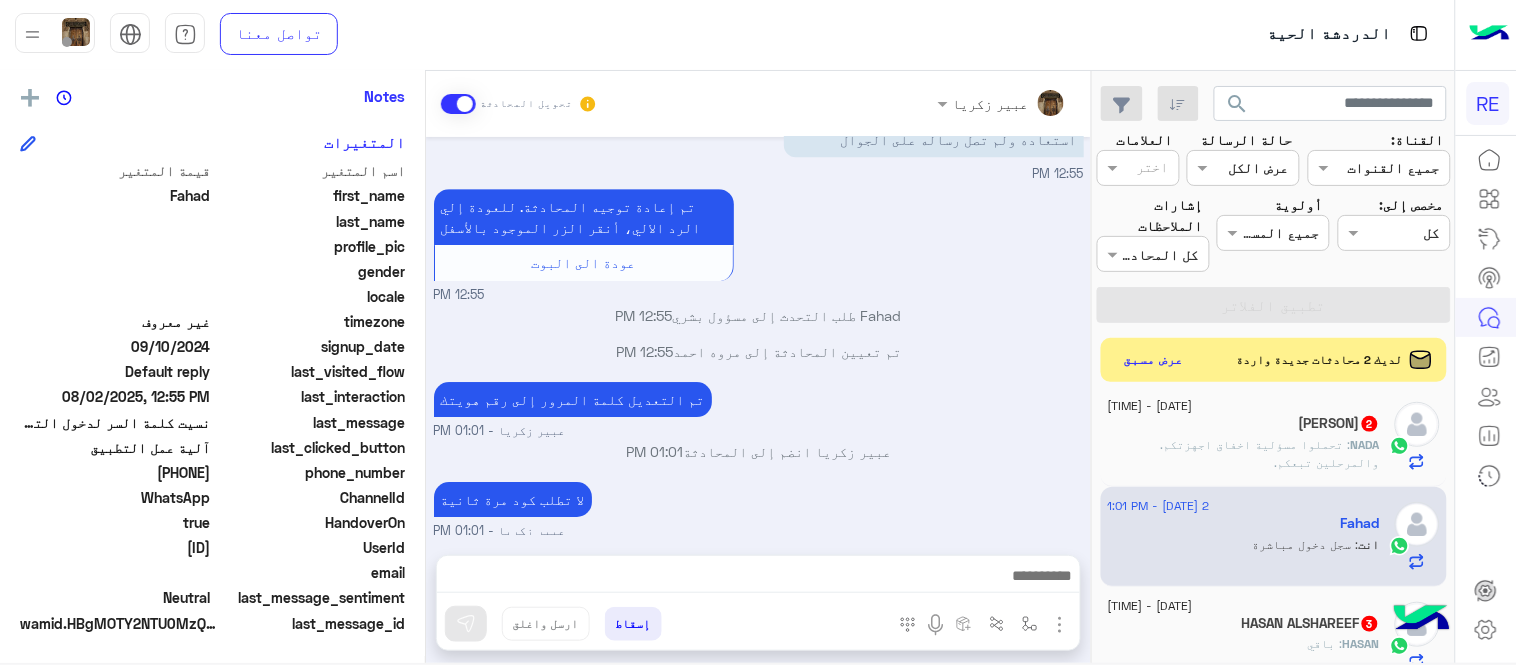 click on "Aug 2, 2025   كابتن �    12:45 PM  اختر احد الخدمات التالية:    12:45 PM   آلية عمل التطبيق    12:46 PM  سعداء بانضمامك، ونتطلع لأن تكون أحد شركائنا المميزين. 🔑 لتبدأ العمل ككابتن، يجب أولاً تفعيل حسابك بعد قبول بياناتك من هيئة النقل. خطوات البدء والدخول في السرا: 1️⃣ حمّل التطبيق وسجل بيانات سيارتك. 2️⃣ بعد قبول بياناتك من هيئة النقل وتفعيل حسابك، توجه إلى أقرب مطار أو محطة قطار. 3️⃣ عند الوصول، فعّل خيار "متاح" ثم اضغط على "الدخول في السرا". 4️⃣ بعد دخولك في السرا، ستبدأ في استقبال طلبات العملاء الموجهة من المرحلين المتواجدين في الموقع. لتفادي مشاكل السرا:    12:46 PM    12:49 PM     12:49 PM" at bounding box center [758, 336] 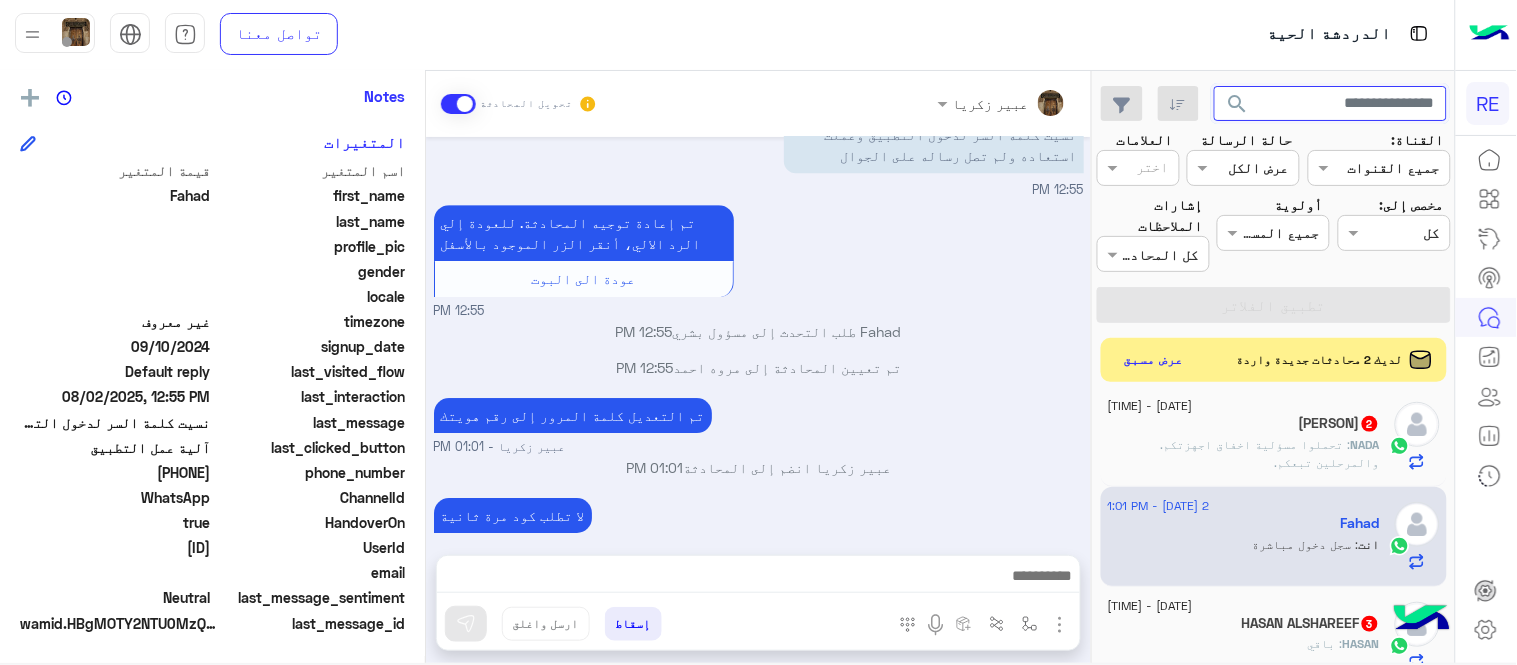 click at bounding box center [1331, 104] 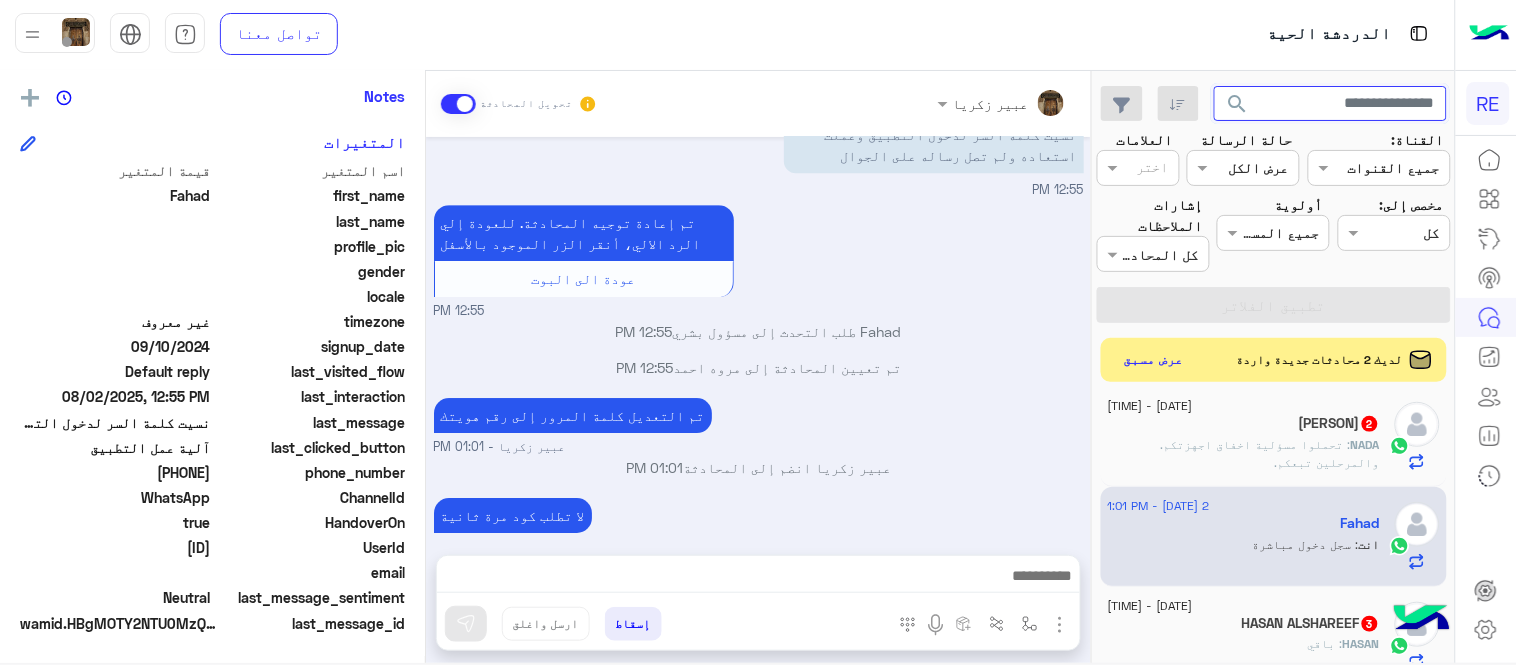 paste on "*********" 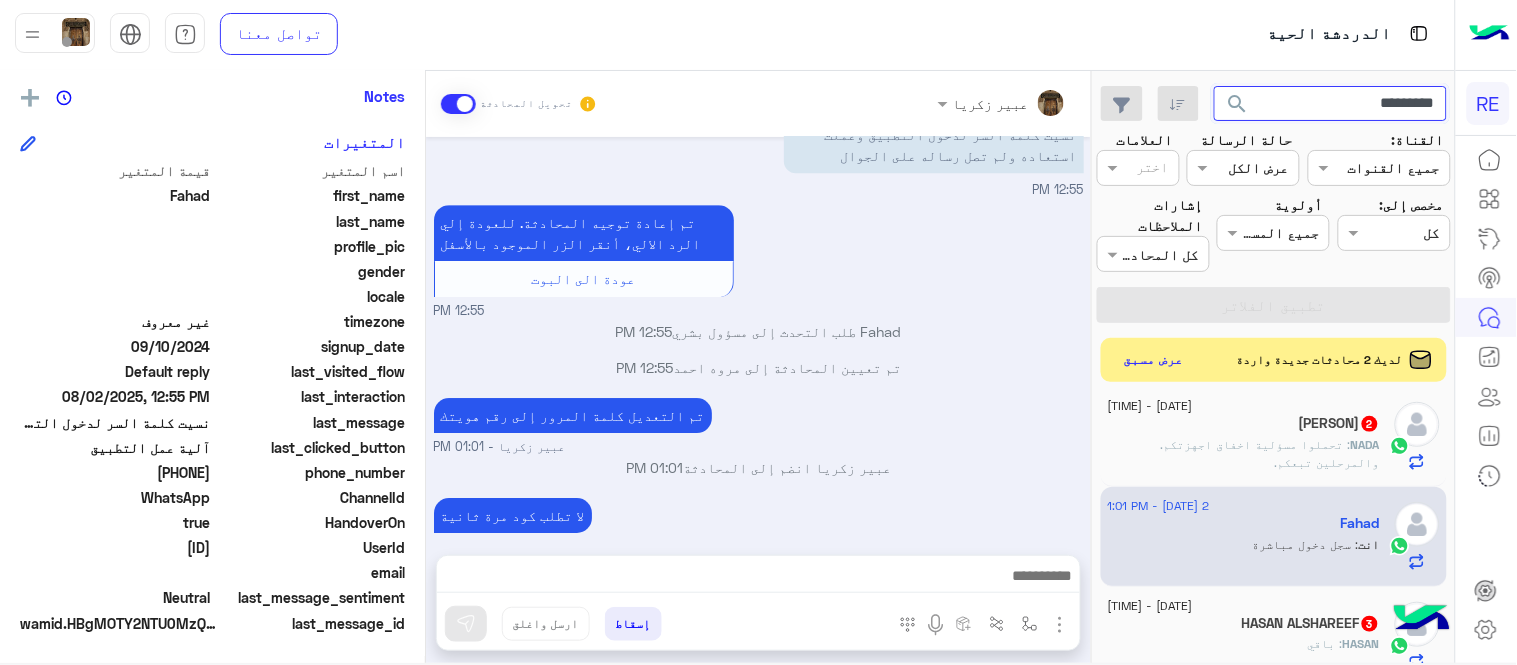 type on "*********" 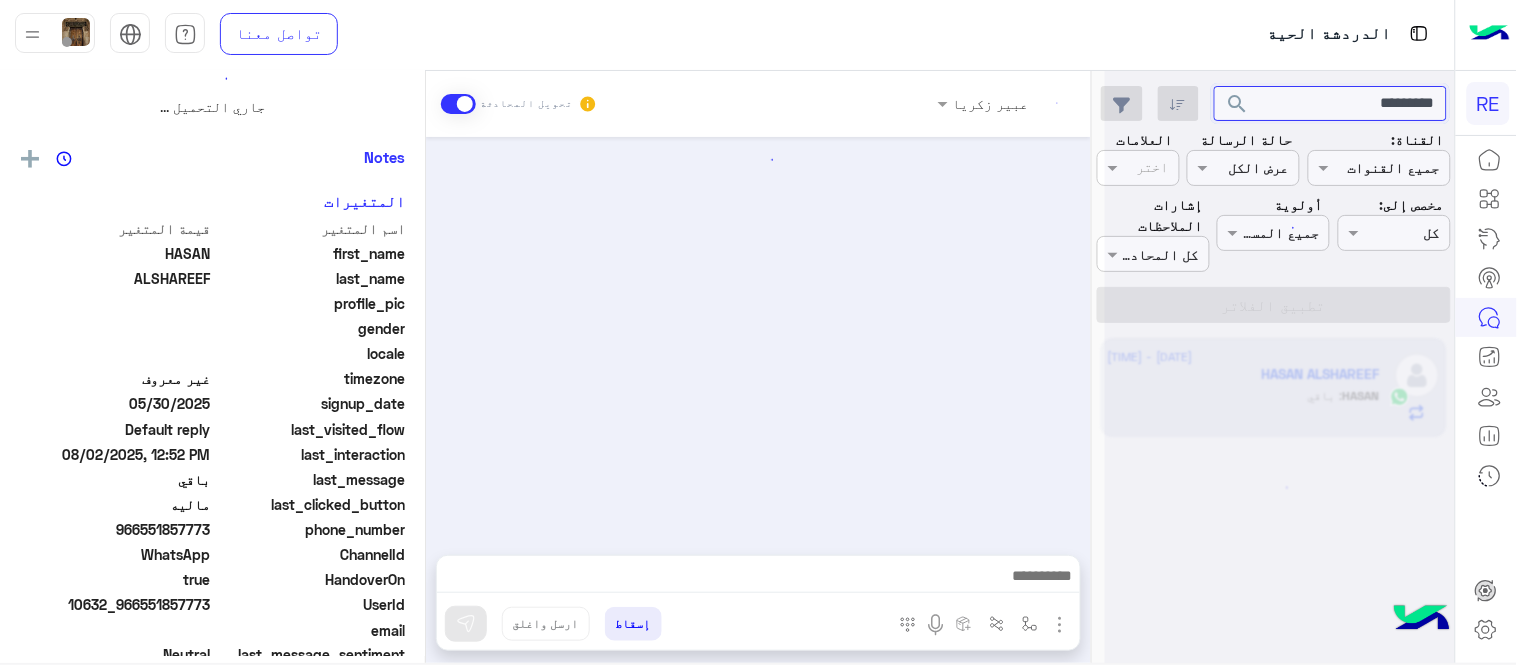 scroll, scrollTop: 0, scrollLeft: 0, axis: both 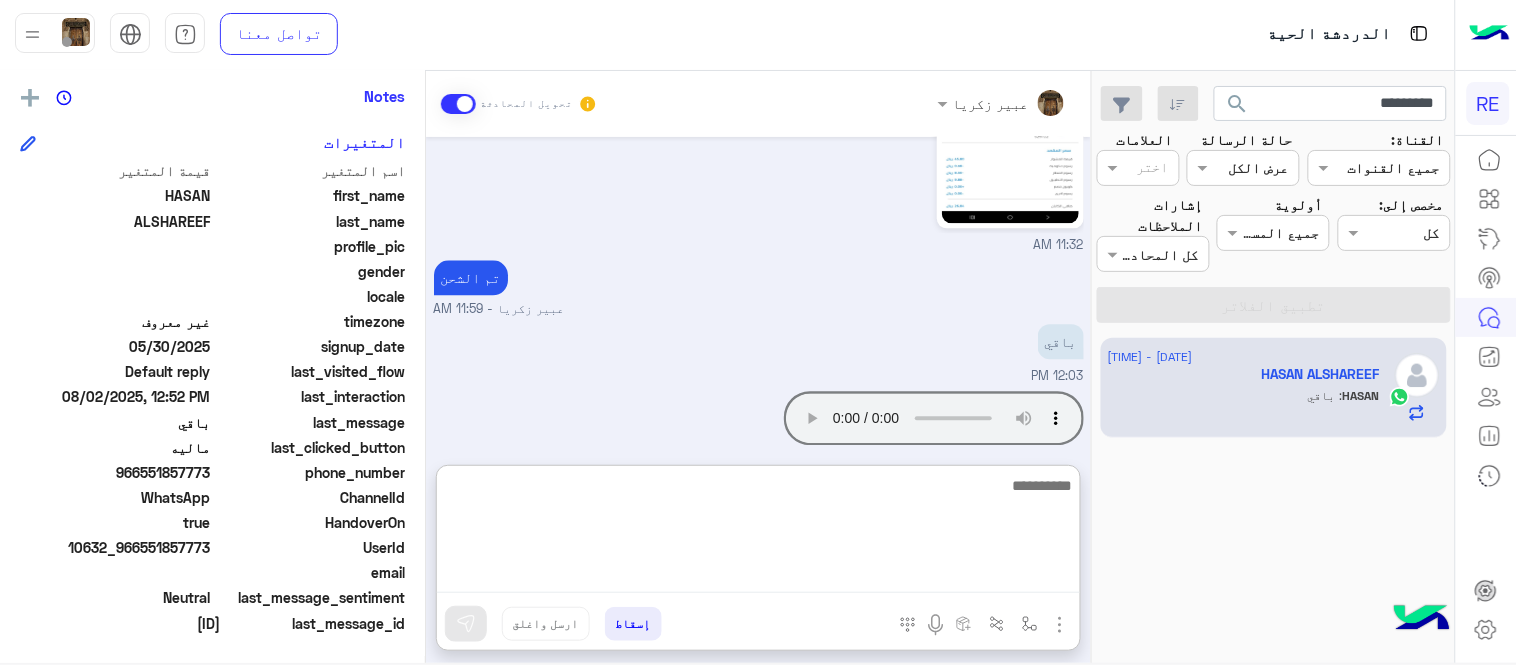 click at bounding box center [758, 533] 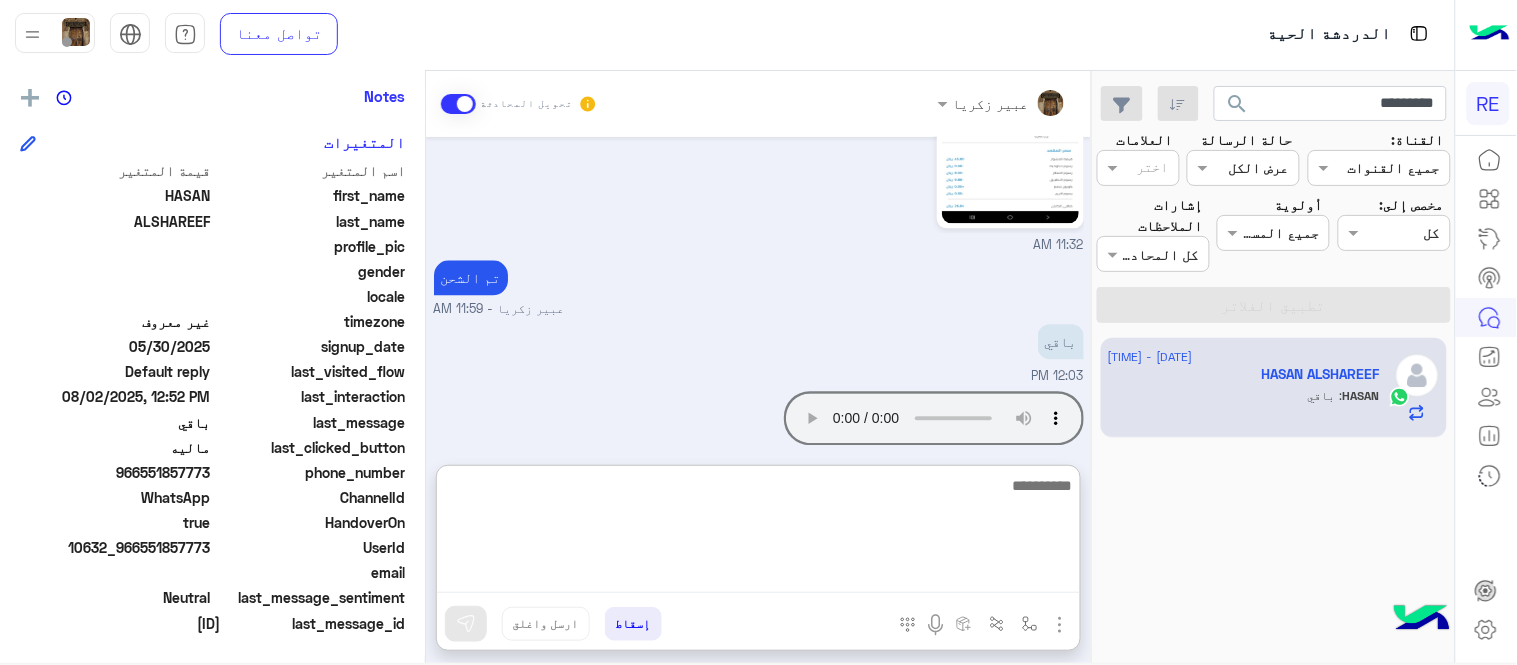 type on "*" 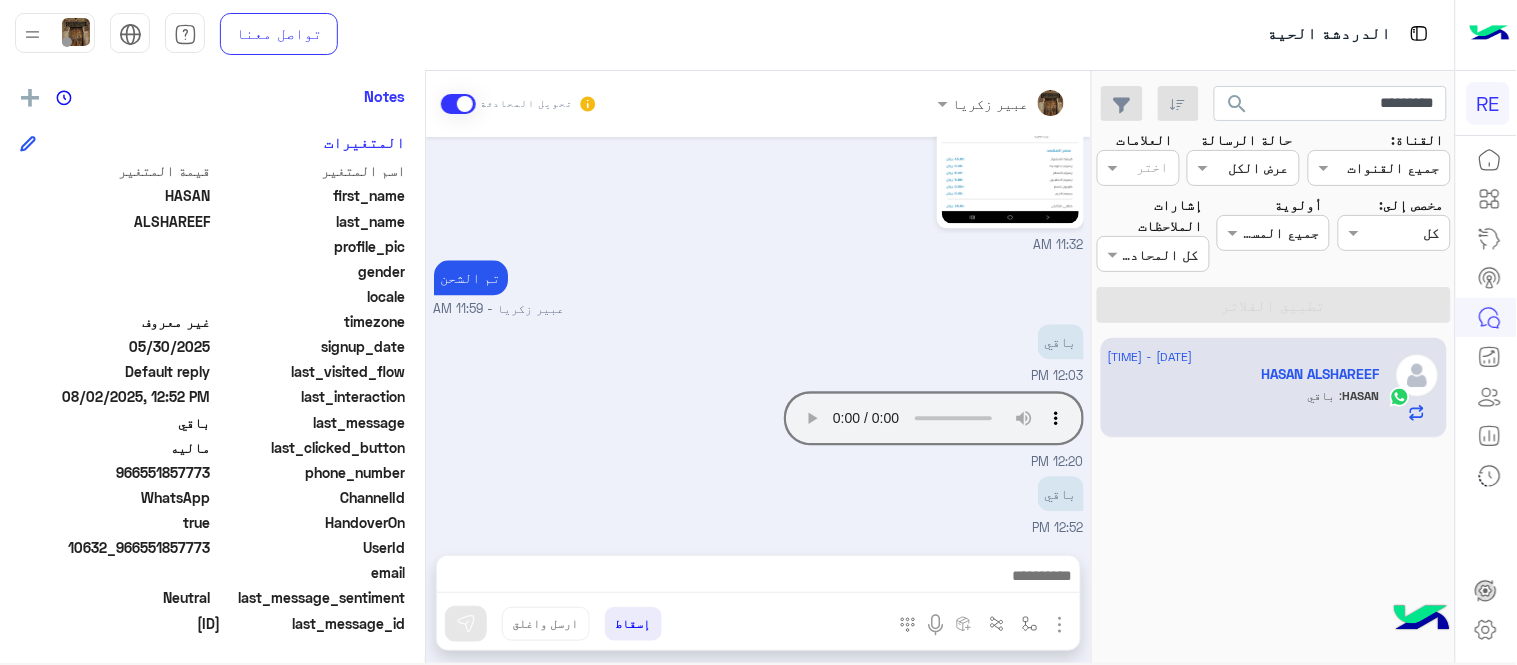 click on "عبير زكريا -  11:59 AM" at bounding box center (759, 309) 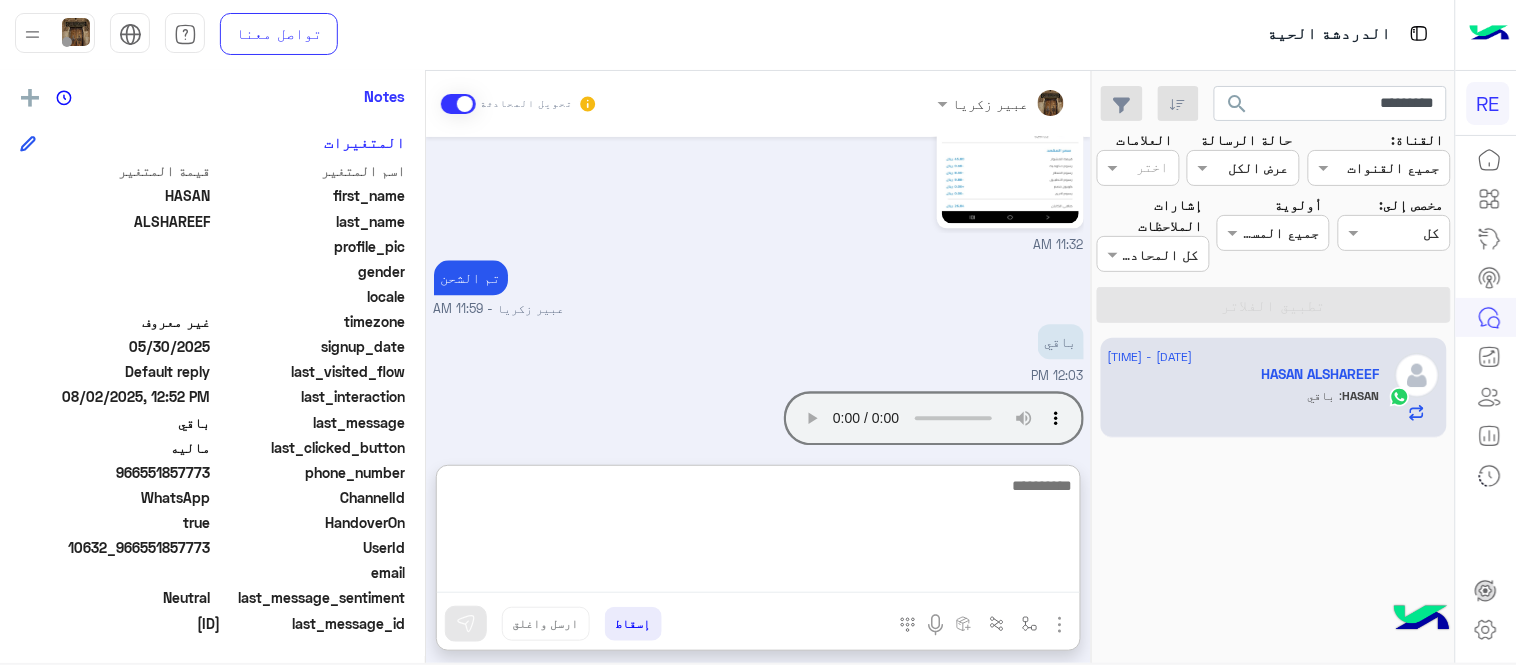 click at bounding box center (758, 533) 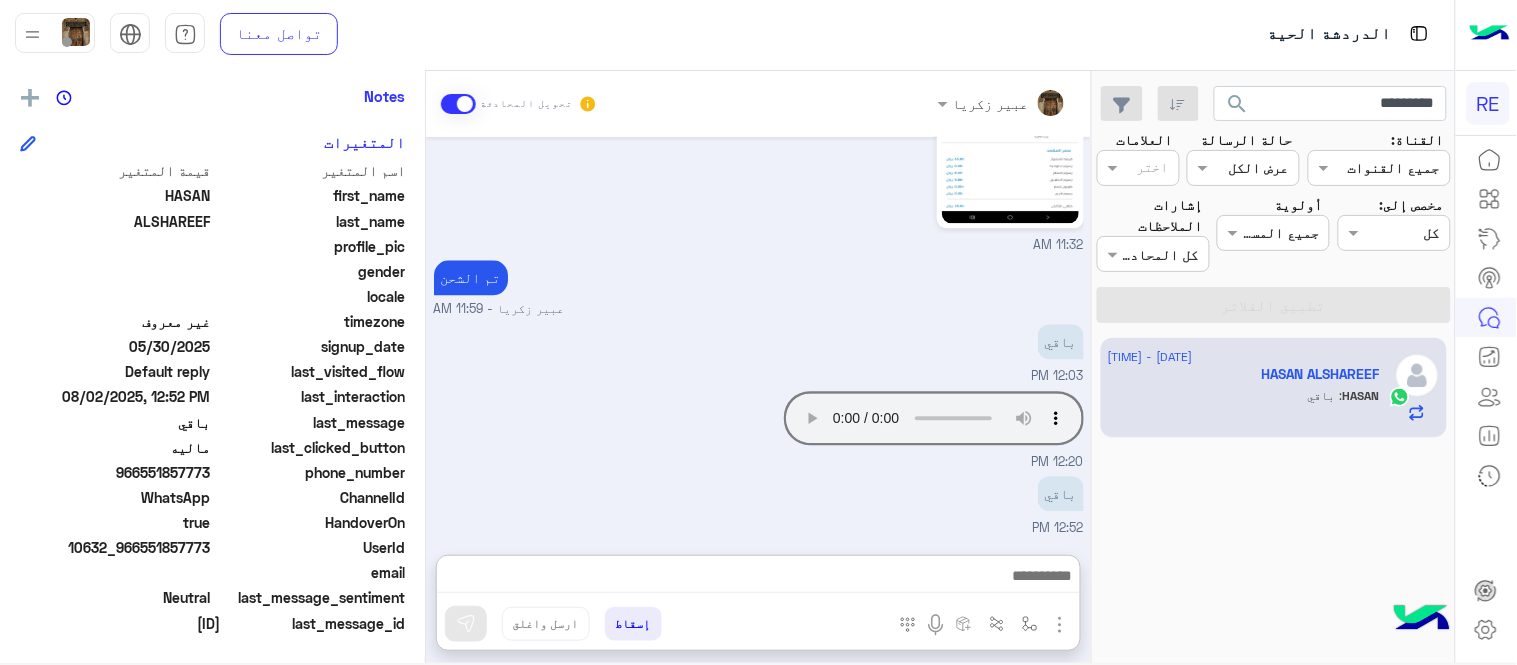 click on "تم الشحن  عبير زكريا -  11:59 AM" at bounding box center (759, 287) 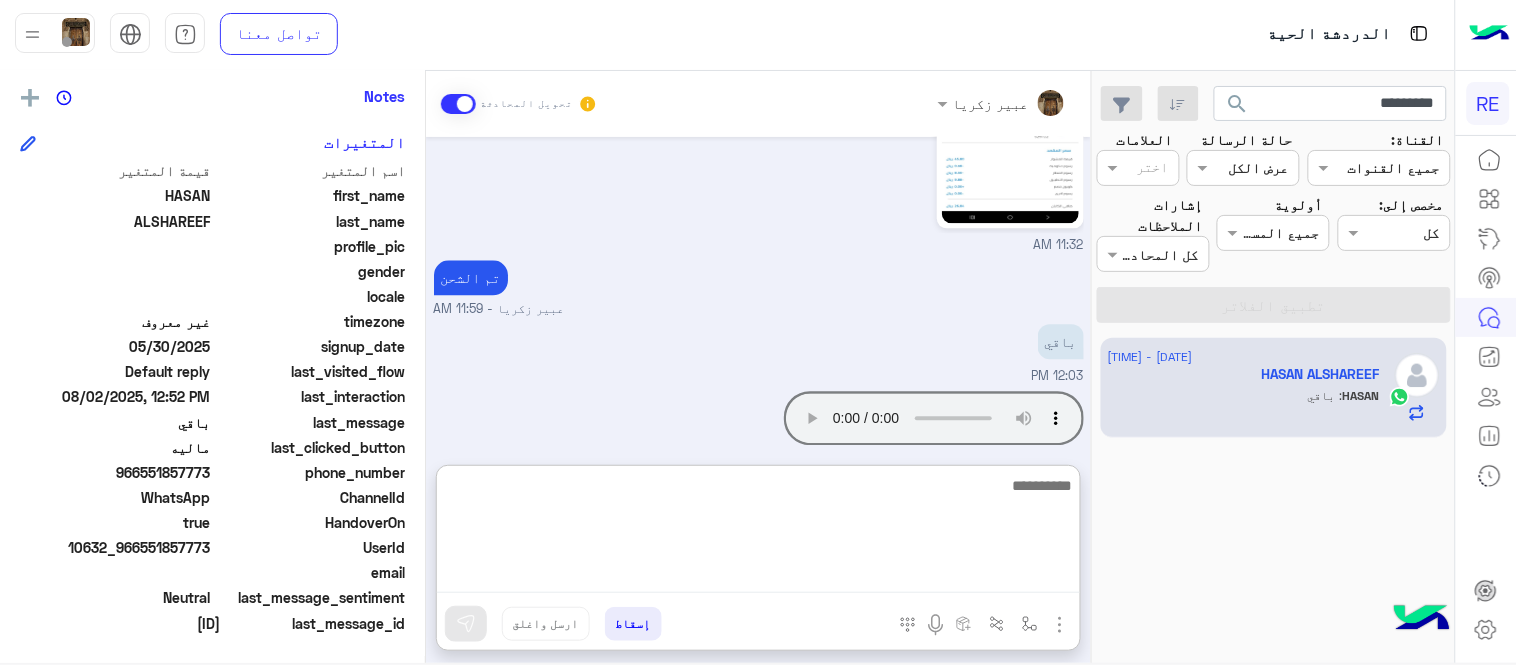 click at bounding box center (758, 533) 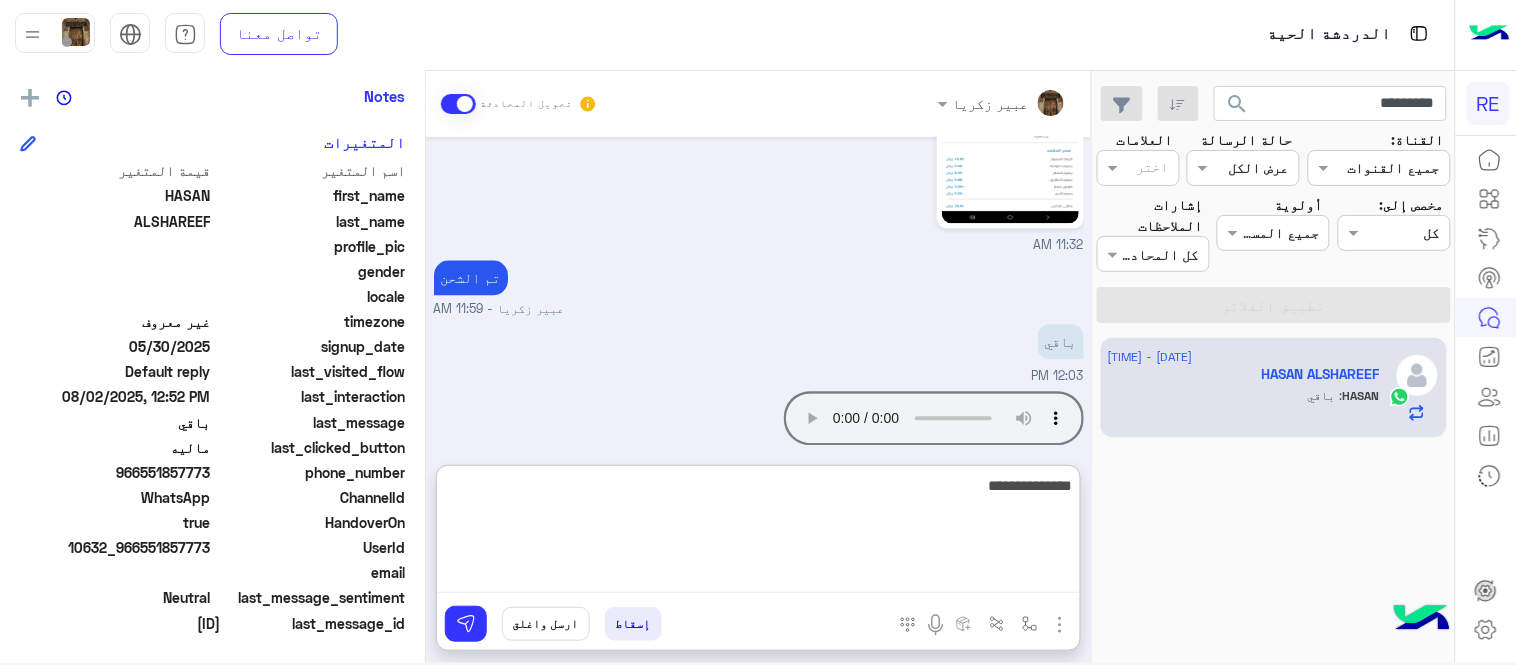 type on "**********" 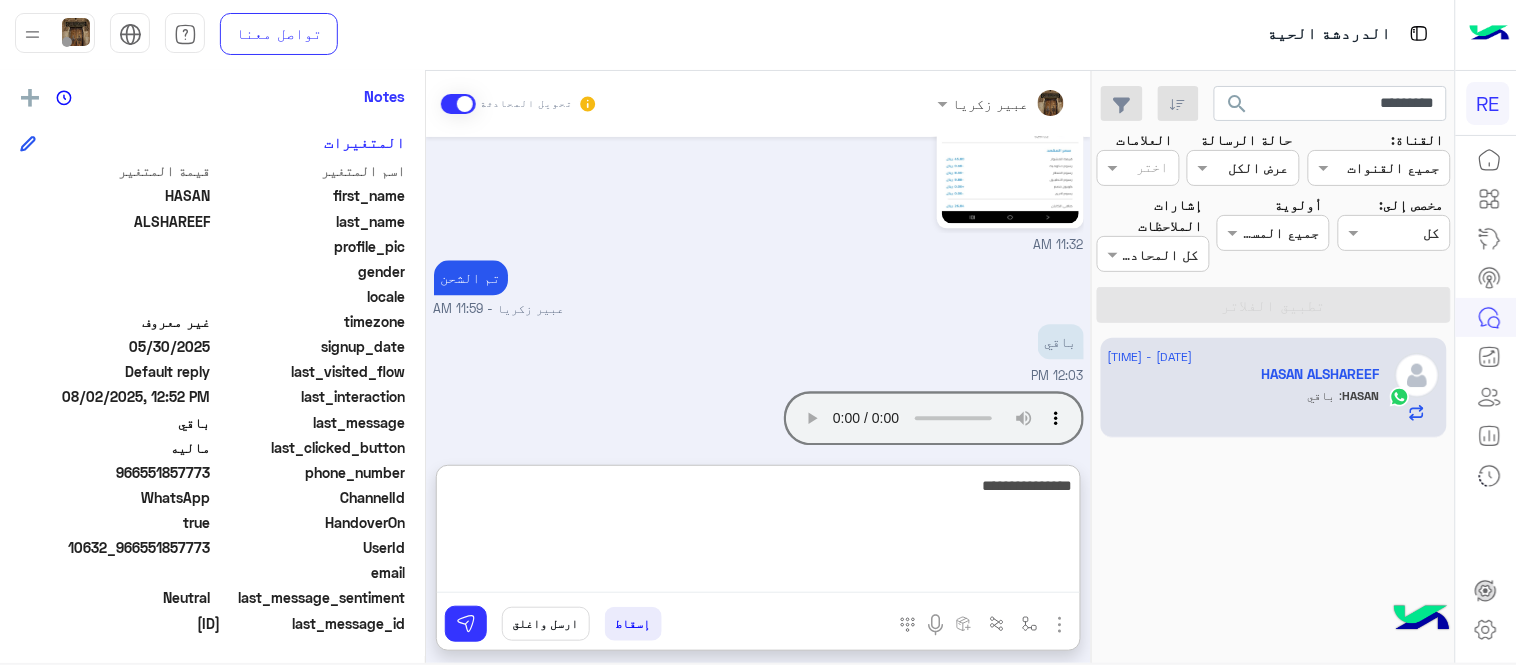 type 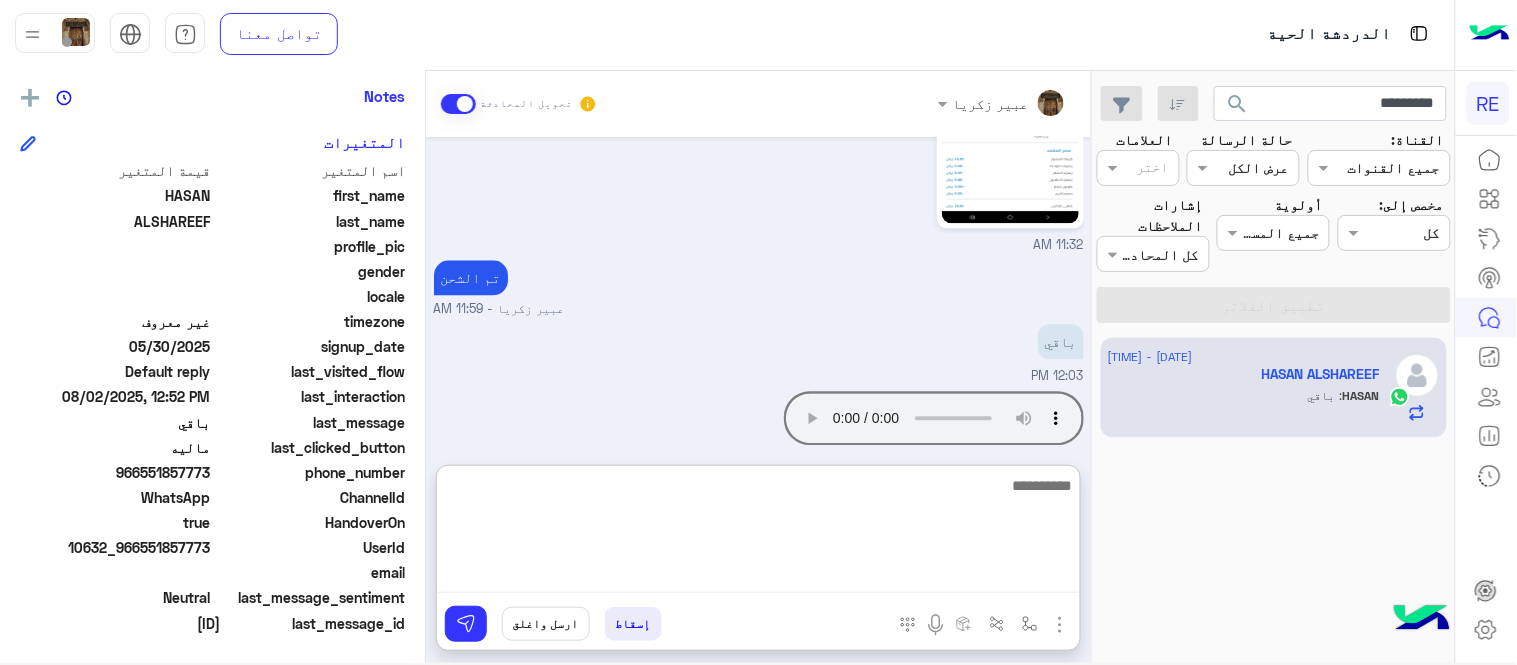 scroll, scrollTop: 1361, scrollLeft: 0, axis: vertical 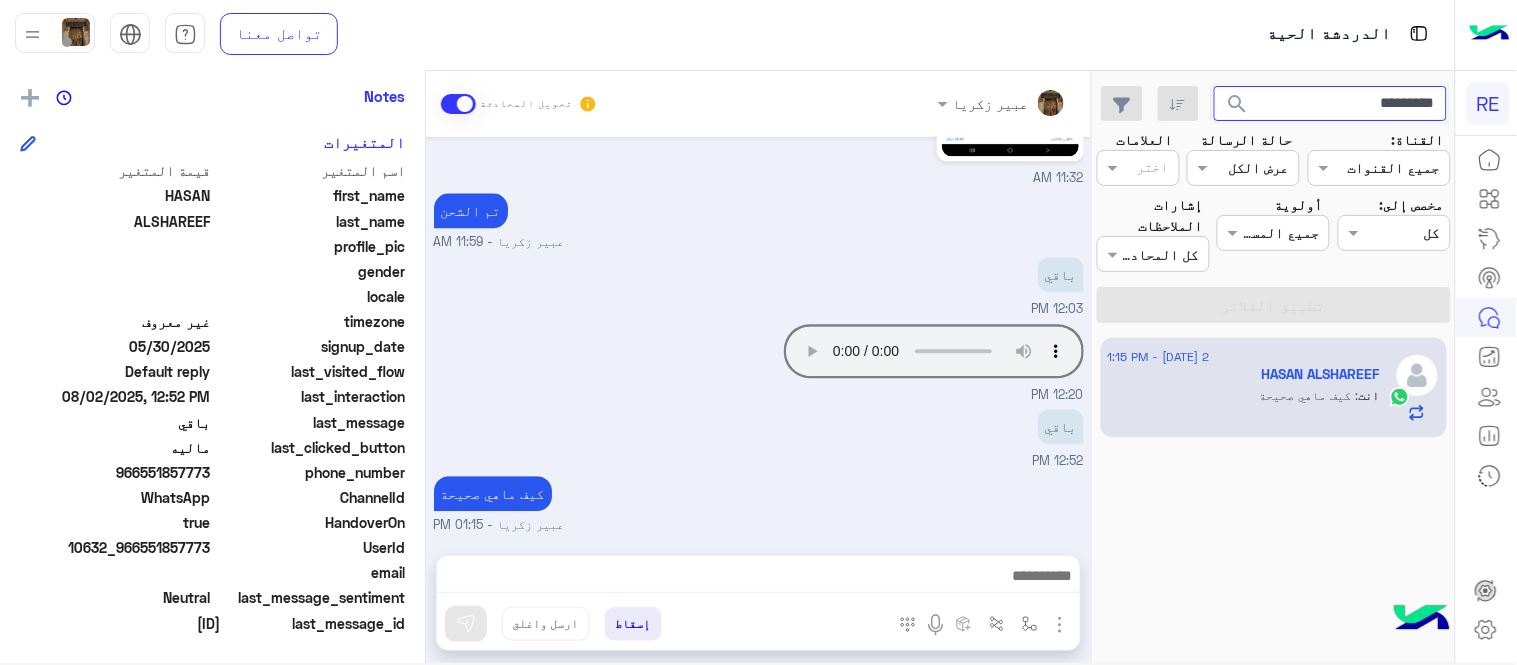 click on "*********" at bounding box center (1331, 104) 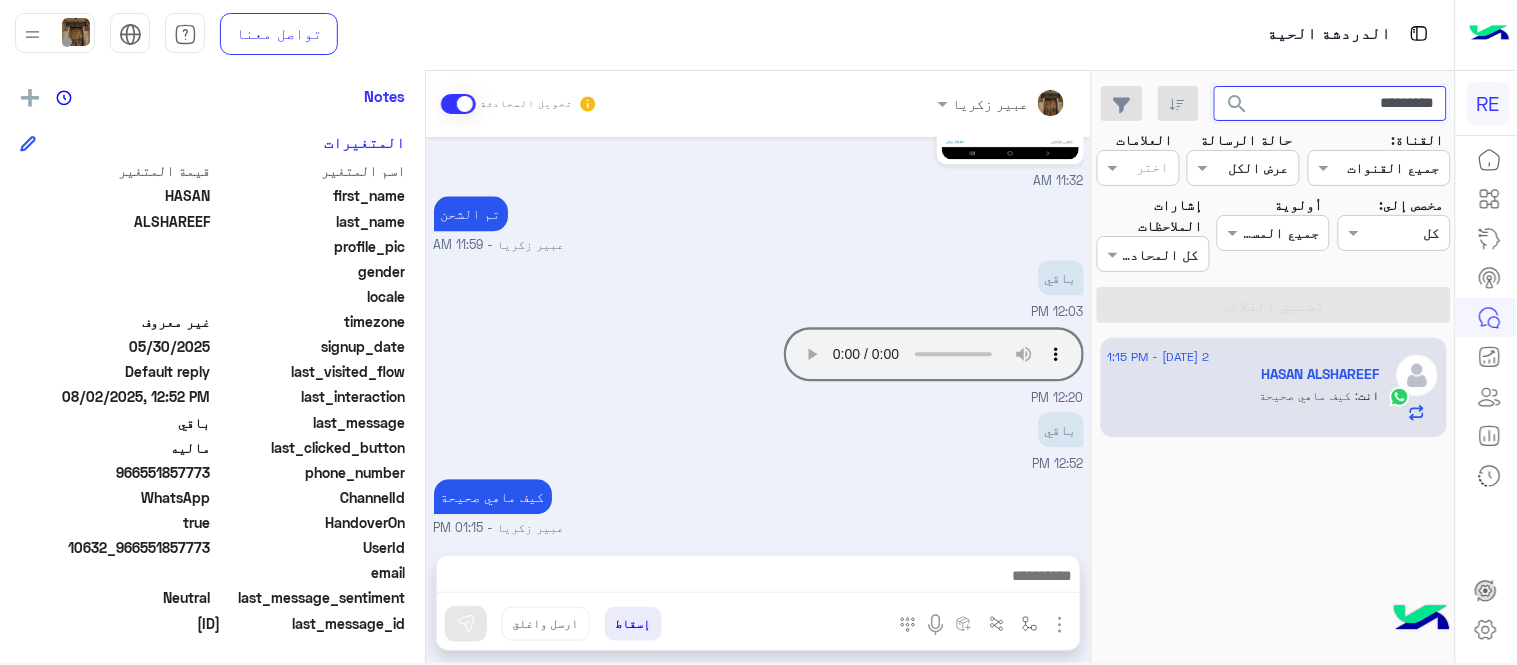 click on "*********" at bounding box center [1331, 104] 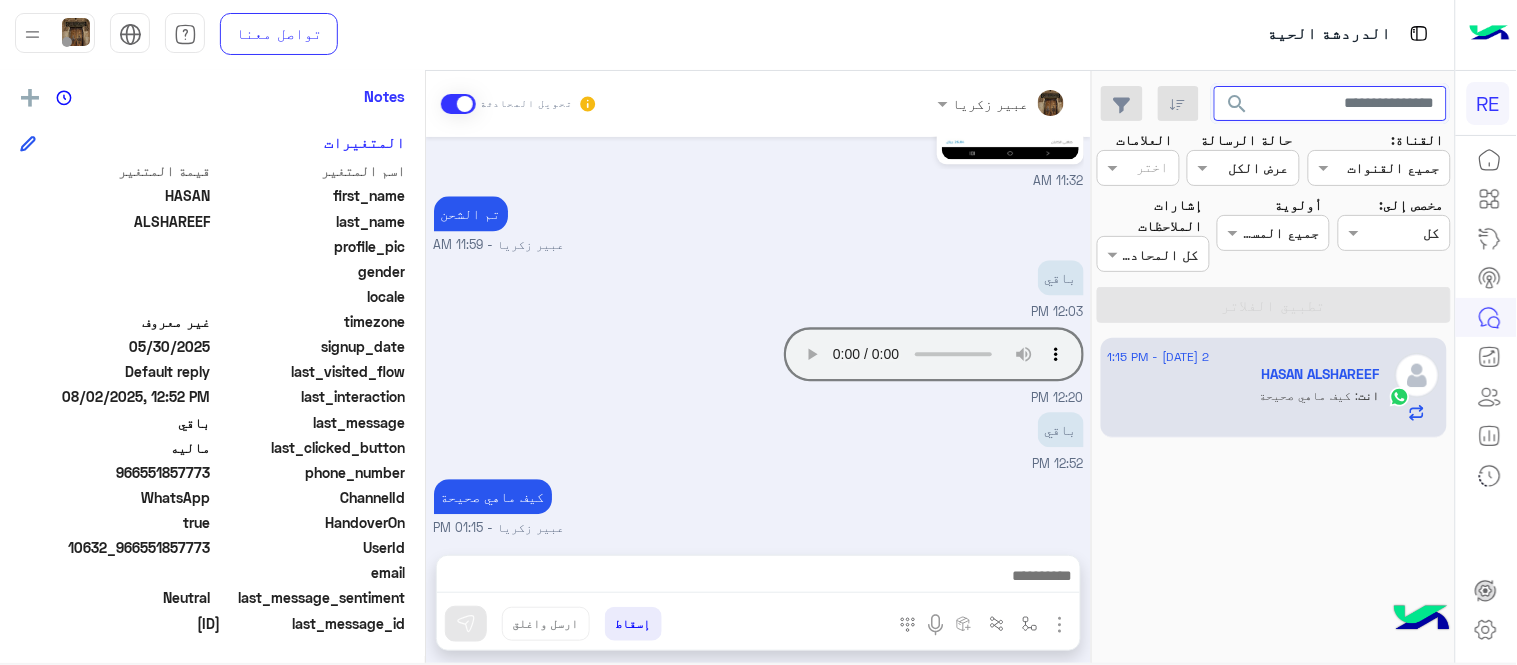 type 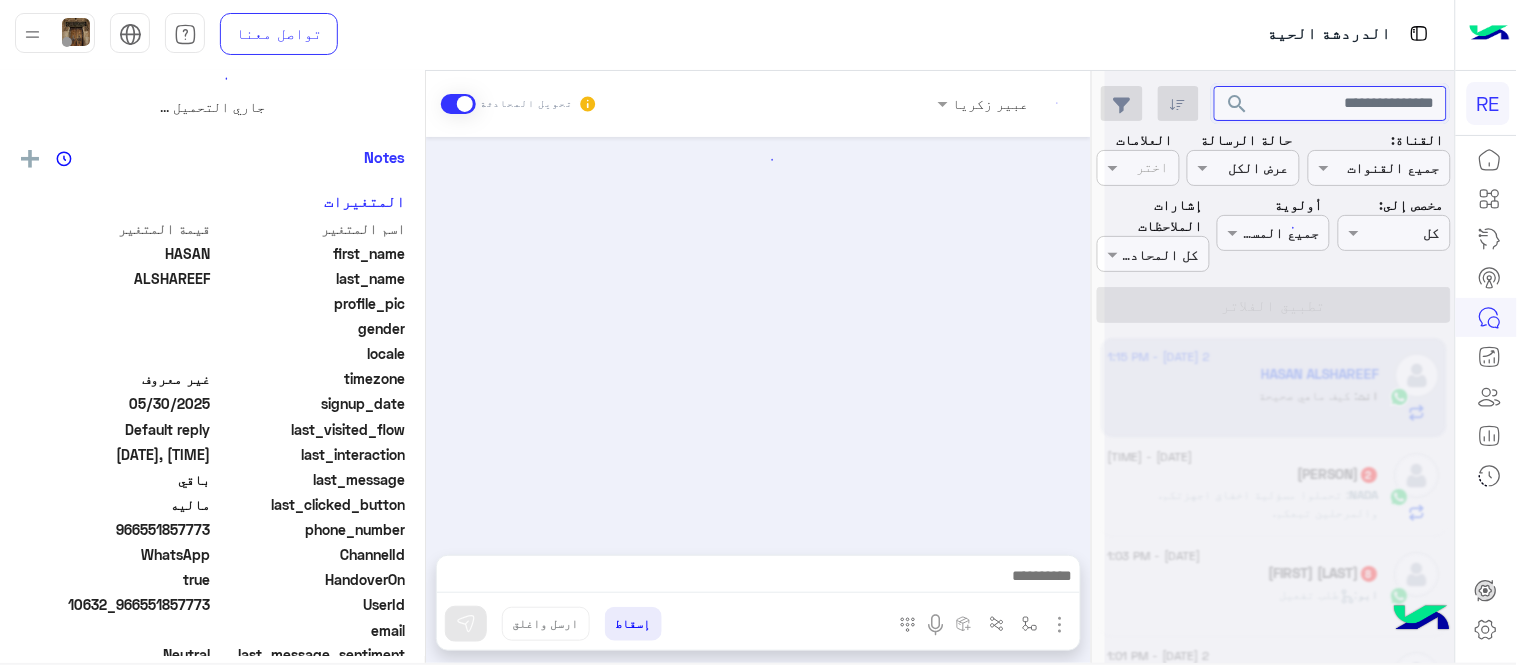 scroll, scrollTop: 0, scrollLeft: 0, axis: both 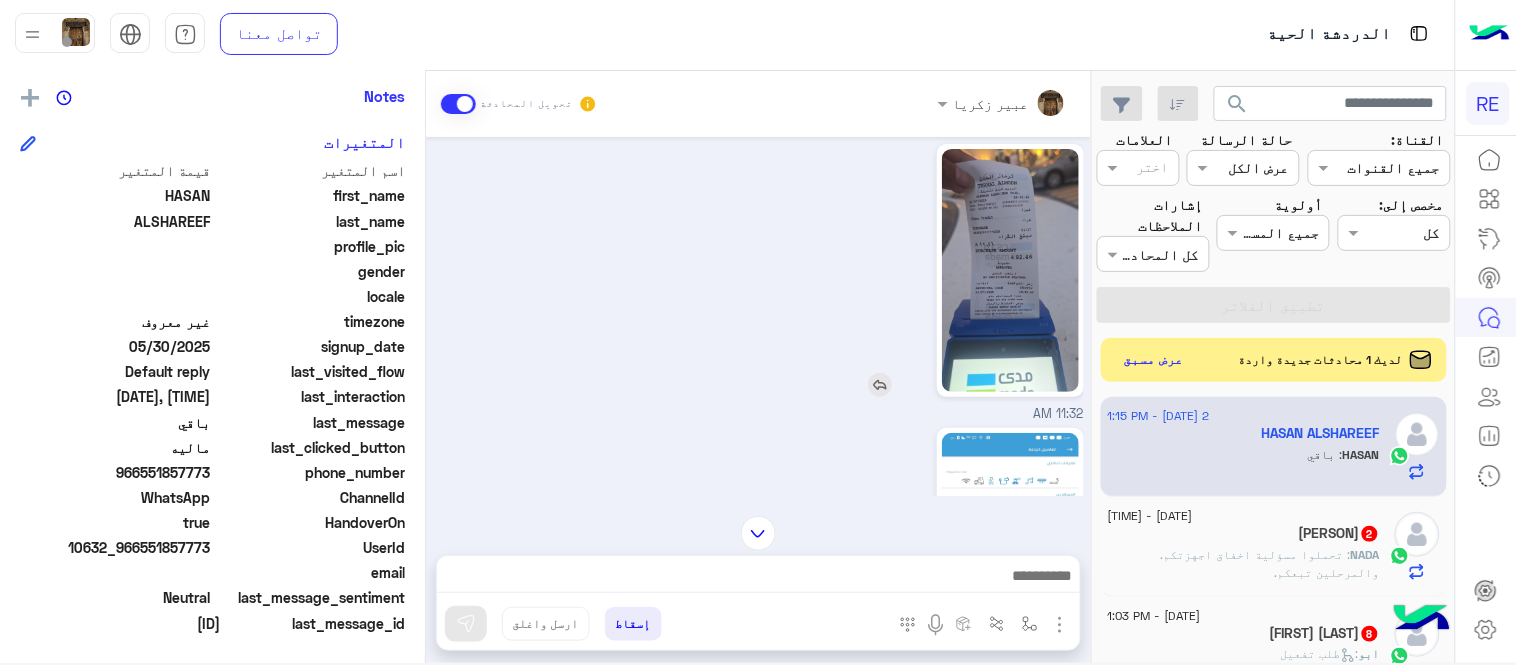 click at bounding box center (880, 385) 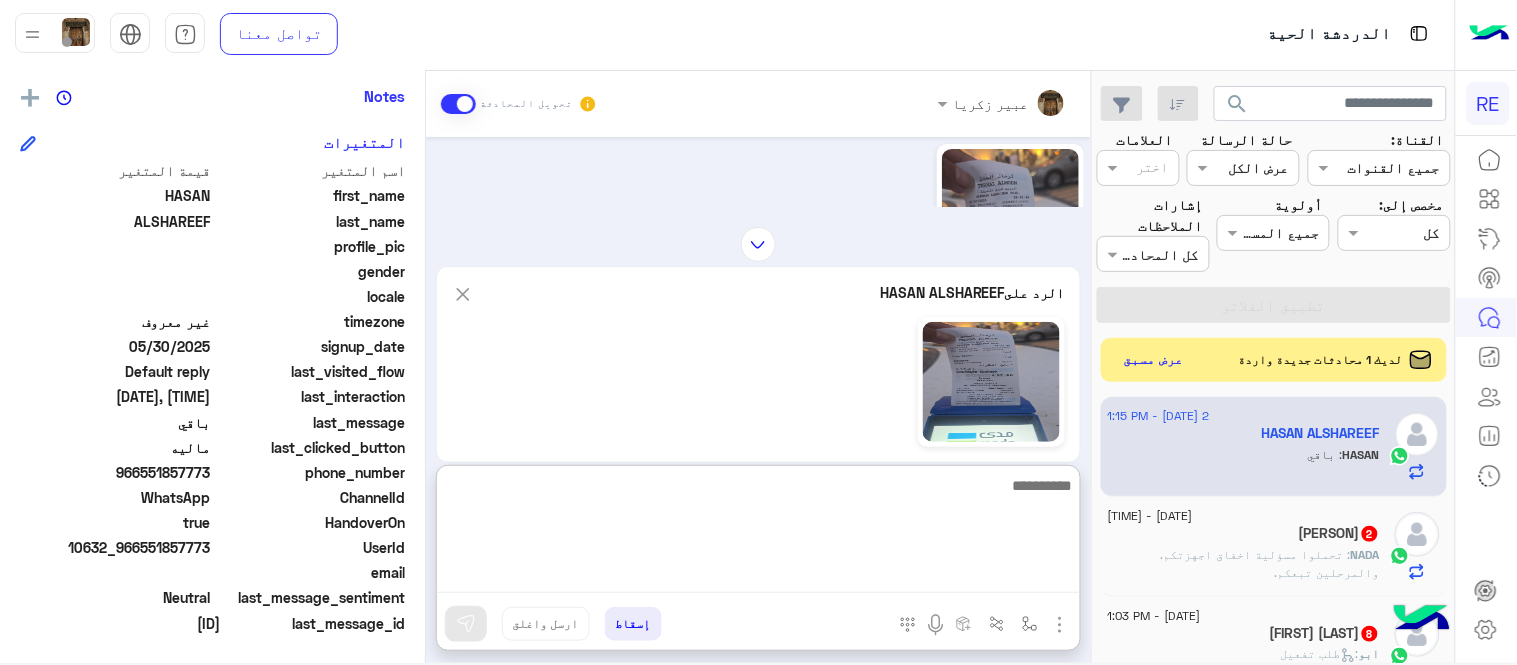 click at bounding box center [758, 533] 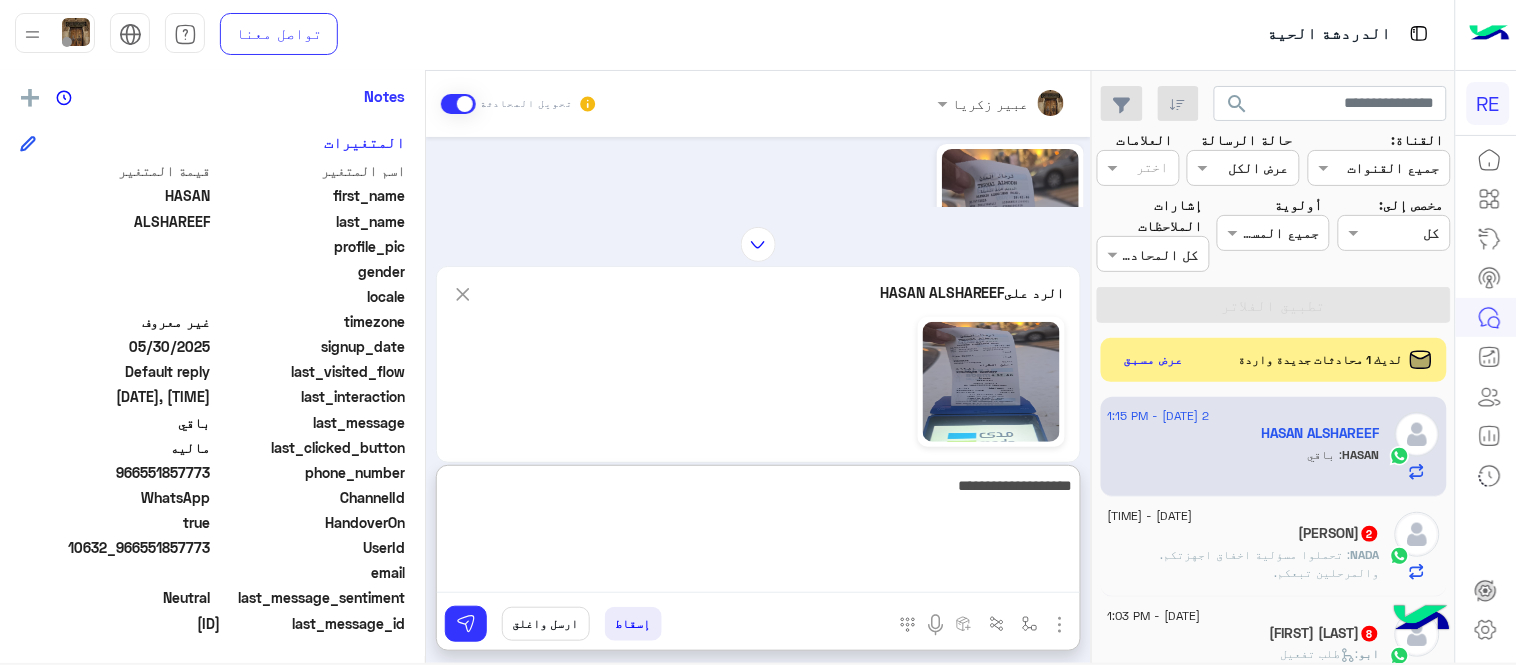 type on "**********" 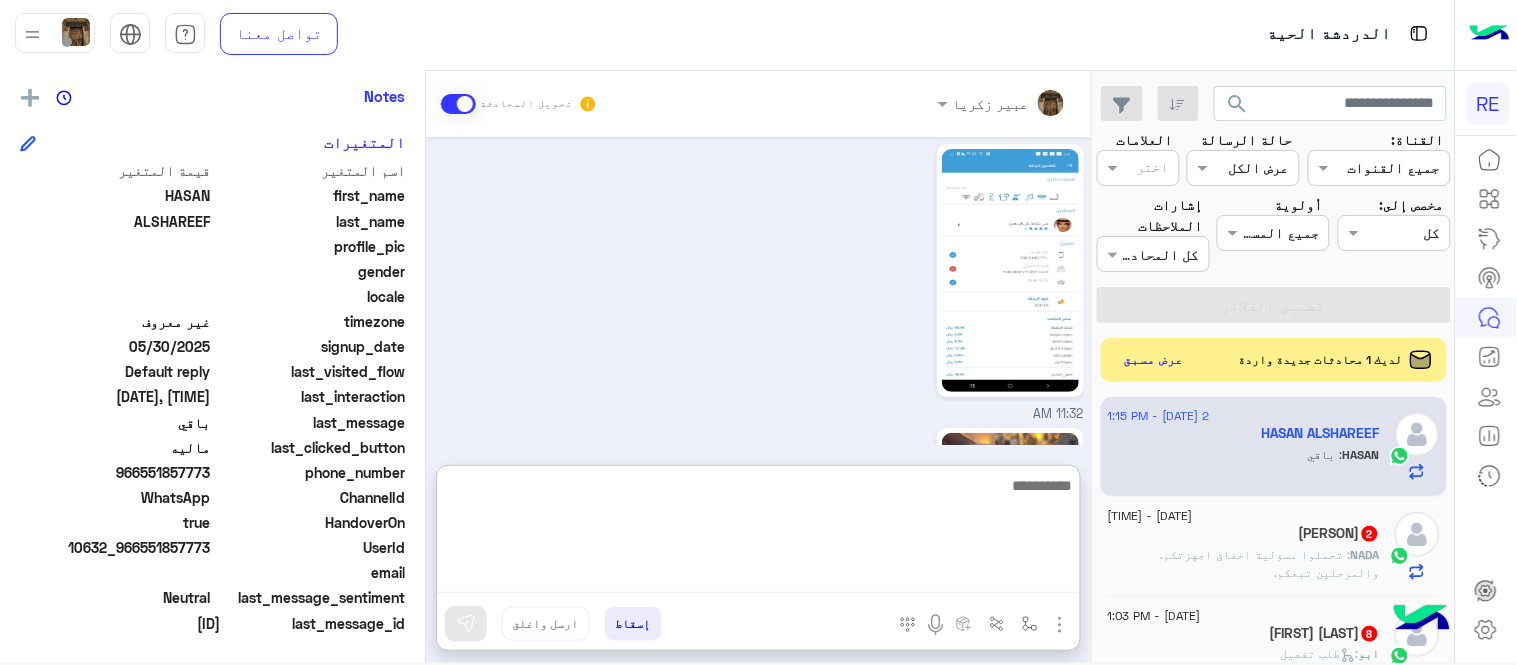 scroll, scrollTop: 1647, scrollLeft: 0, axis: vertical 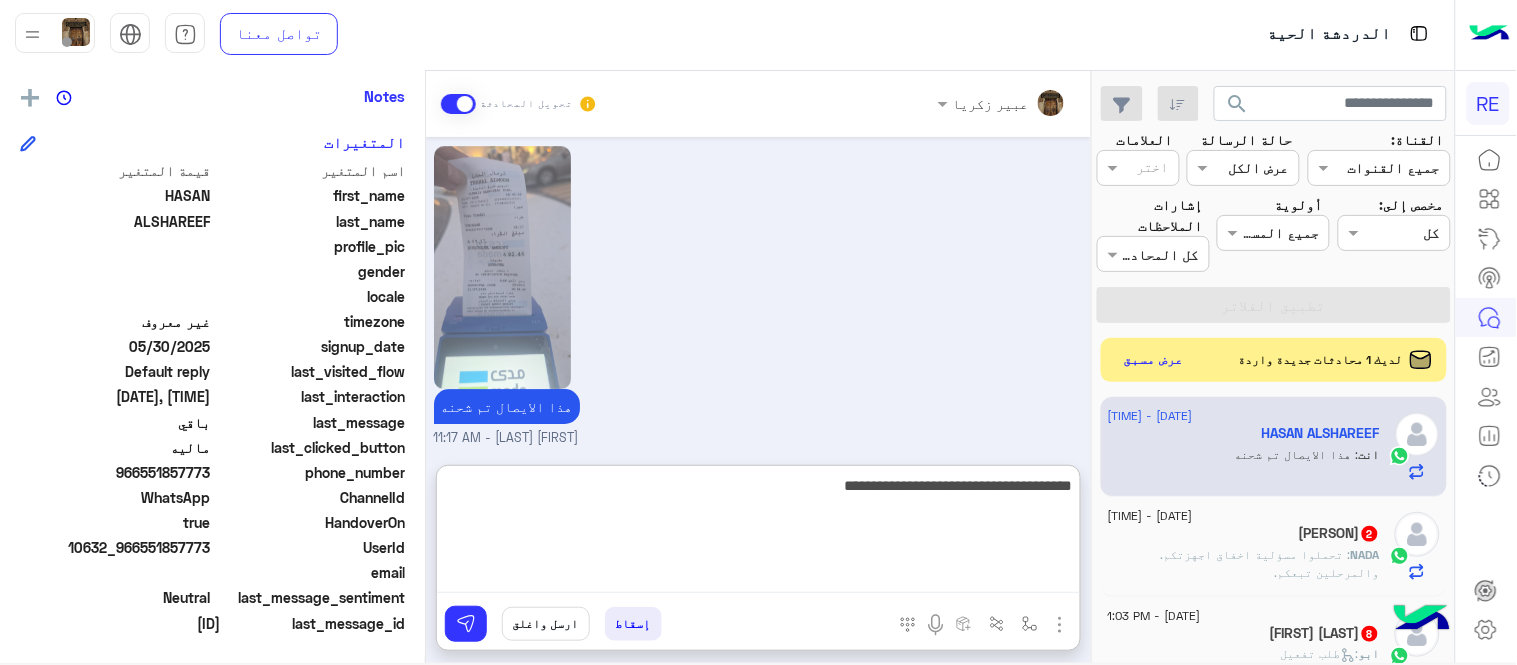 type on "**********" 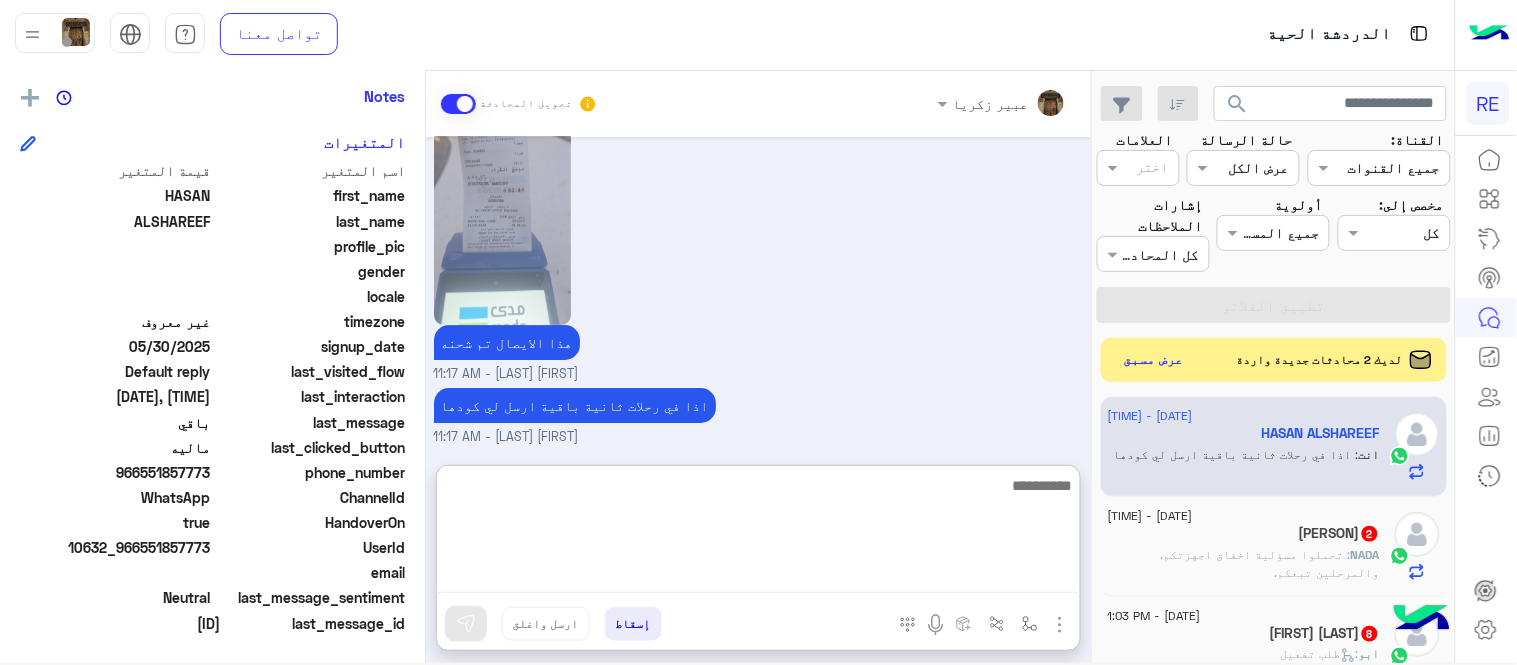 scroll, scrollTop: 1796, scrollLeft: 0, axis: vertical 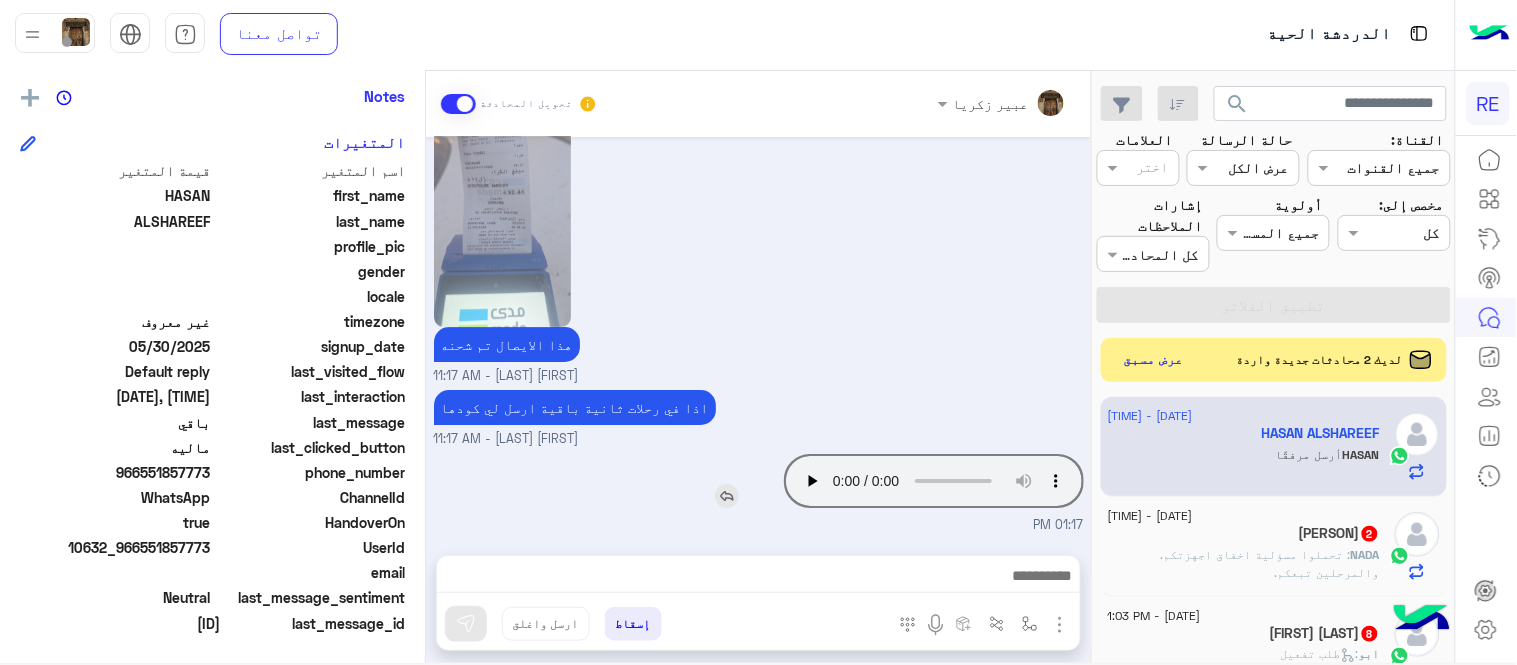 click on "Aug 2, 2025  زودني بكود الرحلة  عبير زكريا -  11:31 AM    11:32 AM    11:32 AM    11:32 AM    11:32 AM  تم الشحن  عبير زكريا -  11:59 AM  باقي   12:03 PM   Your browser does not support the audio tag.
12:20 PM  باقي   12:52 PM  كيف ماهي صحيحة  عبير زكريا -  01:15 PM  باقي   01:15 PM  هذا الايصال تم شحنه  عبير زكريا -  01:17 PM  اذا في رحلات ثانية باقية ارسل لي كودها  عبير زكريا -  01:17 PM   Your browser does not support the audio tag.
01:17 PM" at bounding box center [758, 336] 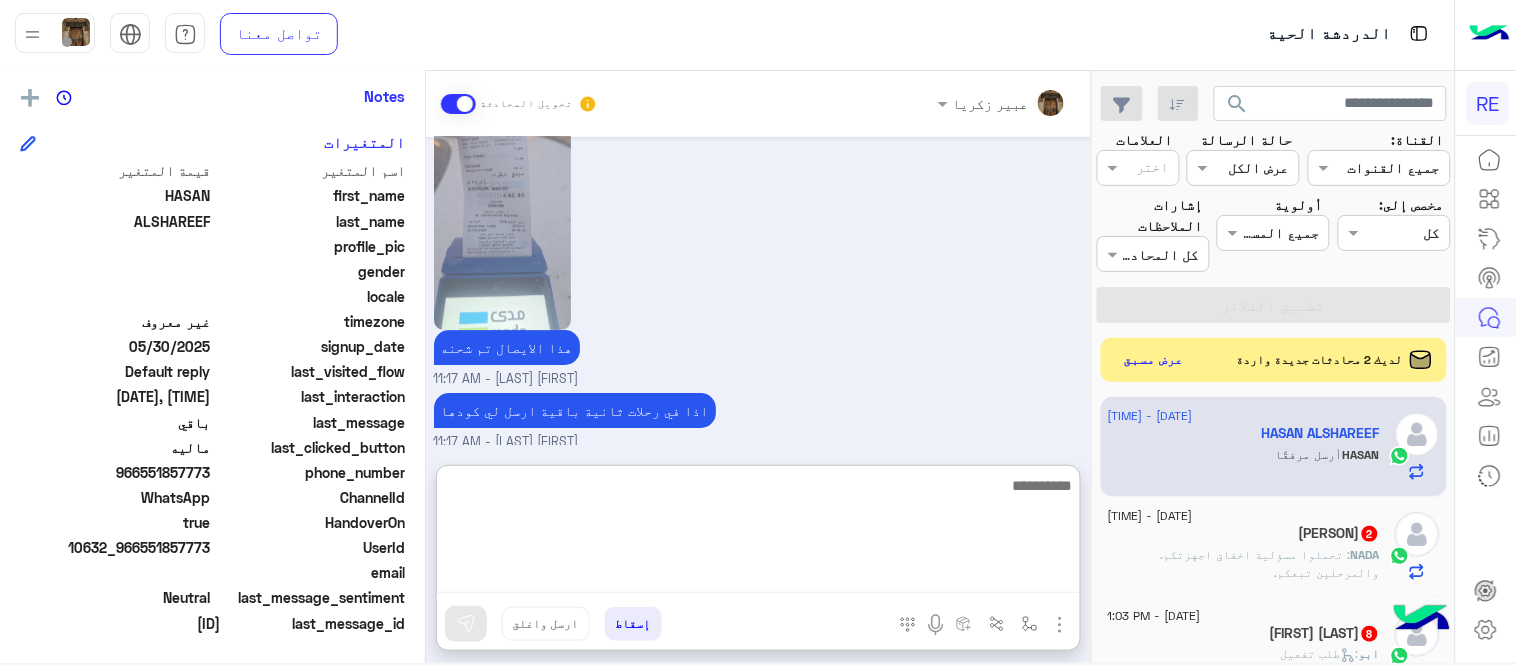 click at bounding box center [758, 533] 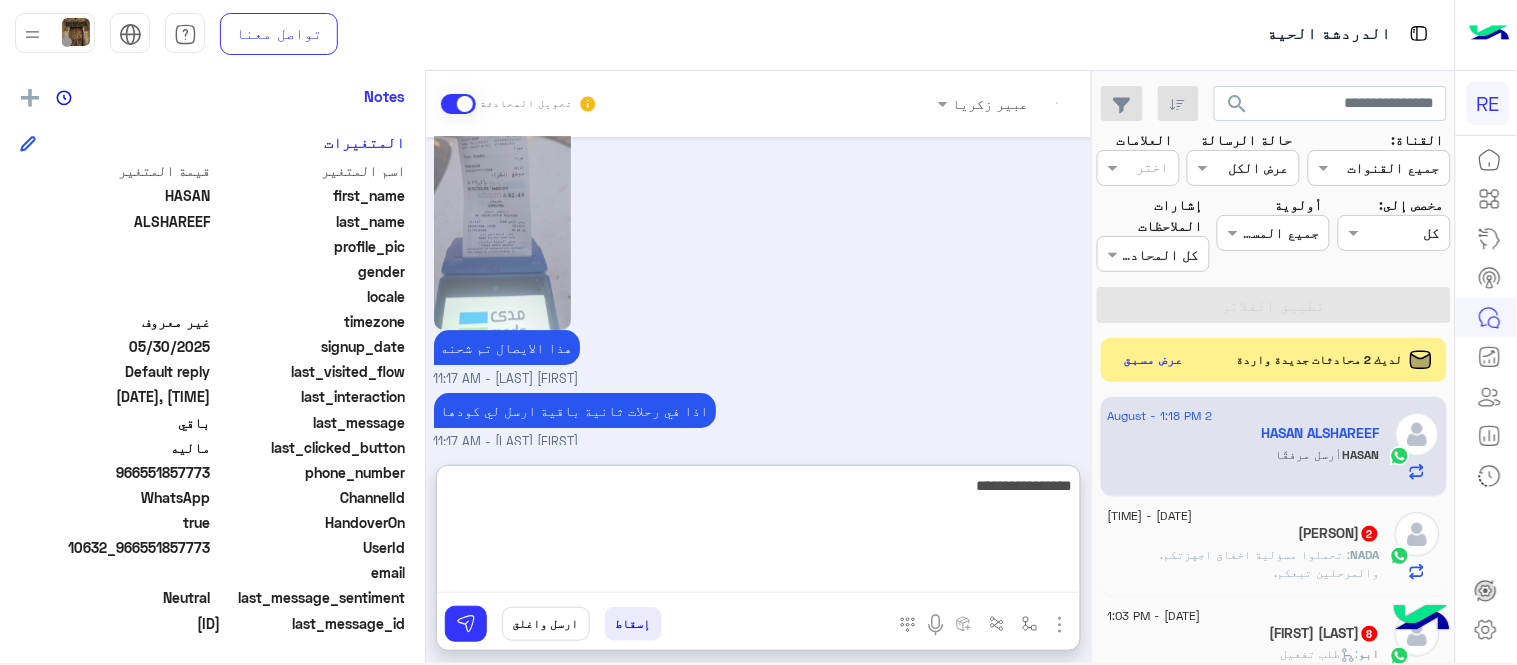 scroll, scrollTop: 1882, scrollLeft: 0, axis: vertical 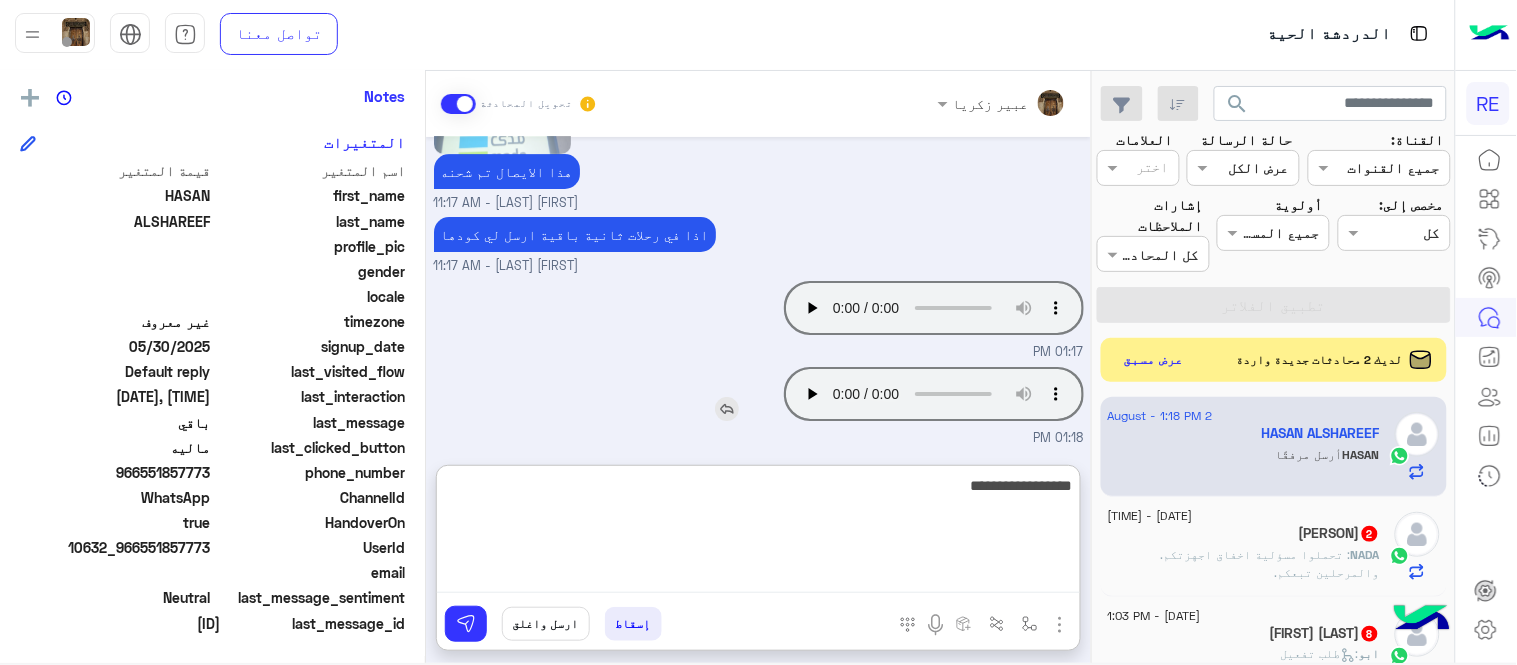 type on "**********" 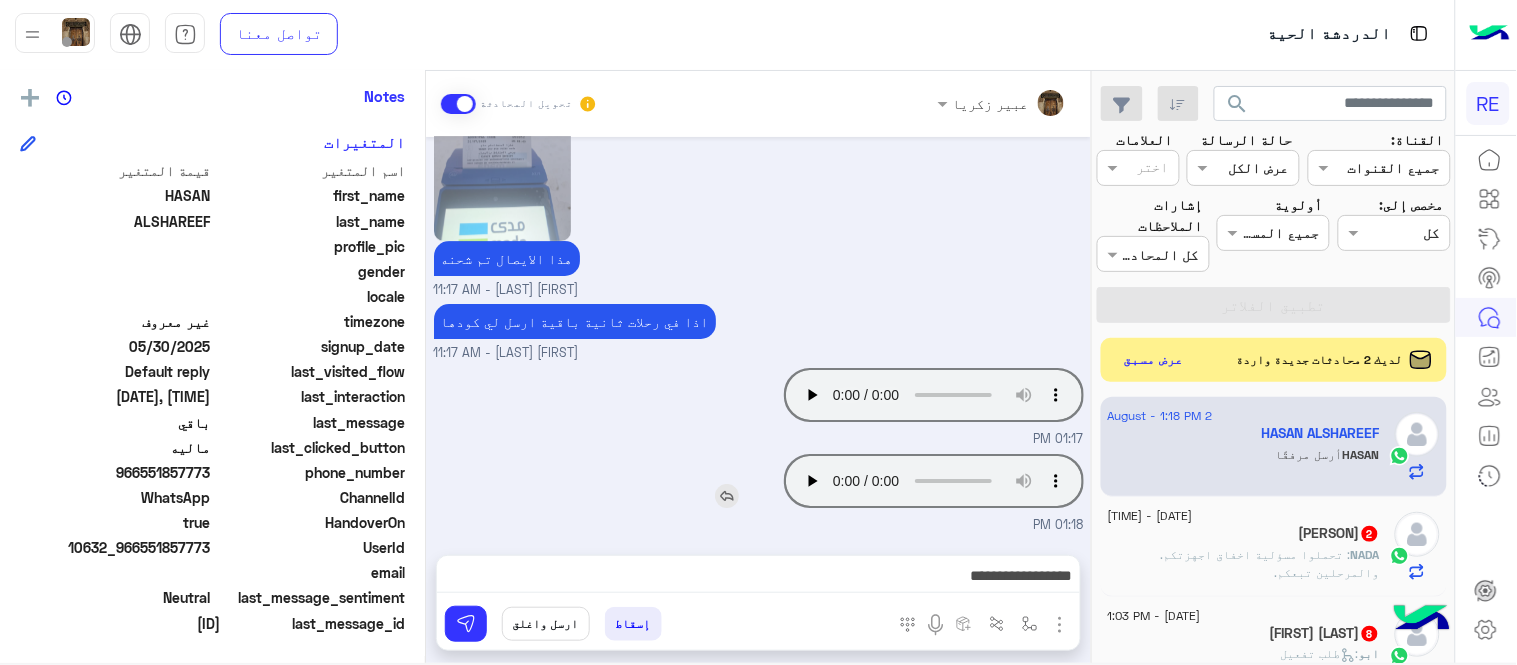 scroll, scrollTop: 1792, scrollLeft: 0, axis: vertical 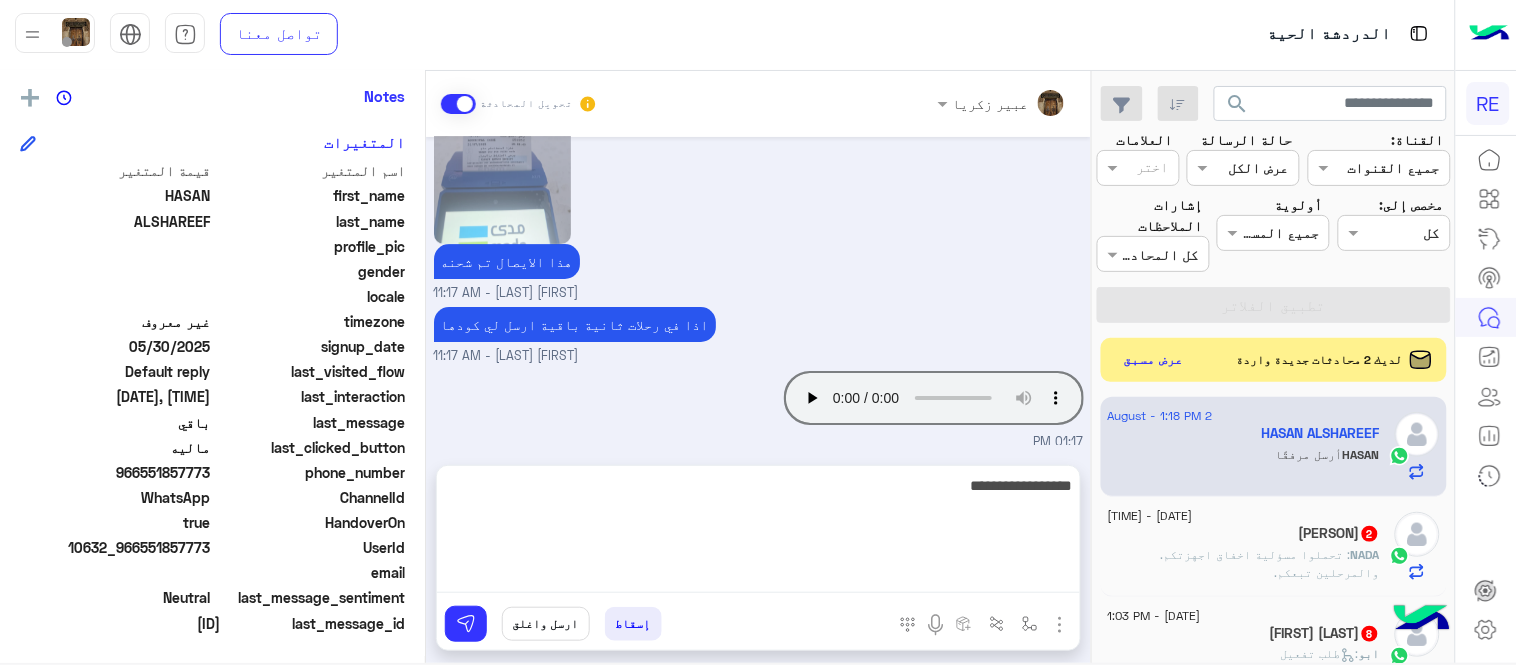 click on "**********" at bounding box center (758, 533) 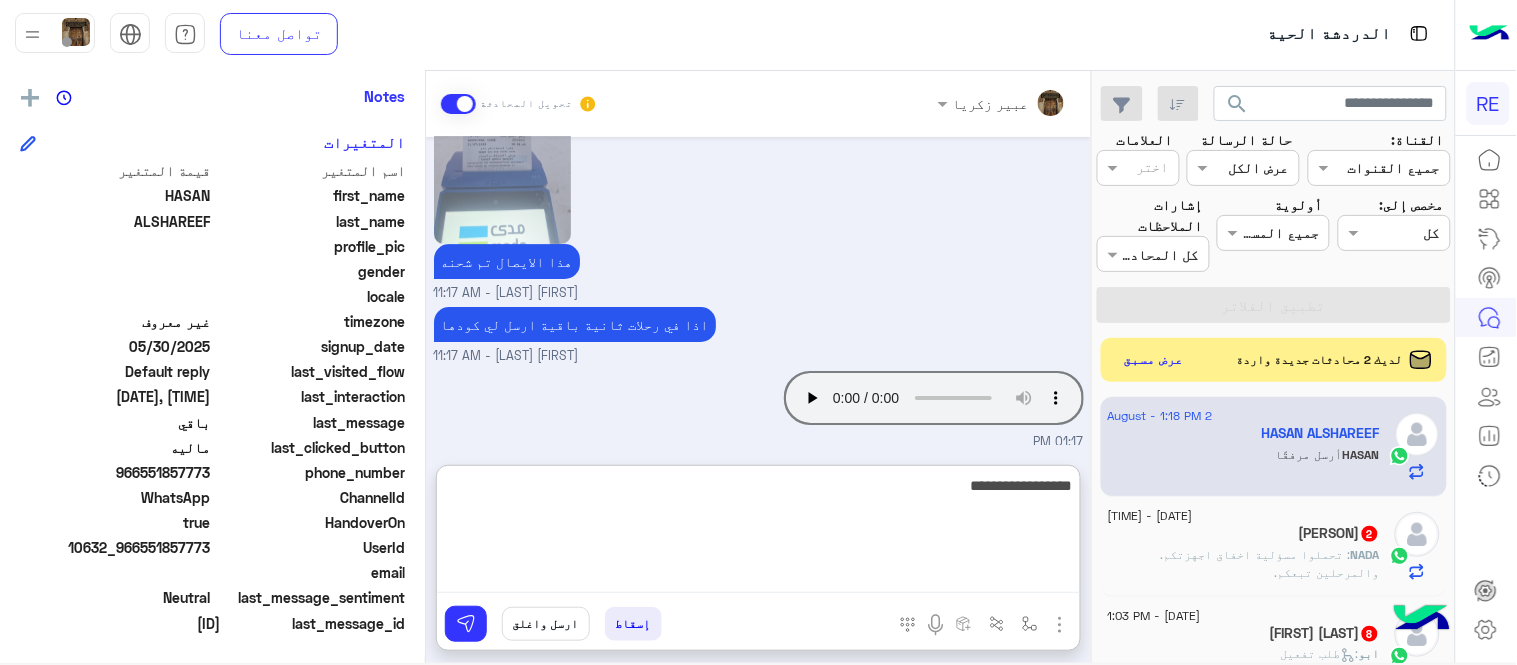 click on "**********" at bounding box center [758, 533] 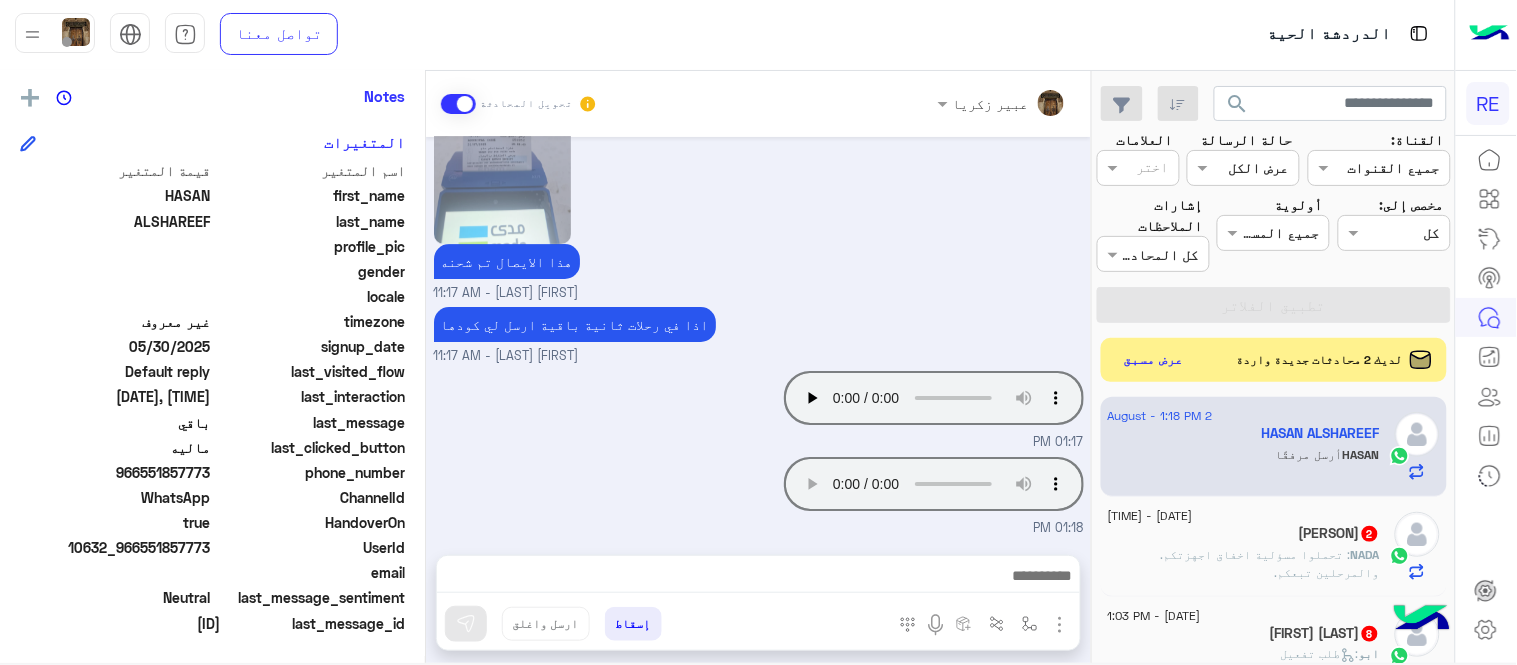 click on "هذا الايصال تم شحنه  عبير زكريا -  01:17 PM" at bounding box center [759, 149] 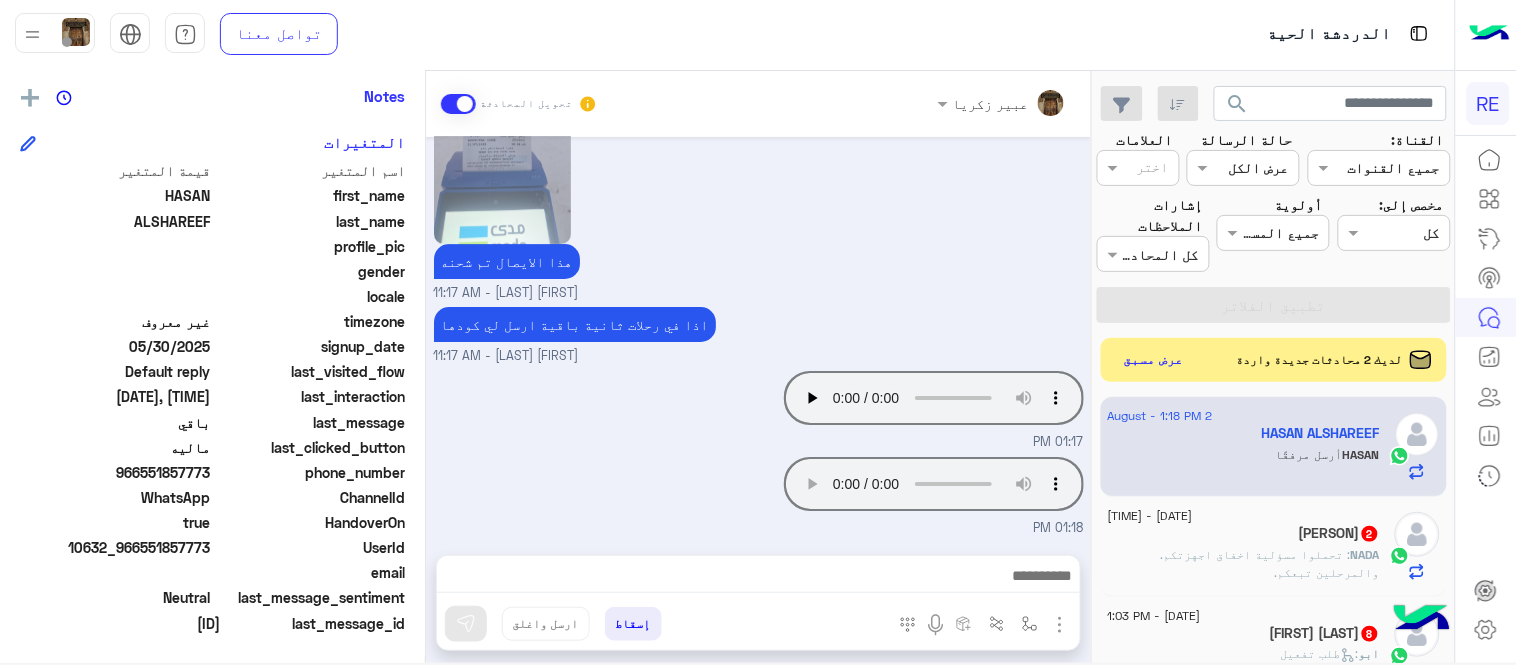drag, startPoint x: 143, startPoint y: 472, endPoint x: 211, endPoint y: 470, distance: 68.0294 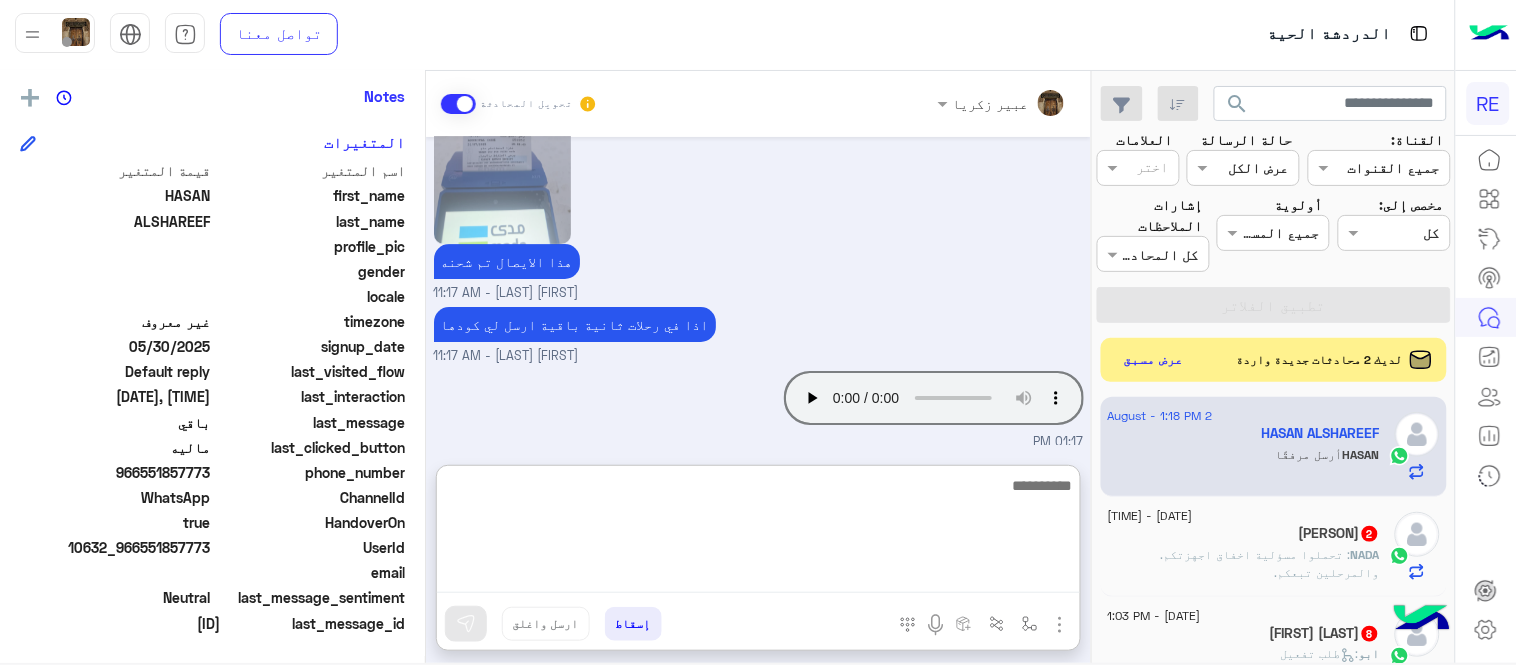 click at bounding box center (758, 533) 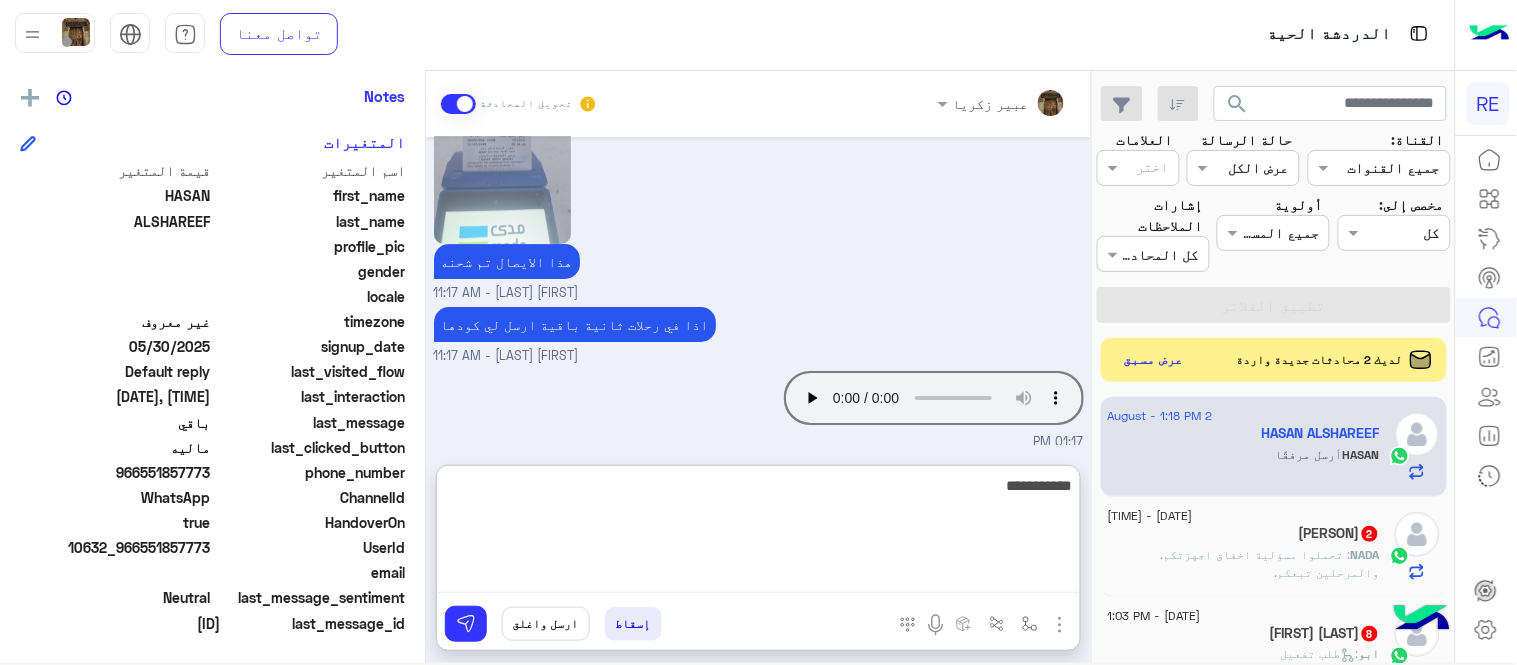 paste on "*******" 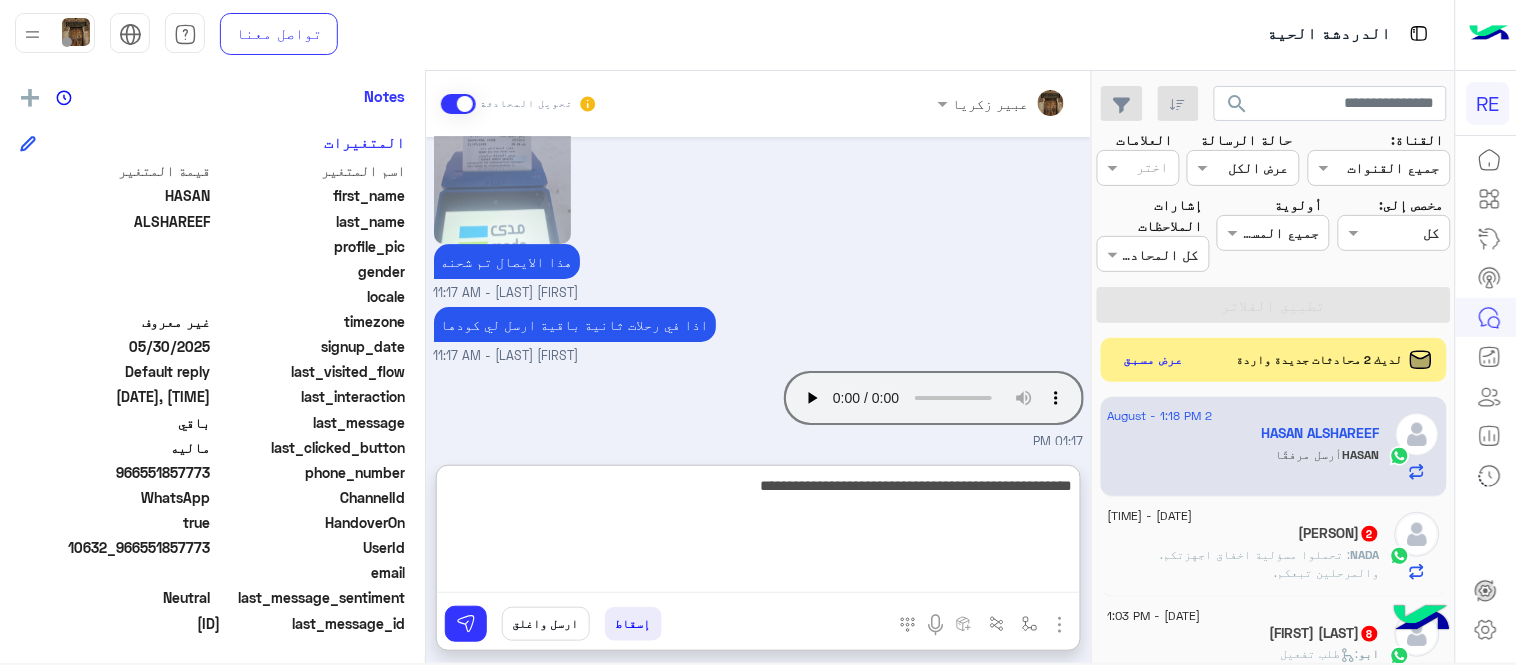 type on "**********" 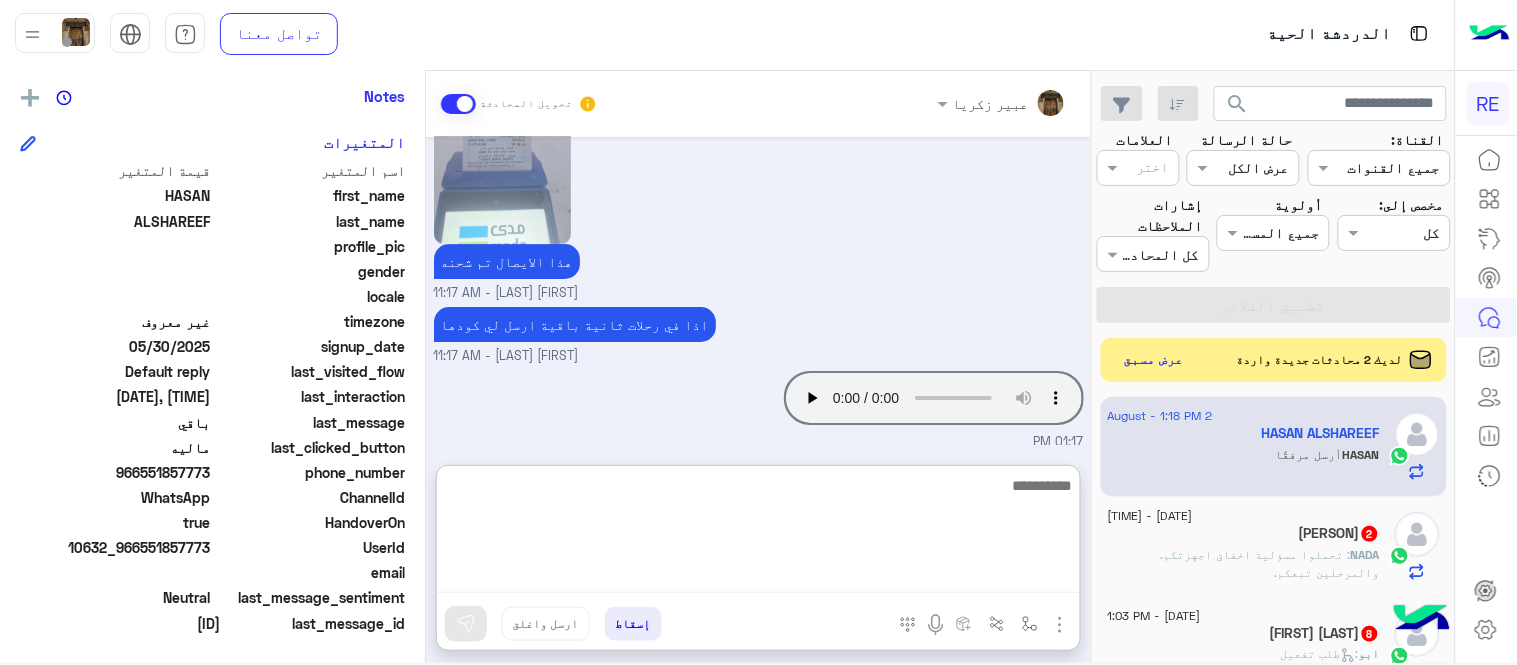 scroll, scrollTop: 1966, scrollLeft: 0, axis: vertical 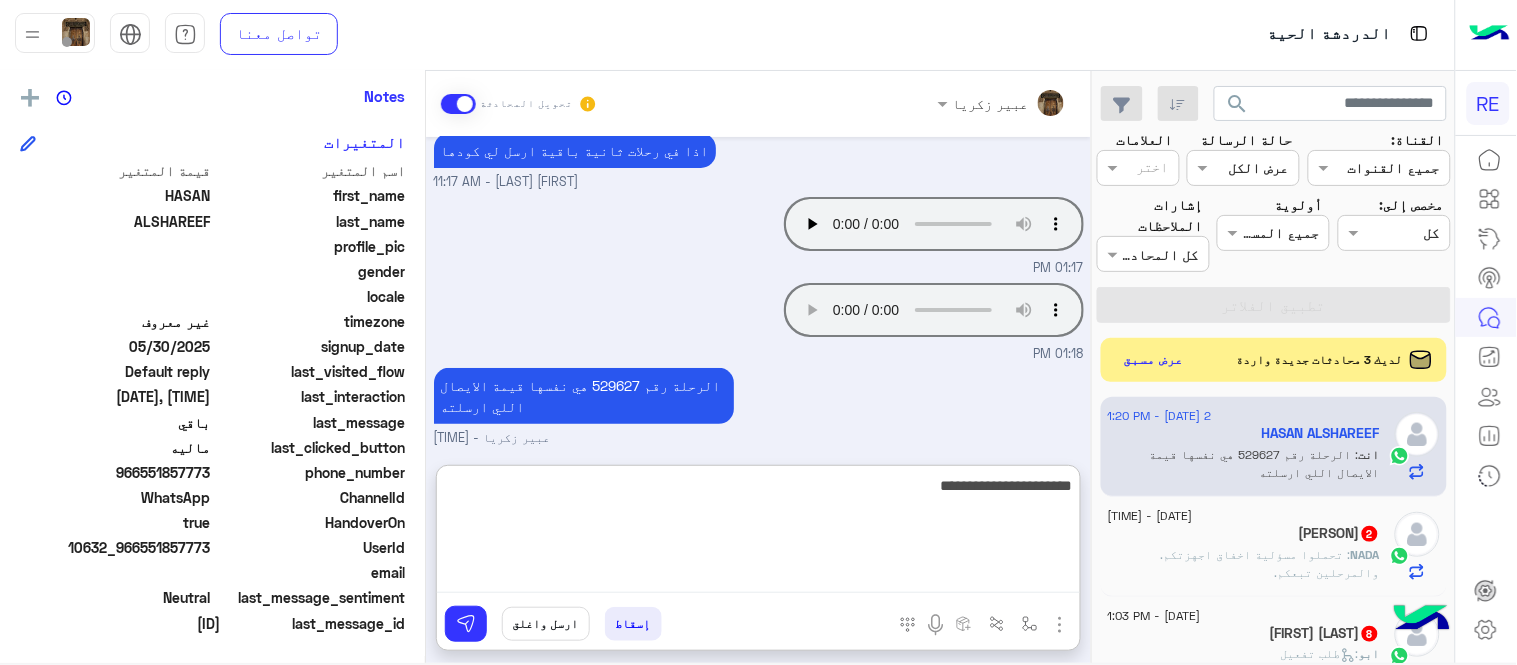 click on "**********" at bounding box center (758, 533) 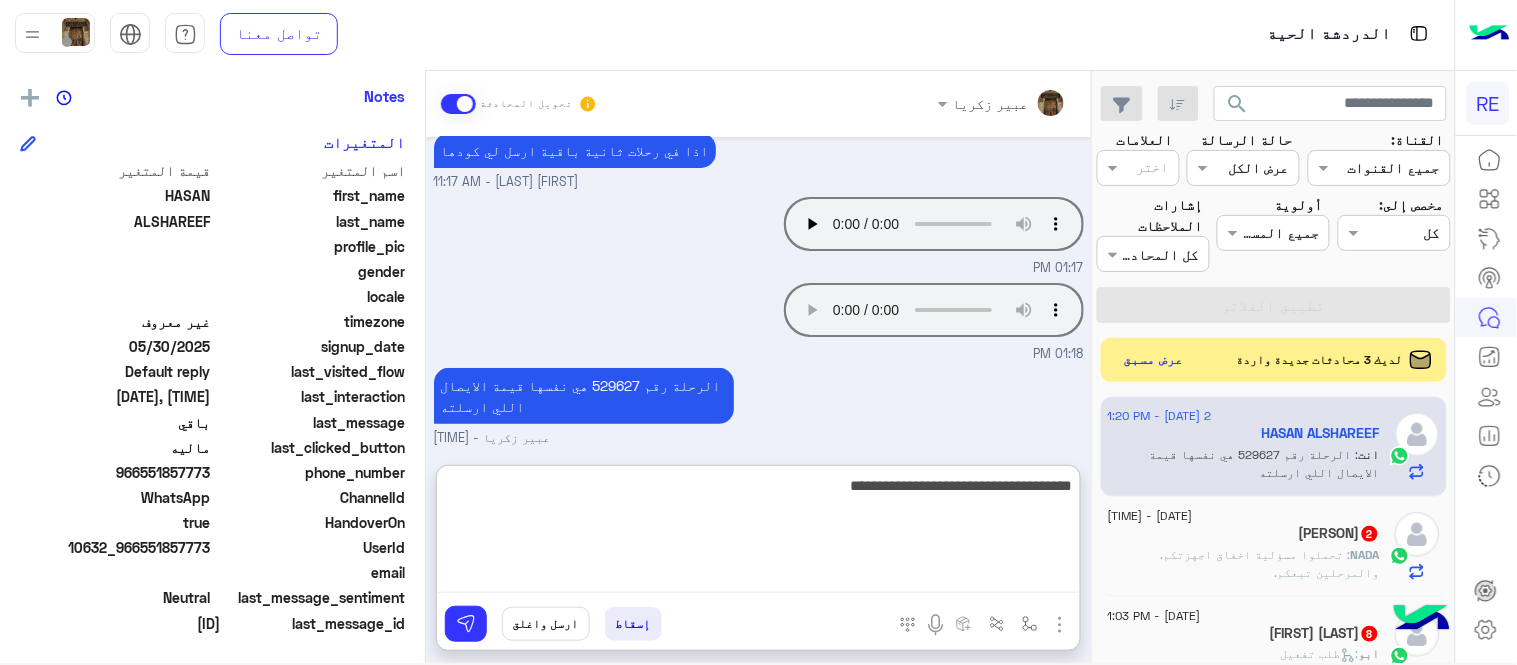 click on "**********" at bounding box center (758, 533) 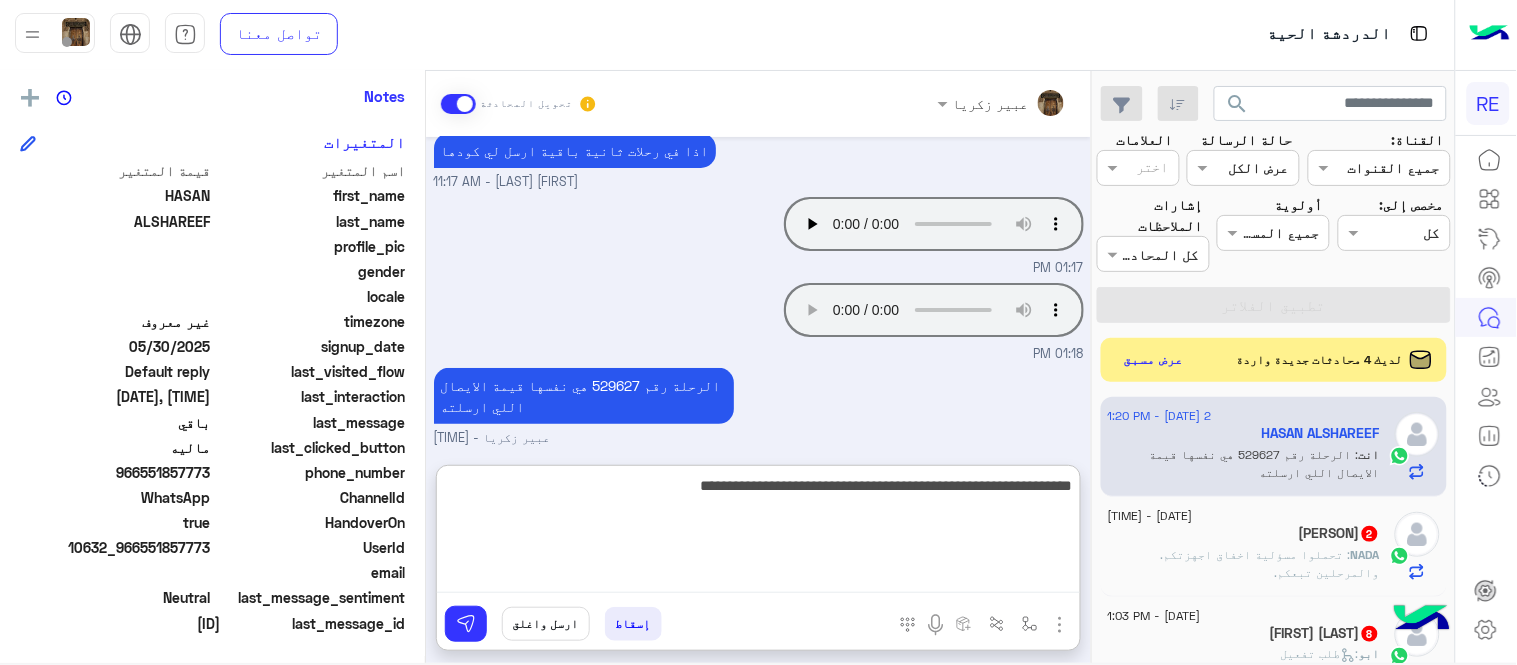 type on "**********" 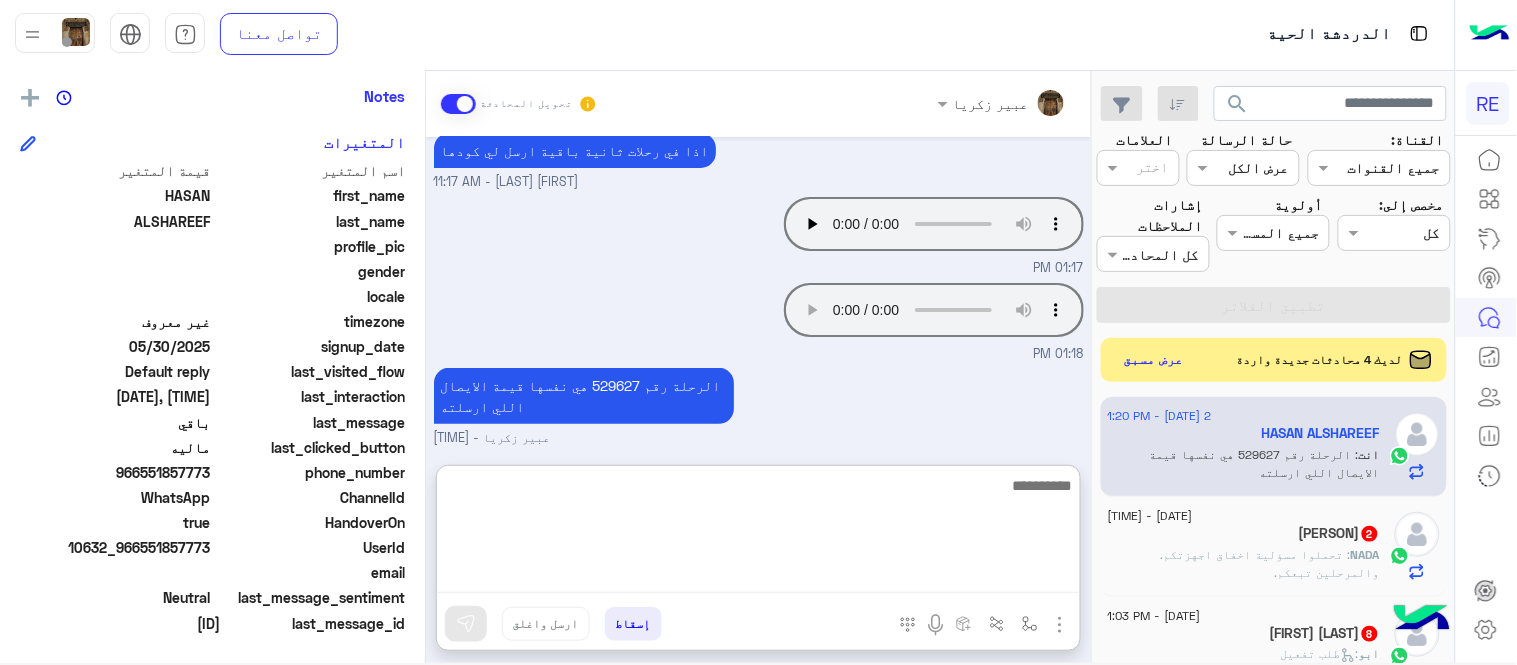 scroll, scrollTop: 2051, scrollLeft: 0, axis: vertical 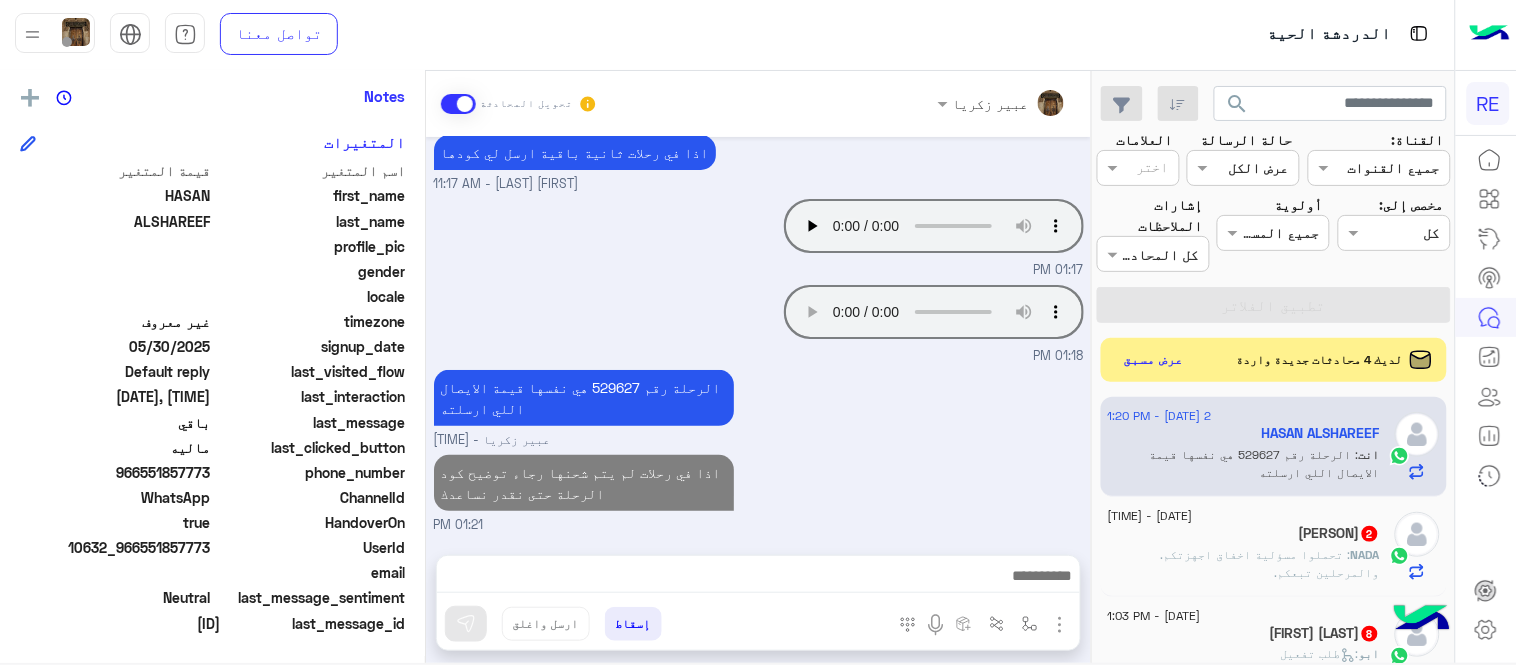 click on ": تحملوا مسؤلية اخفاق اجهزتكم. والمرحلين تبعكم." 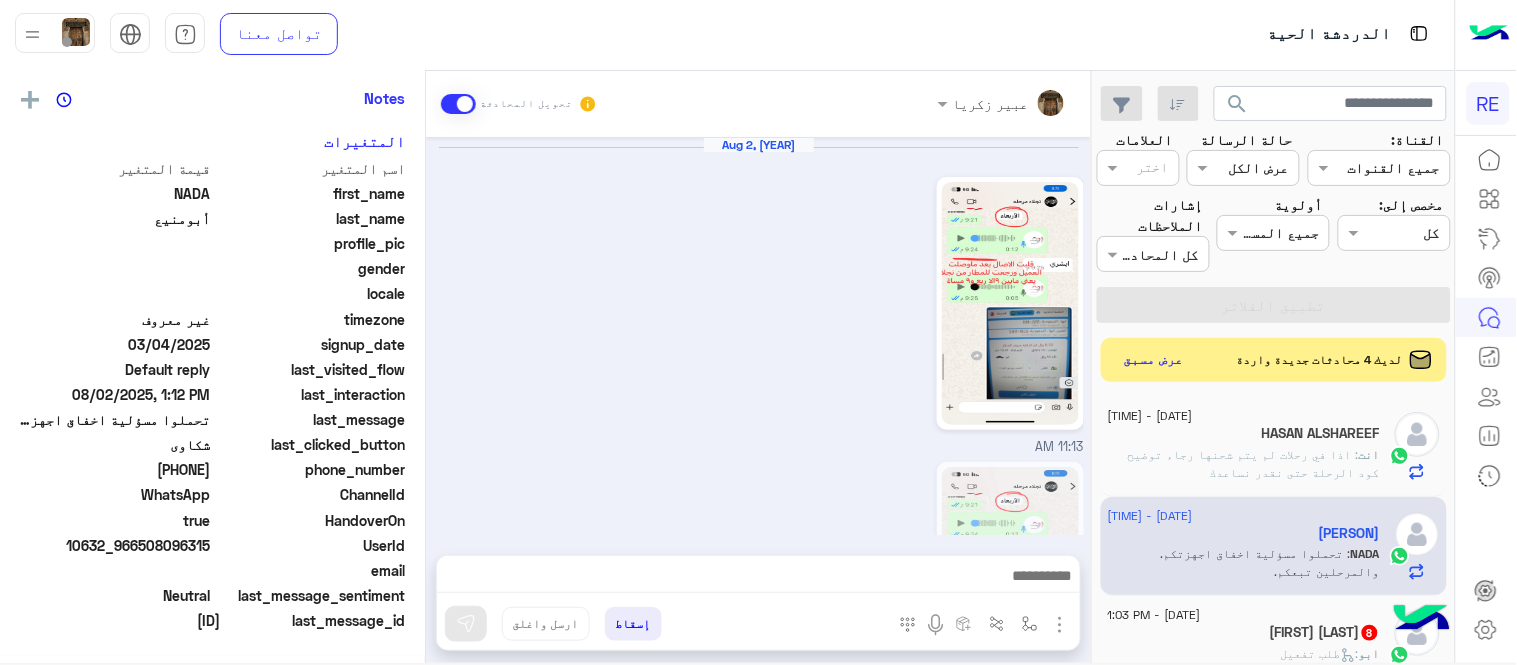 scroll, scrollTop: 405, scrollLeft: 0, axis: vertical 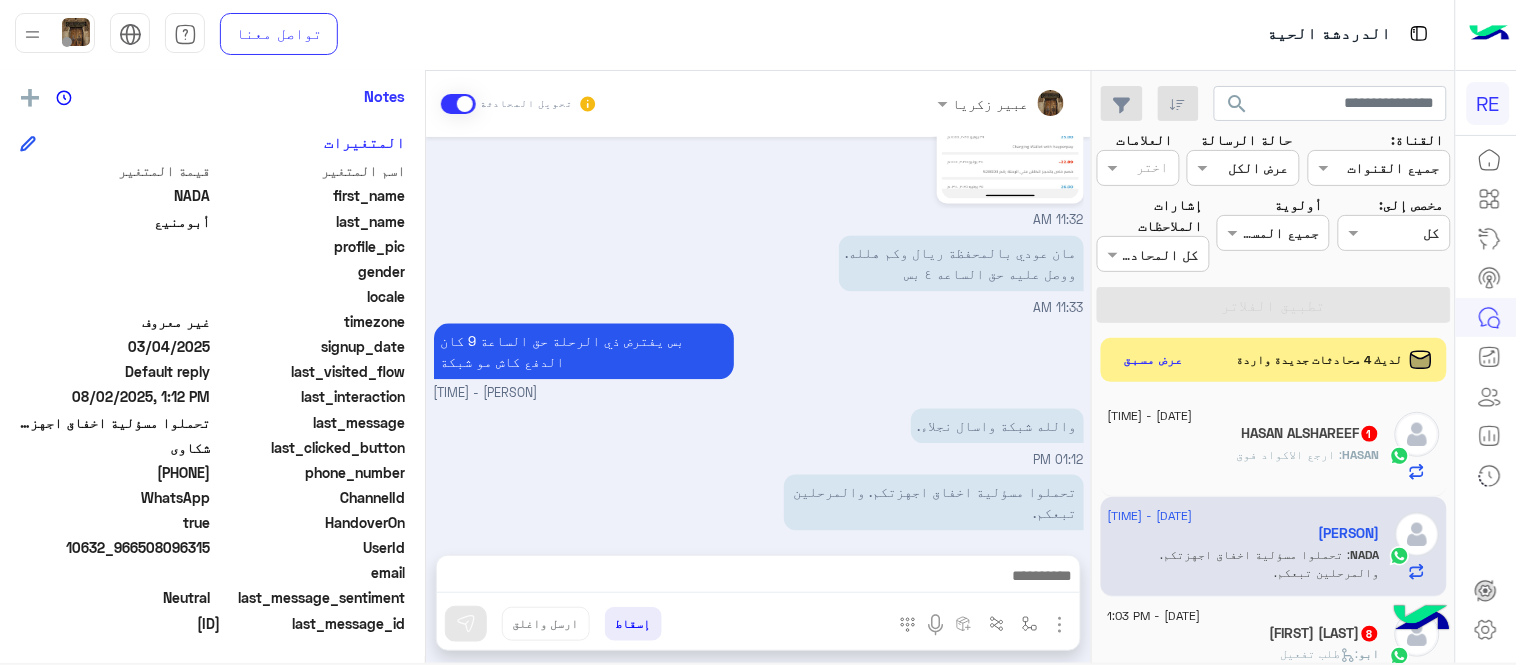 drag, startPoint x: 143, startPoint y: 464, endPoint x: 212, endPoint y: 471, distance: 69.354164 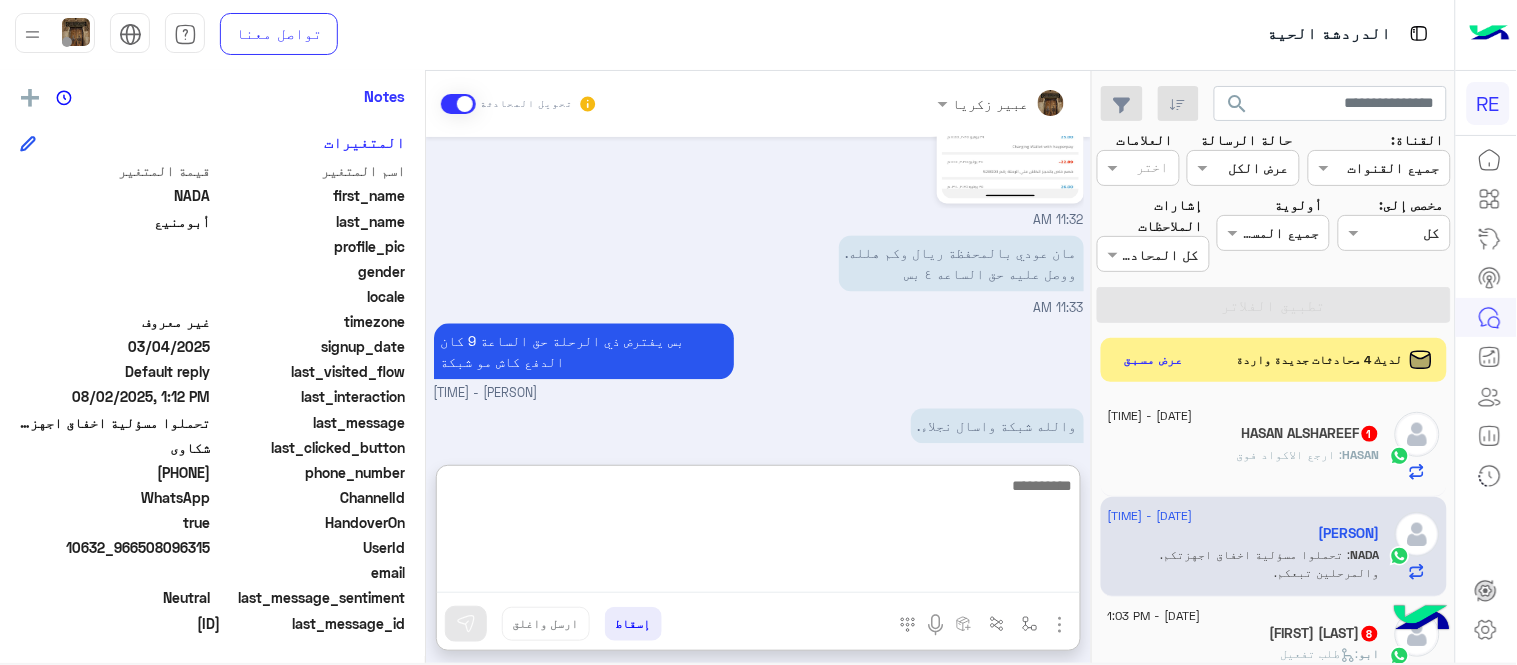 click at bounding box center (758, 533) 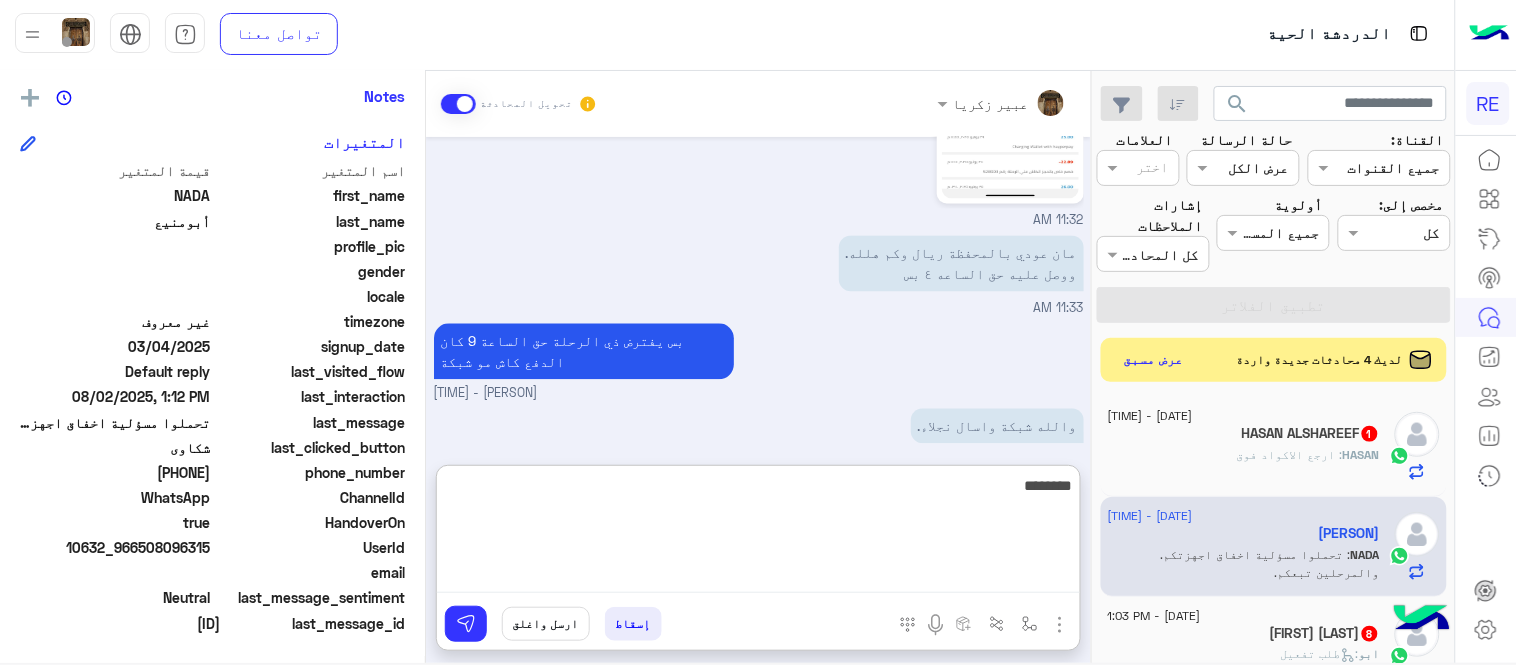 type on "********" 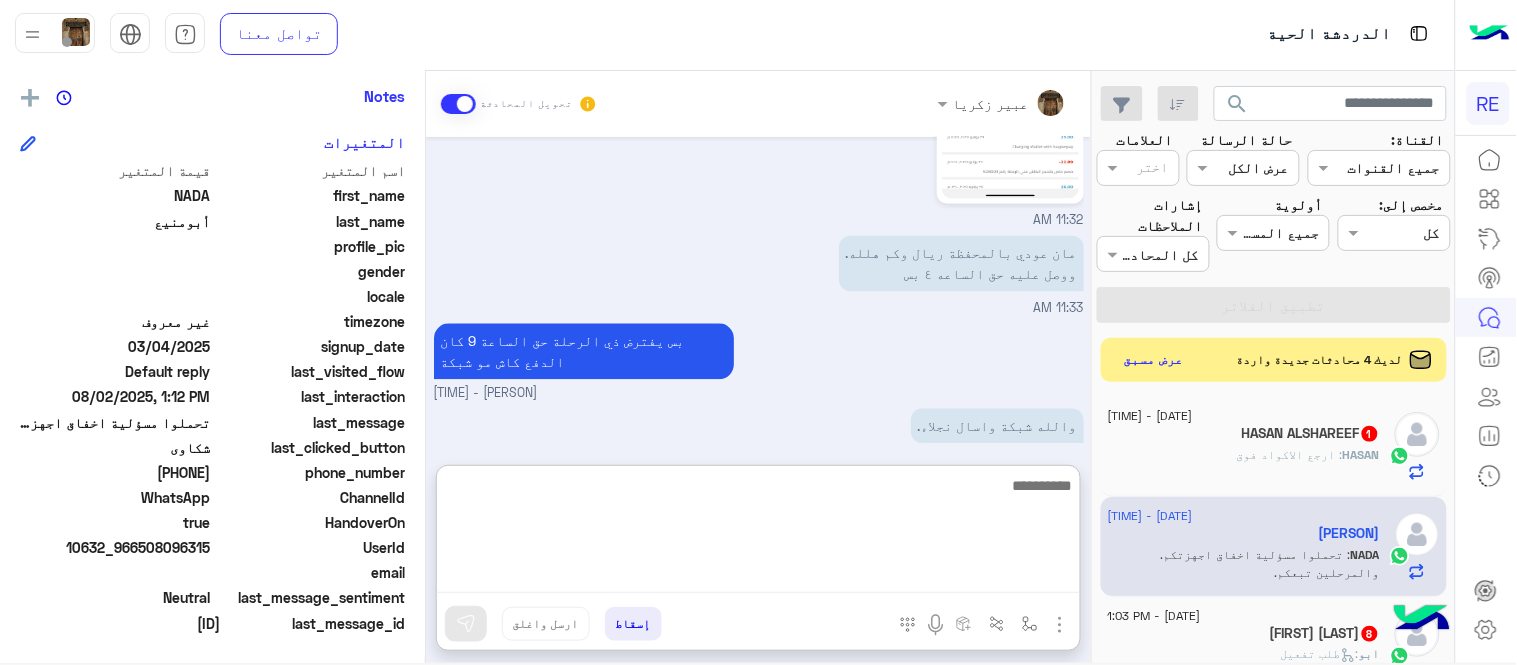 scroll, scrollTop: 1236, scrollLeft: 0, axis: vertical 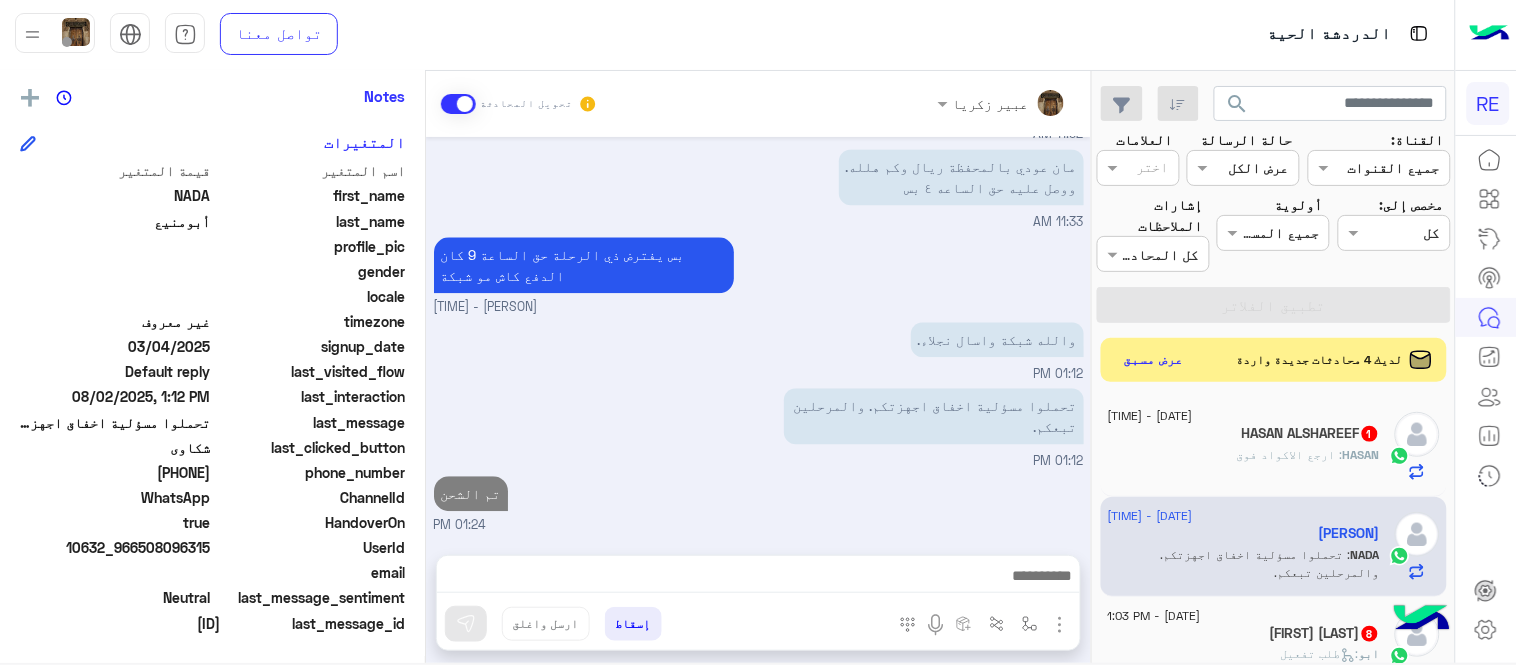 click on "Aug 2, 2025    11:13 AM  طلبت الاصال بعد ما وصلت العميل ورجعت   11:15 AM  هذا غير حق الساعة 4 مساء ؟  عبير زكريا -  11:30 AM  هذا غير حق الساعة 4 مساء ؟ نعم   11:31 AM  ماطلعت الا مشوارين.  واحد نزلي حقه بالمحفظه والثاني للحين.   11:32 AM    11:32 AM  مان عودي بالمحفظة ريال وكم هلله.  ووصل عليه حق الساعه ٤ بس   11:33 AM  بس يفترض ذي الرحلة حق الساعة 9 كان الدفع كاش مو شبكة  عبير زكريا -  12:59 PM  والله شبكة واسال نجلاء.   01:12 PM  تحملوا مسؤلية اخفاق اجهزتكم. والمرحلين تبعكم.   01:12 PM  تم الشحن   01:24 PM" at bounding box center [758, 336] 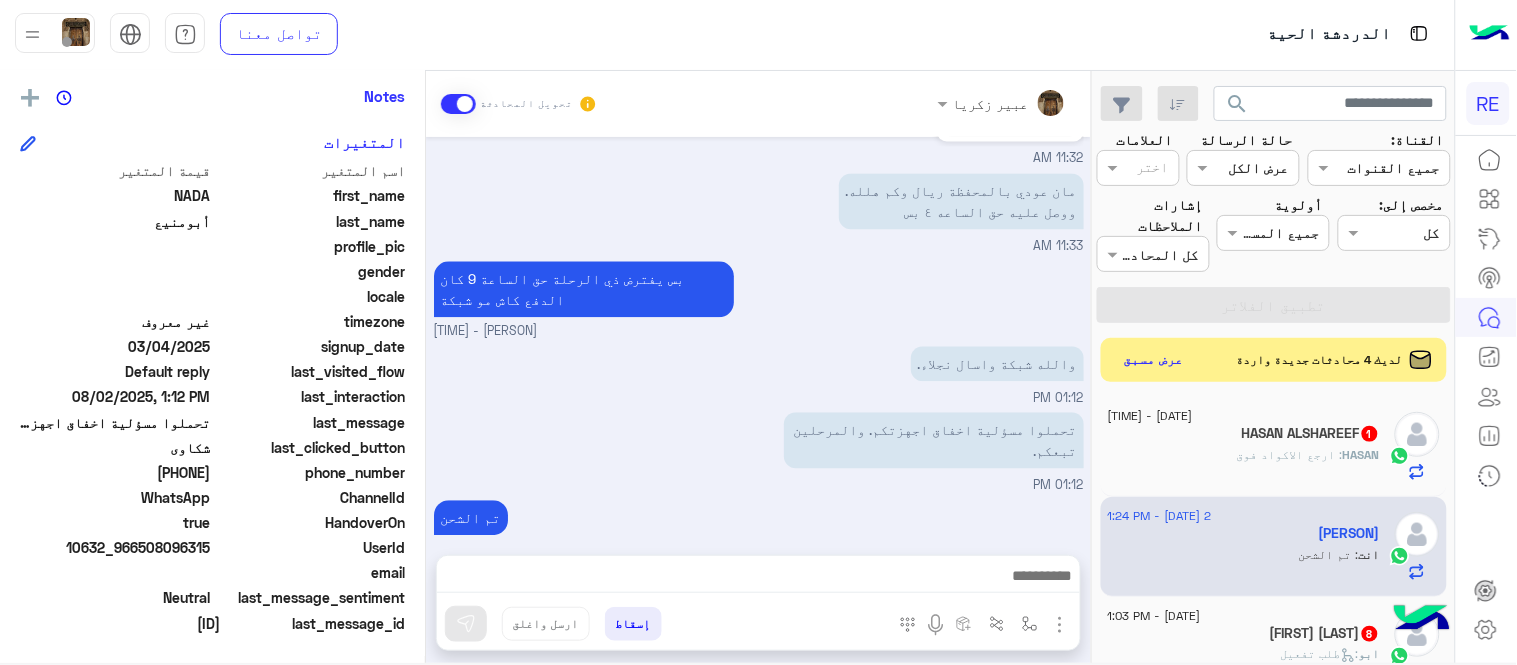 click on "HASAN ALSHAREEF  1" 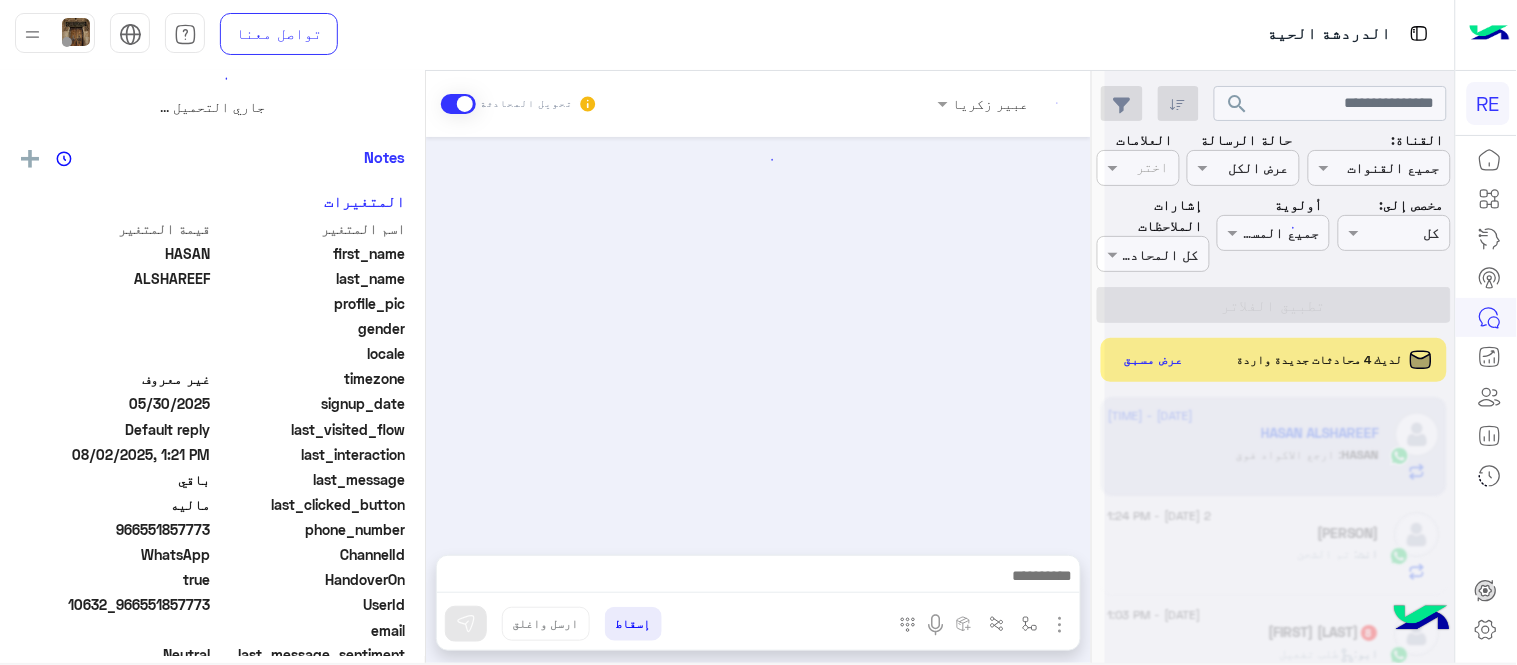 scroll, scrollTop: 0, scrollLeft: 0, axis: both 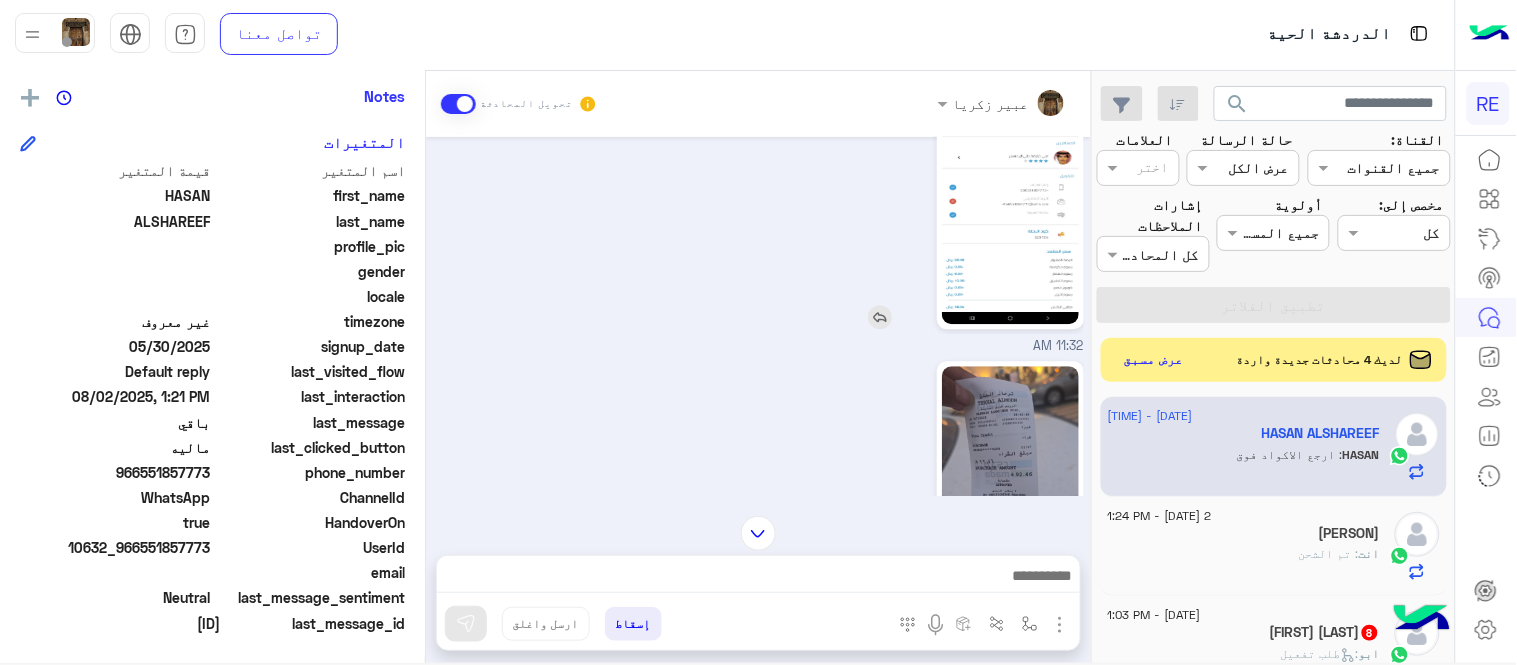 click 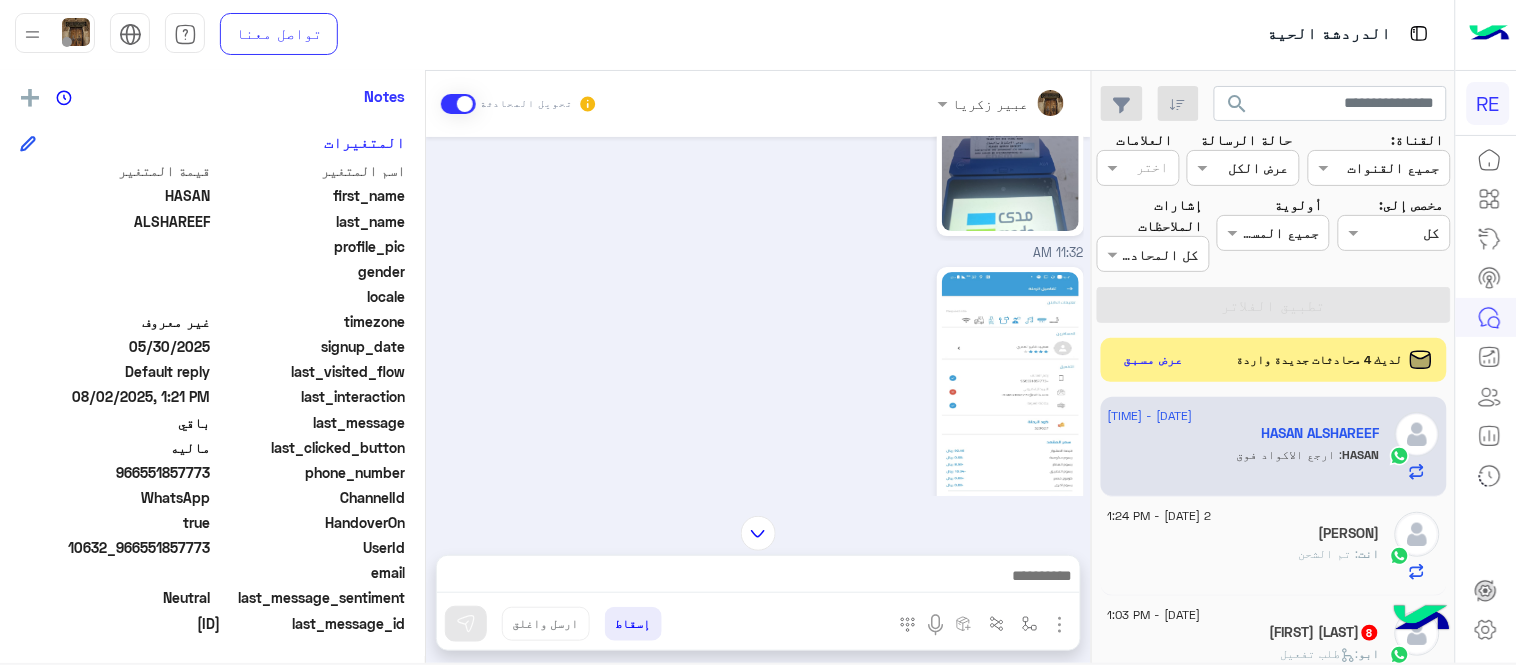 scroll, scrollTop: 1641, scrollLeft: 0, axis: vertical 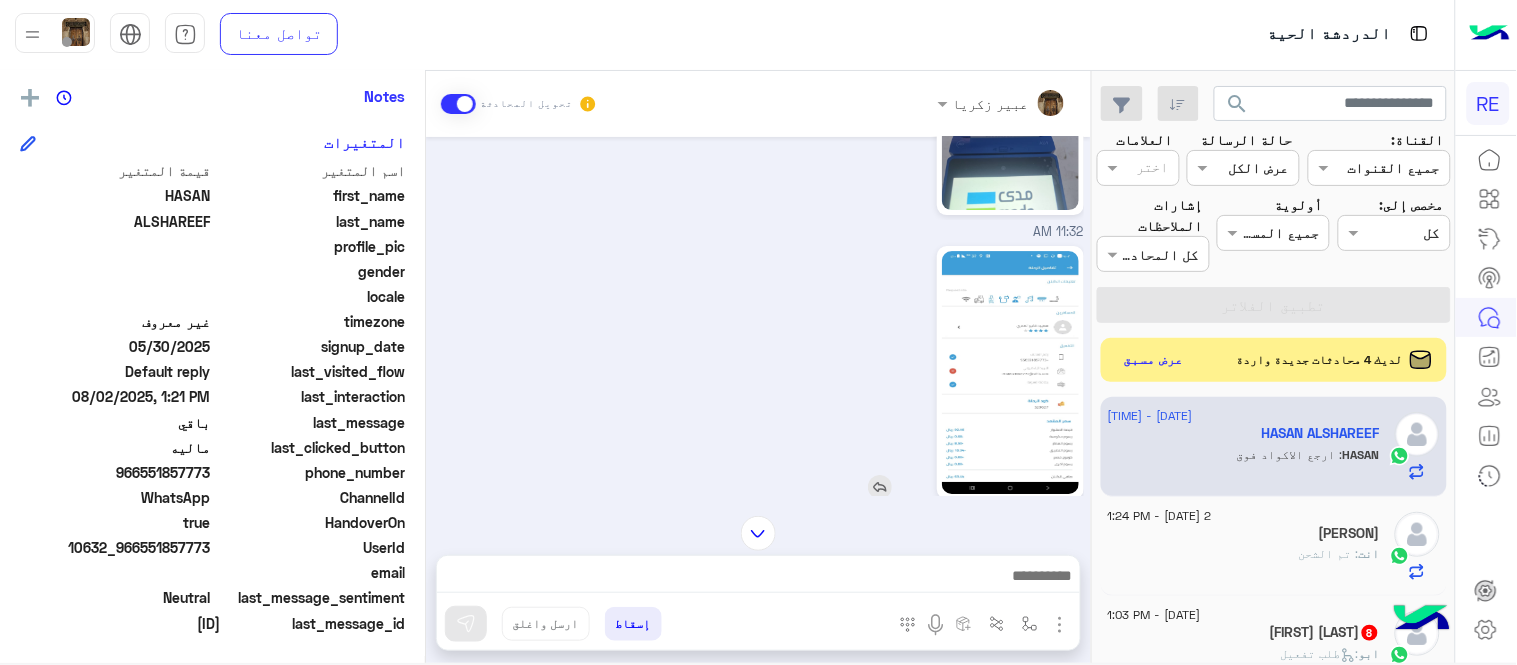 click 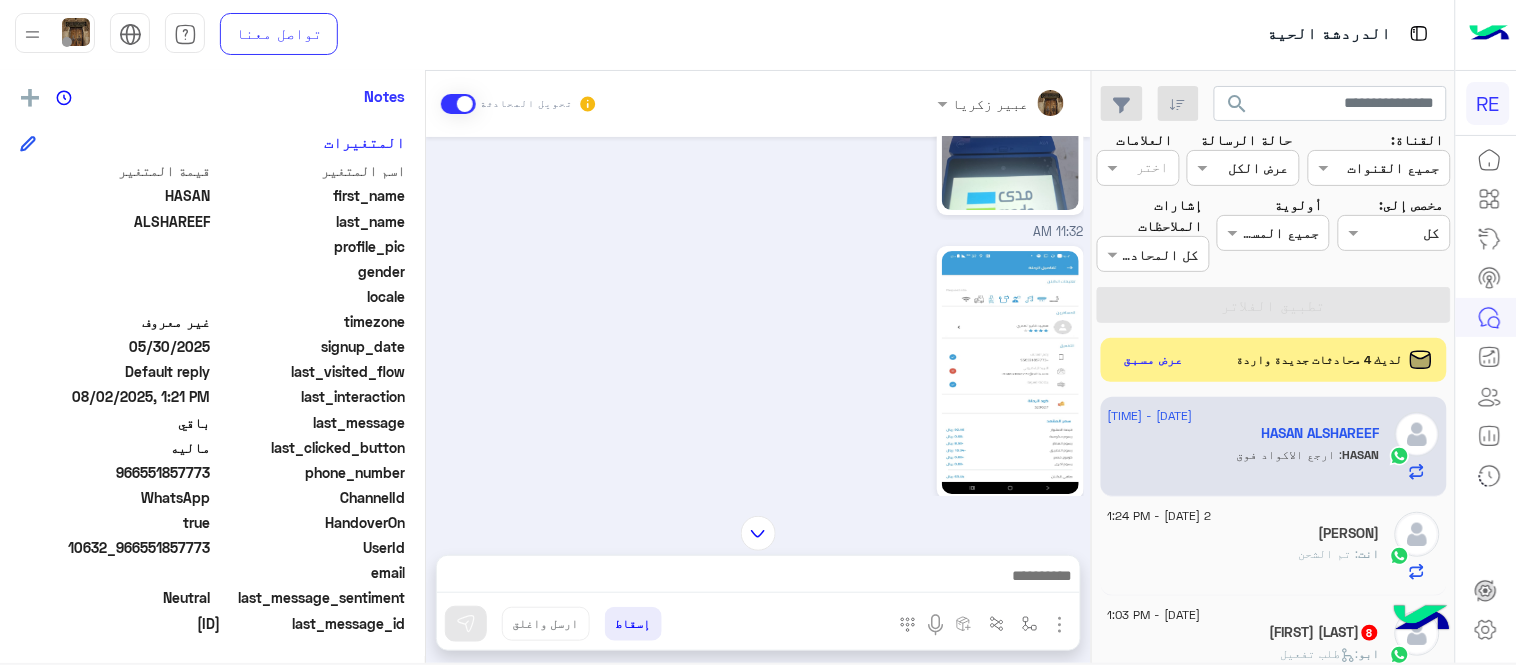 click on "HASAN ALSHAREEF   يمكن الإرسال له   غير معروف      تاريخ الأشتراك : 05/30/2025  أولوية لم يتم التحديد  العلامات   رؤية الكل   Notes  سجل الملاحظات لم تتم إضافة ملاحظات بعد.  إضافة ملاحظة   المتغيرات  اسم المتغير قيمة المتغير first_name  HASAN  last_name  ALSHAREEF  profile_pic gender    locale    timezone  غير معروف signup_date  05/30/2025  last_visited_flow  Default reply  last_interaction  08/02/2025, 1:21 PM  last_message  باقي  last_clicked_button  ماليه  phone_number  966551857773  ChannelId  WhatsApp  HandoverOn  true  UserId  10632_966551857773  email    last_message_sentiment  Neutral  last_message_id  wamid.HBgMOTY2NTUxODU3NzczFQIAEhggMDVCM0JBMDdEODU1NTlCRTRCODIyMTBGODcxMzhDOUUA" 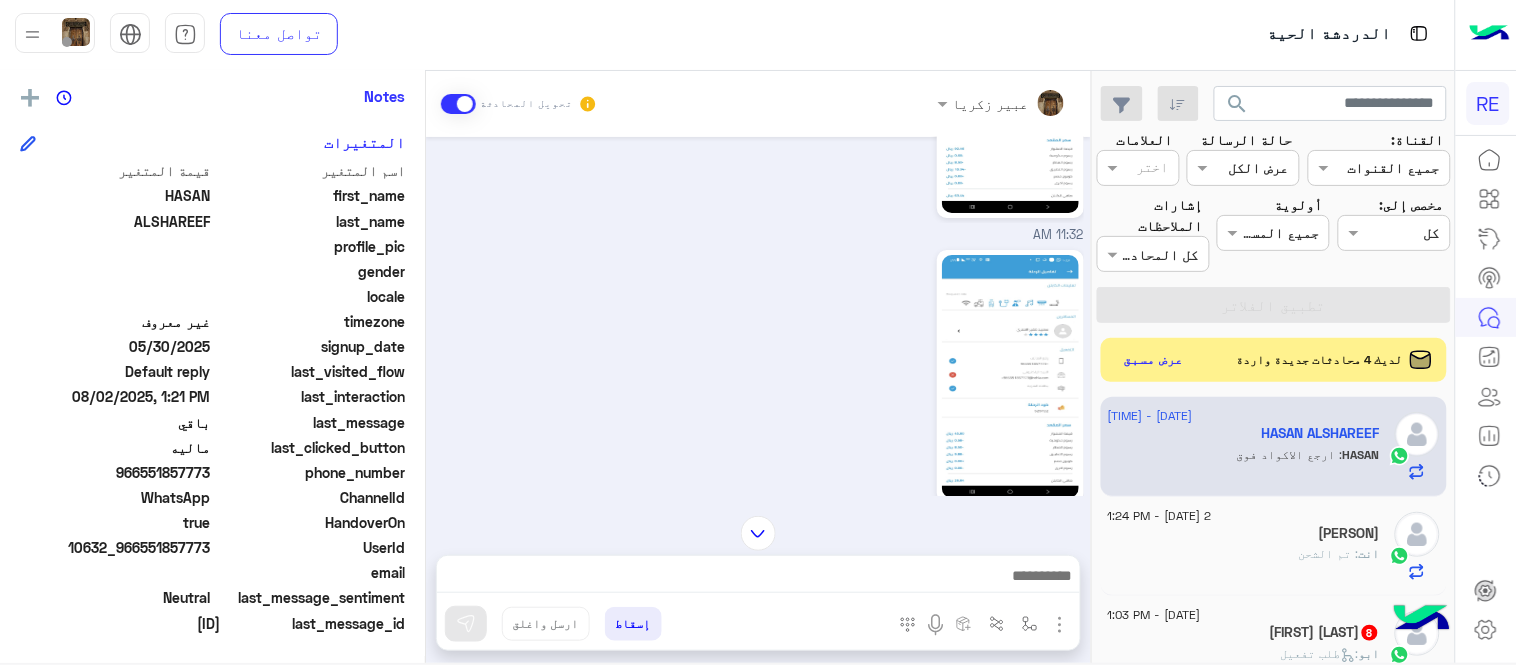 scroll, scrollTop: 1976, scrollLeft: 0, axis: vertical 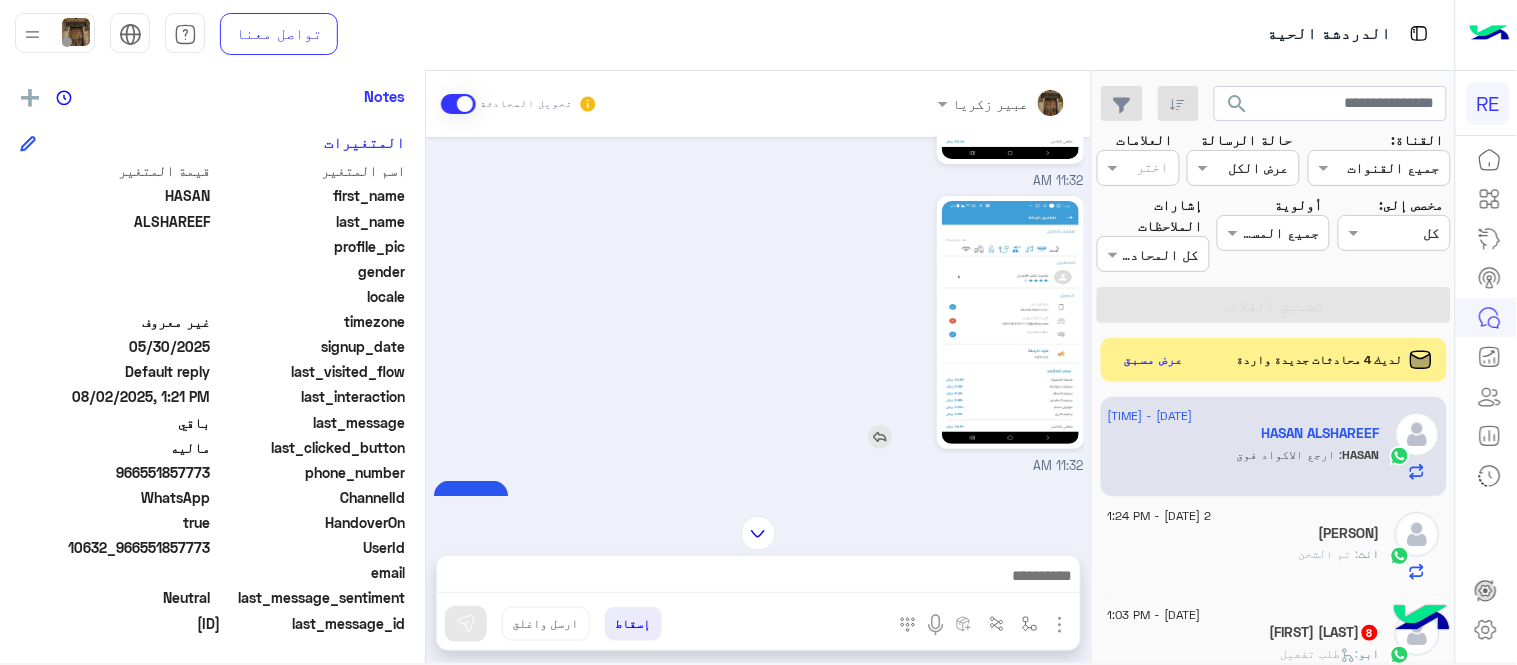 click 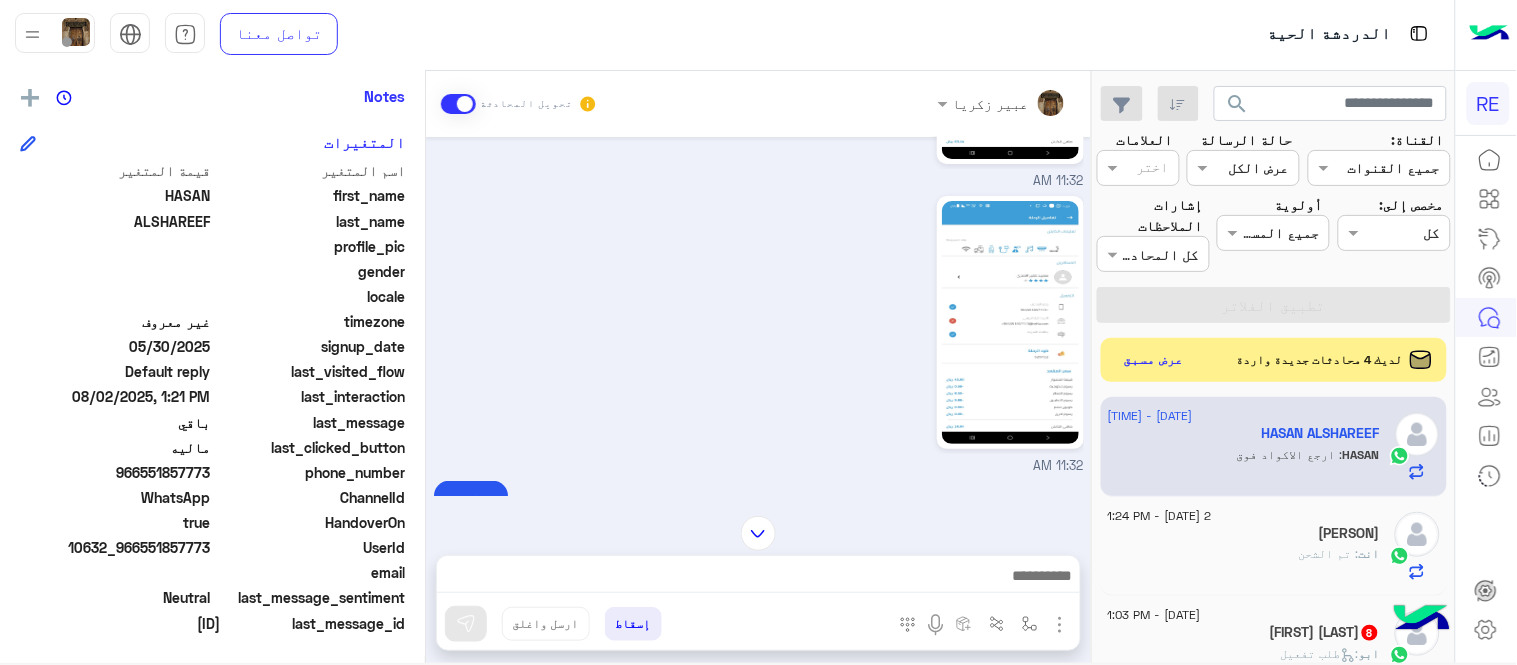click on "Aug 2, 2025  عزيزي العميل  سعدنا بتواصلك معنا ، زودنا بجميع  التفاصيل مع ارفاق الصور الخاصة بالمشكلة  ليتم مباشرة المعالجة مع القسم المختص باسرع وقت اي خدمة اخرى ؟  الرجوع للقائمة الرئ   لا     09:31 AM  لي مستحفات من يوم الخميس ماتحولت   09:32 AM  سعدنا بتواصلك، نأمل منك توضيح استفسارك أكثر    09:32 AM  لم يتم تحويل مستحقاتي ع المحفظه   09:32 AM  تم إعادة توجيه المحادثة. للعودة إلي الرد الالي، أنقر الزر الموجود بالأسفل  عودة الى البوت     09:32 AM   تم تعيين المحادثة إلى مروه احمد   09:32 AM       HASAN ALSHAREEF طلب التحدث إلى مسؤول بشري   09:32 AM      زودني برقم الهاتف بالتطبيق  عبير زكريا -  10:27 AM   10:27 AM      0551857773" at bounding box center (758, 316) 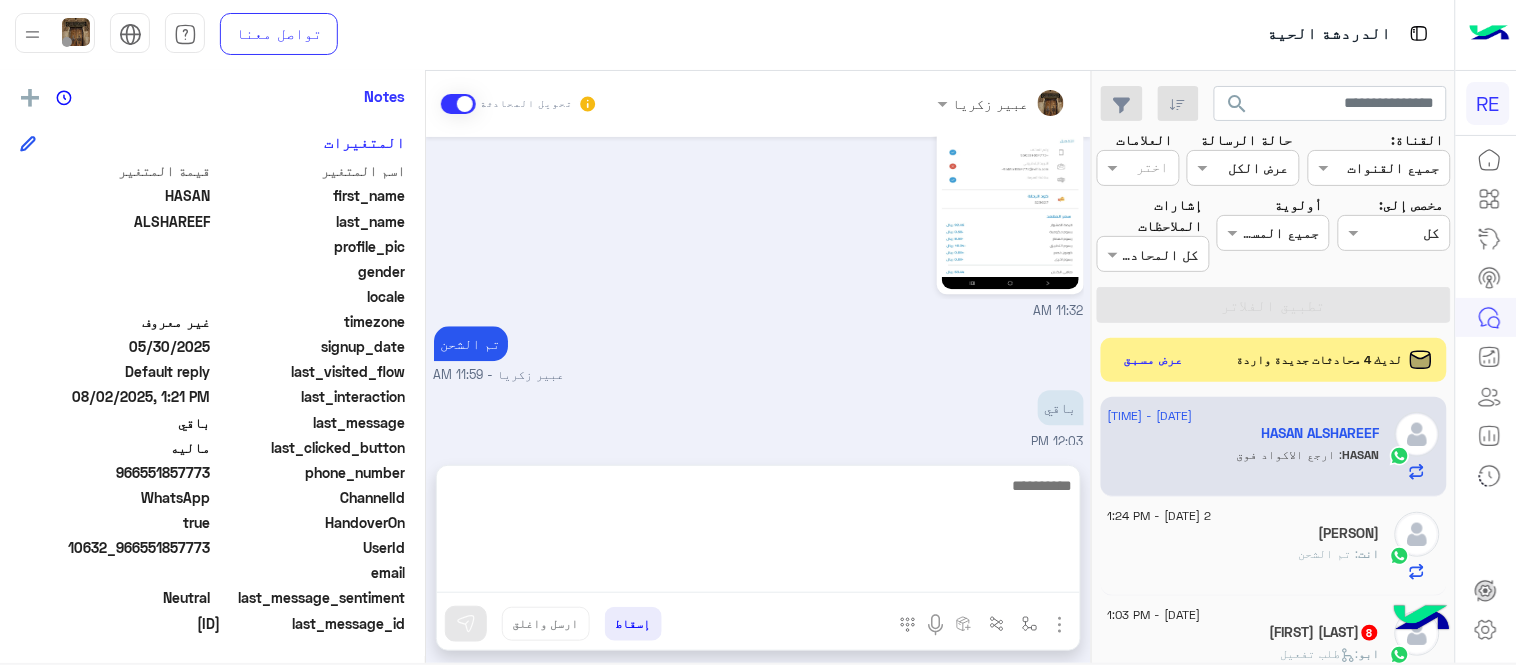 scroll, scrollTop: 812, scrollLeft: 0, axis: vertical 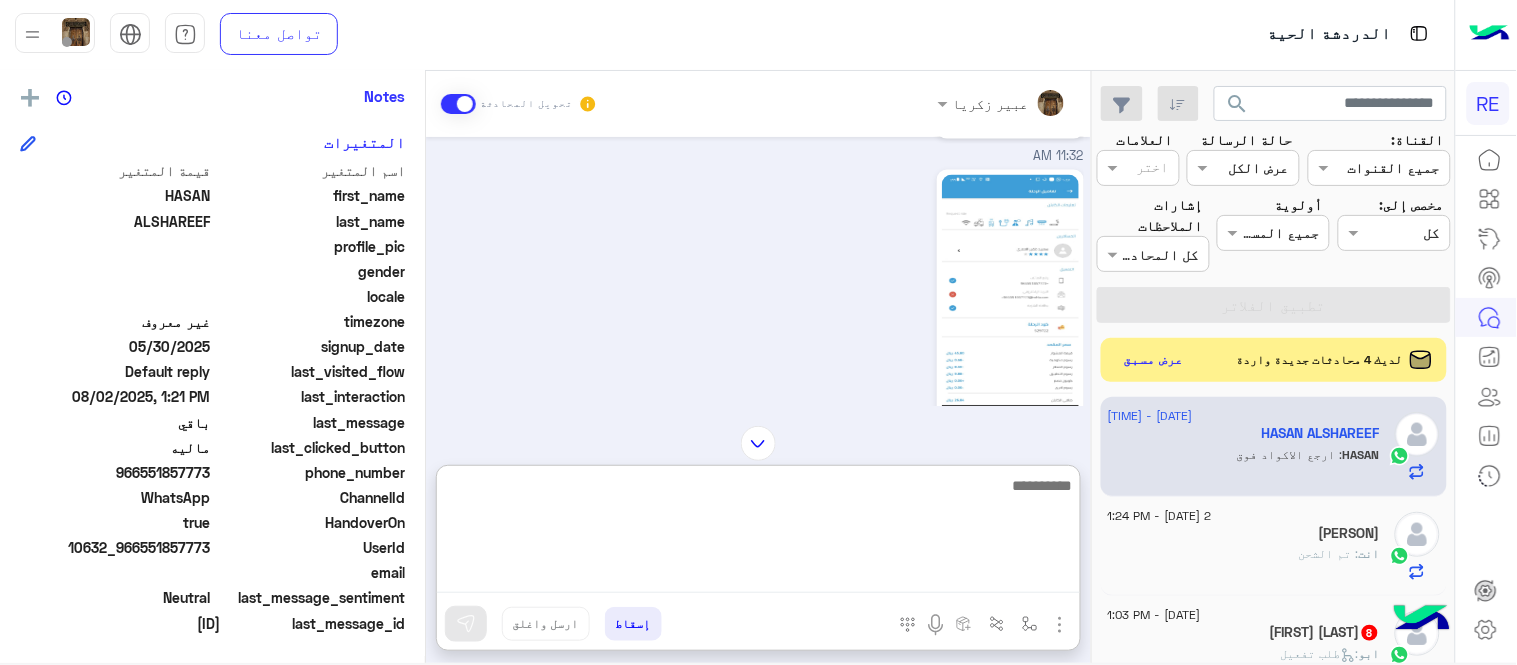 click at bounding box center [758, 533] 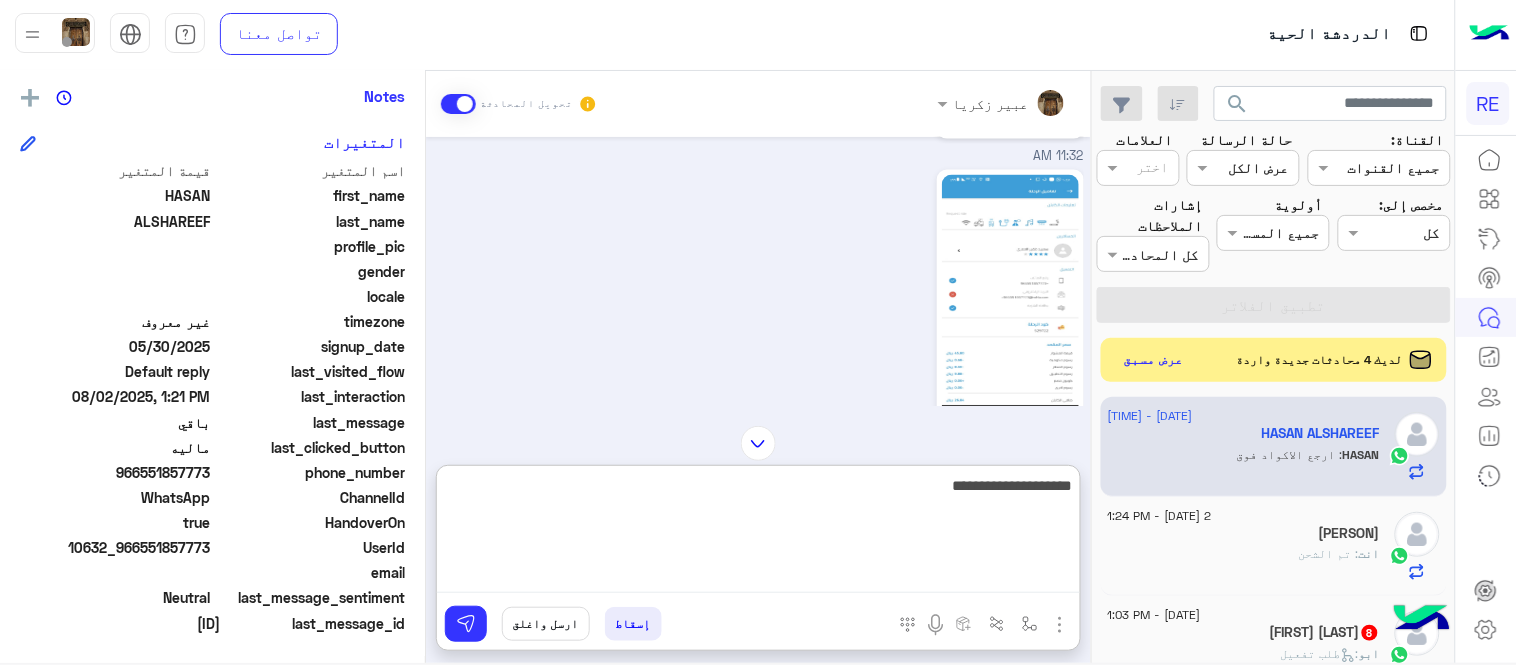 type on "**********" 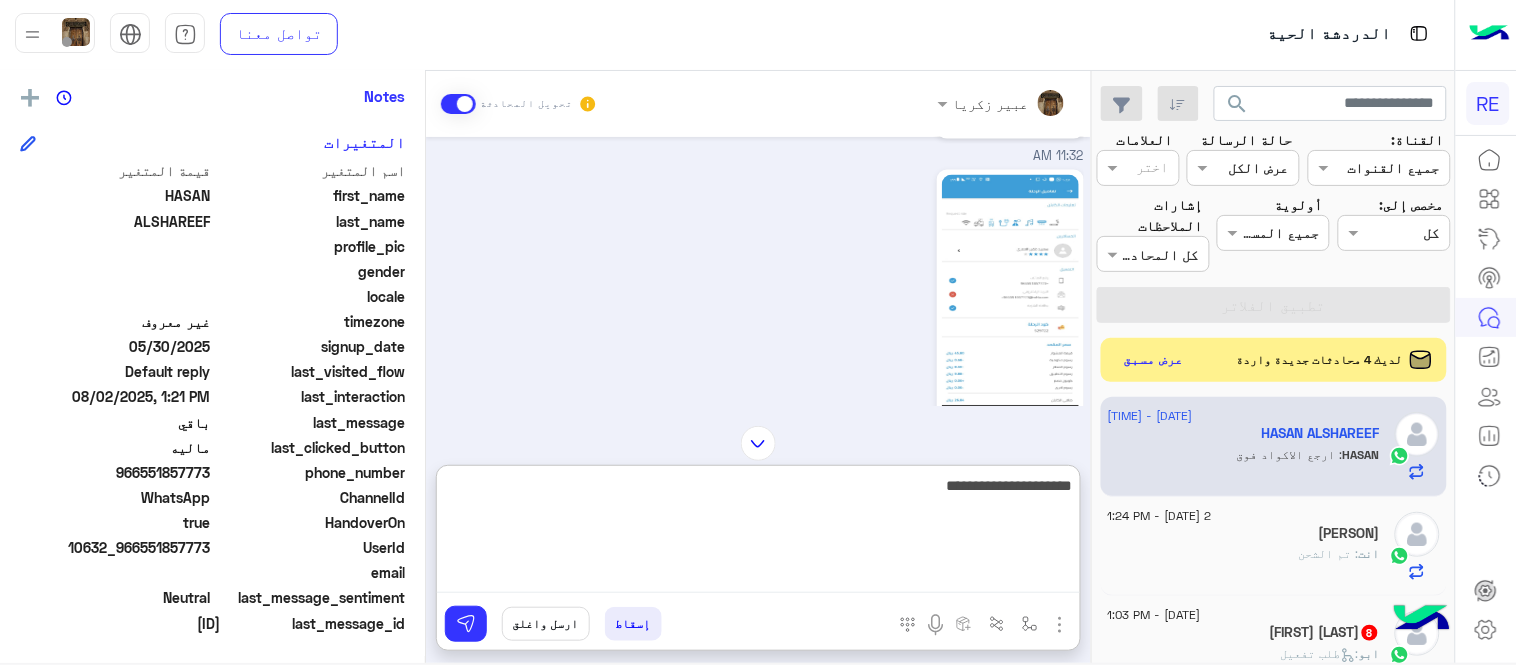 type 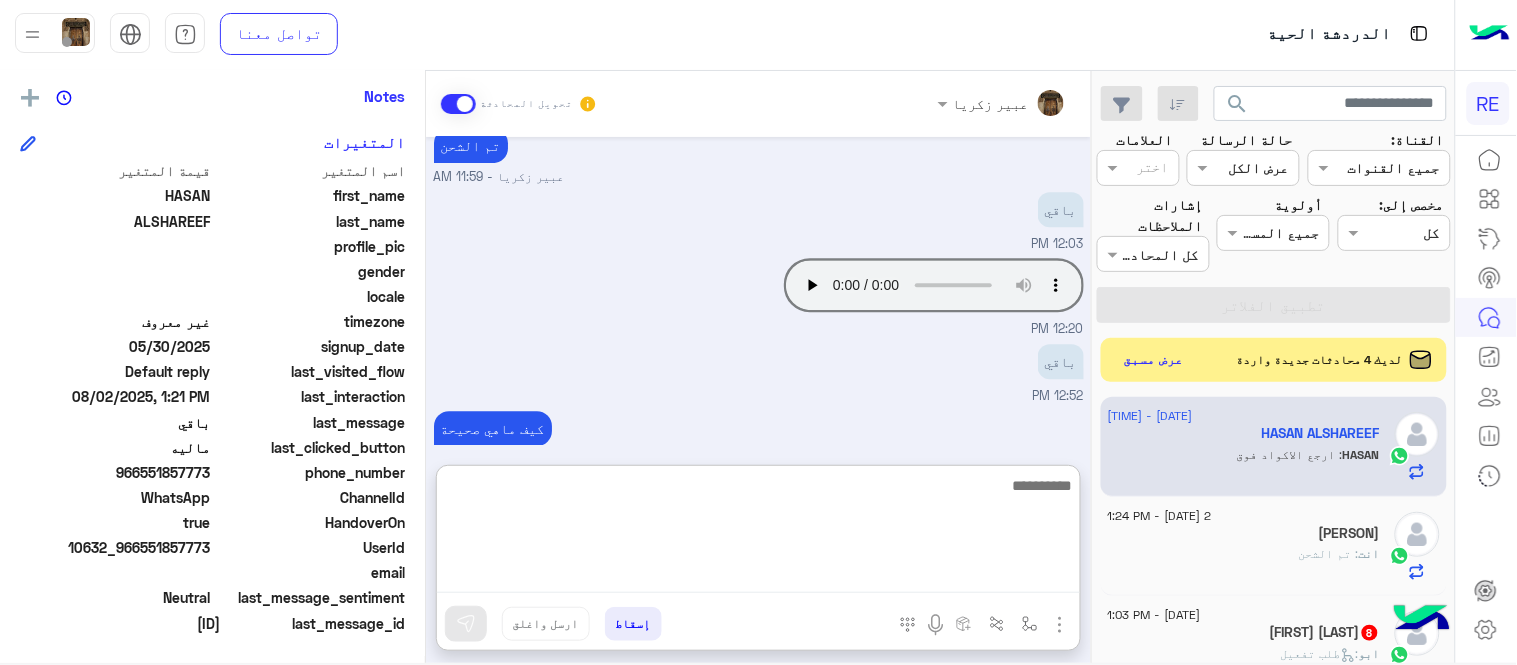 scroll, scrollTop: 2353, scrollLeft: 0, axis: vertical 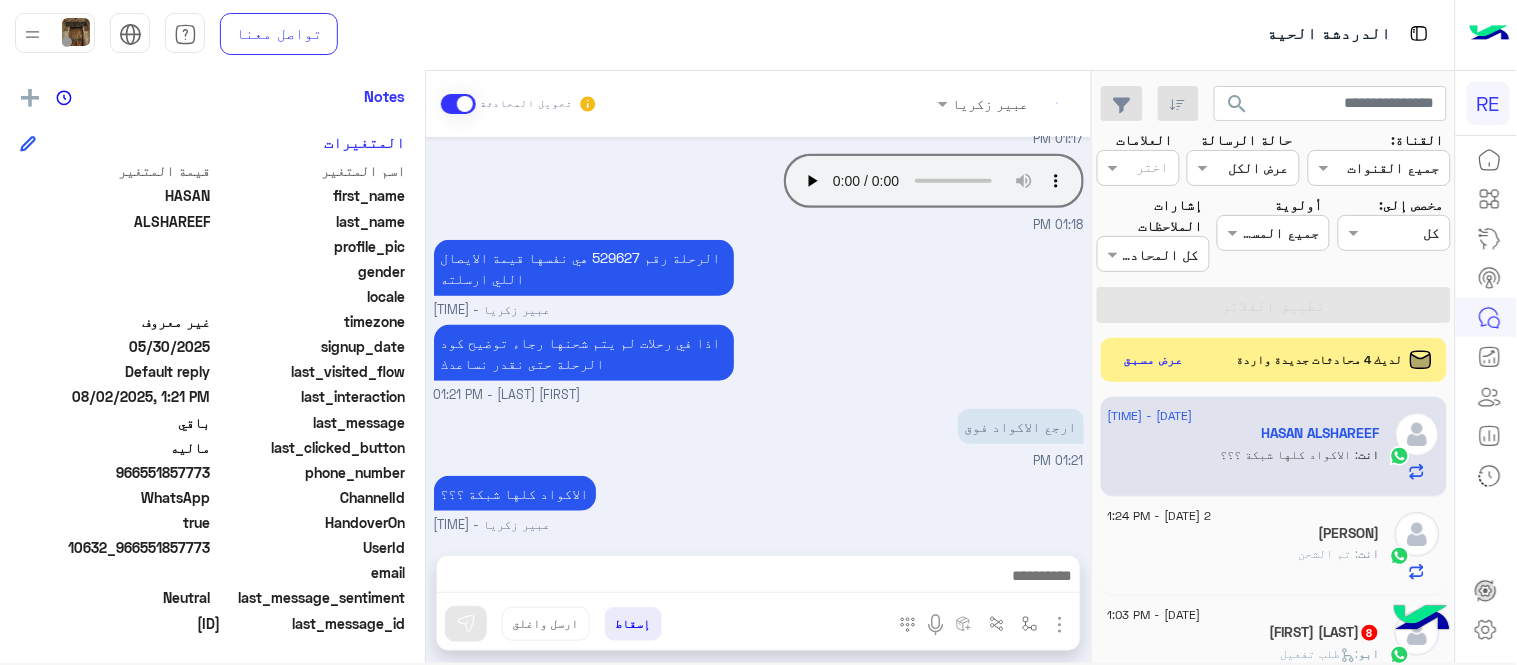 click on "Aug 2, 2025  ارجو التوضيح سويت سحب للرصيد وما وصلك او ايش المستحقات؟  عبير زكريا -  11:14 AM  لا لم ينزل الرصيد في المحفظه لان السداد كان عبر الشبكه   11:15 AM  زودني بكود الرحلة  عبير زكريا -  11:31 AM    11:32 AM    11:32 AM    11:32 AM    11:32 AM  تم الشحن  عبير زكريا -  11:59 AM  باقي   12:03 PM   Your browser does not support the audio tag.
12:20 PM  باقي   12:52 PM  كيف ماهي صحيحة  عبير زكريا -  01:15 PM  باقي   01:15 PM  هذا الايصال تم شحنه  عبير زكريا -  01:17 PM  اذا في رحلات ثانية باقية ارسل لي كودها  عبير زكريا -  01:17 PM   Your browser does not support the audio tag.
01:17 PM   Your browser does not support the audio tag.
01:18 PM  الرحلة رقم 529627  هي نفسها قيمة الايصال اللي ارسلته  عبير زكريا -  01:20 PM" at bounding box center (758, 336) 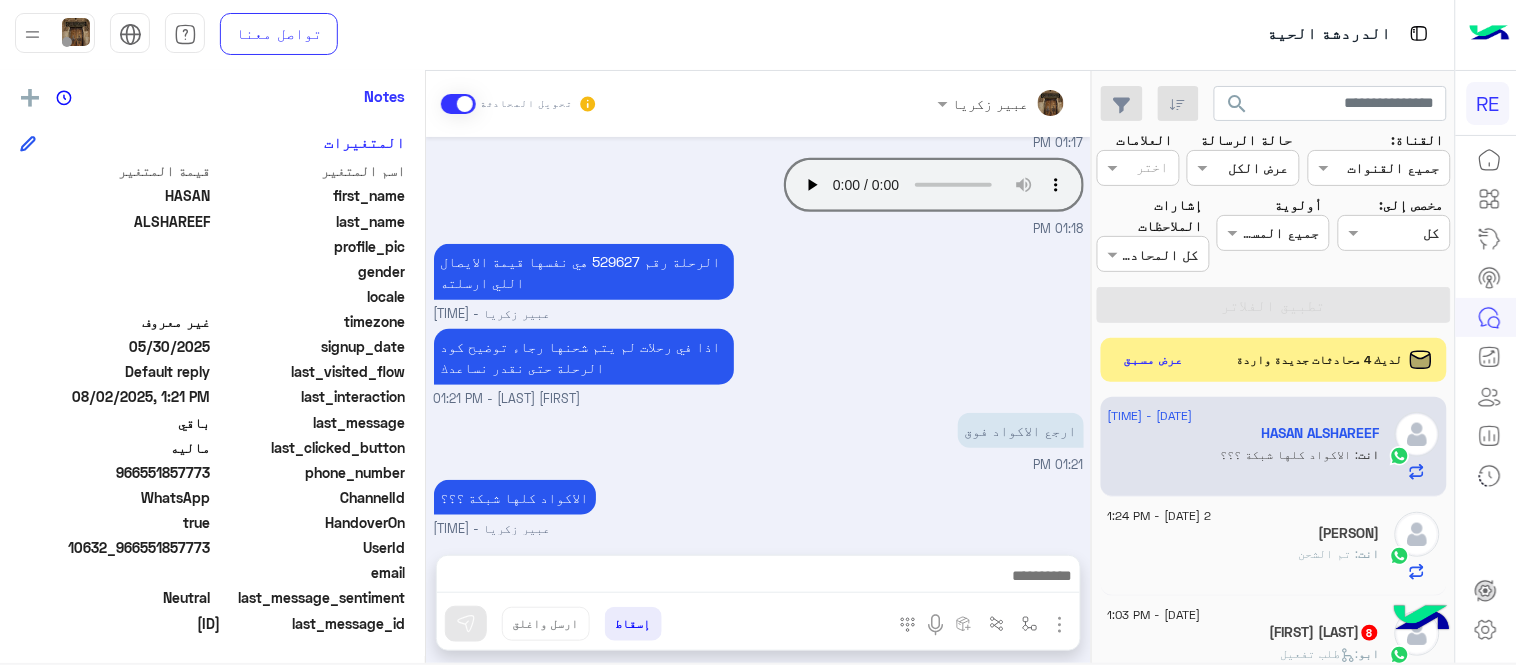 click on "ابو مهدي  8" 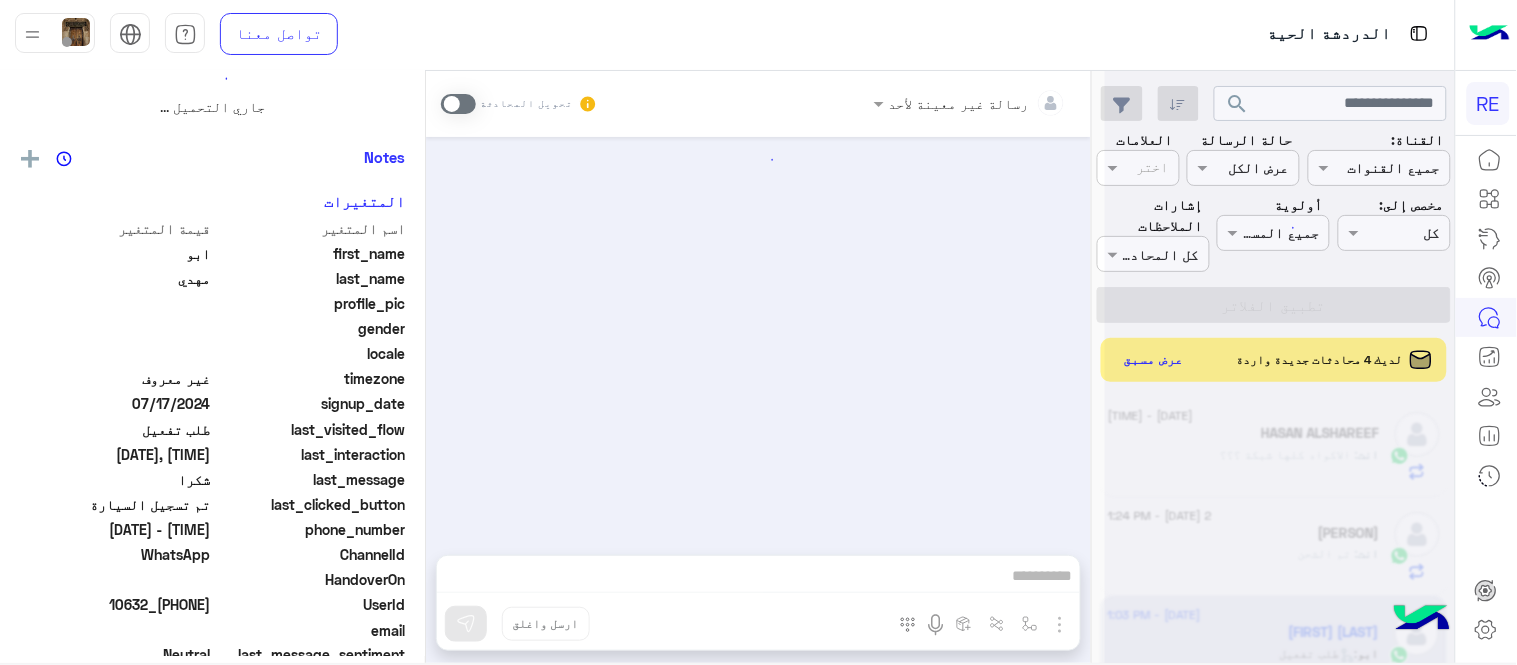 scroll, scrollTop: 0, scrollLeft: 0, axis: both 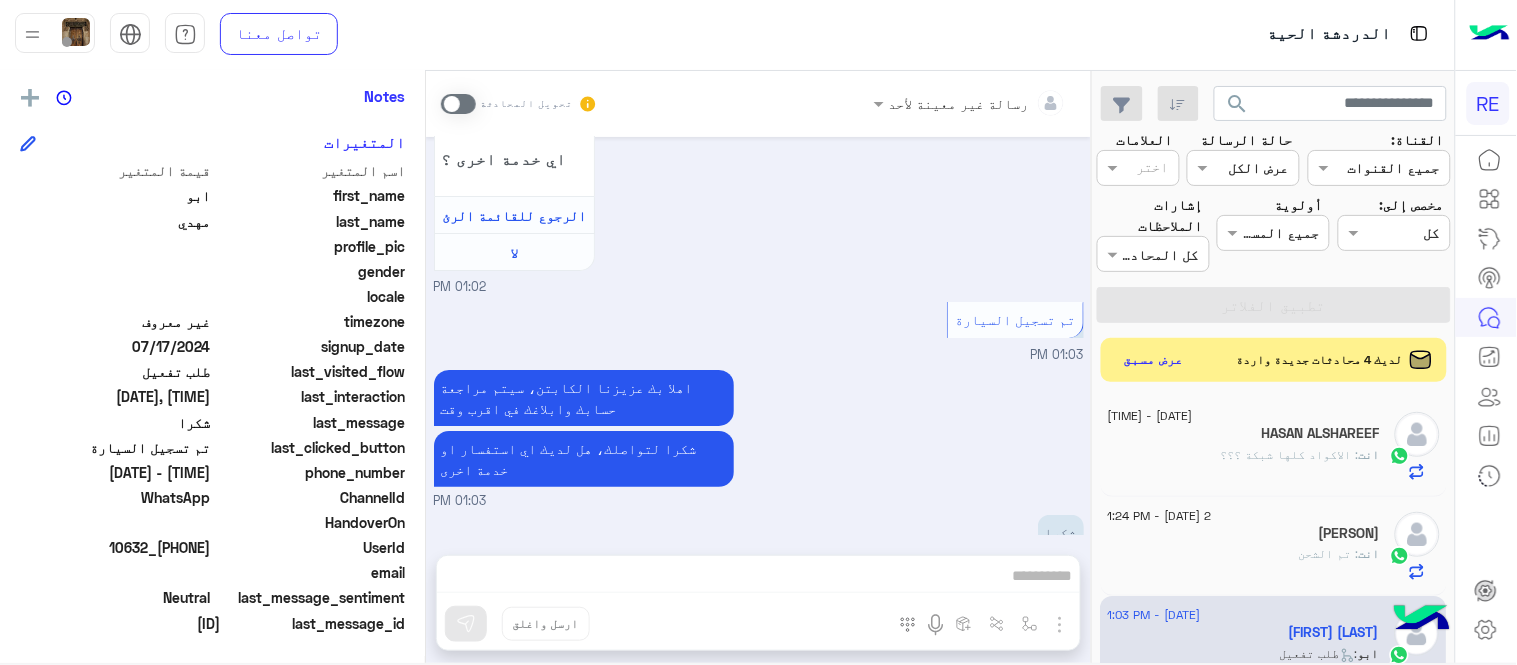 click at bounding box center (458, 104) 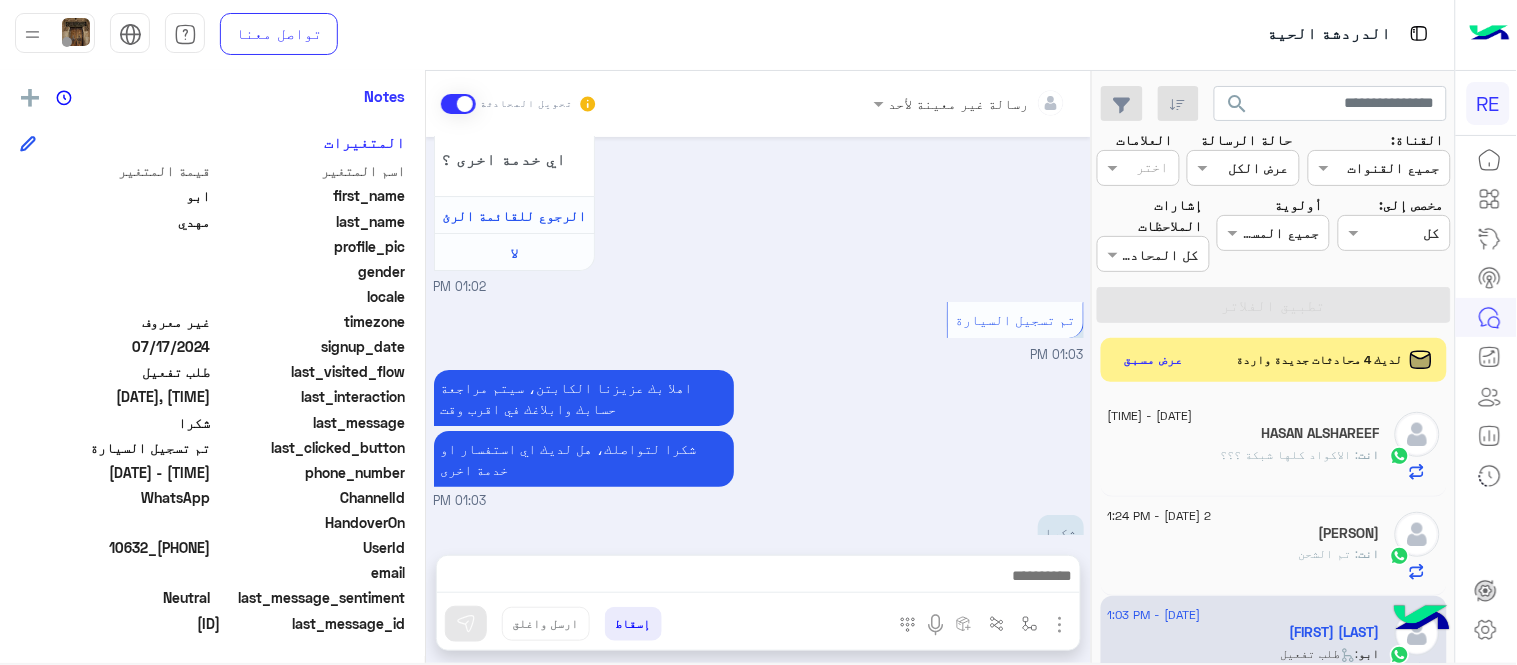 scroll, scrollTop: 1896, scrollLeft: 0, axis: vertical 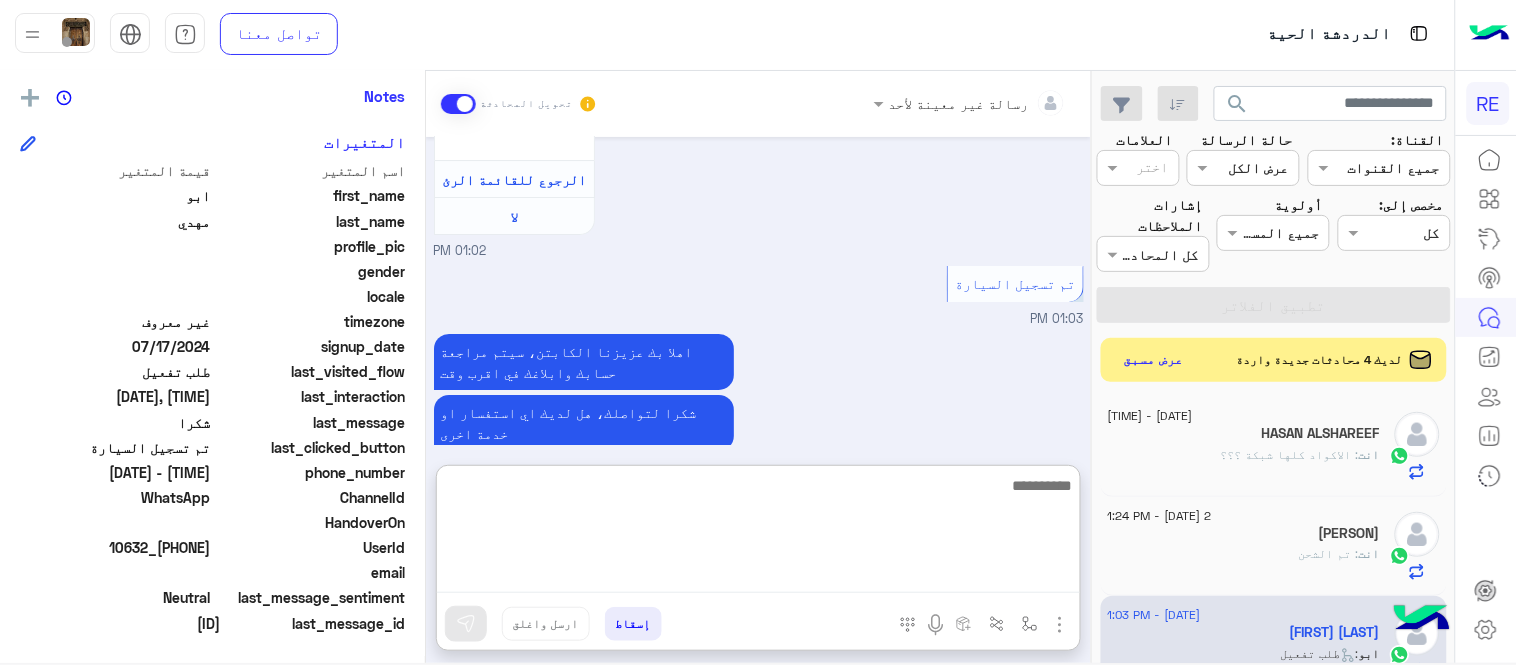 click at bounding box center (758, 533) 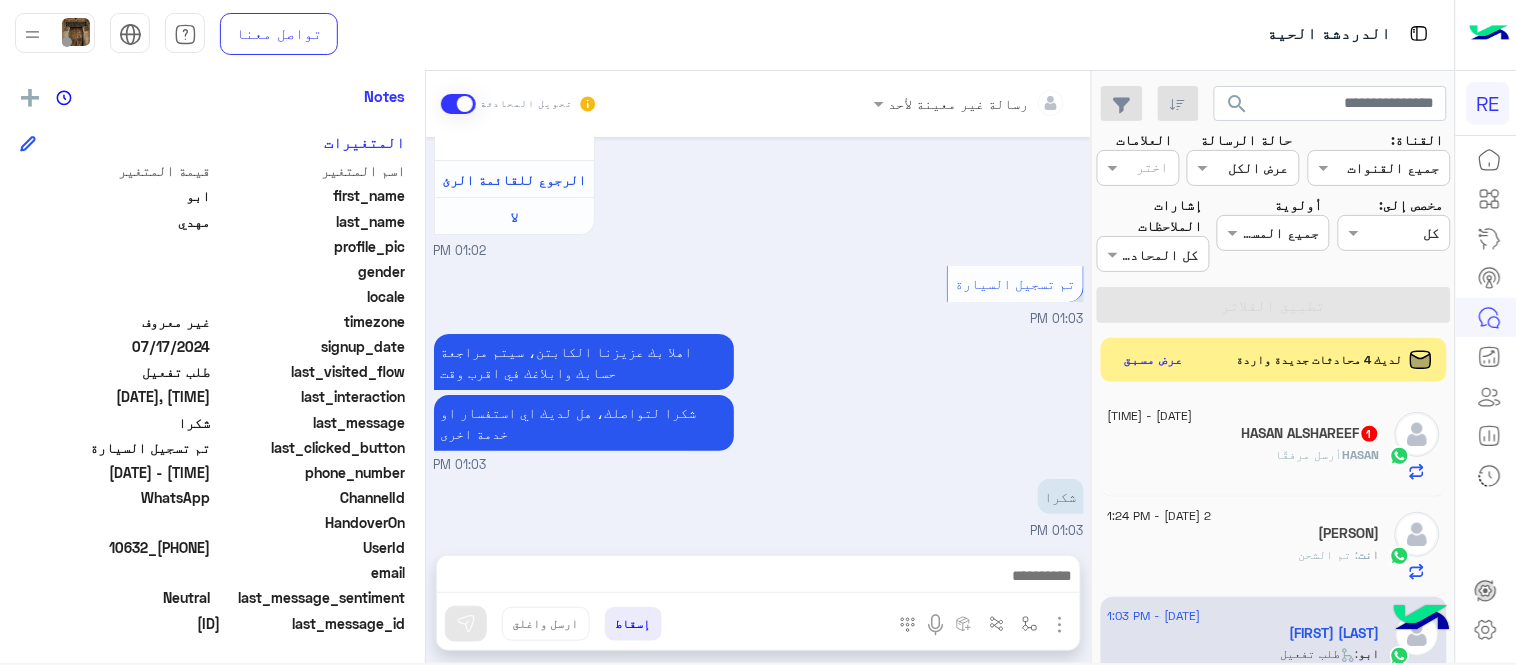 click on "HASAN ALSHAREEF  1" 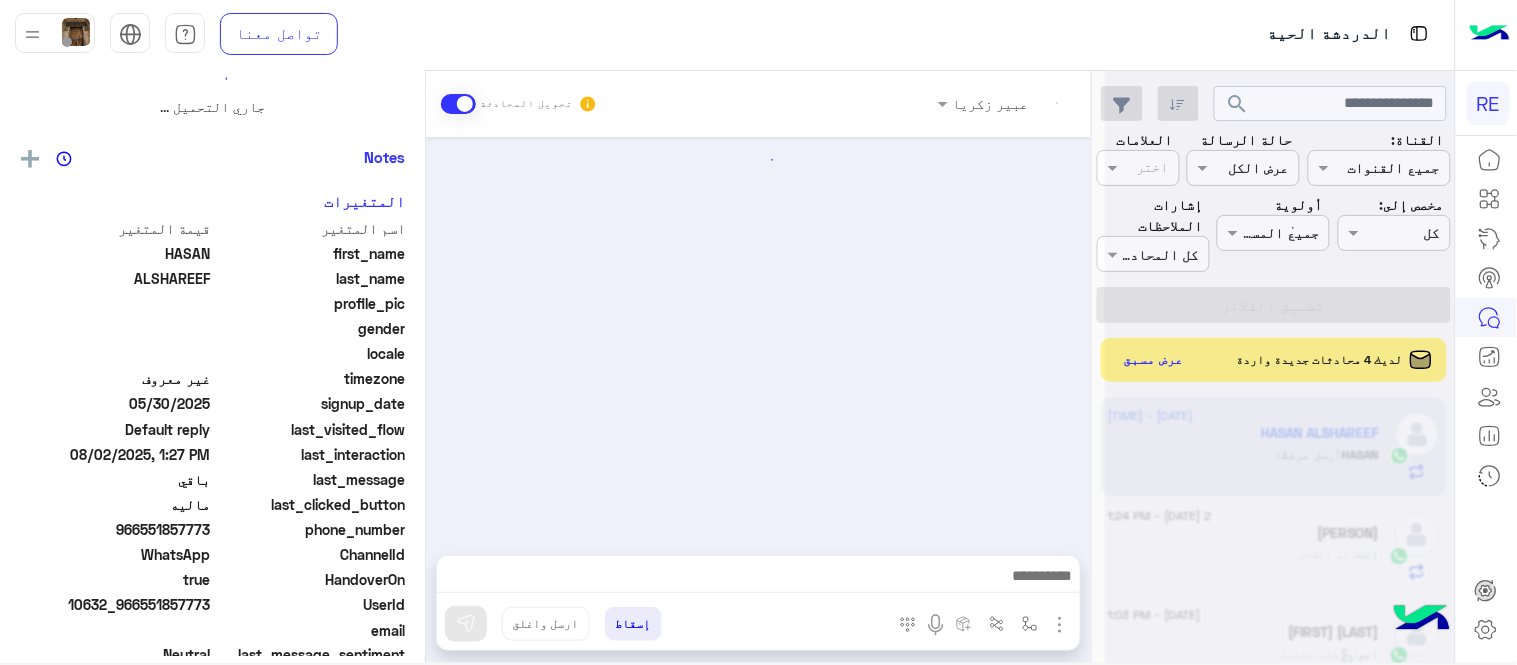 scroll, scrollTop: 0, scrollLeft: 0, axis: both 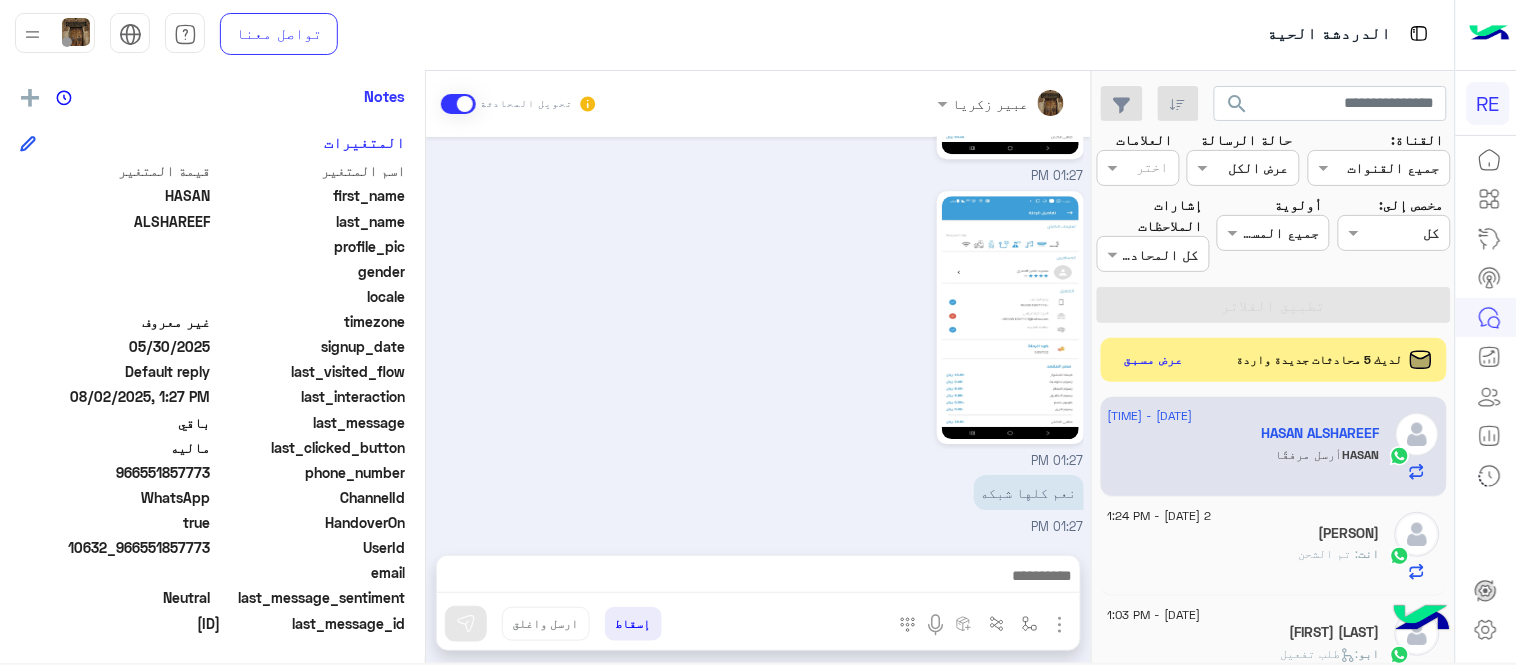click on "01:27 PM" at bounding box center [759, 328] 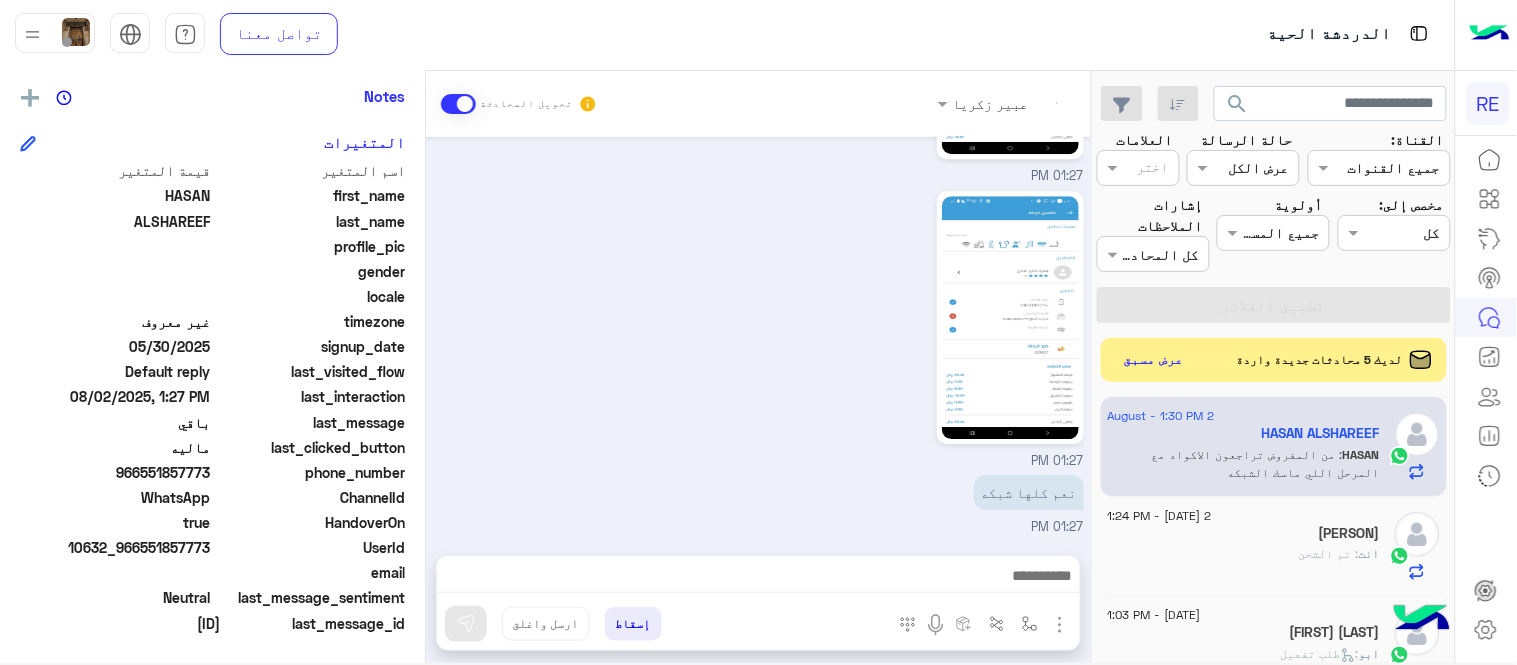 scroll, scrollTop: 1551, scrollLeft: 0, axis: vertical 